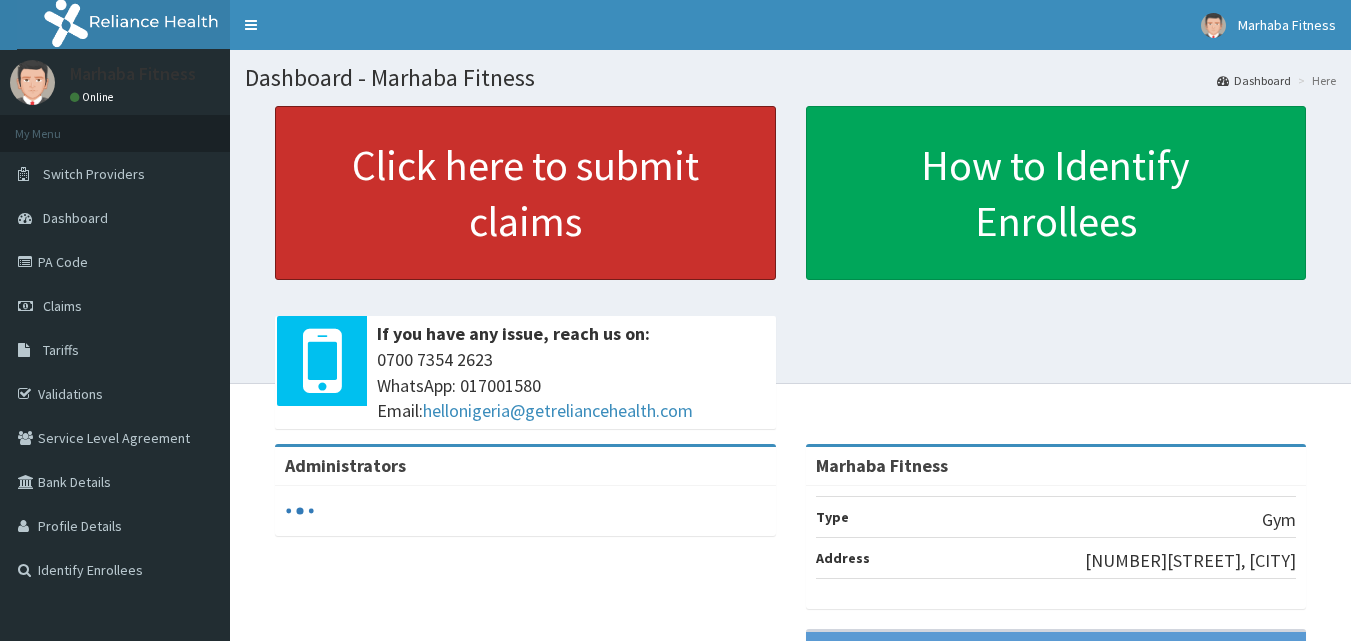 click on "Click here to submit claims" at bounding box center (525, 193) 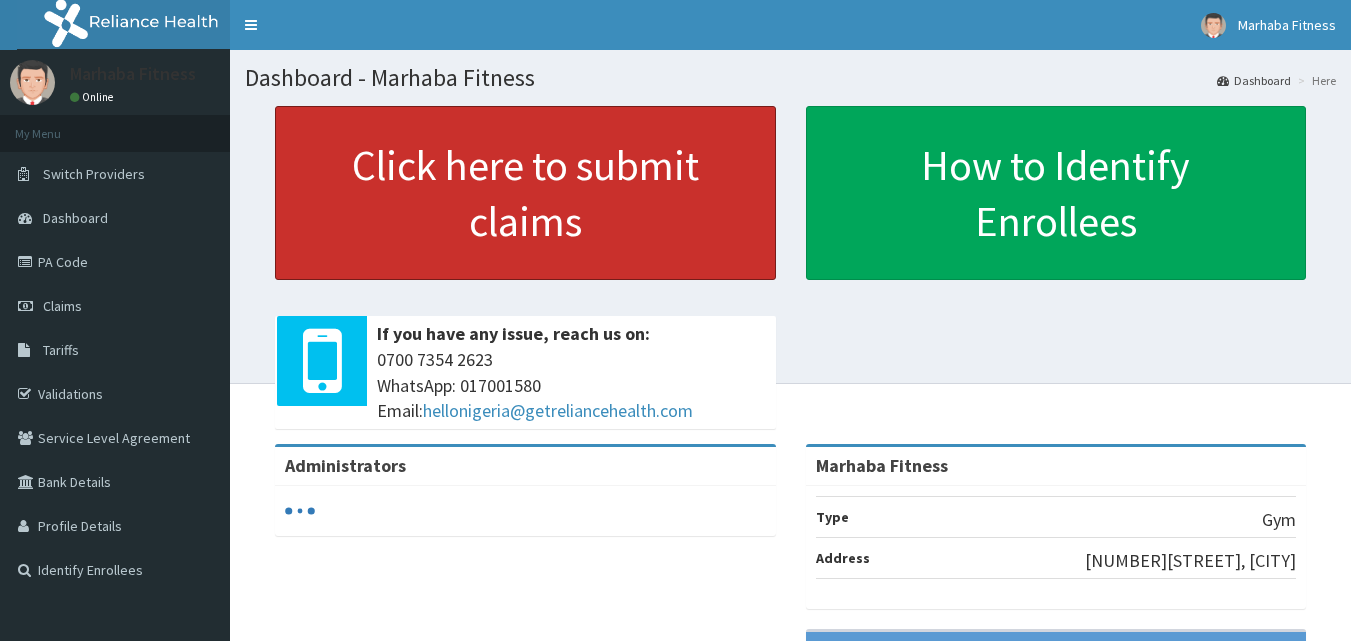 scroll, scrollTop: 0, scrollLeft: 0, axis: both 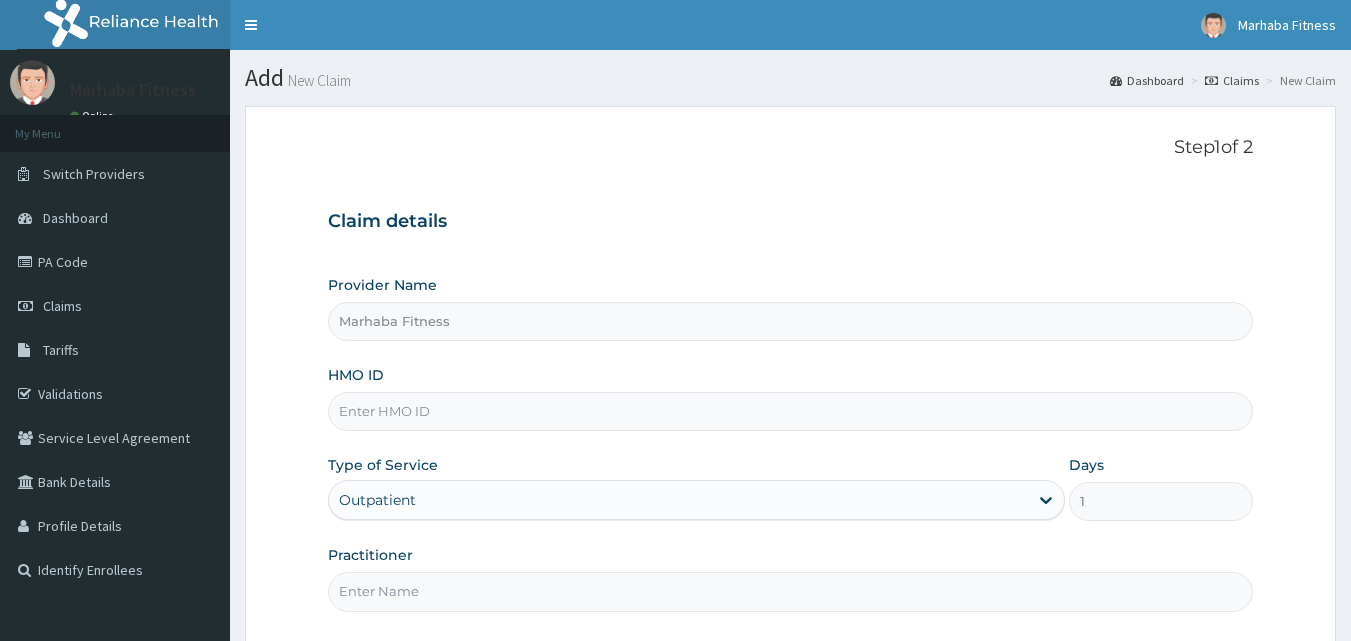 click on "HMO ID" at bounding box center [791, 411] 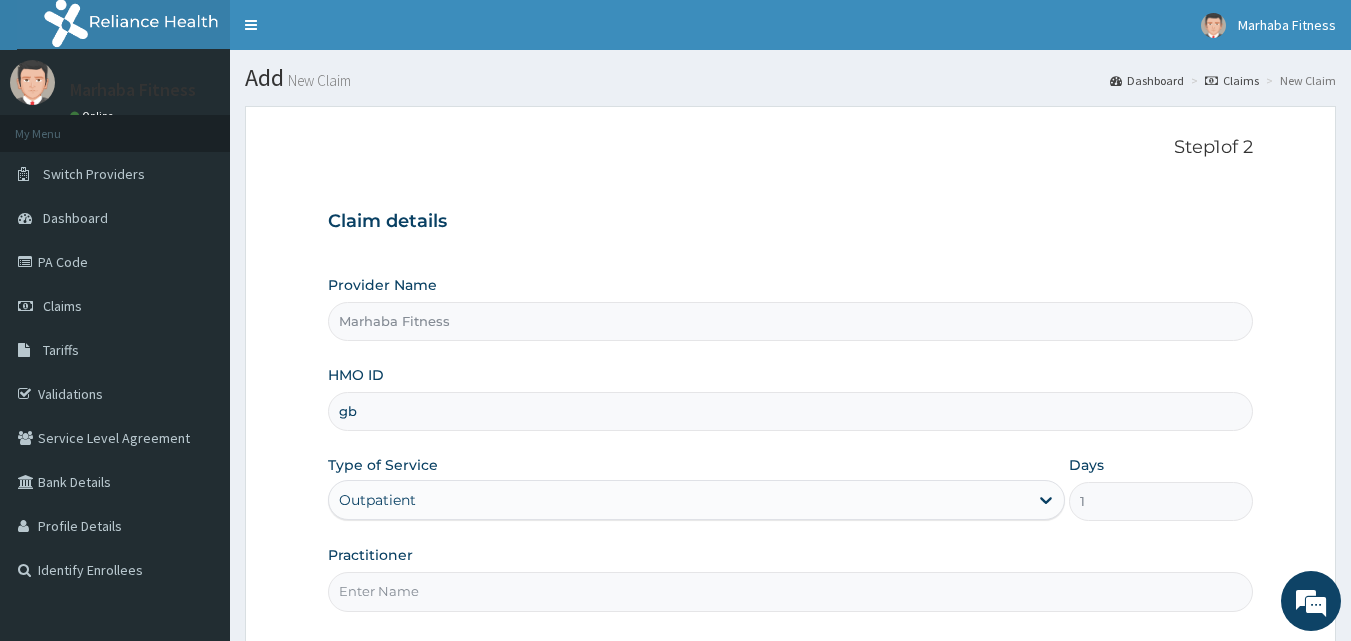 type on "GBI/10036/B" 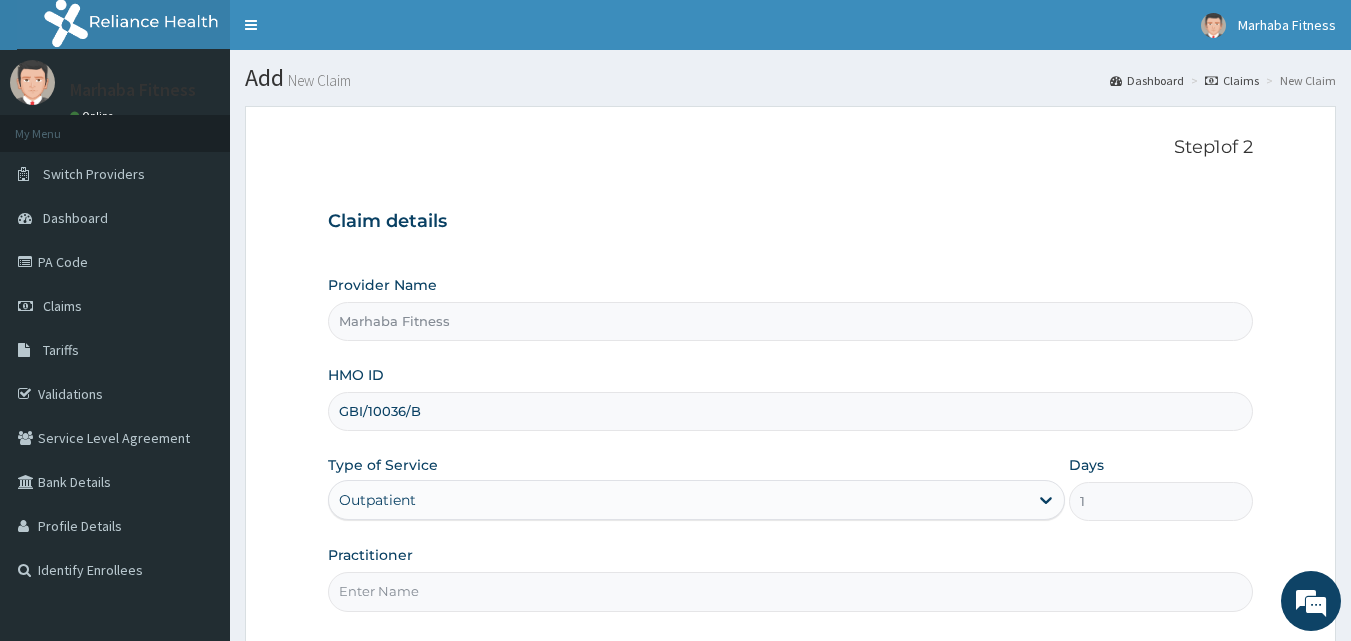 click on "Practitioner" at bounding box center (791, 591) 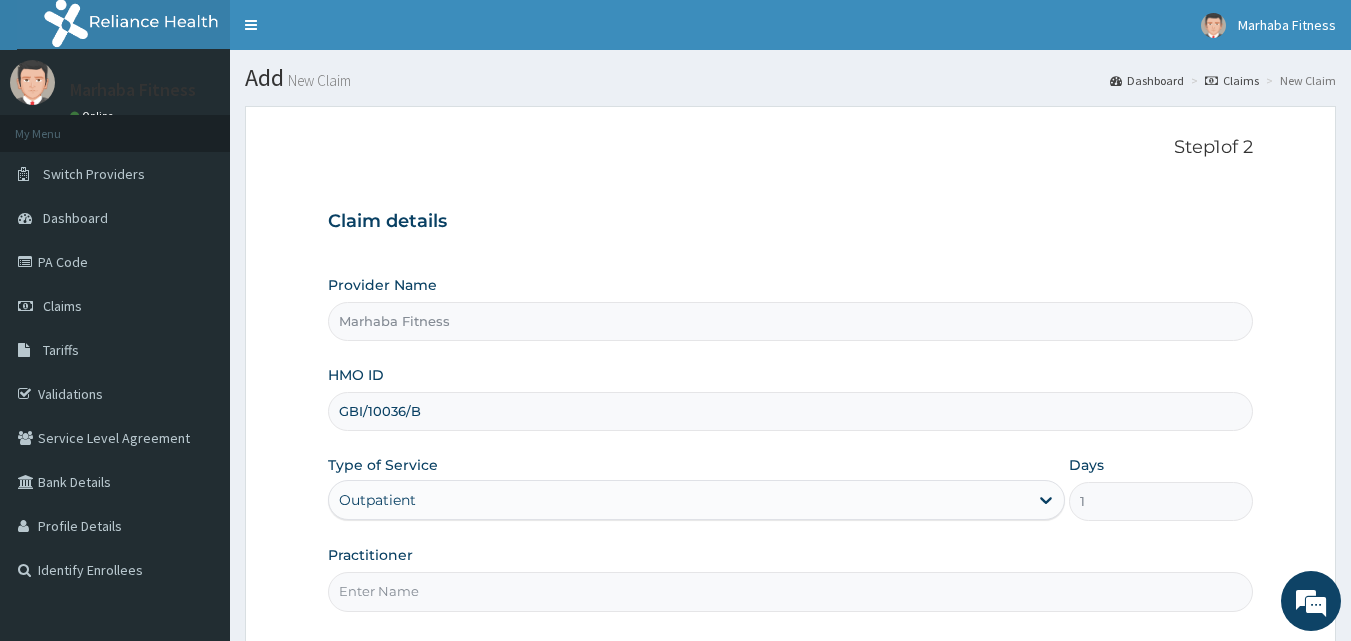 type on "MARHABA FITNESS" 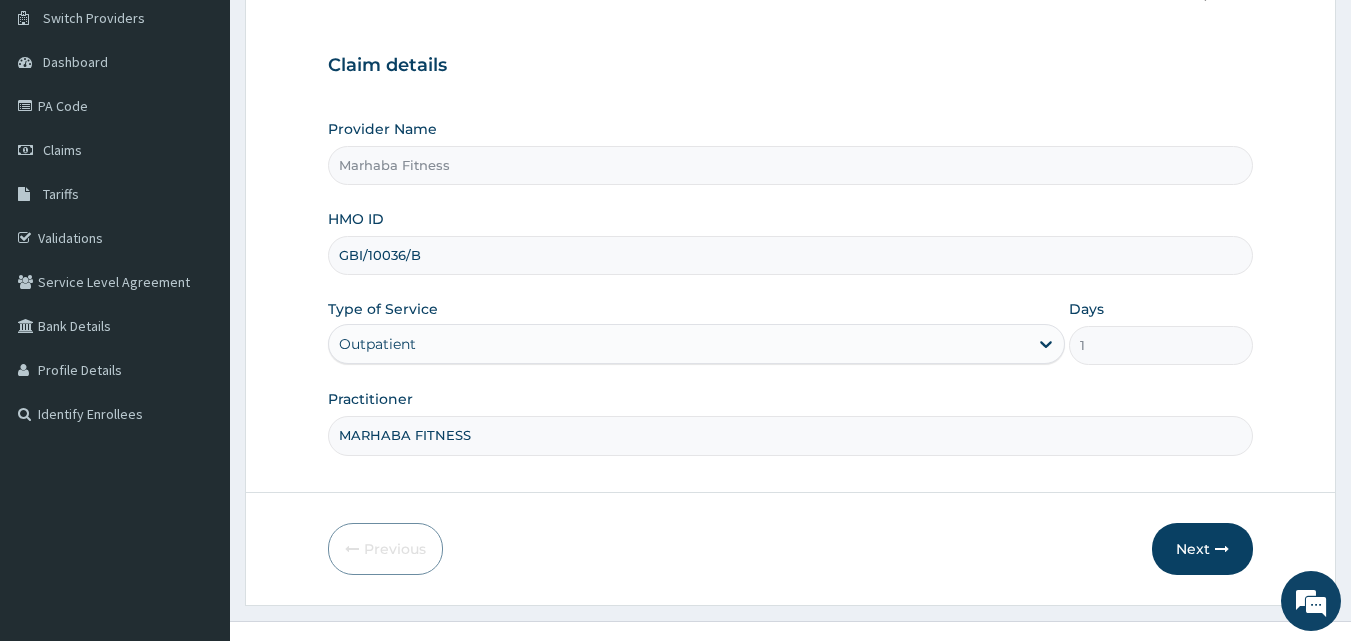 scroll, scrollTop: 160, scrollLeft: 0, axis: vertical 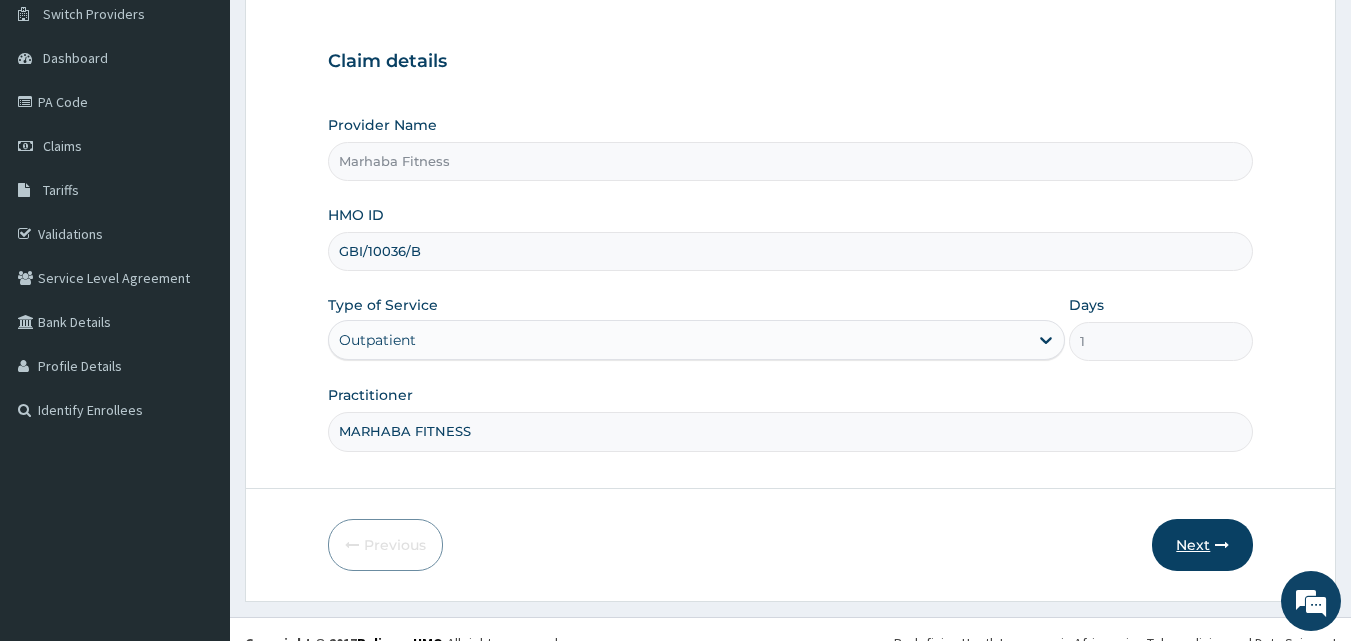 click on "Next" at bounding box center [1202, 545] 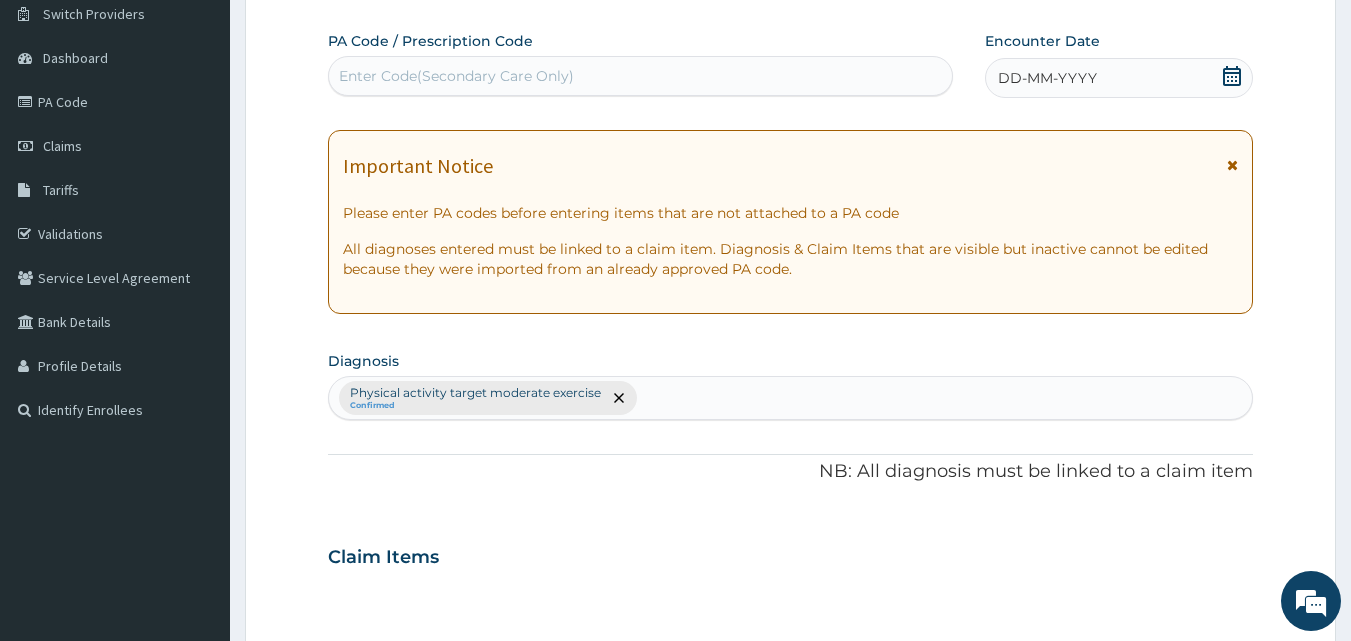 click on "Enter Code(Secondary Care Only)" at bounding box center (456, 76) 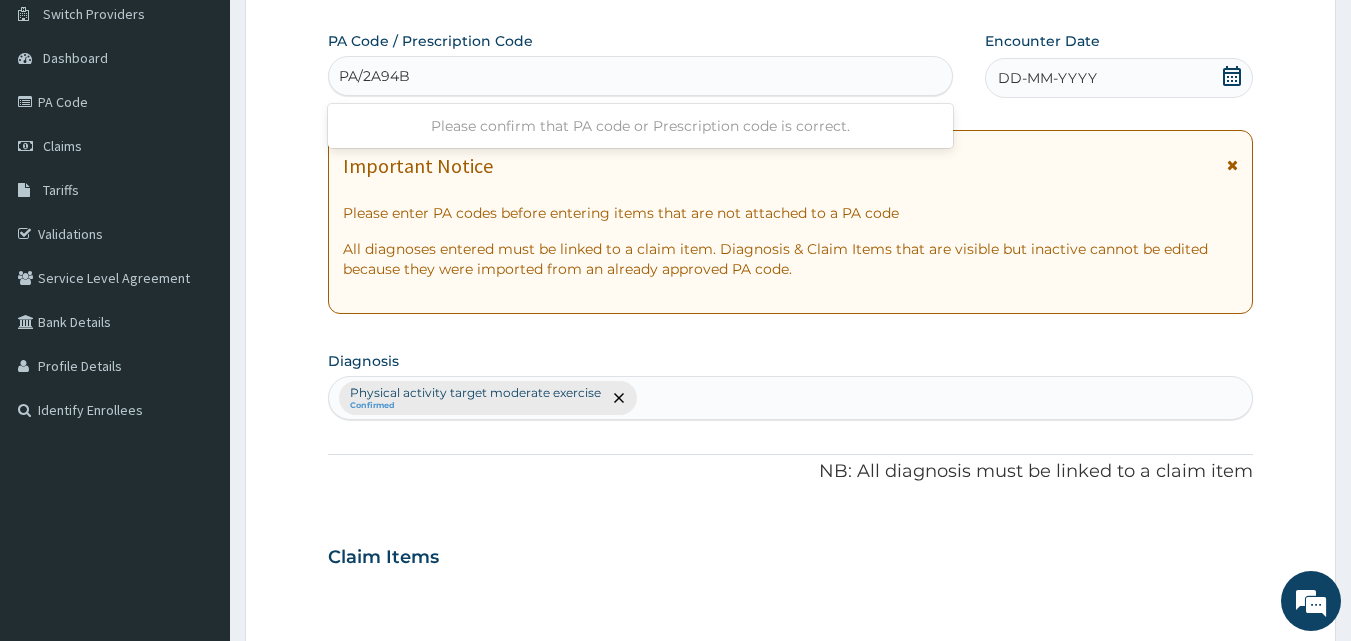 type on "PA/2A94B1" 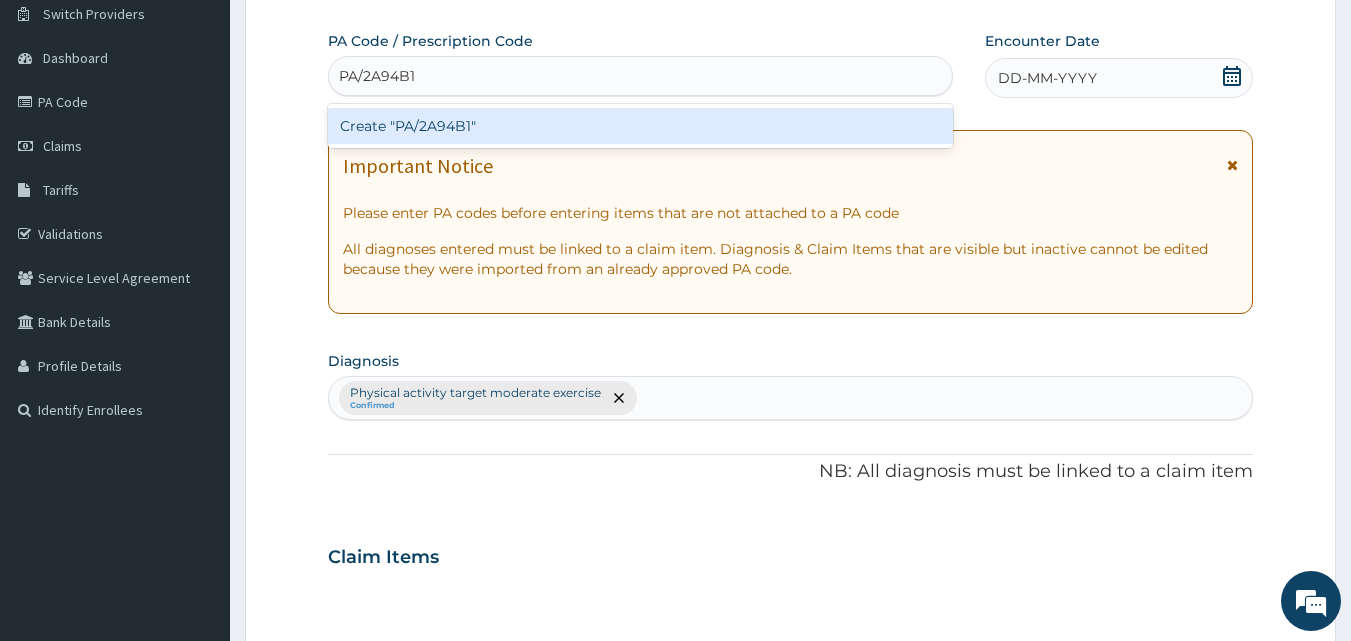 click on "Create "PA/2A94B1"" at bounding box center (641, 126) 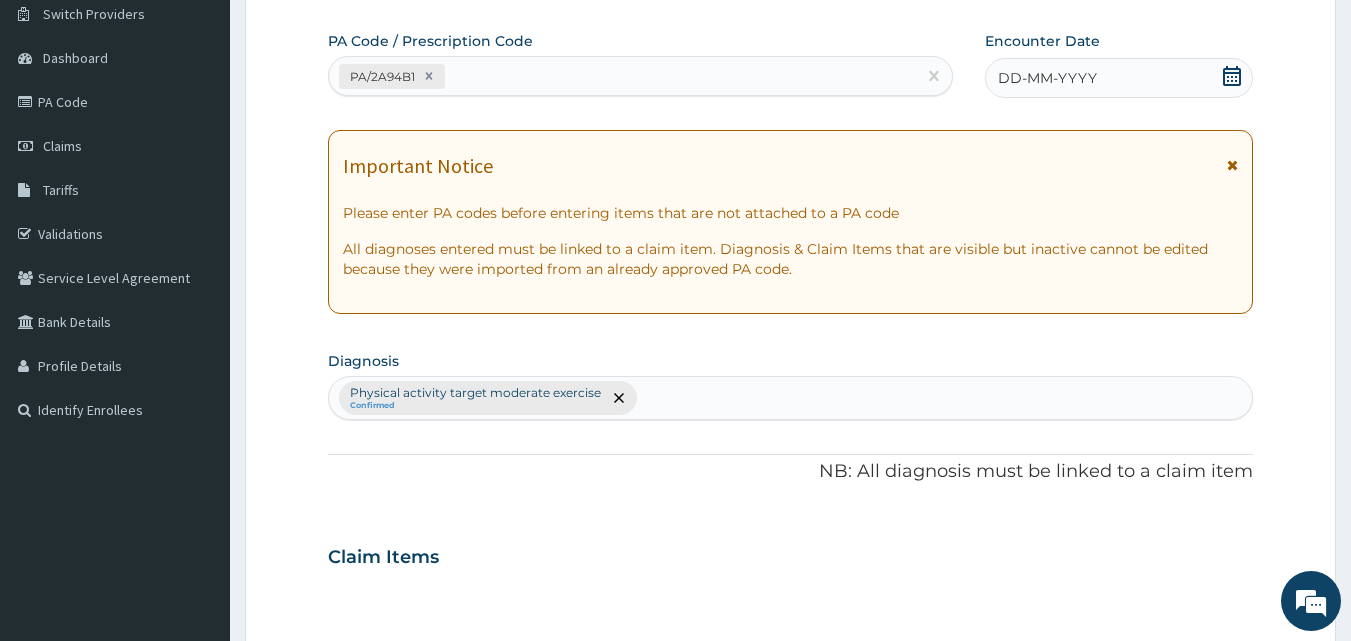 click on "DD-MM-YYYY" at bounding box center [1047, 78] 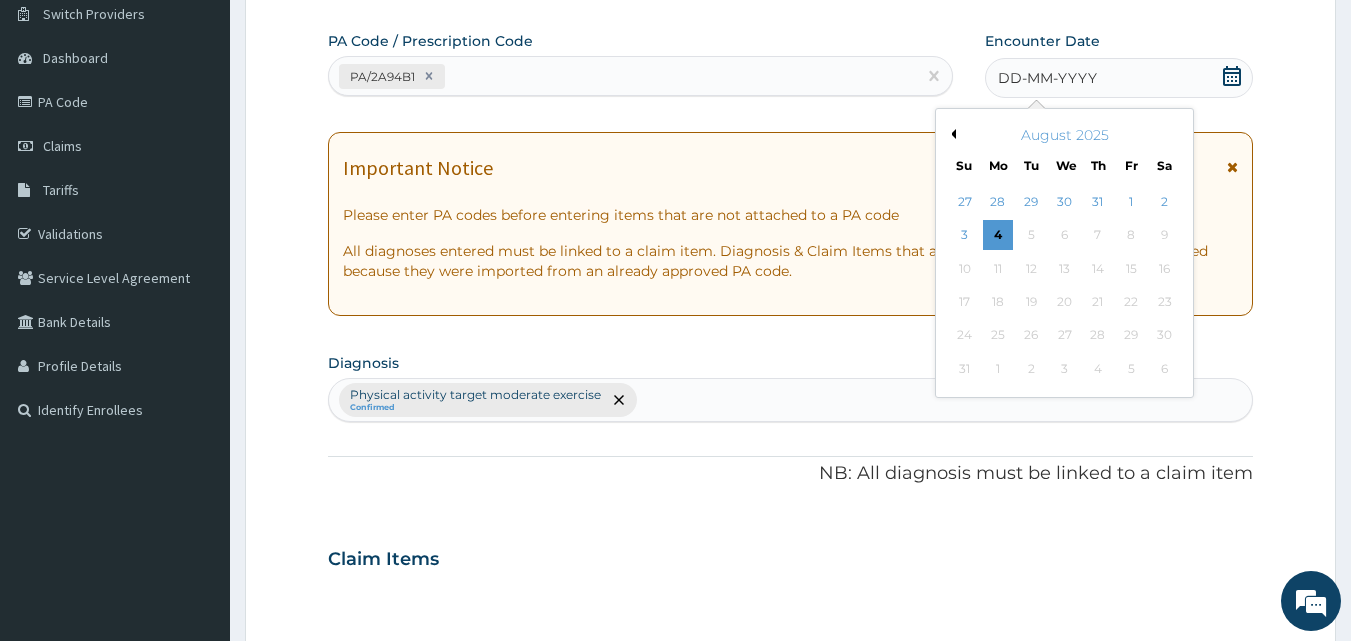click on "Previous Month" at bounding box center [951, 134] 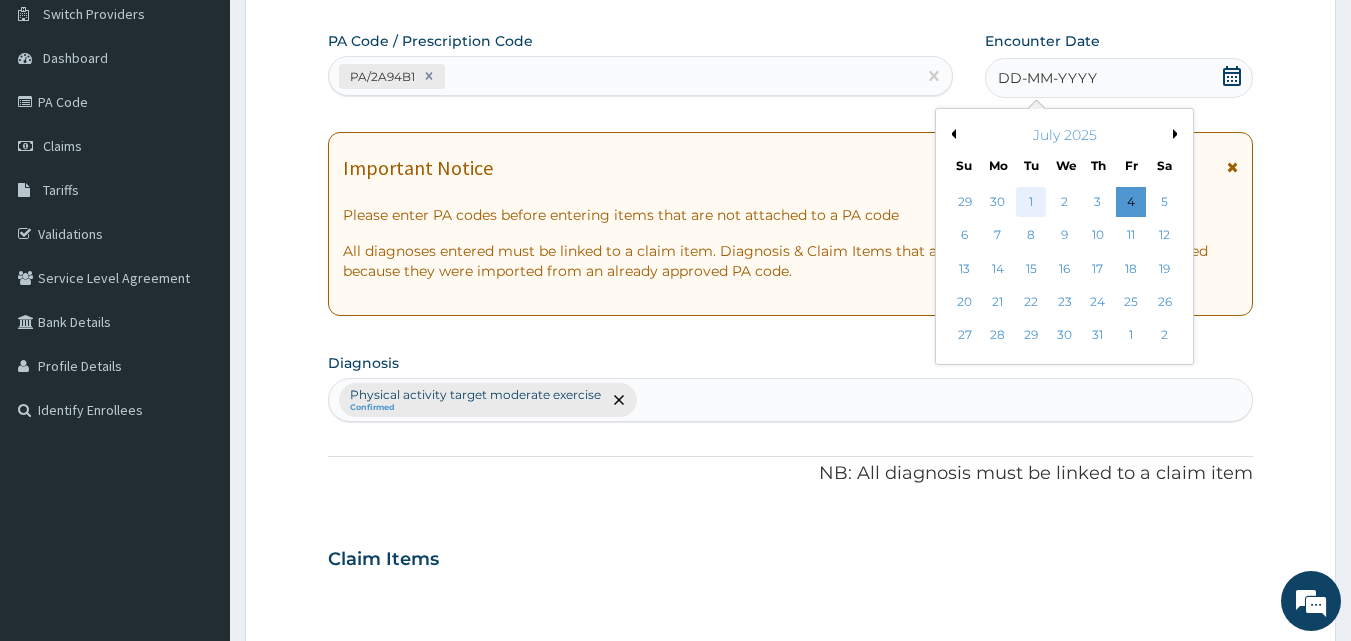 click on "1" at bounding box center (1032, 202) 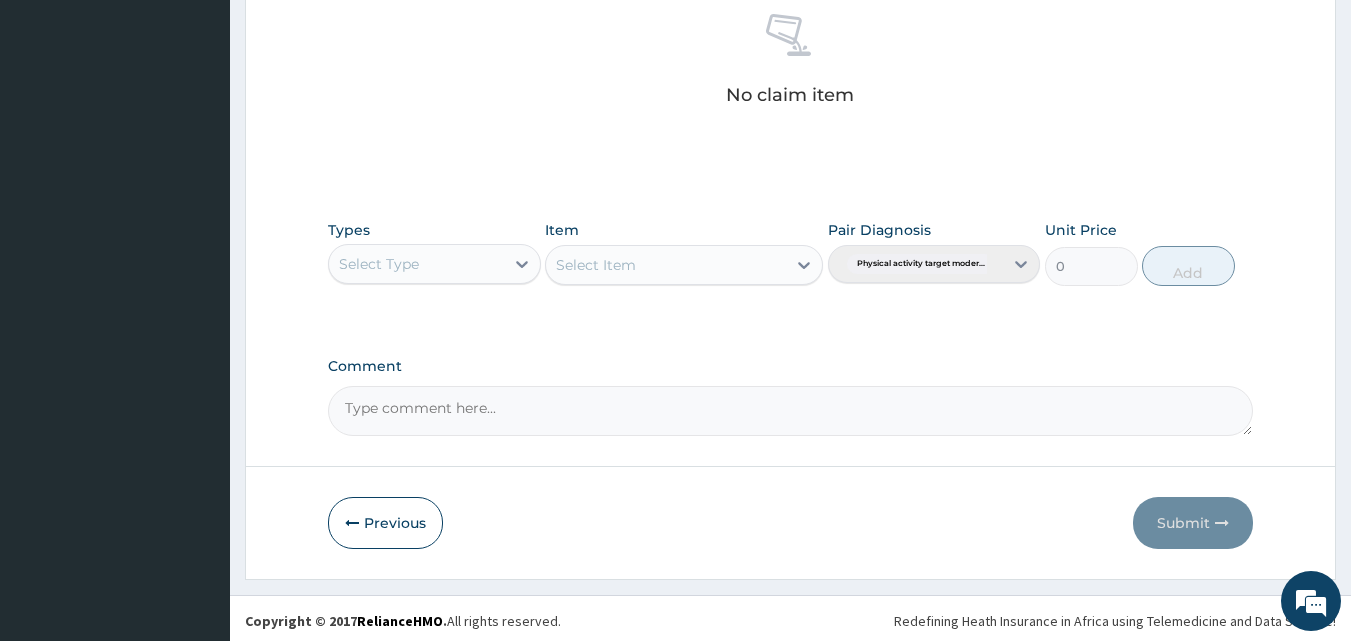 scroll, scrollTop: 800, scrollLeft: 0, axis: vertical 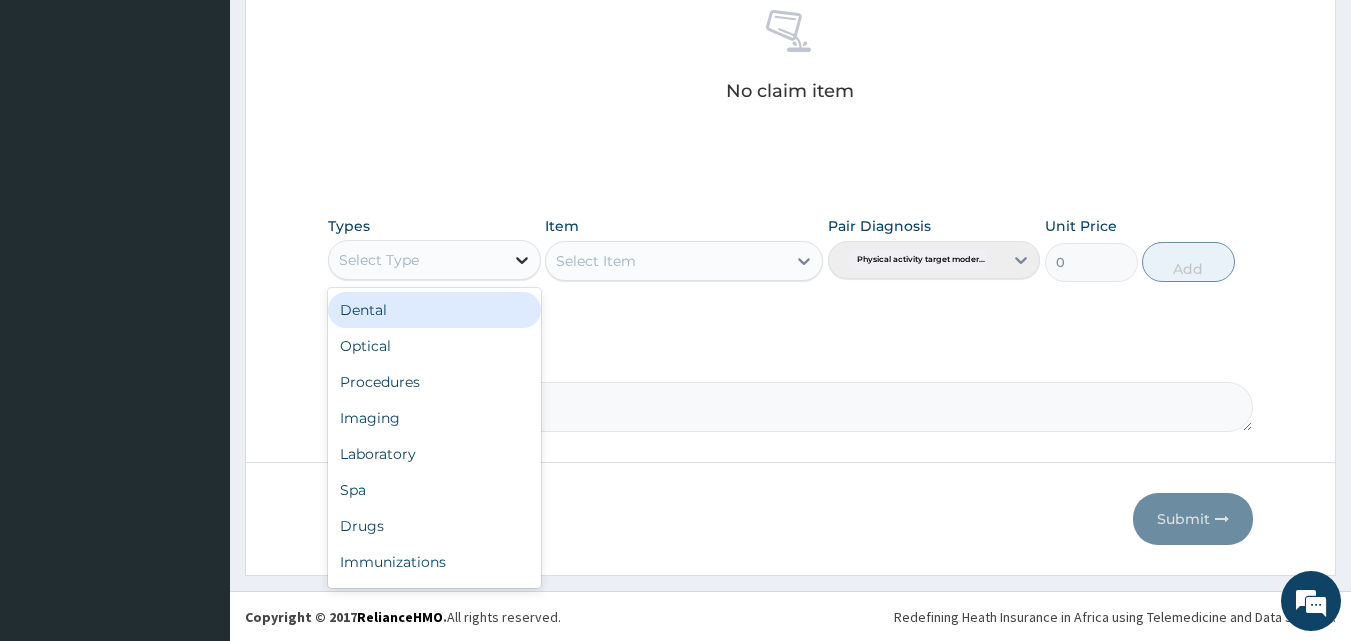 click 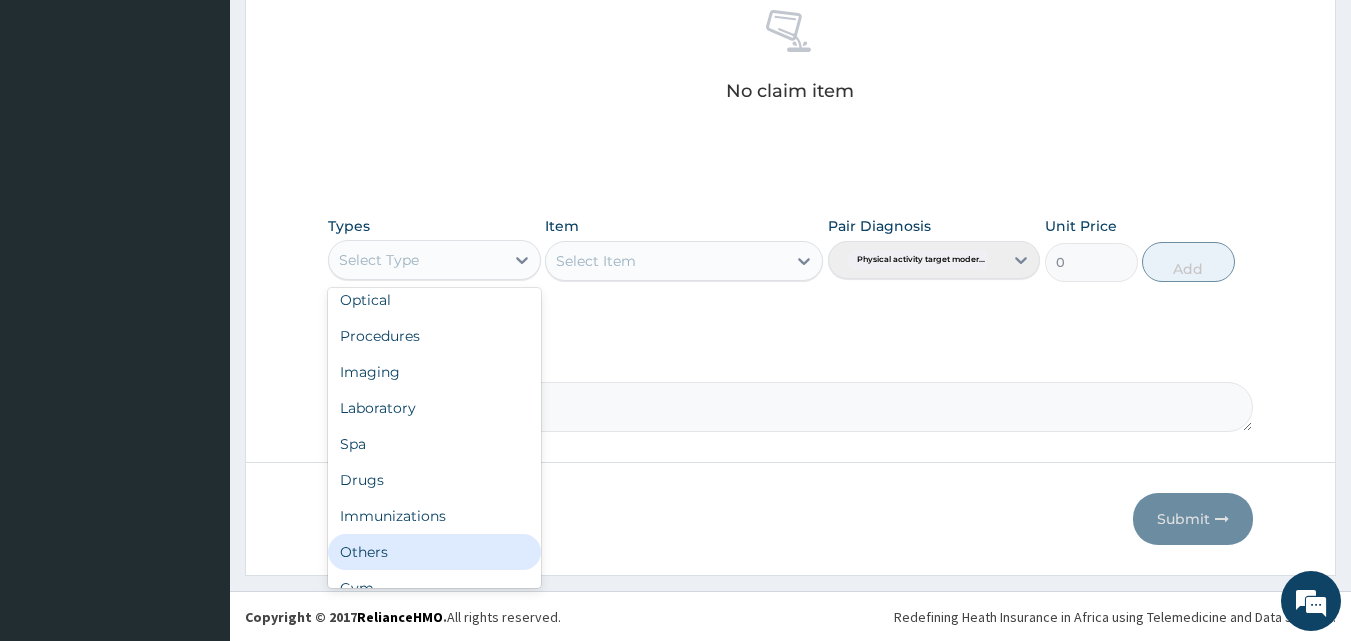 scroll, scrollTop: 68, scrollLeft: 0, axis: vertical 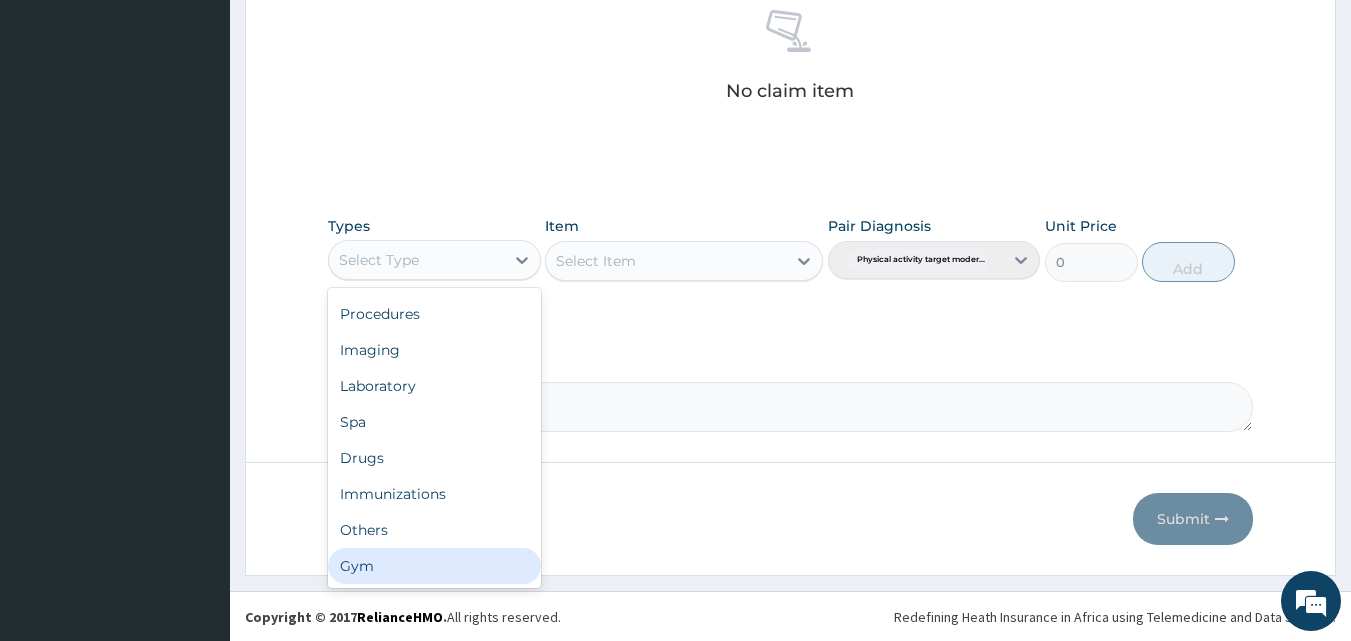 click on "Gym" at bounding box center (434, 566) 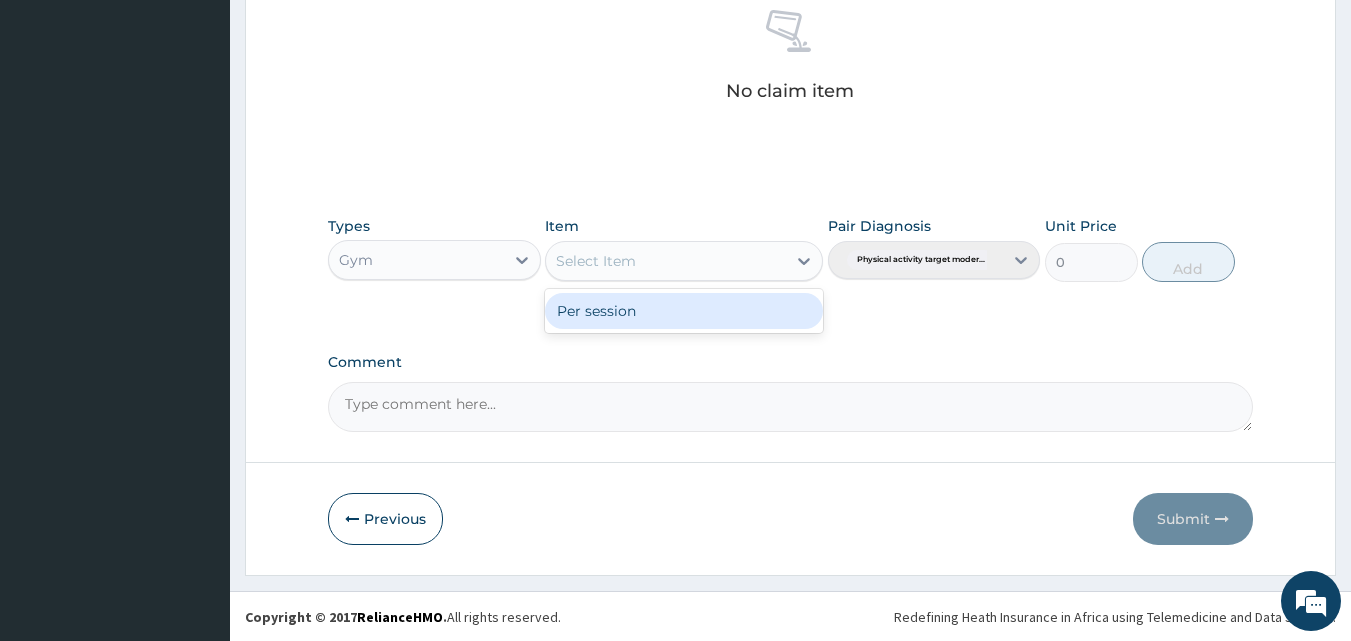 click on "Select Item" at bounding box center (666, 261) 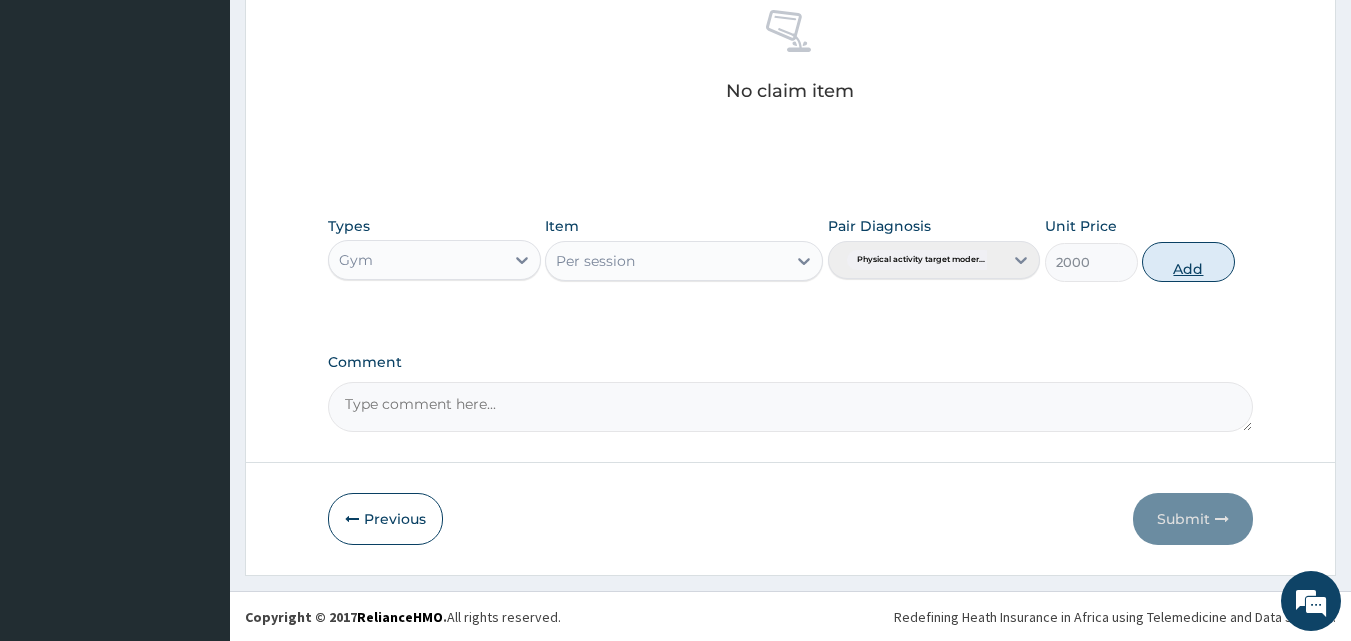 click on "Add" at bounding box center (1188, 262) 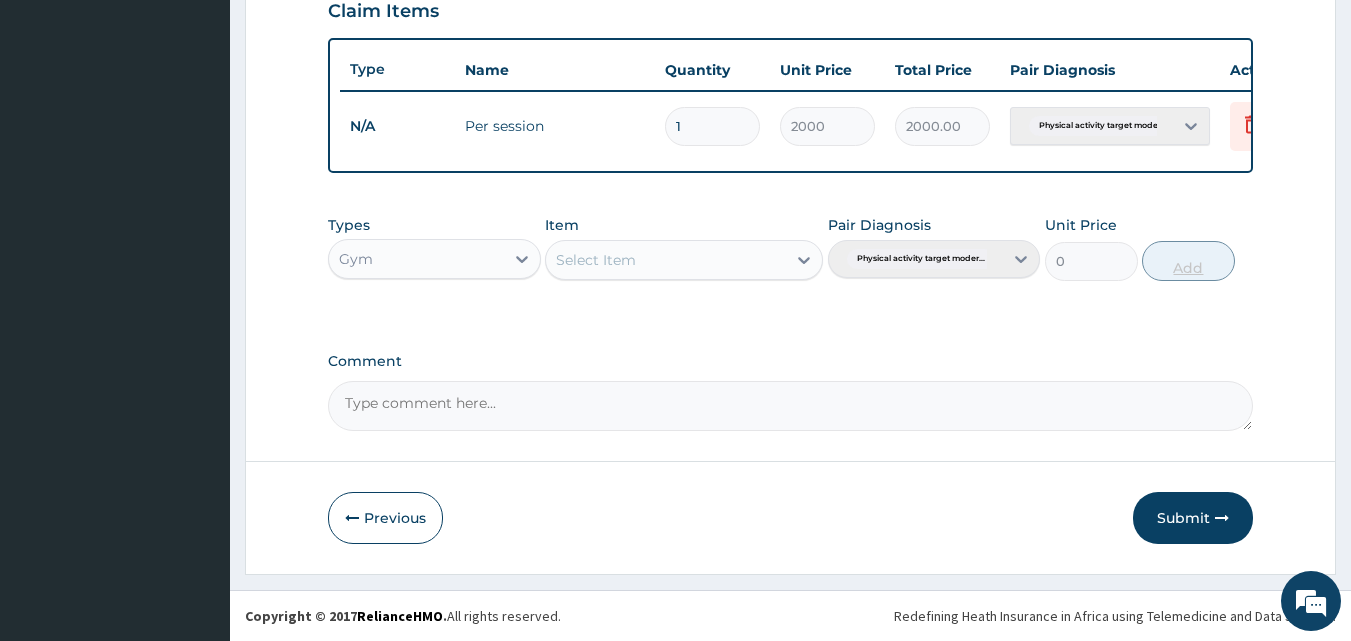 scroll, scrollTop: 721, scrollLeft: 0, axis: vertical 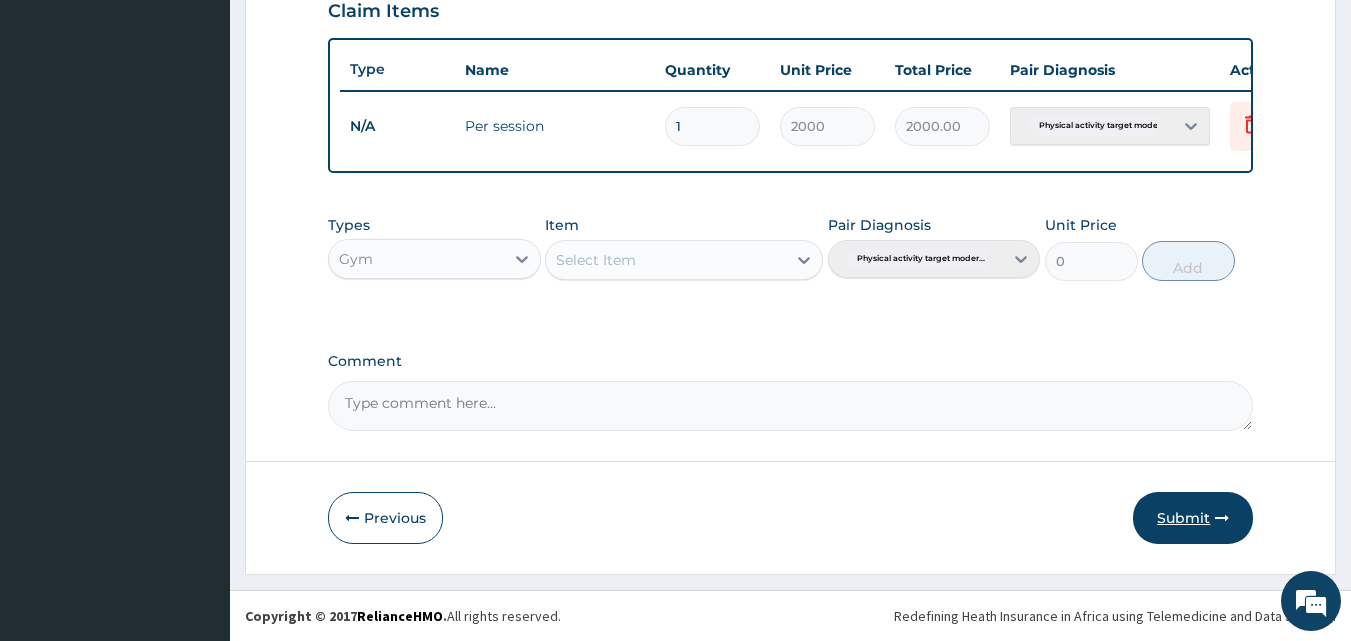 click on "Submit" at bounding box center (1193, 518) 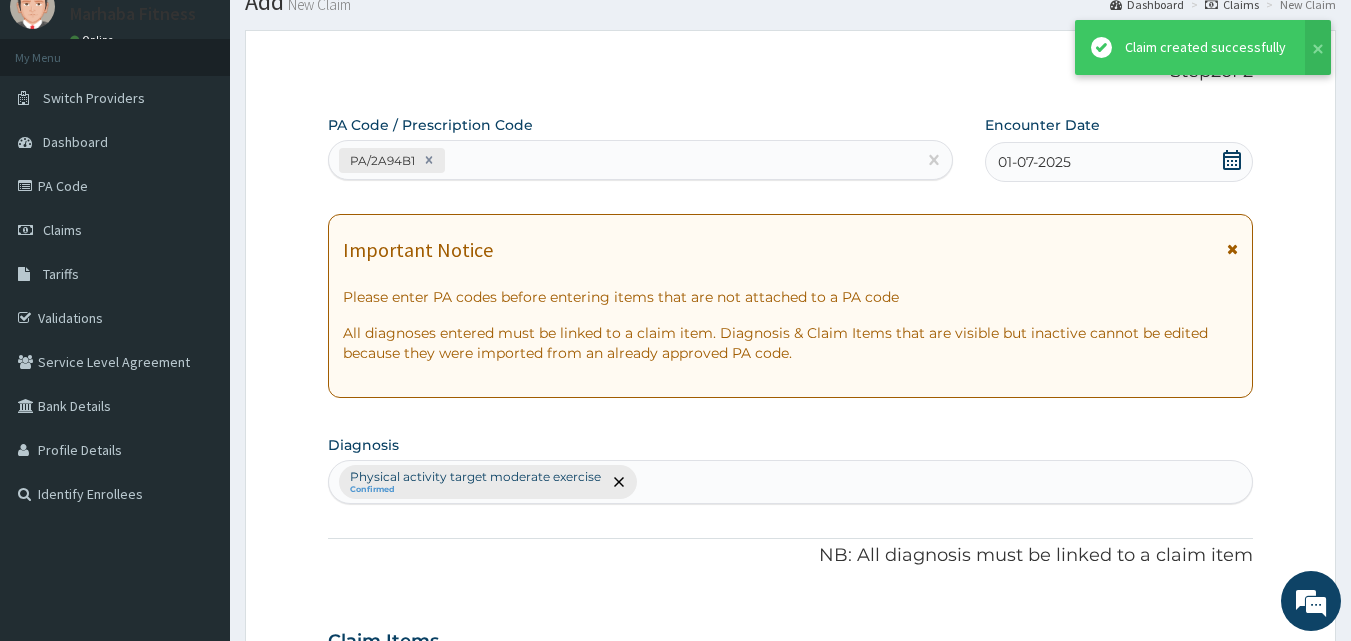 scroll, scrollTop: 721, scrollLeft: 0, axis: vertical 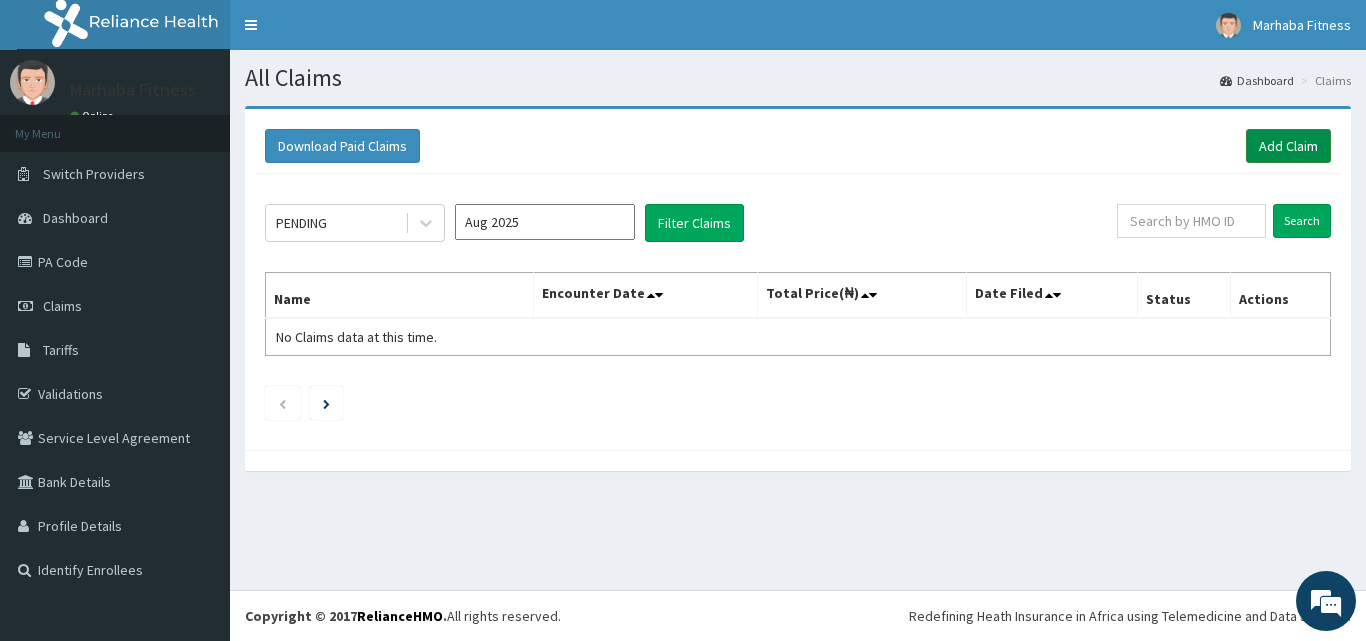 click on "Add Claim" at bounding box center [1288, 146] 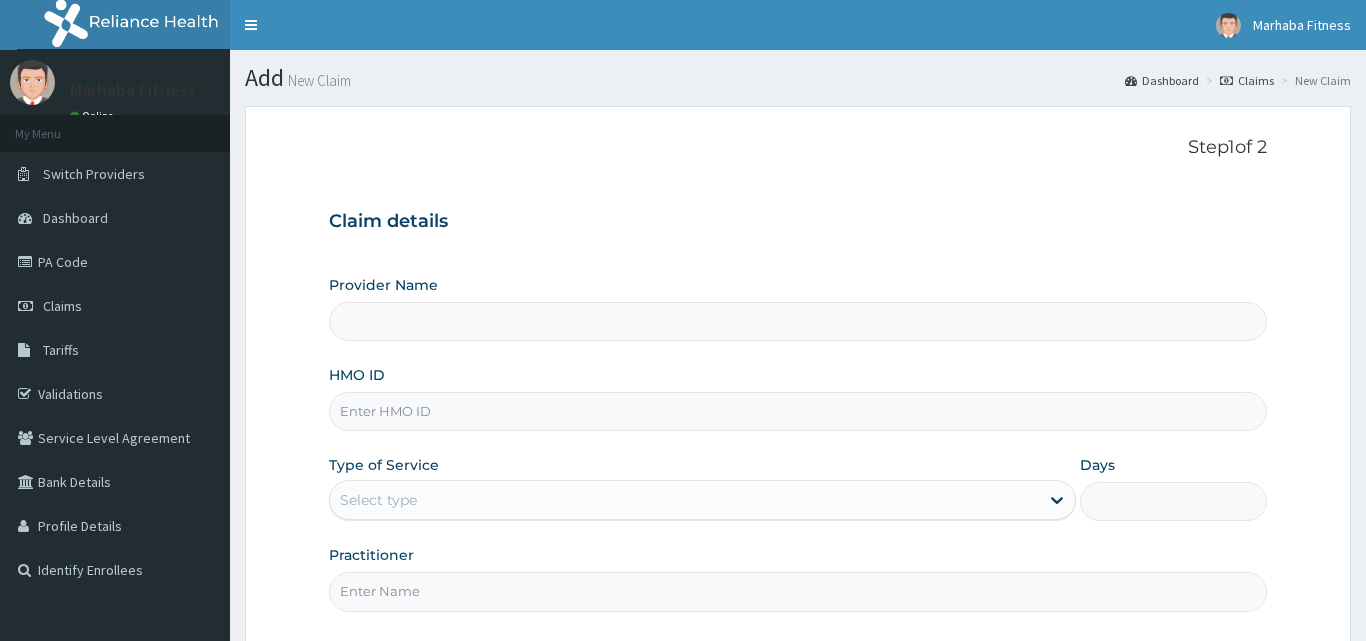 click on "Provider Name" at bounding box center [798, 321] 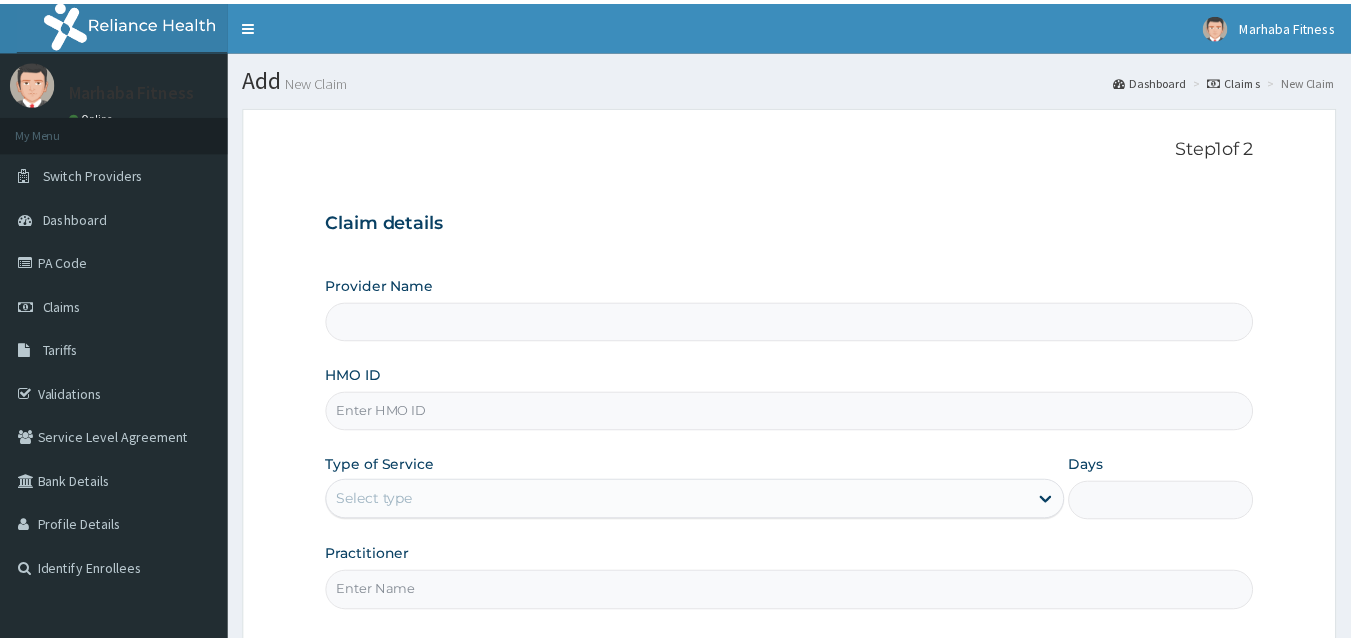 scroll, scrollTop: 0, scrollLeft: 0, axis: both 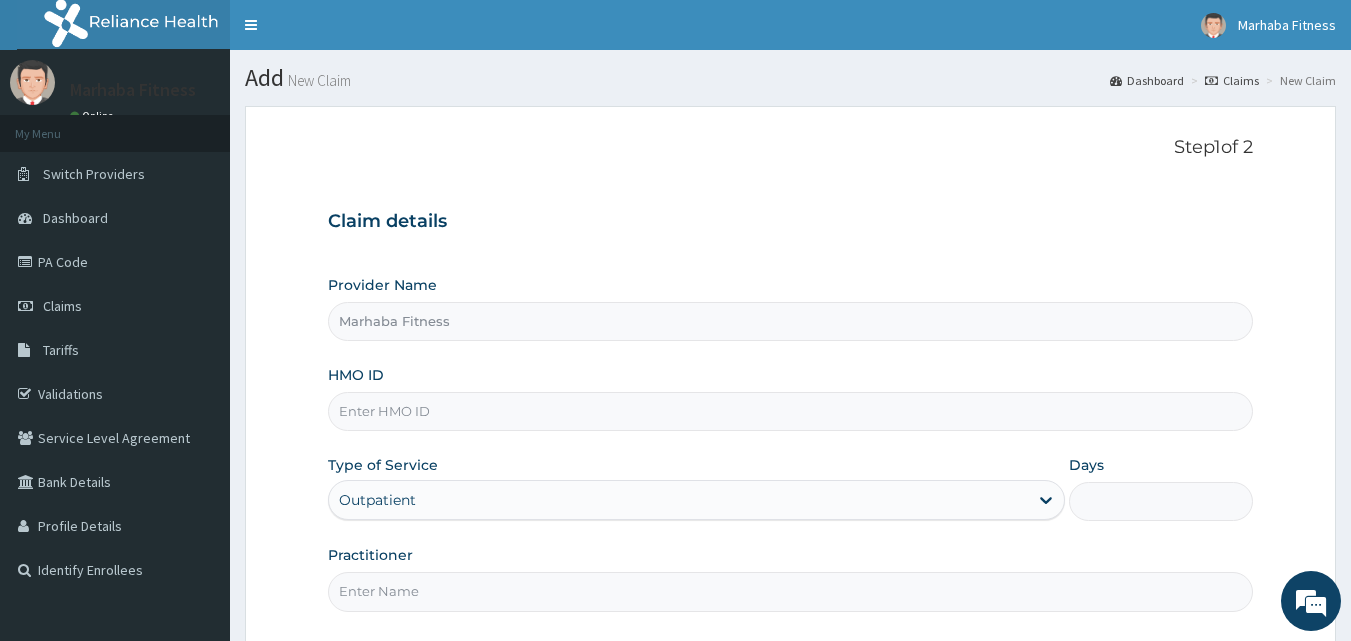 type on "Marhaba Fitness" 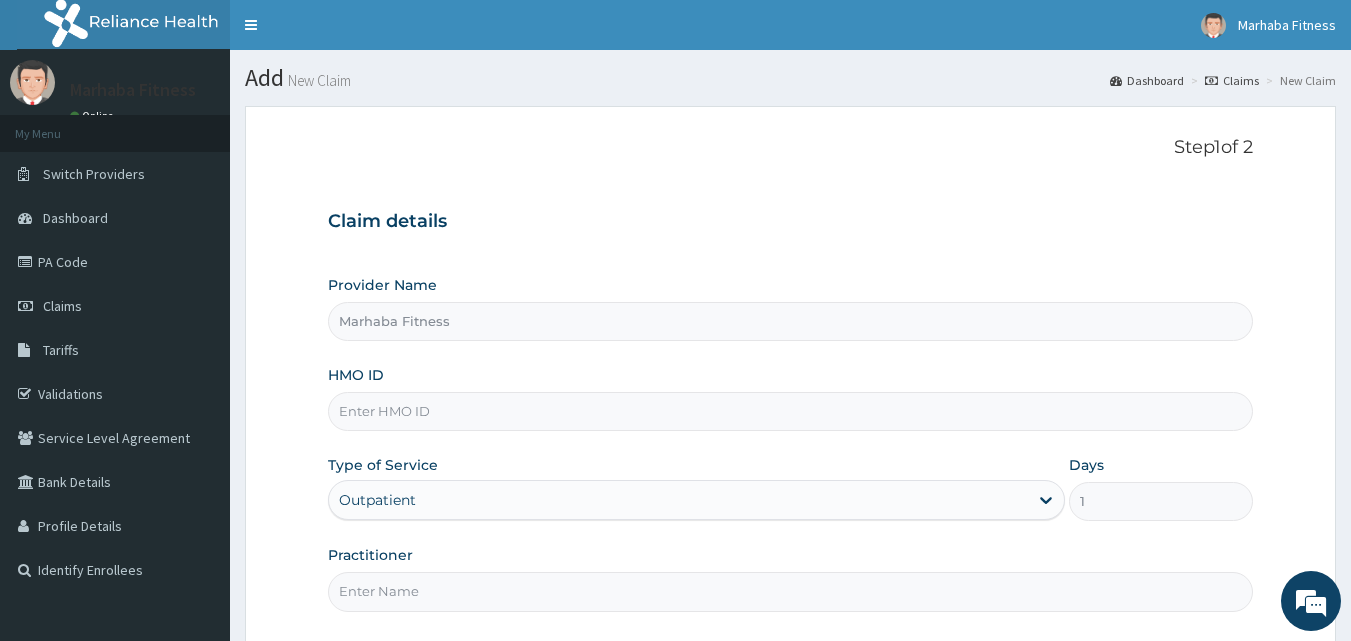 click on "HMO ID" at bounding box center (791, 411) 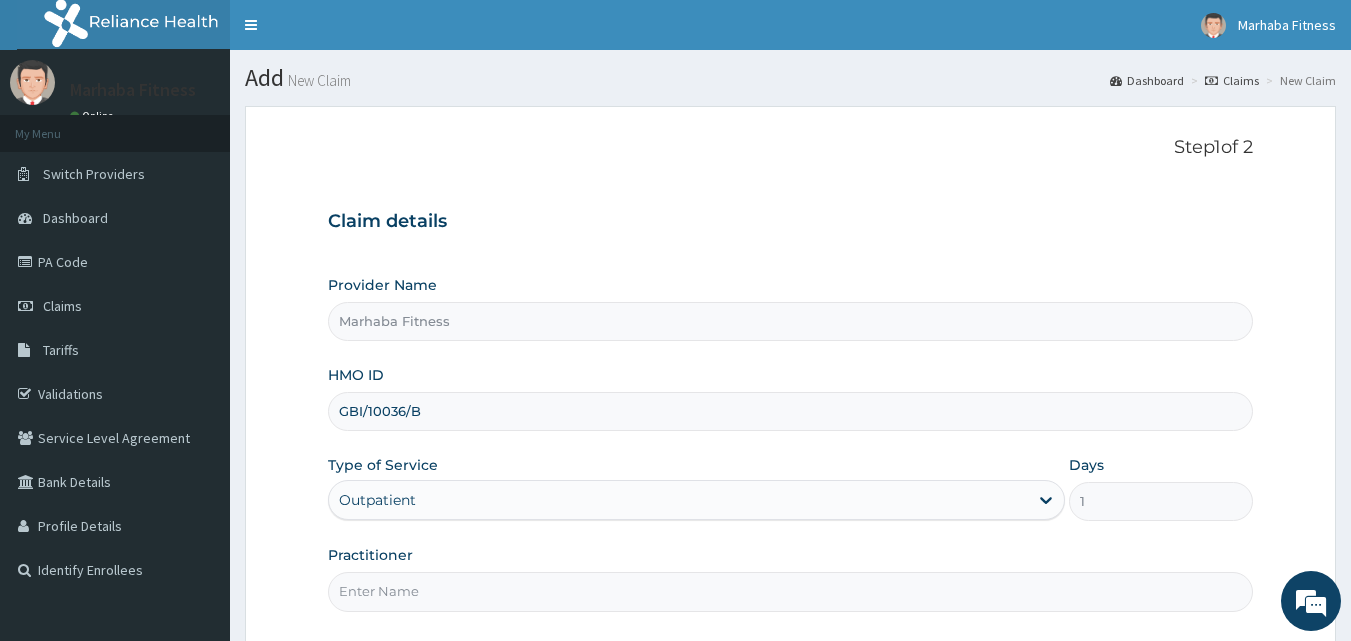 scroll, scrollTop: 0, scrollLeft: 0, axis: both 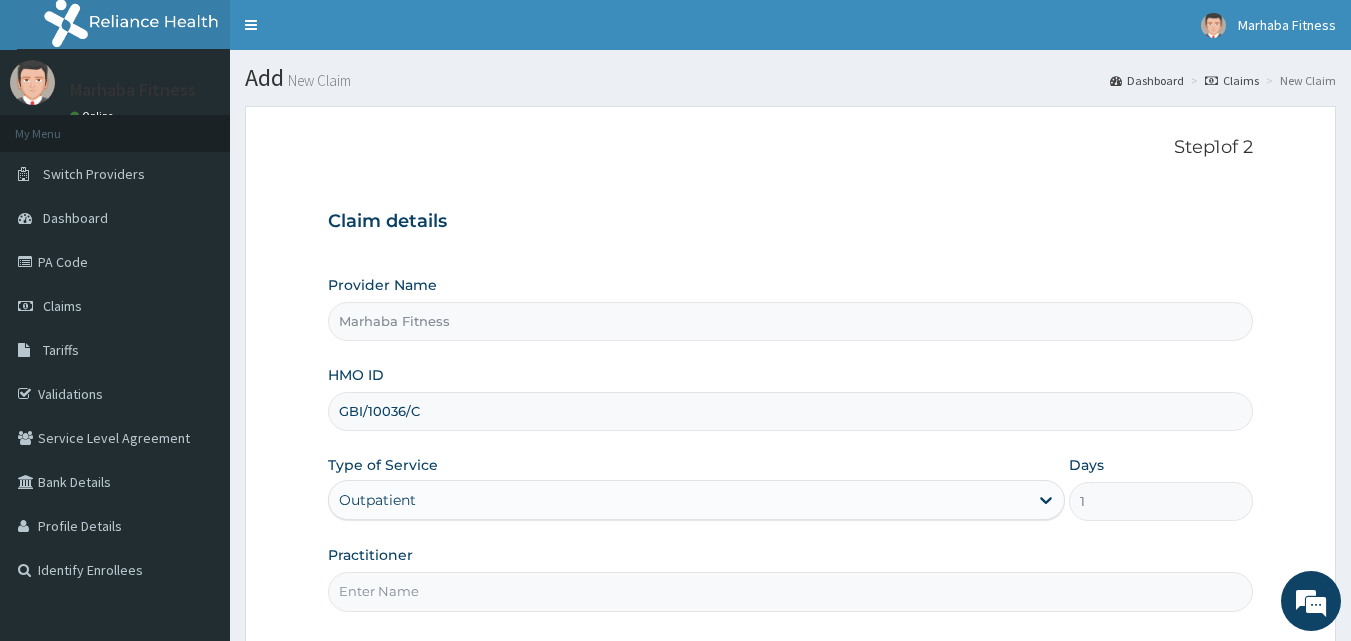 type on "GBI/10036/C" 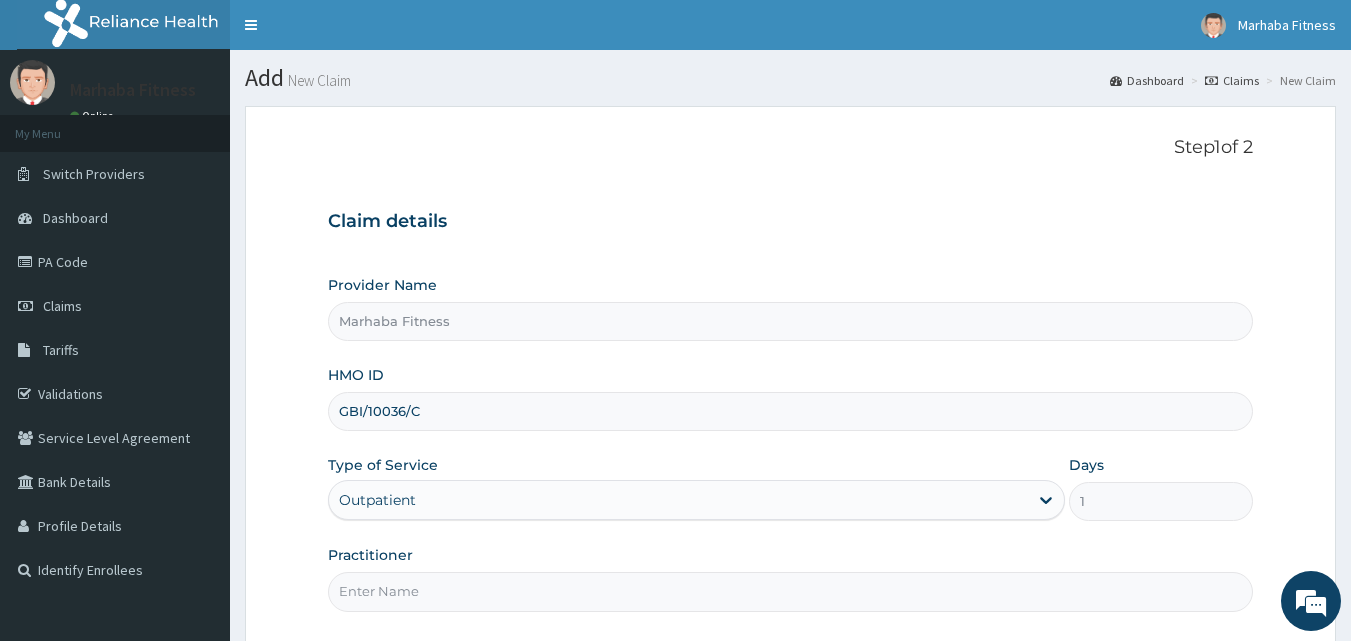 type on "MARHABA FITNESS" 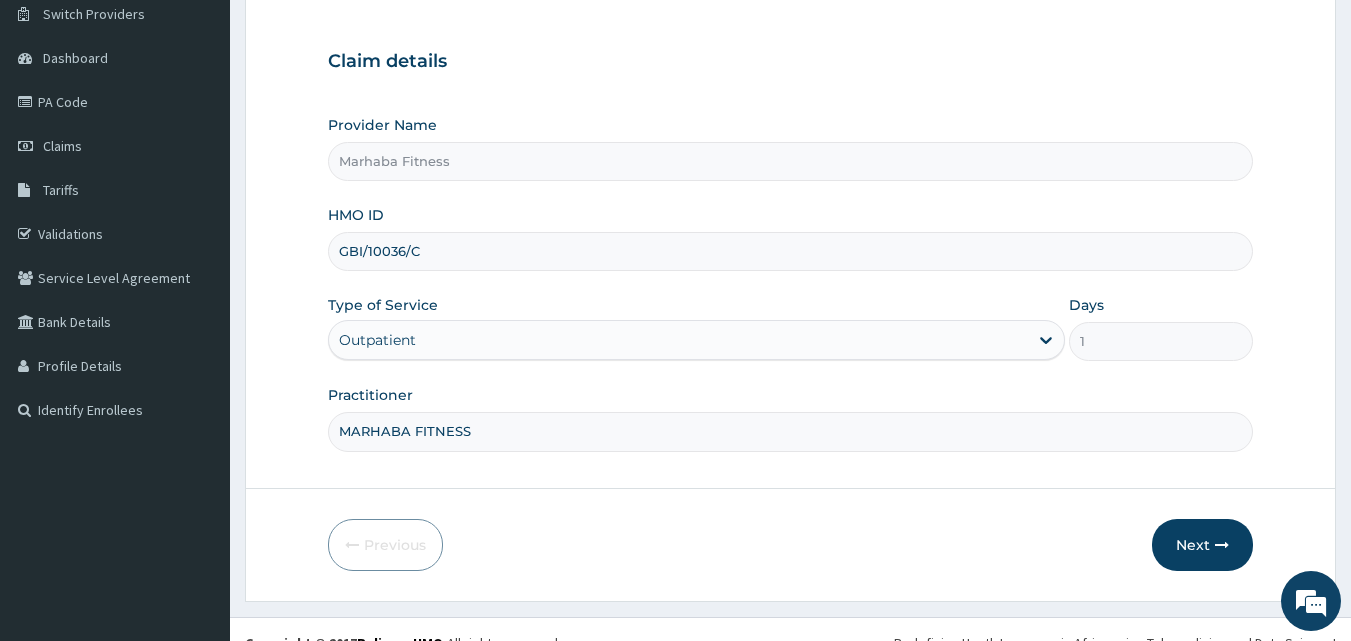 scroll, scrollTop: 187, scrollLeft: 0, axis: vertical 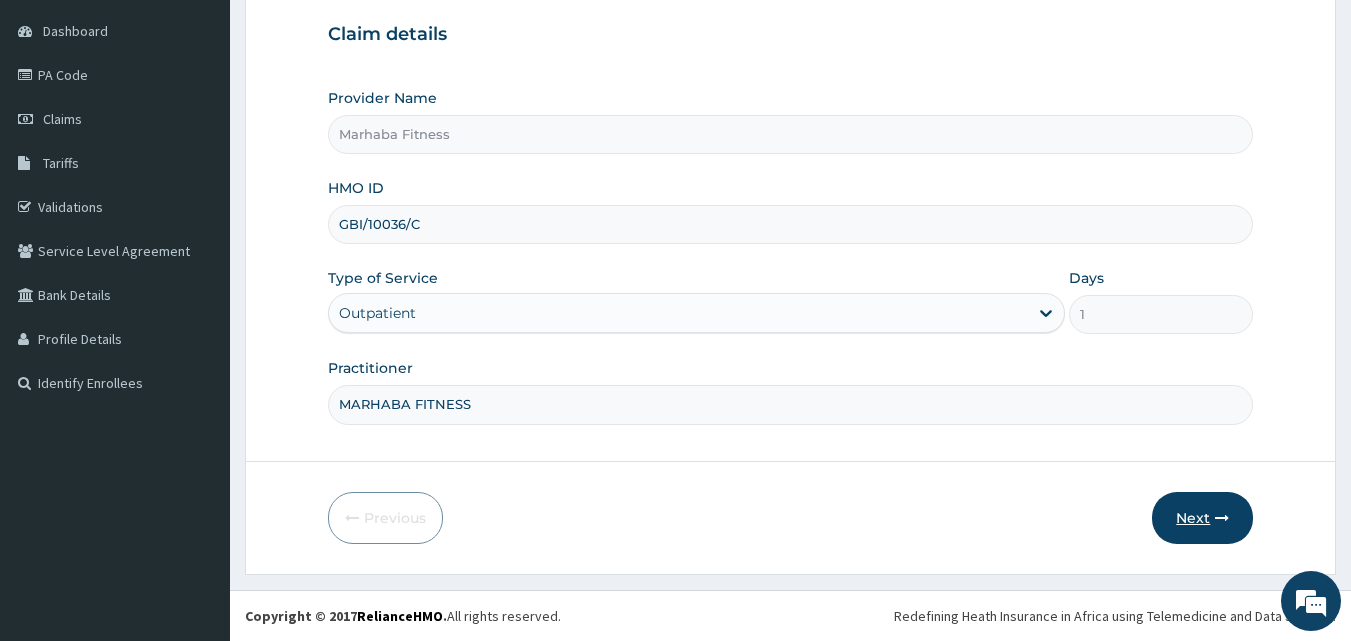 click on "Next" at bounding box center (1202, 518) 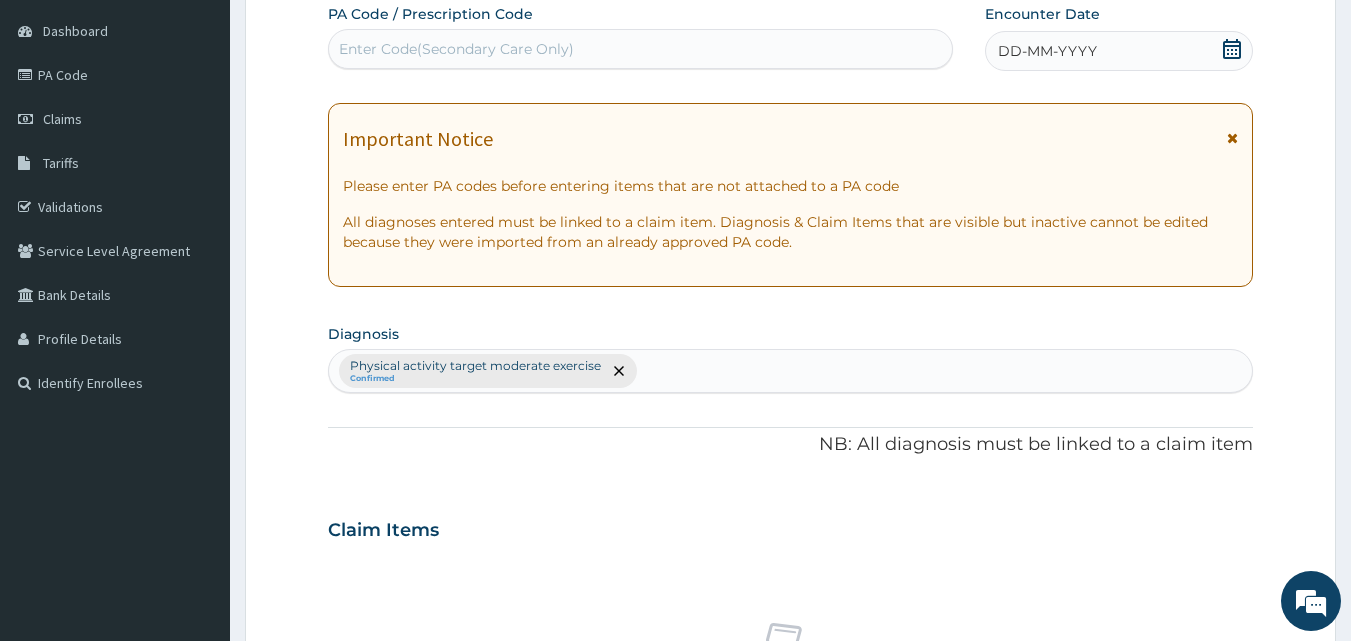 click on "Enter Code(Secondary Care Only)" at bounding box center (456, 49) 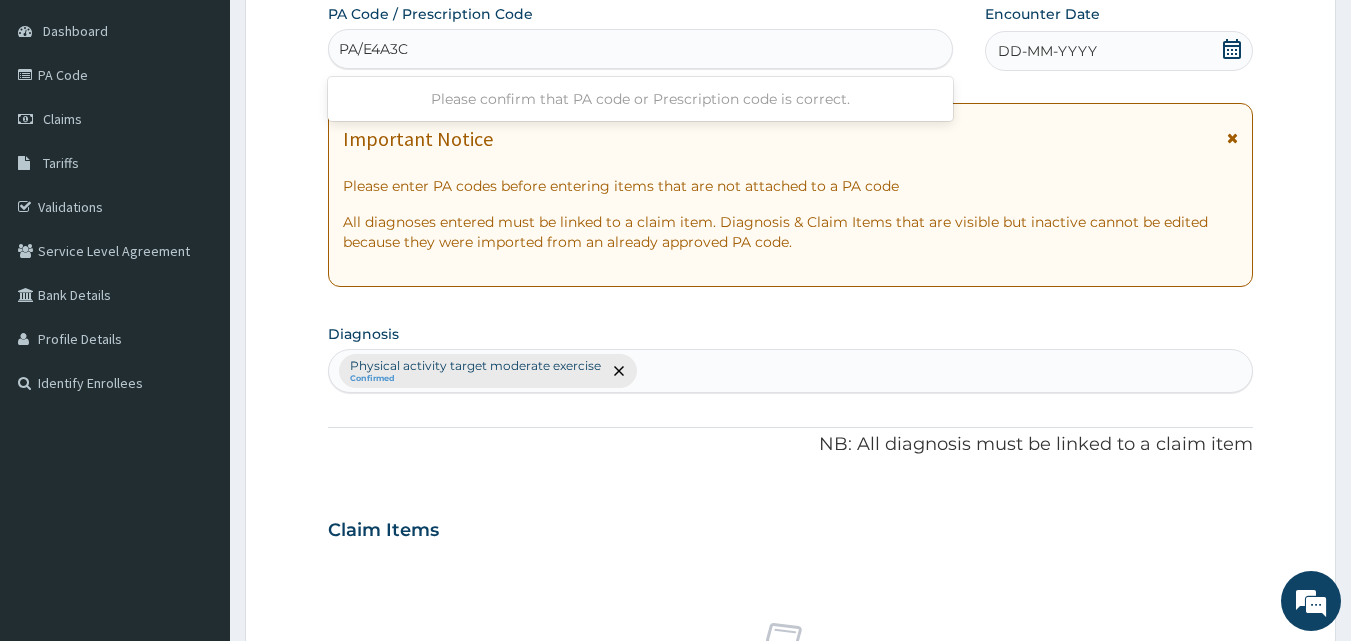 type on "PA/E4A3C5" 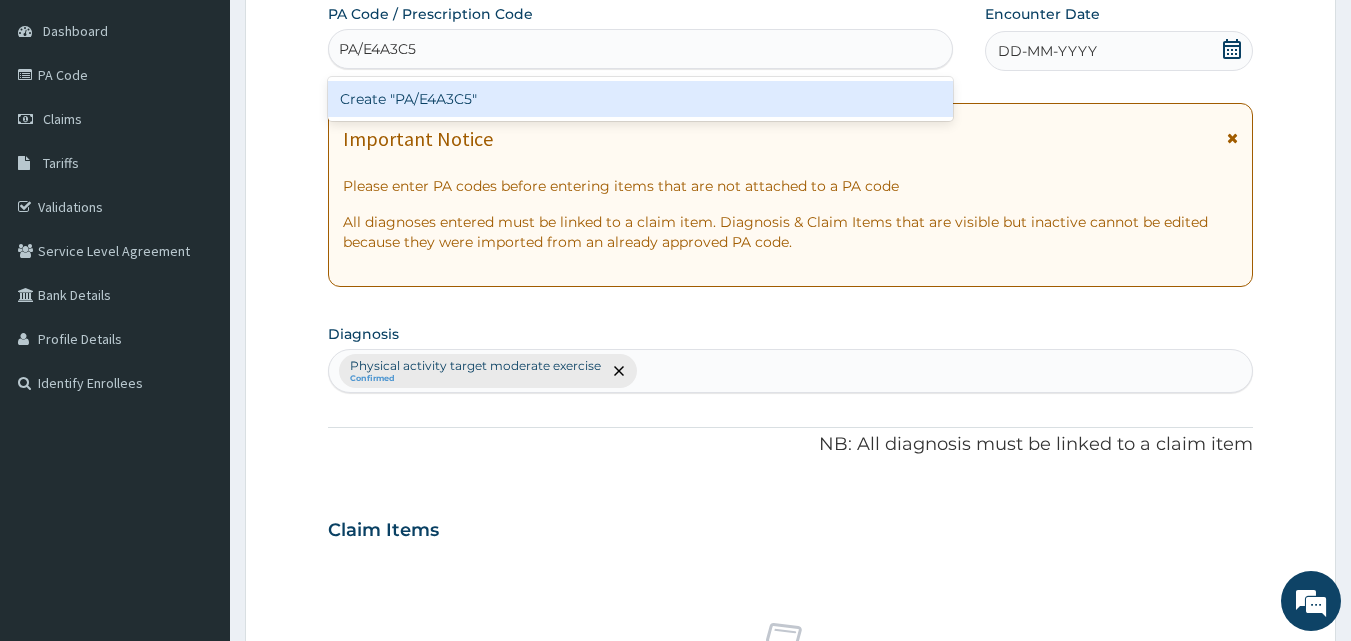 click on "Create "PA/E4A3C5"" at bounding box center [641, 99] 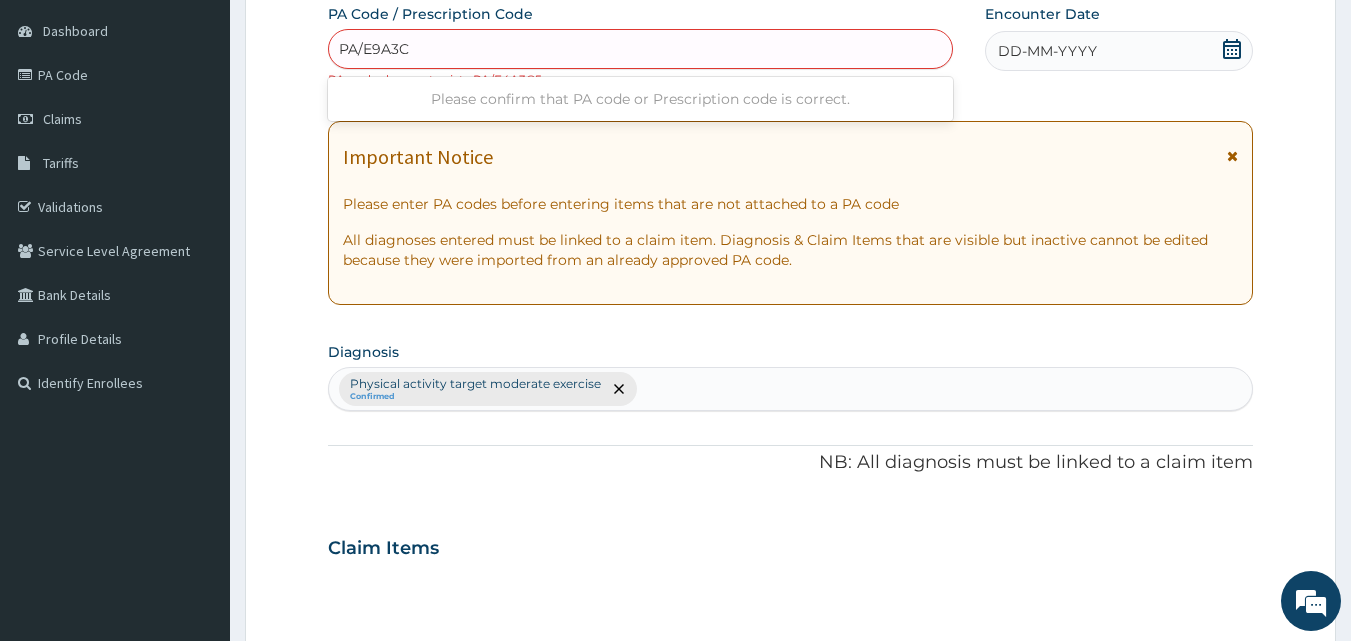 type on "PA/E9A3C5" 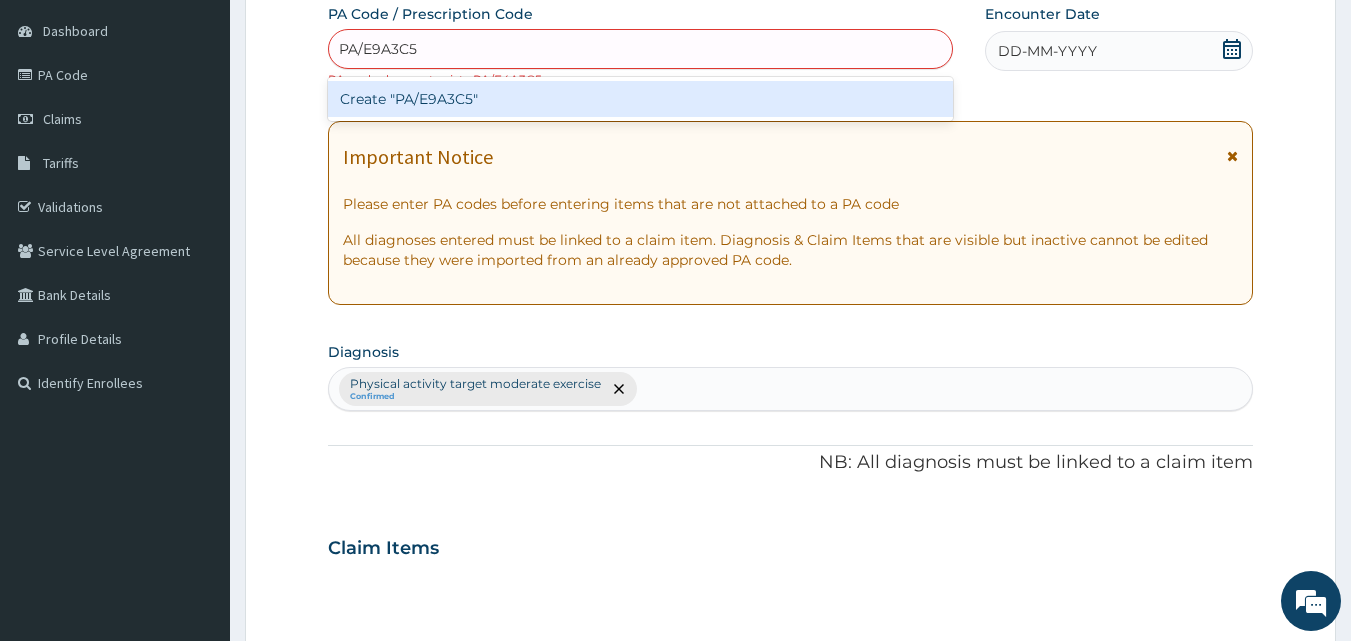 click on "Create "PA/E9A3C5"" at bounding box center [641, 99] 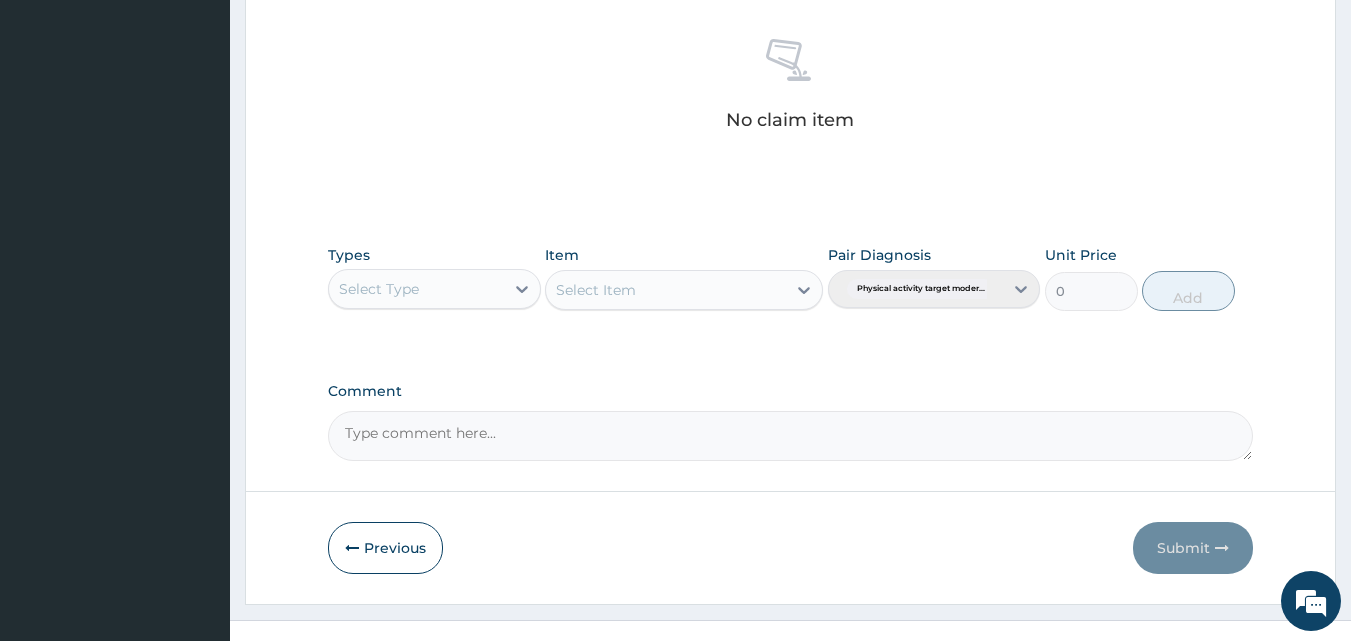 scroll, scrollTop: 819, scrollLeft: 0, axis: vertical 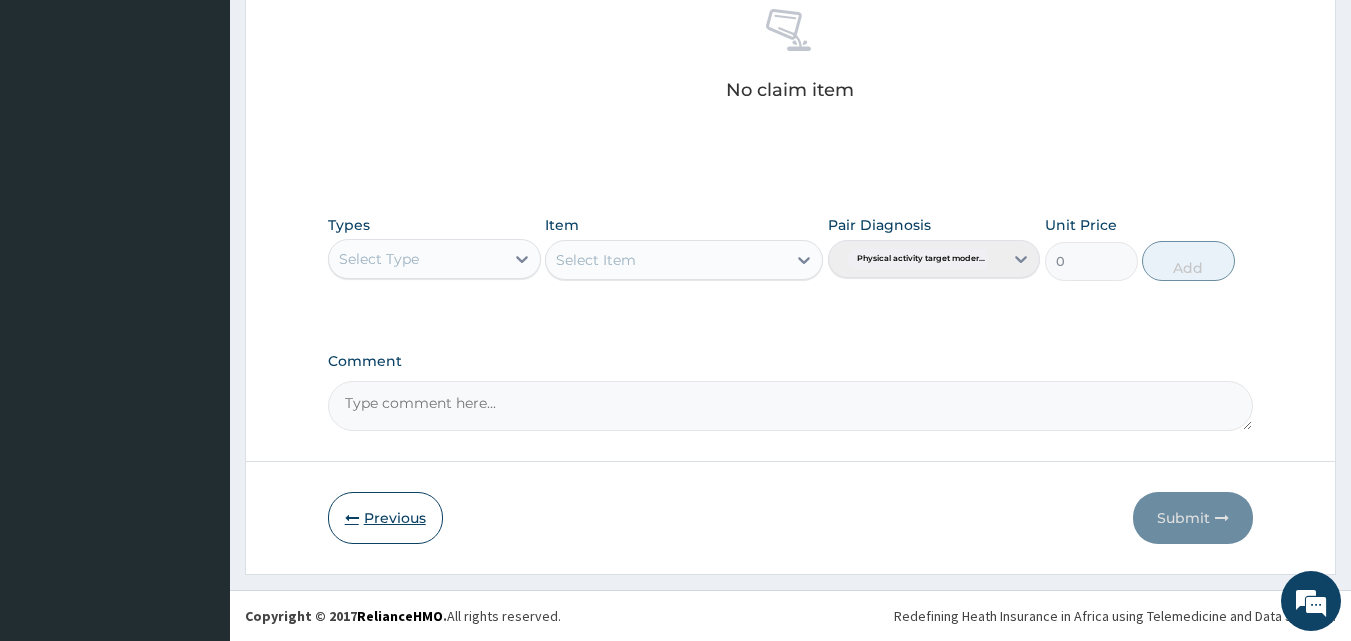 click on "Previous" at bounding box center (385, 518) 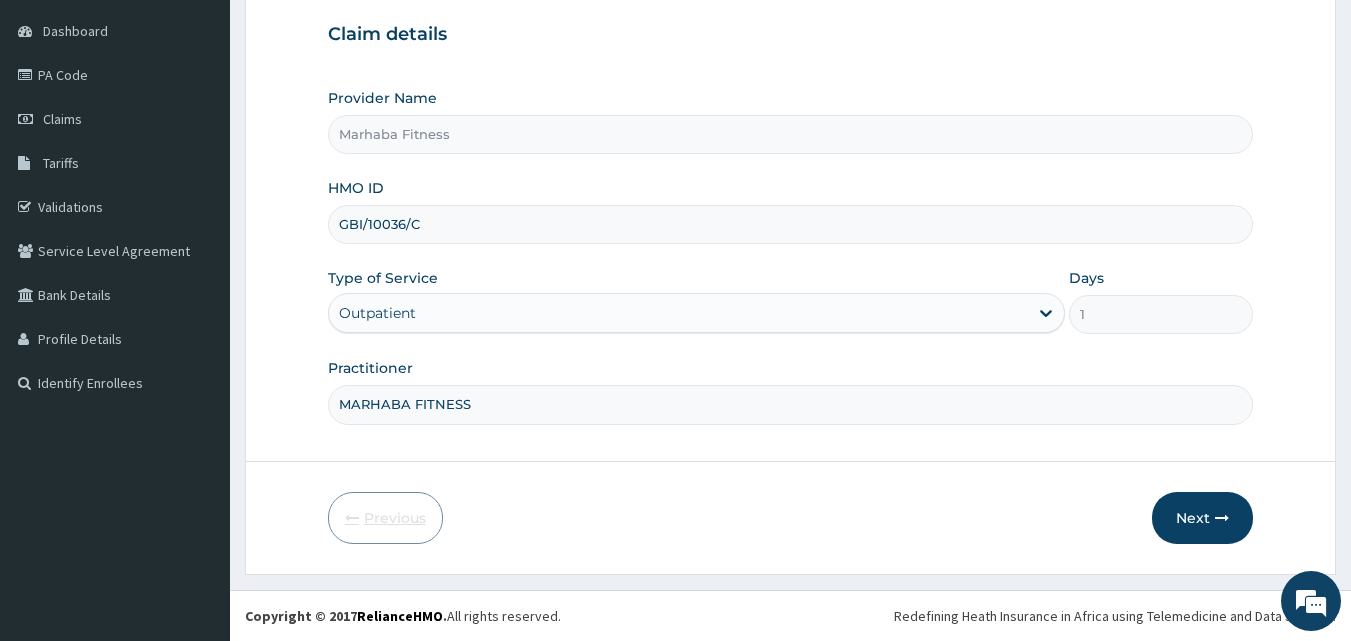 scroll, scrollTop: 187, scrollLeft: 0, axis: vertical 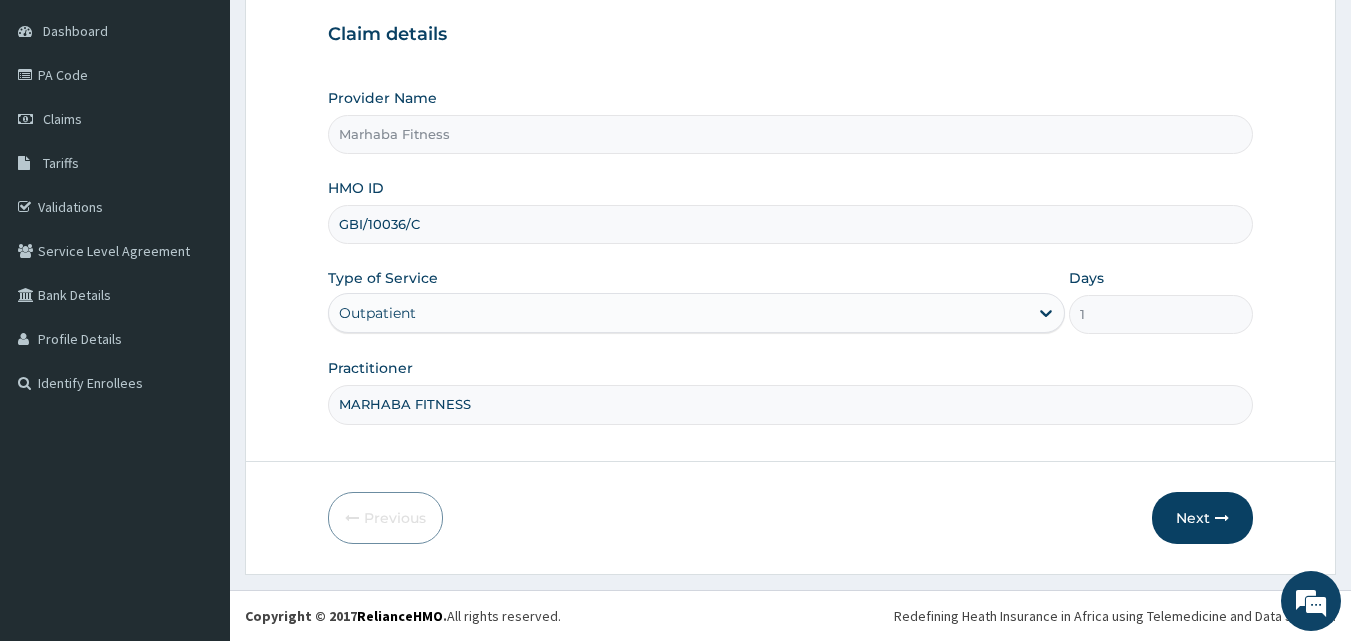 click on "GBI/10036/C" at bounding box center (791, 224) 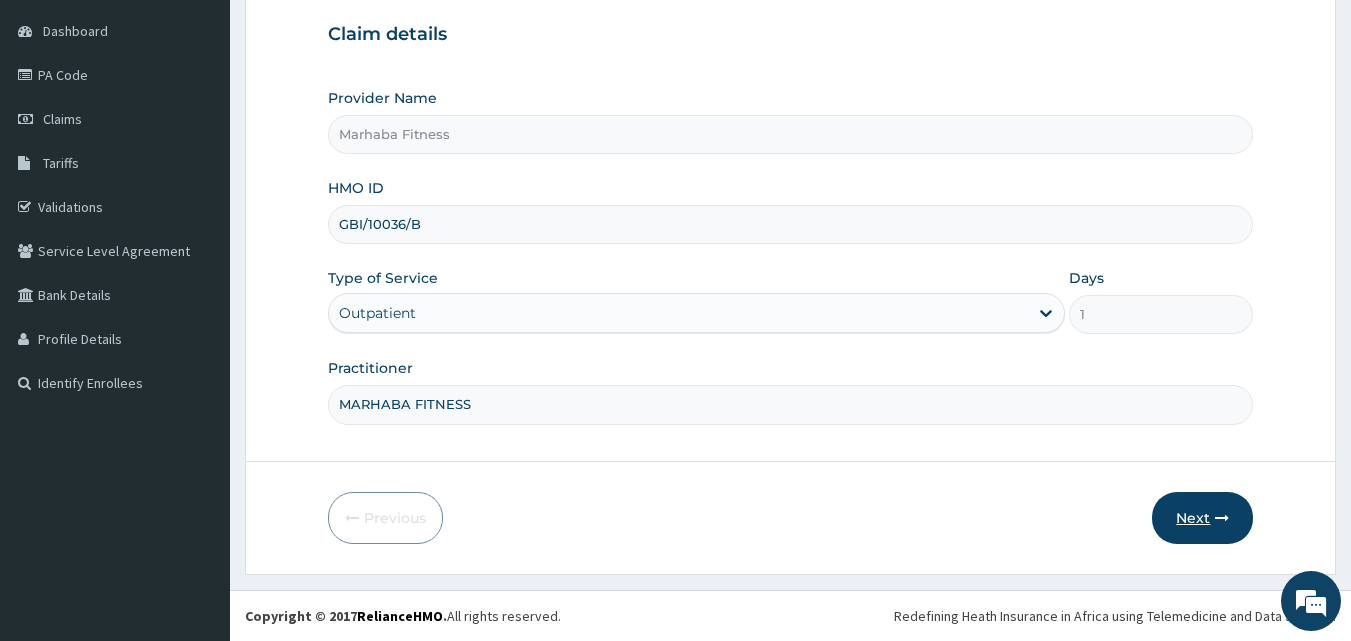 type on "GBI/10036/B" 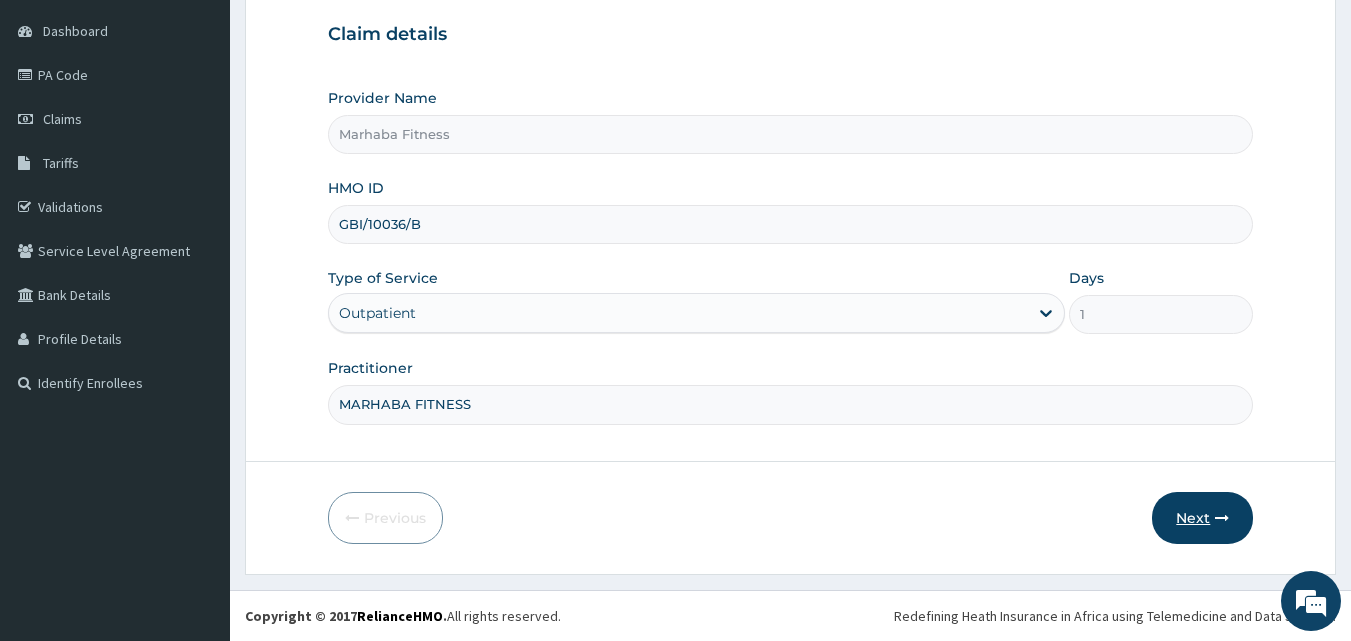 click on "Next" at bounding box center (1202, 518) 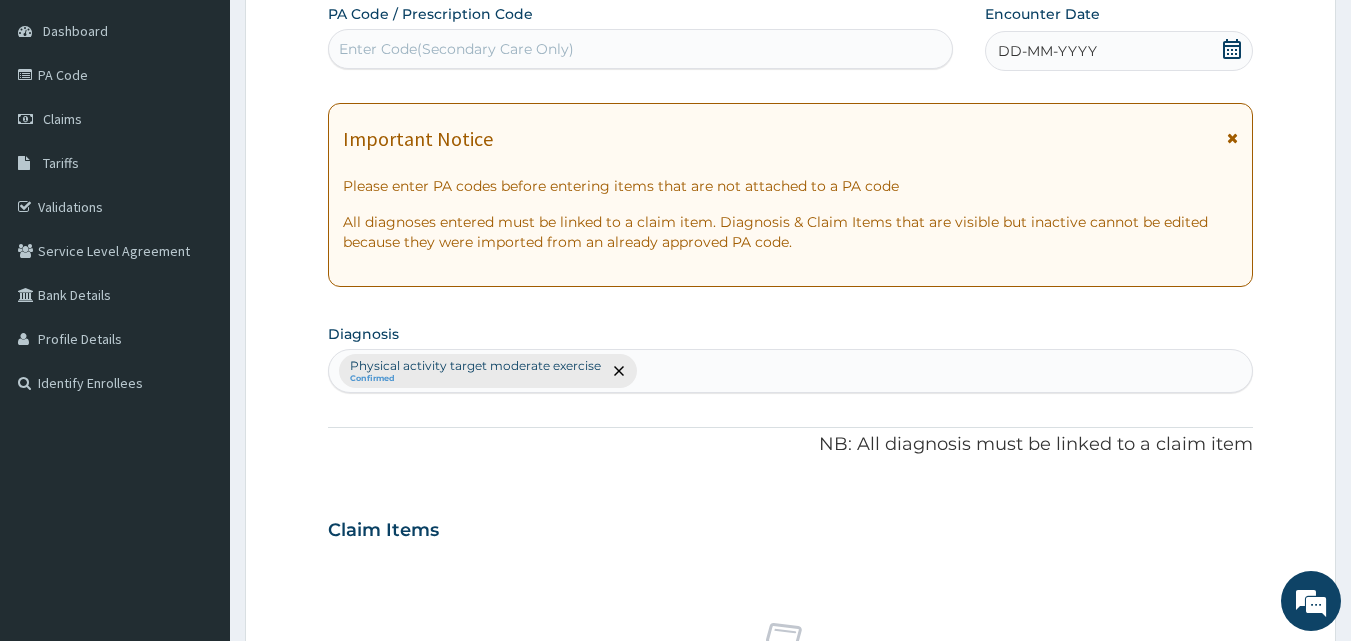 click on "Enter Code(Secondary Care Only)" at bounding box center (641, 49) 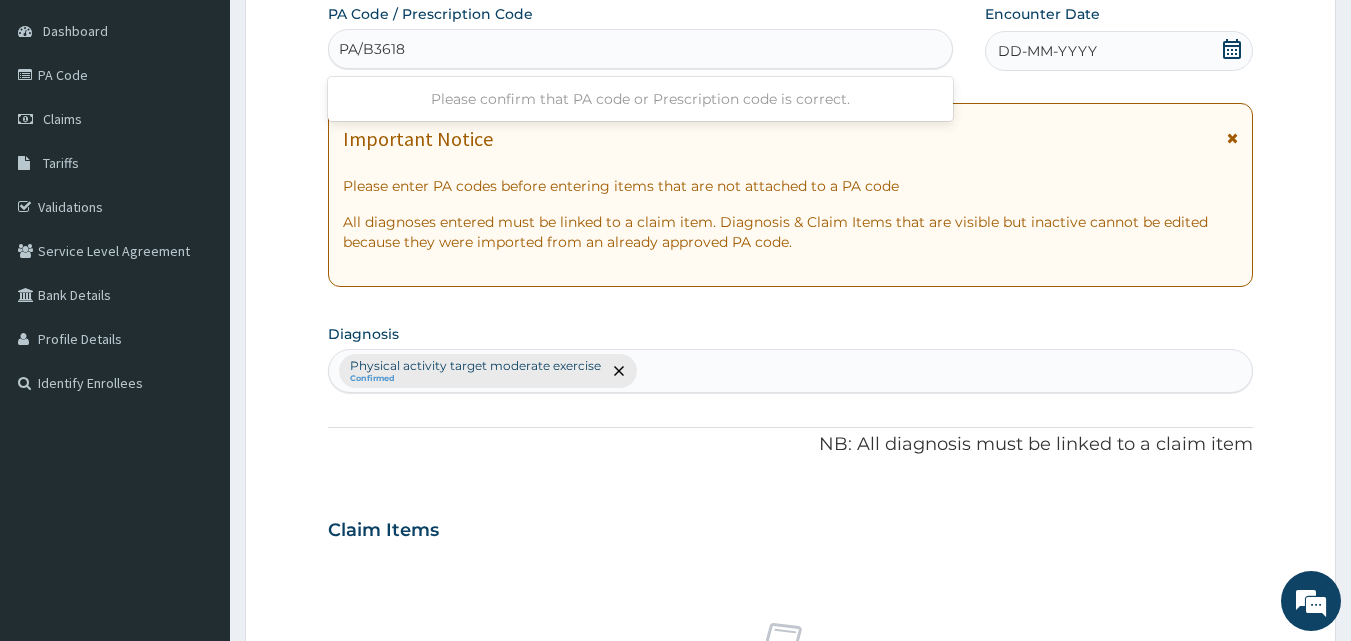 type on "PA/B36180" 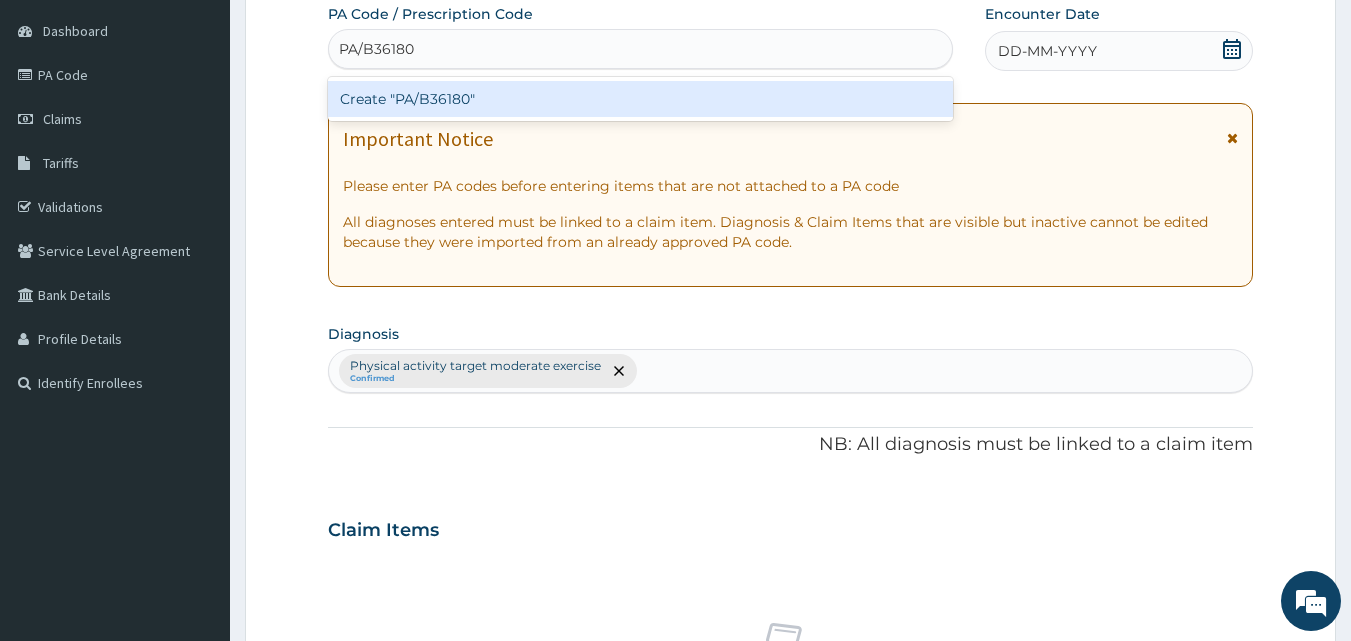 click on "Create "PA/B36180"" at bounding box center [641, 99] 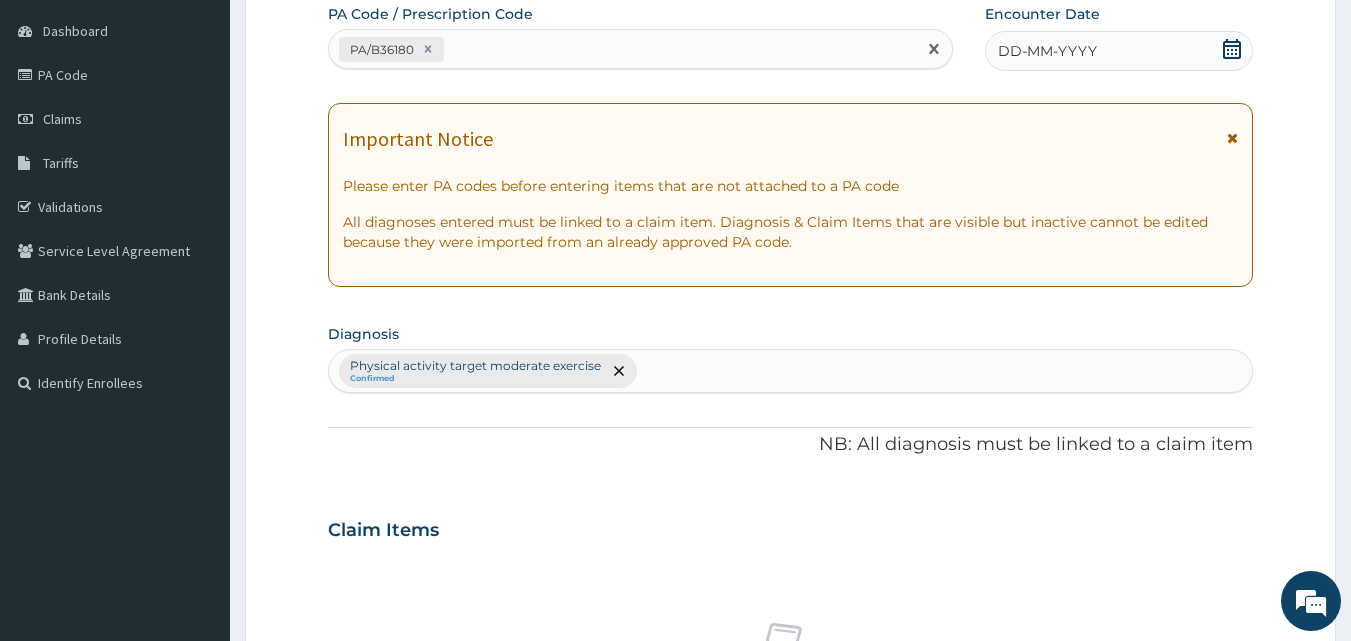 click on "DD-MM-YYYY" at bounding box center [1119, 51] 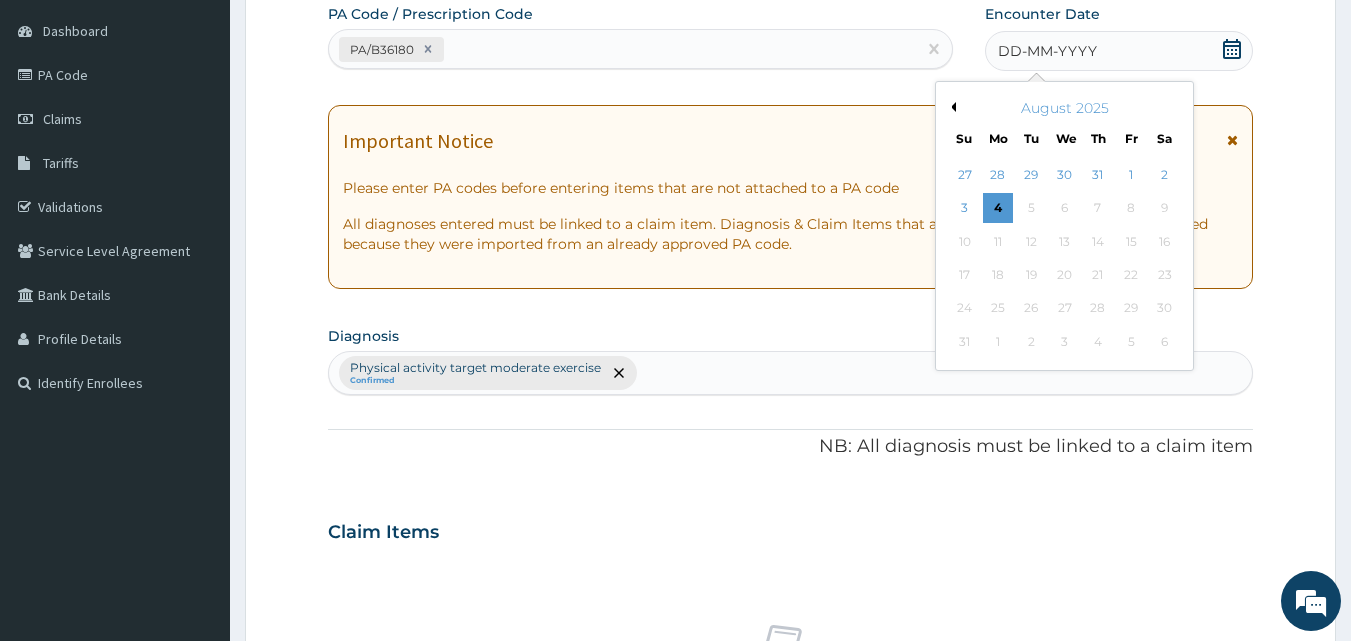 click on "Previous Month" at bounding box center (951, 107) 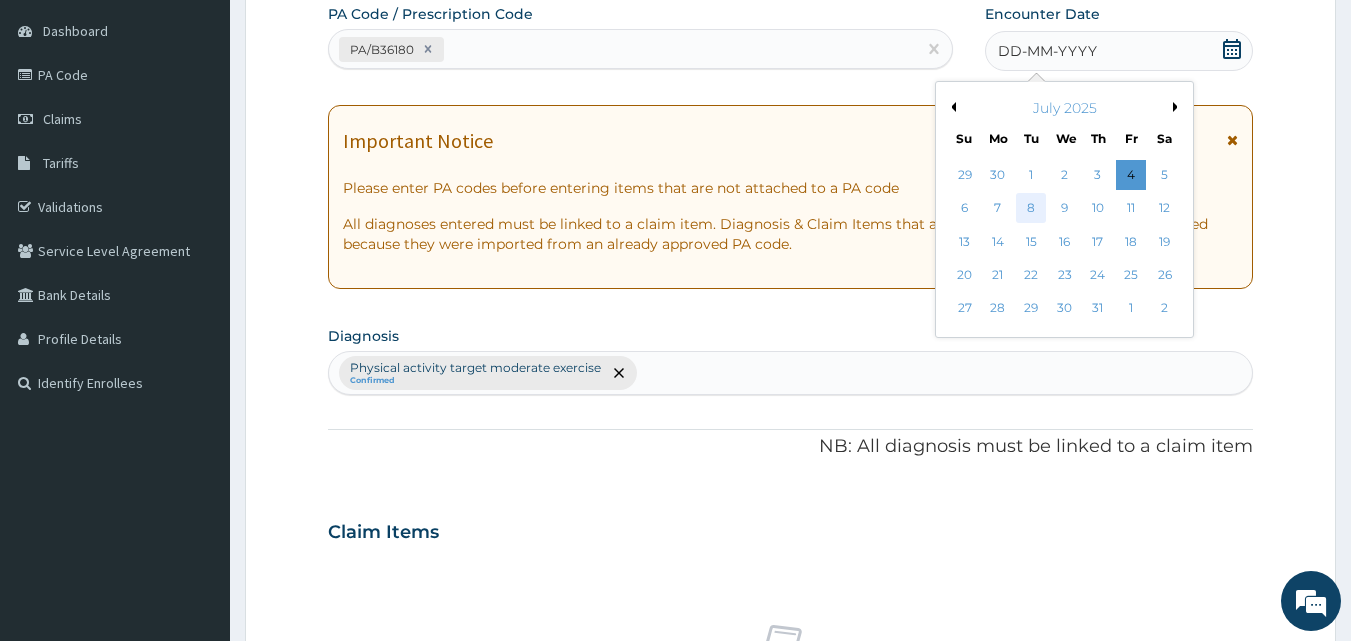click on "8" at bounding box center [1032, 209] 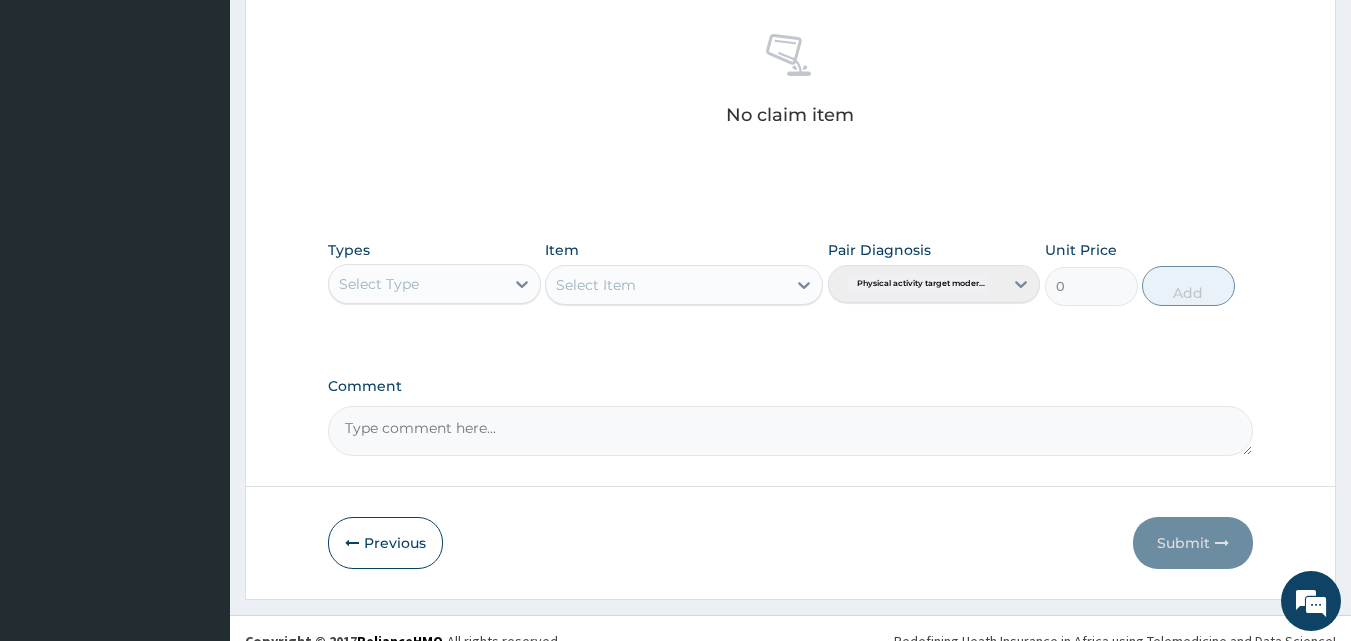 scroll, scrollTop: 801, scrollLeft: 0, axis: vertical 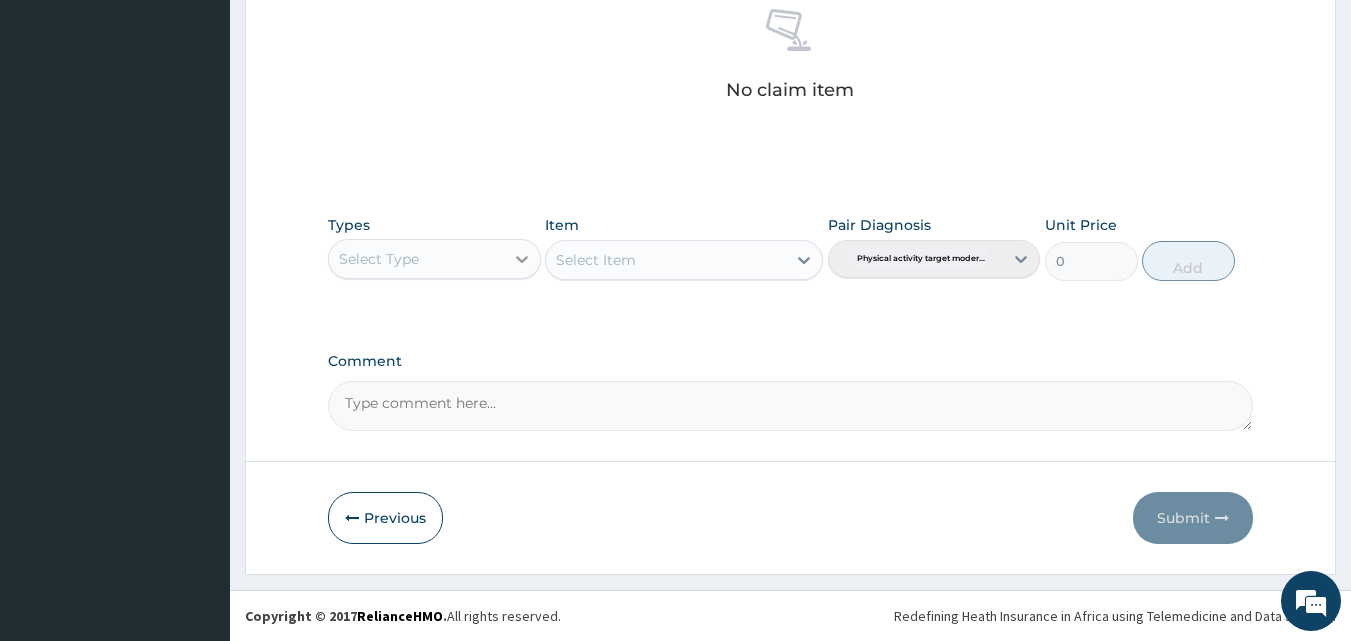click 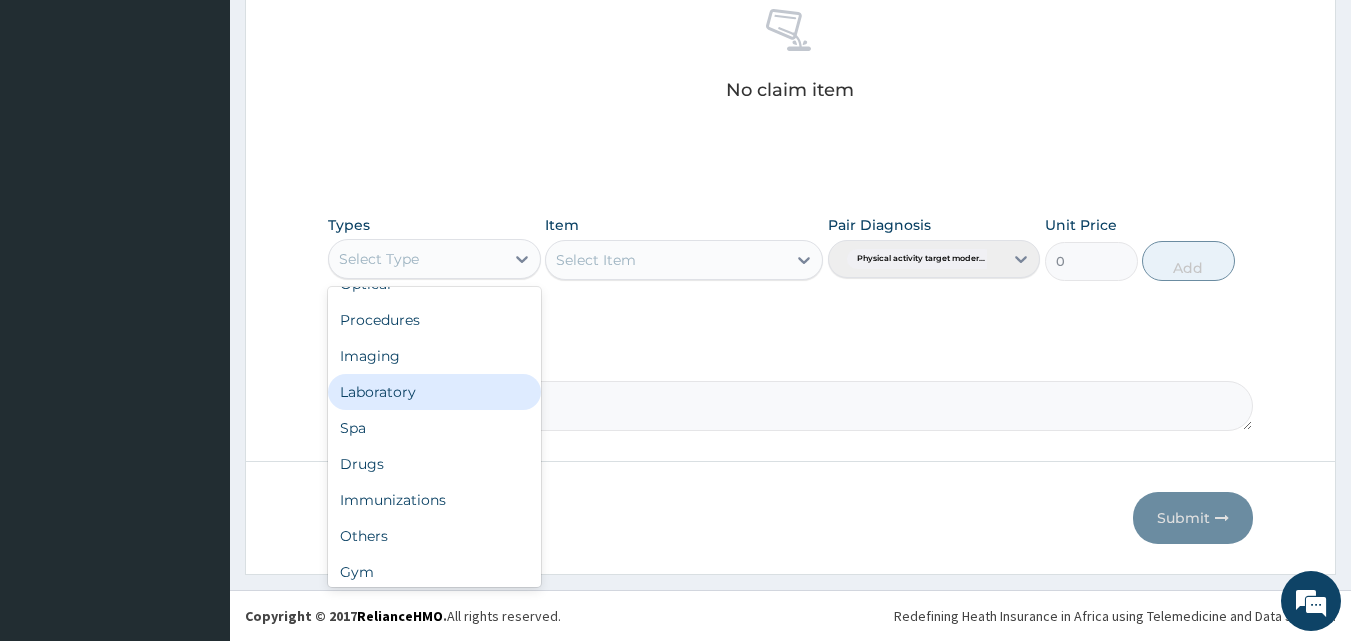 scroll, scrollTop: 68, scrollLeft: 0, axis: vertical 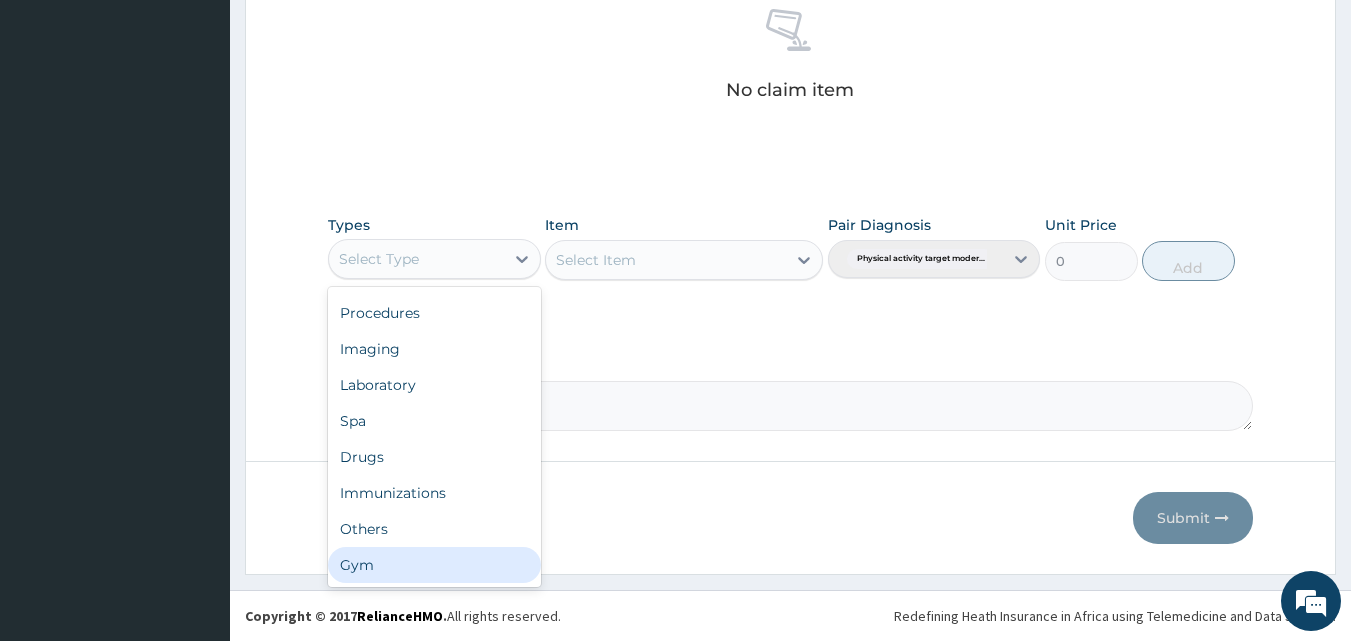 click on "Gym" at bounding box center [434, 565] 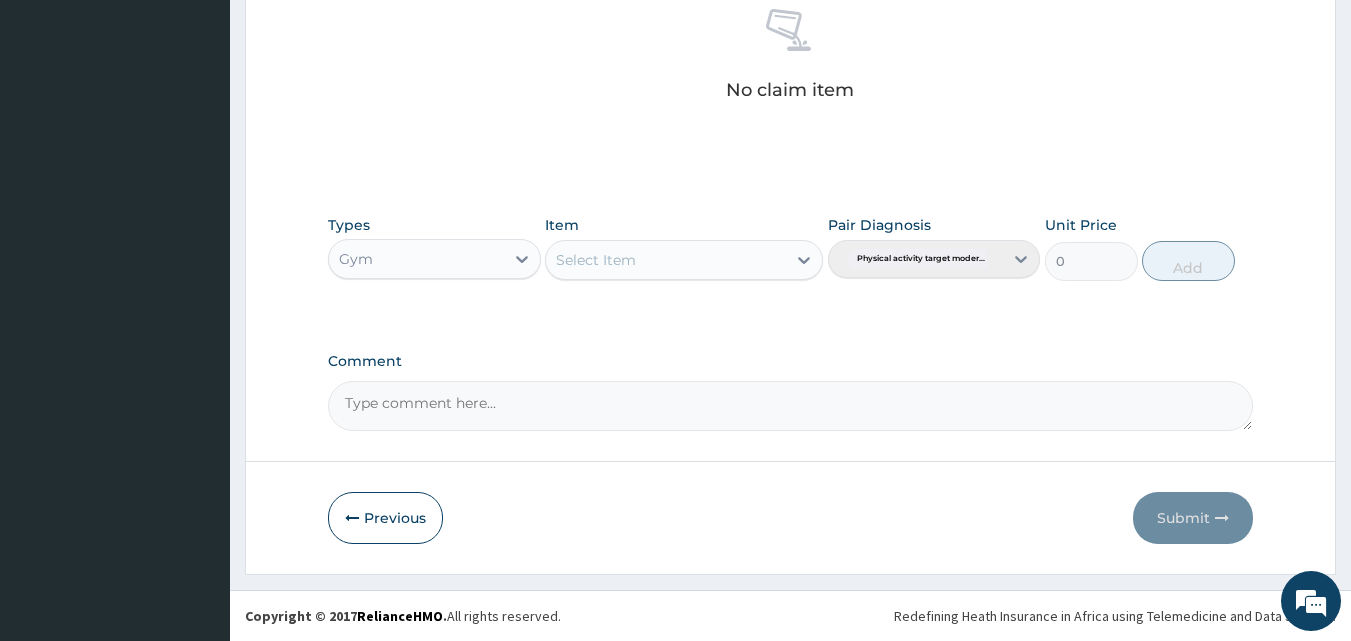 click on "Select Item" at bounding box center (666, 260) 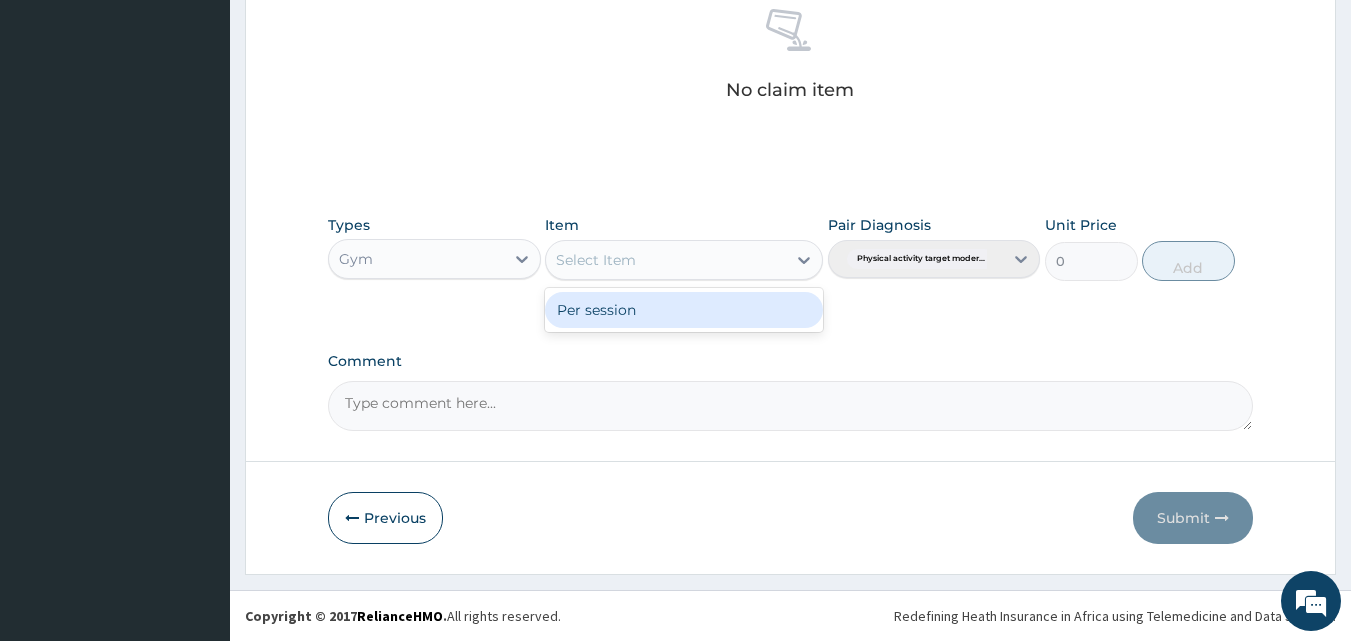 click on "Per session" at bounding box center [684, 310] 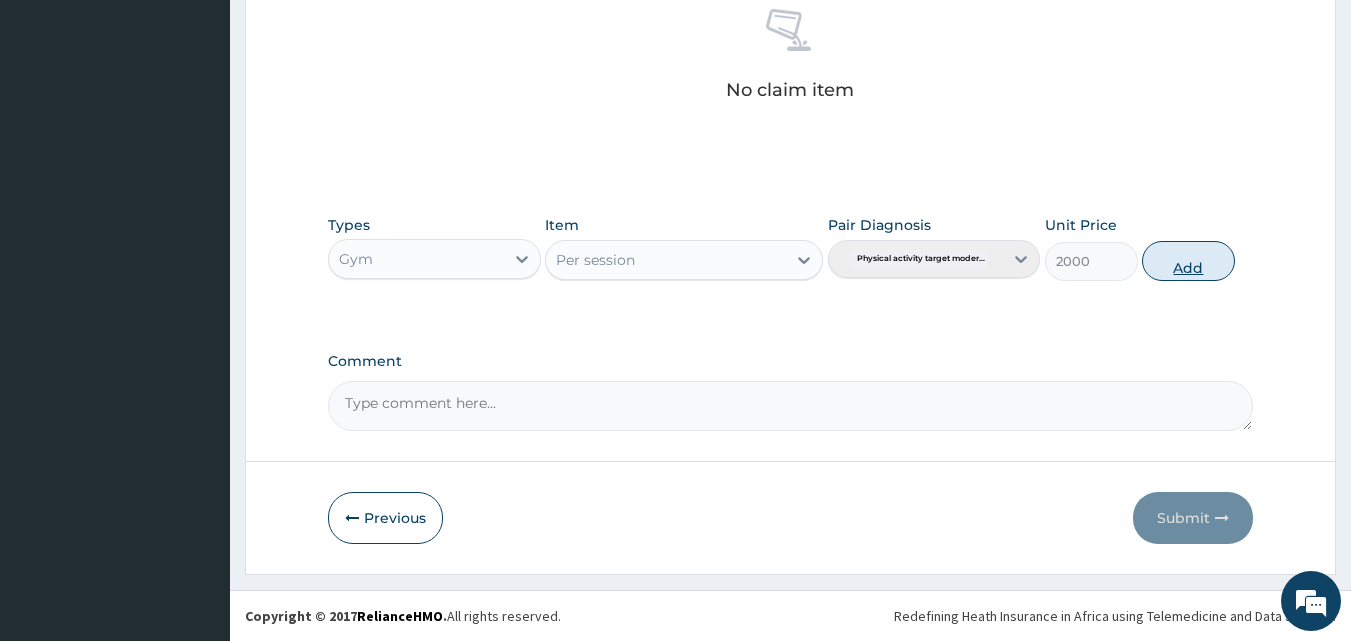 click on "Add" at bounding box center (1188, 261) 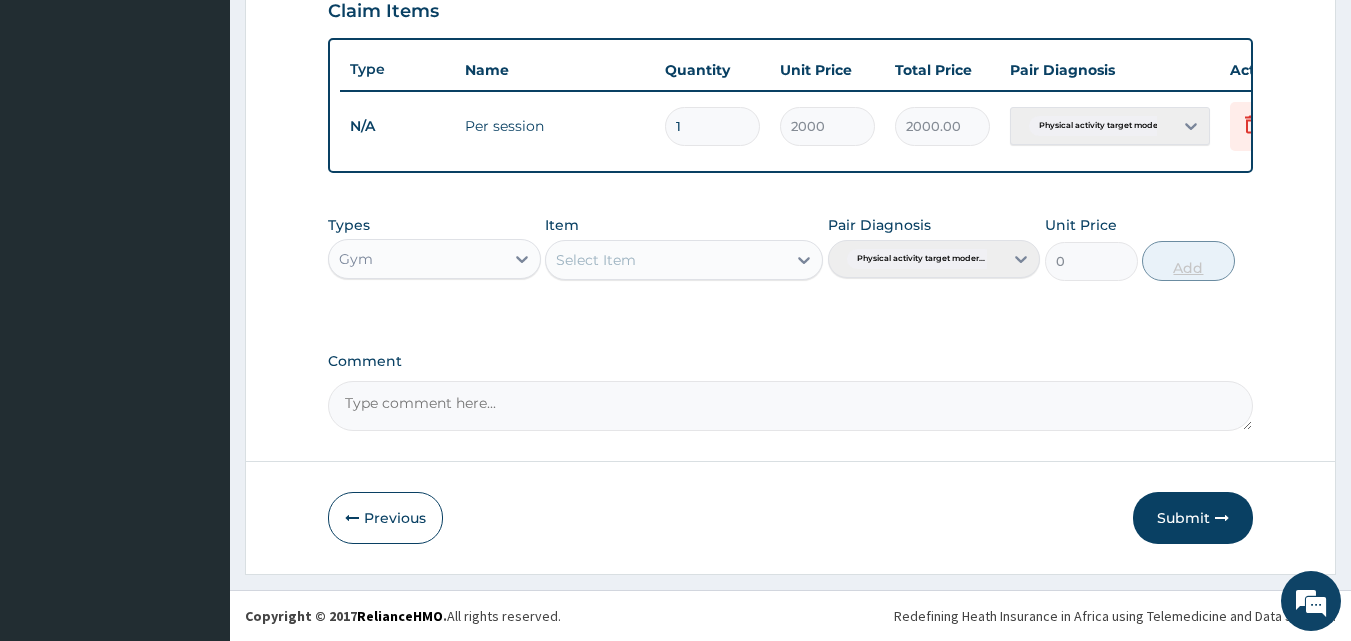 scroll, scrollTop: 721, scrollLeft: 0, axis: vertical 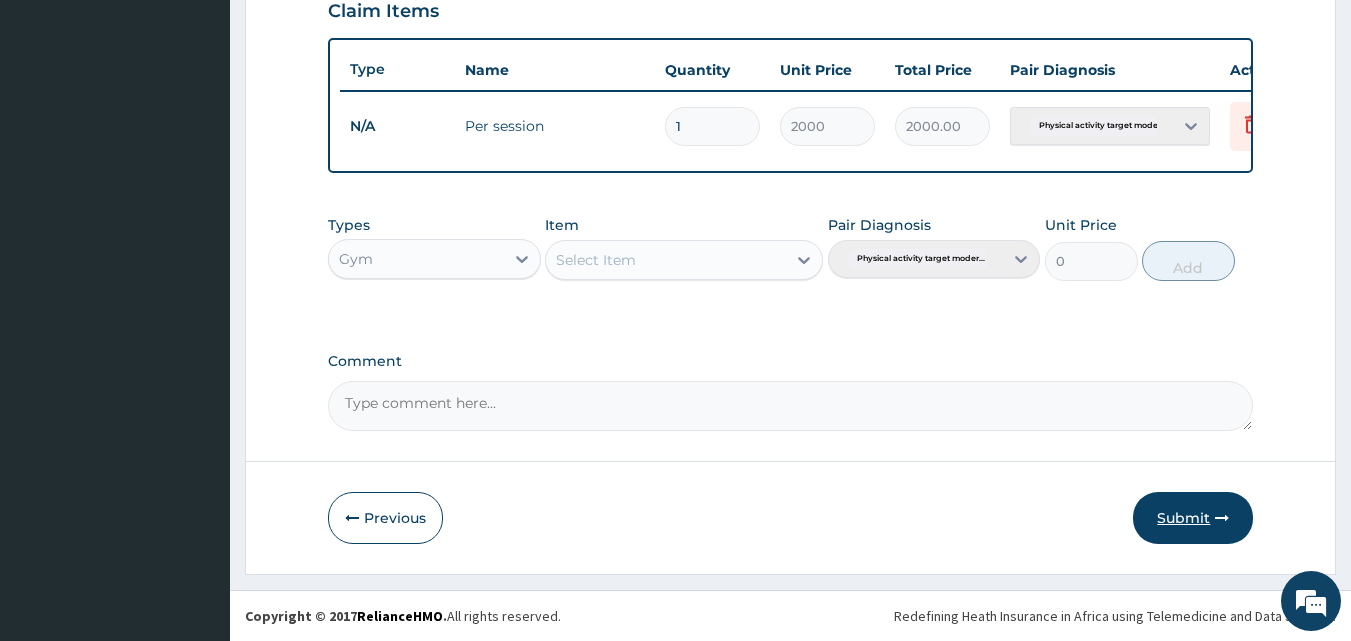 click on "Submit" at bounding box center (1193, 518) 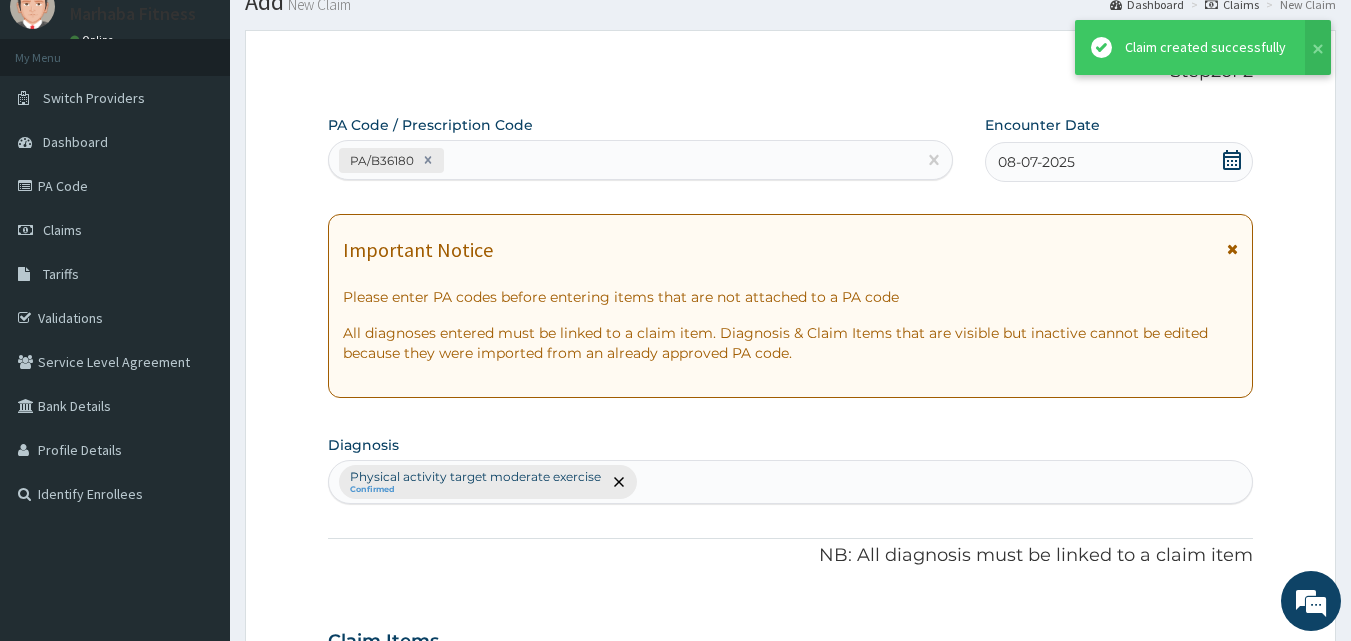 scroll, scrollTop: 721, scrollLeft: 0, axis: vertical 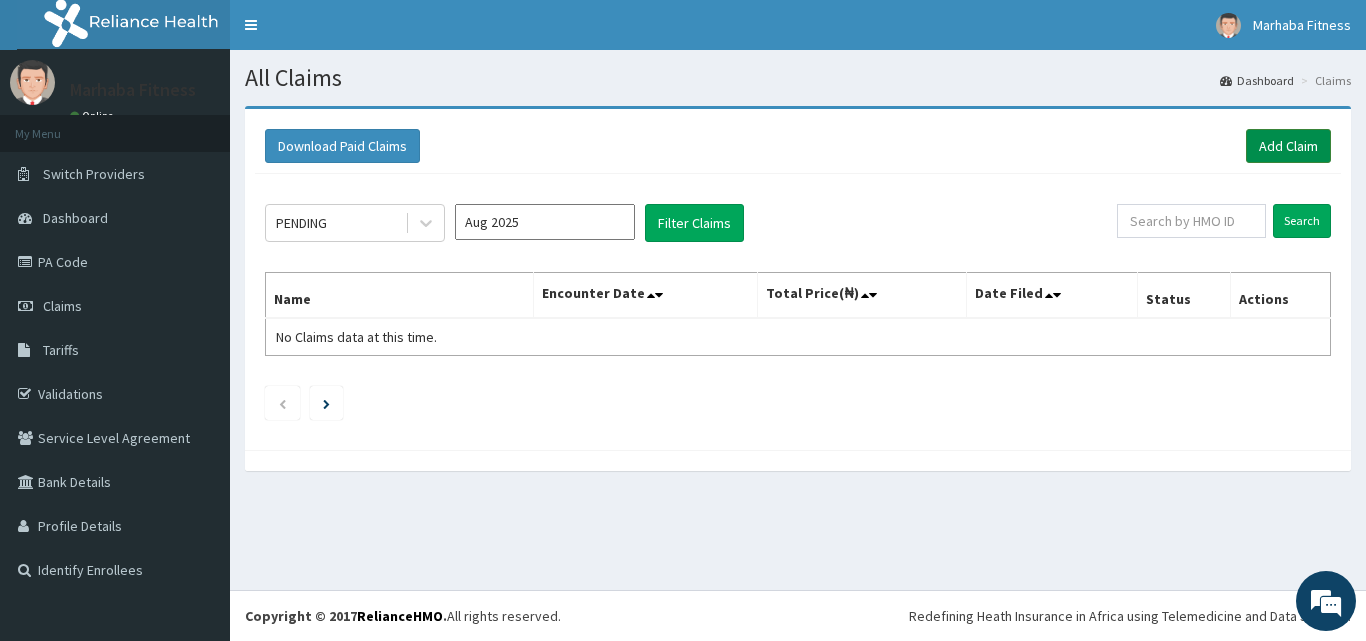 click on "Add Claim" at bounding box center (1288, 146) 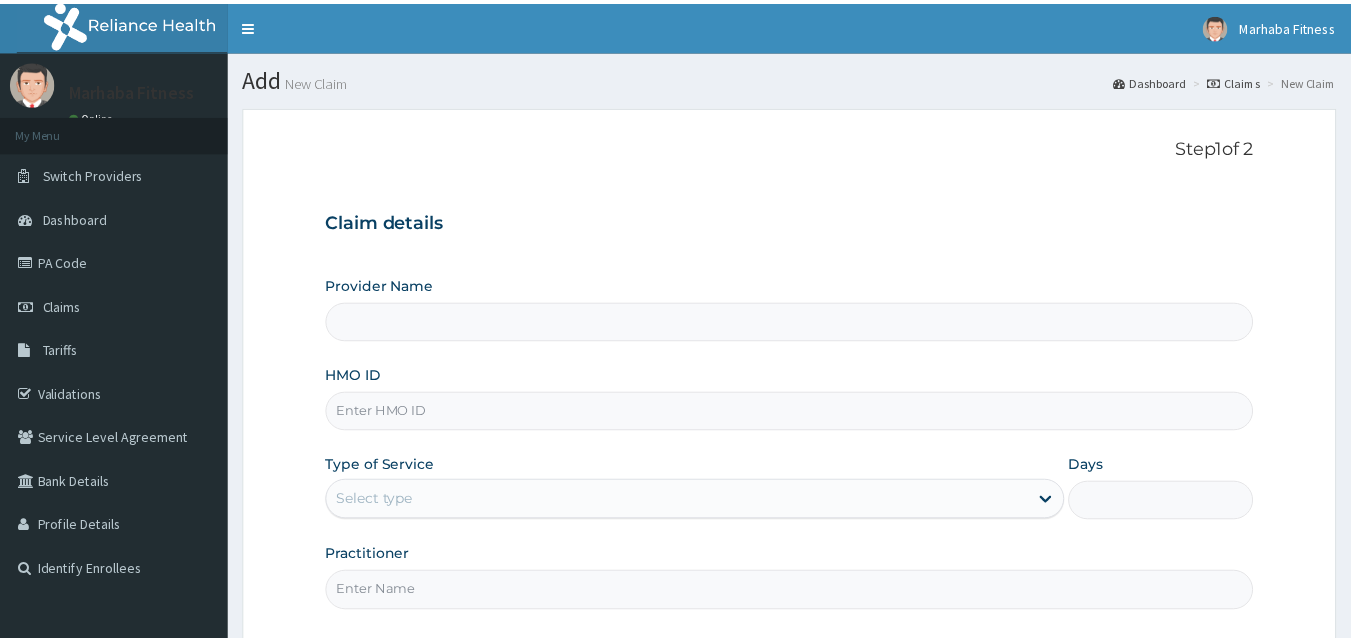 scroll, scrollTop: 0, scrollLeft: 0, axis: both 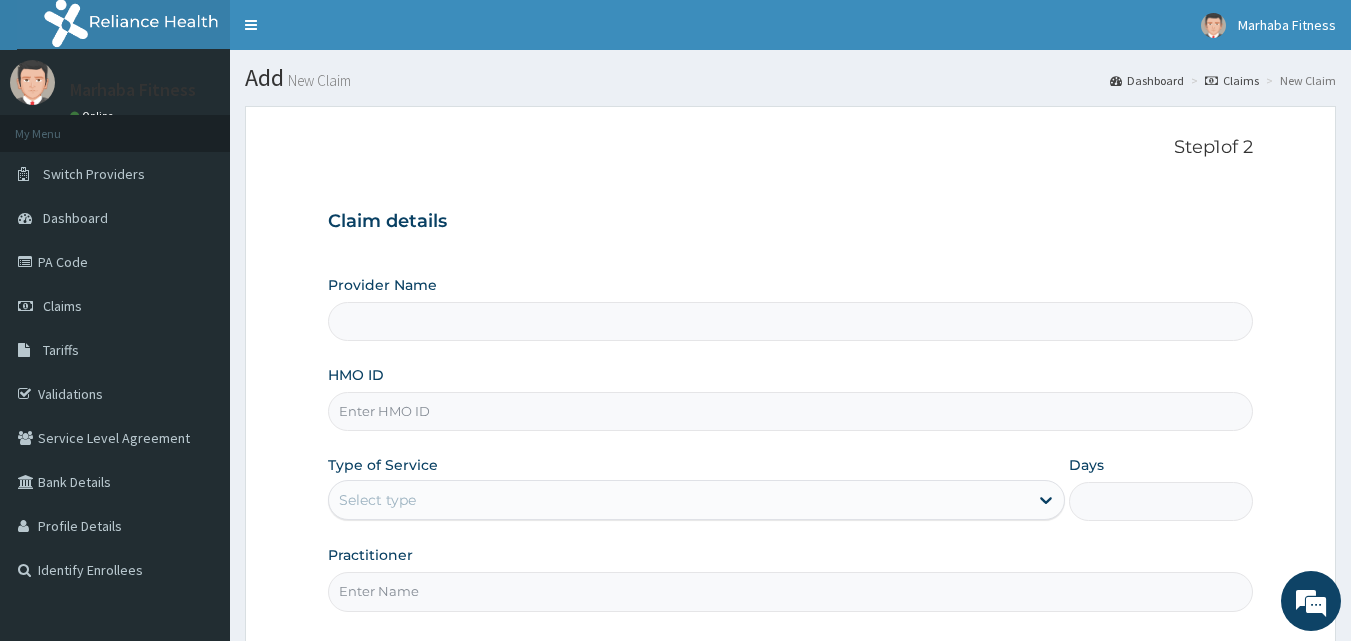 type on "Marhaba Fitness" 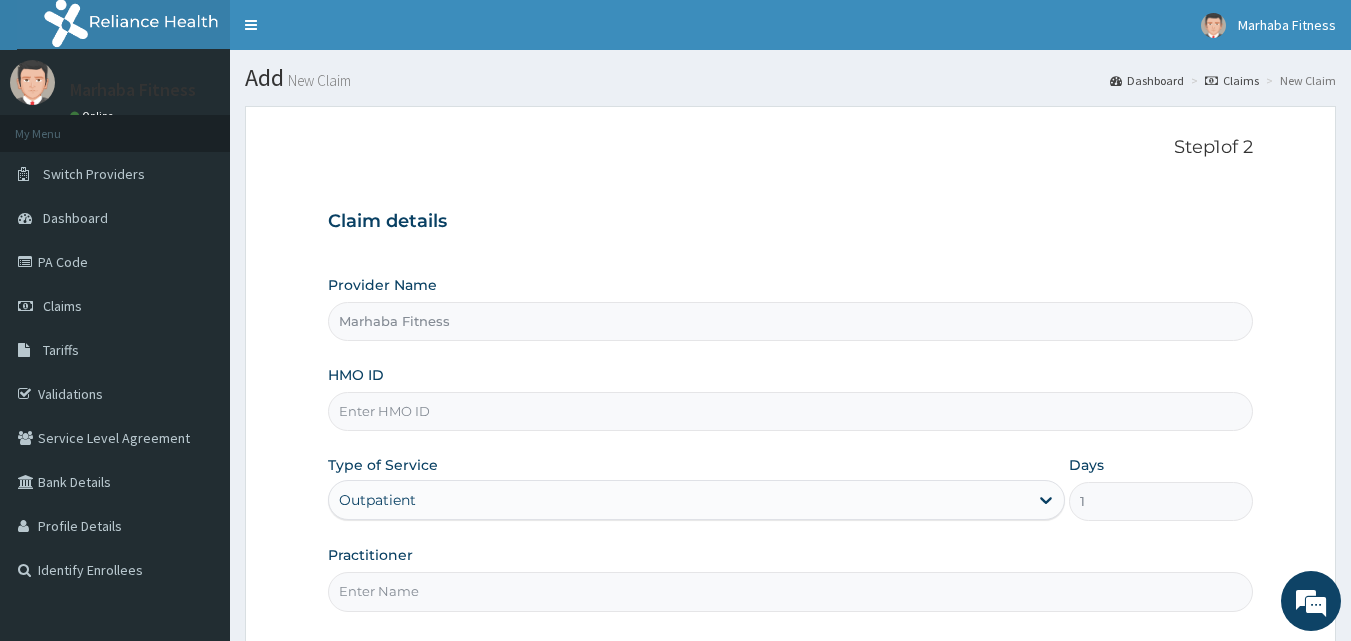 click on "HMO ID" at bounding box center [791, 411] 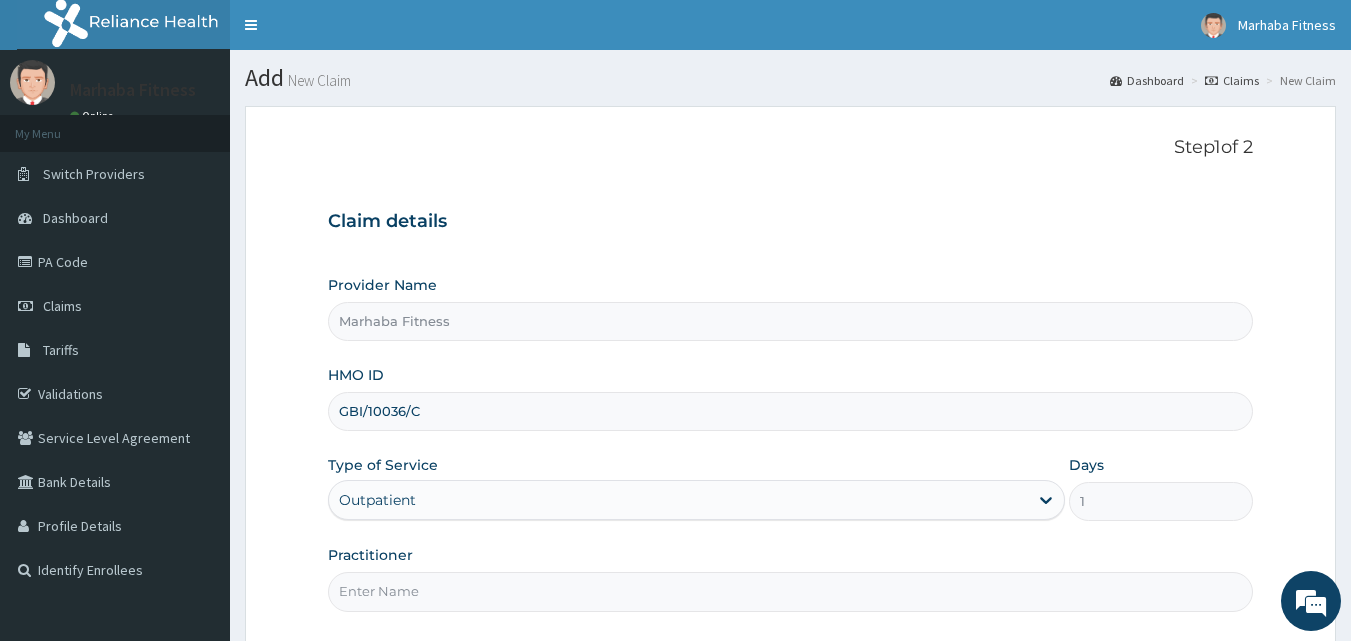 scroll, scrollTop: 0, scrollLeft: 0, axis: both 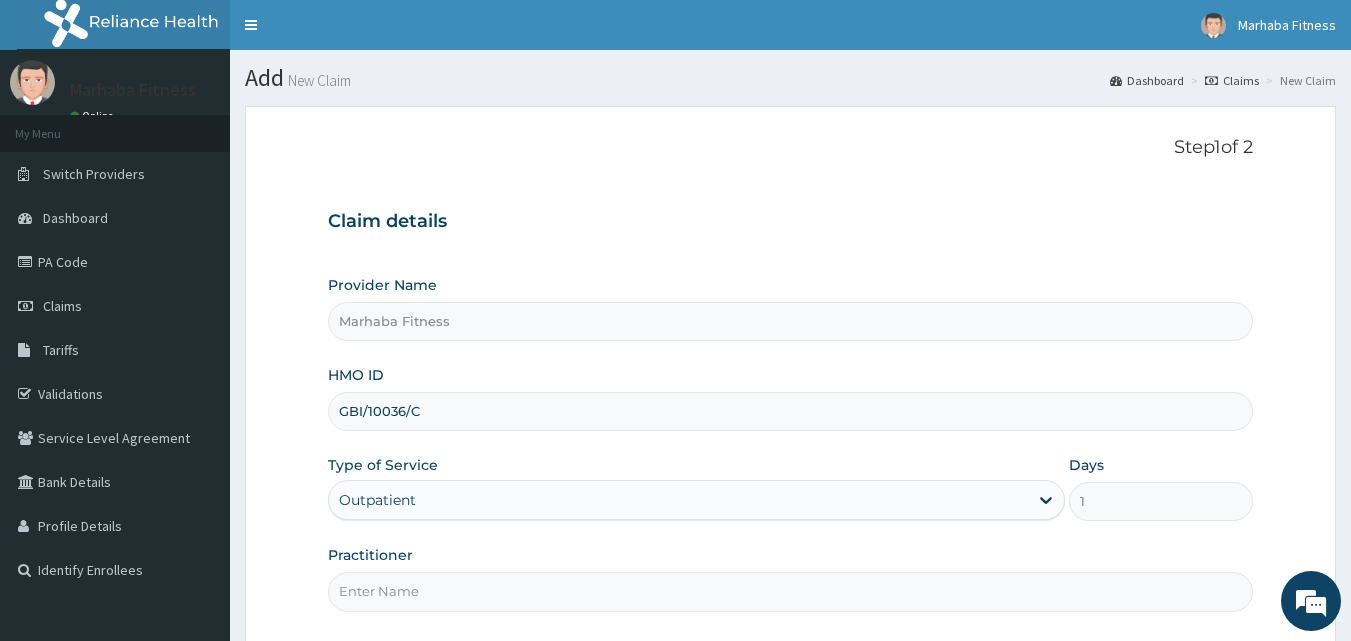 click on "Practitioner" at bounding box center [791, 591] 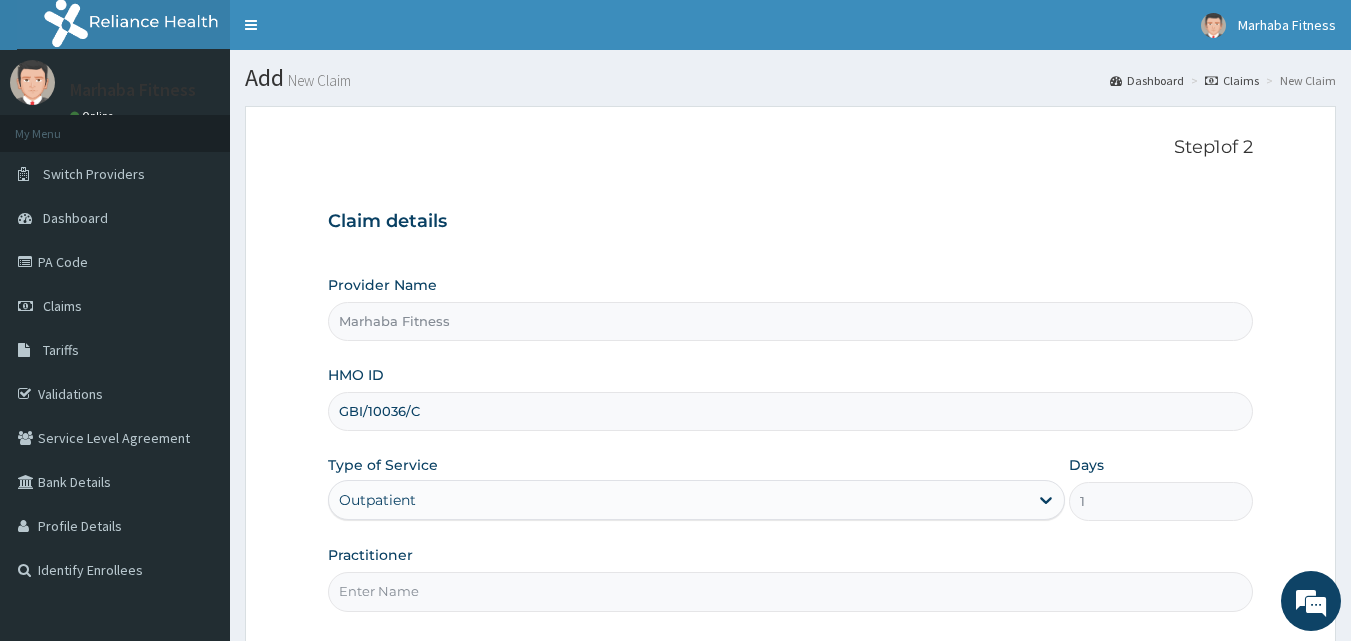 type on "MARHABA FITNESS" 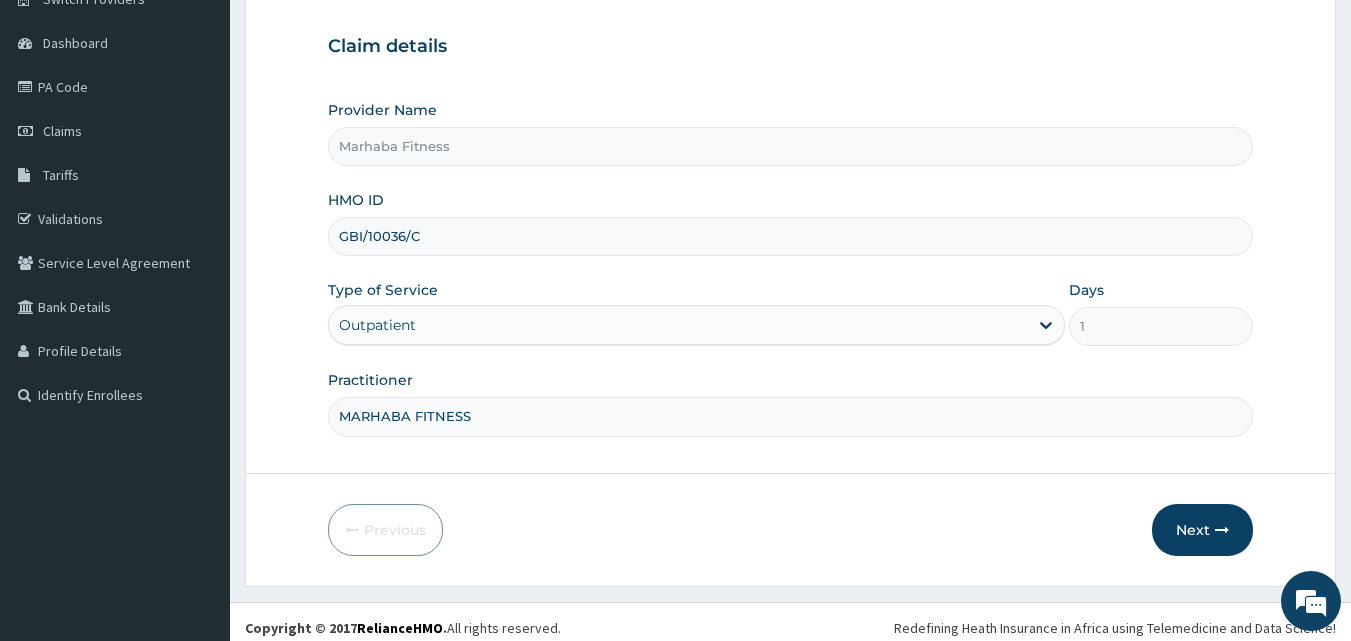 scroll, scrollTop: 187, scrollLeft: 0, axis: vertical 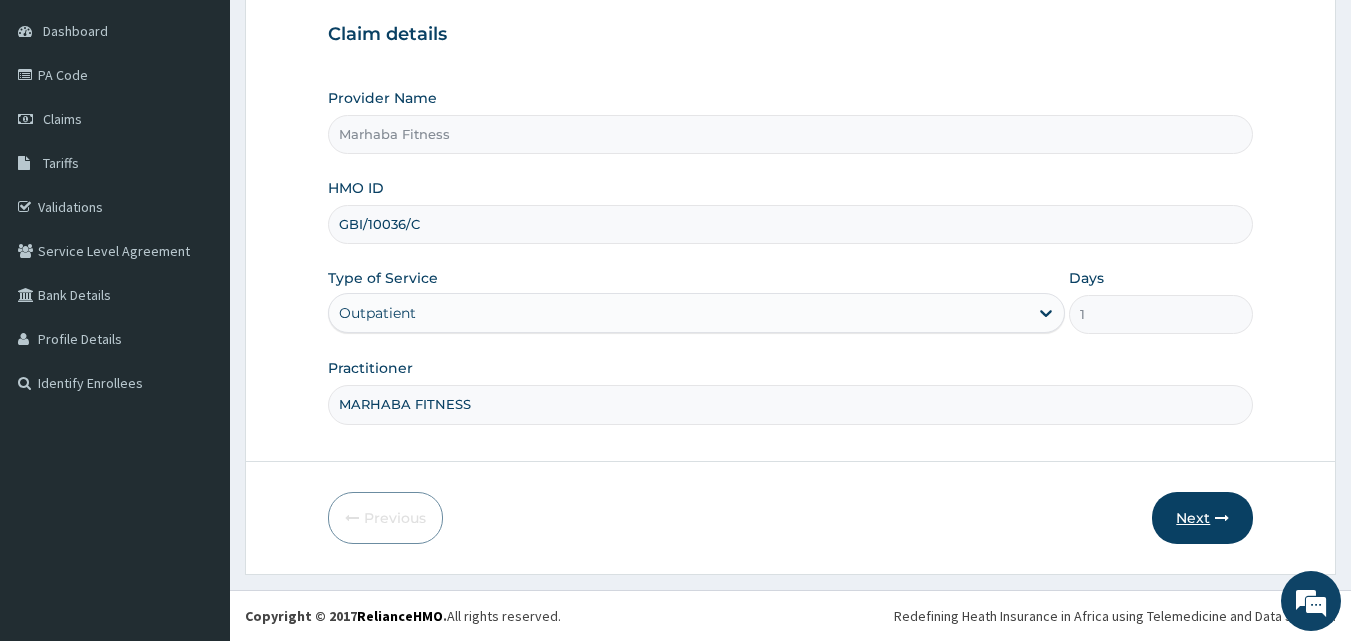 click on "Next" at bounding box center (1202, 518) 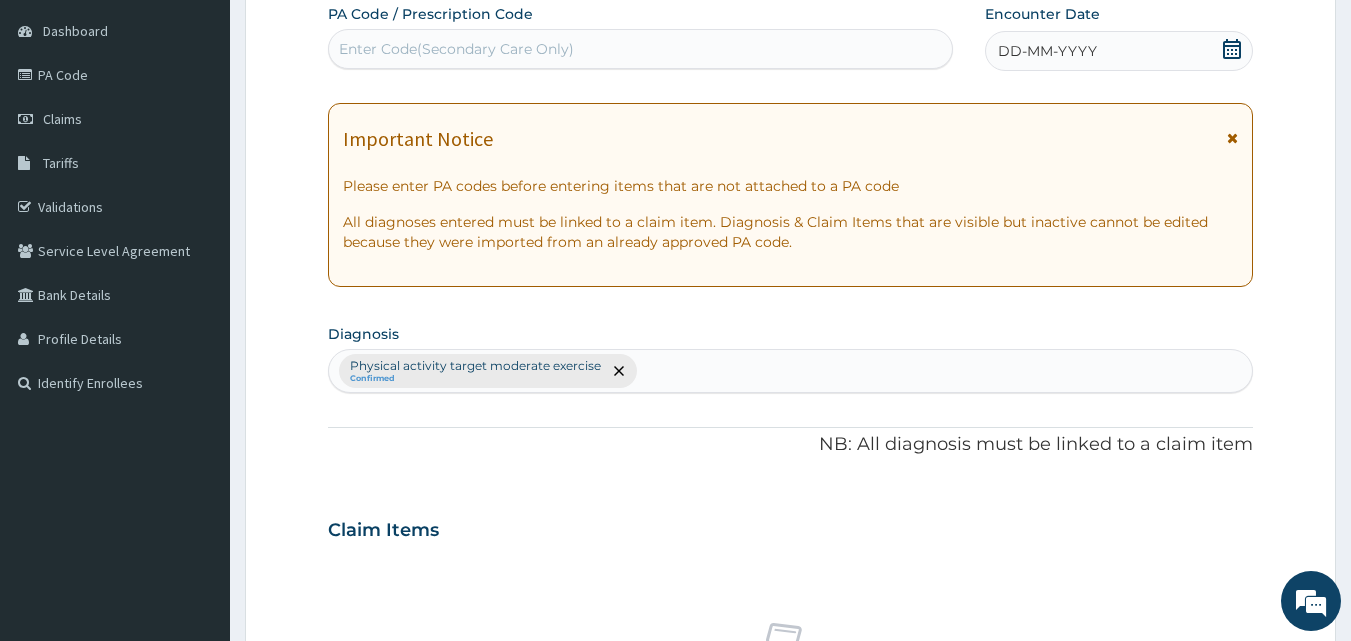 click on "Enter Code(Secondary Care Only)" at bounding box center [456, 49] 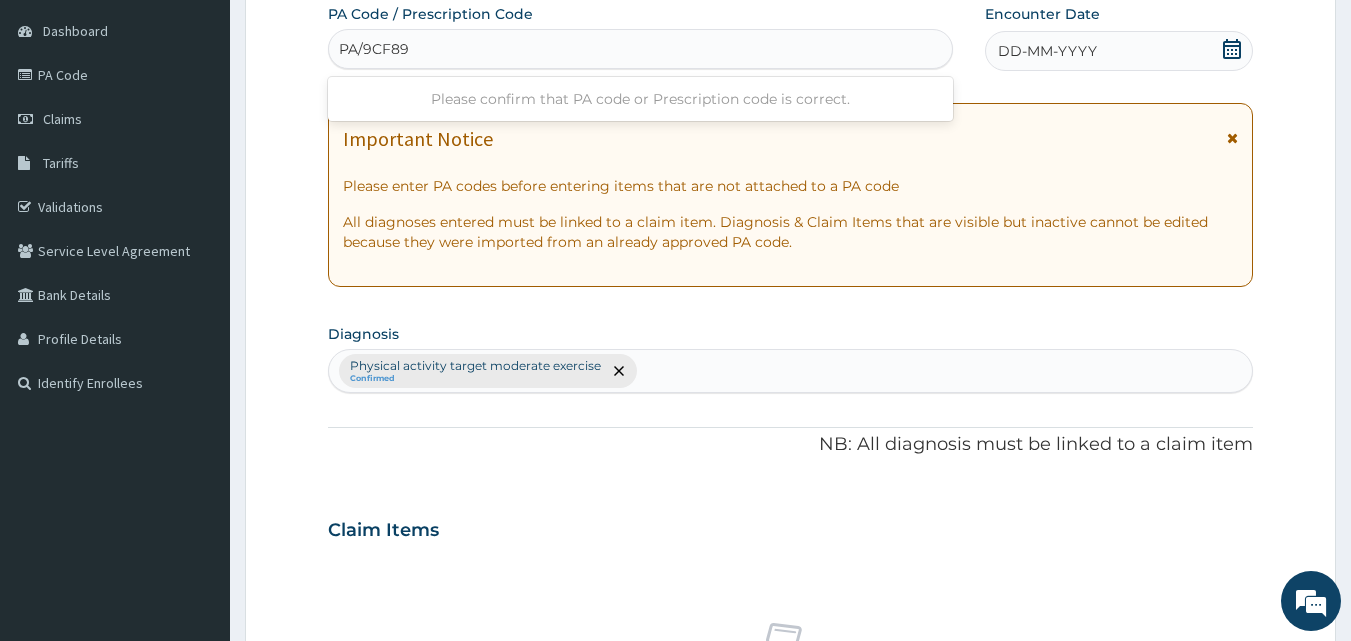 type on "PA/9CF898" 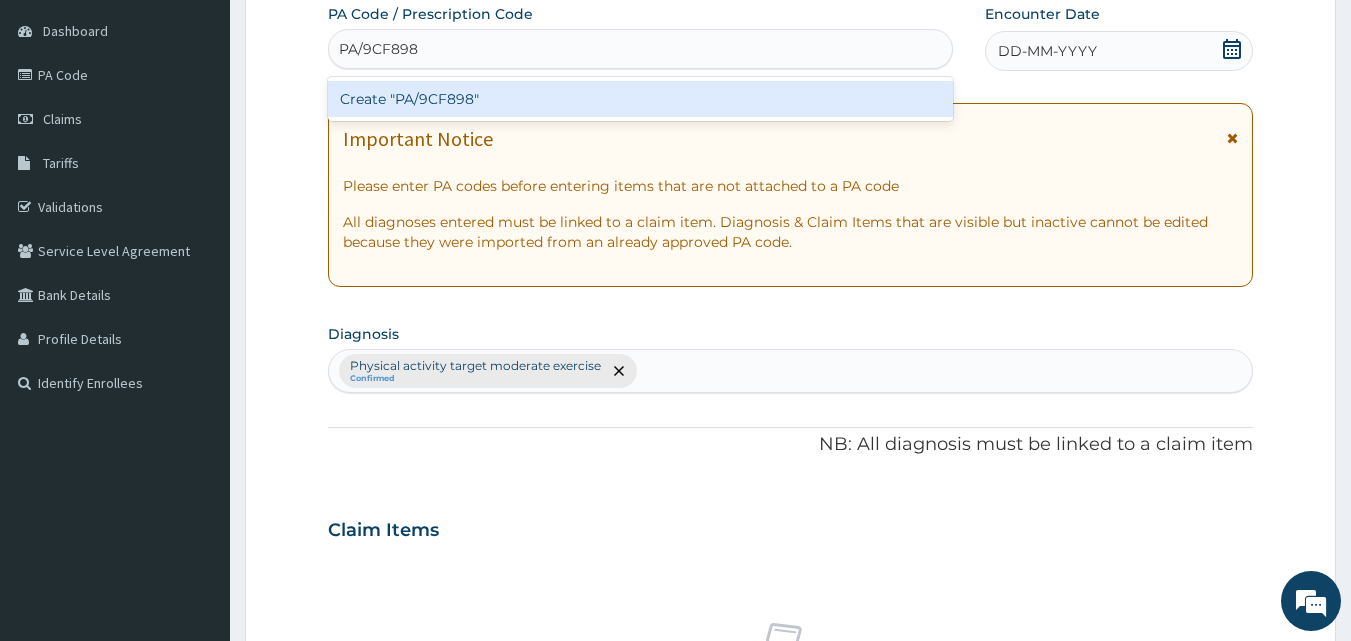 click on "Create "PA/9CF898"" at bounding box center (641, 99) 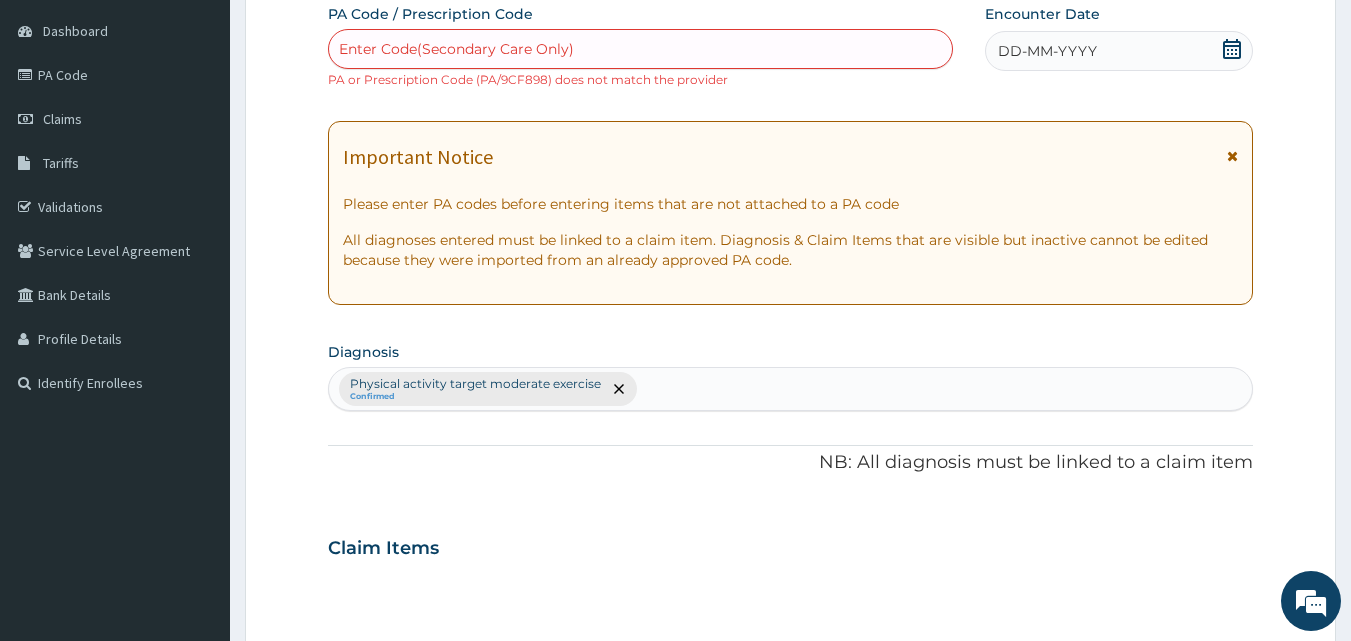 click on "Enter Code(Secondary Care Only)" at bounding box center (456, 49) 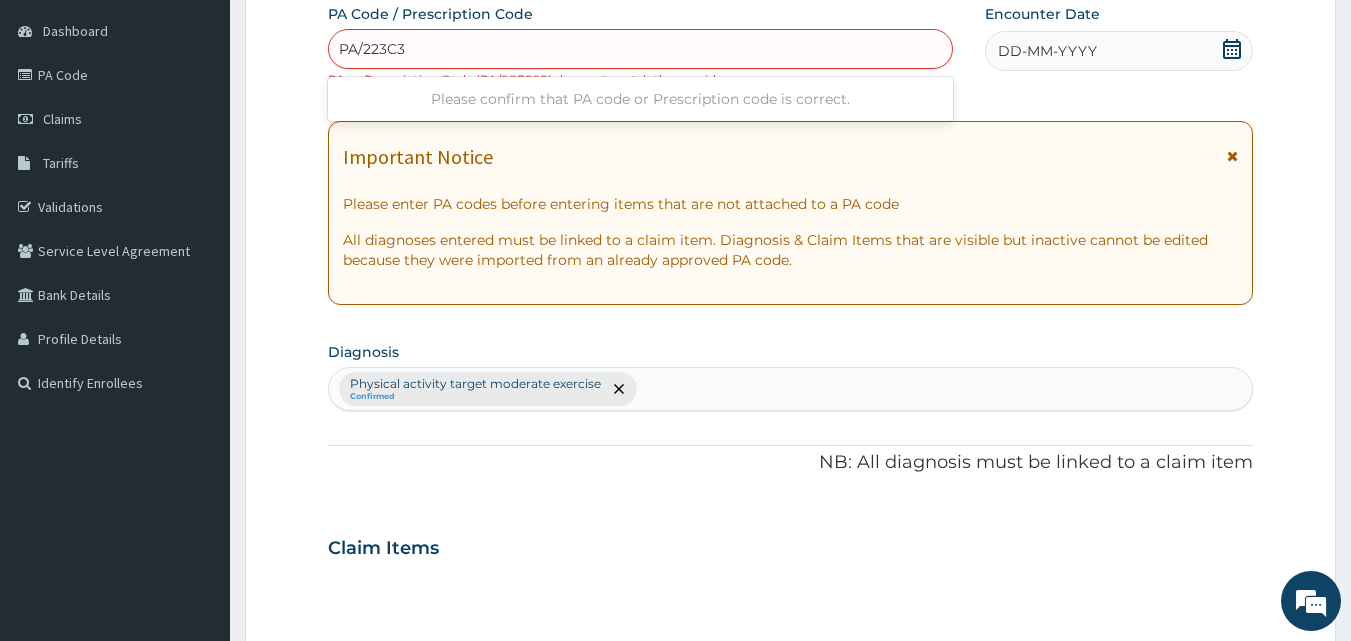 type on "PA/223C3F" 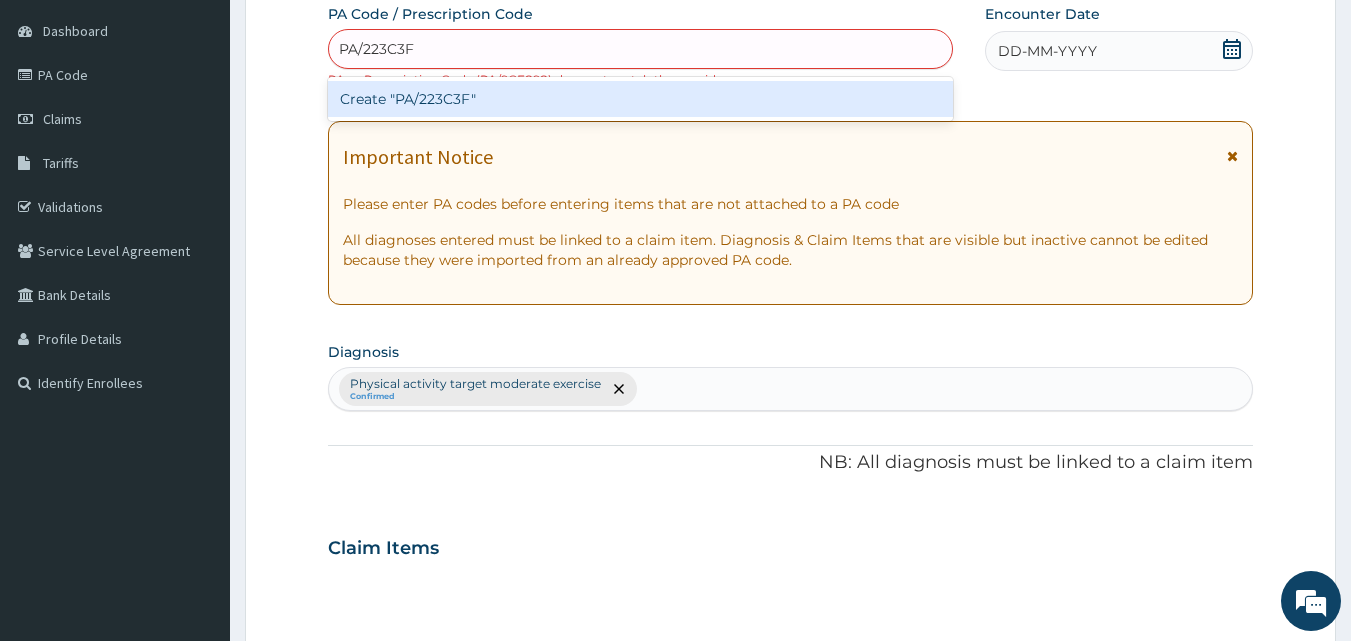 click on "Create "PA/223C3F"" at bounding box center [641, 99] 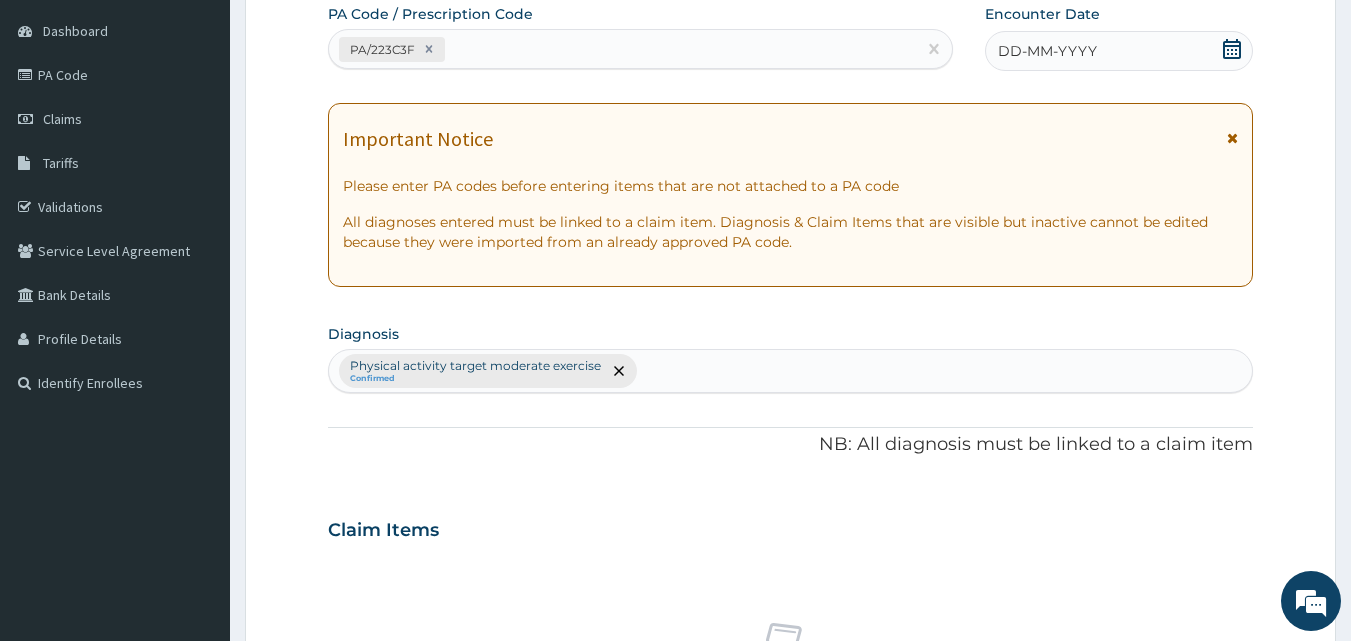 click on "DD-MM-YYYY" at bounding box center [1119, 51] 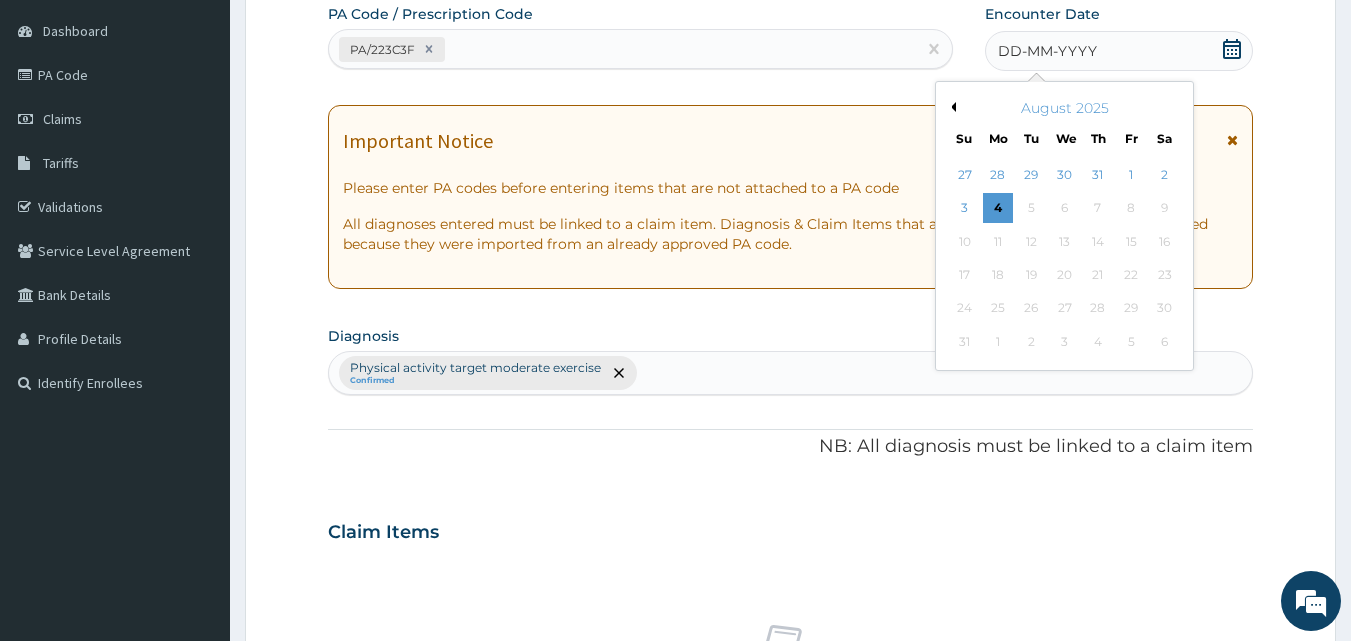 click on "Previous Month" at bounding box center (951, 107) 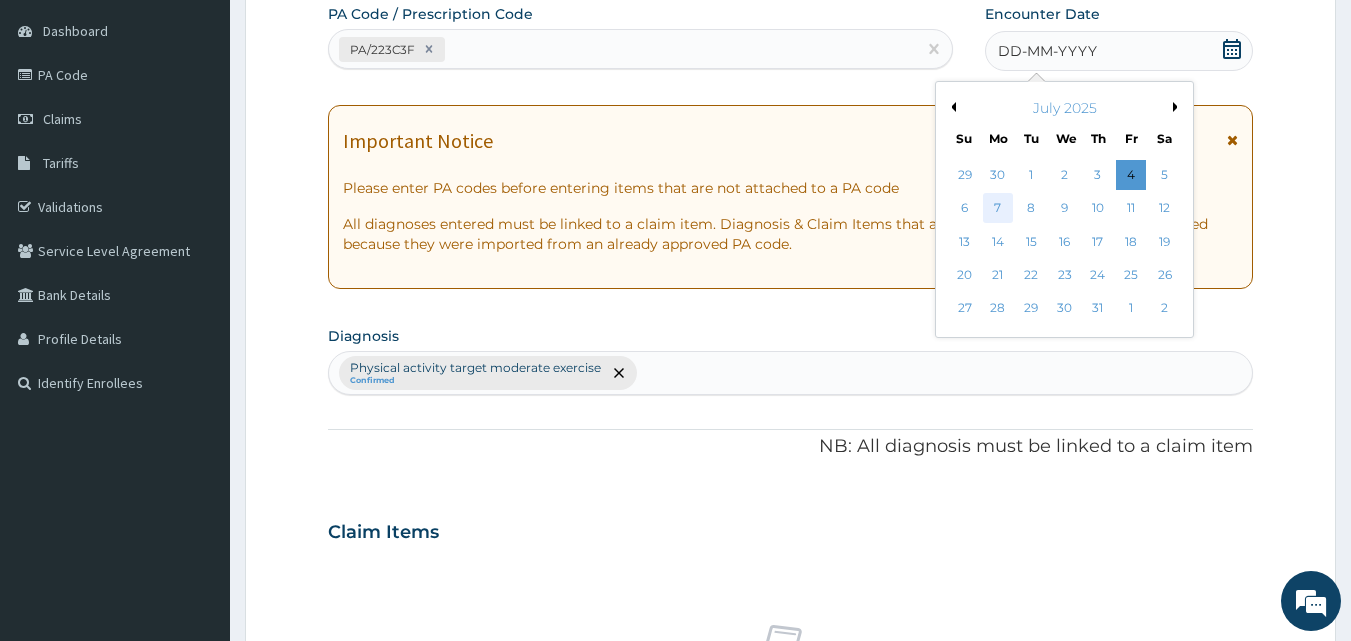 click on "7" at bounding box center [998, 209] 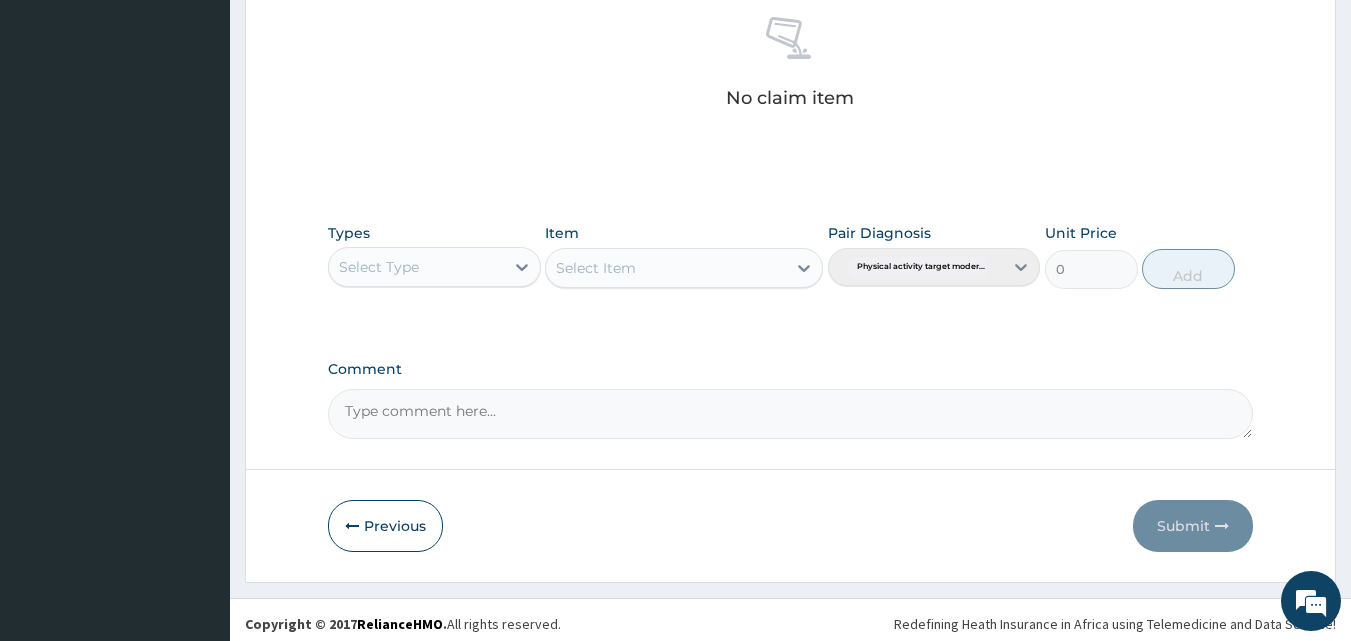 scroll, scrollTop: 801, scrollLeft: 0, axis: vertical 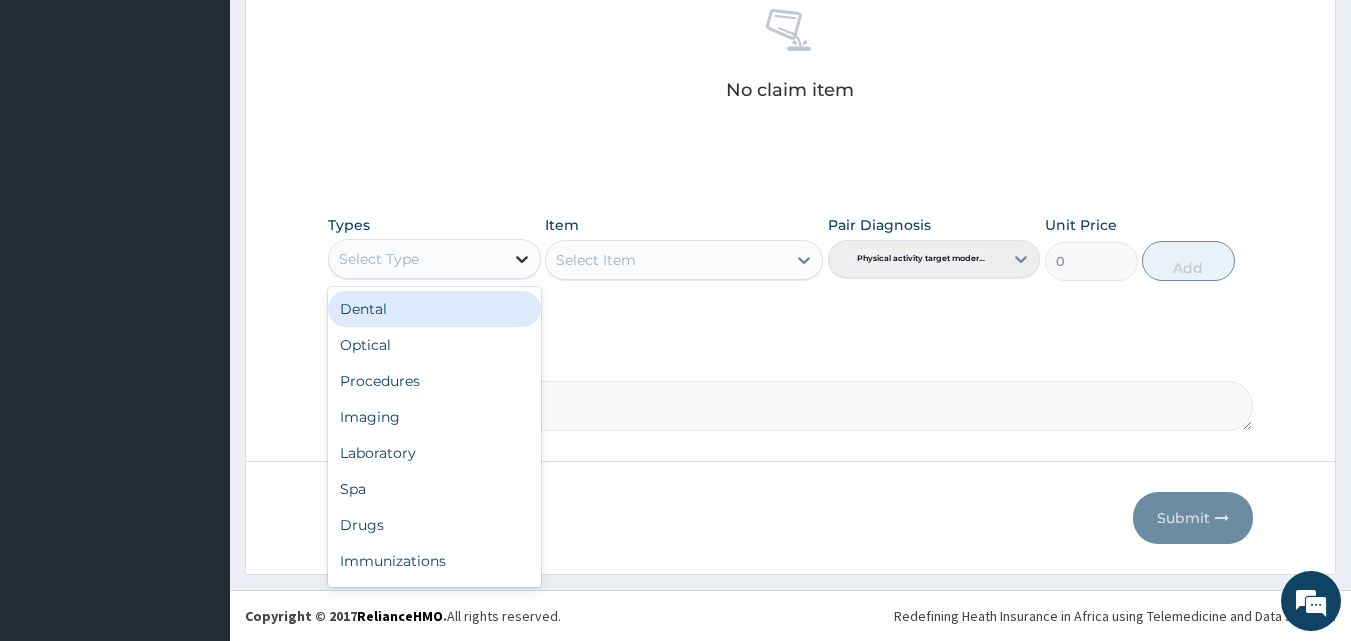 click 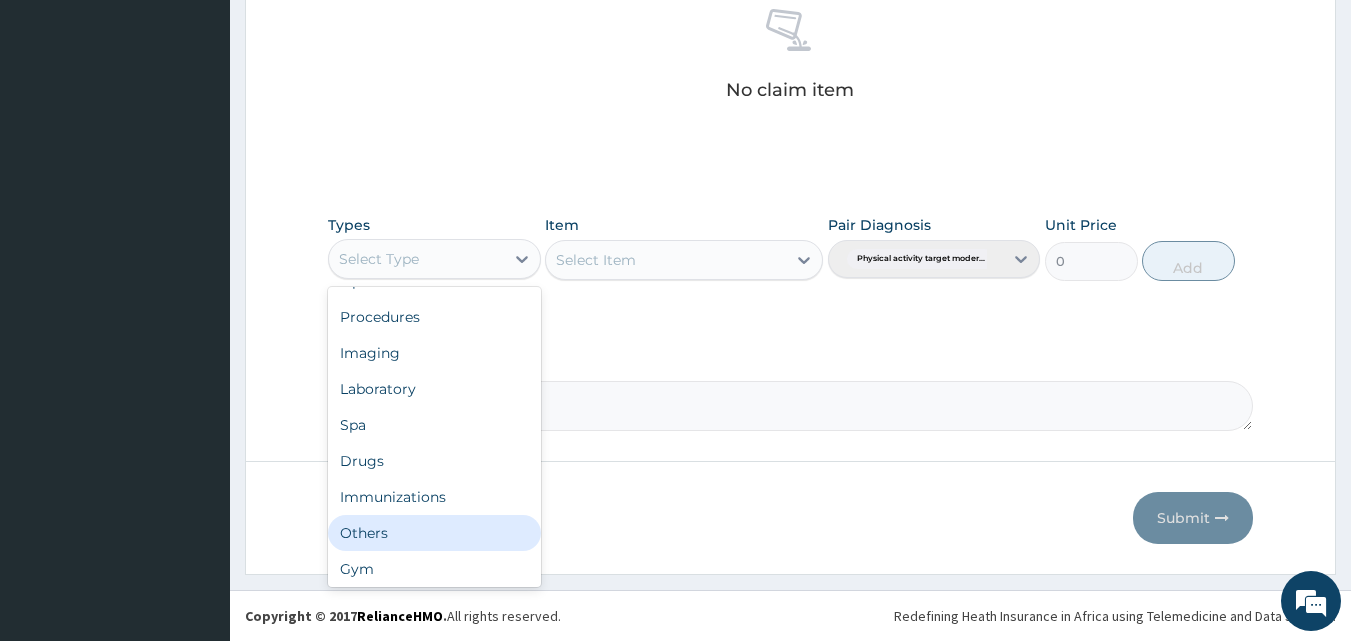 scroll, scrollTop: 68, scrollLeft: 0, axis: vertical 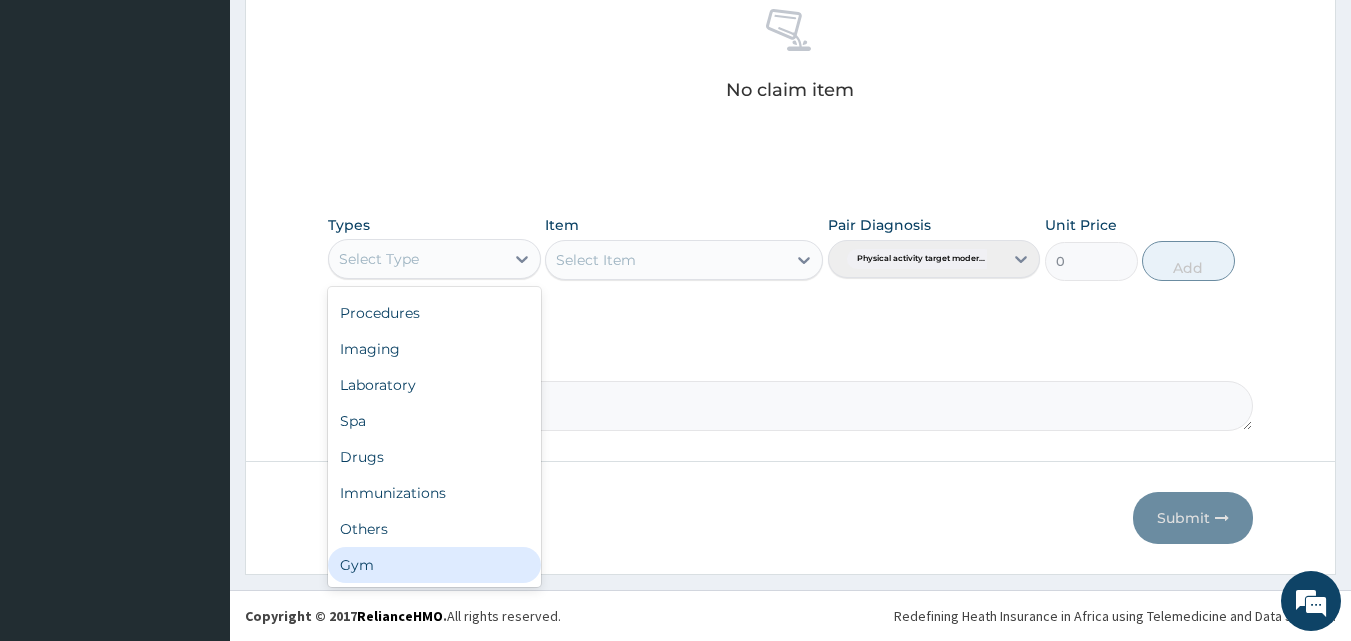 click on "Gym" at bounding box center [434, 565] 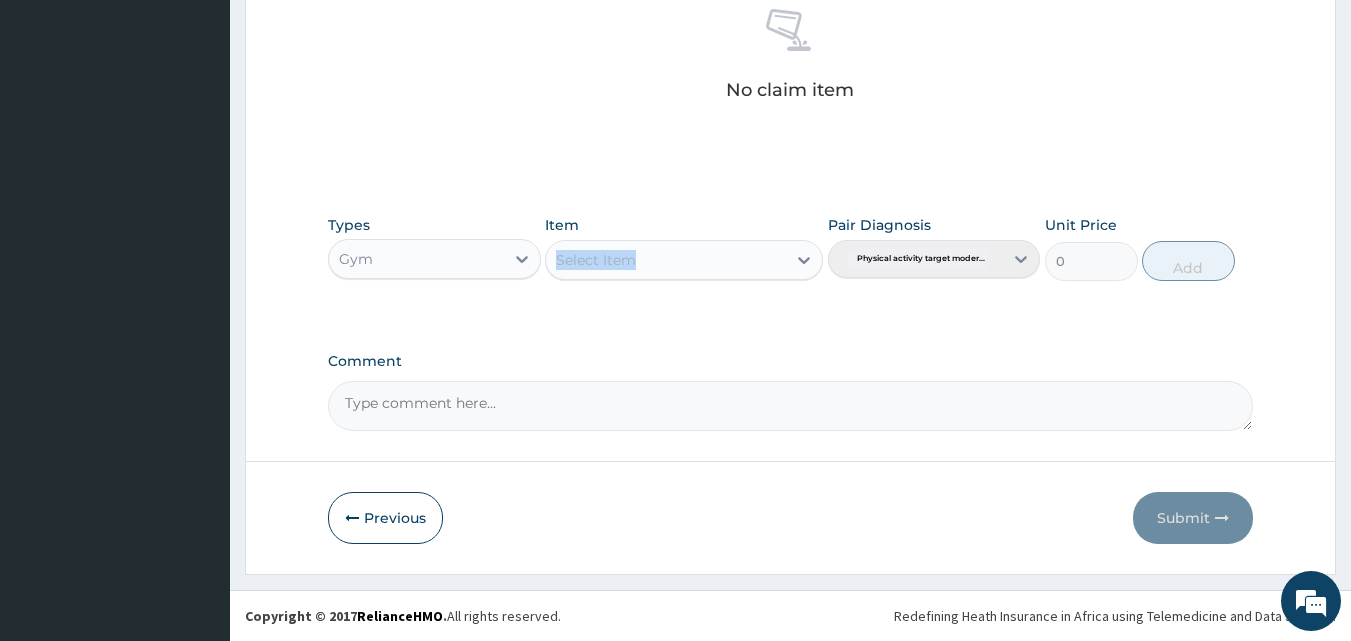 drag, startPoint x: 597, startPoint y: 238, endPoint x: 606, endPoint y: 272, distance: 35.17101 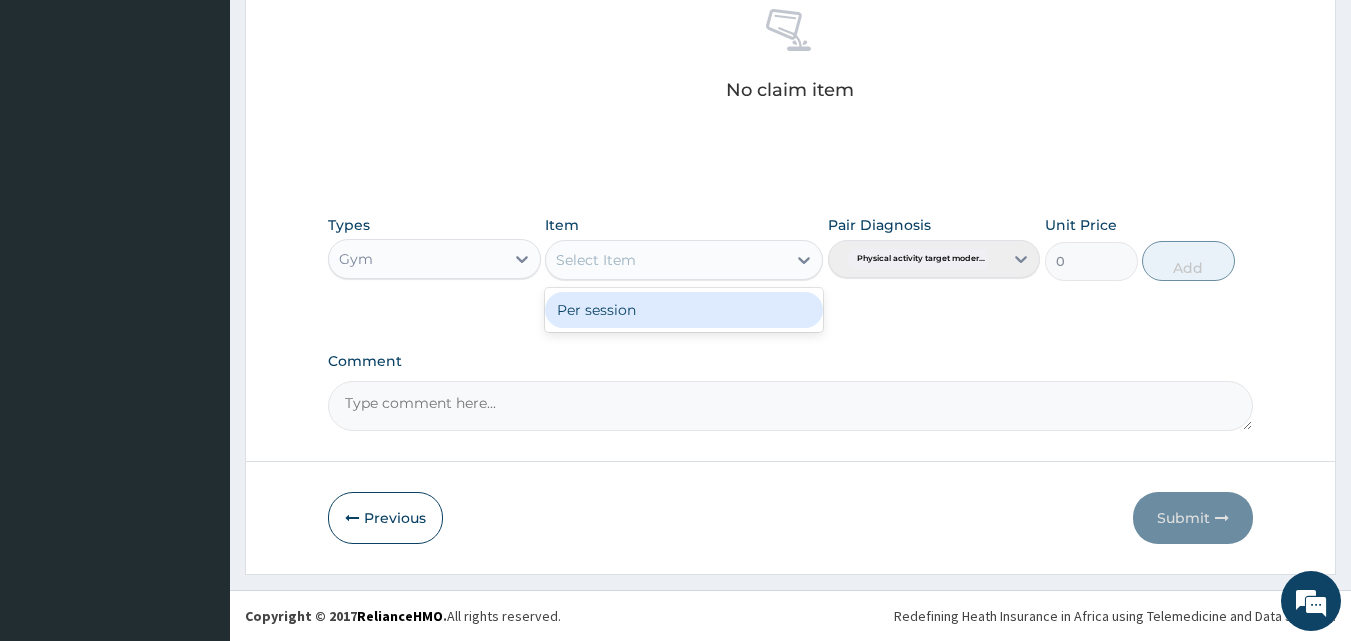 click on "Select Item" at bounding box center [666, 260] 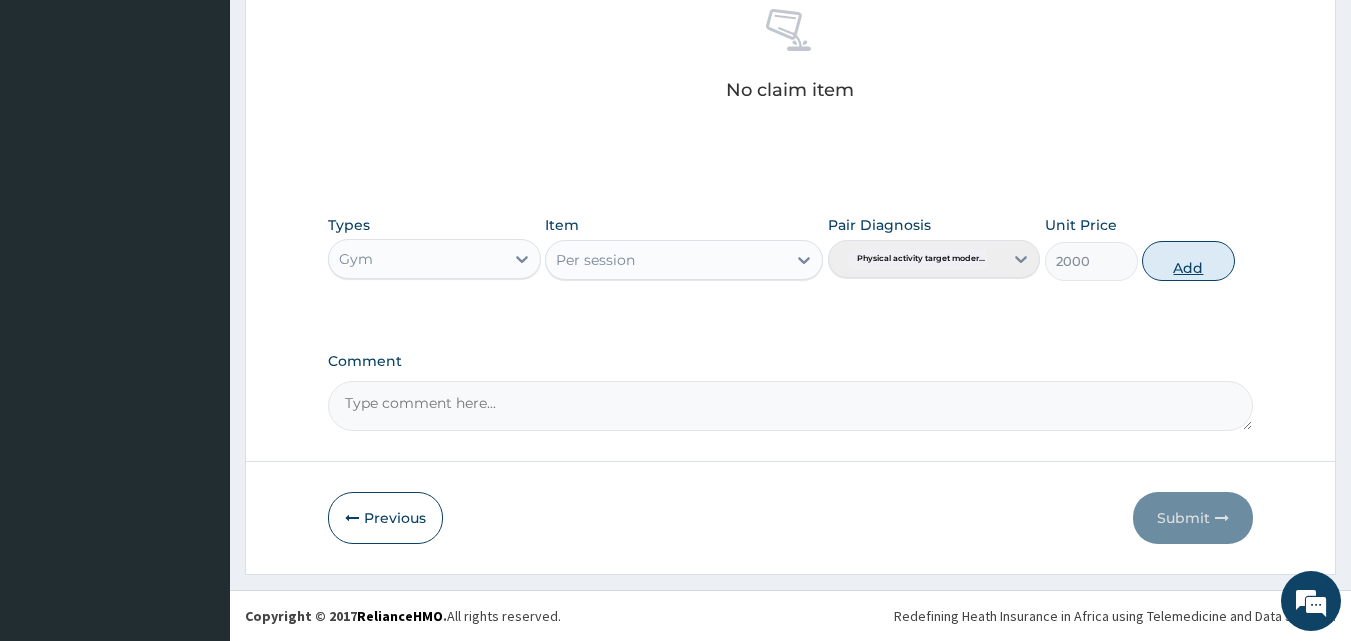 click on "Add" at bounding box center [1188, 261] 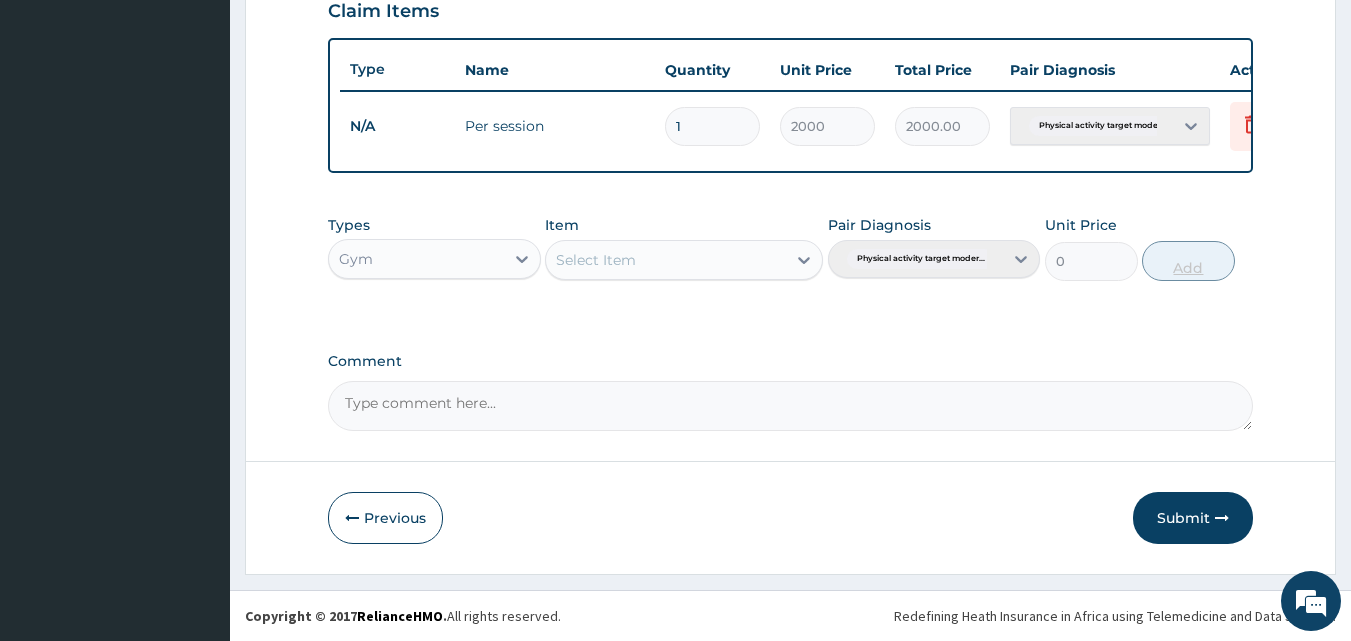 scroll, scrollTop: 721, scrollLeft: 0, axis: vertical 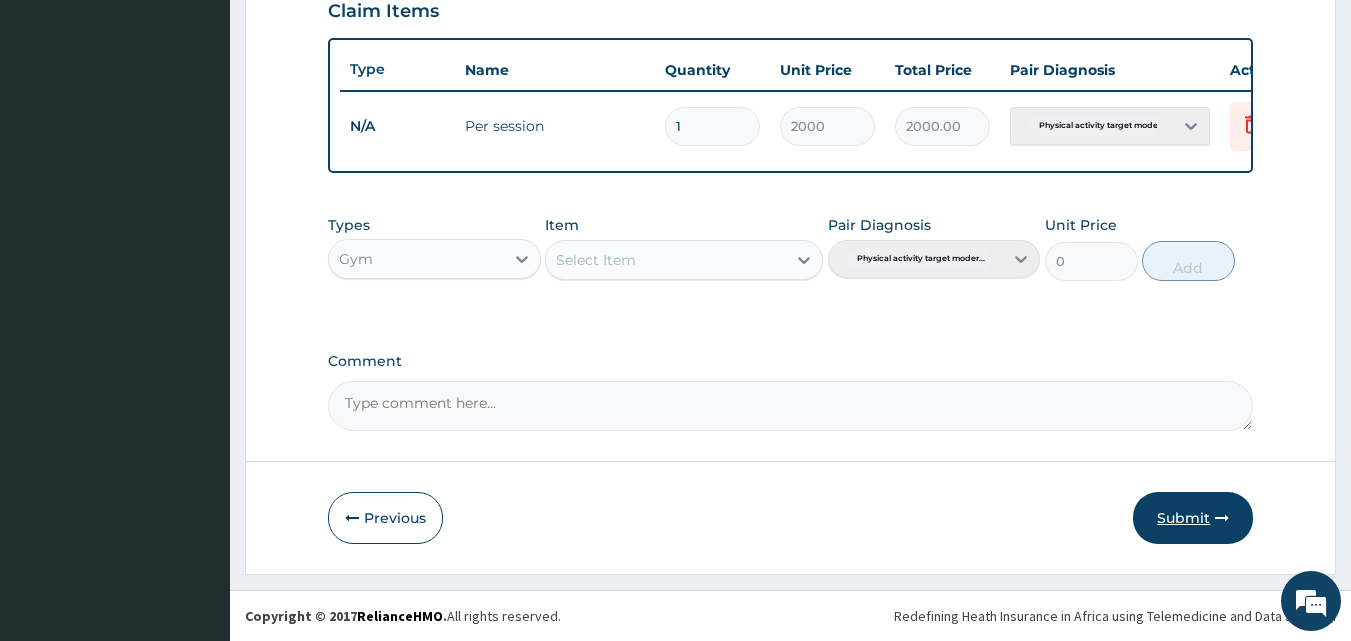 click on "Submit" at bounding box center (1193, 518) 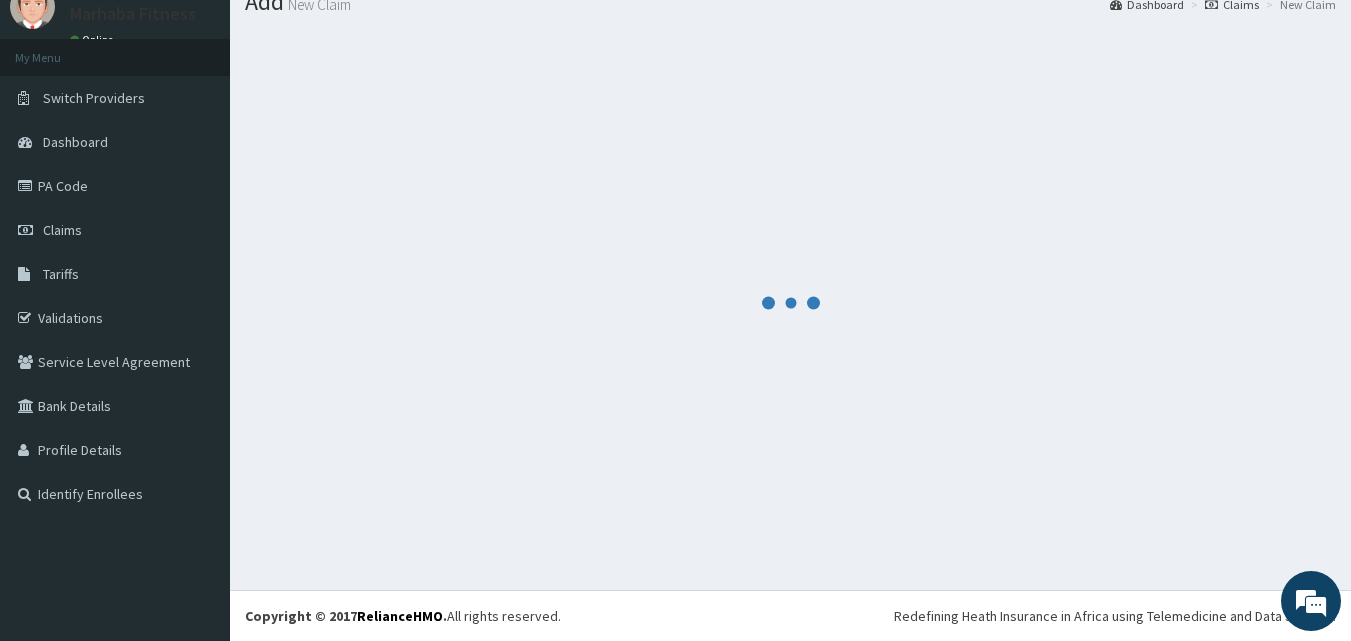 scroll, scrollTop: 721, scrollLeft: 0, axis: vertical 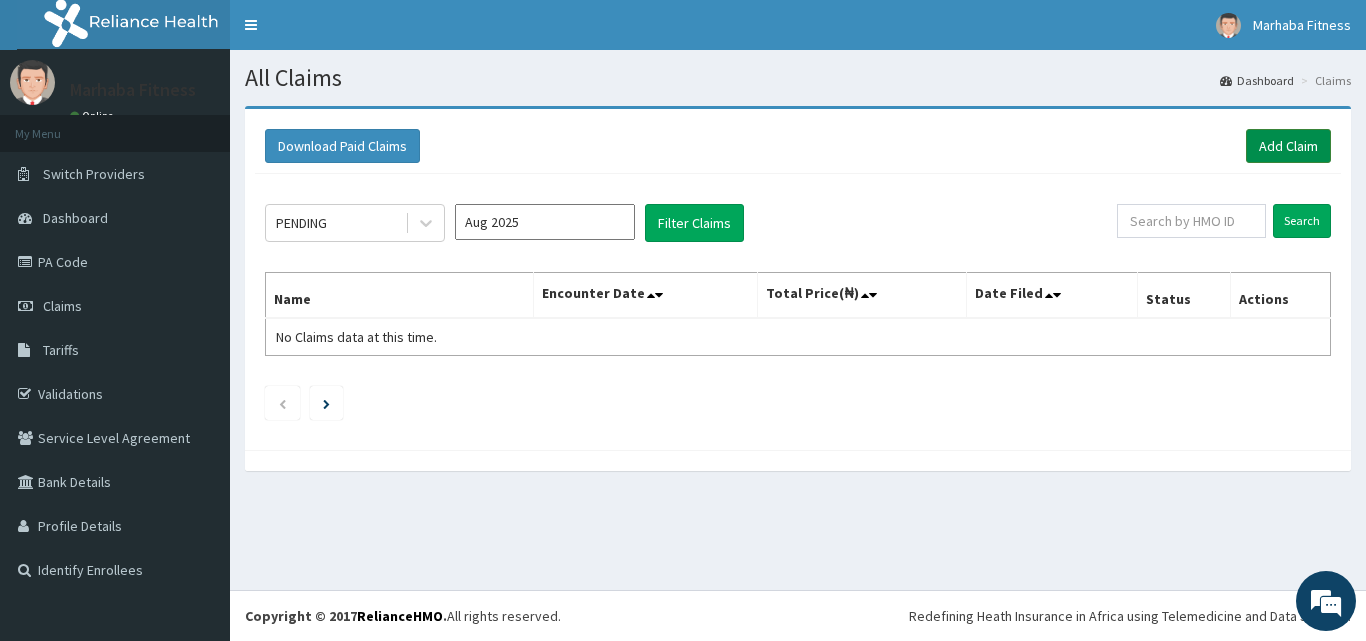 click on "Add Claim" at bounding box center (1288, 146) 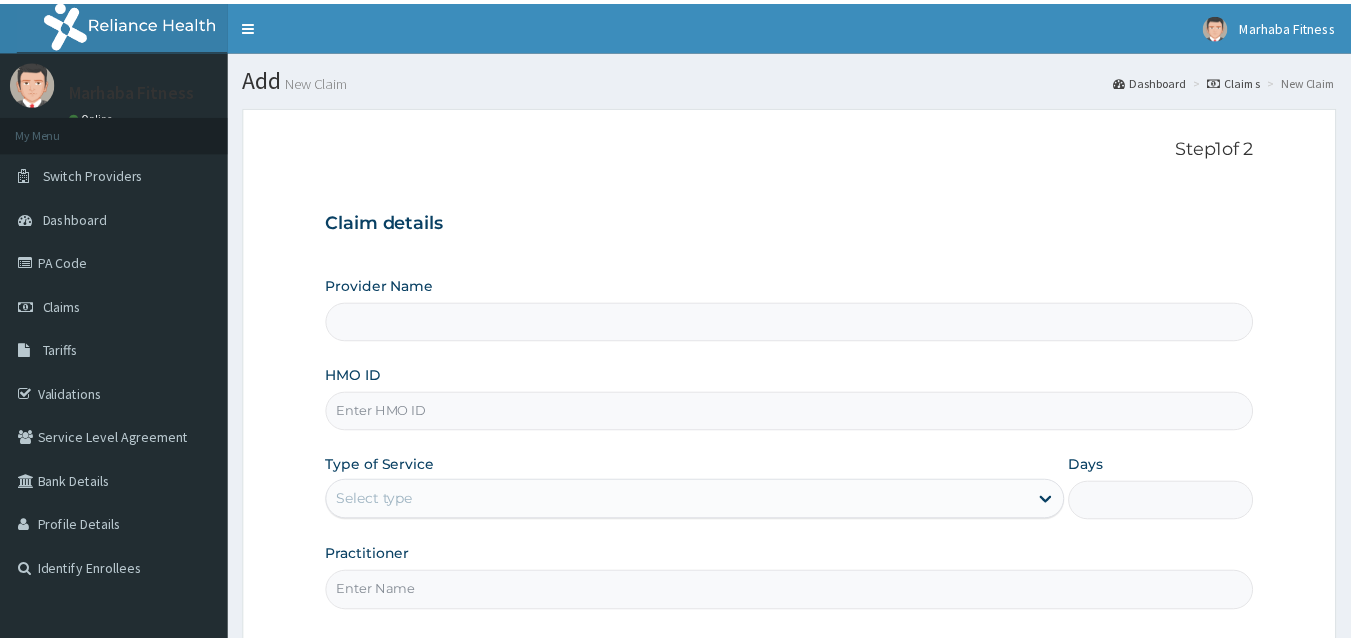 scroll, scrollTop: 0, scrollLeft: 0, axis: both 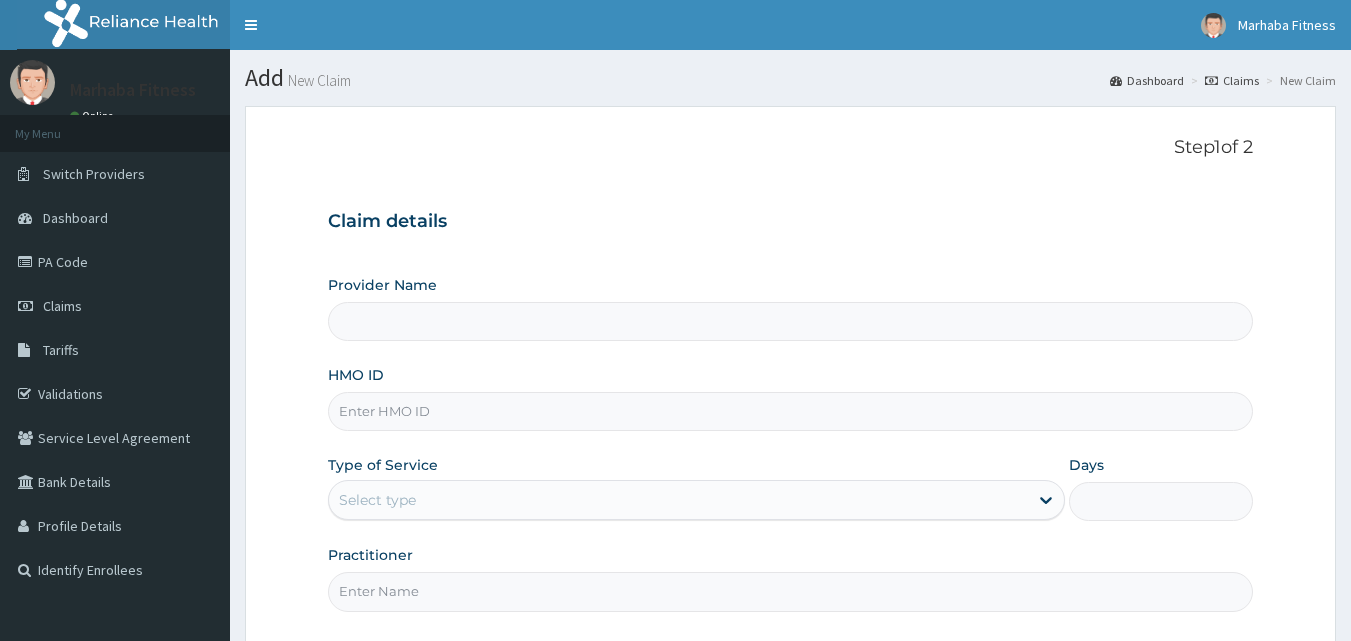 type on "Marhaba Fitness" 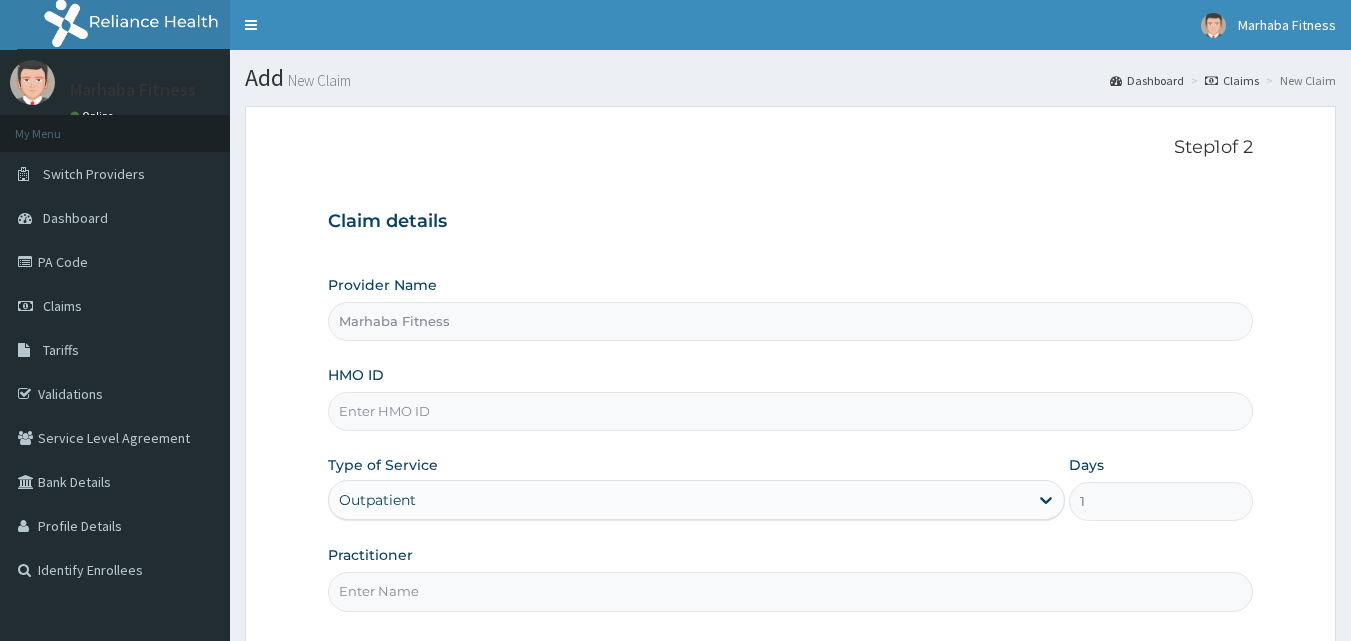 scroll, scrollTop: 0, scrollLeft: 0, axis: both 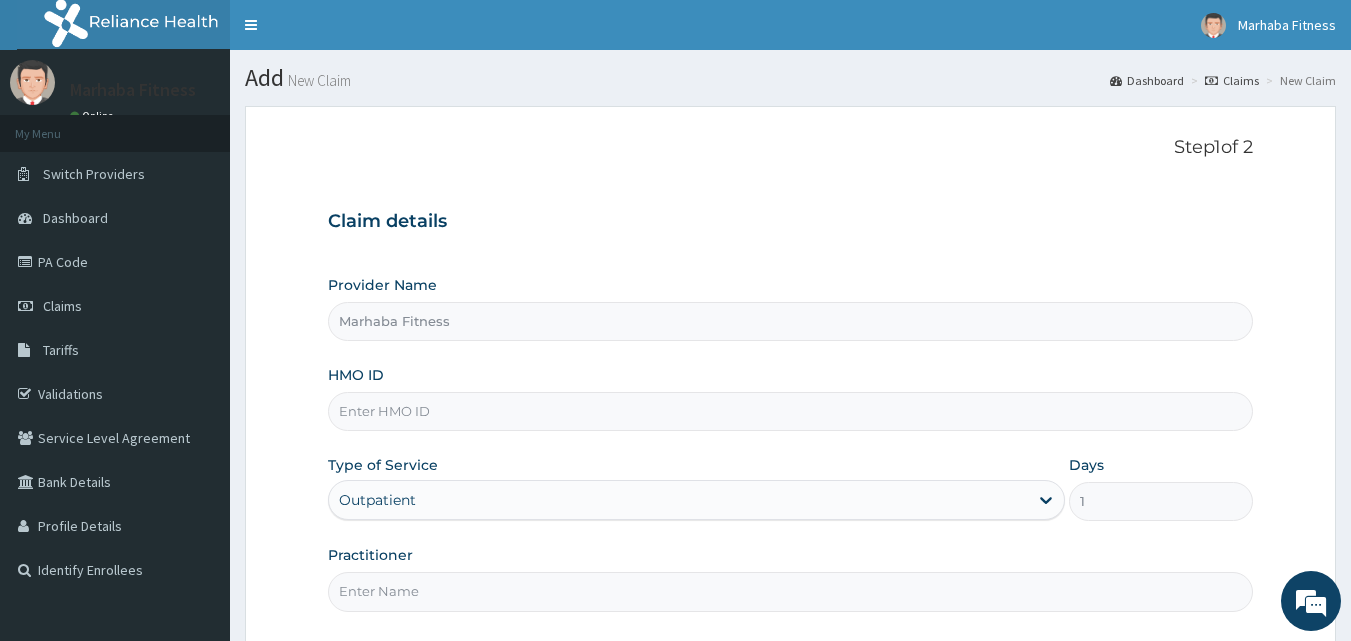 click on "HMO ID" at bounding box center [791, 411] 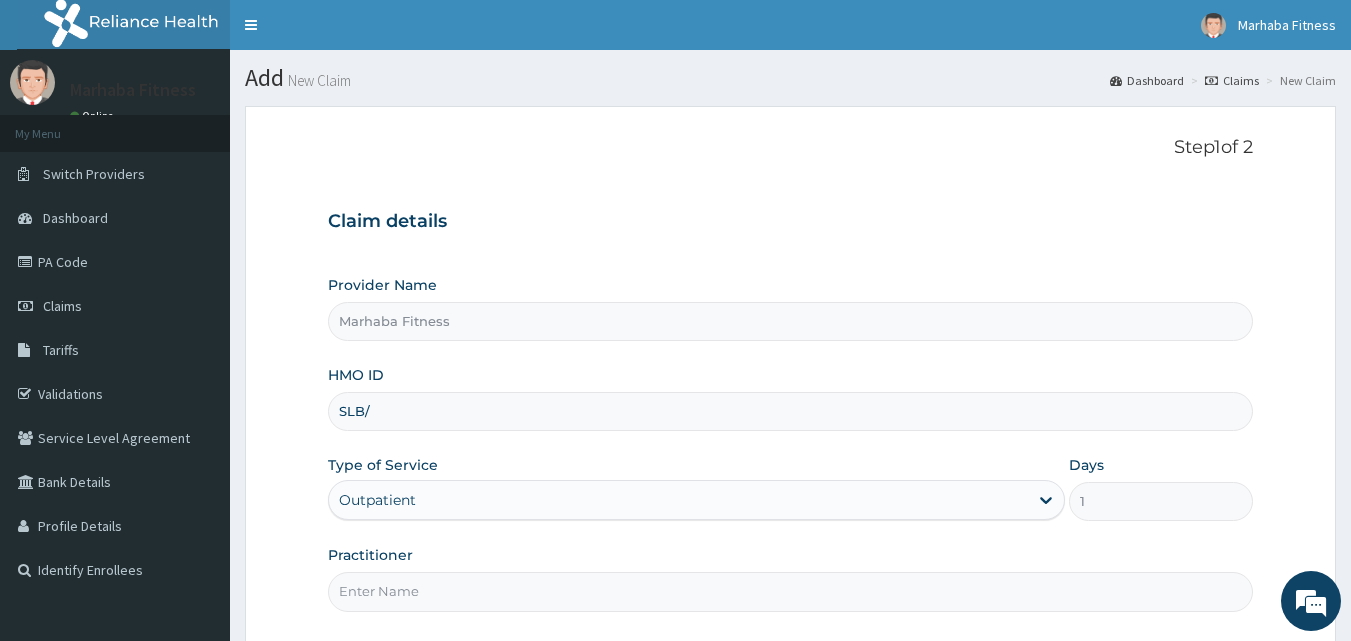 scroll, scrollTop: 0, scrollLeft: 0, axis: both 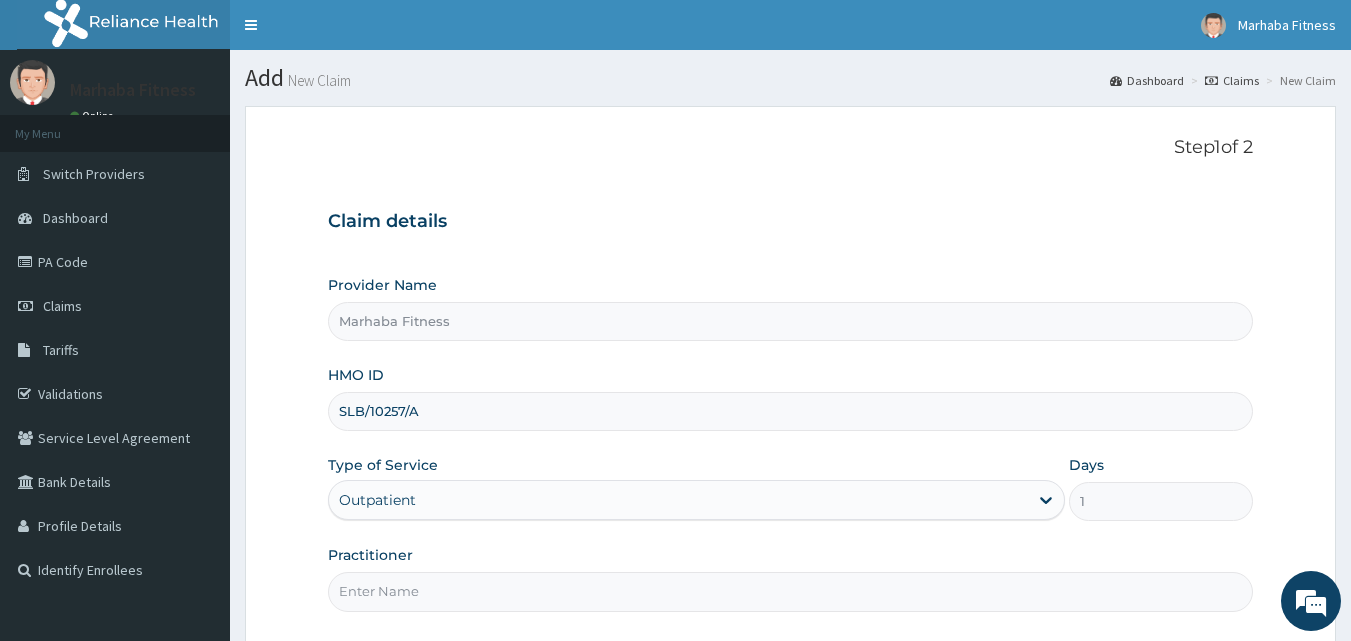 type on "SLB/10257/A" 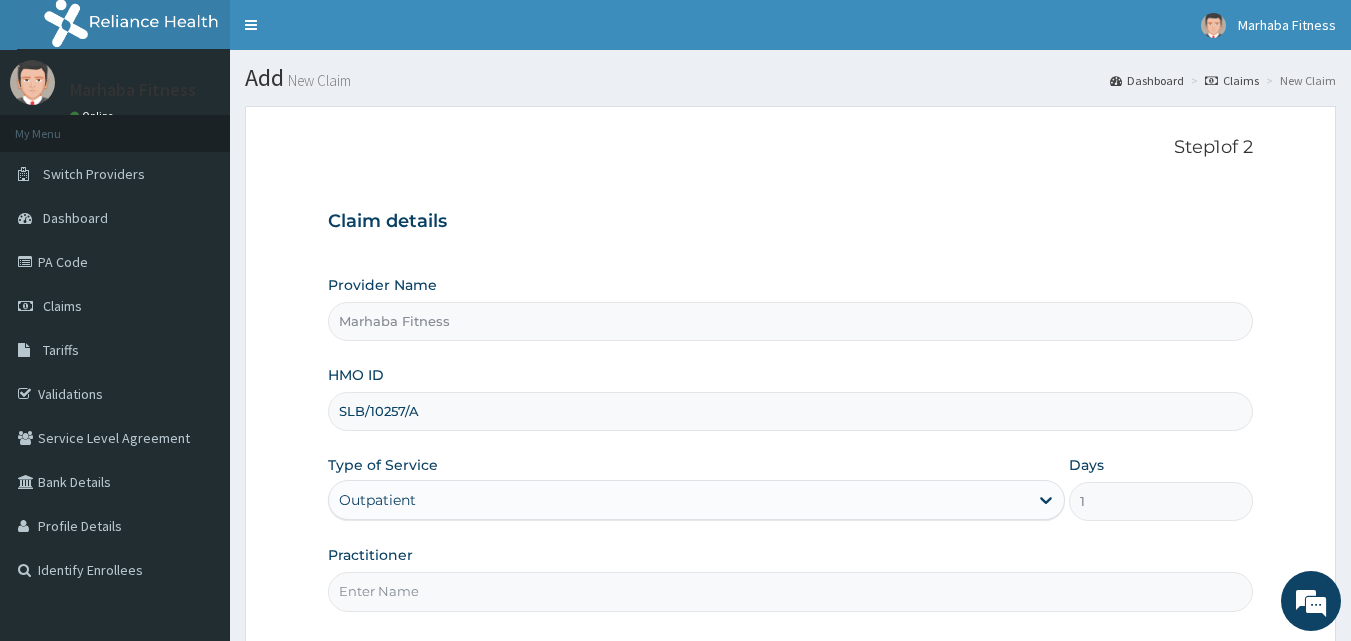 type on "MARHABA FITNESS" 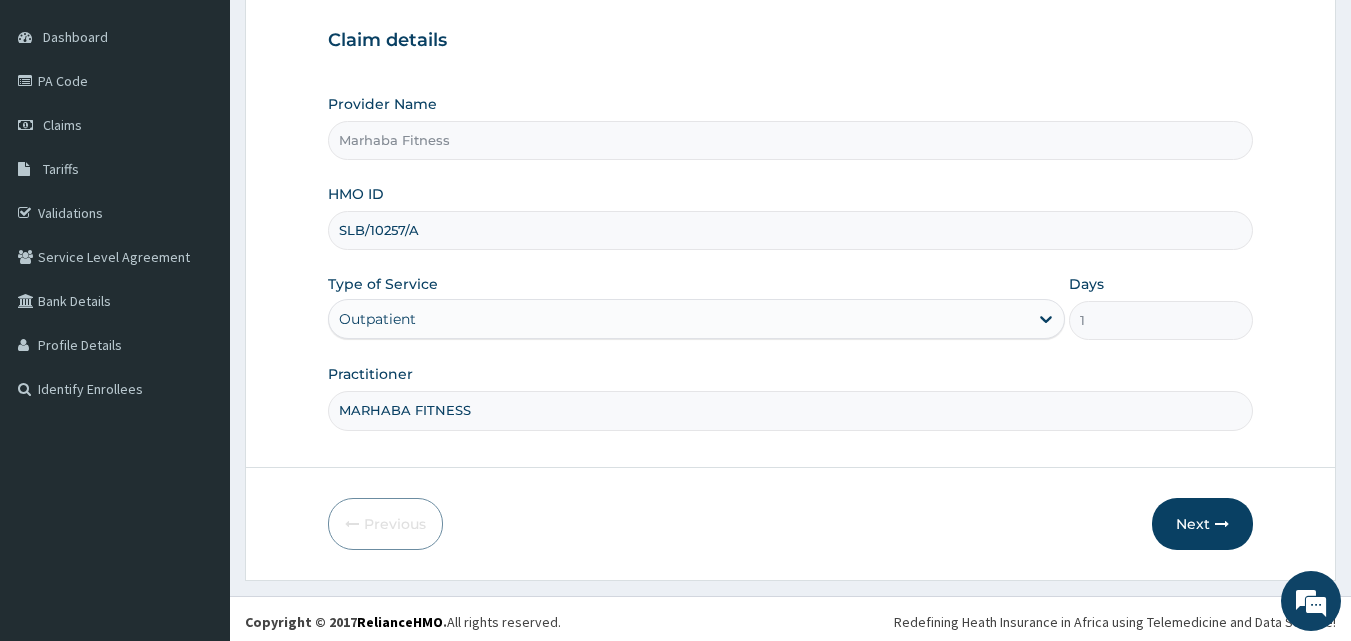 scroll, scrollTop: 187, scrollLeft: 0, axis: vertical 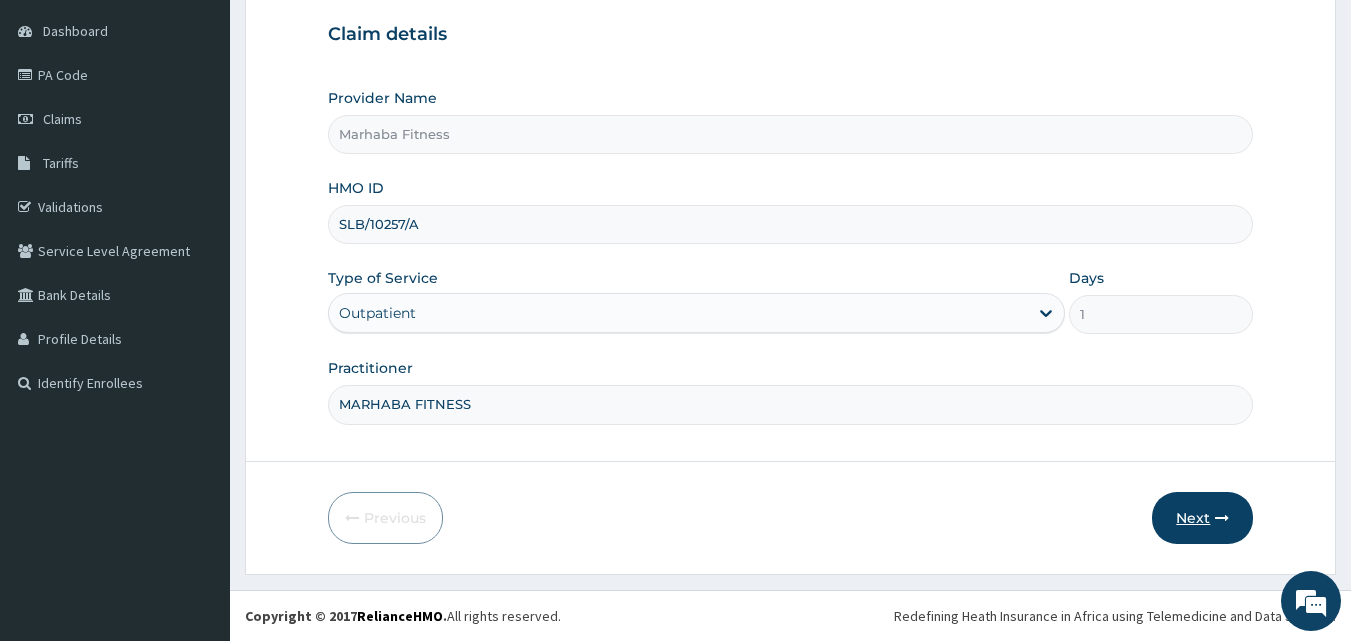 click on "Next" at bounding box center (1202, 518) 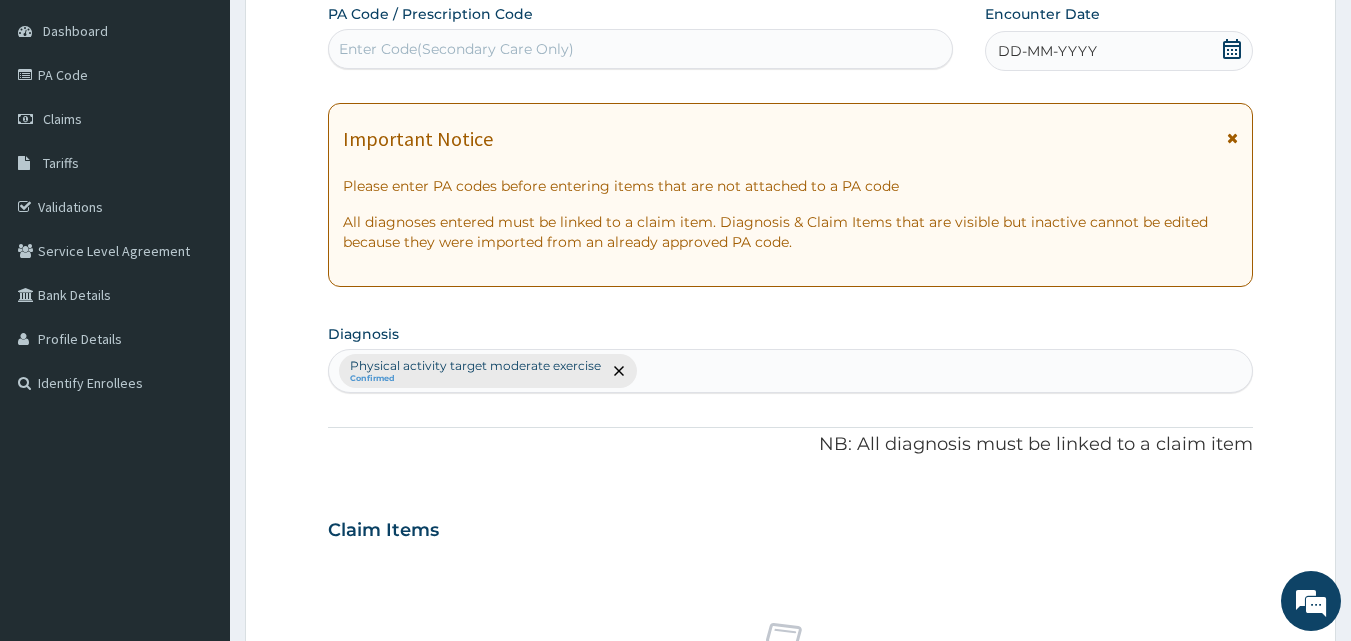 click on "Enter Code(Secondary Care Only)" at bounding box center (456, 49) 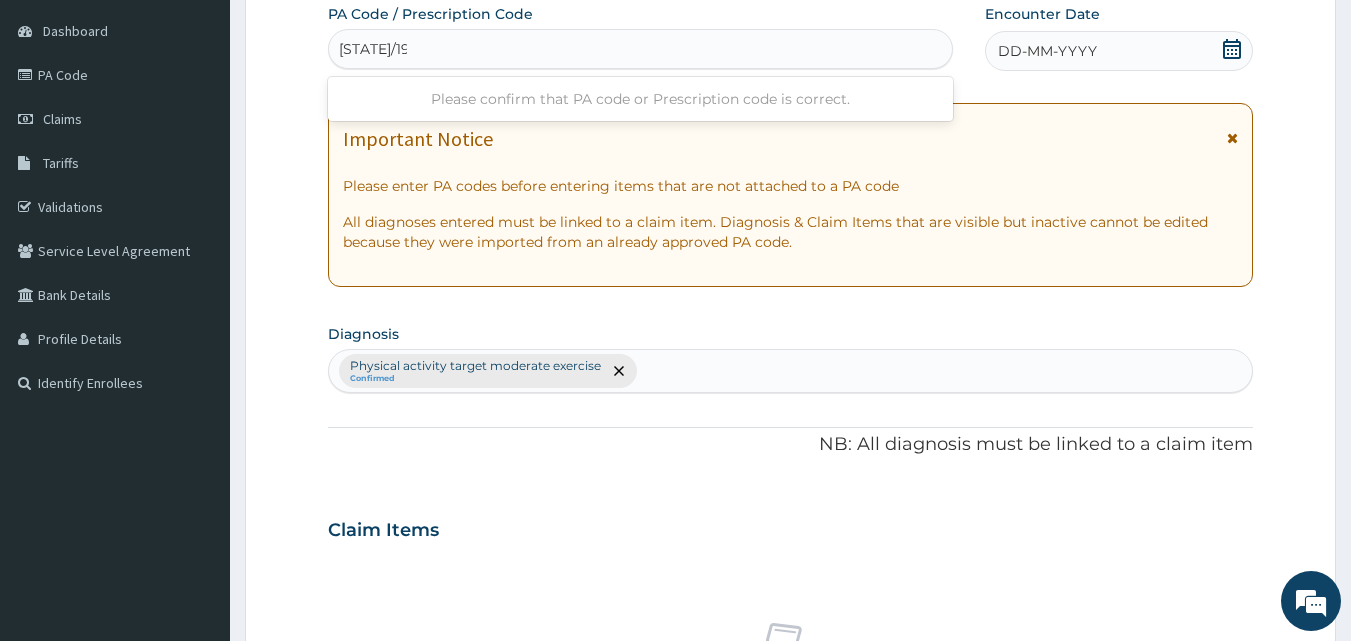 type on "[STATE]/1990A0" 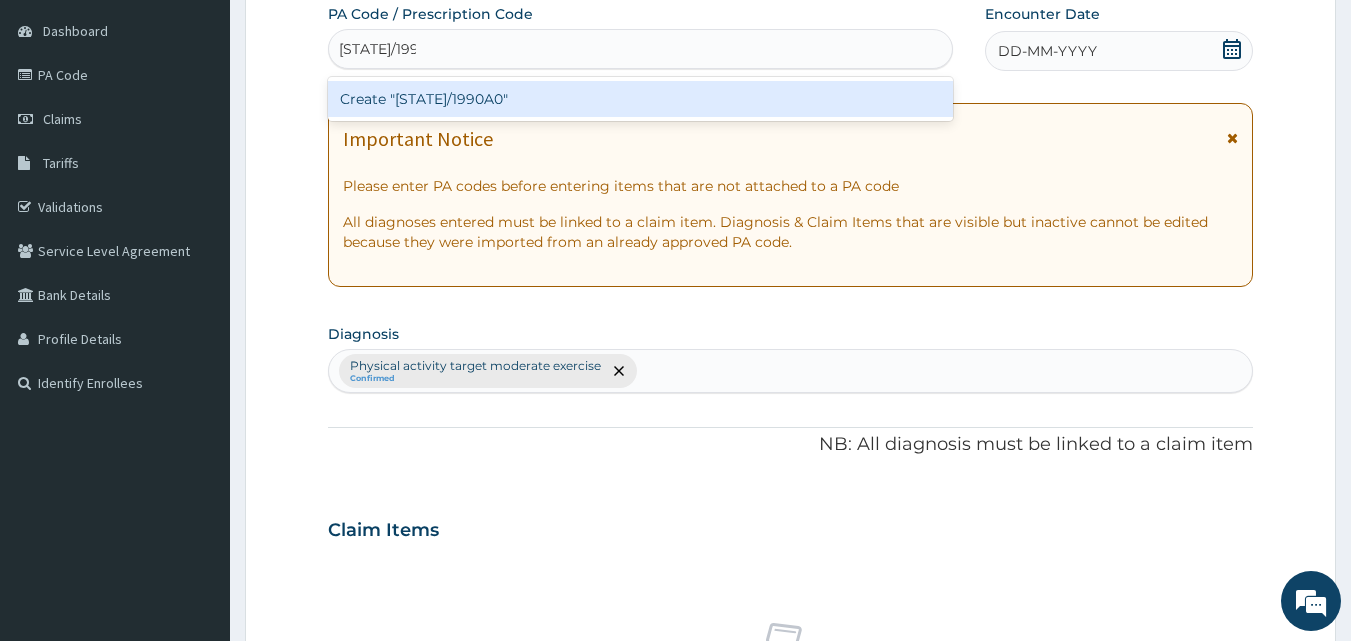 click on "Create "[STATE]/1990A0"" at bounding box center [641, 99] 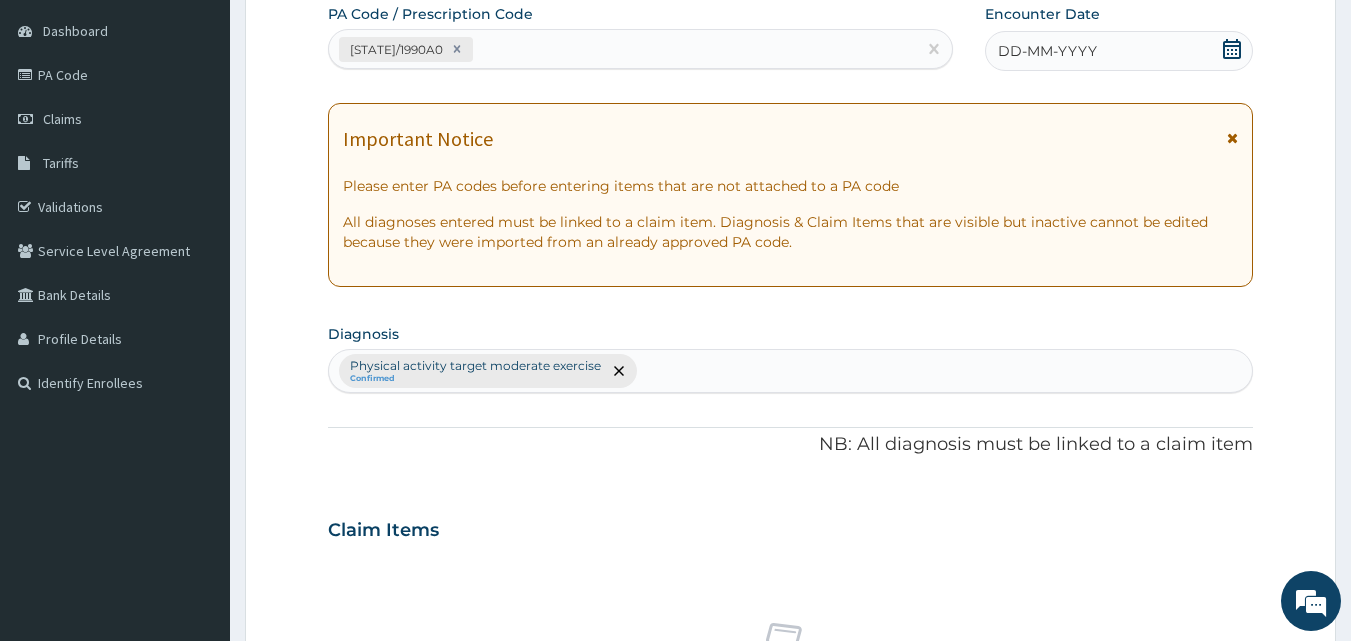 click on "DD-MM-YYYY" at bounding box center [1047, 51] 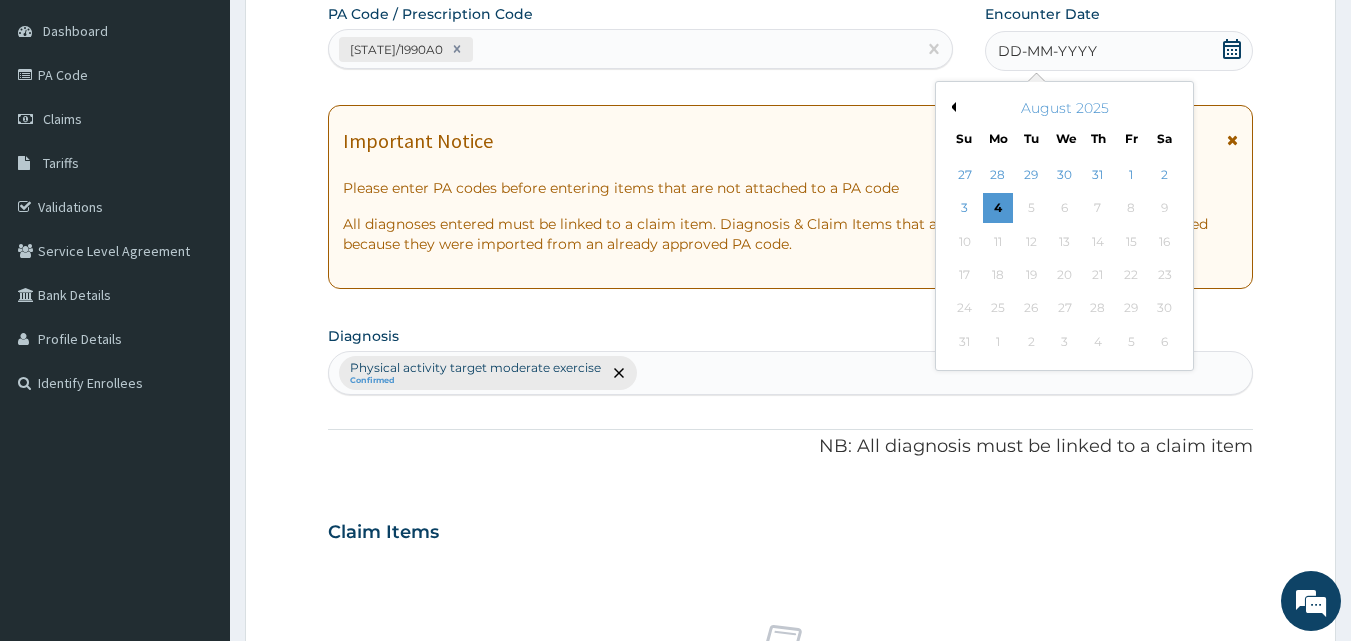 click on "August 2025" at bounding box center (1064, 108) 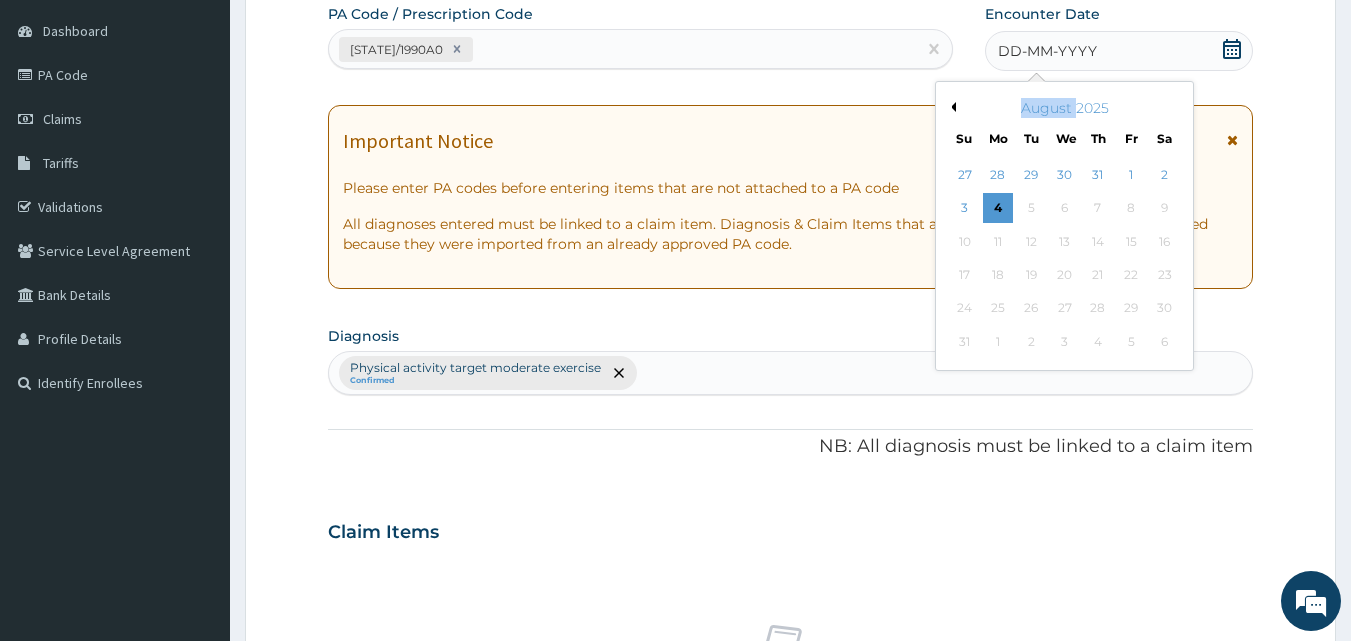 click on "August 2025" at bounding box center (1064, 108) 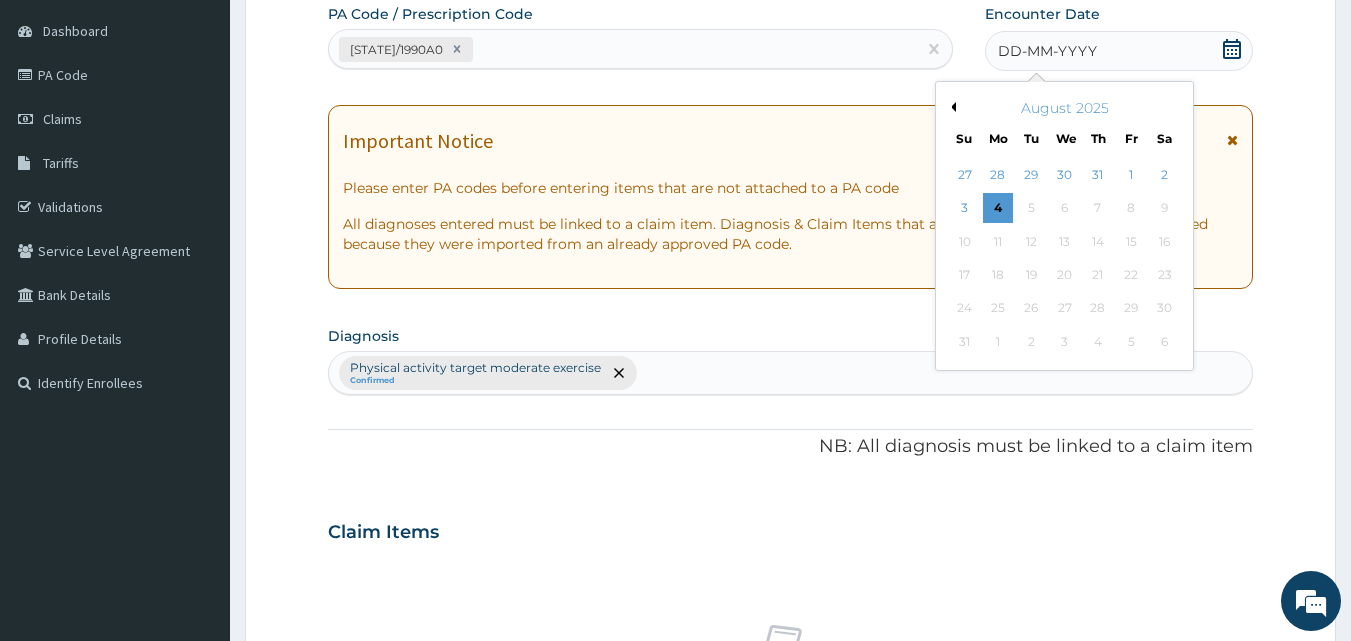 click on "Previous Month August 2025 Su Mo Tu We Th Fr Sa 27 28 29 30 31 1 2 3 4 5 6 7 8 9 10 11 12 13 14 15 16 17 18 19 20 21 22 23 24 25 26 27 28 29 30 31 1 2 3 4 5 6" at bounding box center [1064, 226] 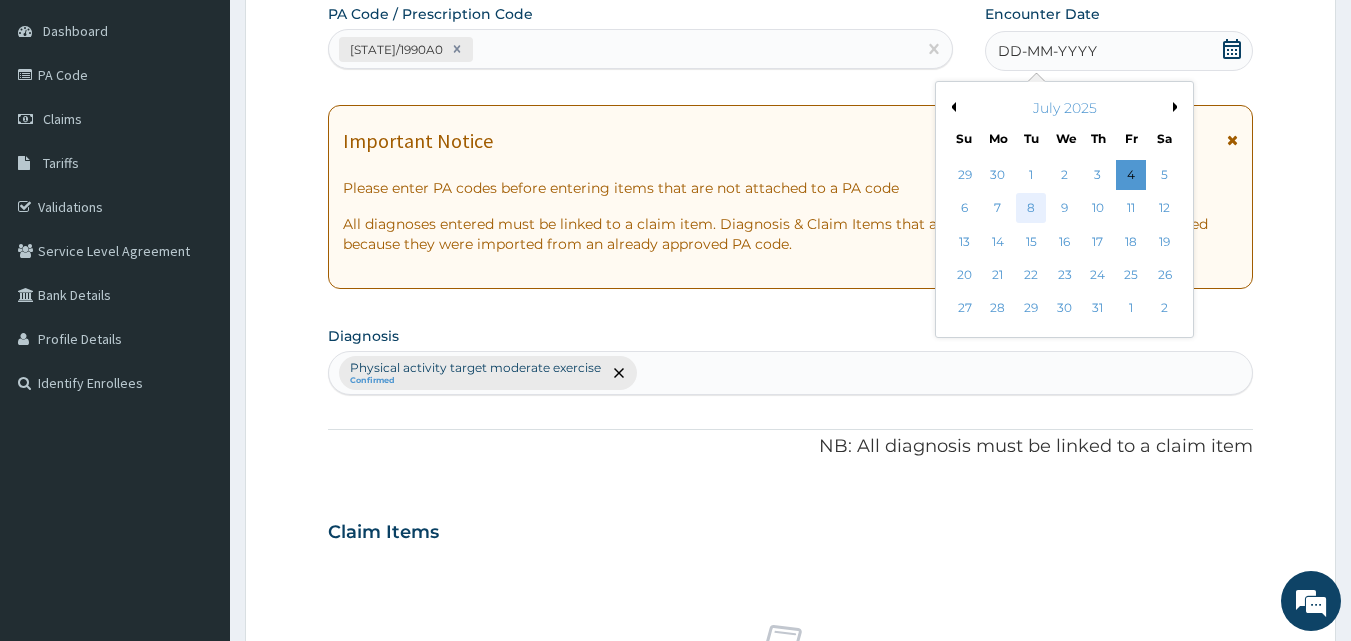 click on "8" at bounding box center [1032, 209] 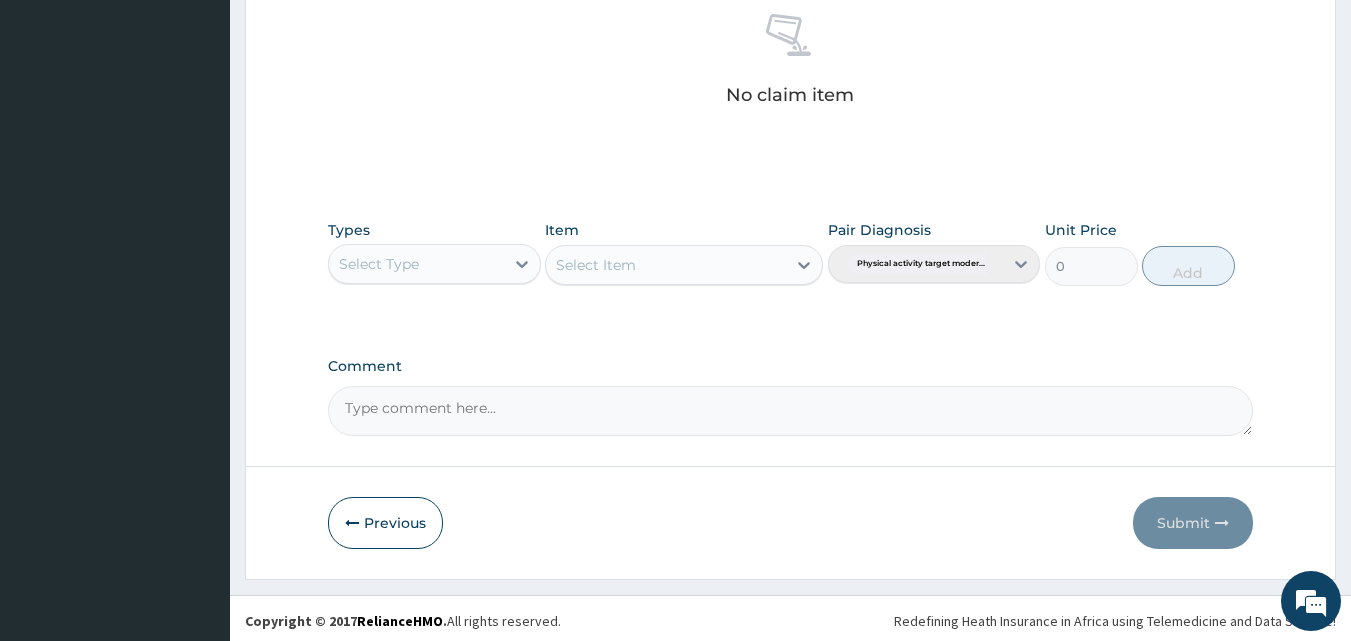 scroll, scrollTop: 801, scrollLeft: 0, axis: vertical 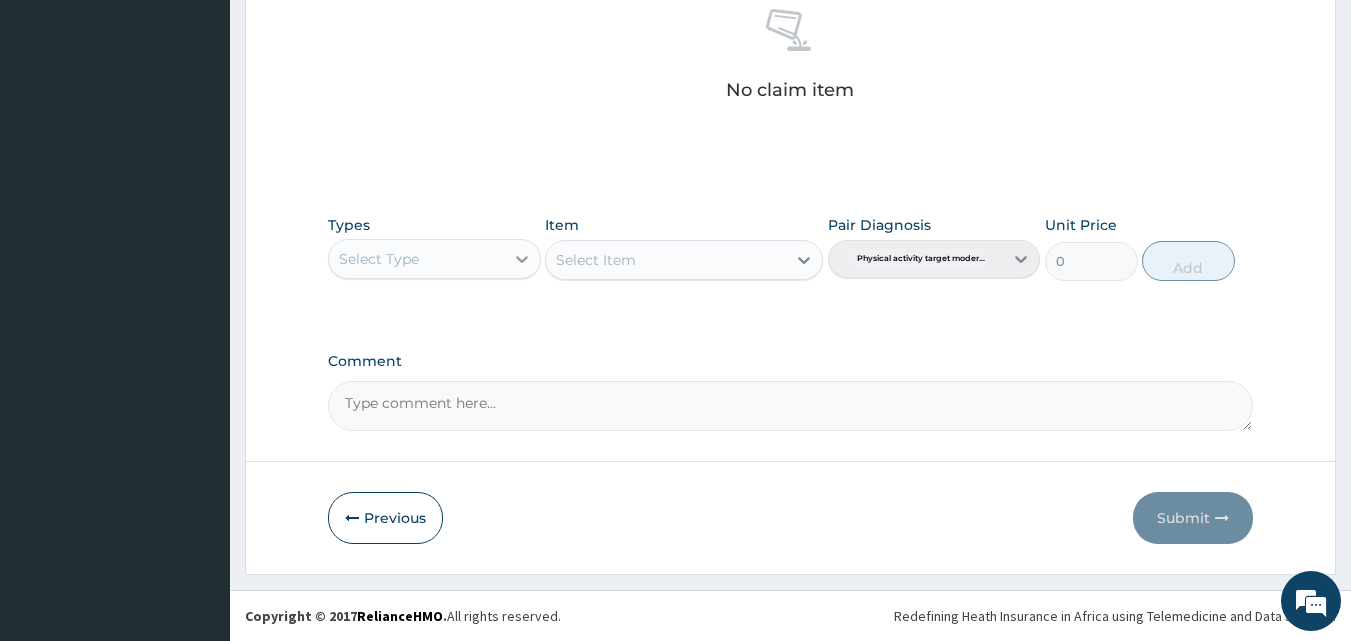 click 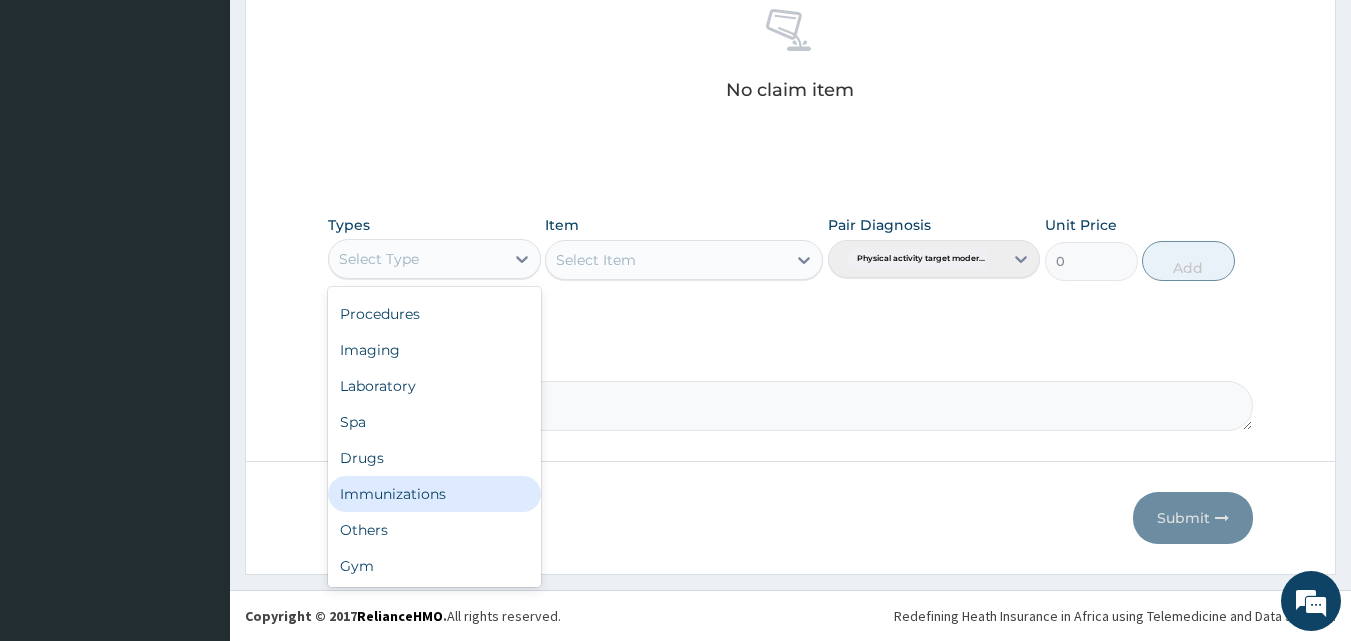 scroll, scrollTop: 68, scrollLeft: 0, axis: vertical 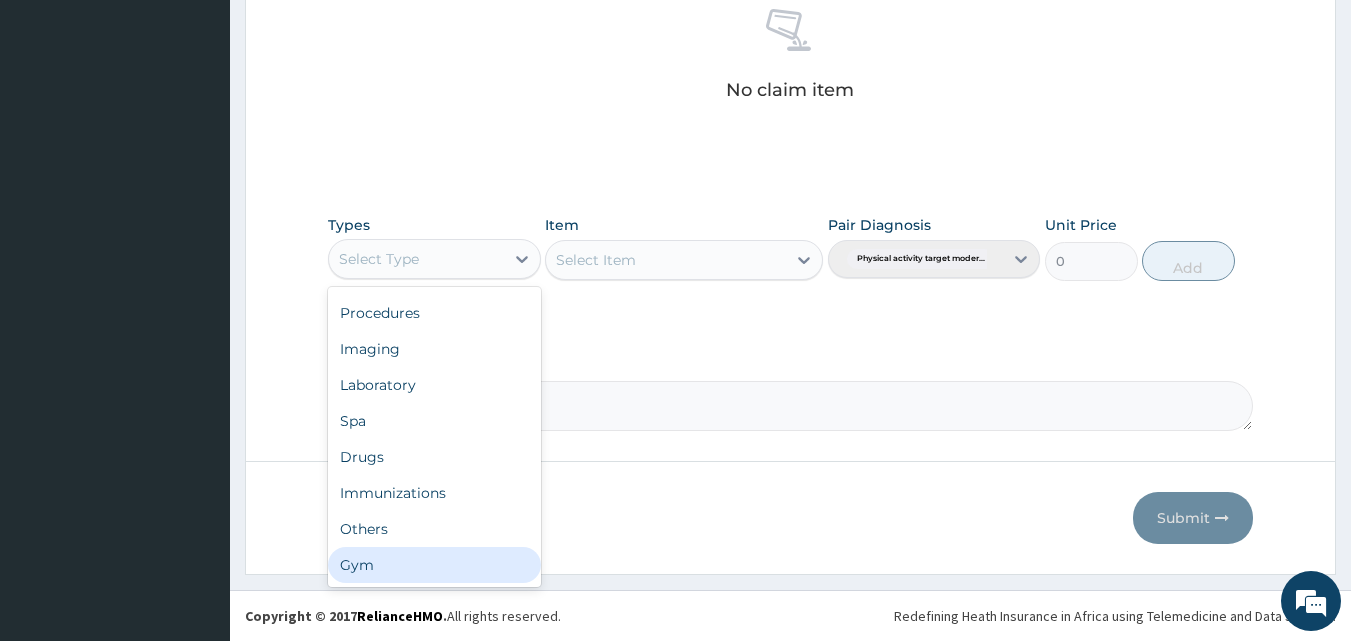 click on "Gym" at bounding box center [434, 565] 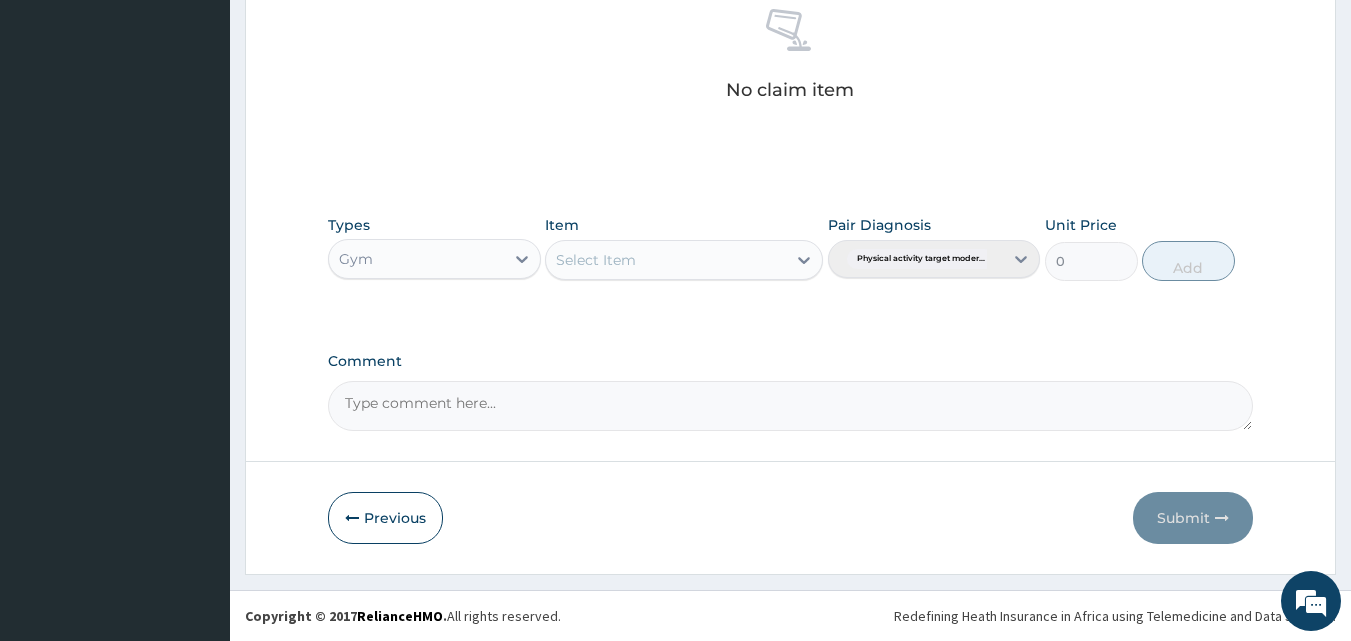 click on "Select Item" at bounding box center [666, 260] 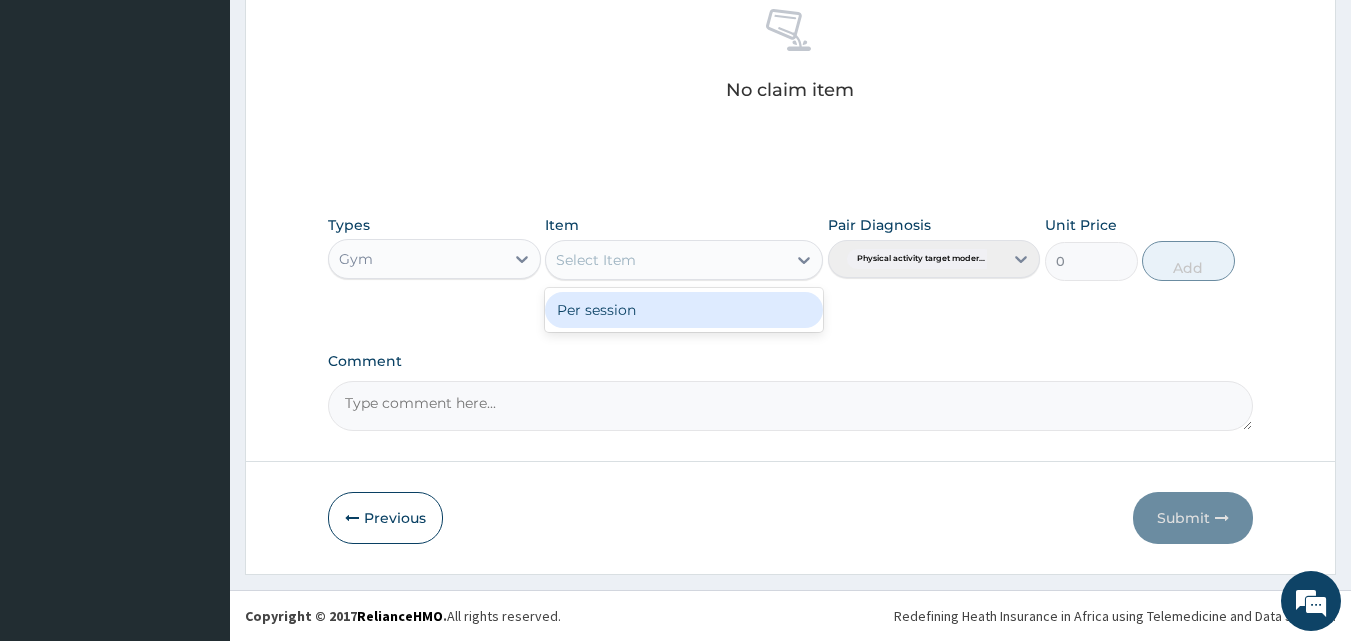 click on "Per session" at bounding box center [684, 310] 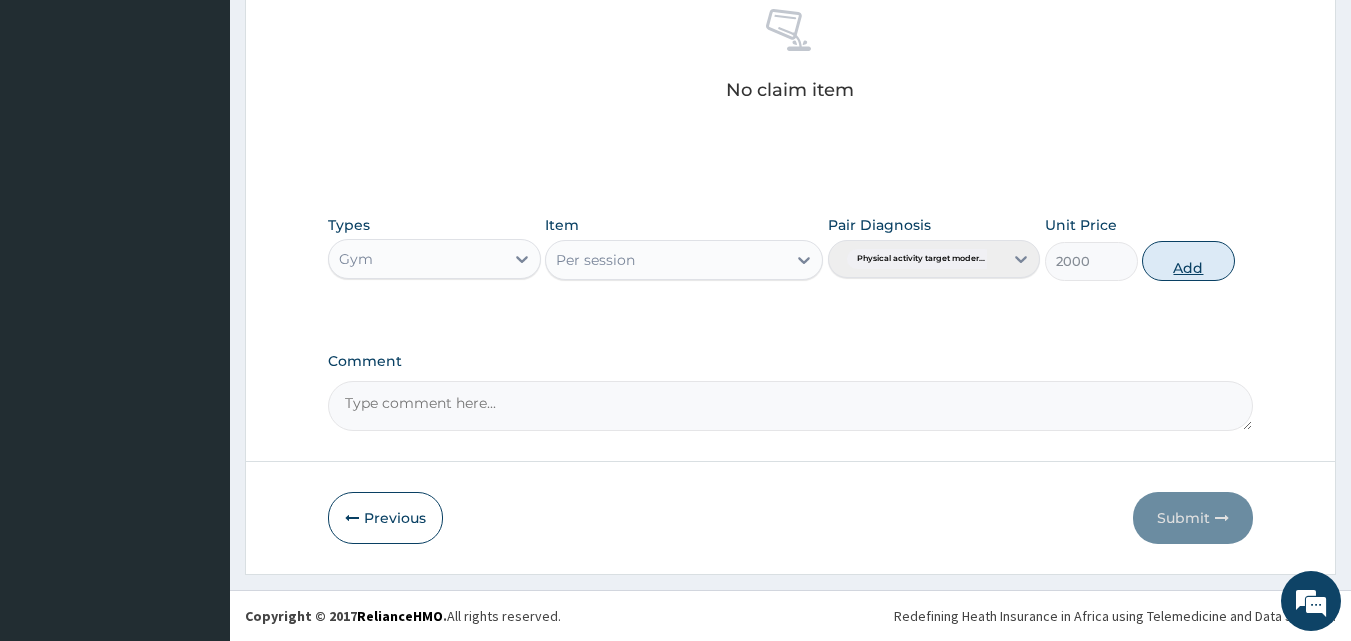 click on "Add" at bounding box center (1188, 261) 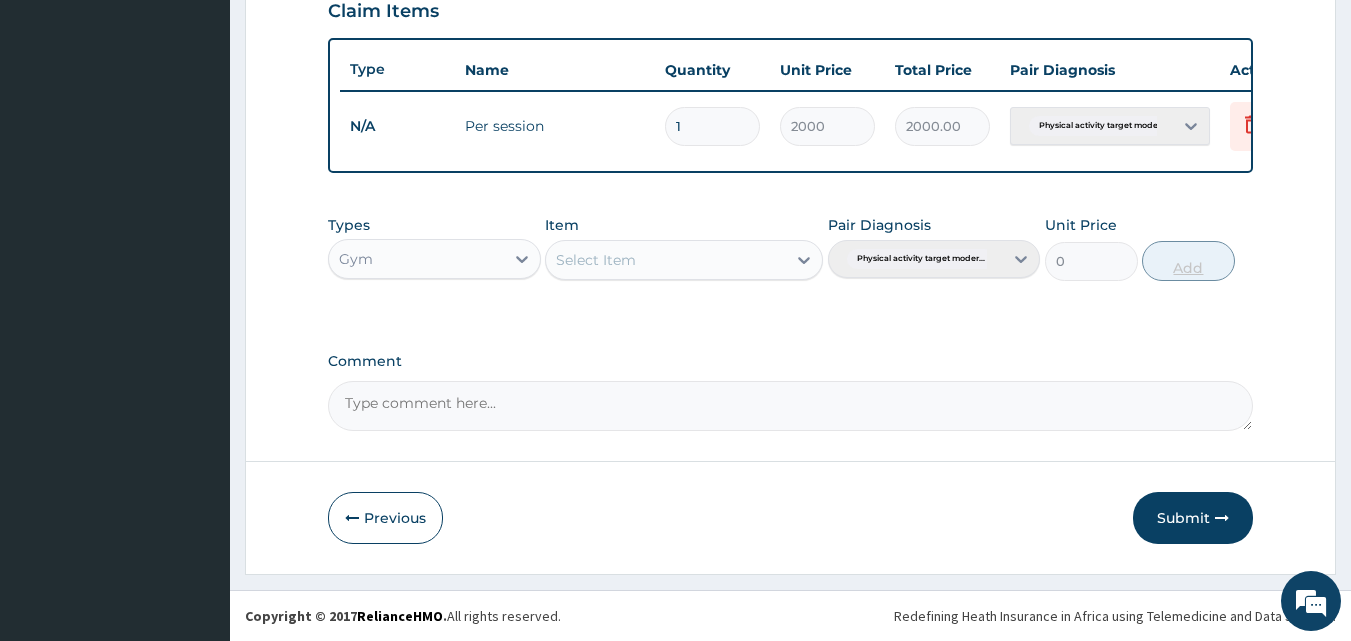scroll, scrollTop: 721, scrollLeft: 0, axis: vertical 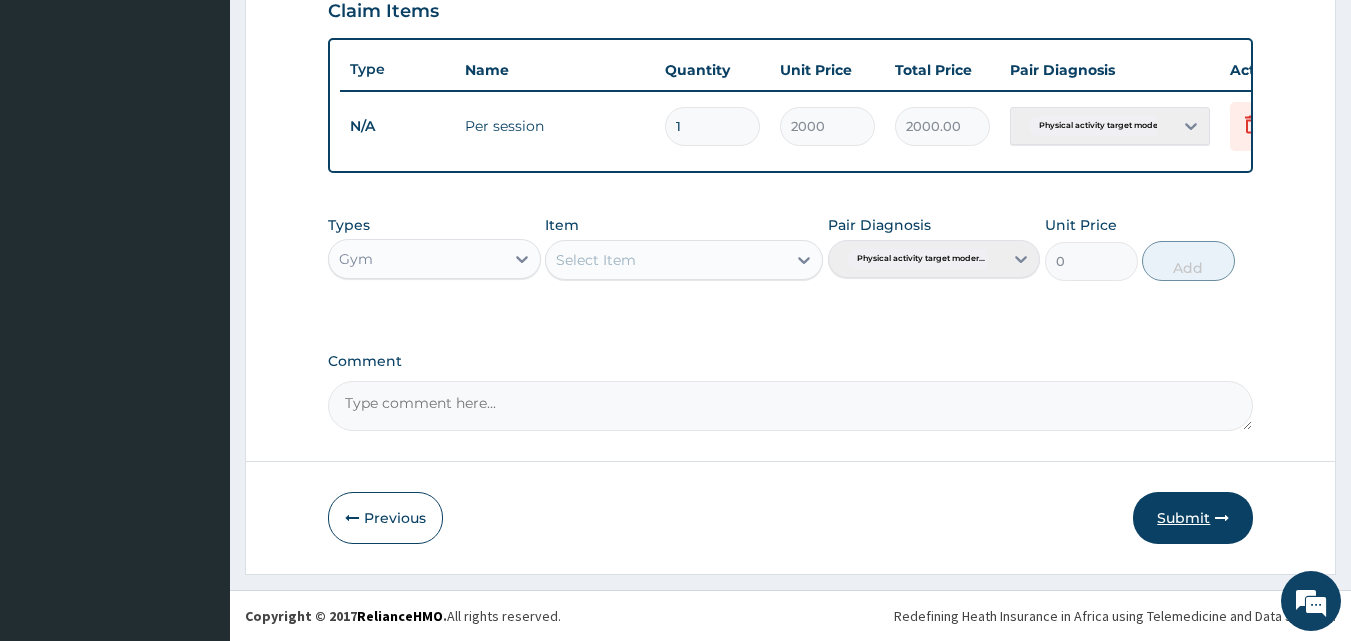 click on "Submit" at bounding box center [1193, 518] 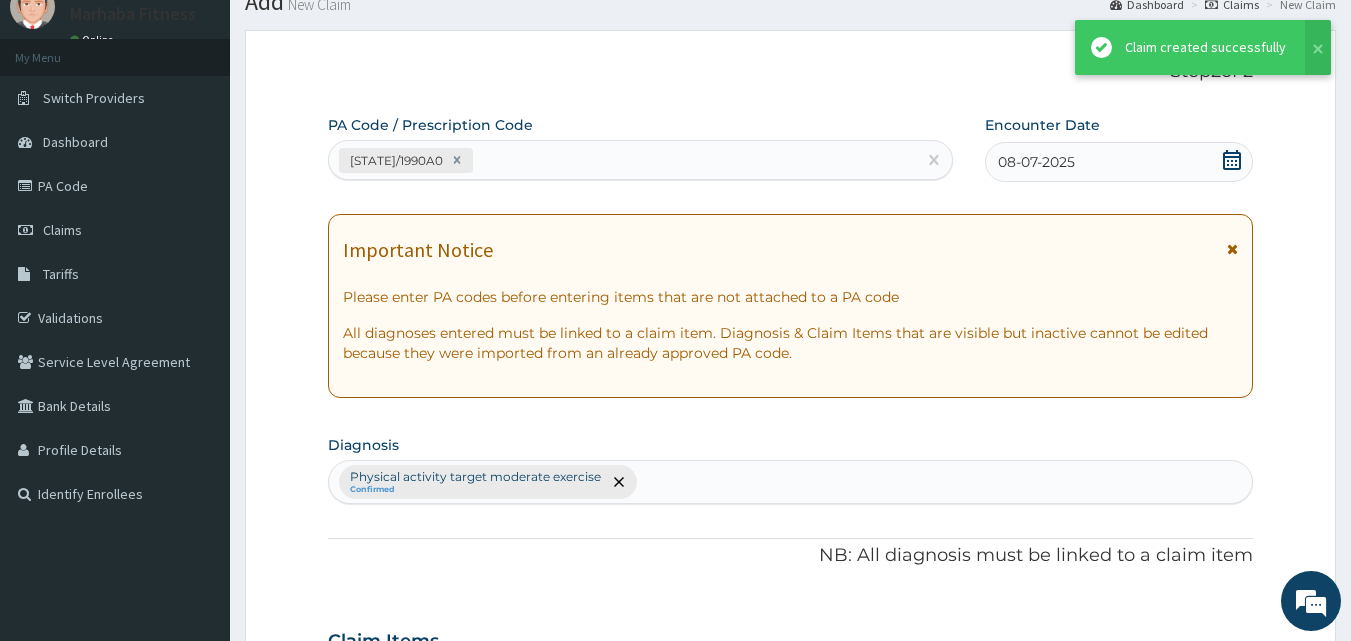 scroll, scrollTop: 721, scrollLeft: 0, axis: vertical 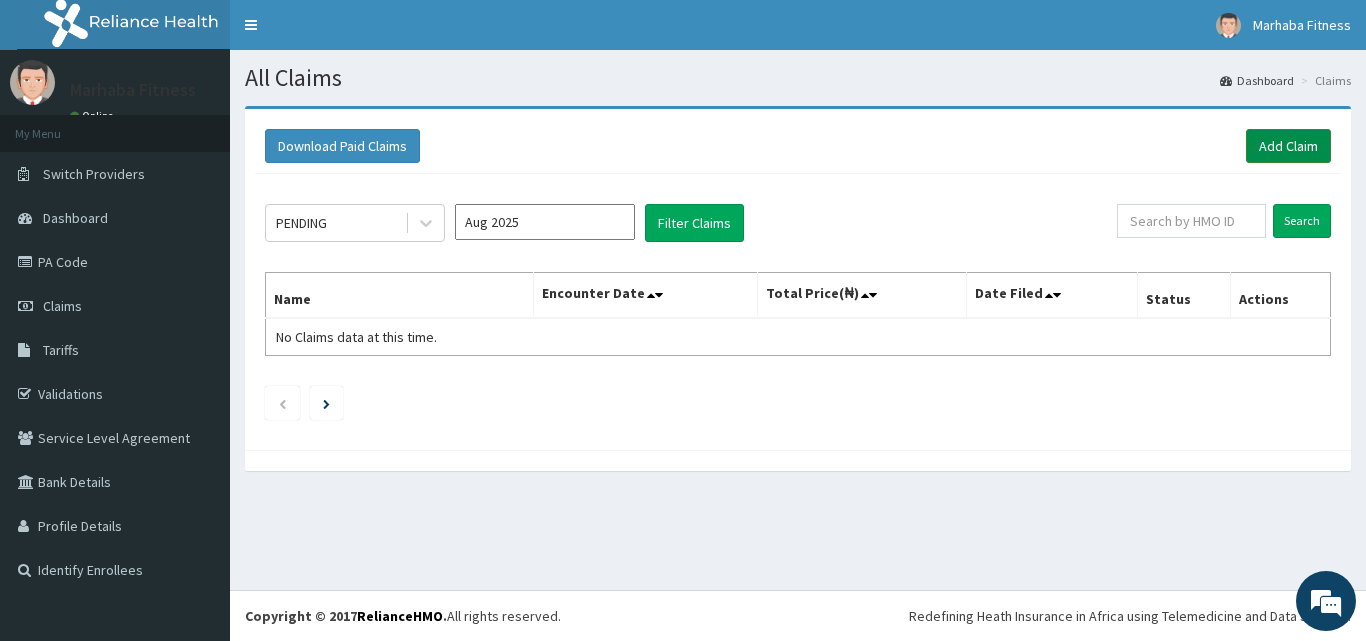 click on "Add Claim" at bounding box center (1288, 146) 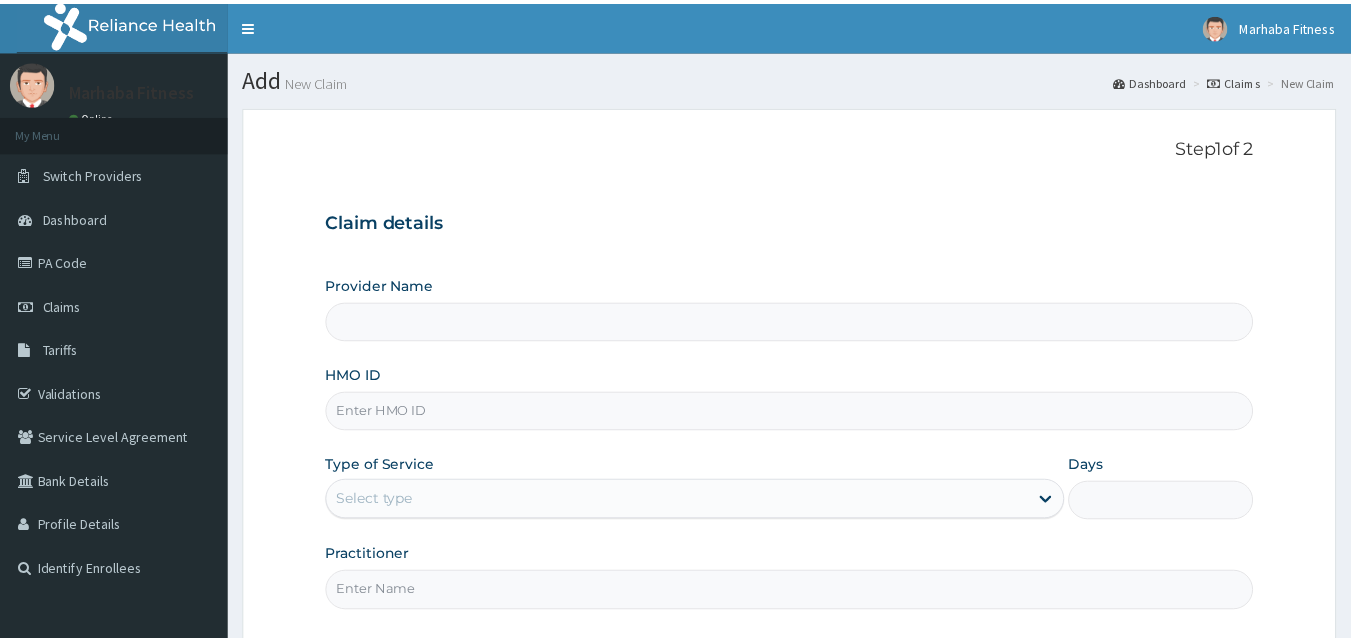 scroll, scrollTop: 0, scrollLeft: 0, axis: both 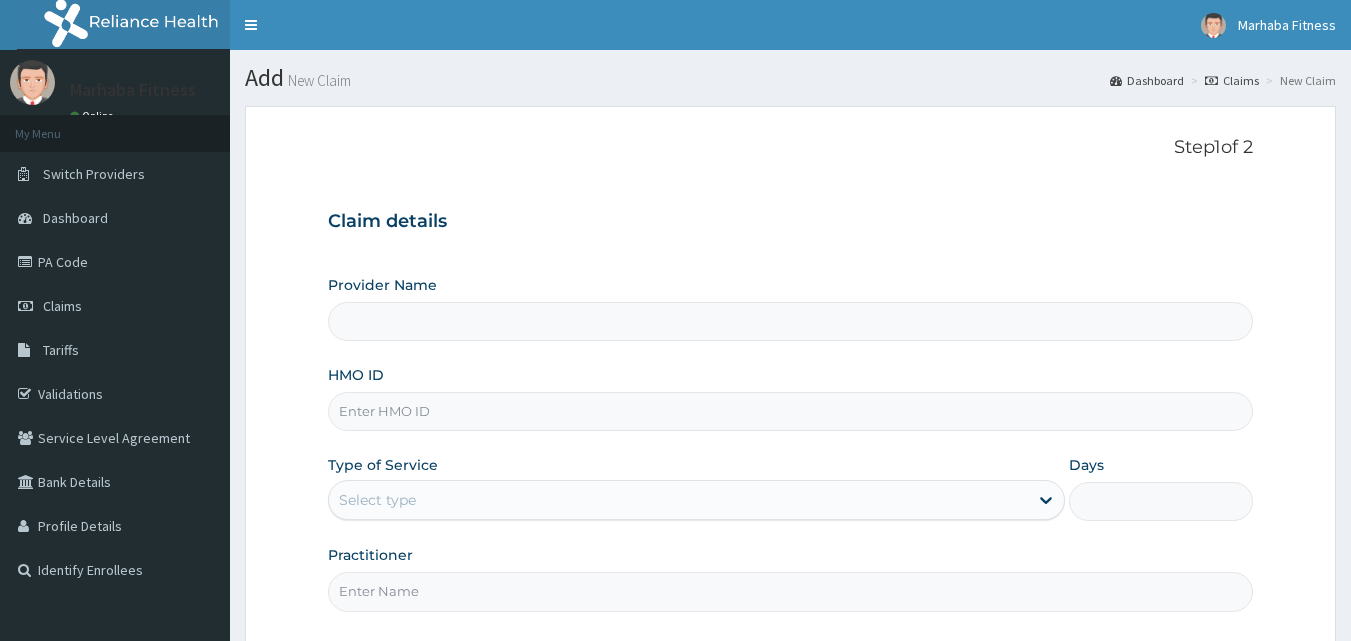 type on "Marhaba Fitness" 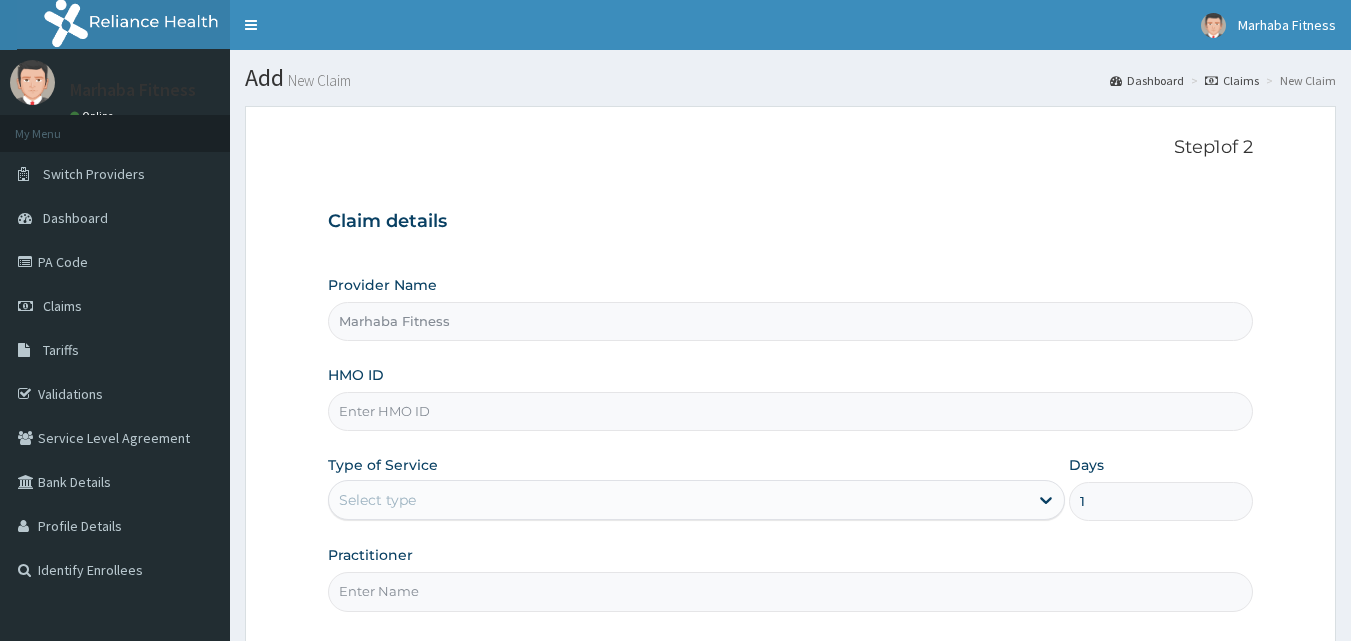 click on "HMO ID" at bounding box center [791, 411] 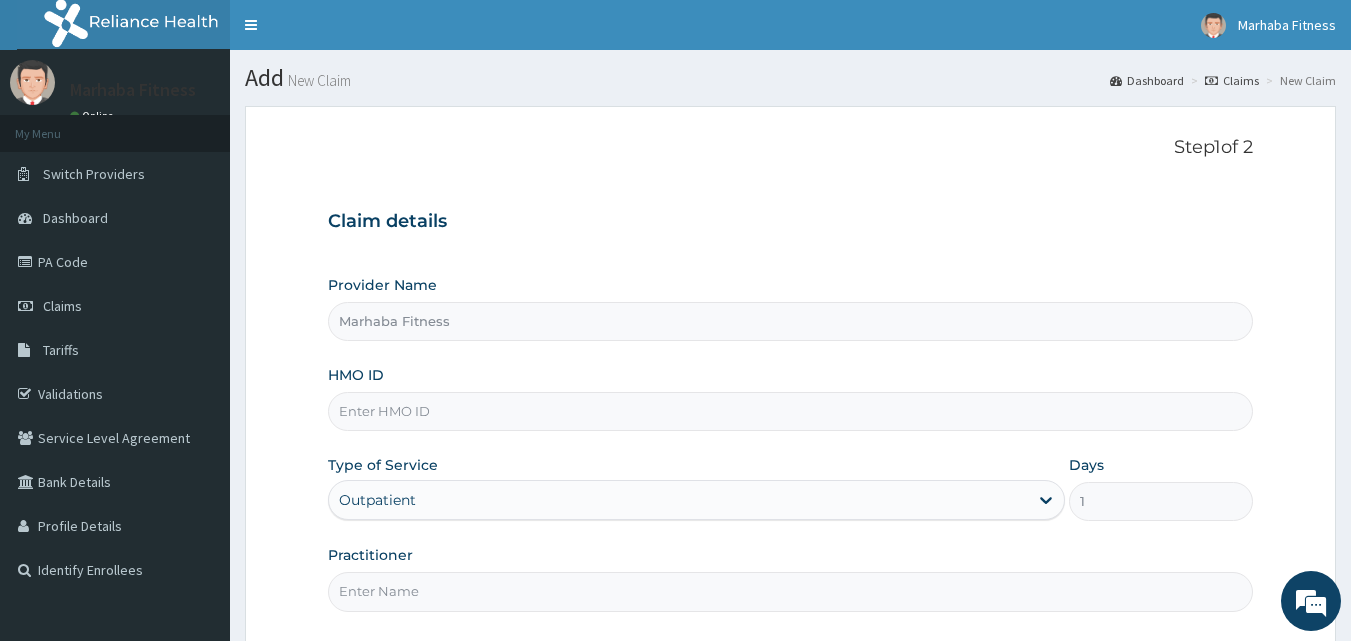 scroll, scrollTop: 0, scrollLeft: 0, axis: both 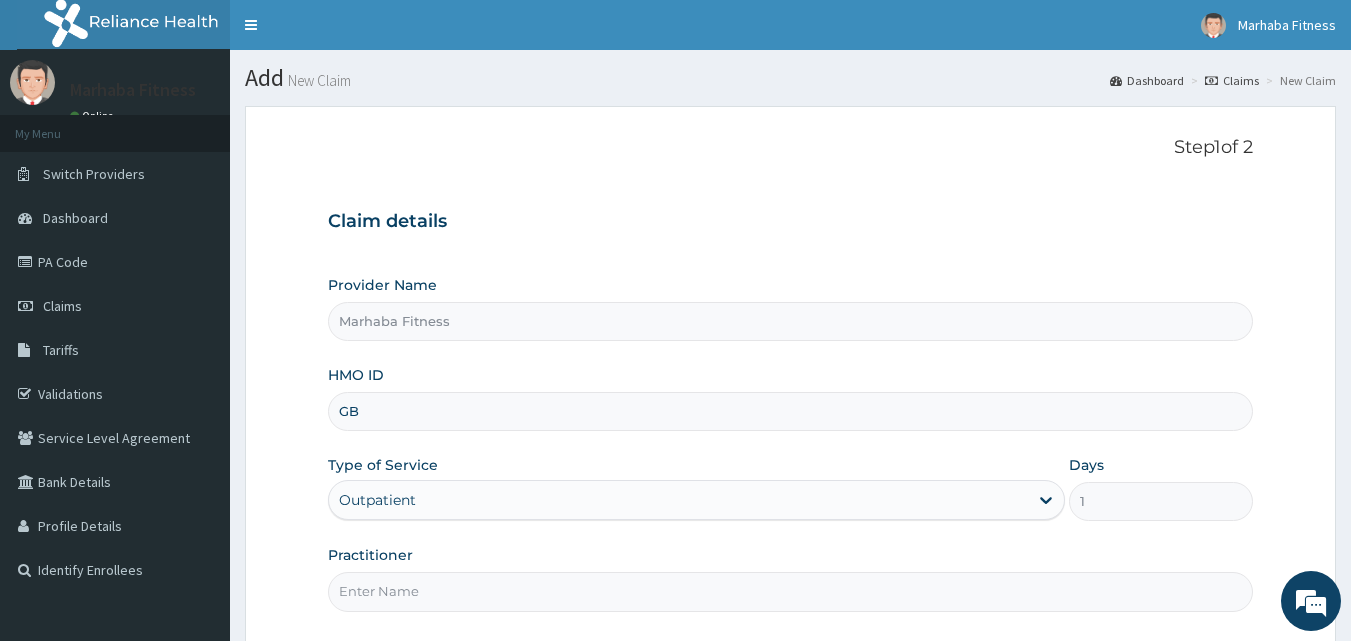 type on "GBI/10036/B" 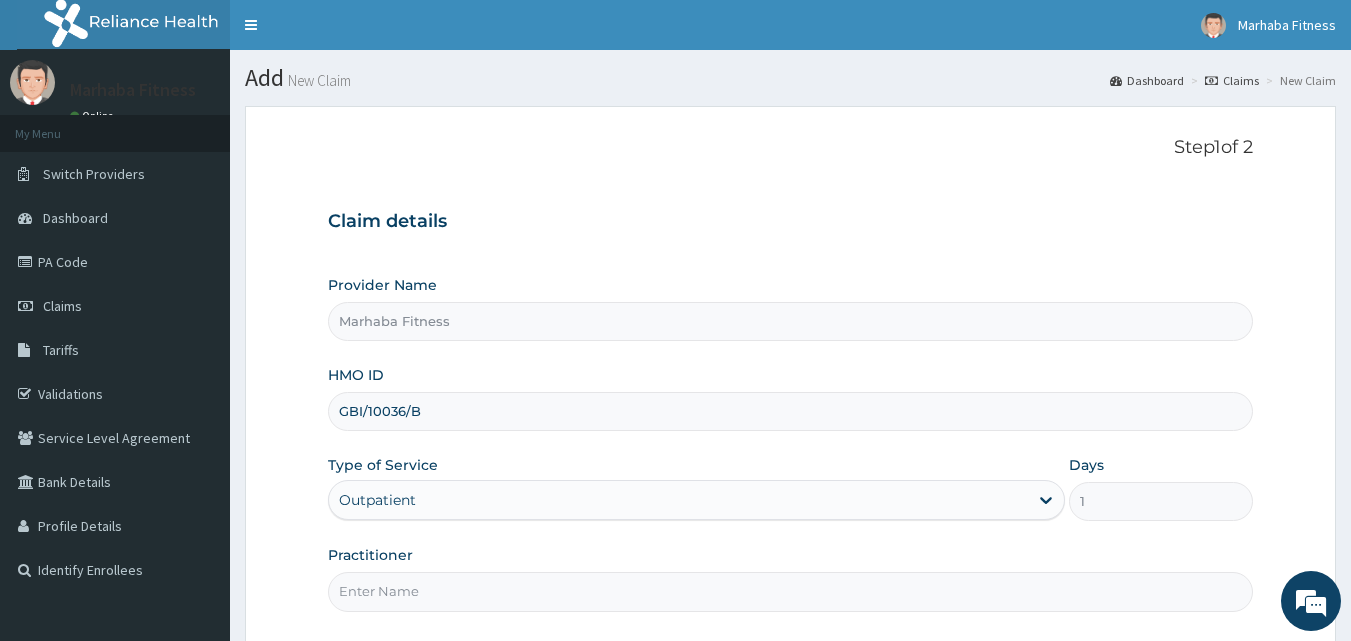 click on "Practitioner" at bounding box center [791, 591] 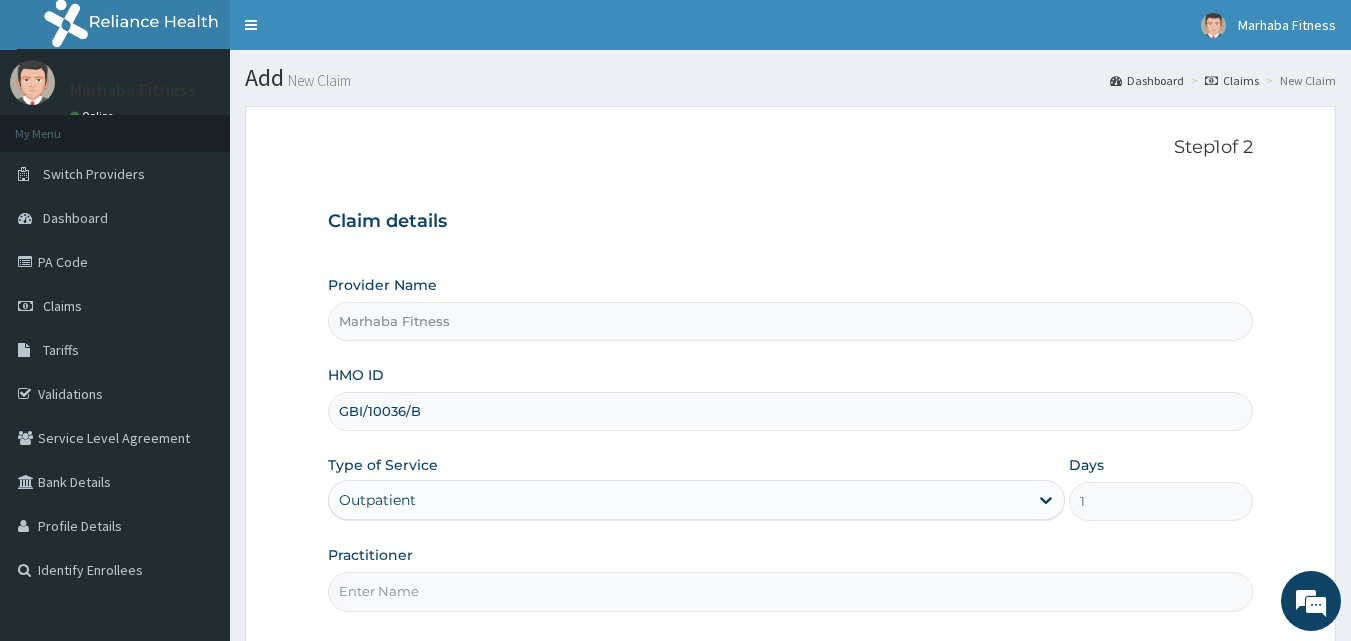 type on "MARHABA FITNESS" 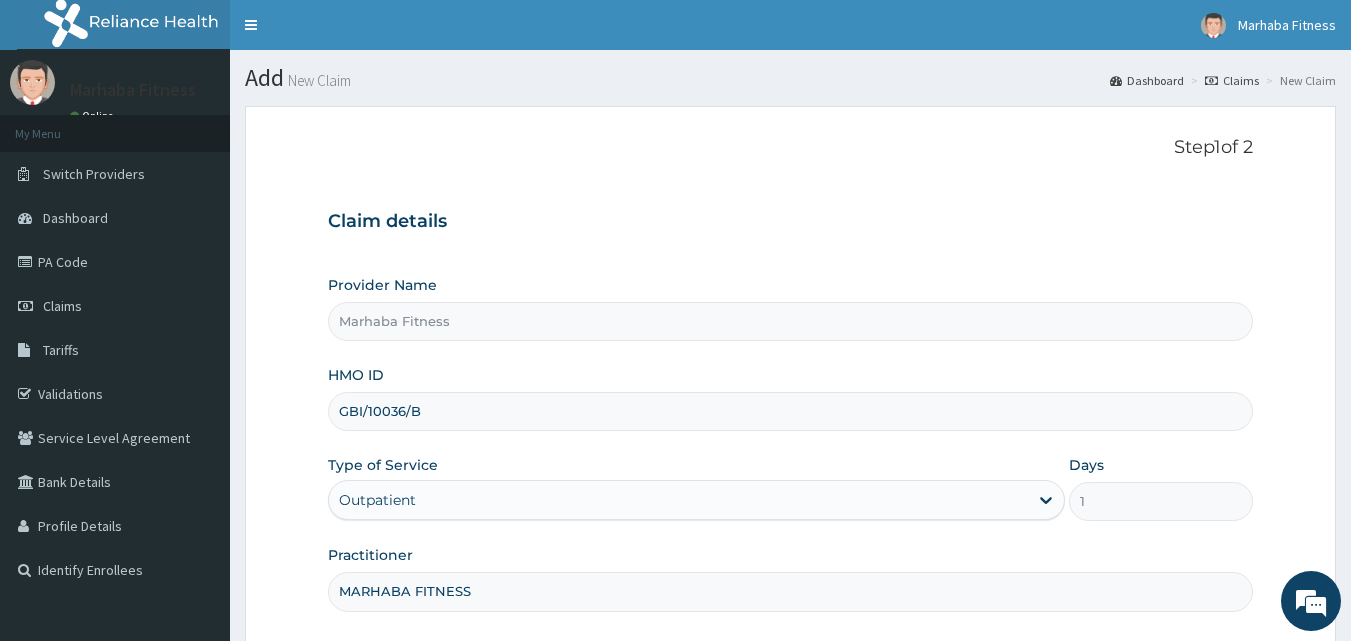 scroll, scrollTop: 80, scrollLeft: 0, axis: vertical 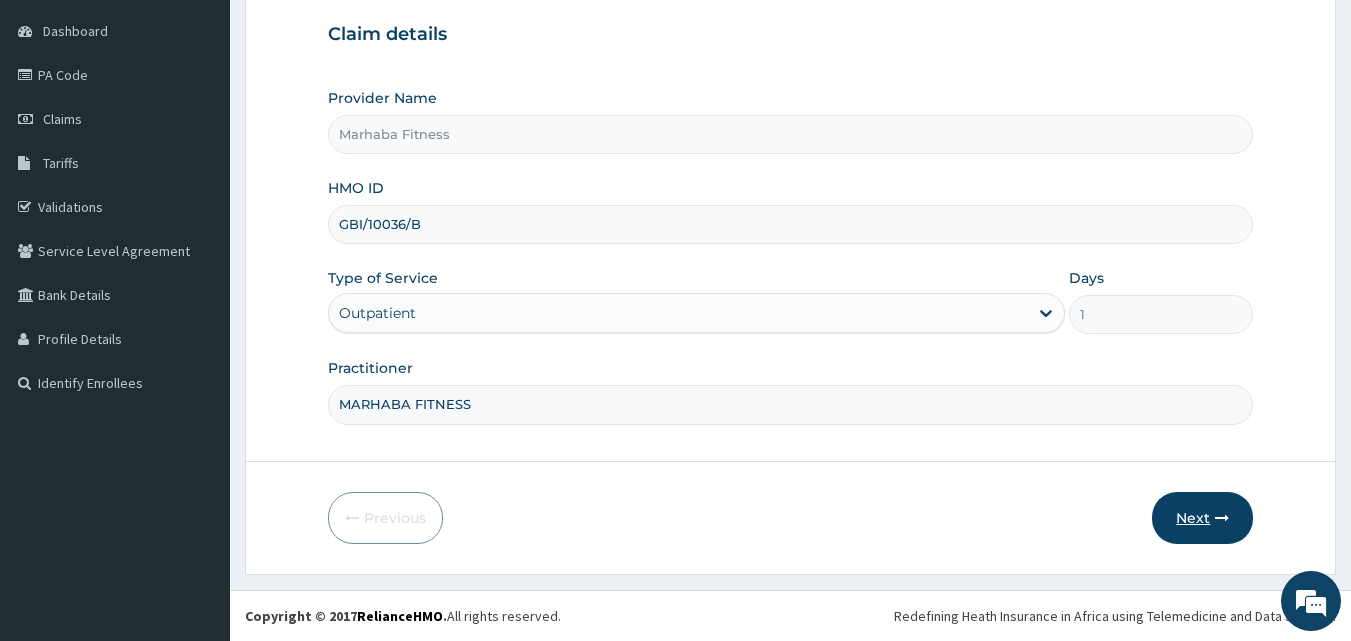 click on "Next" at bounding box center [1202, 518] 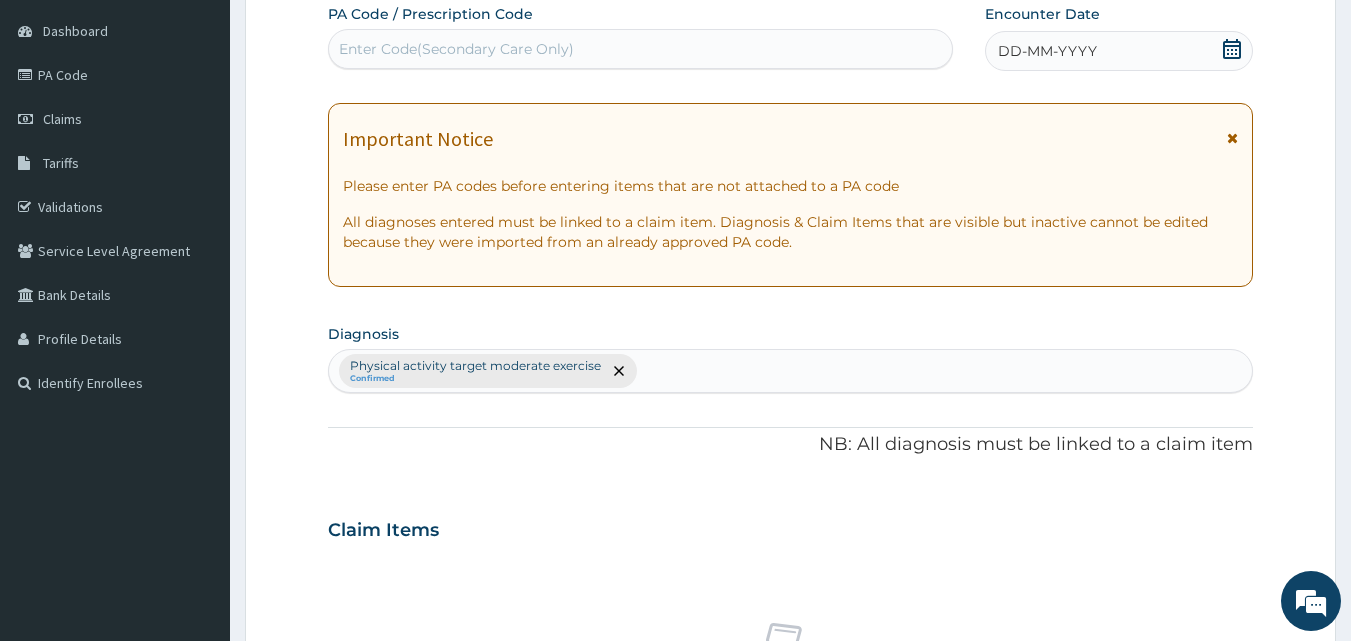 click on "Enter Code(Secondary Care Only)" at bounding box center [641, 49] 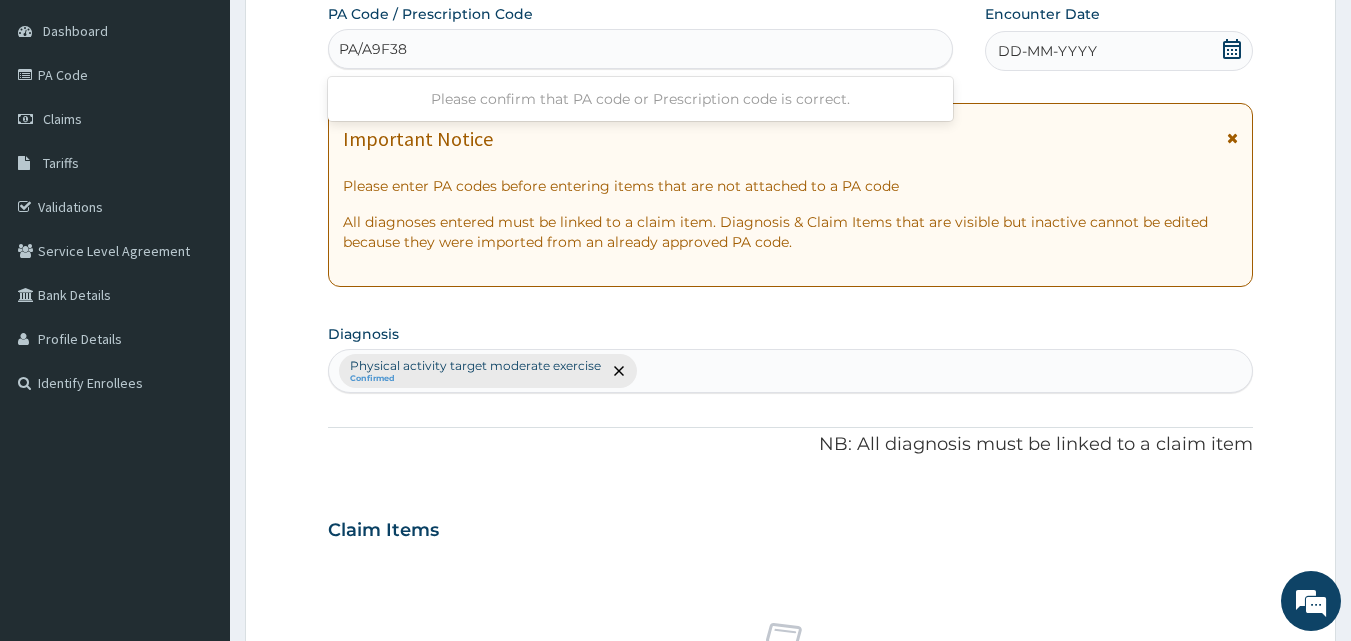 type on "PA/A9F38E" 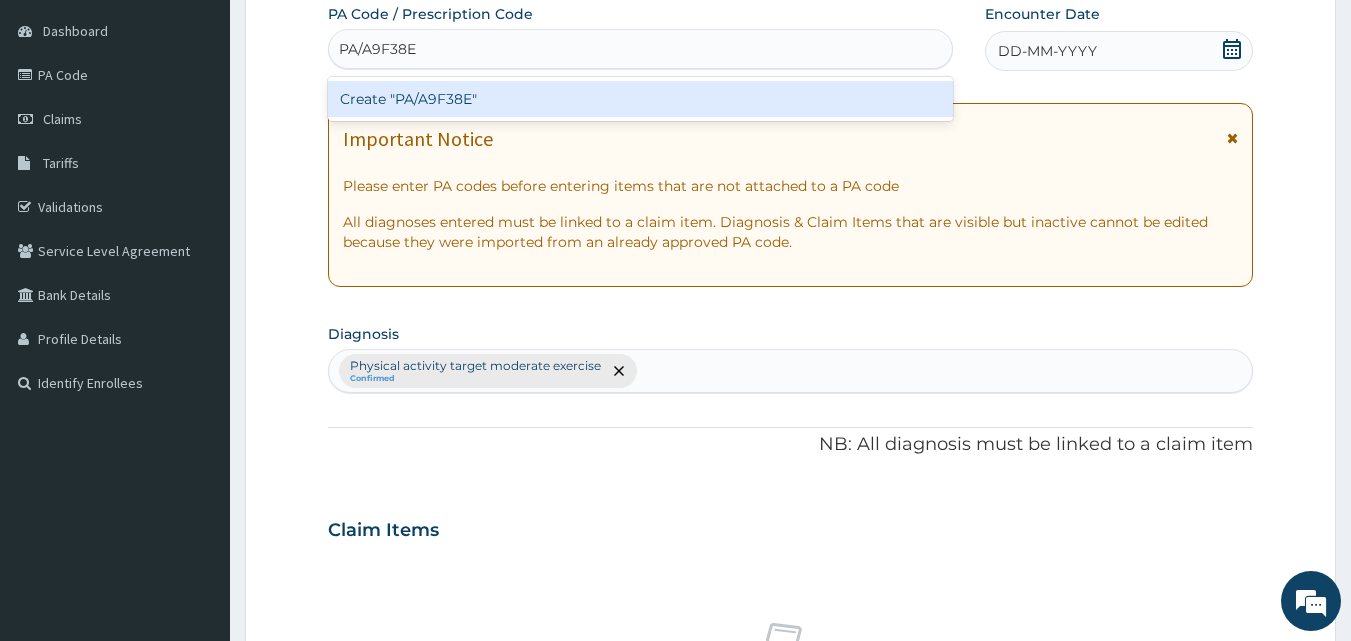 click on "Create "PA/A9F38E"" at bounding box center [641, 99] 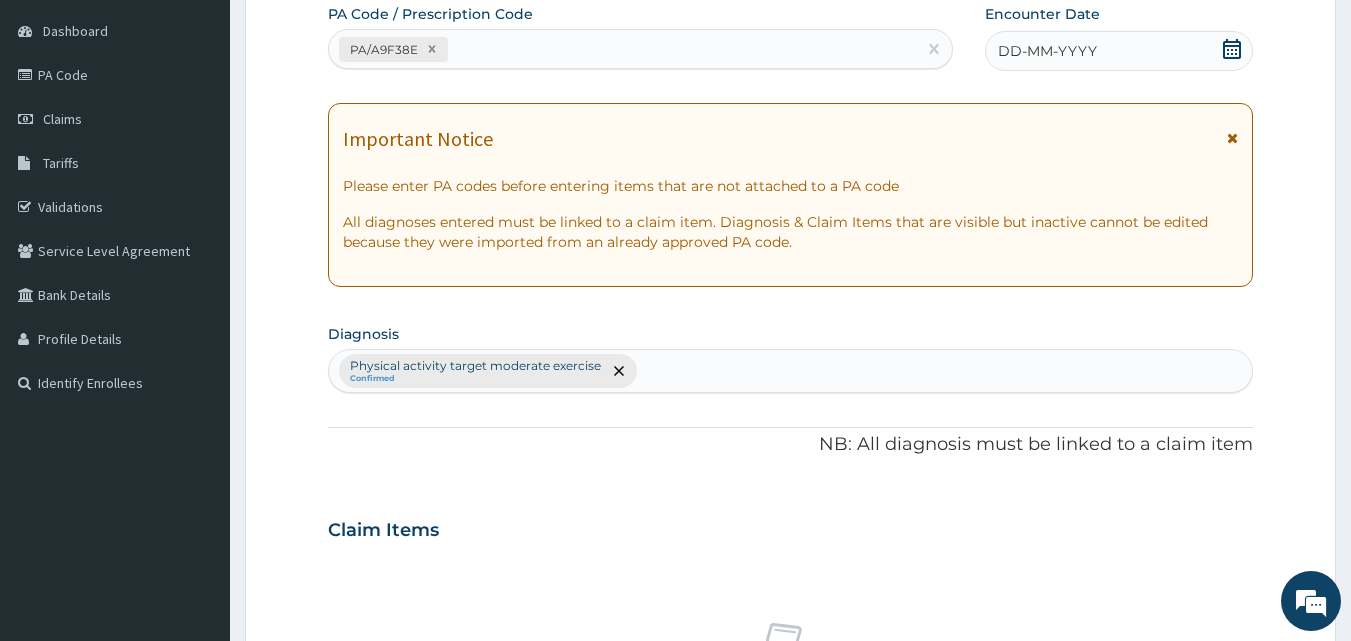 click on "DD-MM-YYYY" at bounding box center [1119, 51] 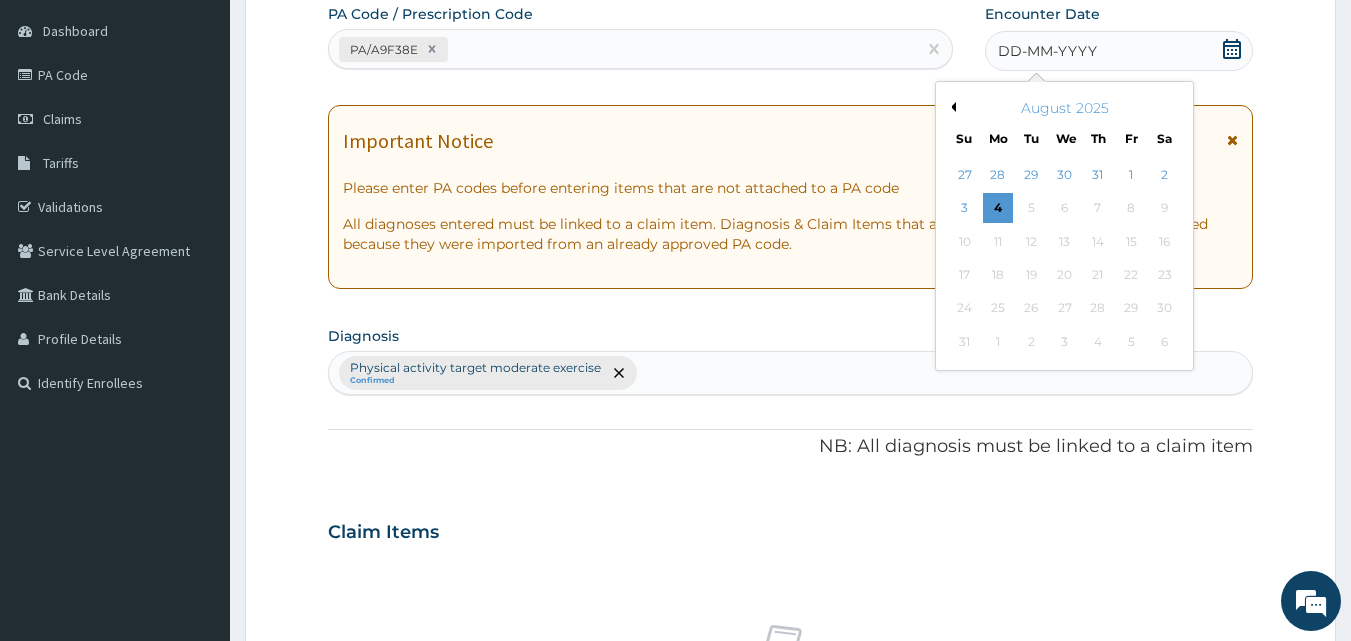 click on "Previous Month" at bounding box center (951, 107) 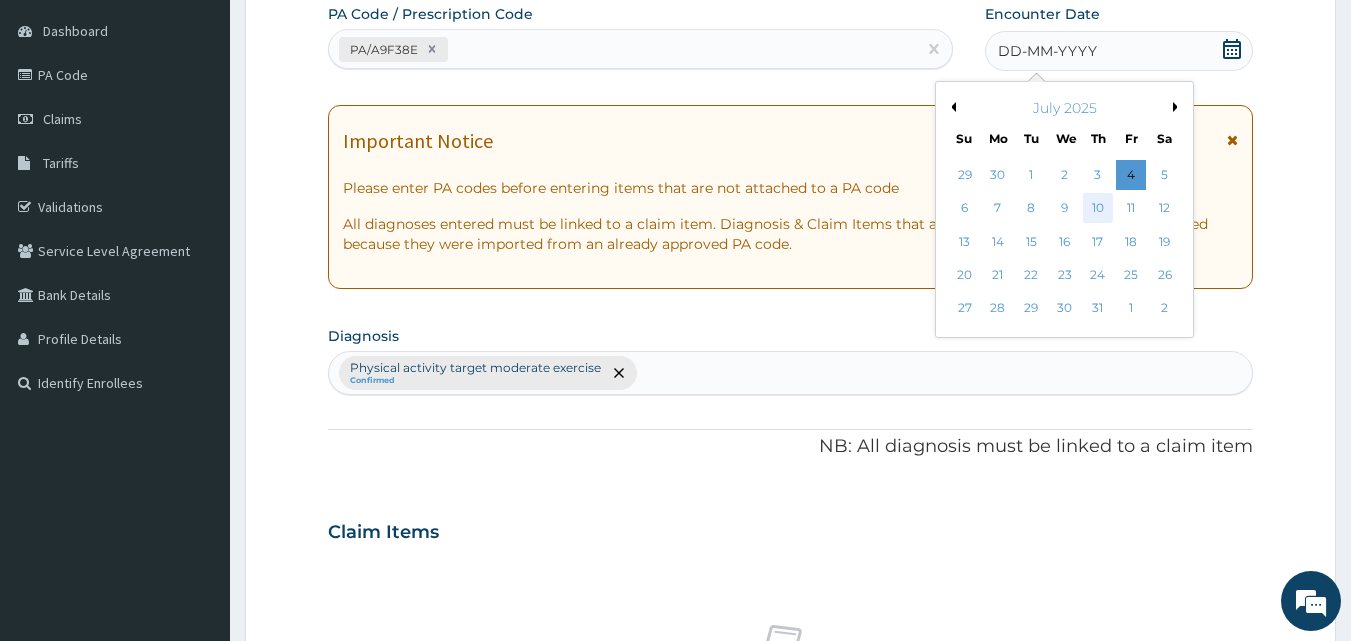 click on "10" at bounding box center [1098, 209] 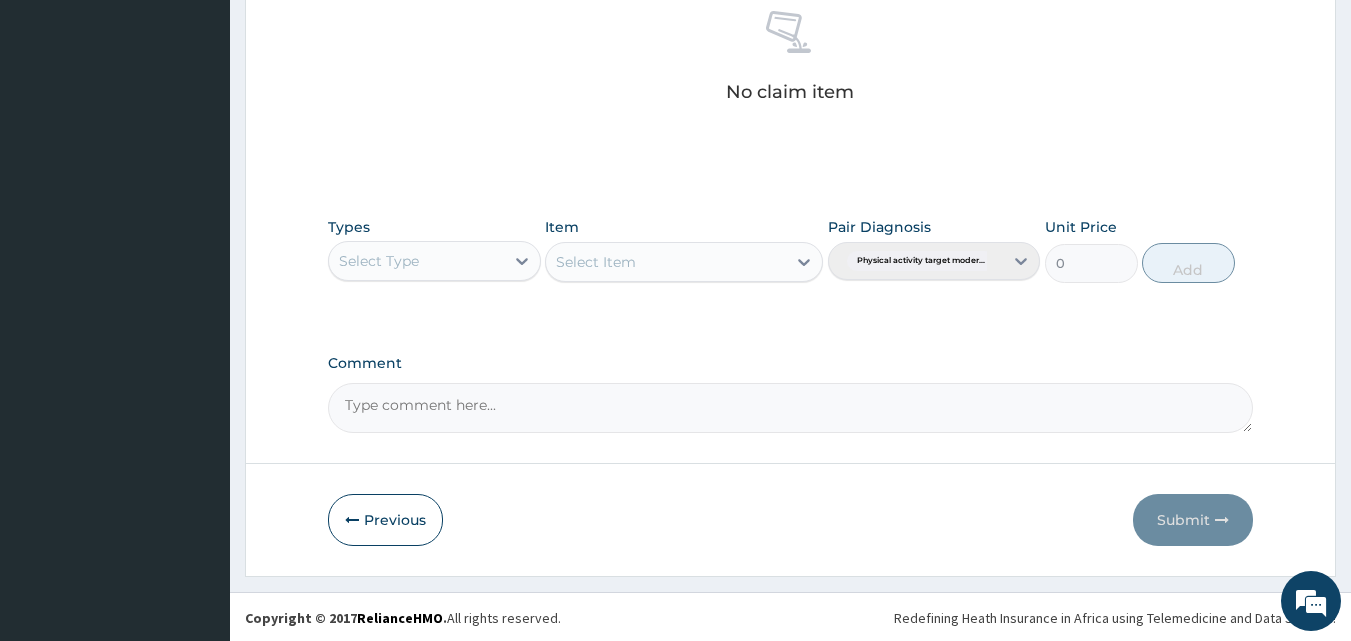 scroll, scrollTop: 801, scrollLeft: 0, axis: vertical 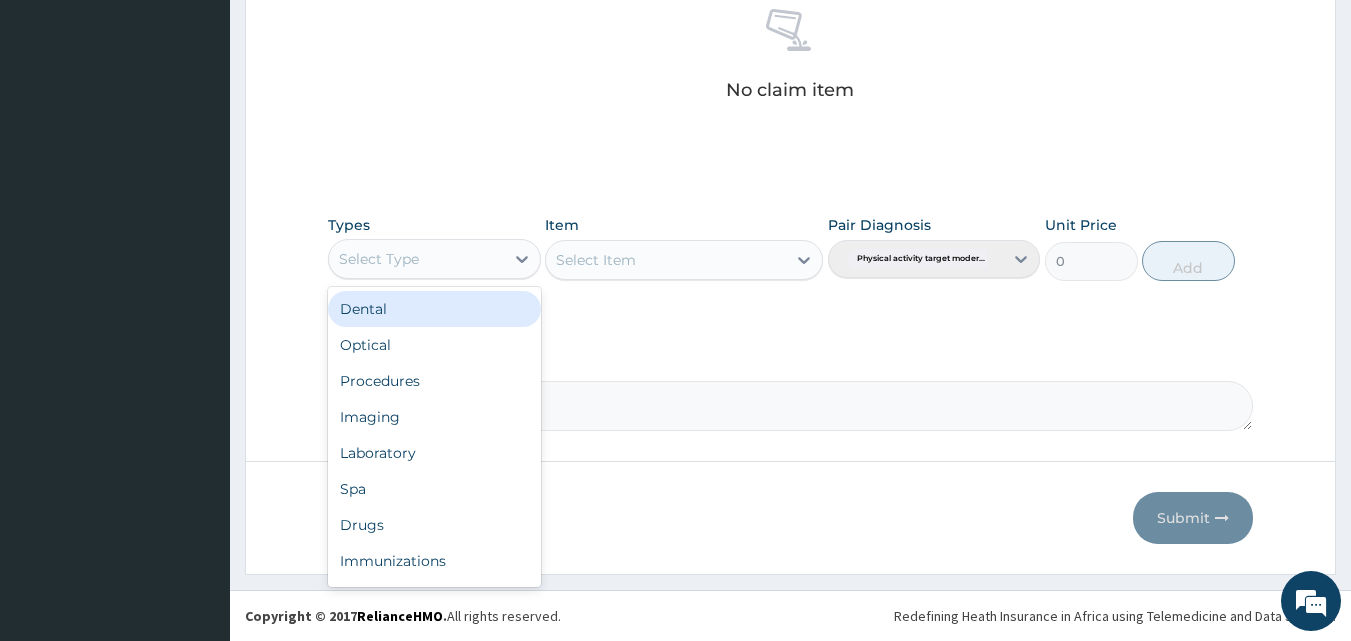 click on "Select Type" at bounding box center (416, 259) 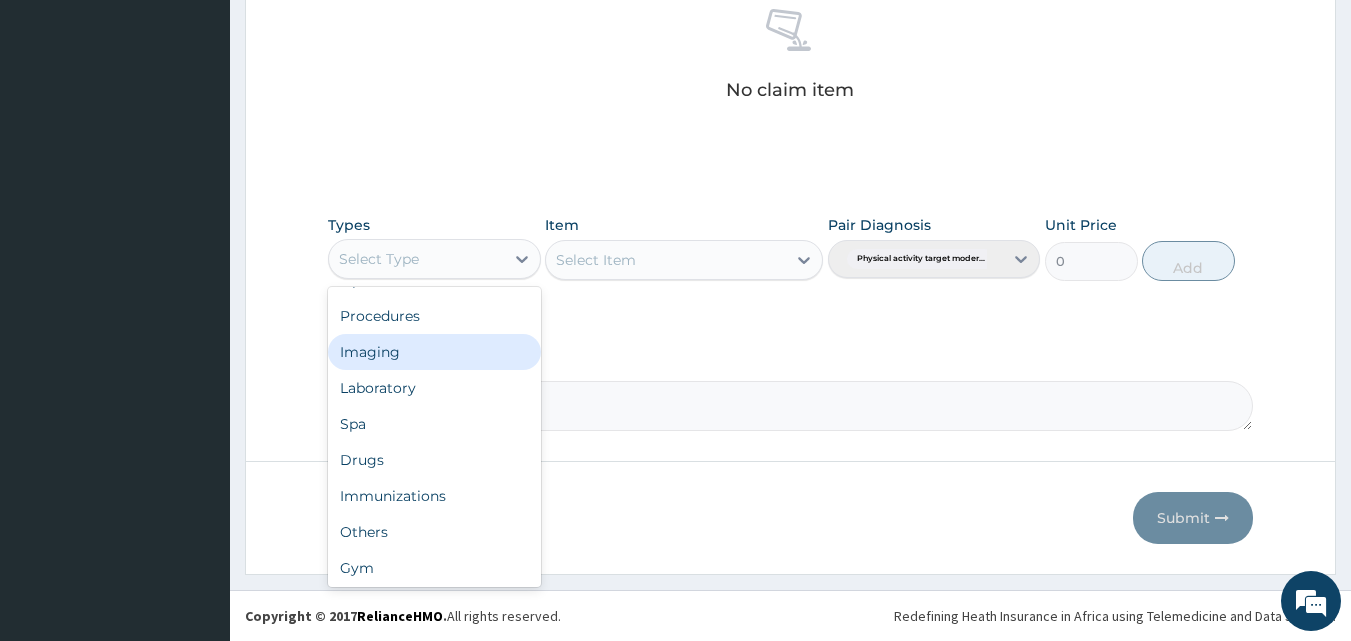 scroll, scrollTop: 68, scrollLeft: 0, axis: vertical 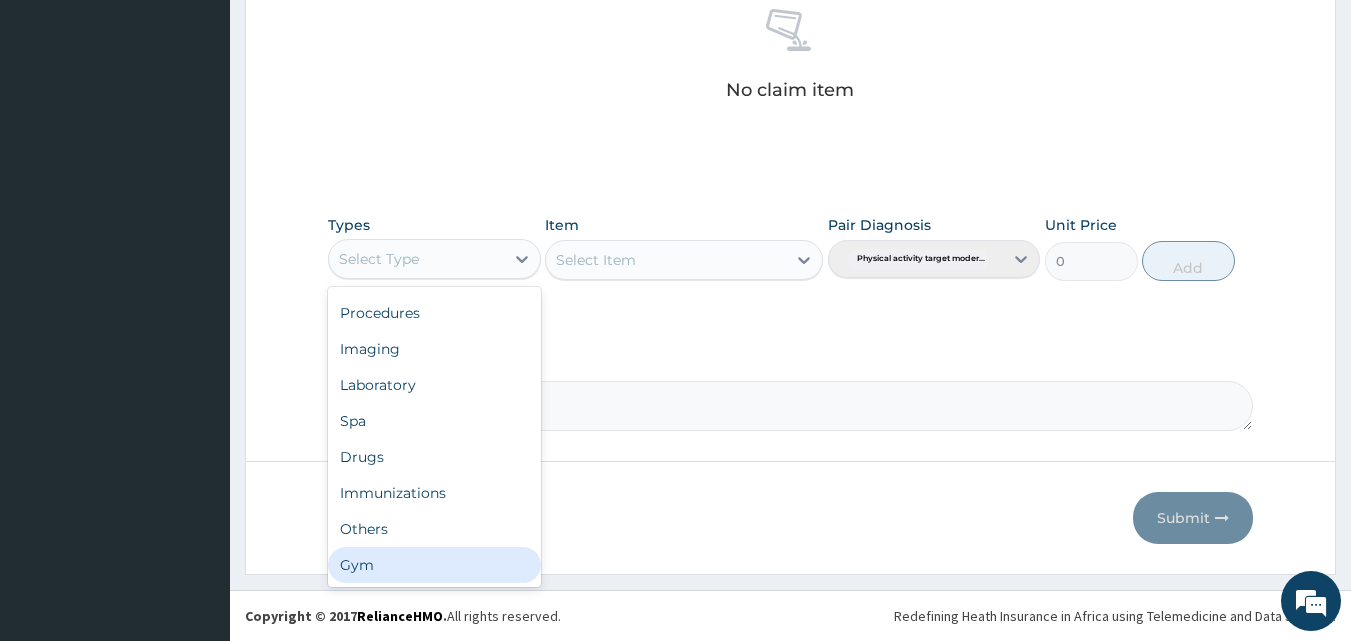 click on "Gym" at bounding box center [434, 565] 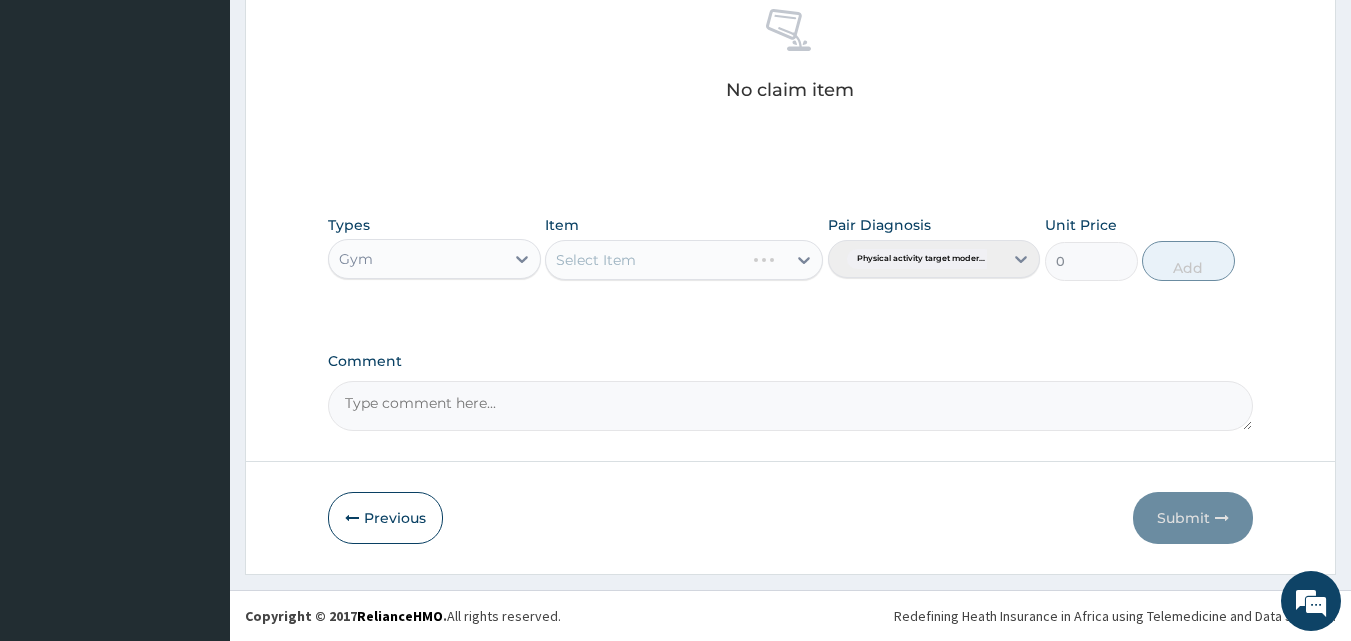 click on "Select Item" at bounding box center (684, 260) 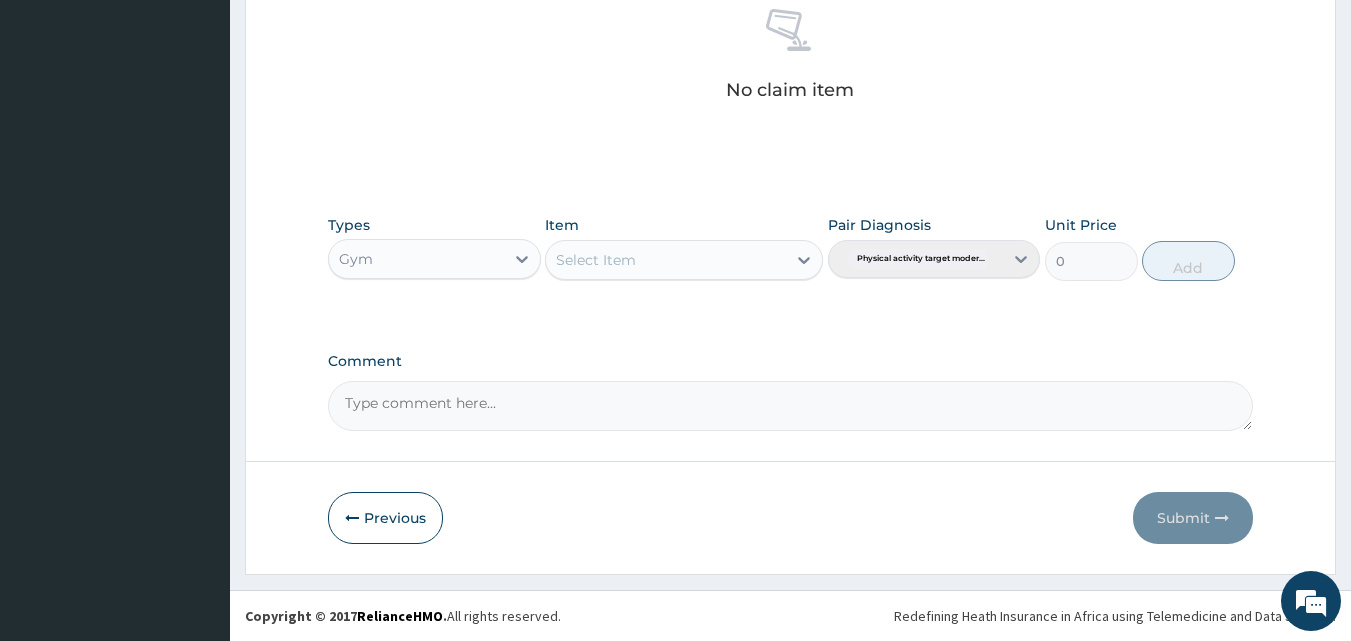 click on "Select Item" at bounding box center [666, 260] 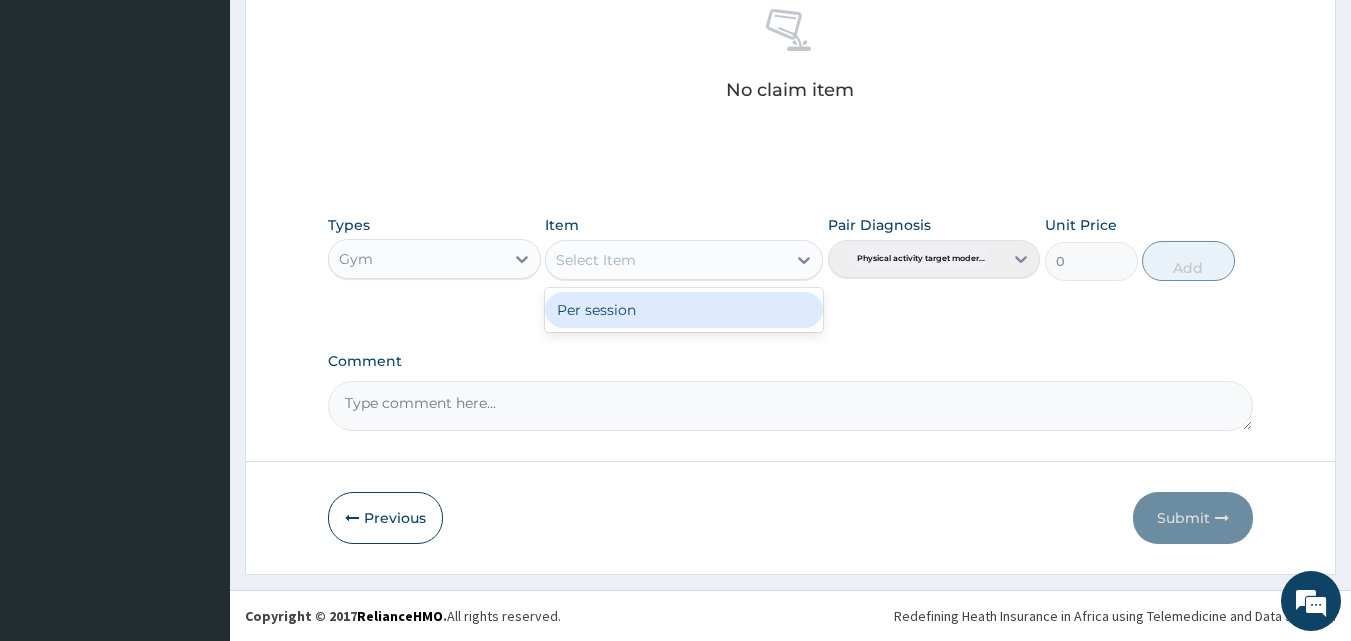 click on "Per session" at bounding box center (684, 310) 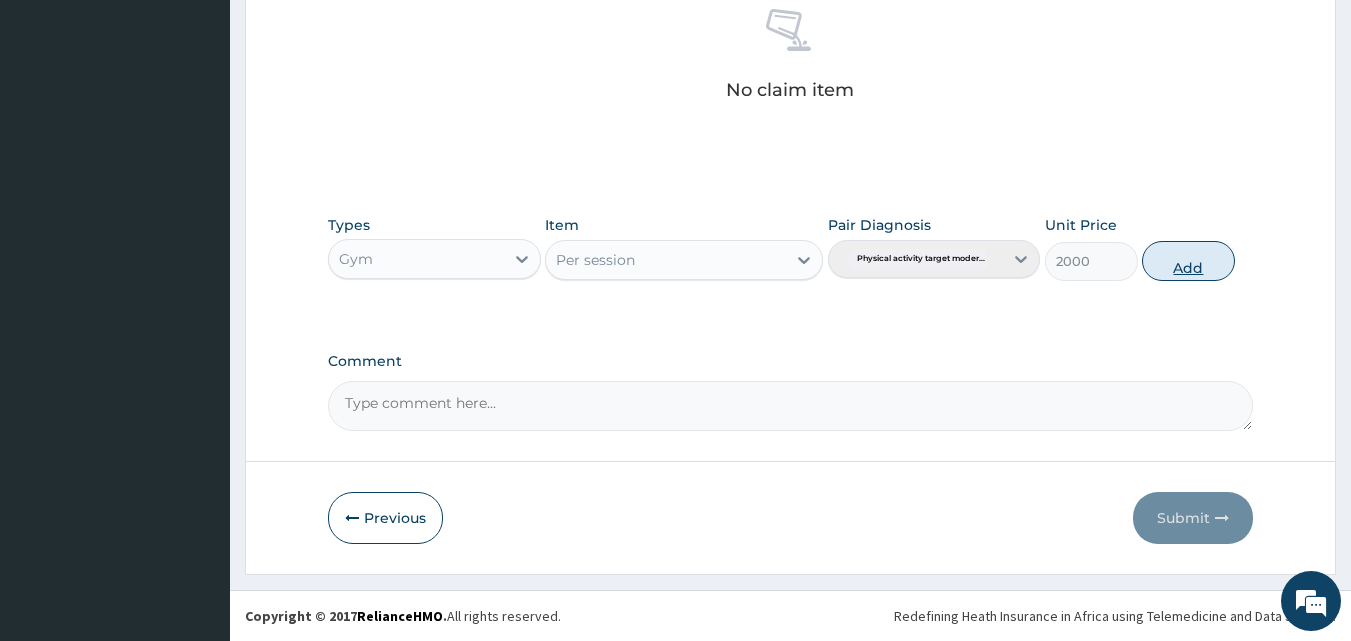 click on "Add" at bounding box center (1188, 261) 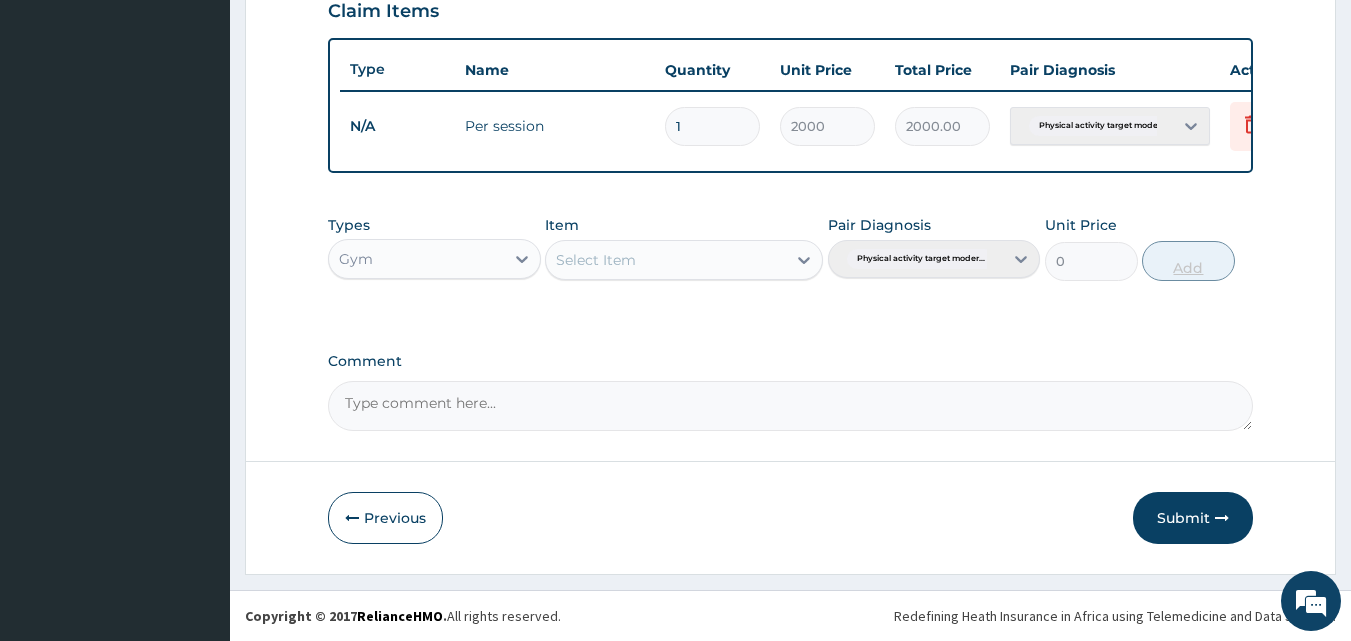 scroll, scrollTop: 721, scrollLeft: 0, axis: vertical 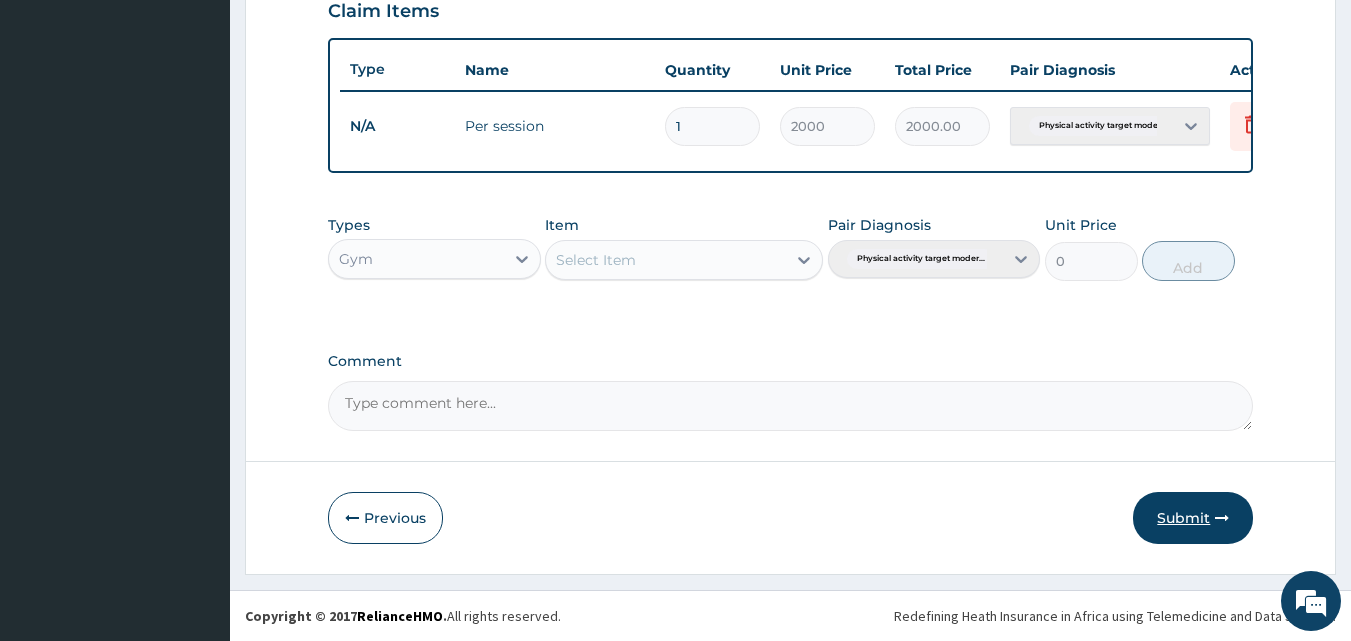 click on "Submit" at bounding box center [1193, 518] 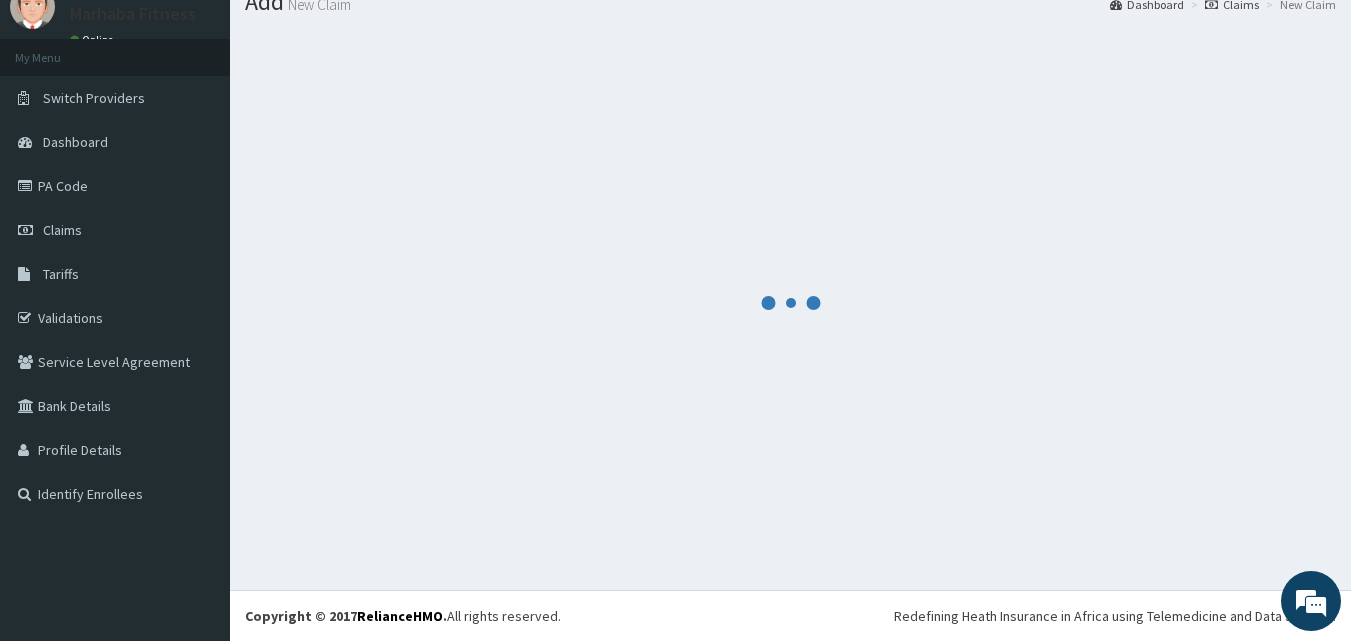 scroll, scrollTop: 721, scrollLeft: 0, axis: vertical 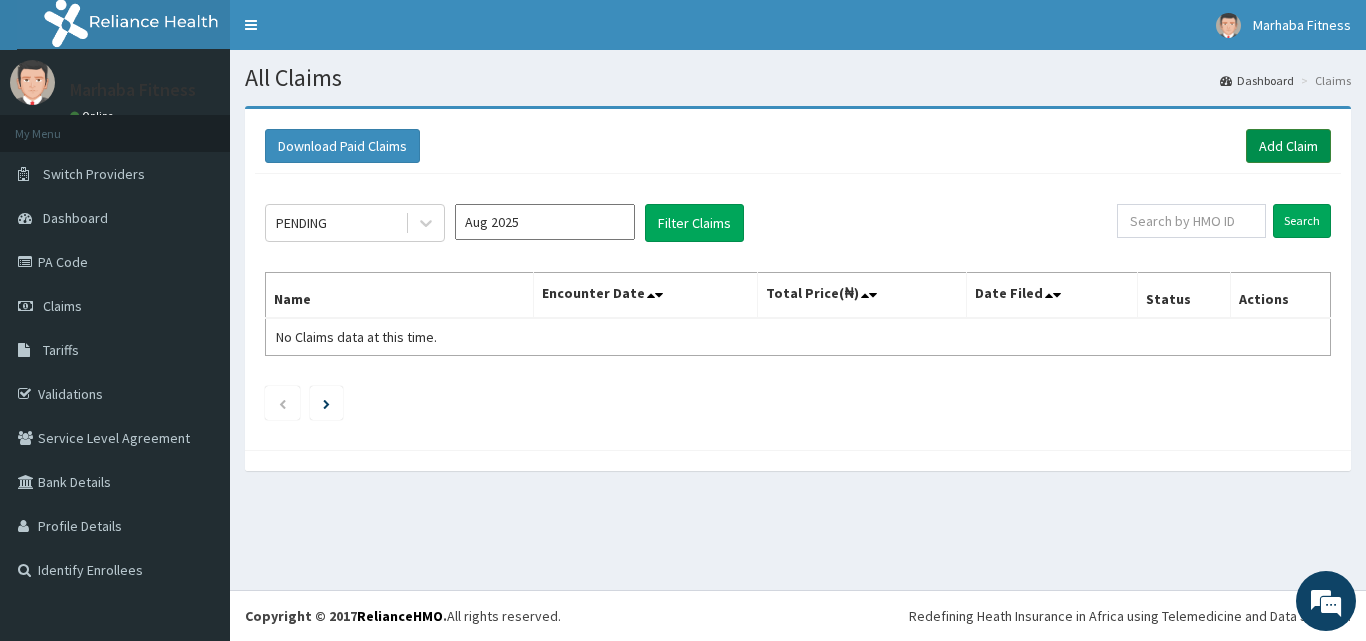 click on "Add Claim" at bounding box center (1288, 146) 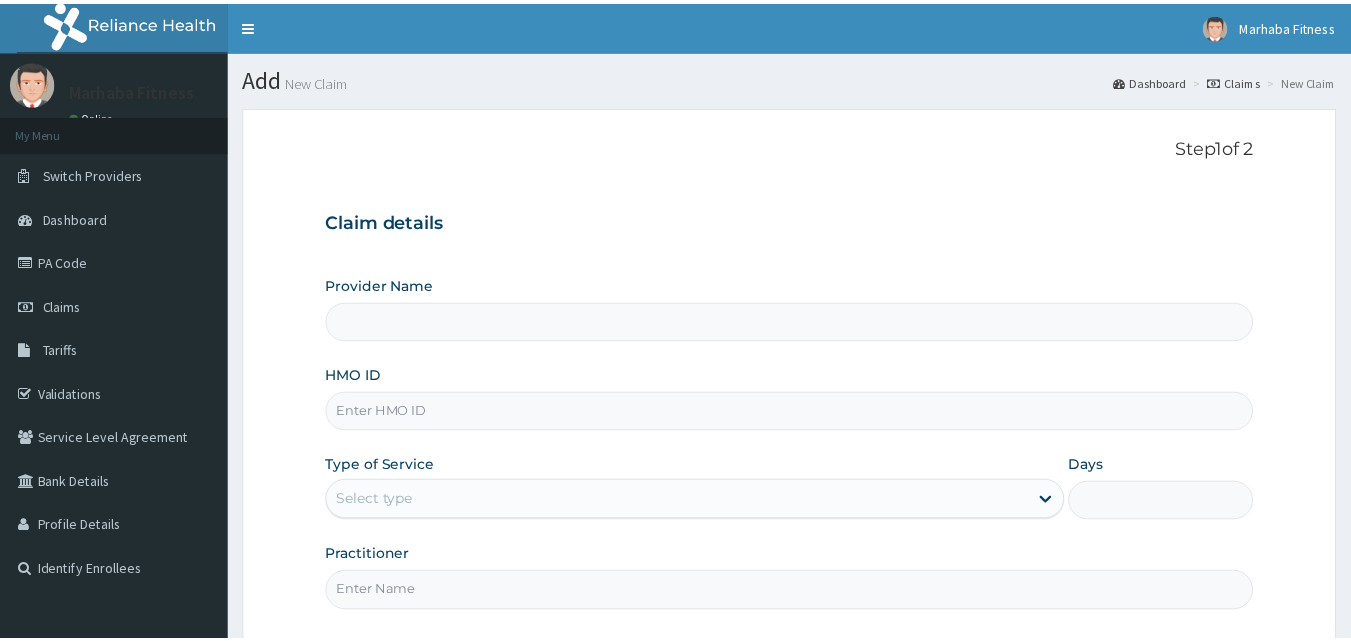 scroll, scrollTop: 0, scrollLeft: 0, axis: both 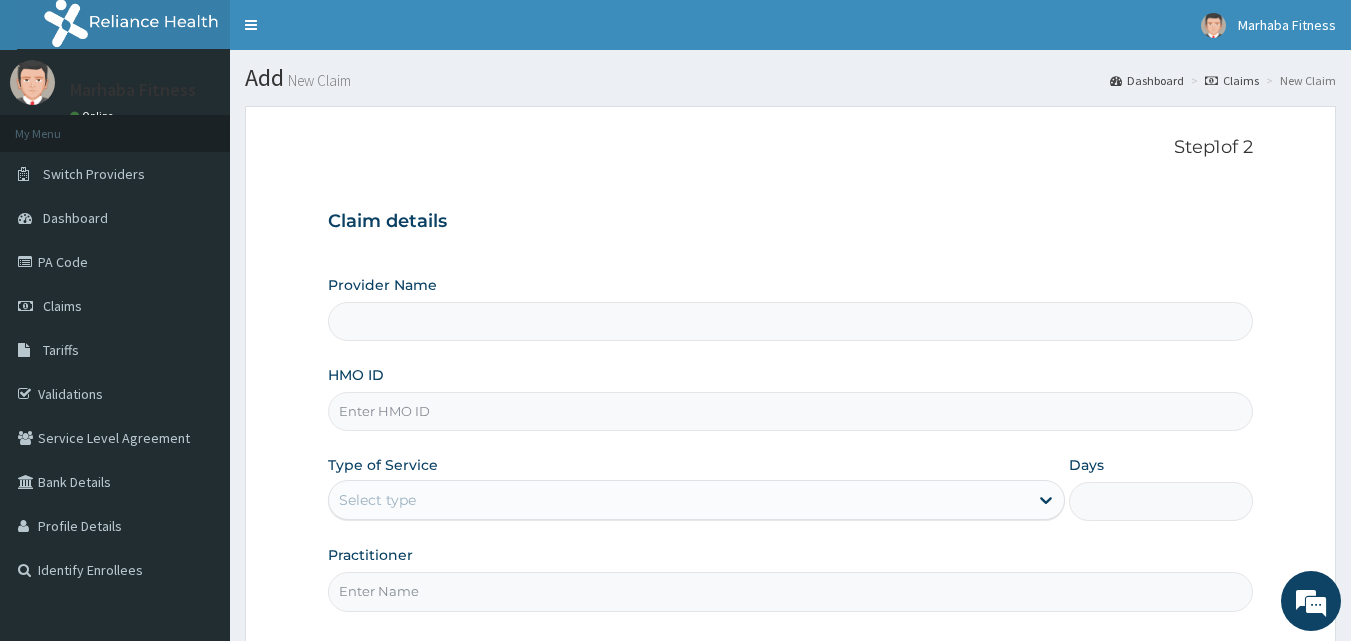 type on "Marhaba Fitness" 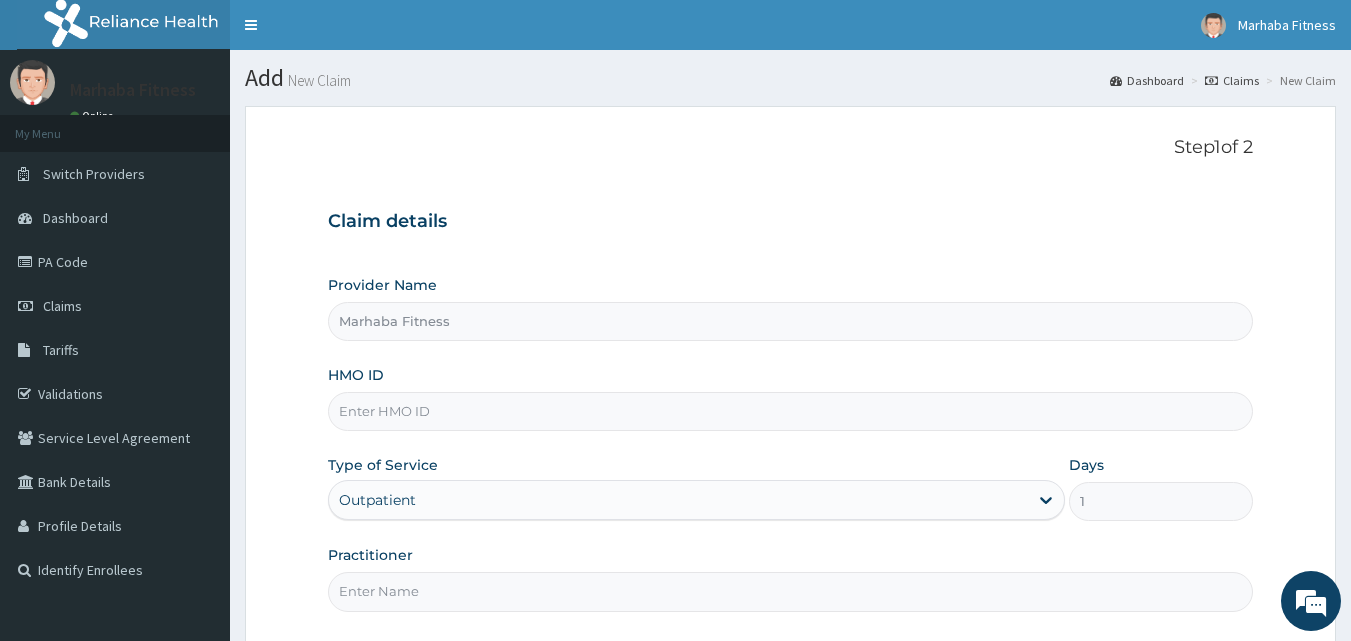 click on "HMO ID" at bounding box center [791, 411] 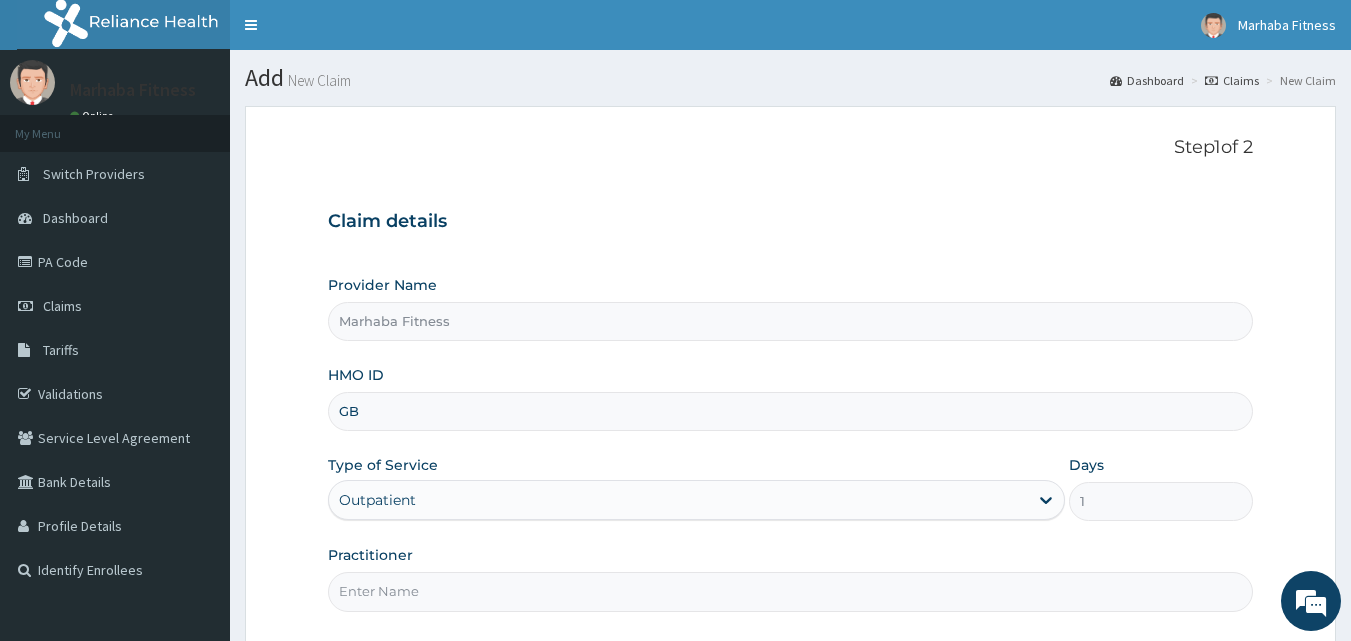 type on "GBI/10036/B" 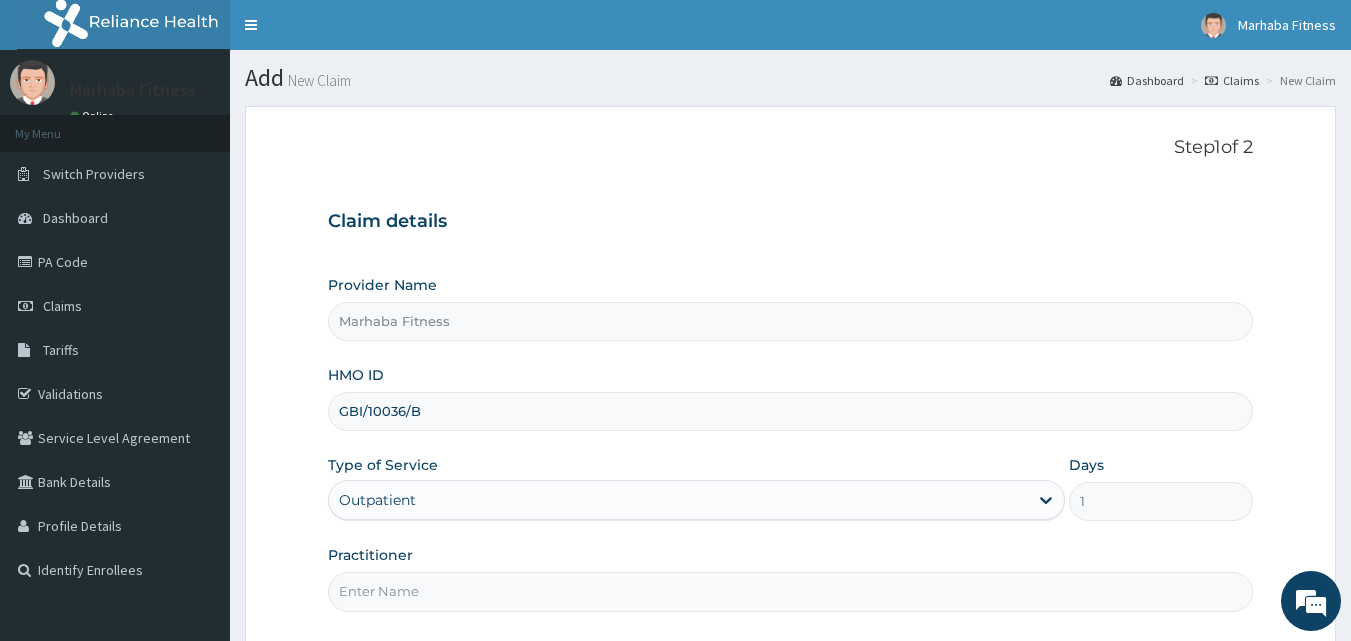 click on "Practitioner" at bounding box center (791, 591) 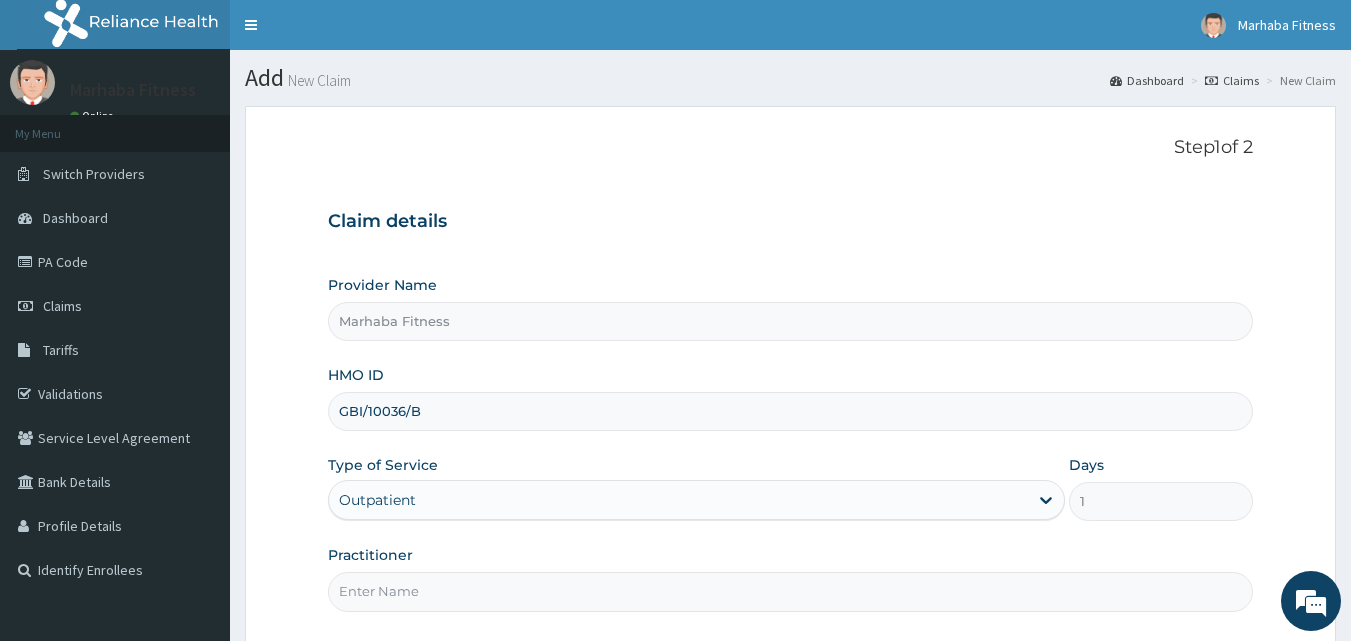 type on "MARHABA FITNESS" 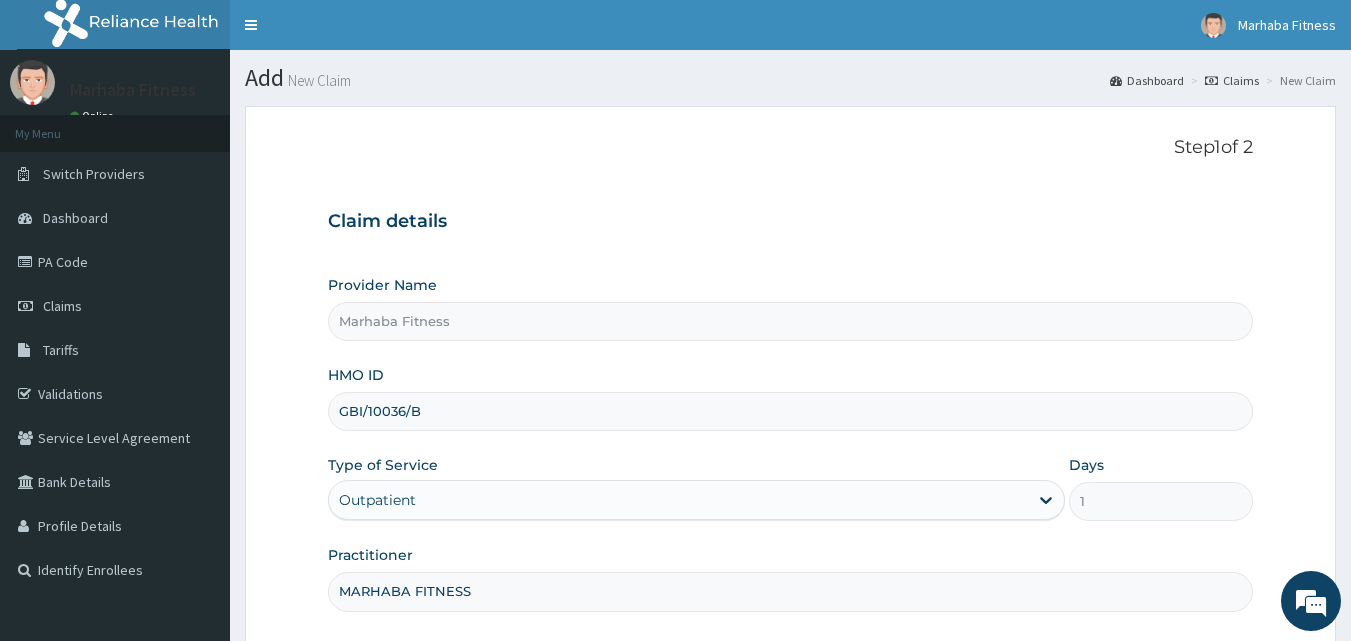 scroll, scrollTop: 0, scrollLeft: 0, axis: both 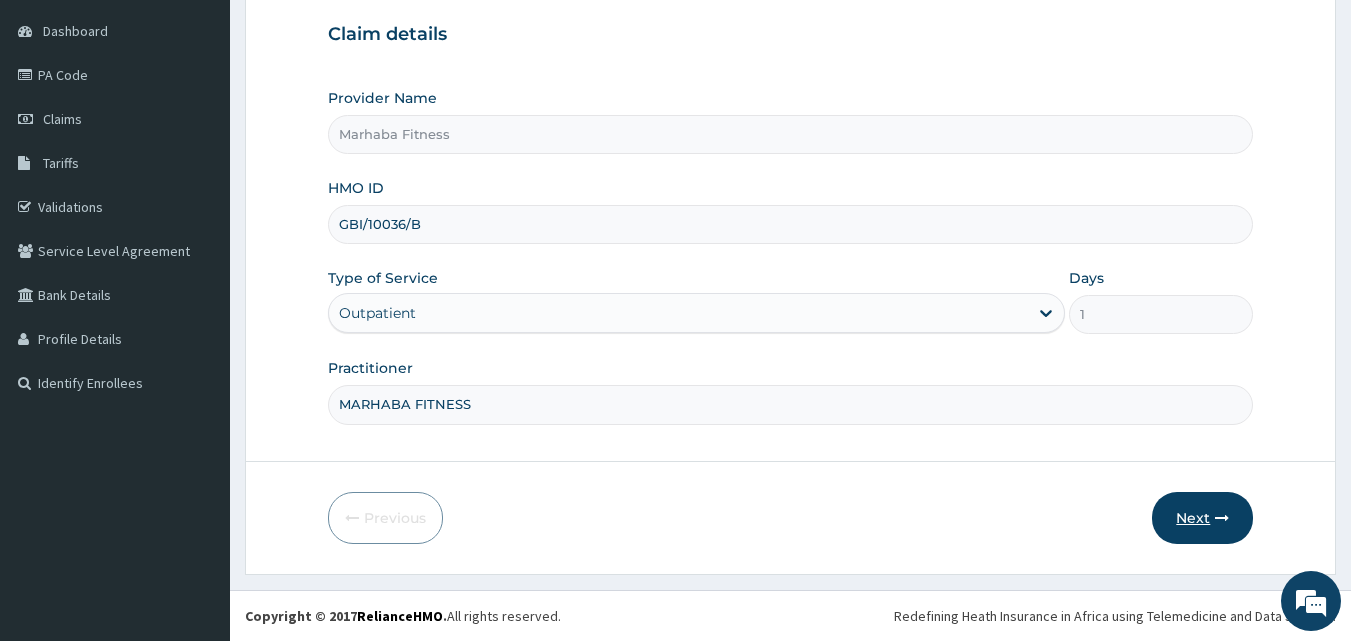 click on "Next" at bounding box center (1202, 518) 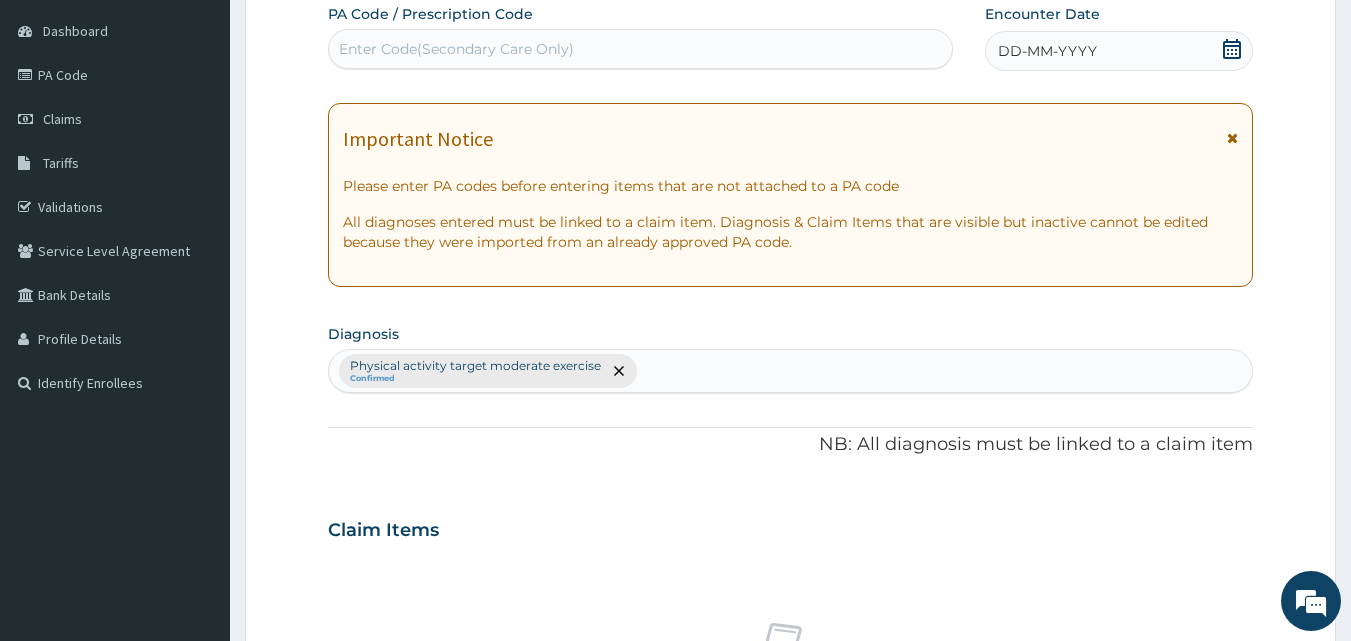 click on "Enter Code(Secondary Care Only)" at bounding box center (456, 49) 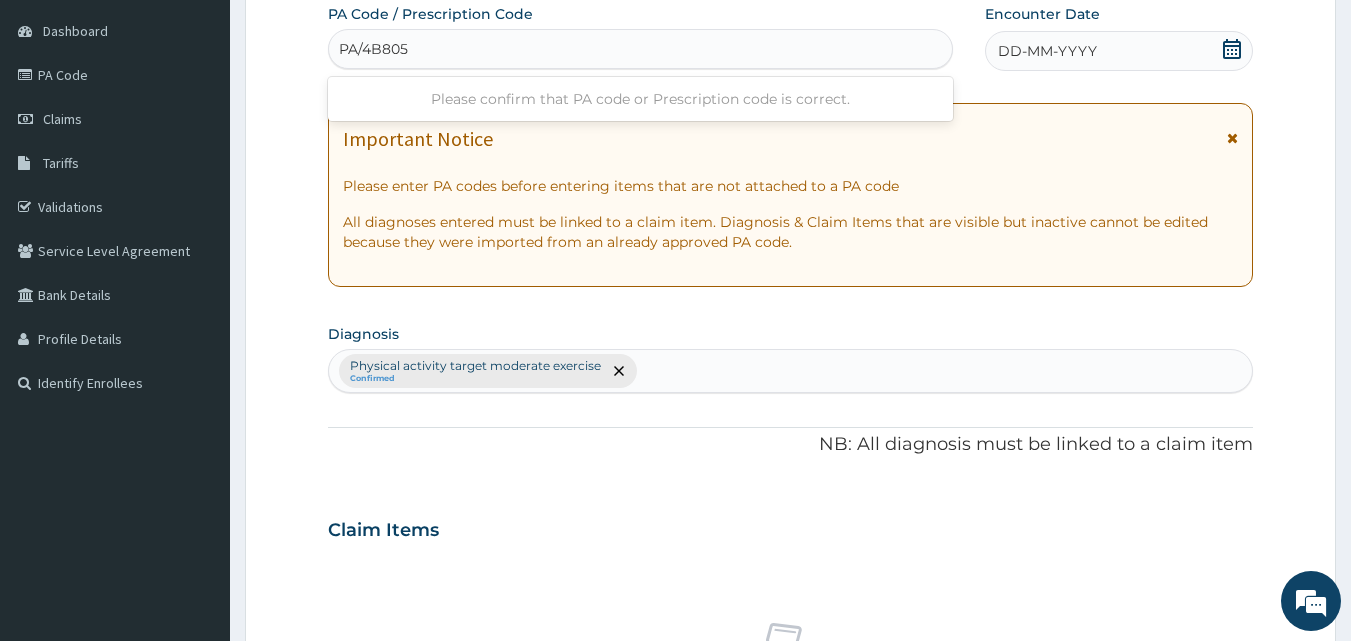type on "PA/4B8056" 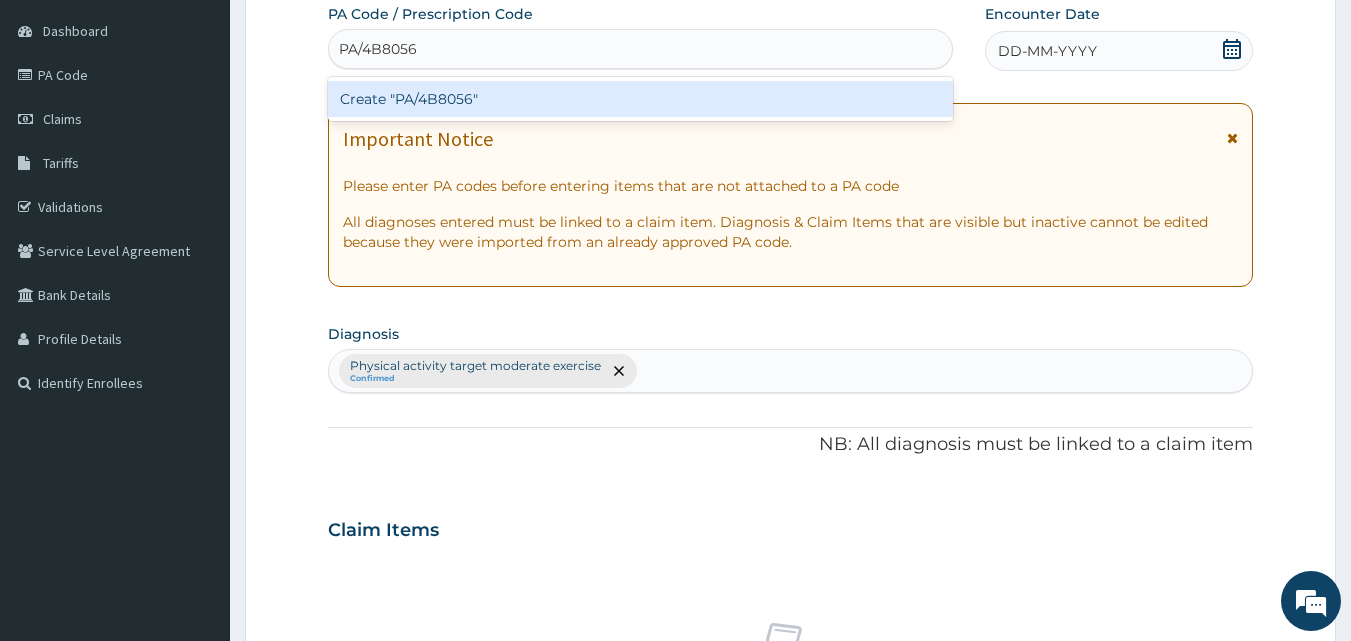 click on "Create "PA/4B8056"" at bounding box center [641, 99] 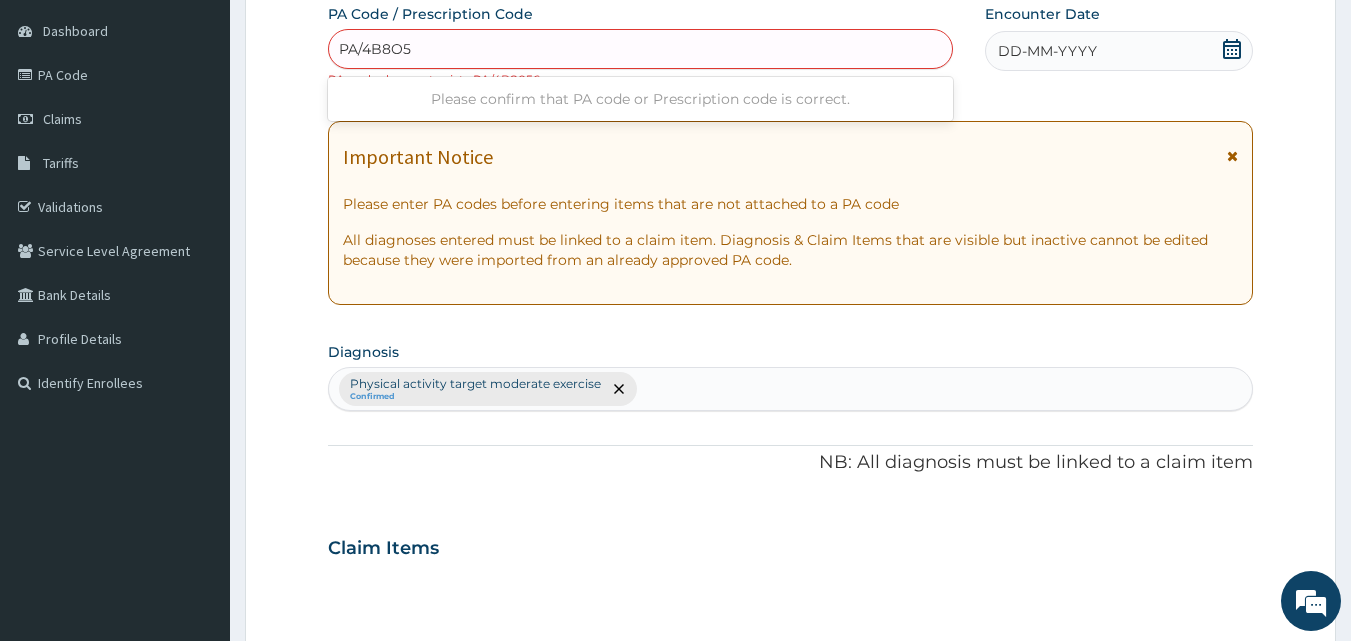 type on "PA/4B8O56" 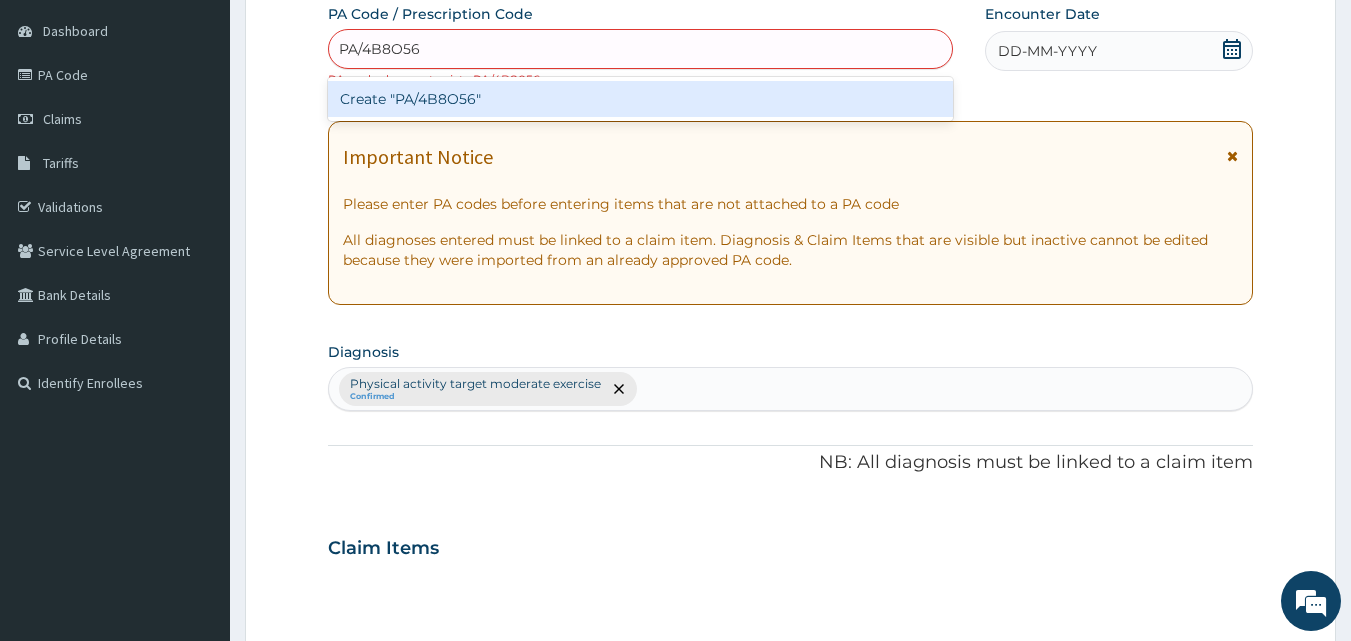 click on "Create "PA/4B8O56"" at bounding box center (641, 99) 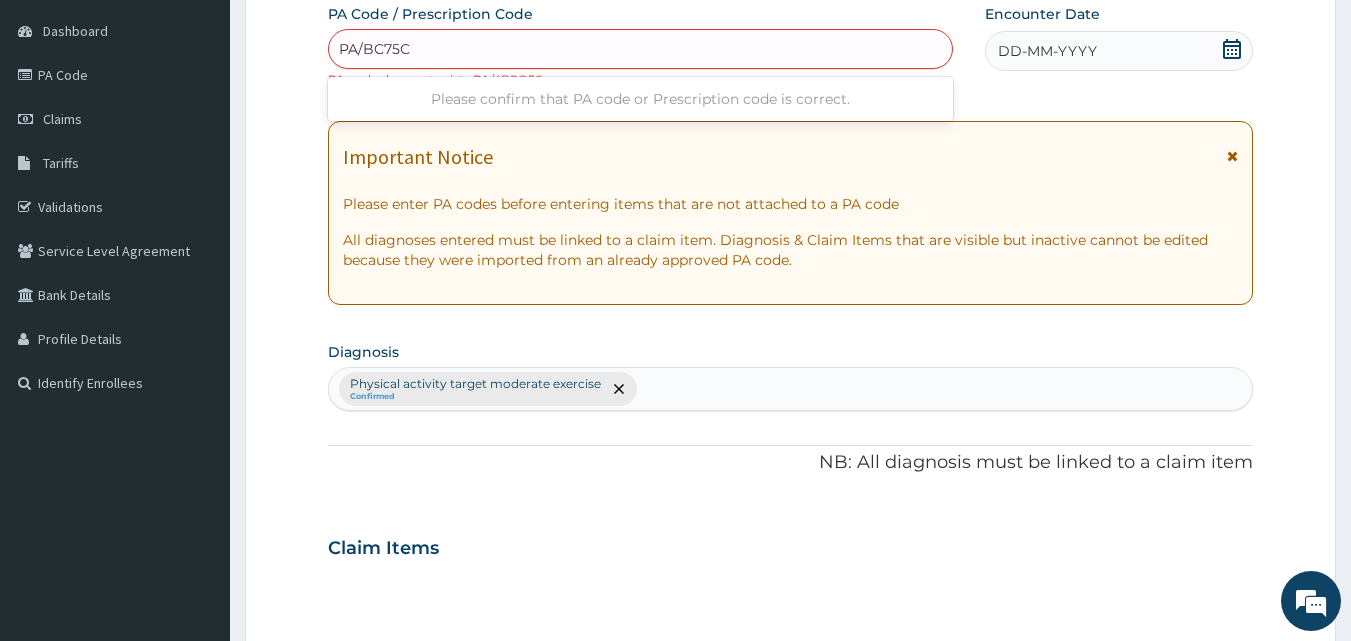 type on "PA/BC75CB" 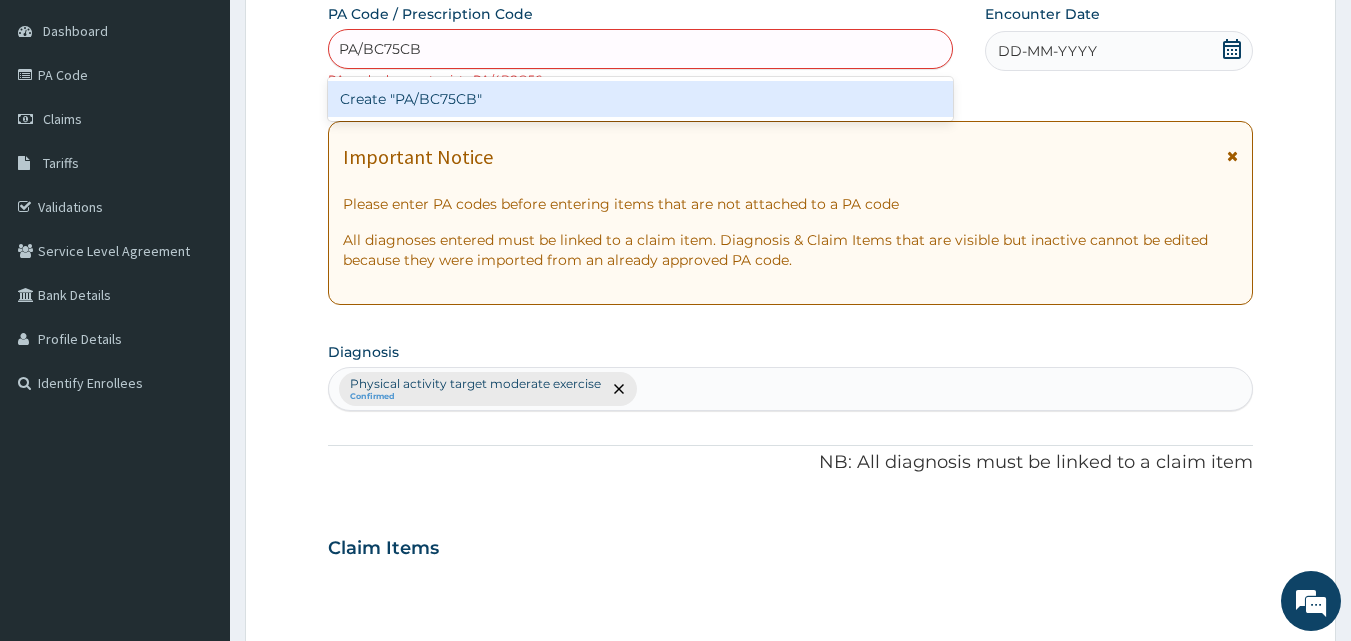 click on "Create "PA/BC75CB"" at bounding box center (641, 99) 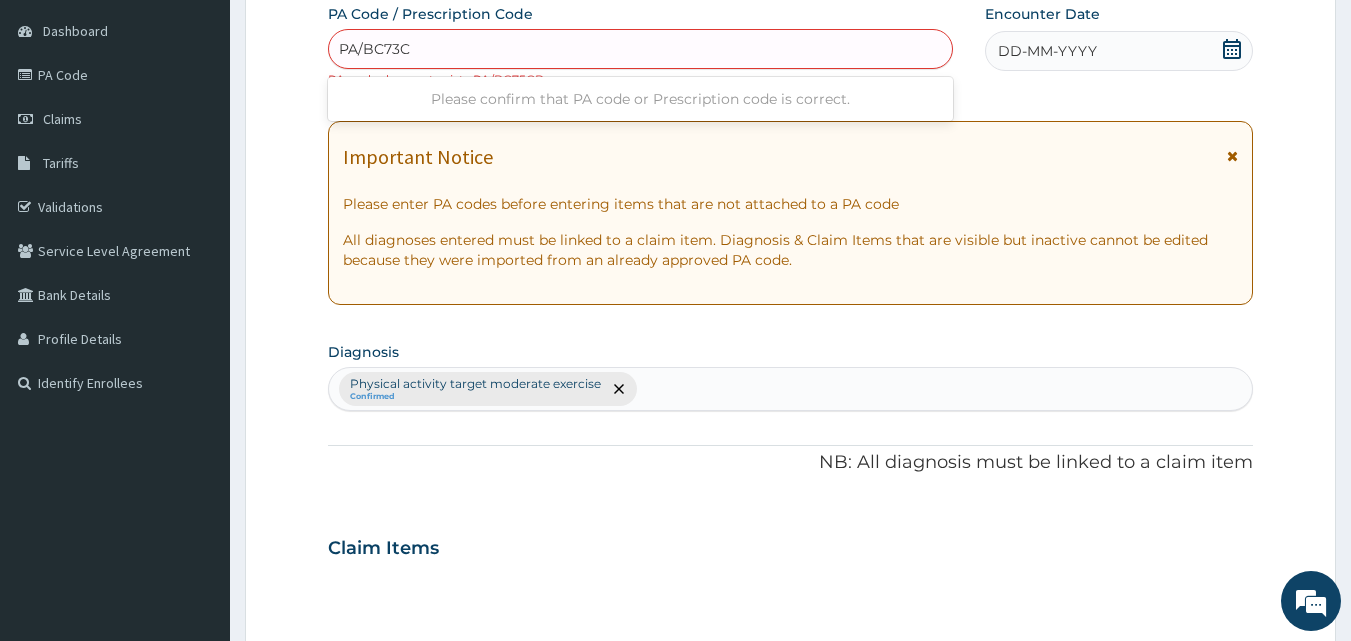 type on "PA/BC73CB" 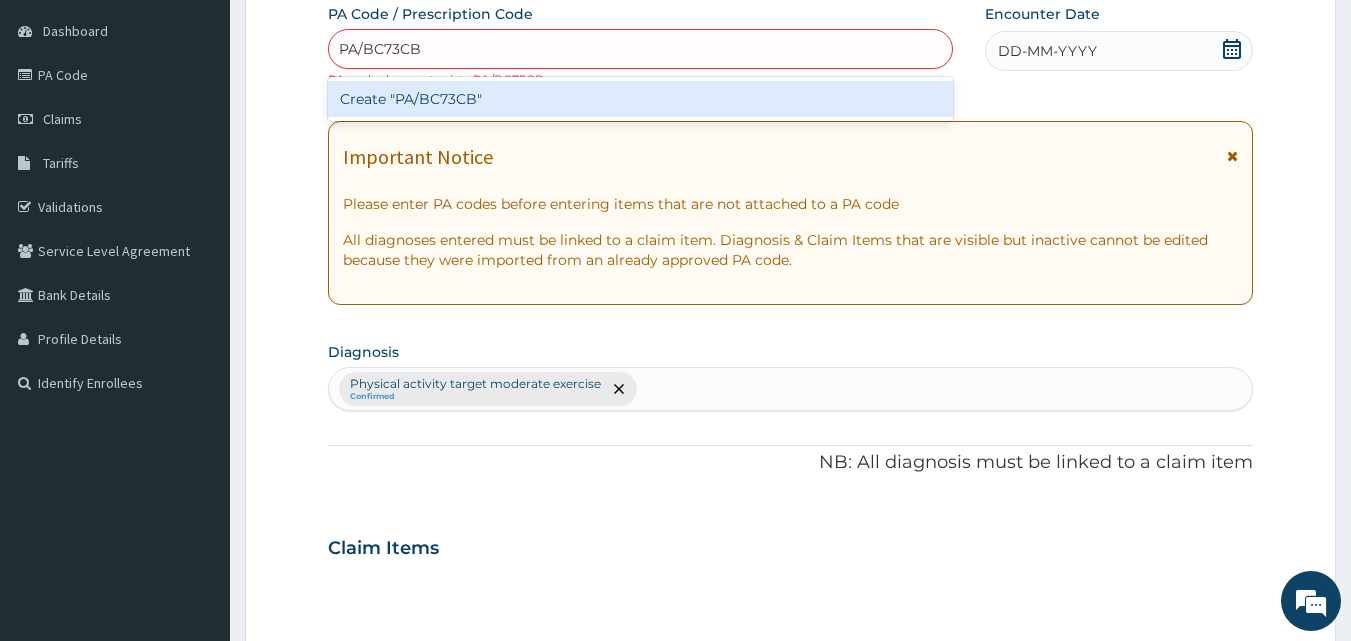 click on "Create "PA/BC73CB"" at bounding box center [641, 99] 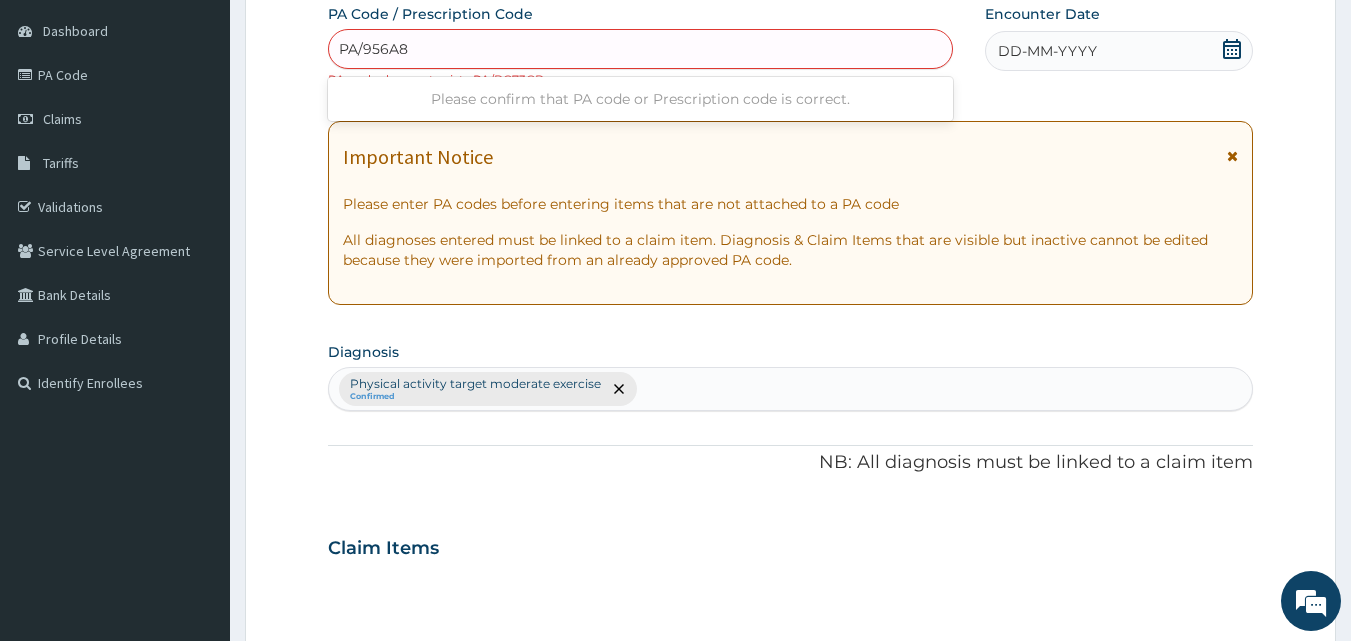 type on "PA/956A81" 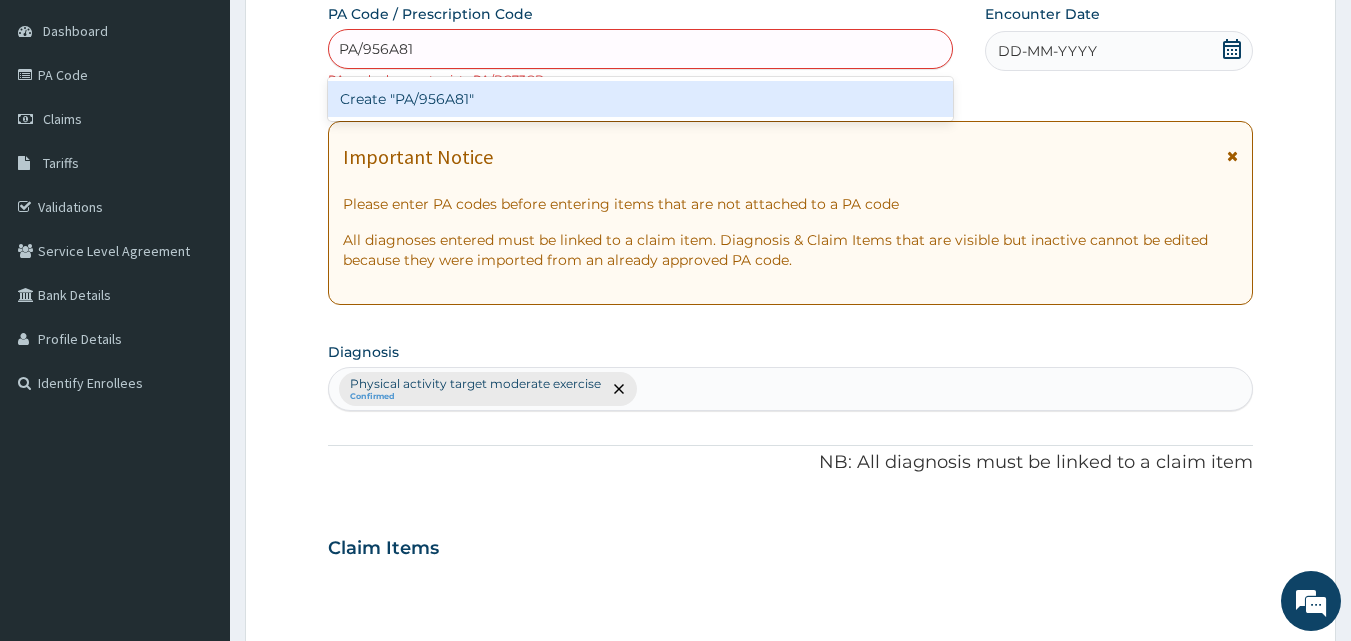 click on "Create "PA/956A81"" at bounding box center (641, 99) 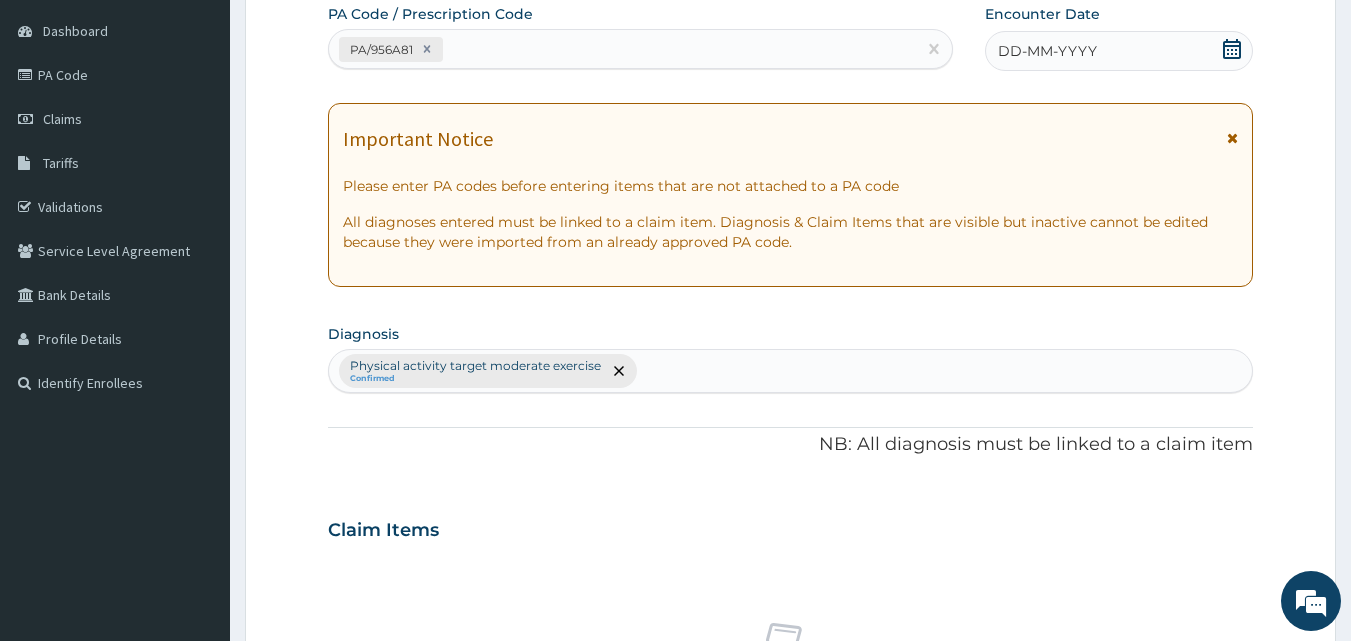 click on "DD-MM-YYYY" at bounding box center (1047, 51) 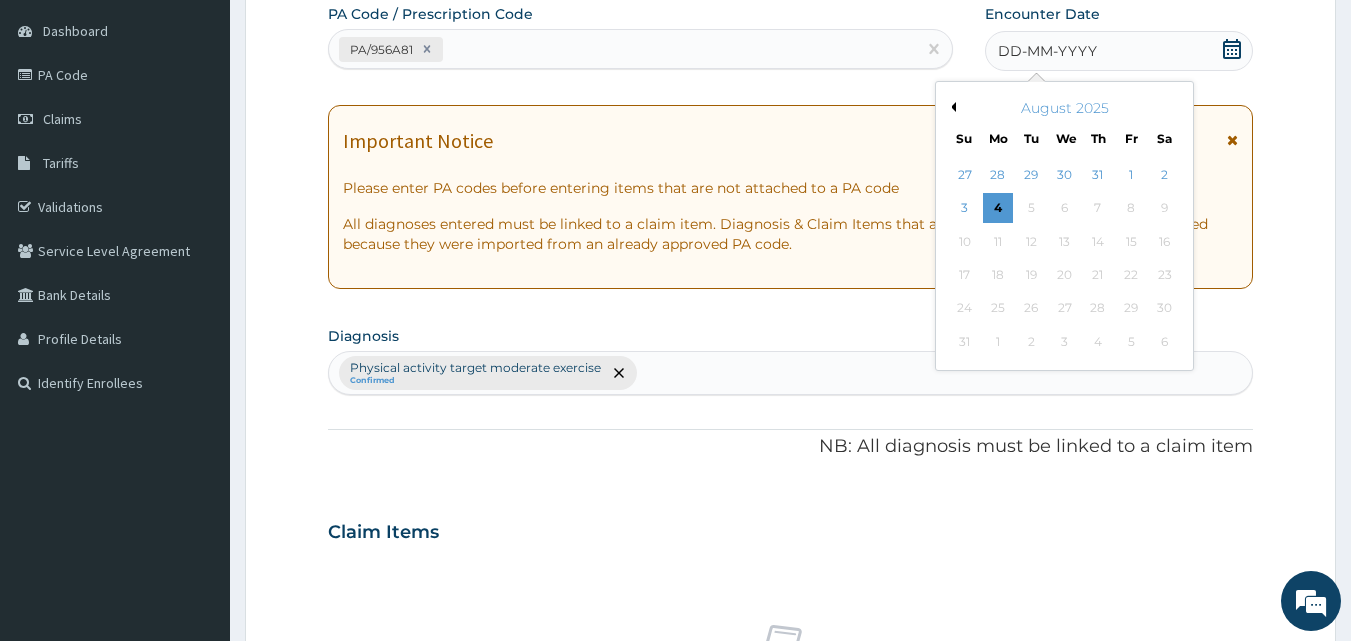 click on "August 2025" at bounding box center (1064, 108) 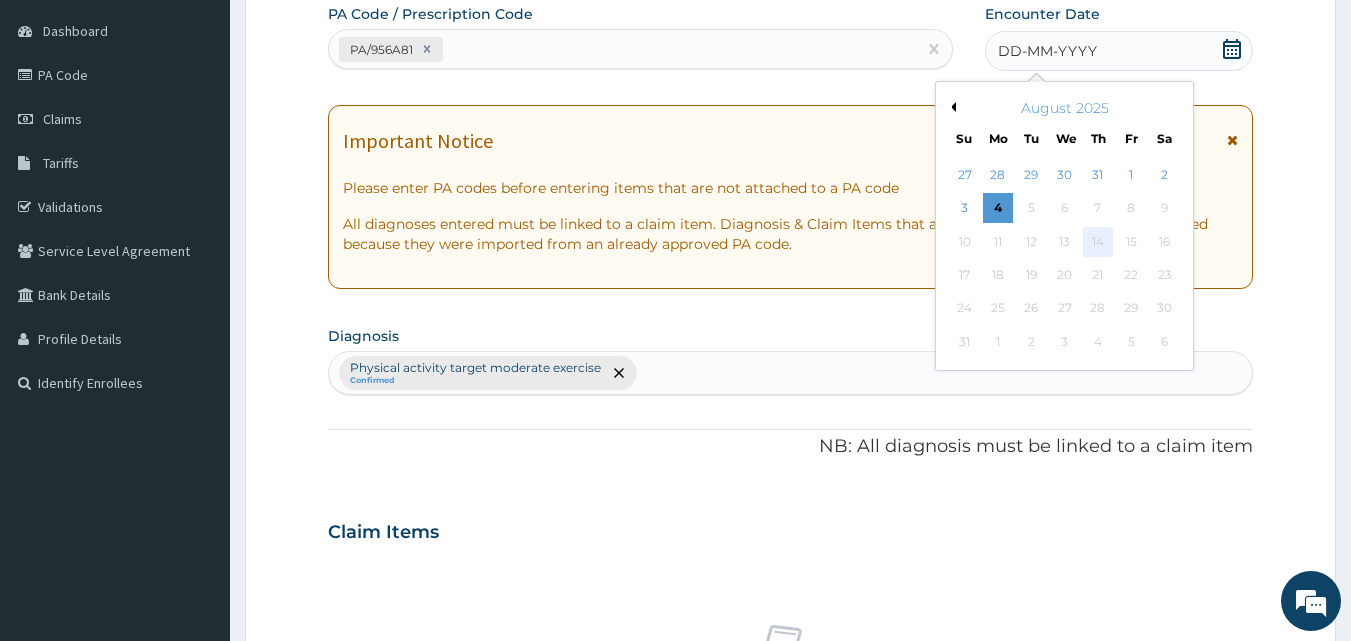 click on "14" at bounding box center (1098, 242) 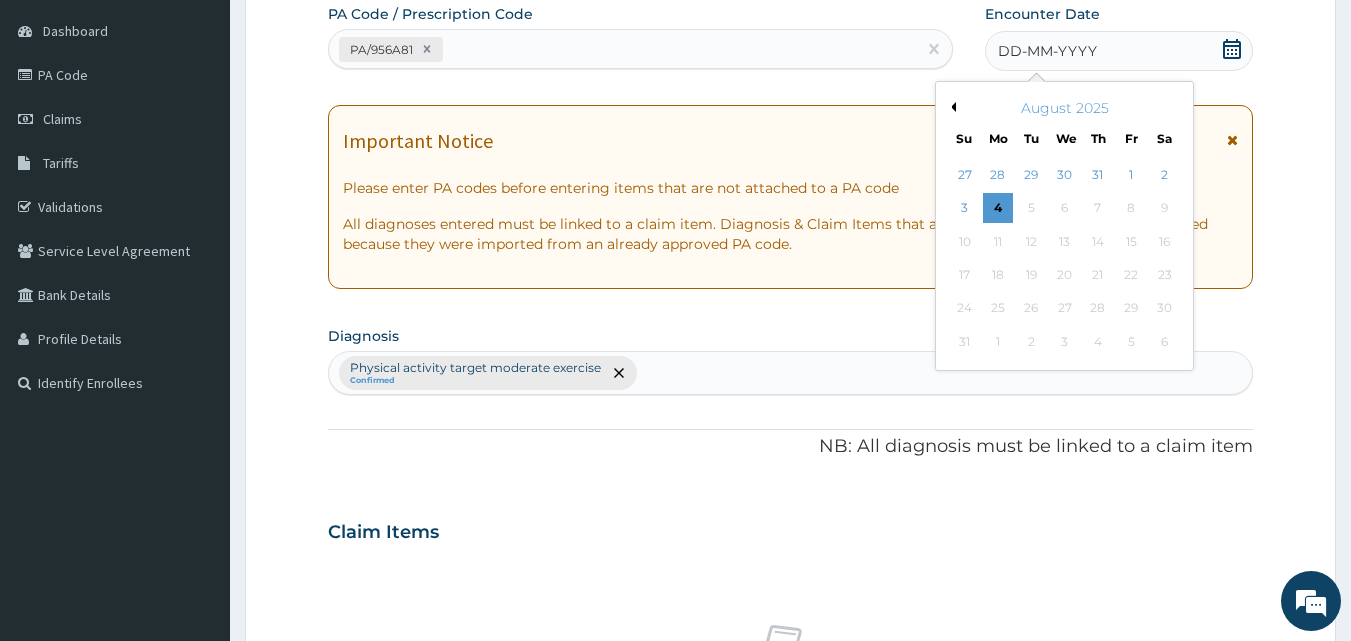 click on "Previous Month" at bounding box center [951, 107] 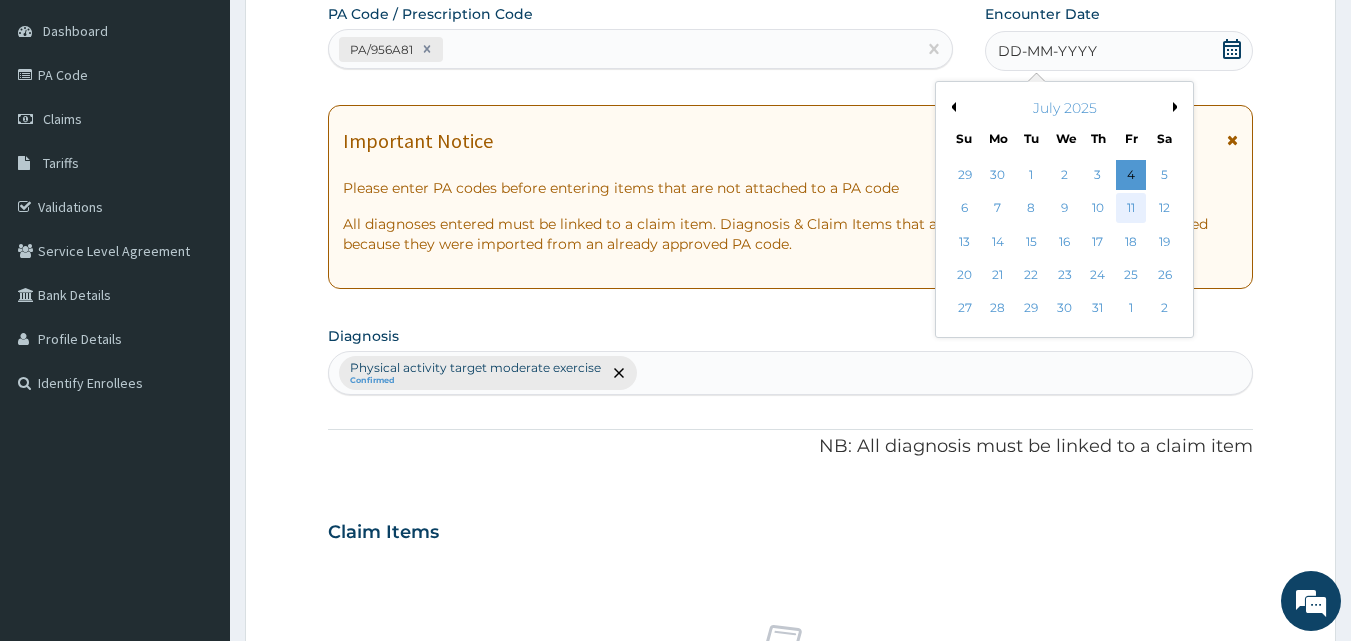 click on "11" at bounding box center (1131, 209) 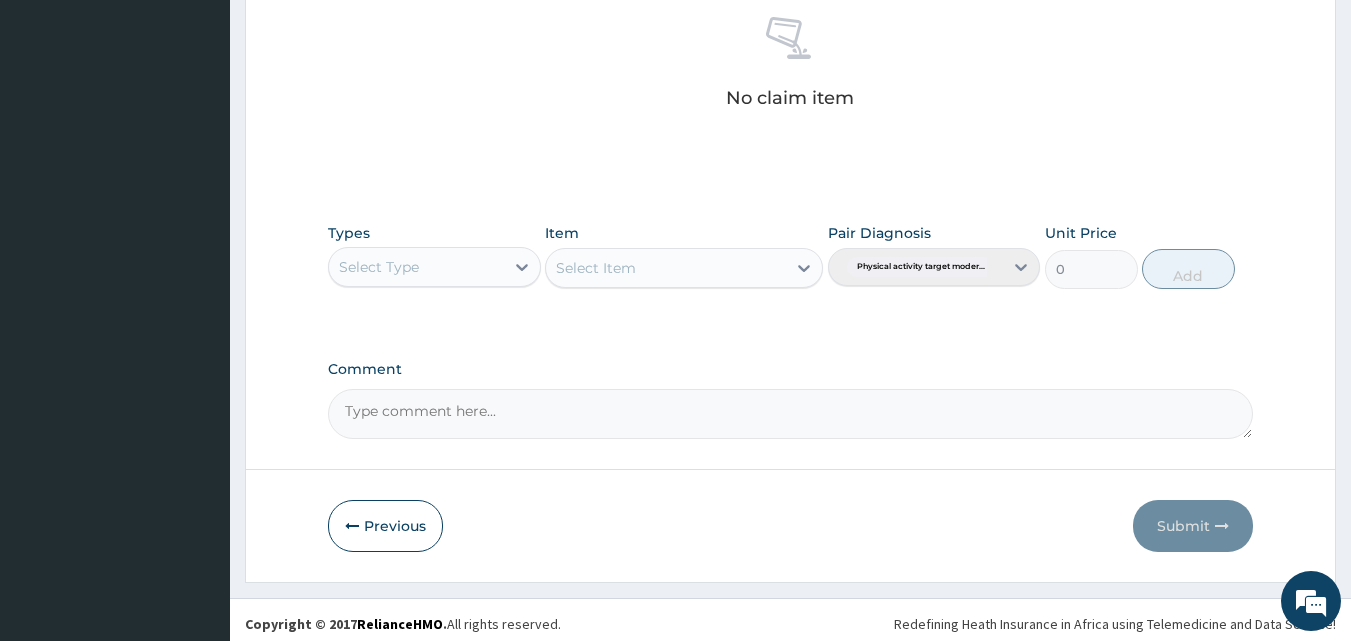 scroll, scrollTop: 801, scrollLeft: 0, axis: vertical 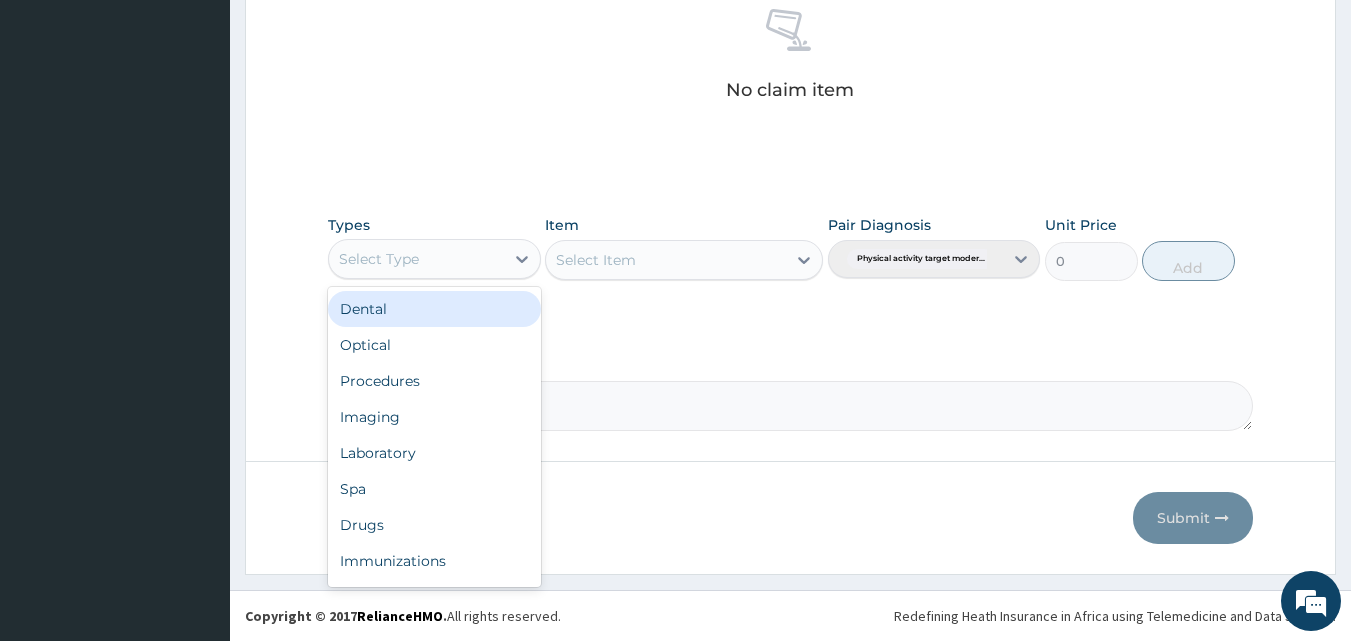 click on "Select Type" at bounding box center (416, 259) 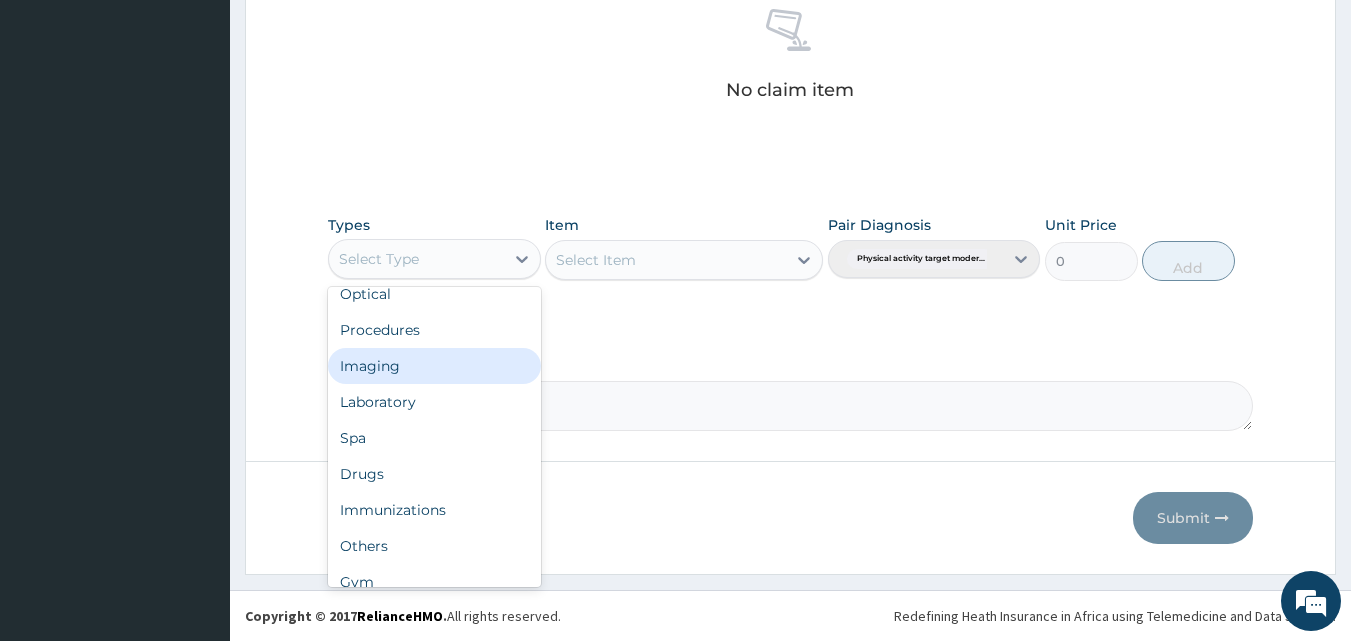 scroll, scrollTop: 68, scrollLeft: 0, axis: vertical 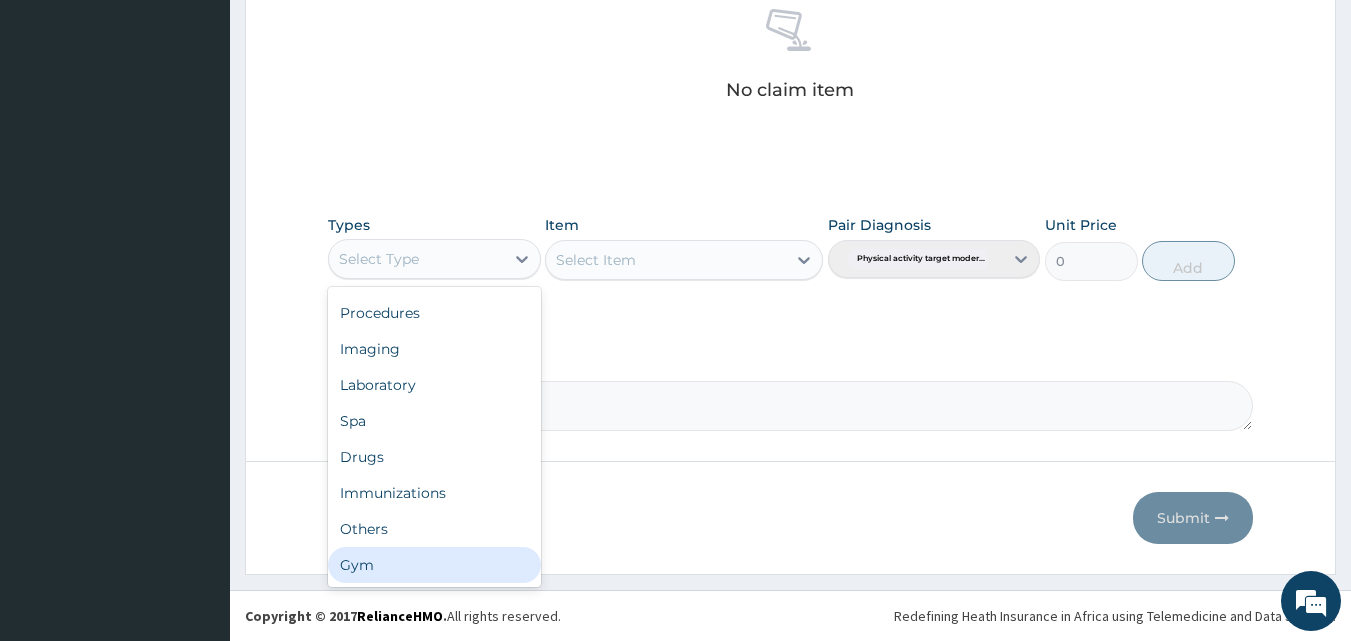 click on "Gym" at bounding box center [434, 565] 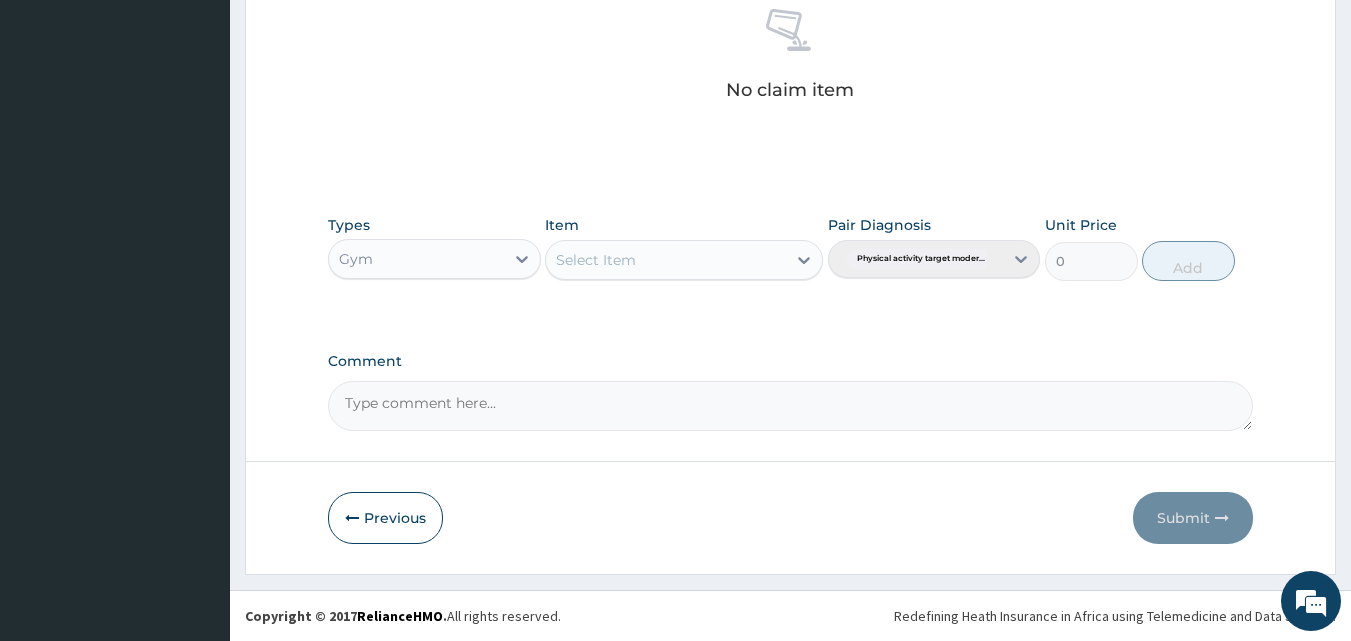 click on "Select Item" at bounding box center [666, 260] 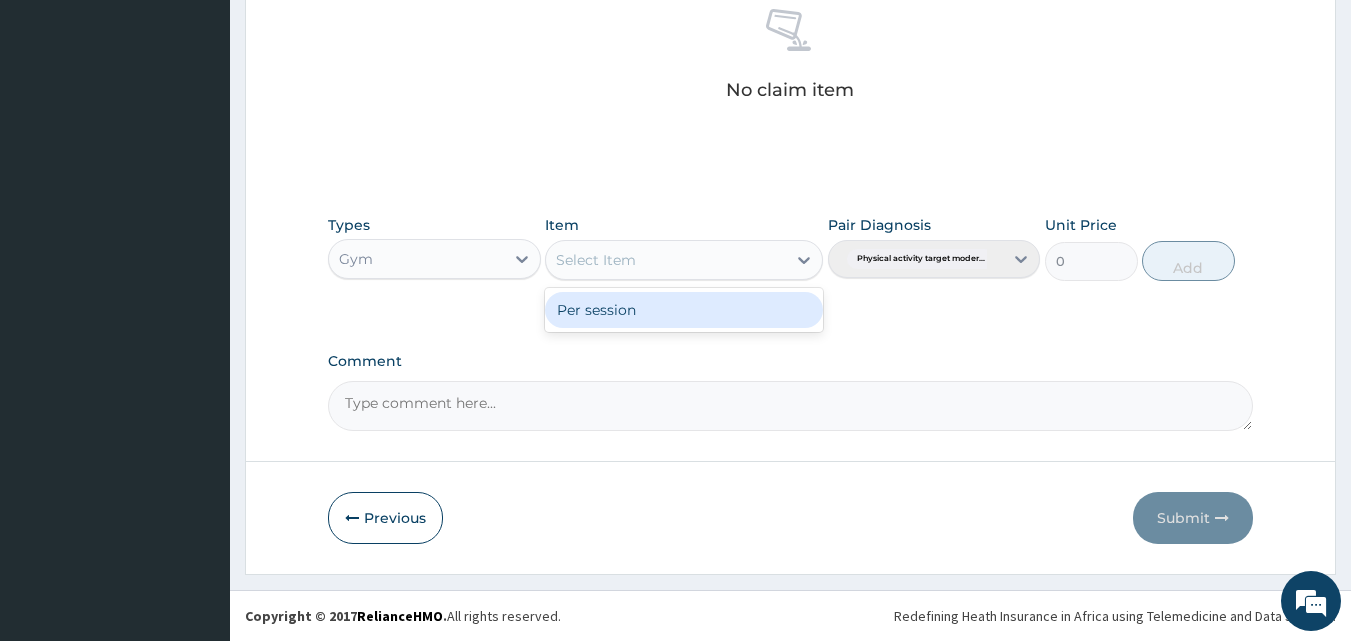 click on "Per session" at bounding box center (684, 310) 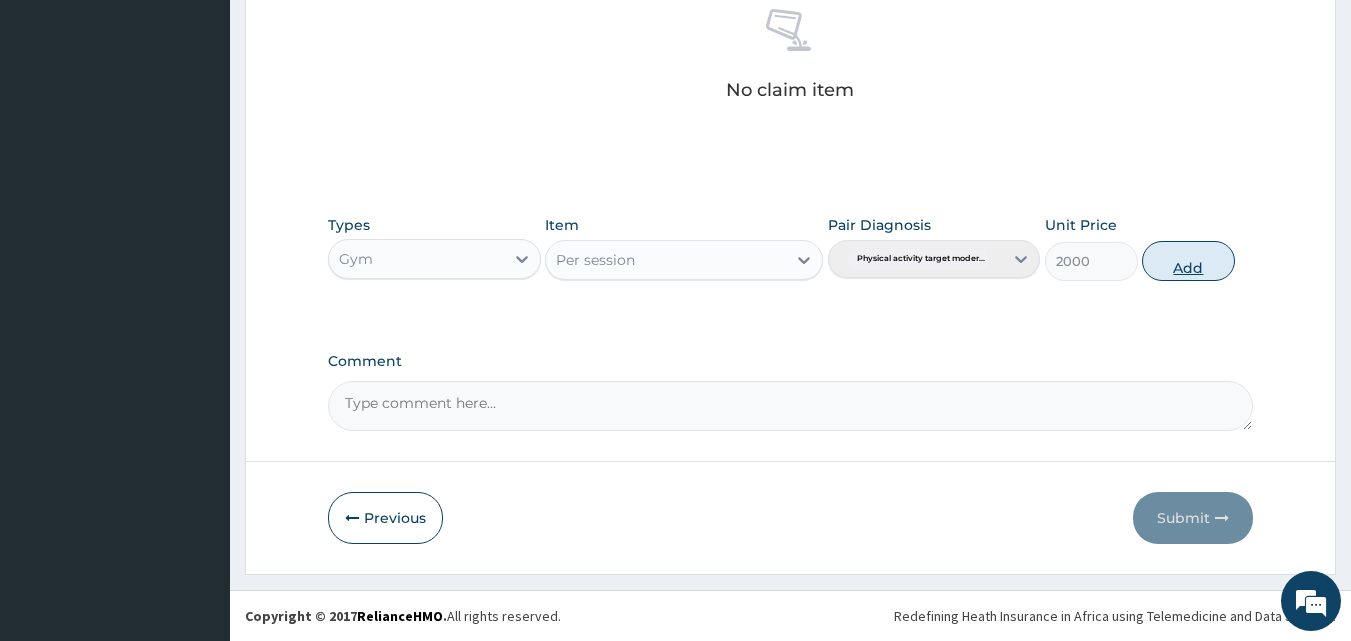click on "Add" at bounding box center [1188, 261] 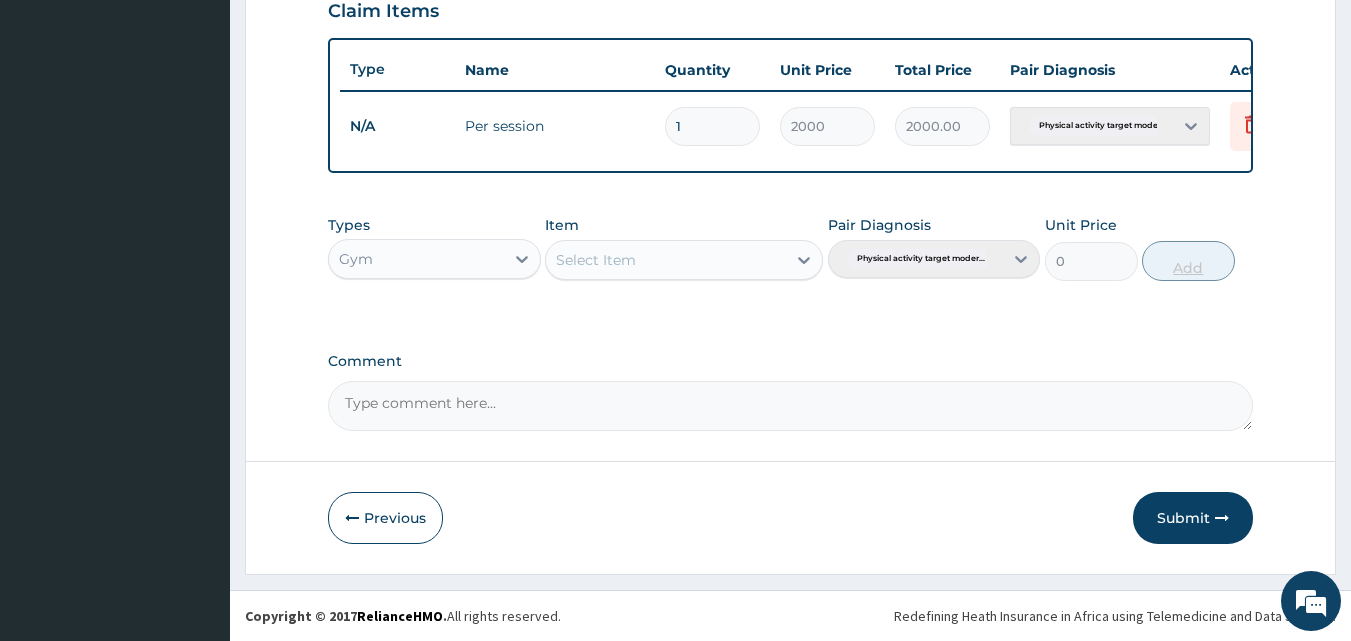 scroll, scrollTop: 721, scrollLeft: 0, axis: vertical 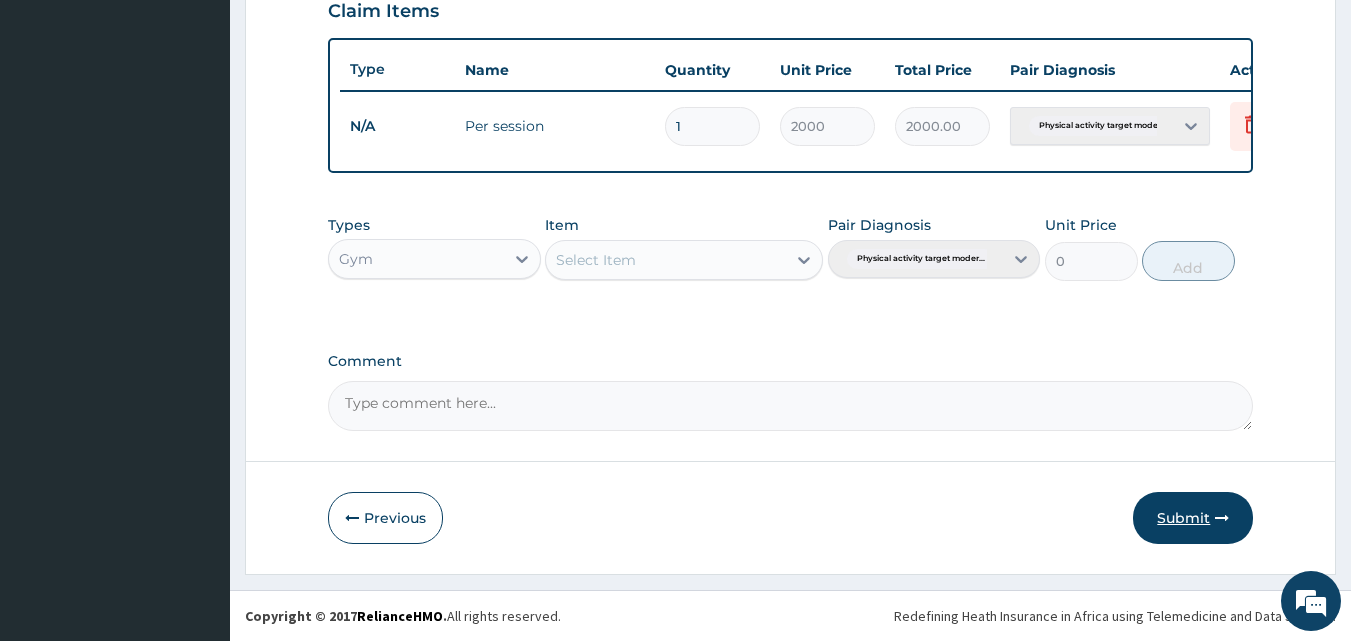 click on "Submit" at bounding box center (1193, 518) 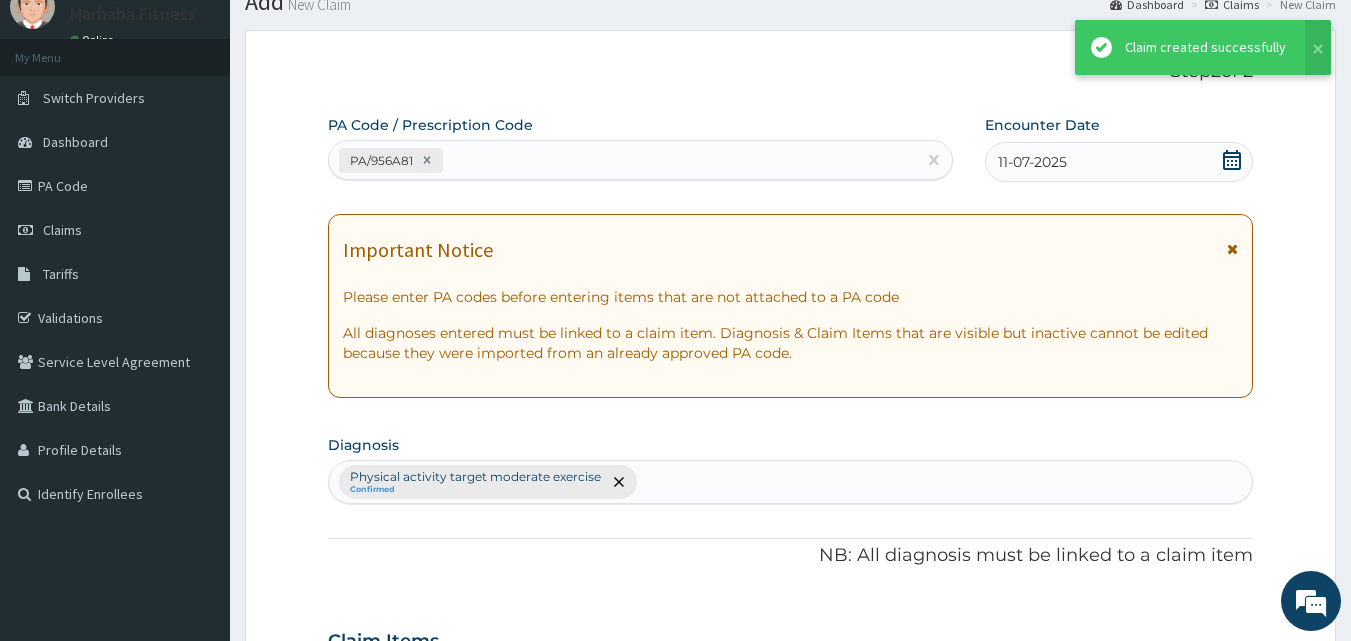 scroll, scrollTop: 721, scrollLeft: 0, axis: vertical 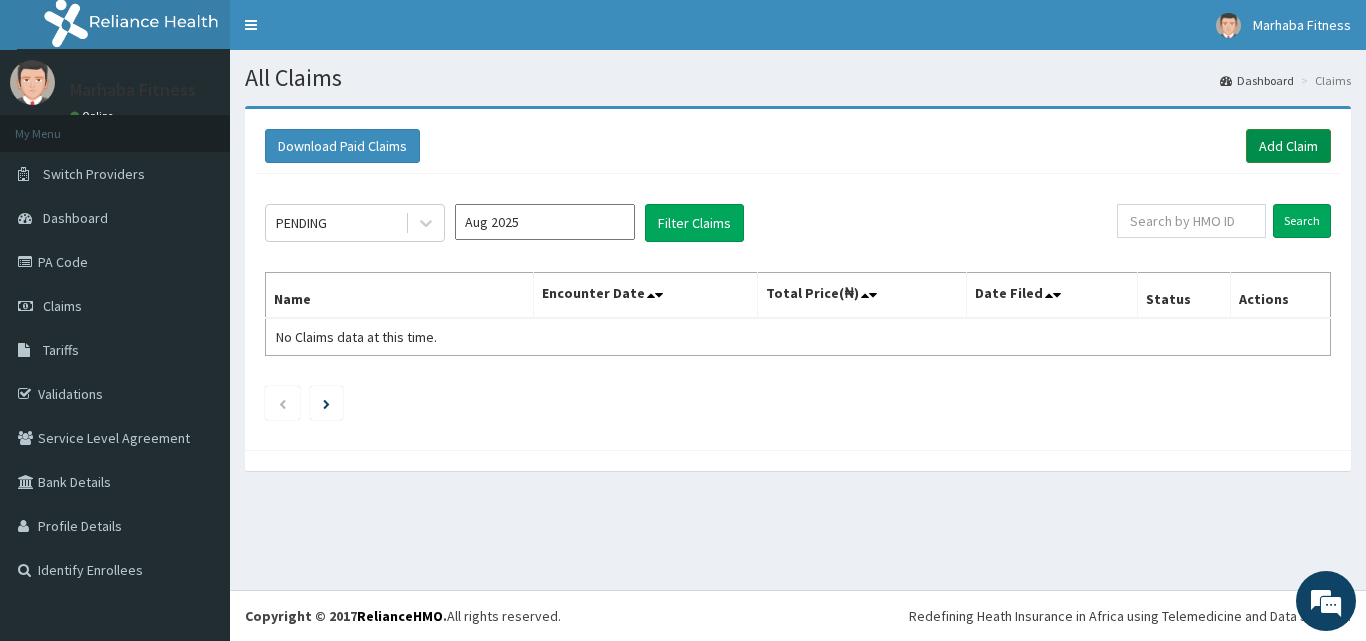 click on "Add Claim" at bounding box center [1288, 146] 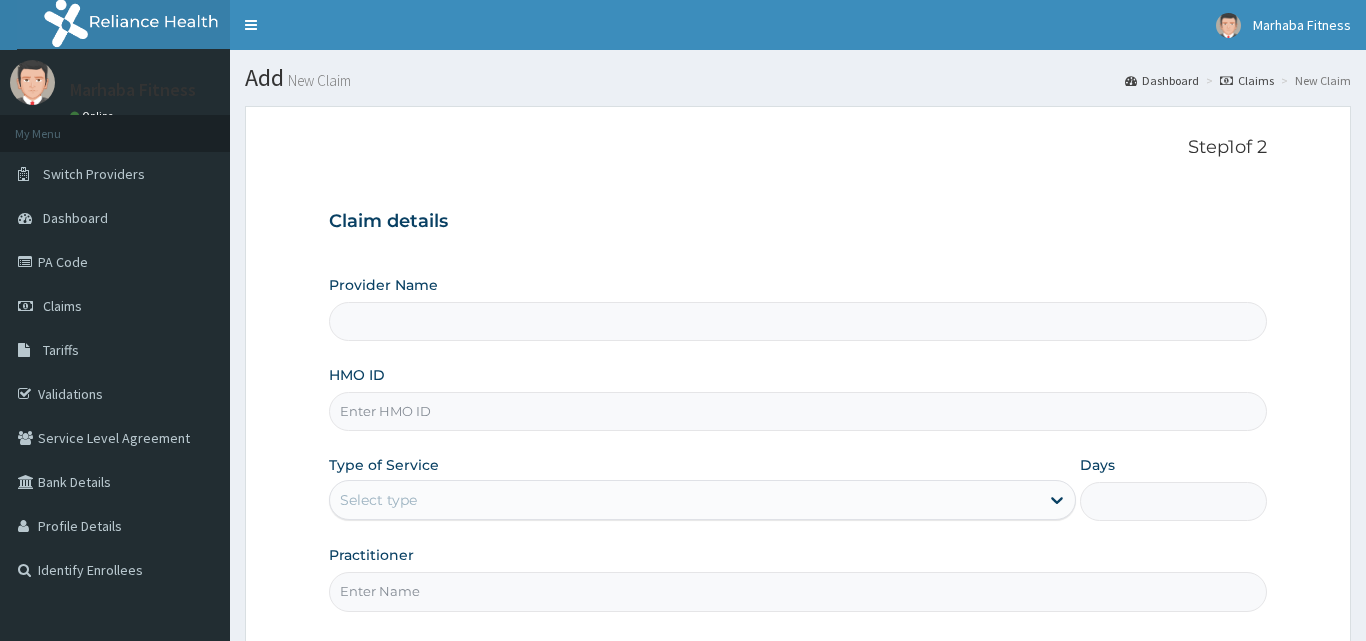 type on "Marhaba Fitness" 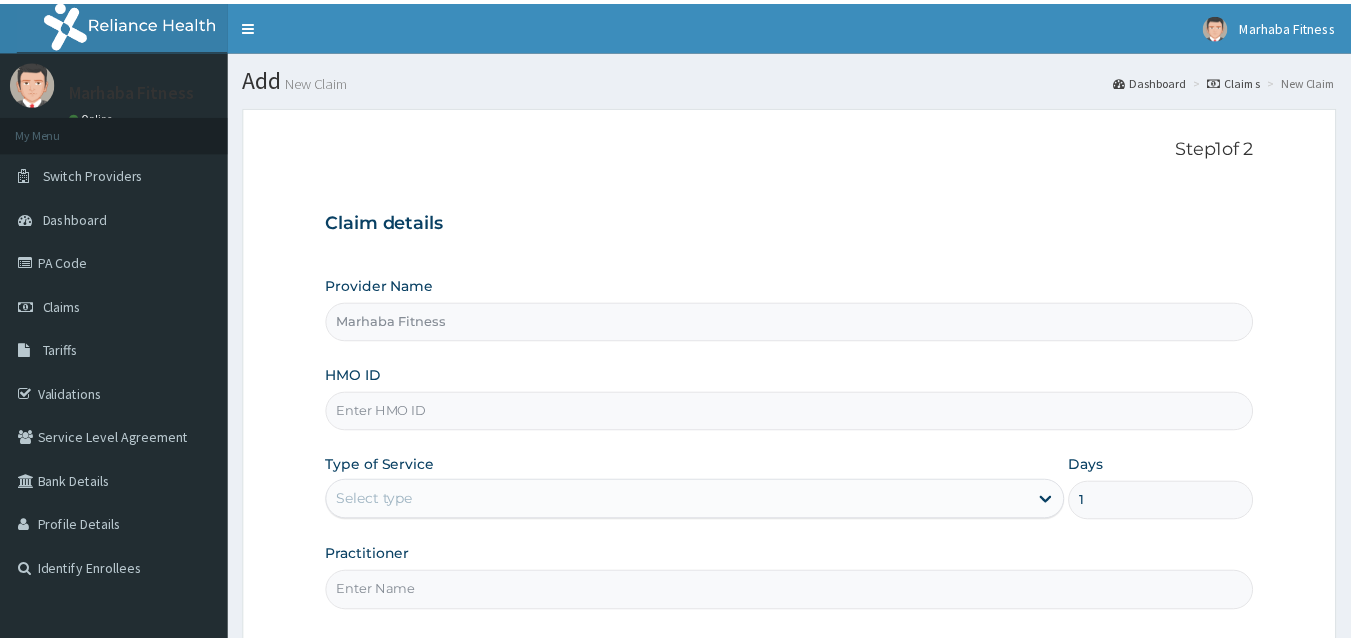 scroll, scrollTop: 0, scrollLeft: 0, axis: both 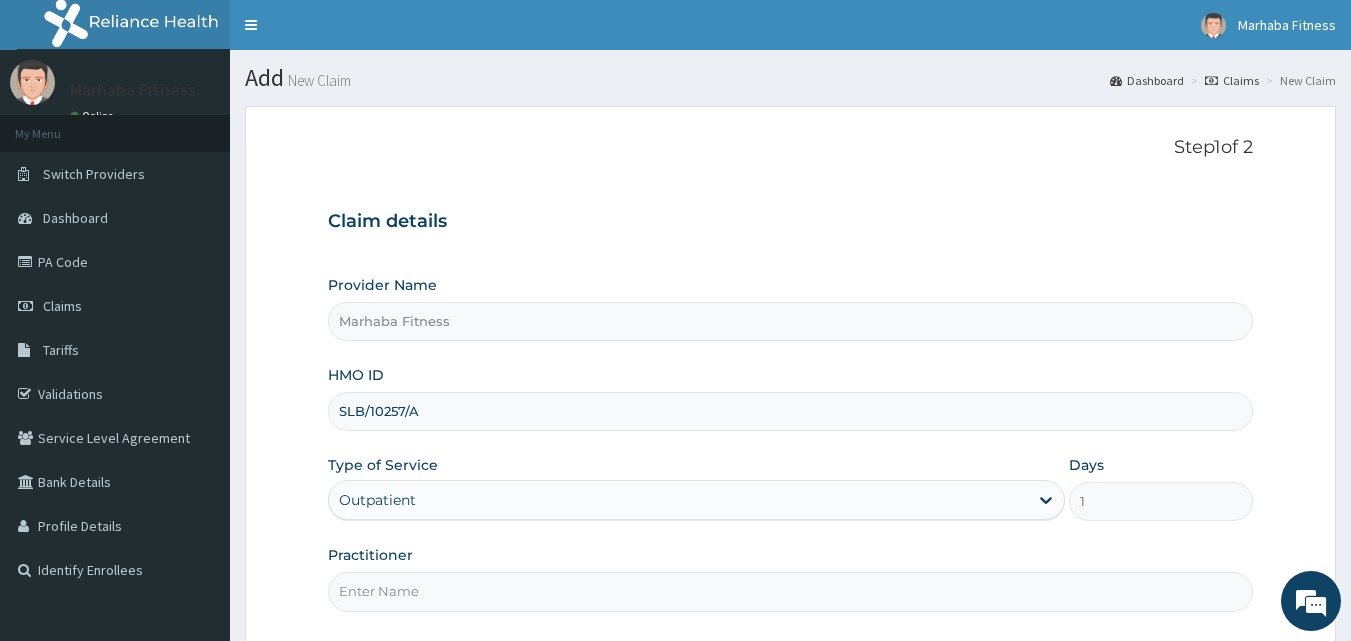 type on "SLB/10257/A" 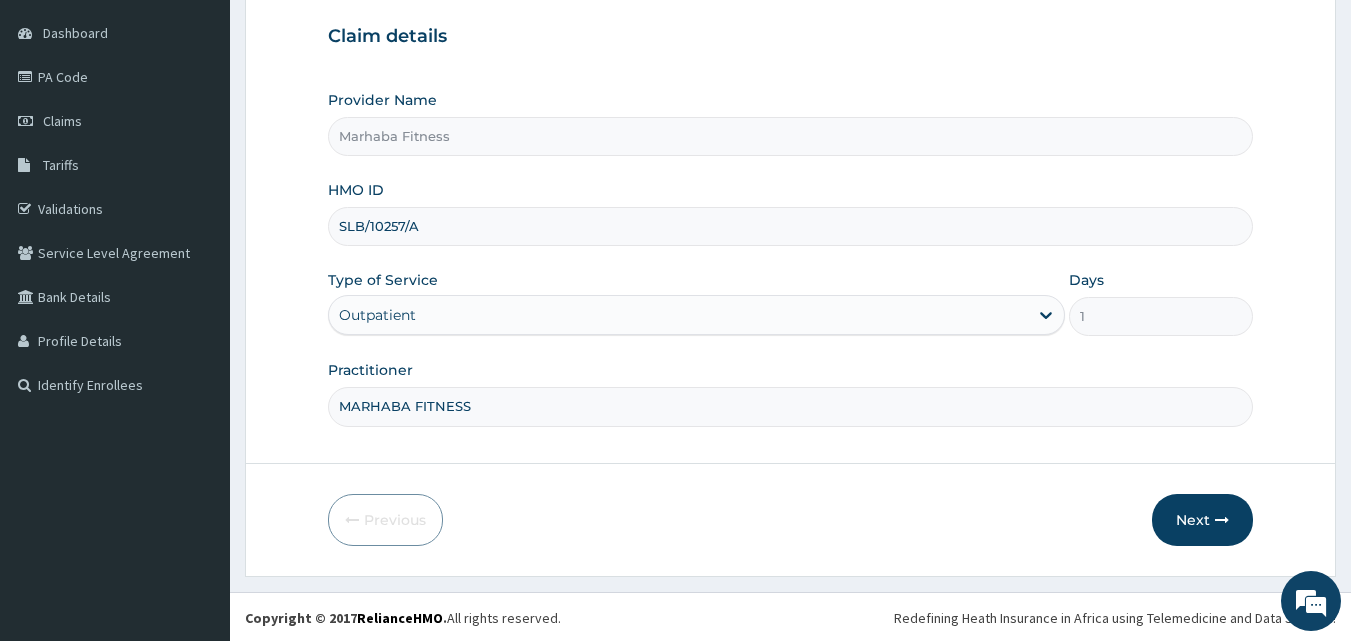 scroll, scrollTop: 187, scrollLeft: 0, axis: vertical 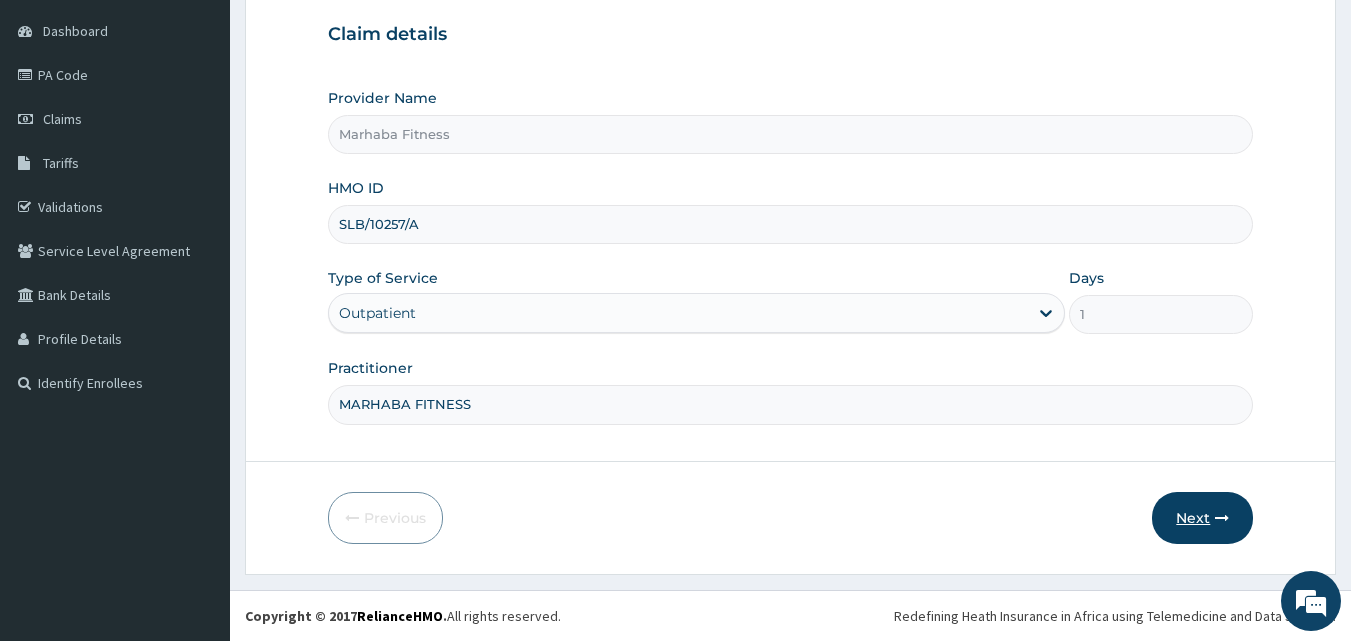 click on "Next" at bounding box center (1202, 518) 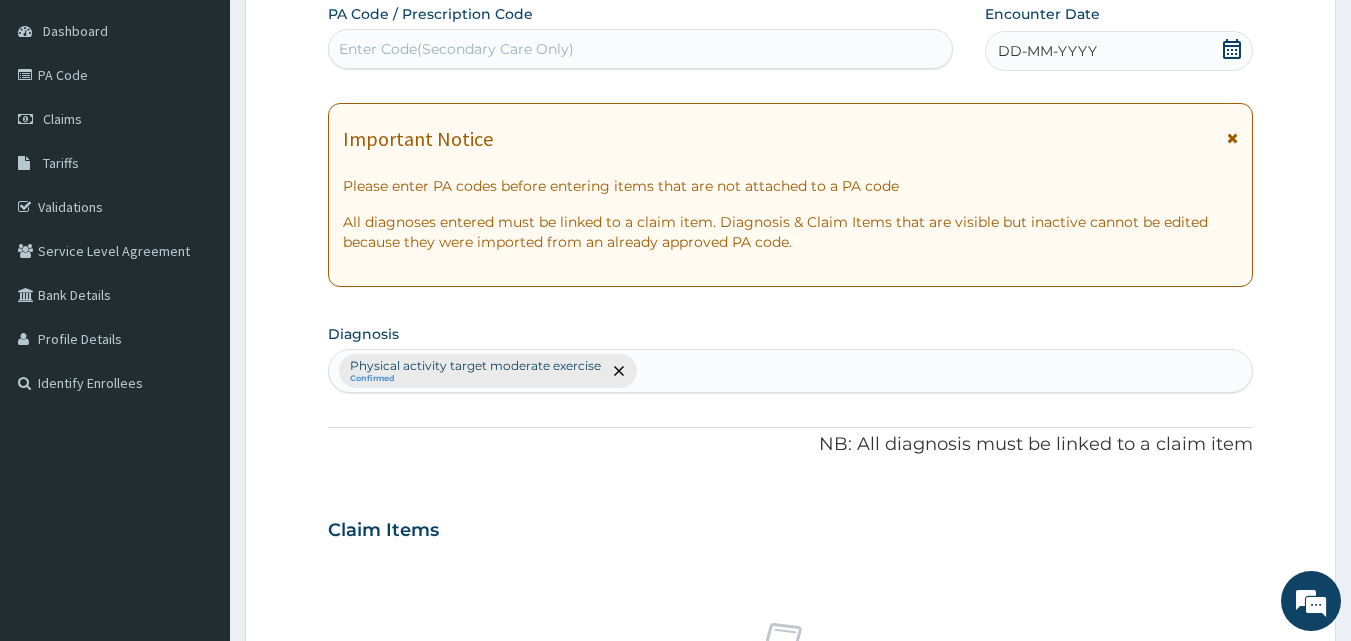click on "Enter Code(Secondary Care Only)" at bounding box center [641, 49] 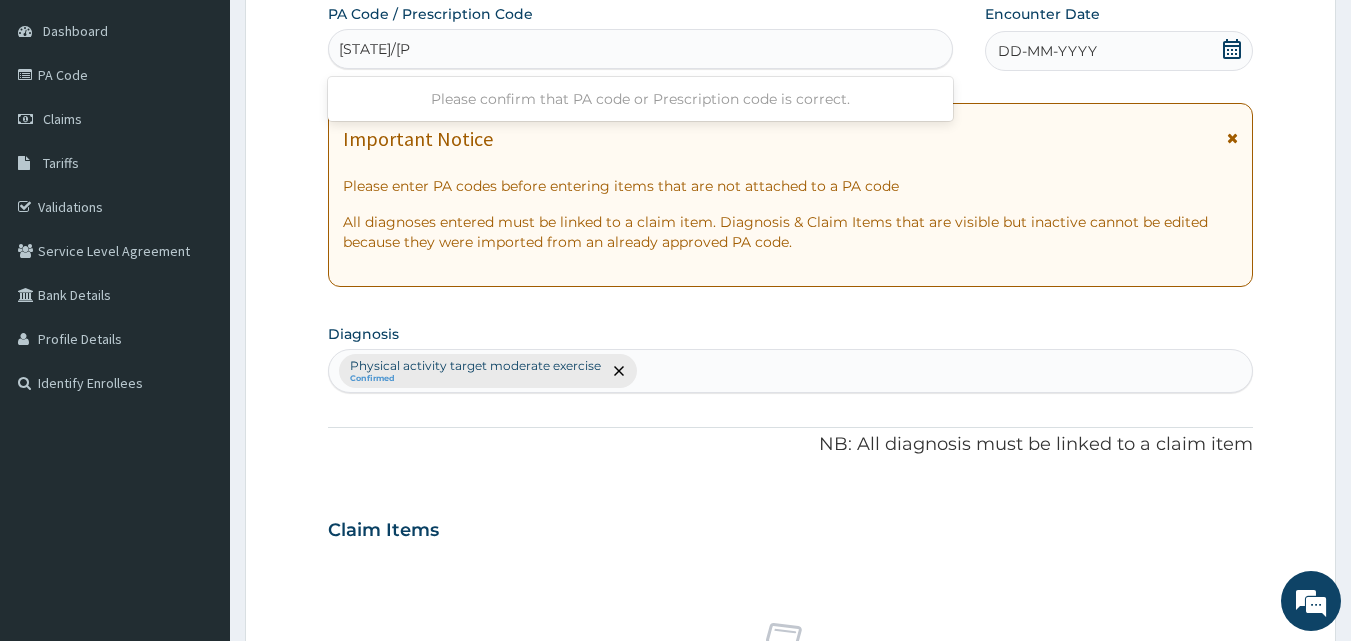 type on "PA/BA79F9" 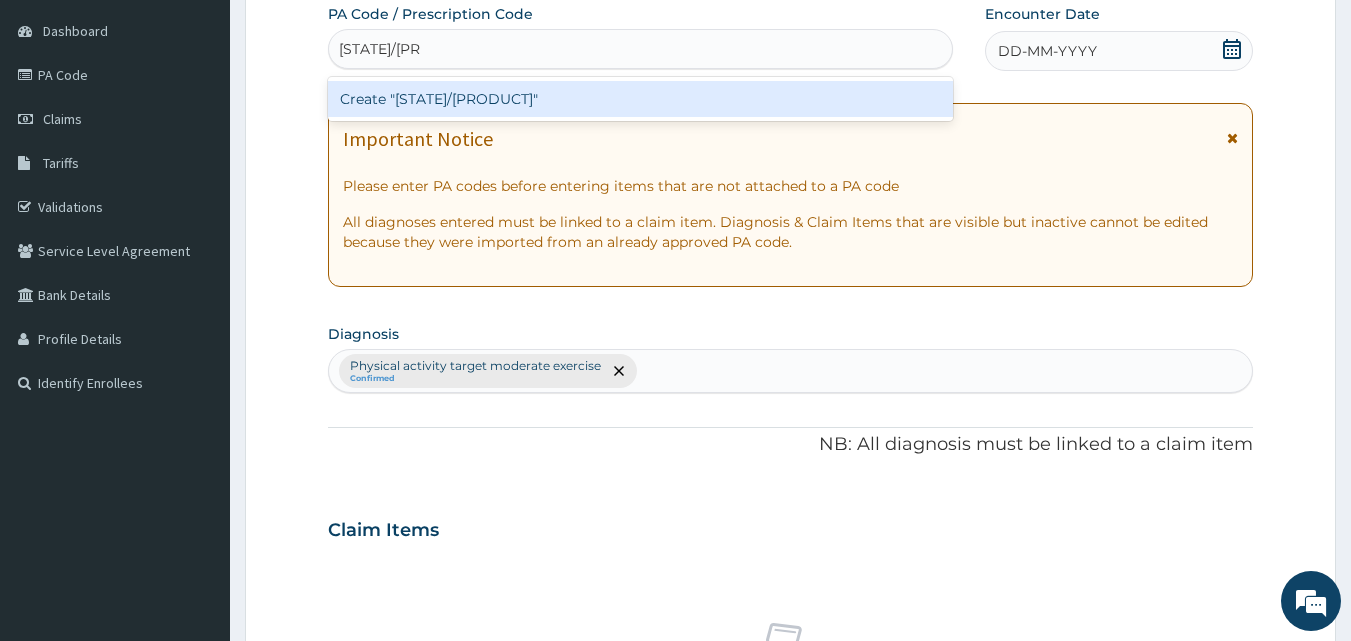 click on "Create "PA/BA79F9"" at bounding box center [641, 99] 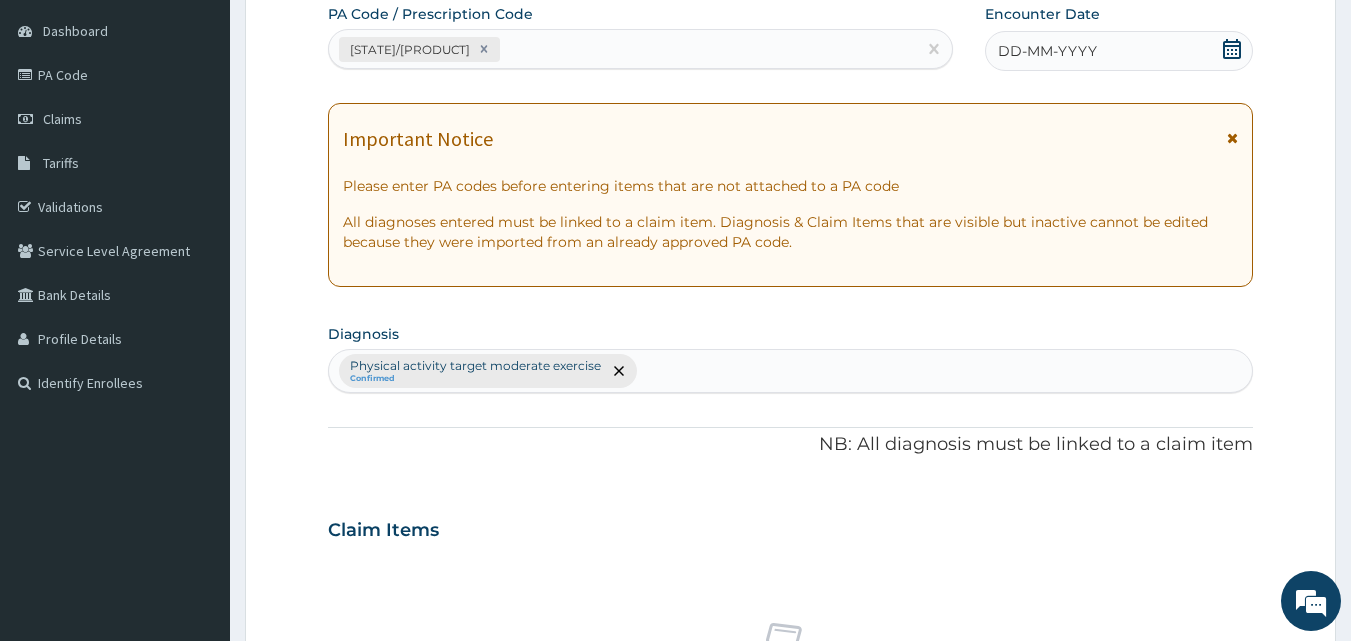 click on "DD-MM-YYYY" at bounding box center (1119, 51) 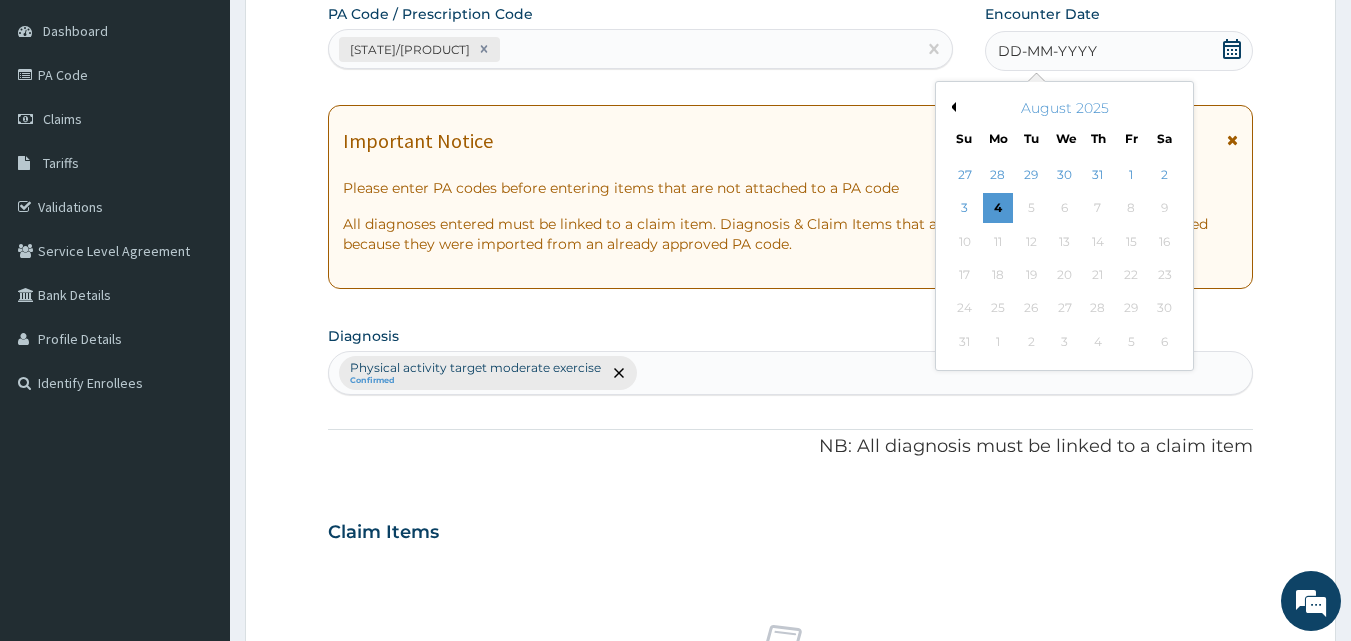 click on "Previous Month" at bounding box center [951, 107] 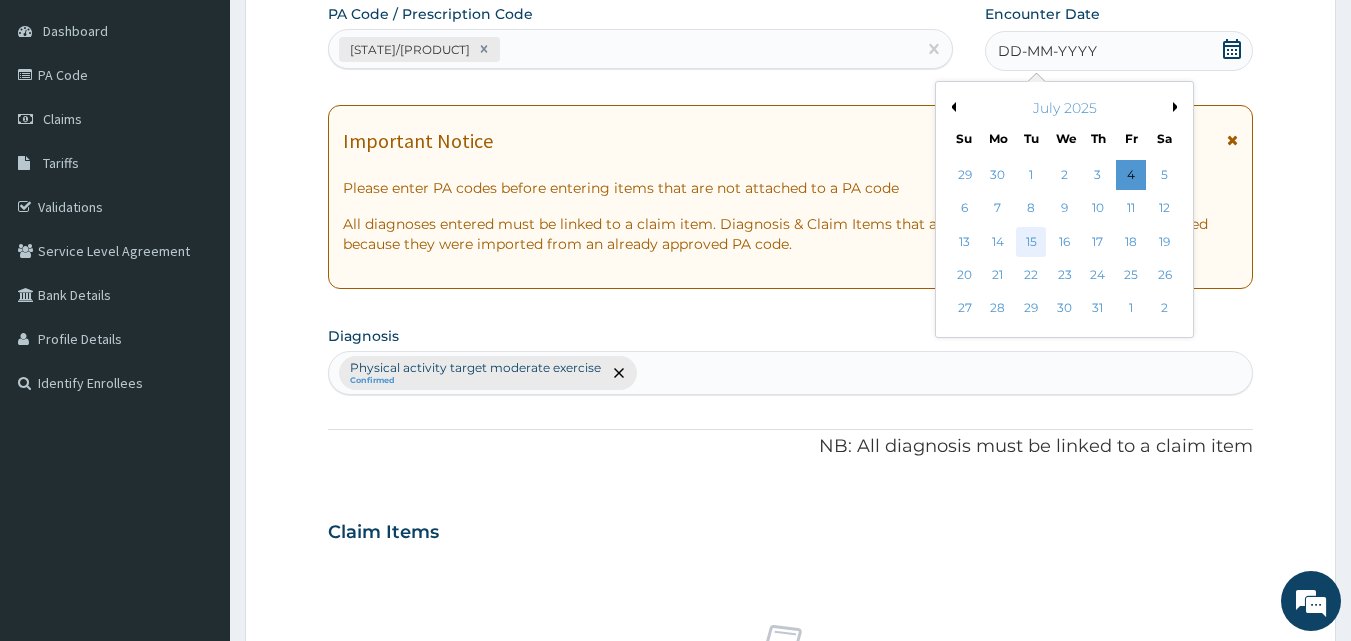 click on "15" at bounding box center (1032, 242) 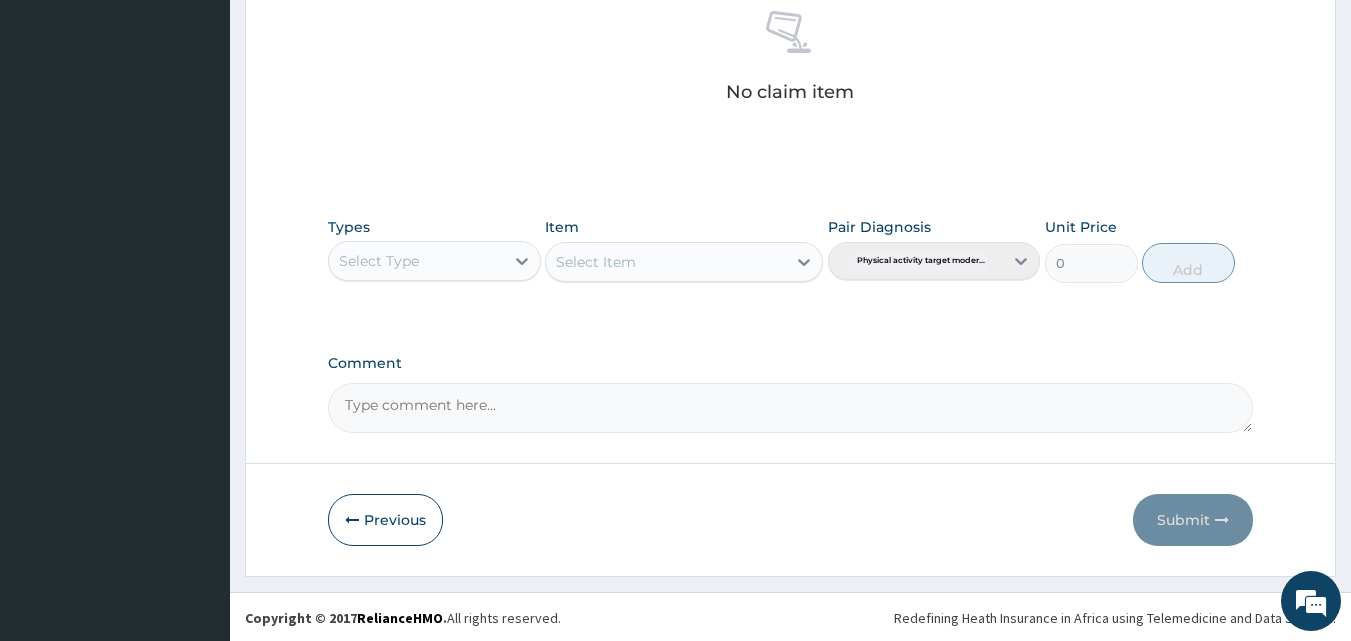 scroll, scrollTop: 801, scrollLeft: 0, axis: vertical 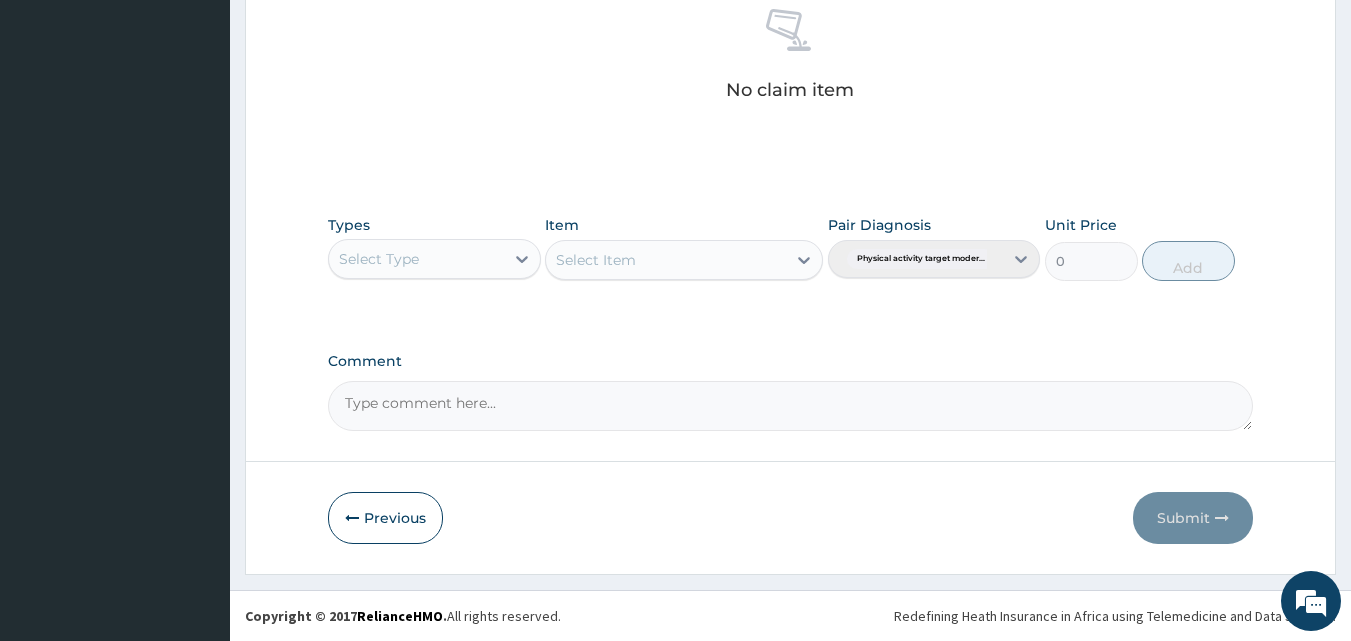 click on "Select Type" at bounding box center (416, 259) 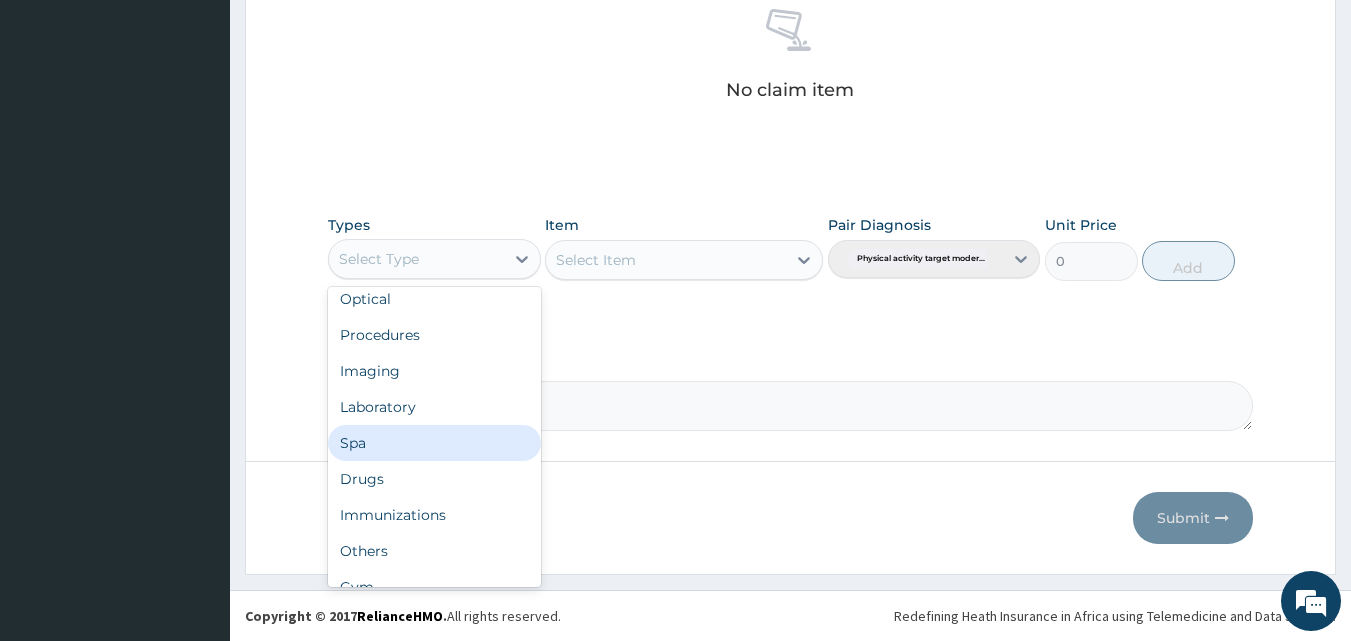 scroll, scrollTop: 68, scrollLeft: 0, axis: vertical 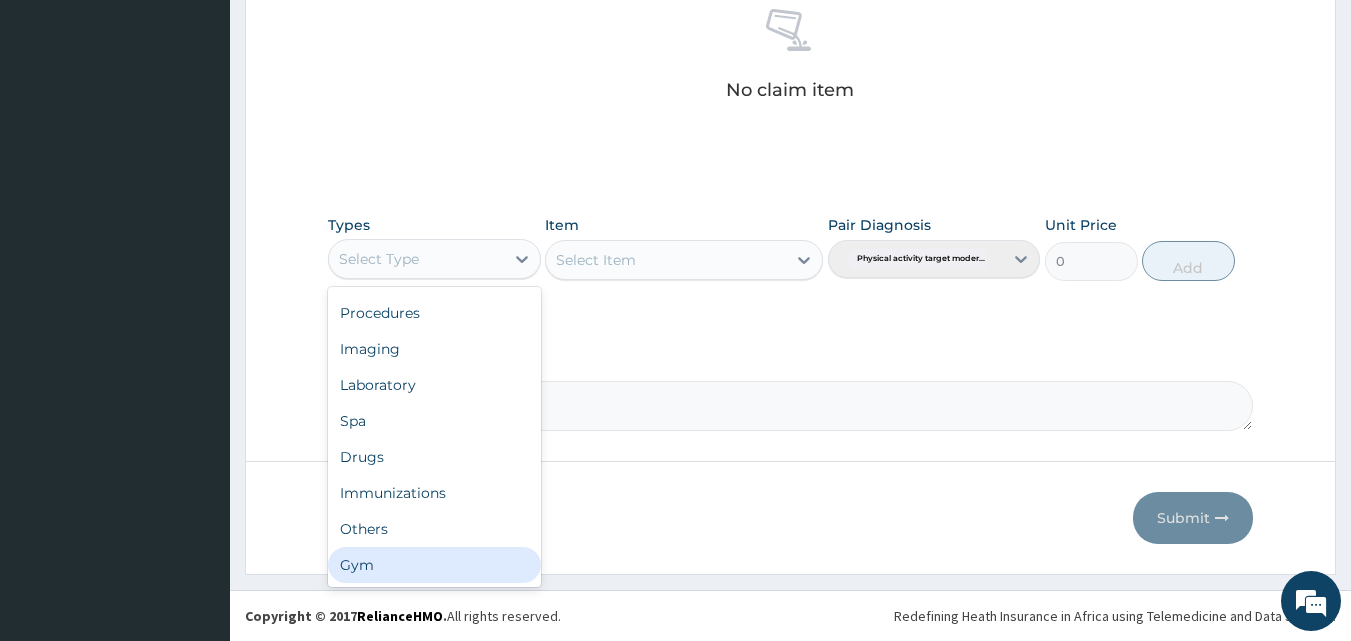 click on "Gym" at bounding box center [434, 565] 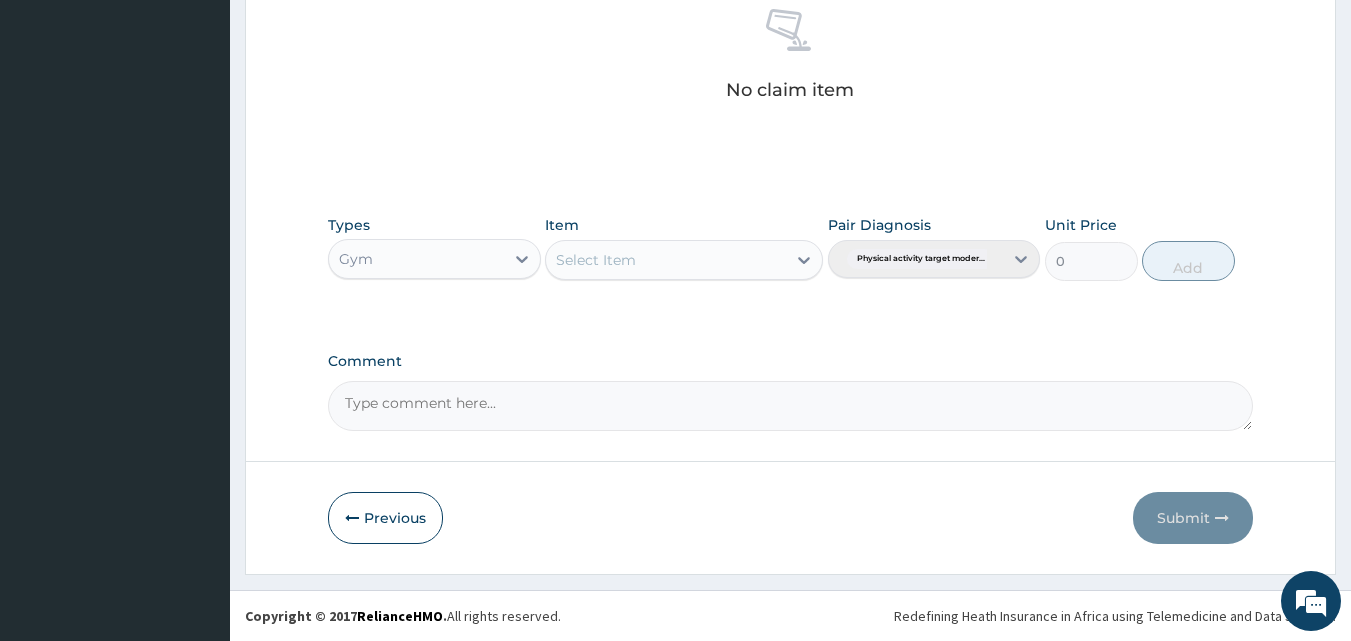 click on "Select Item" at bounding box center (666, 260) 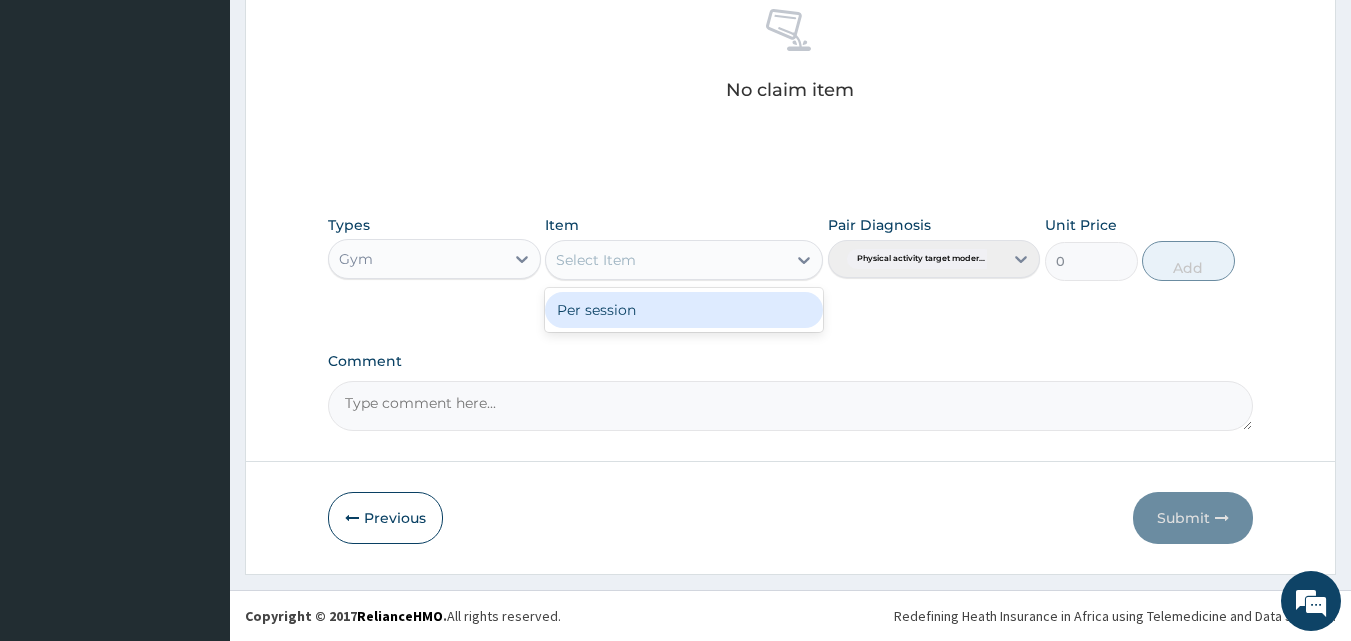 click on "Per session" at bounding box center [684, 310] 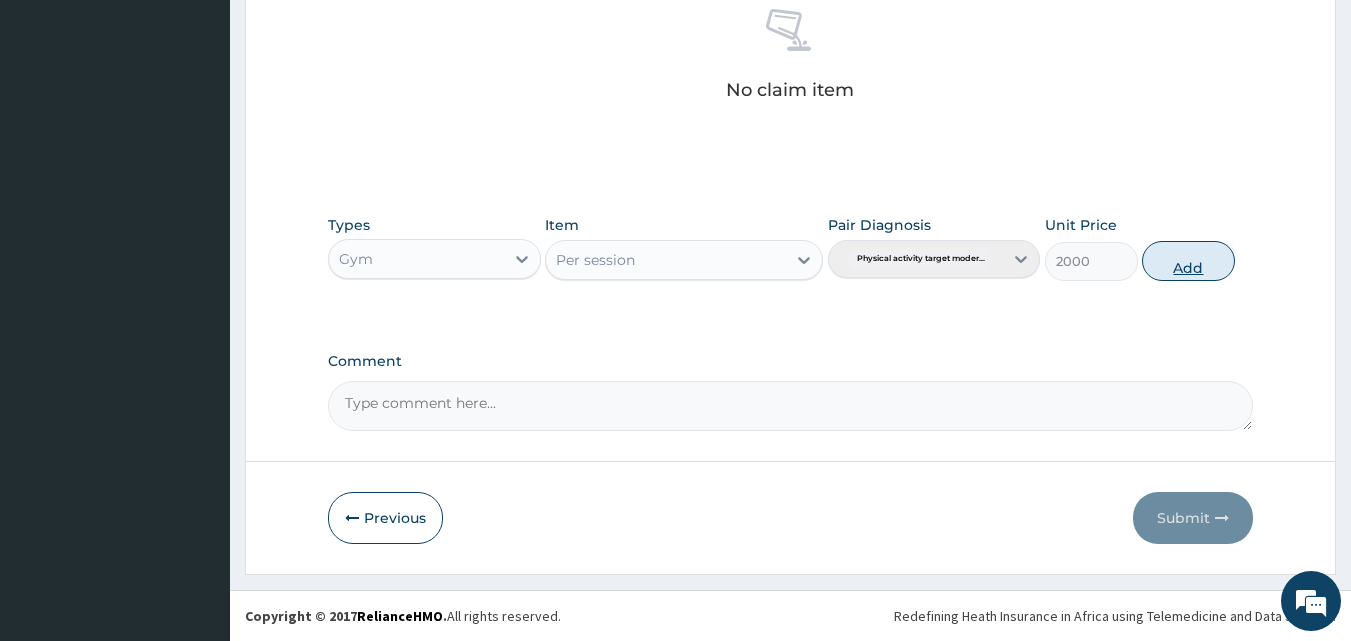click on "Add" at bounding box center (1188, 261) 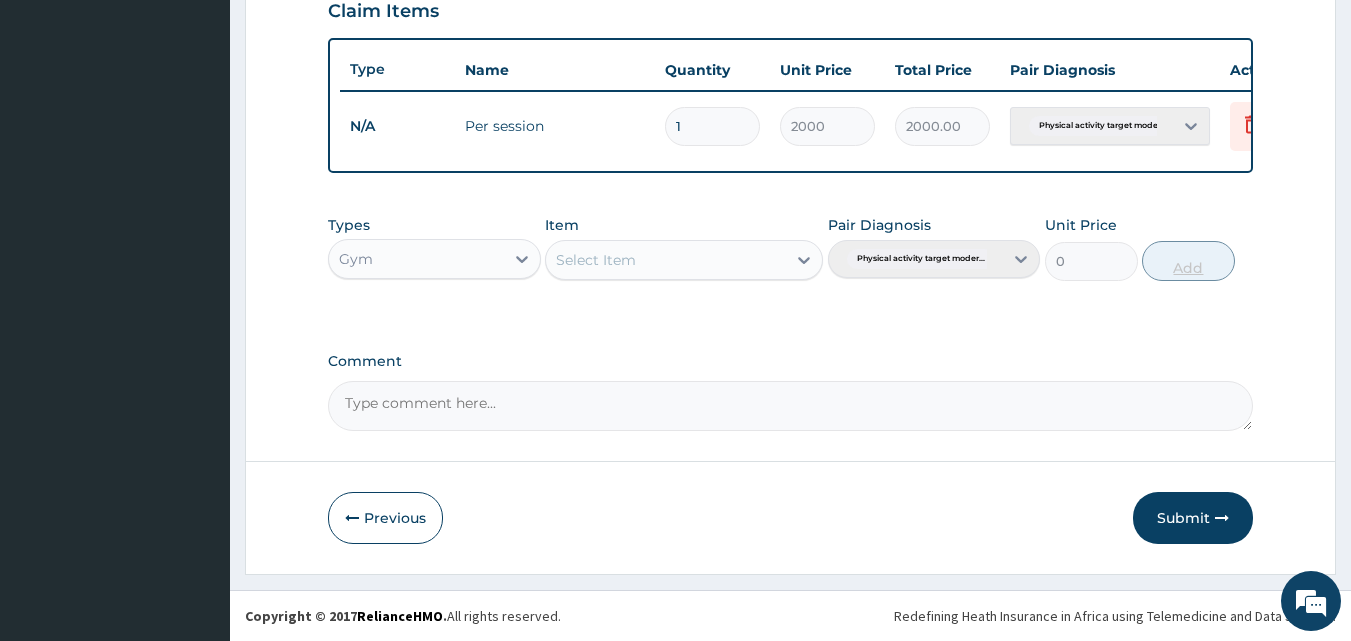 scroll, scrollTop: 721, scrollLeft: 0, axis: vertical 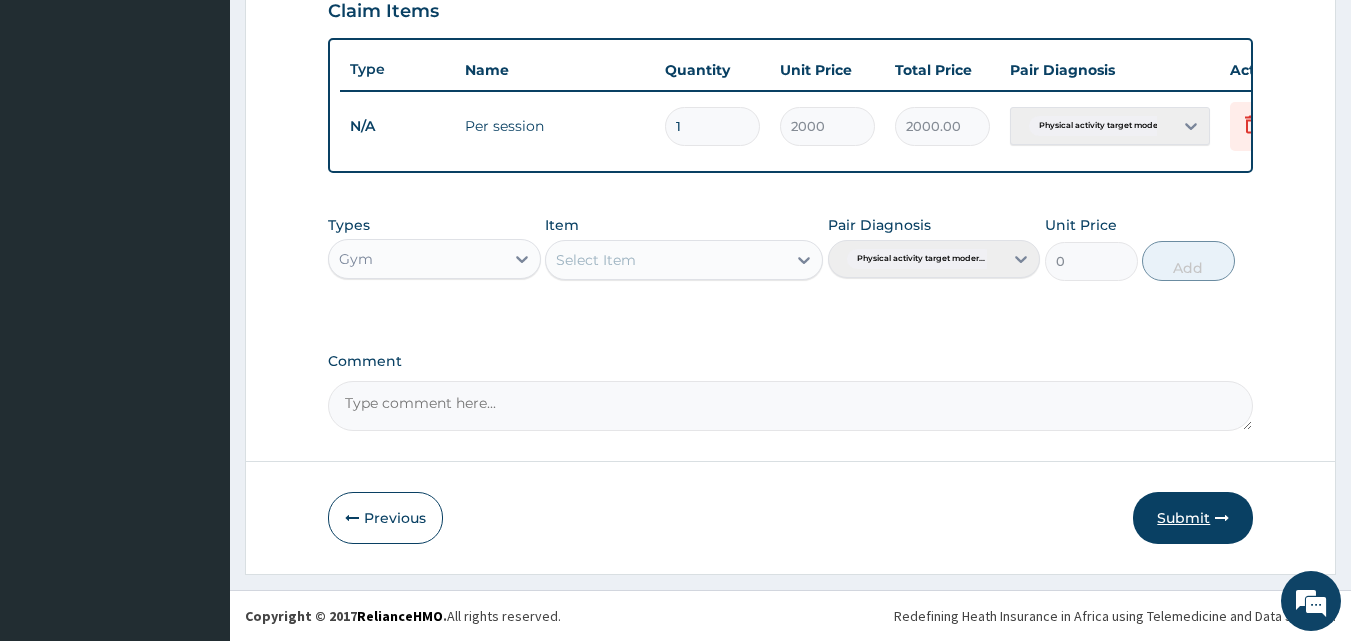 click on "Submit" at bounding box center (1193, 518) 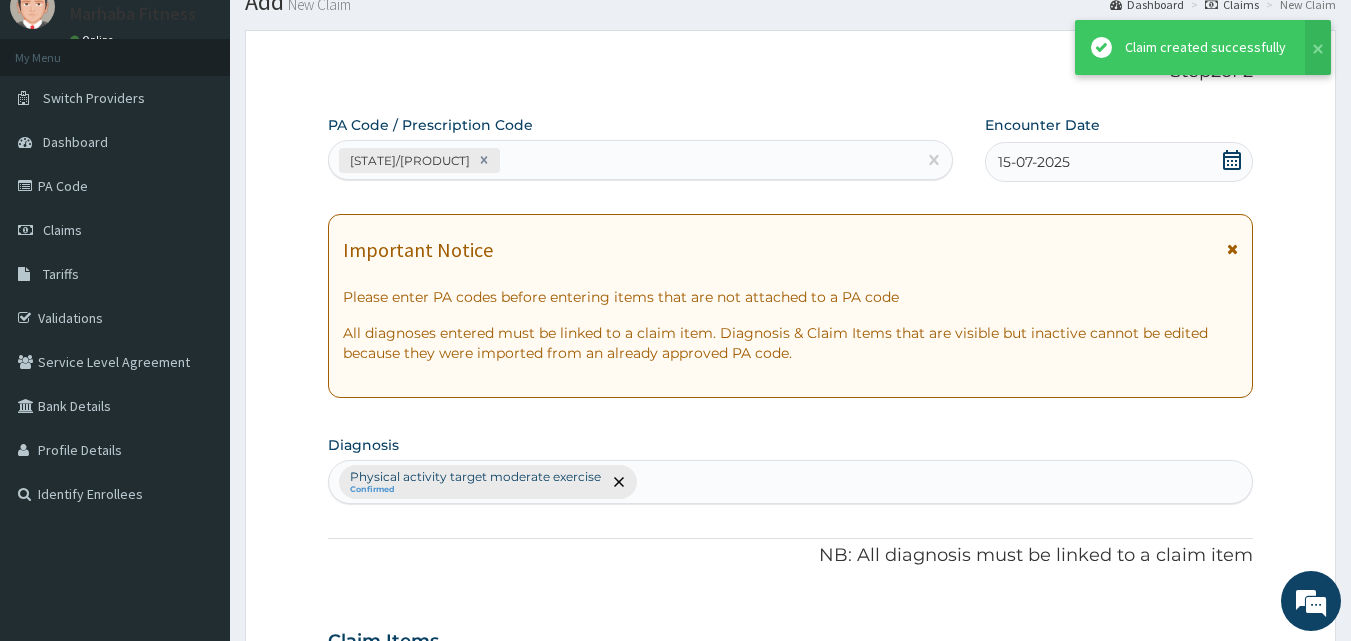 scroll, scrollTop: 721, scrollLeft: 0, axis: vertical 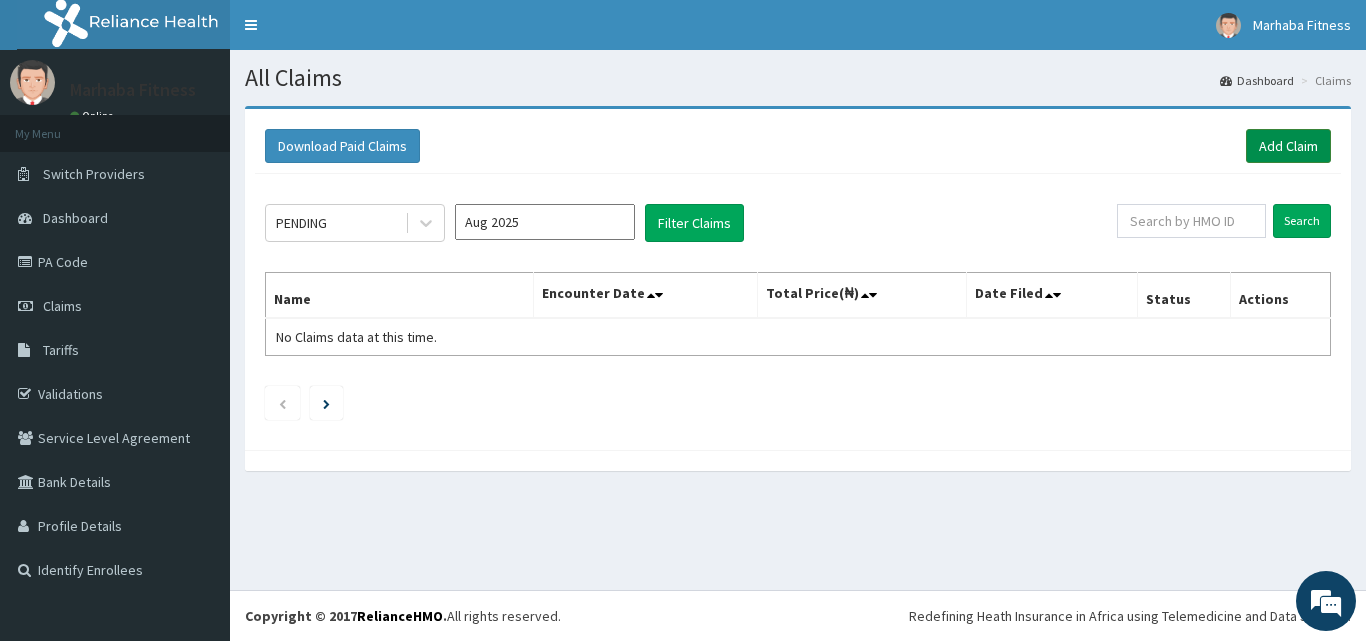 click on "Add Claim" at bounding box center [1288, 146] 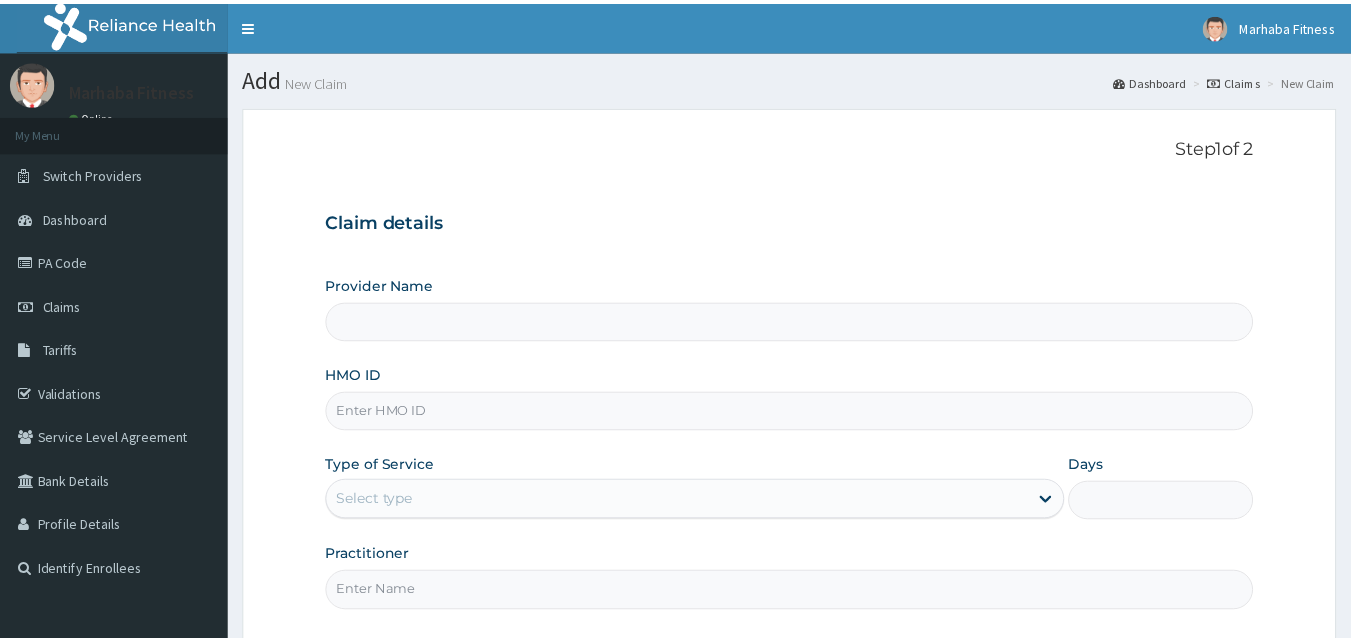 scroll, scrollTop: 0, scrollLeft: 0, axis: both 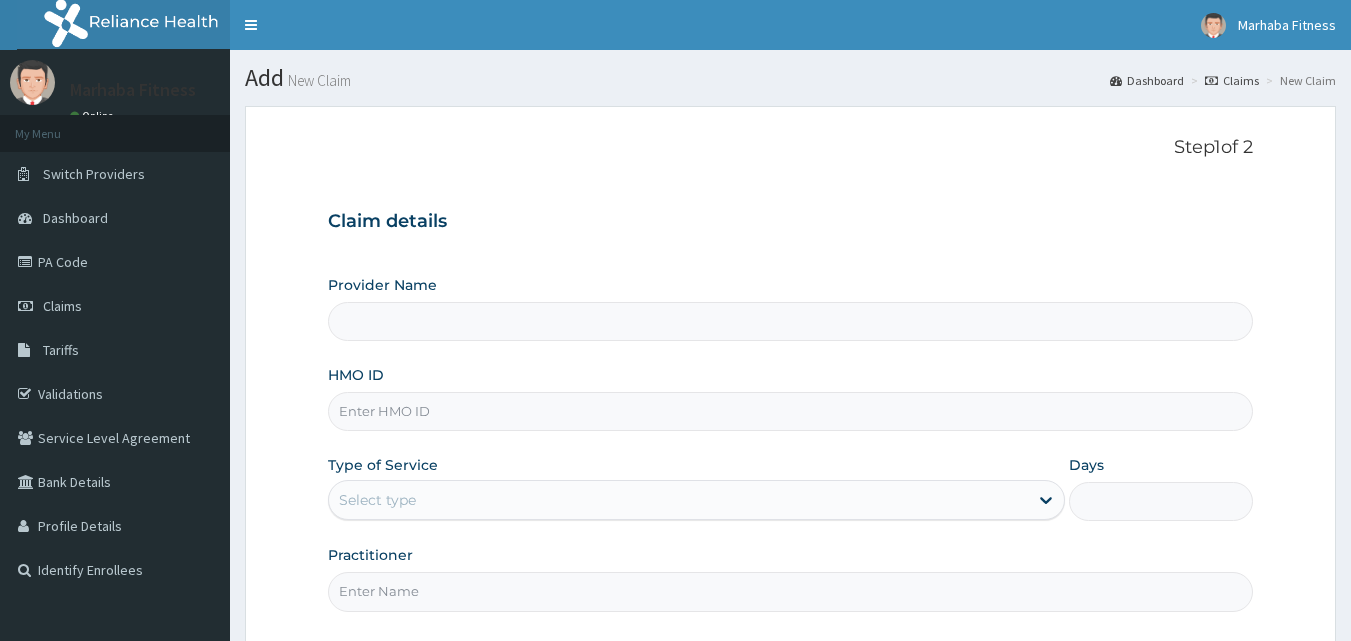 click on "HMO ID" at bounding box center [791, 411] 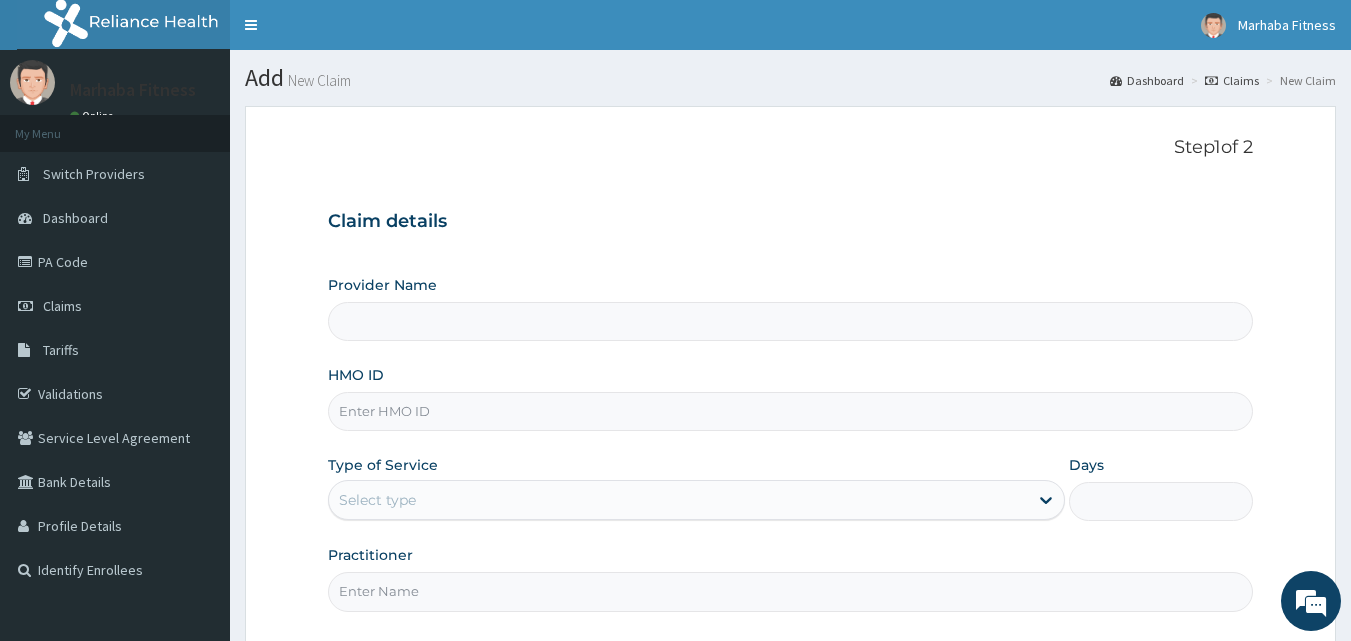 type on "Marhaba Fitness" 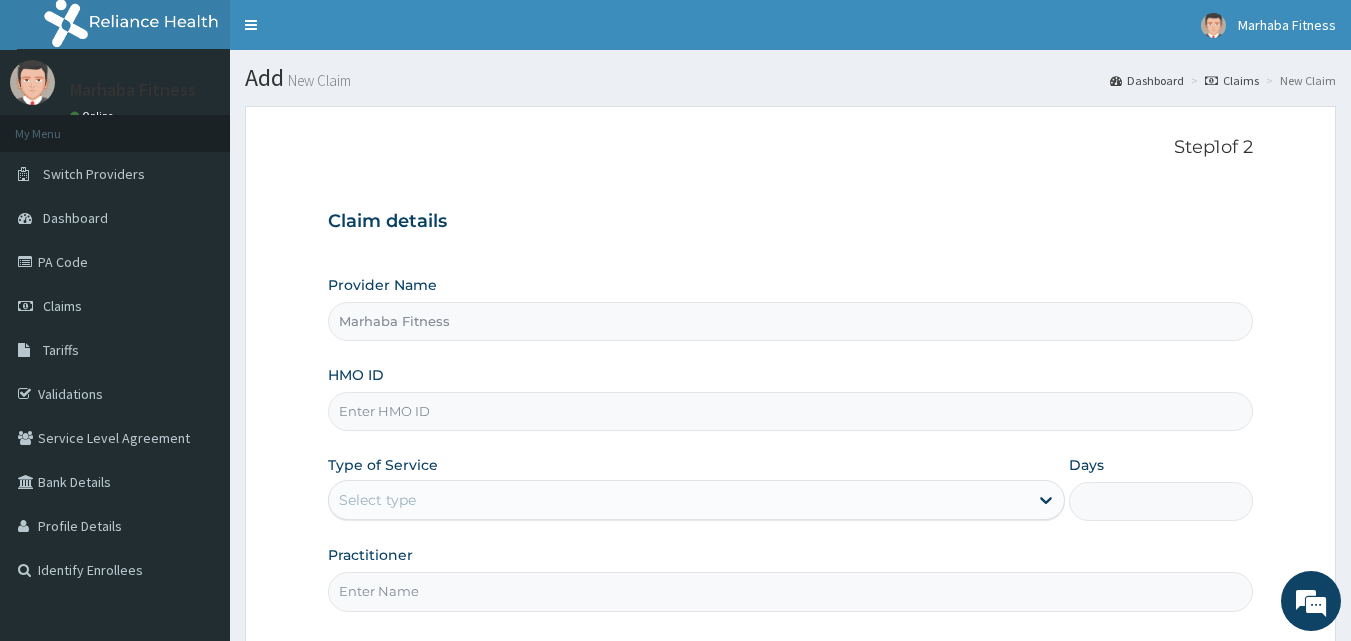 type on "N" 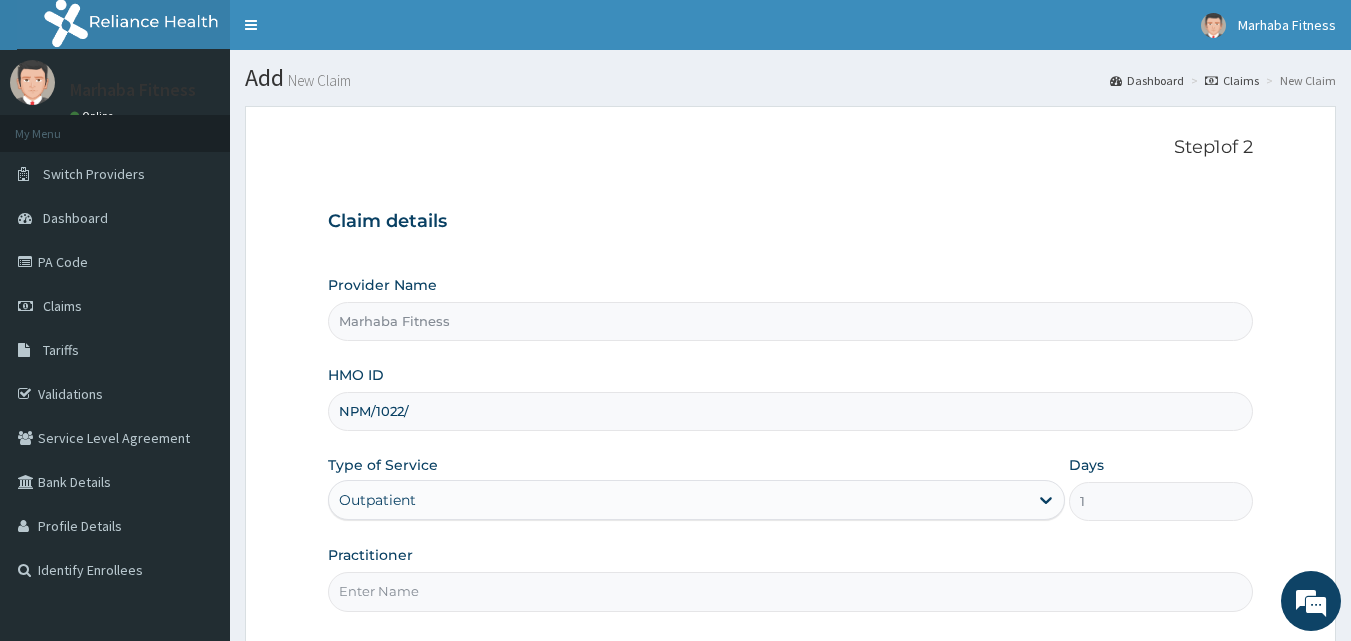scroll, scrollTop: 0, scrollLeft: 0, axis: both 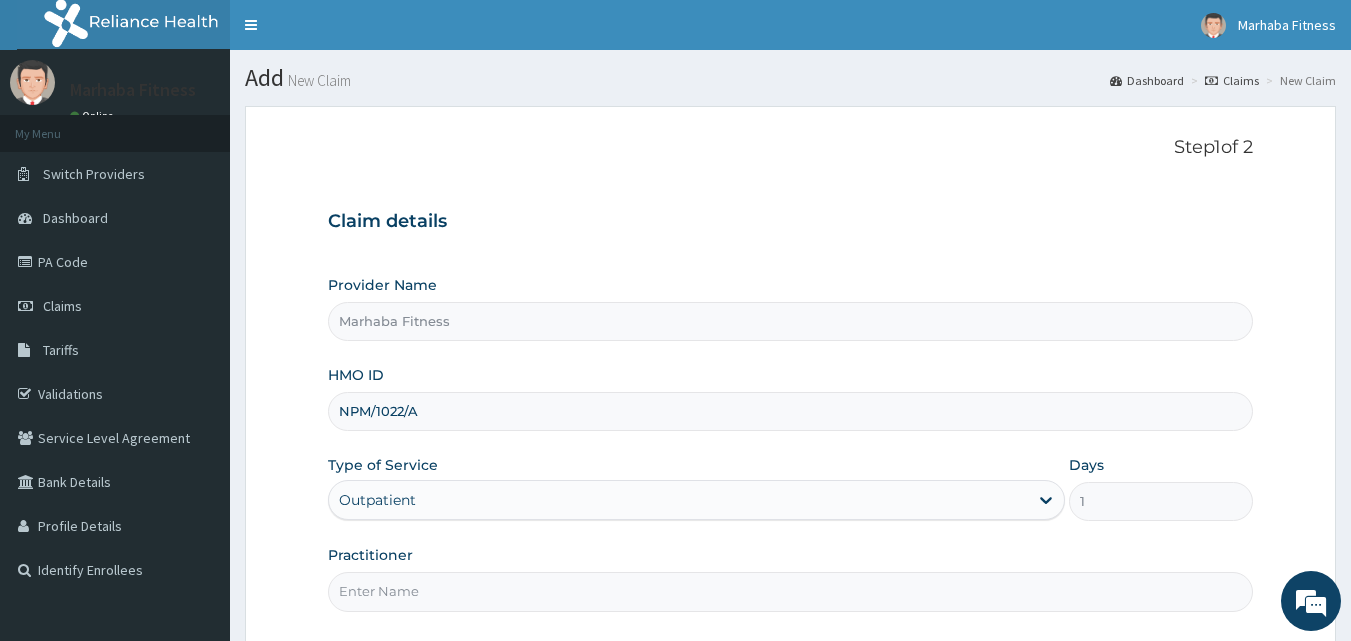 type on "NPM/1022/A" 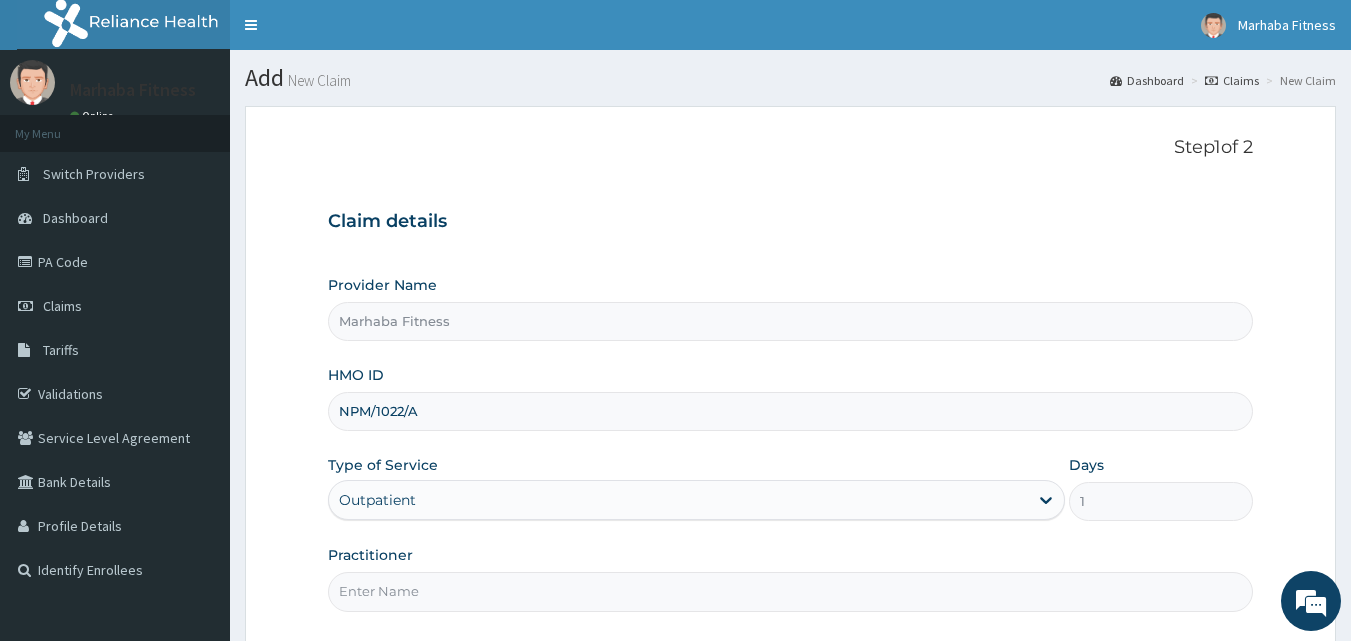 type on "MARHABA FITNESS" 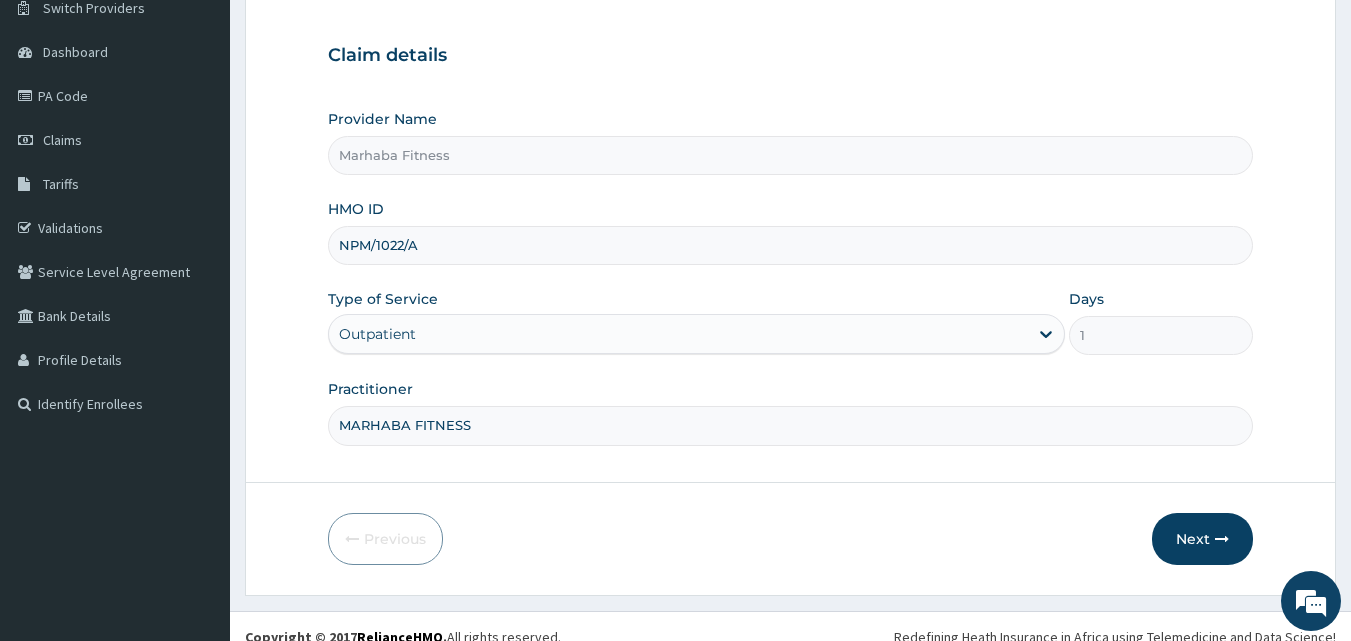 scroll, scrollTop: 187, scrollLeft: 0, axis: vertical 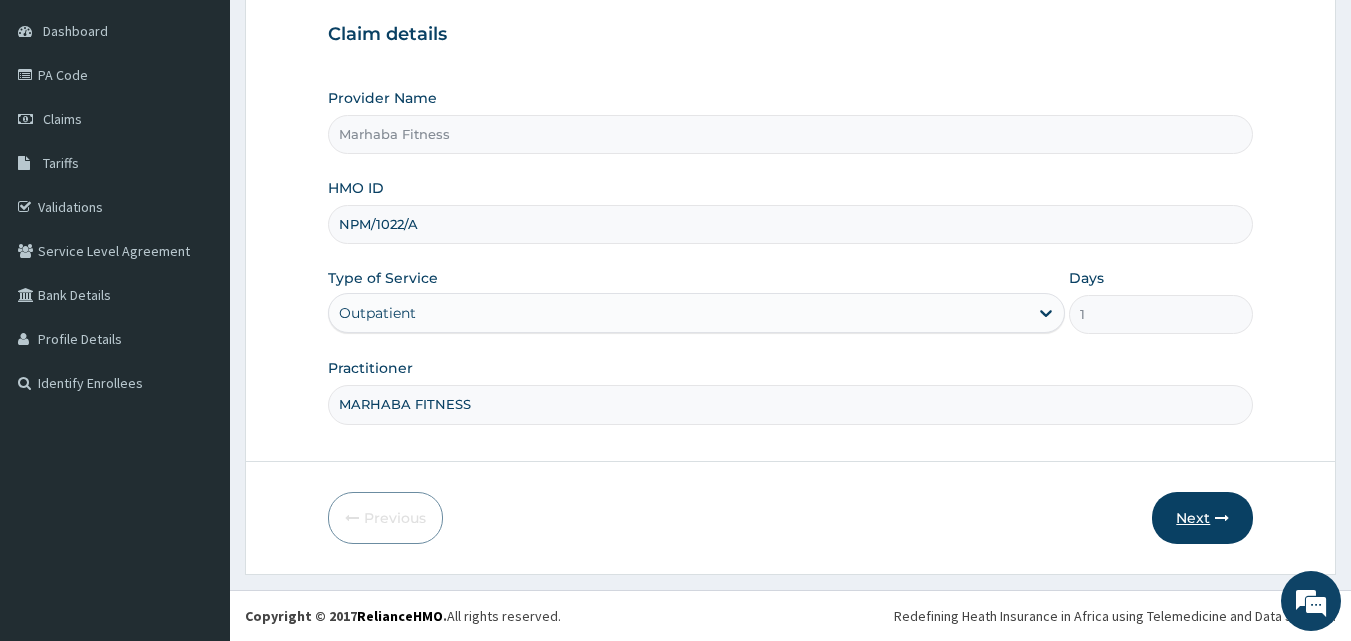 click on "Next" at bounding box center [1202, 518] 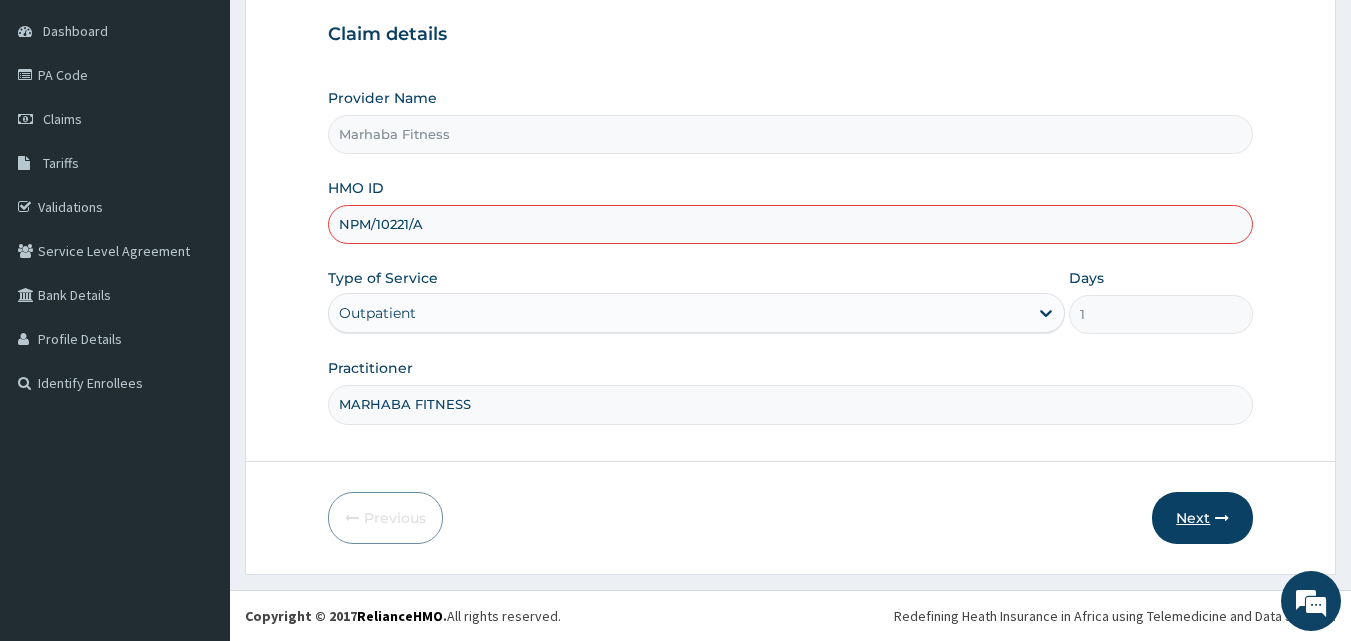 type on "NPM/10221/A" 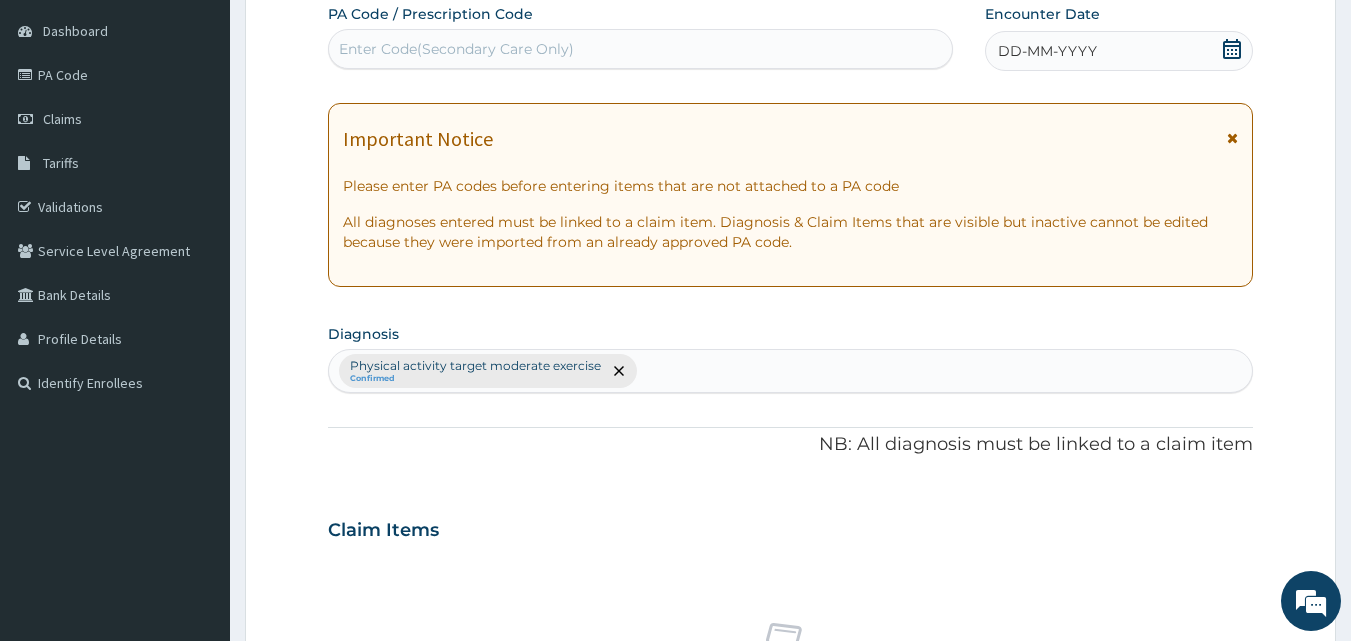 click on "Enter Code(Secondary Care Only)" at bounding box center (456, 49) 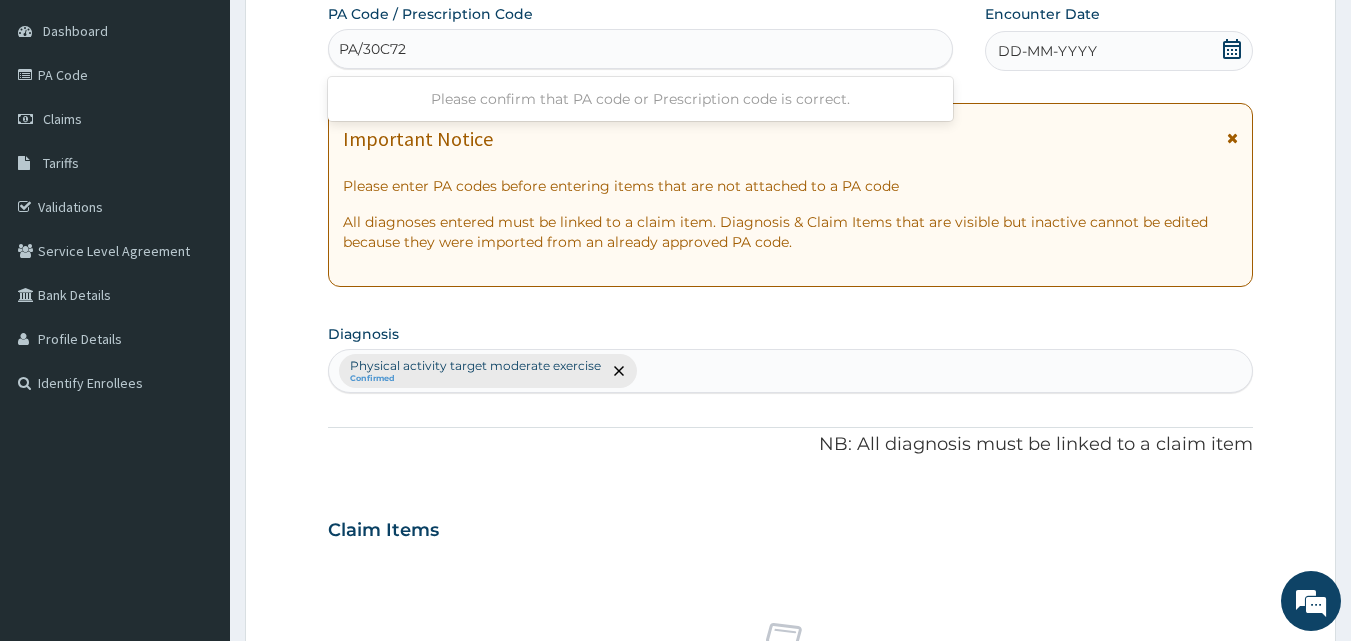 type on "PA/30C720" 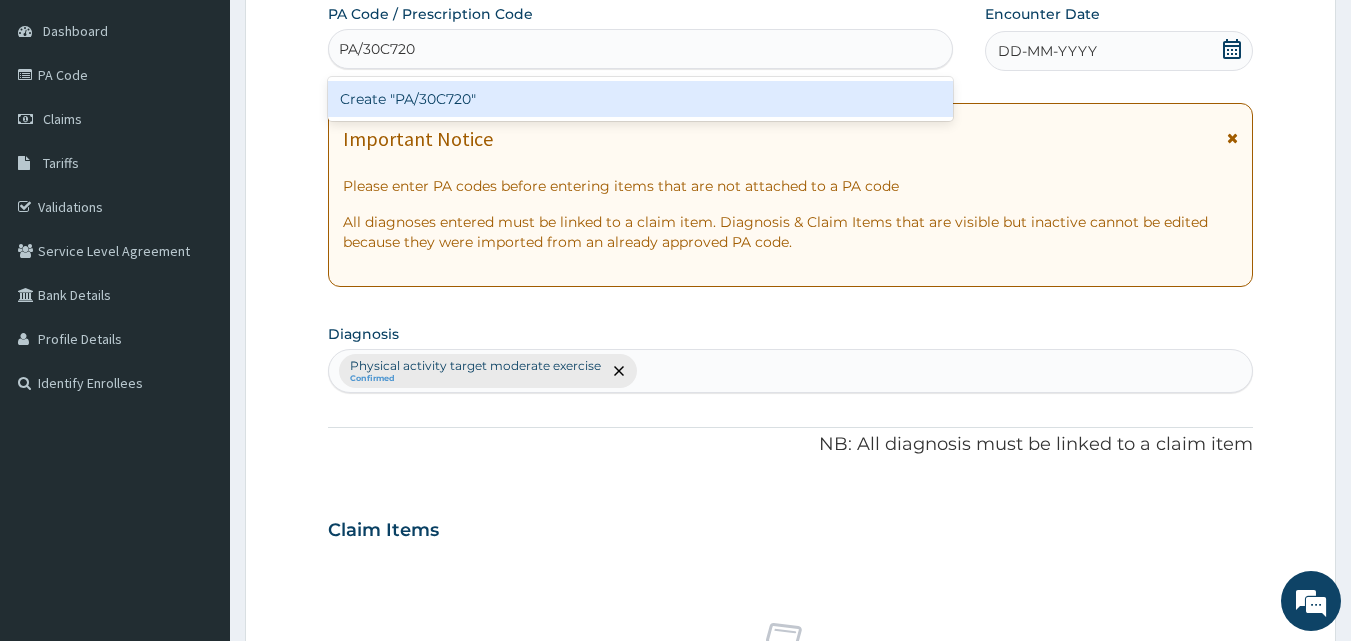 click on "Create "PA/30C720"" at bounding box center [641, 99] 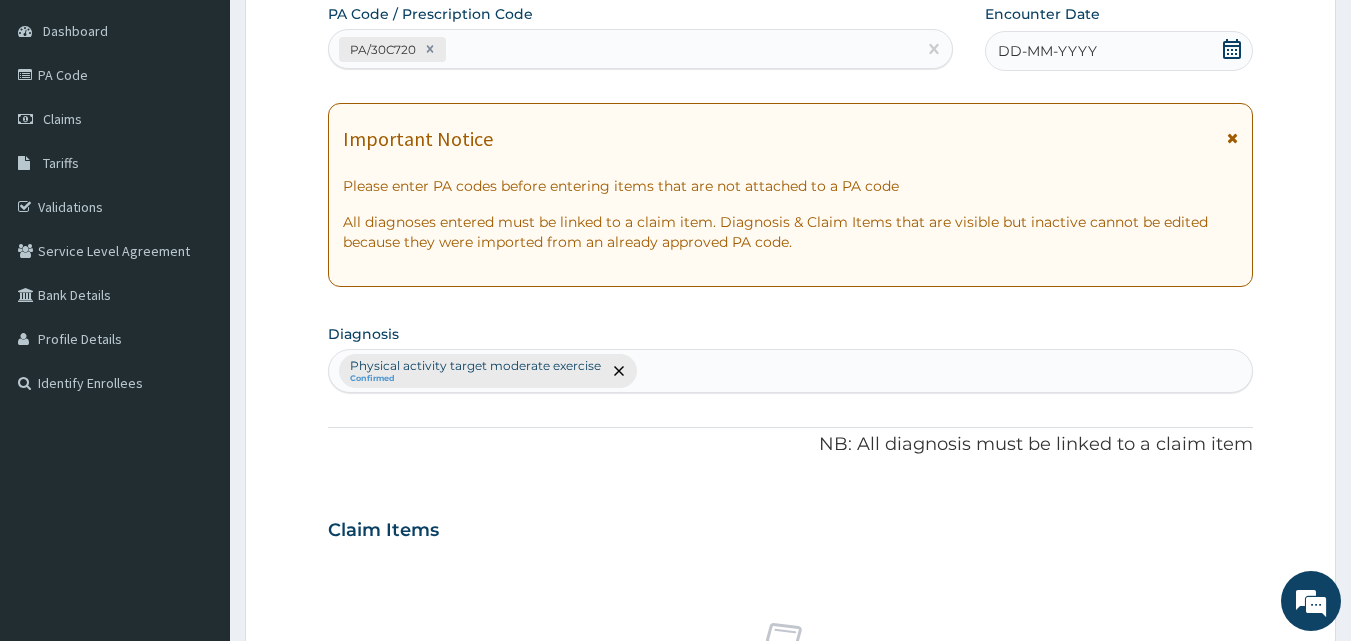 click on "DD-MM-YYYY" at bounding box center [1047, 51] 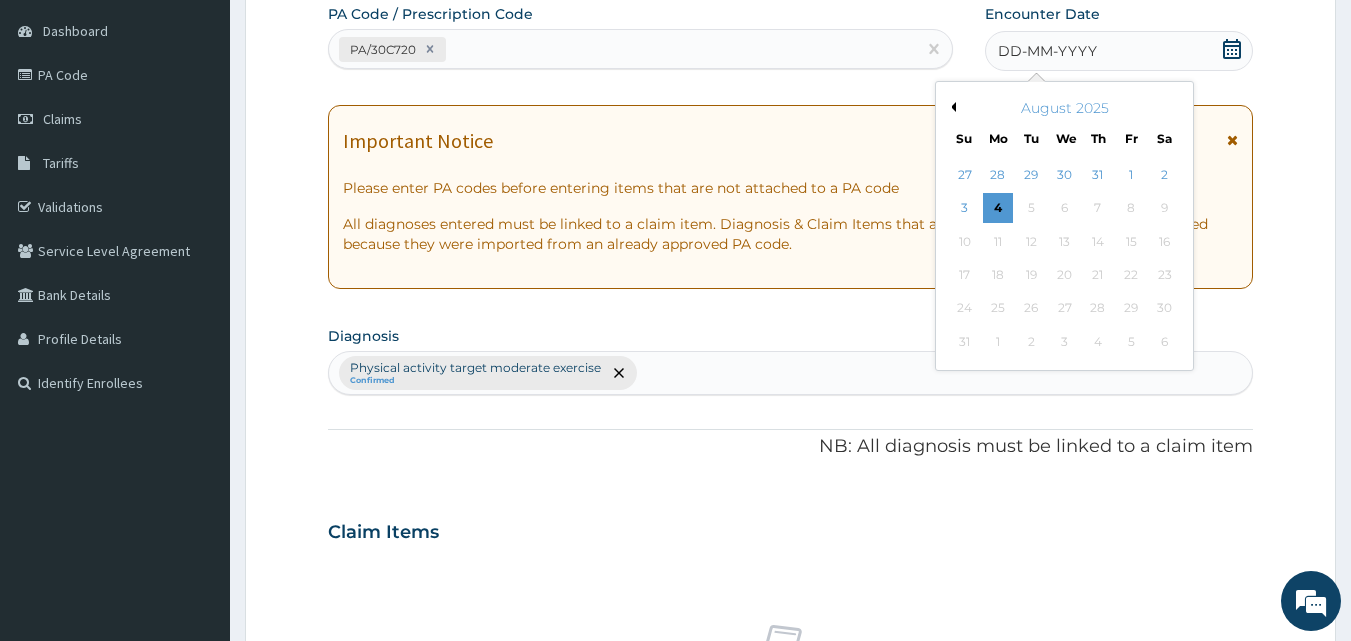 click on "Previous Month" at bounding box center (951, 107) 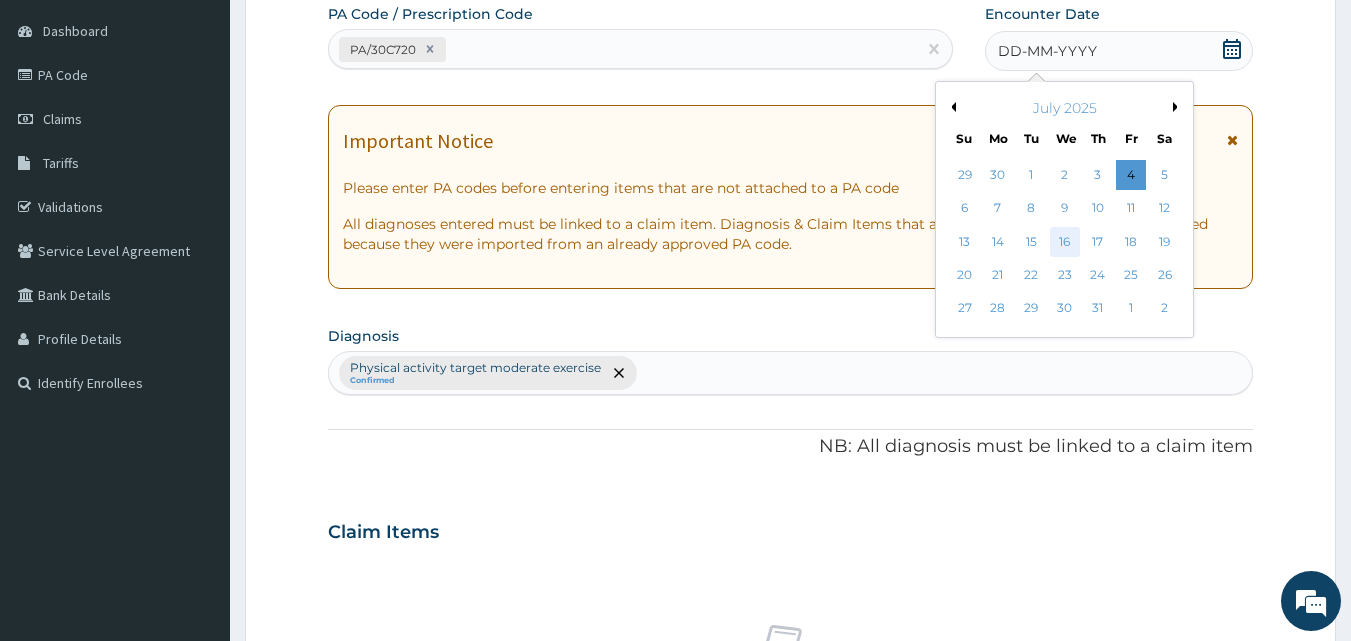 click on "16" at bounding box center (1065, 242) 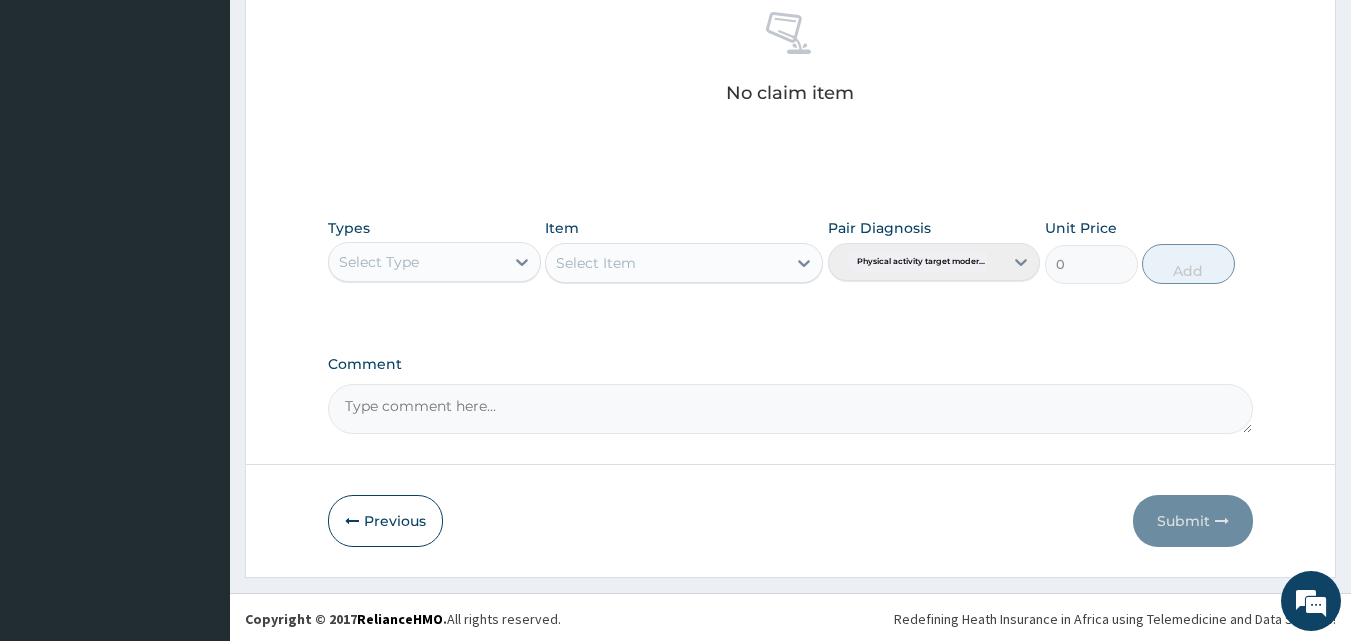 scroll, scrollTop: 801, scrollLeft: 0, axis: vertical 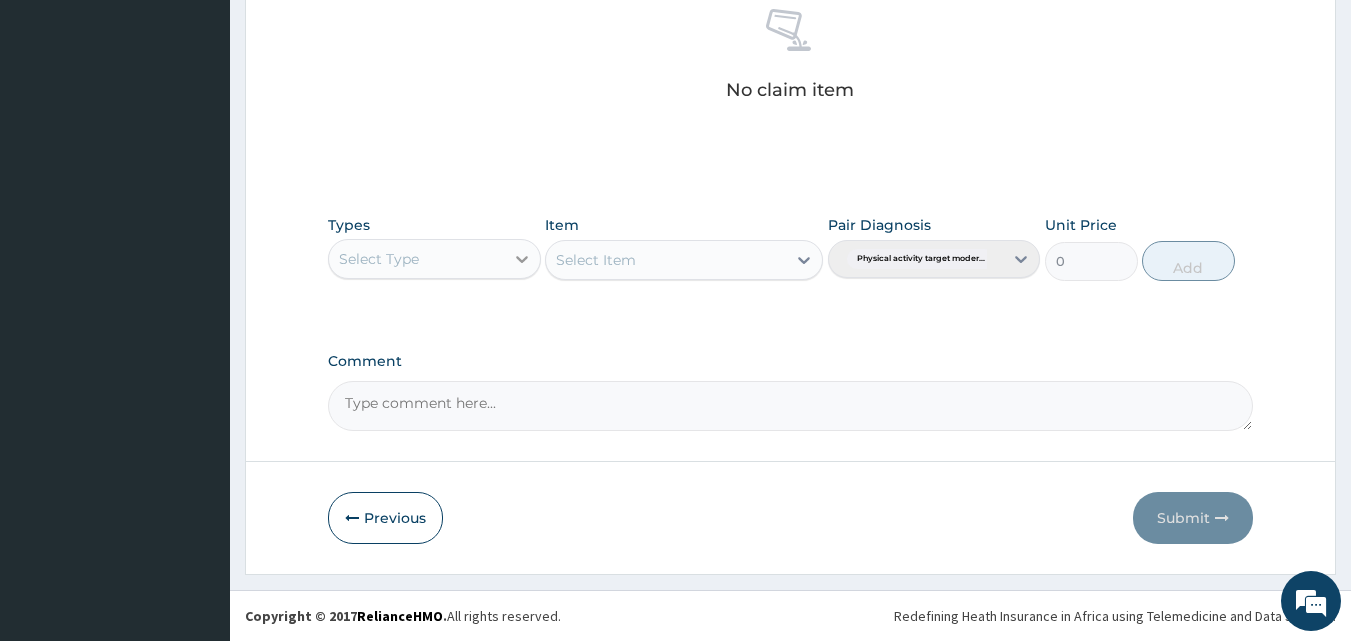 click 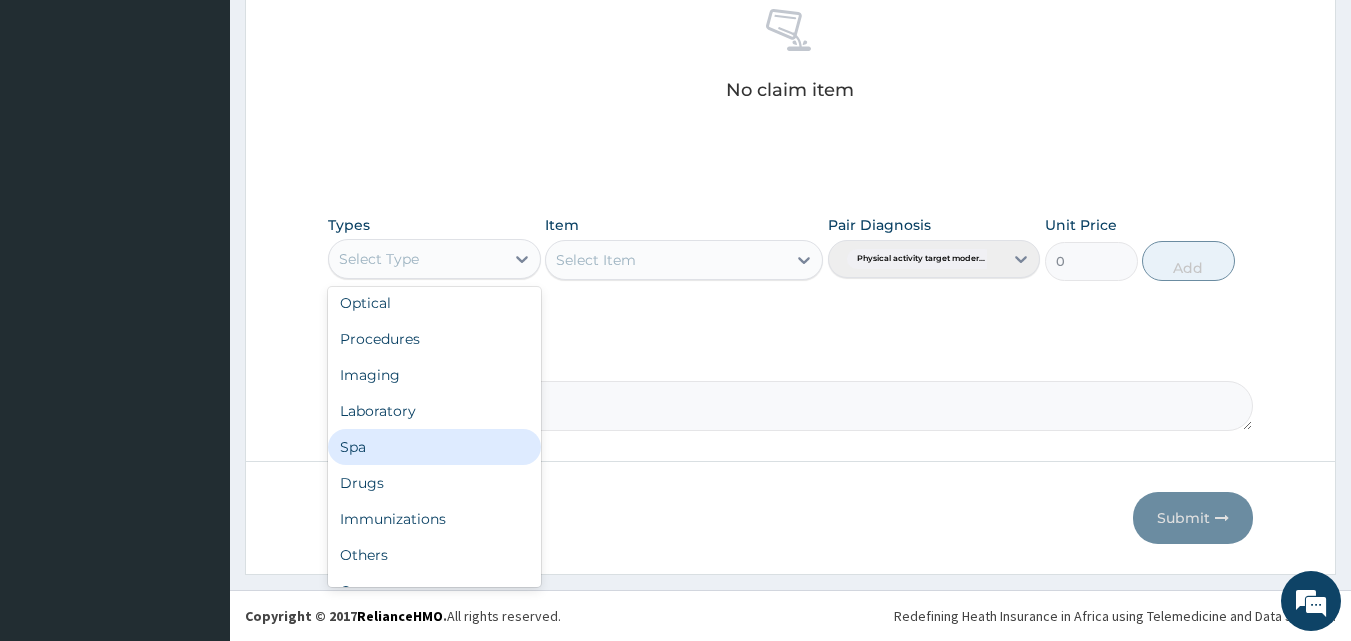 scroll, scrollTop: 68, scrollLeft: 0, axis: vertical 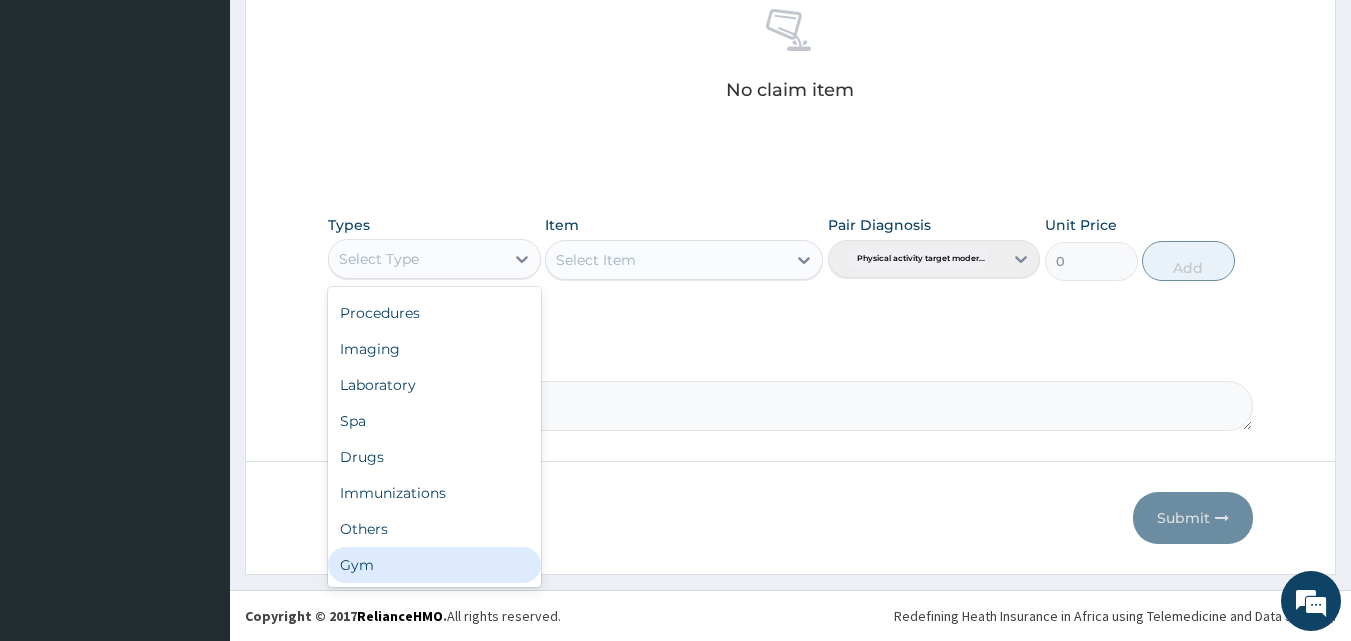 click on "Gym" at bounding box center (434, 565) 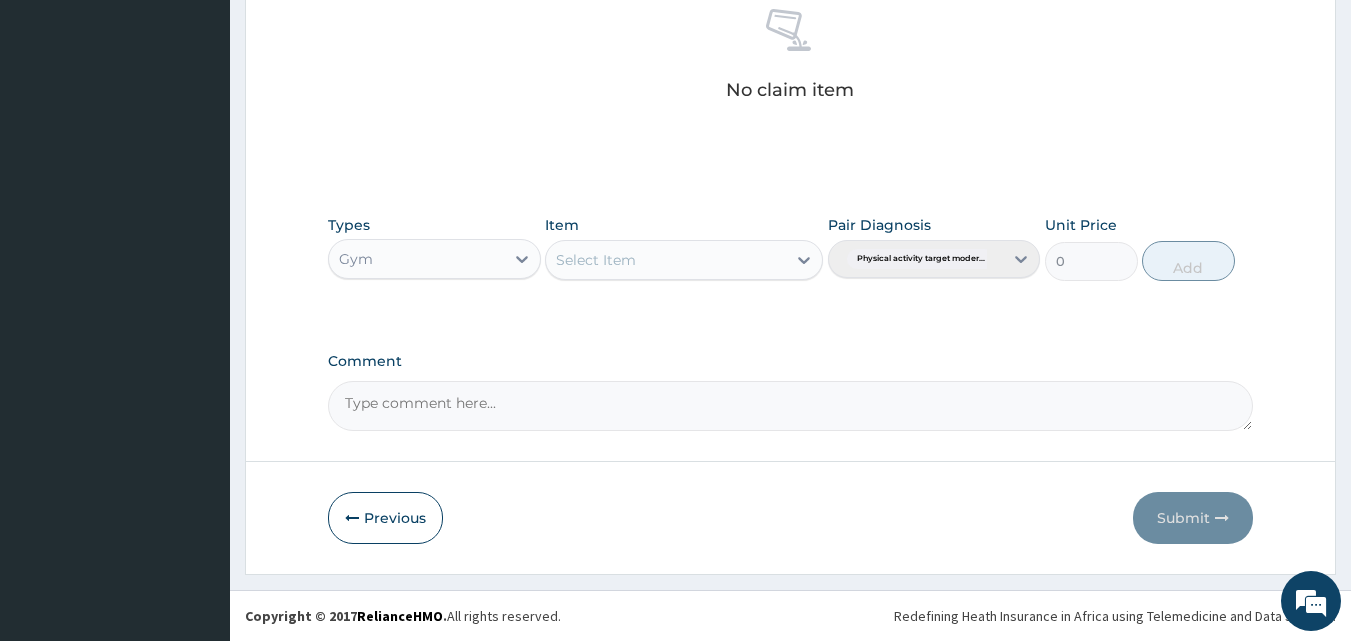 click on "Select Item" at bounding box center (666, 260) 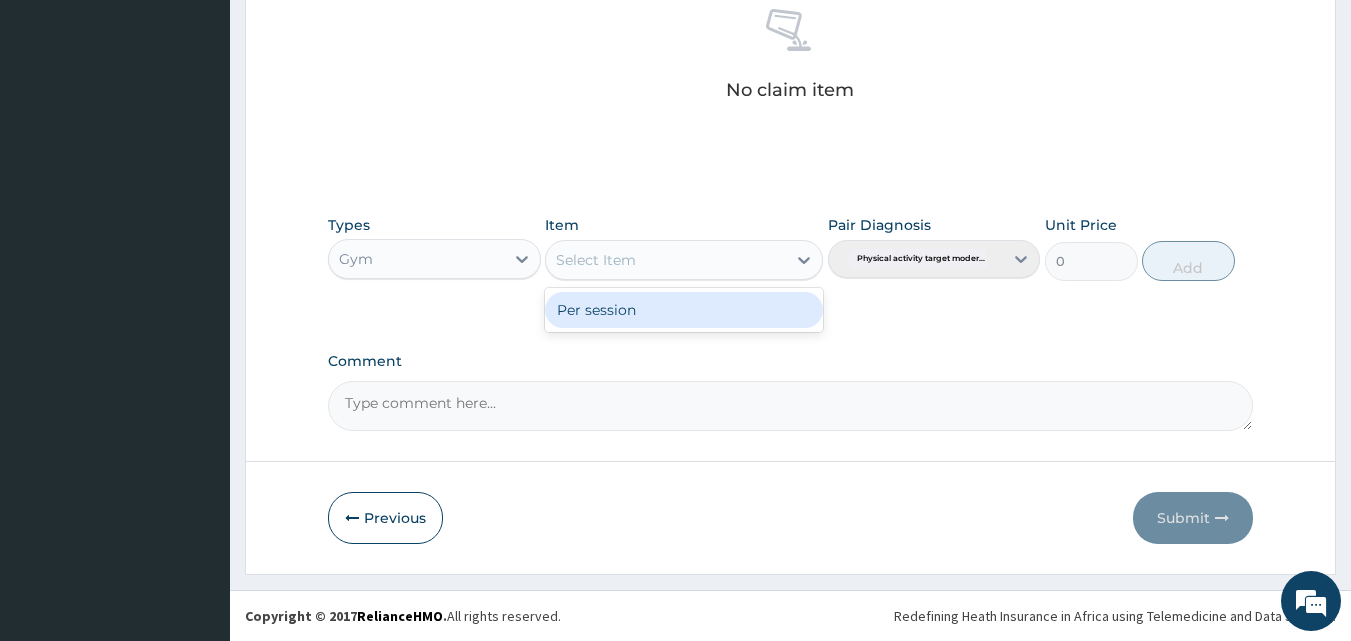 click on "Per session" at bounding box center [684, 310] 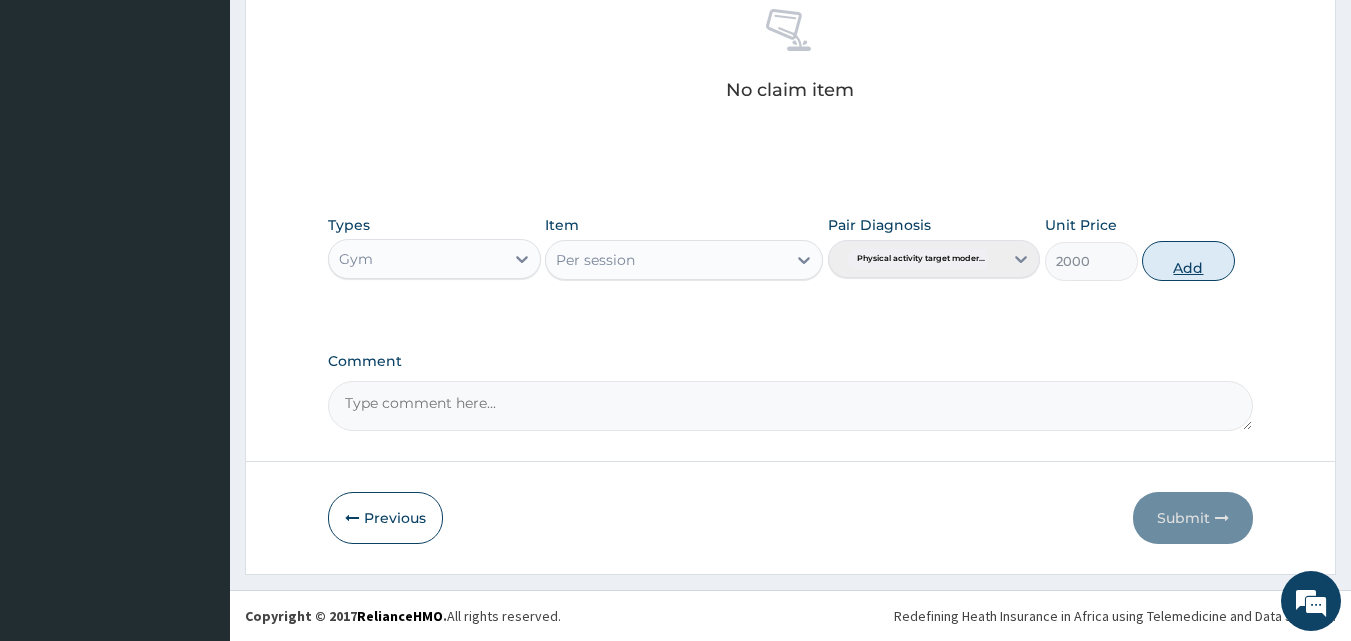 click on "Add" at bounding box center (1188, 261) 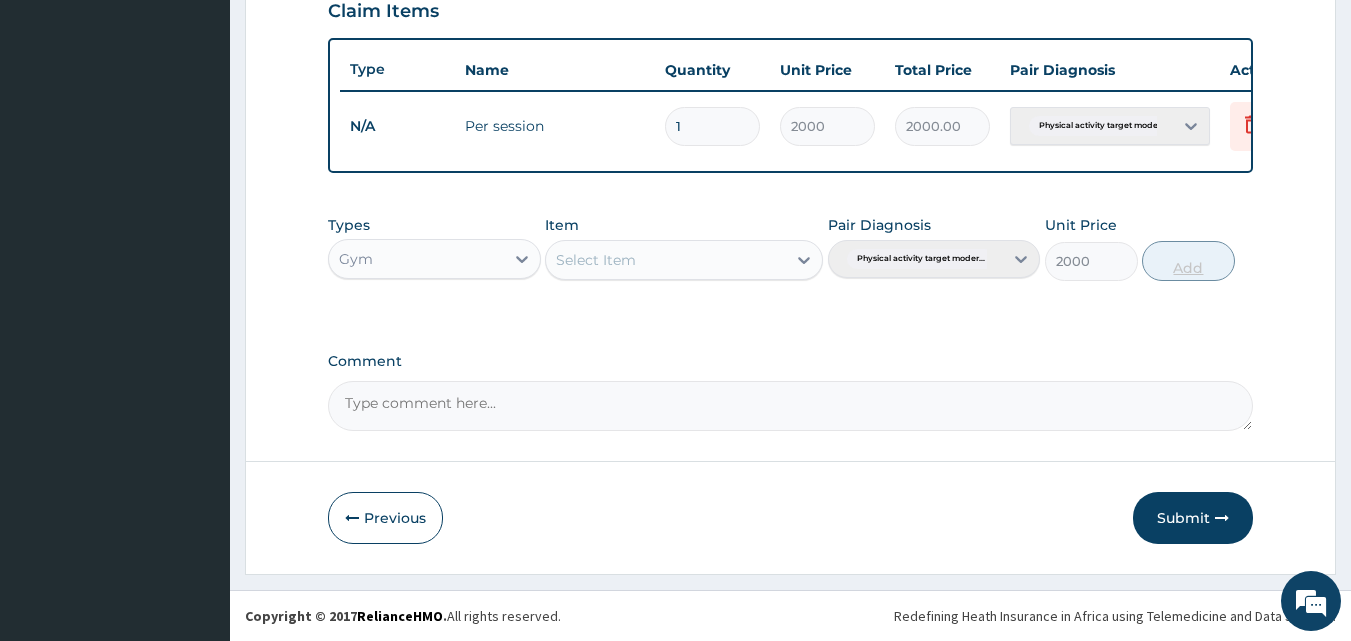 type on "0" 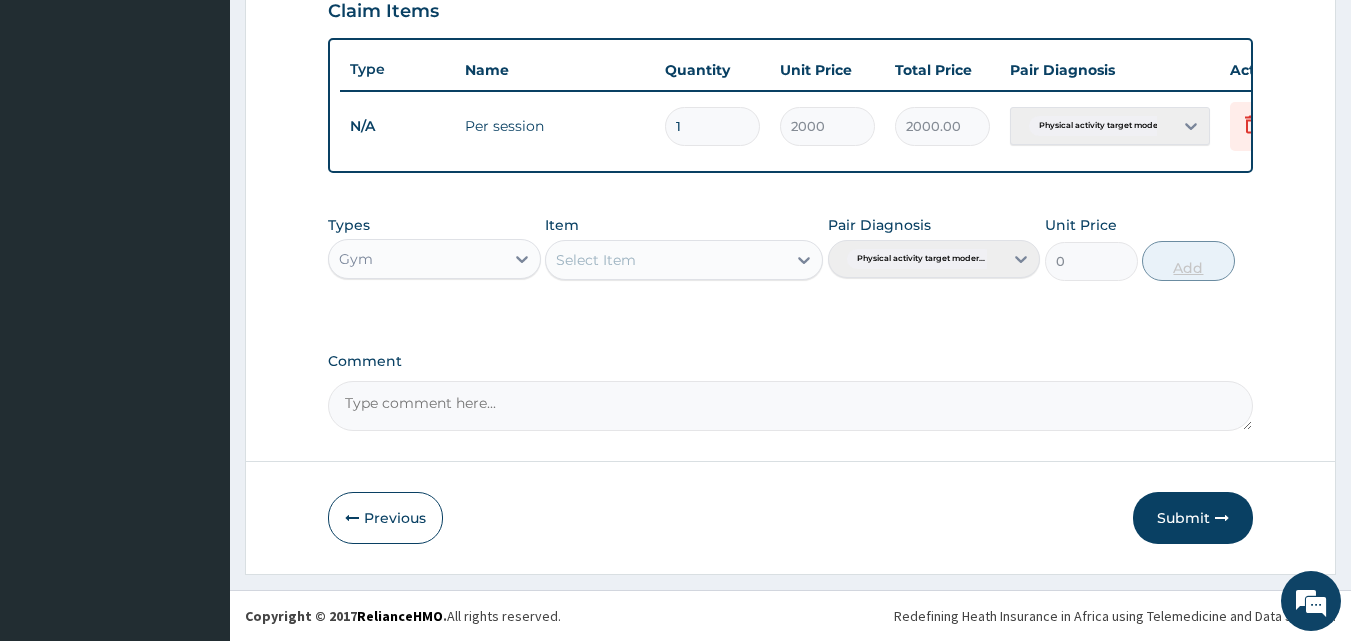 scroll, scrollTop: 721, scrollLeft: 0, axis: vertical 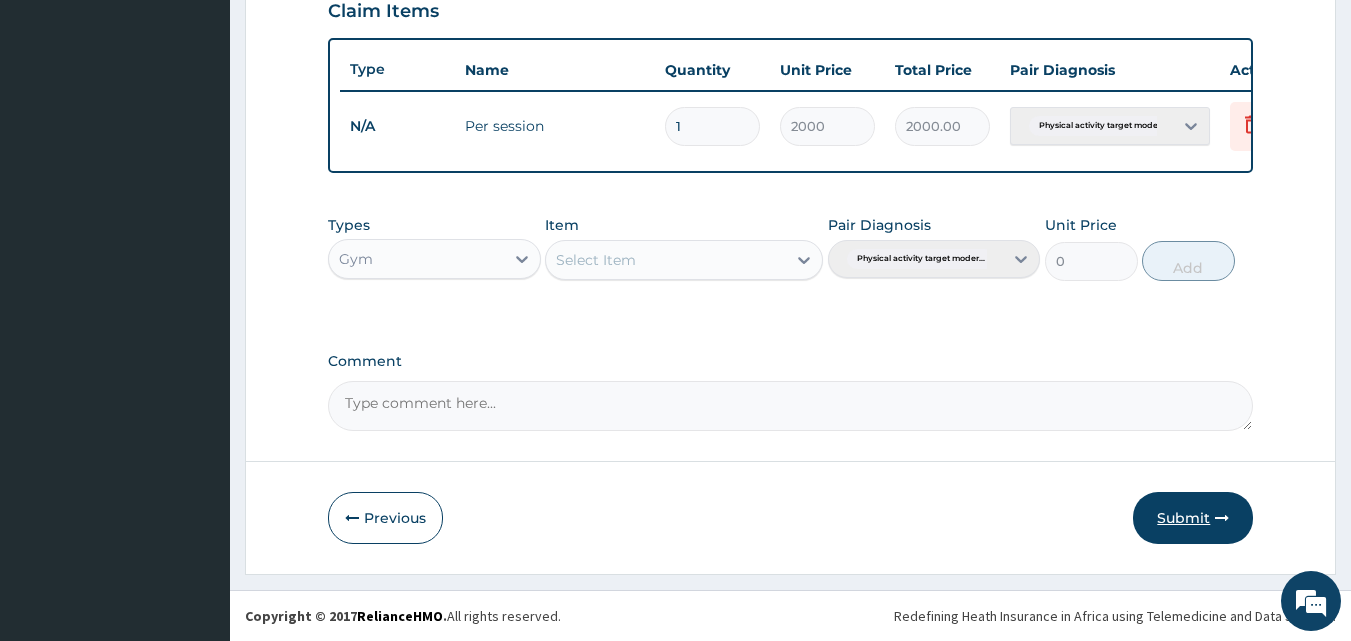 click on "Submit" at bounding box center (1193, 518) 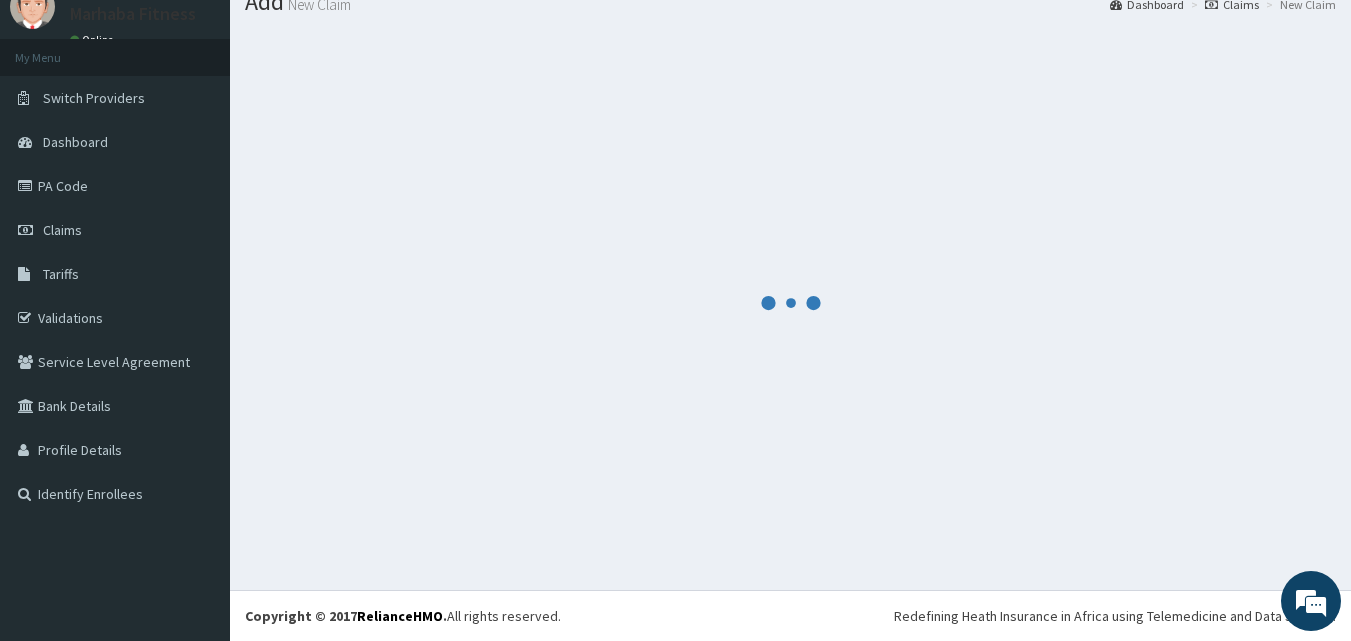 scroll, scrollTop: 721, scrollLeft: 0, axis: vertical 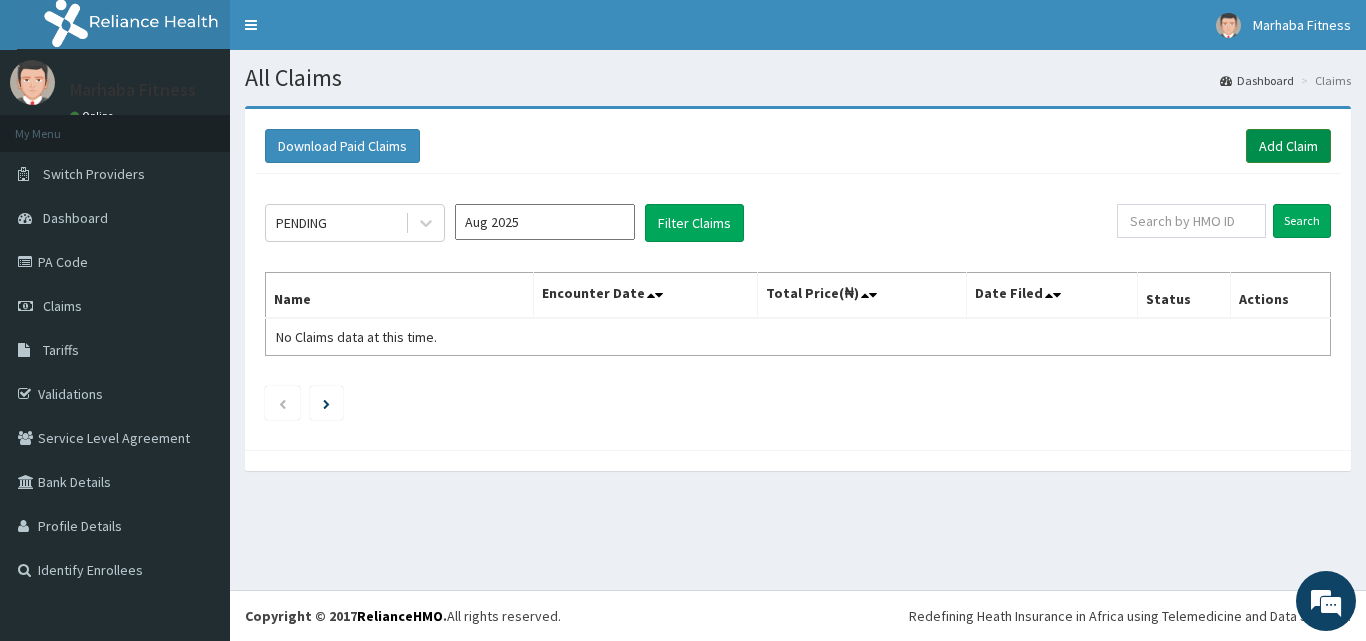 click on "Add Claim" at bounding box center [1288, 146] 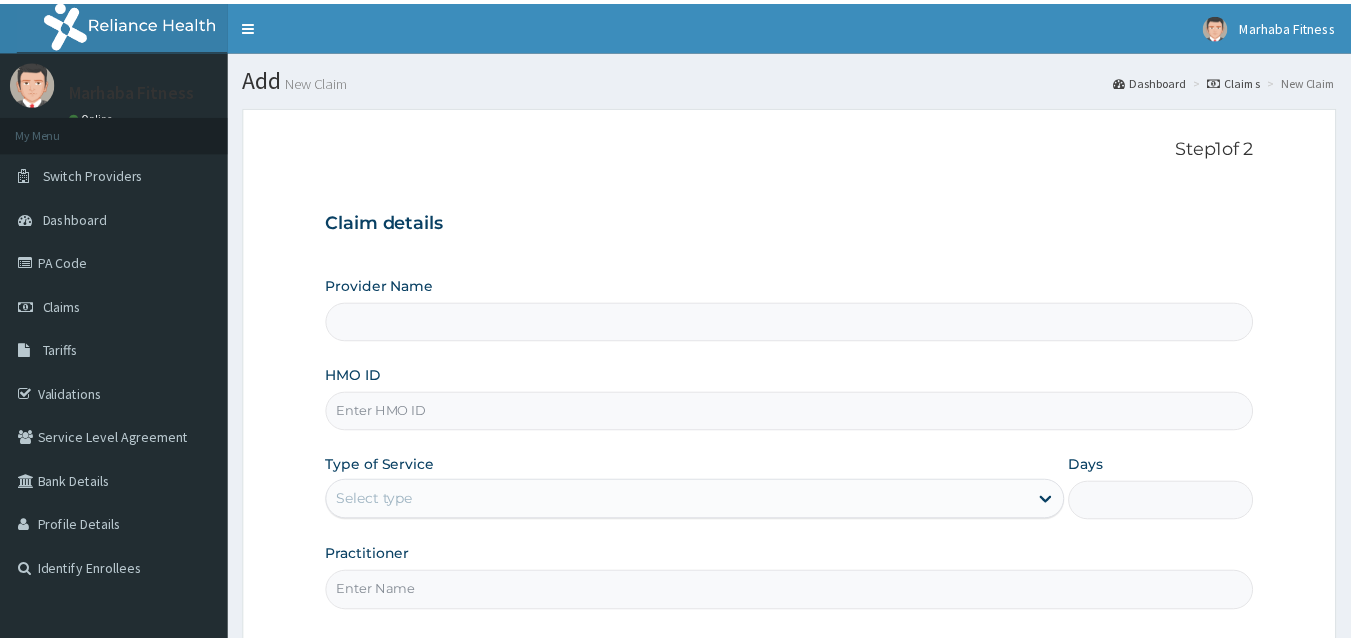 scroll, scrollTop: 0, scrollLeft: 0, axis: both 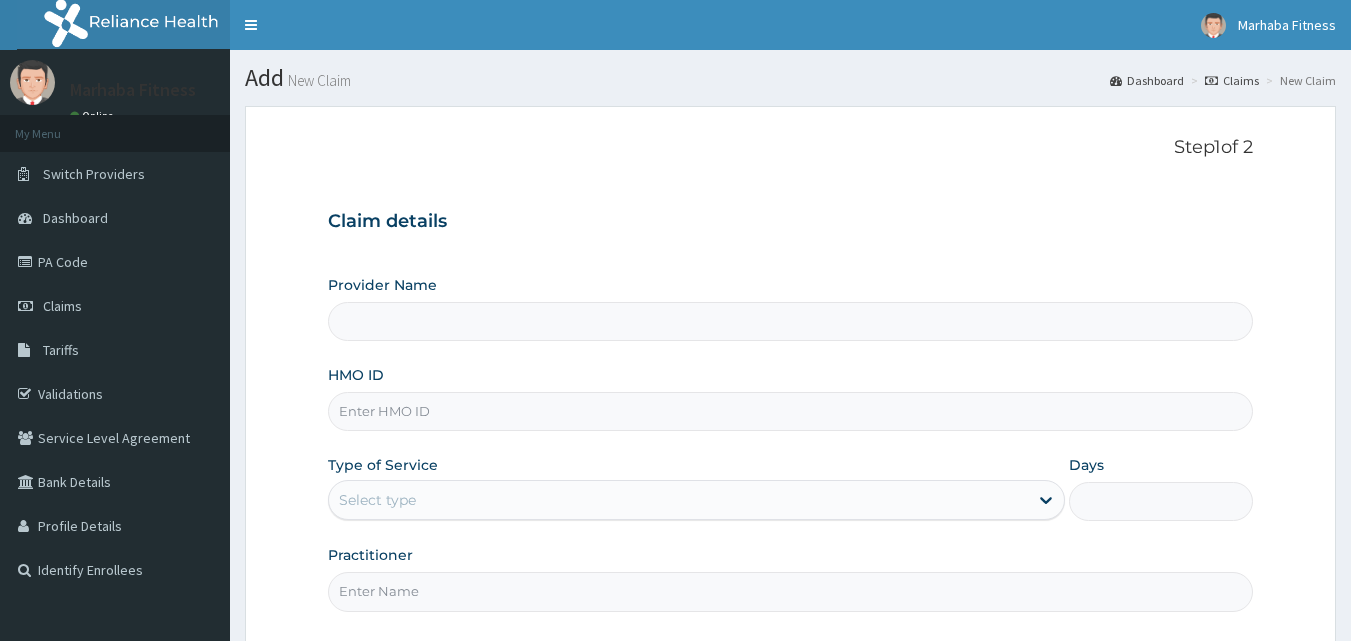 type on "Marhaba Fitness" 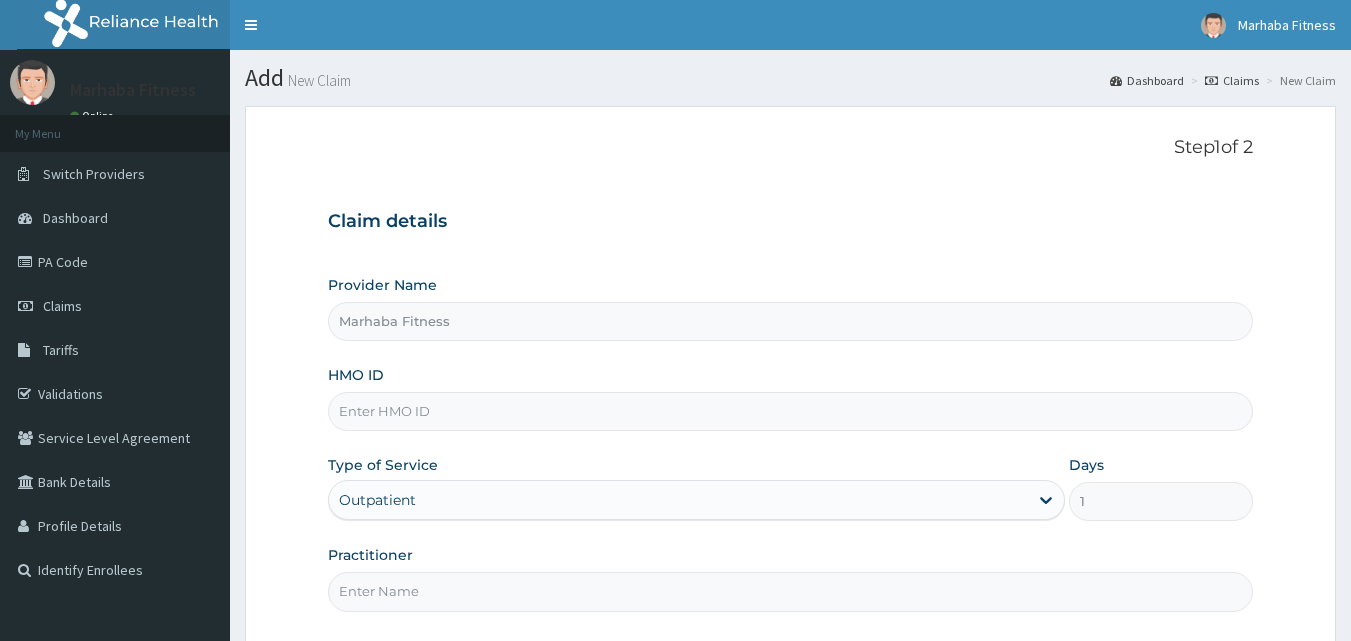 scroll, scrollTop: 0, scrollLeft: 0, axis: both 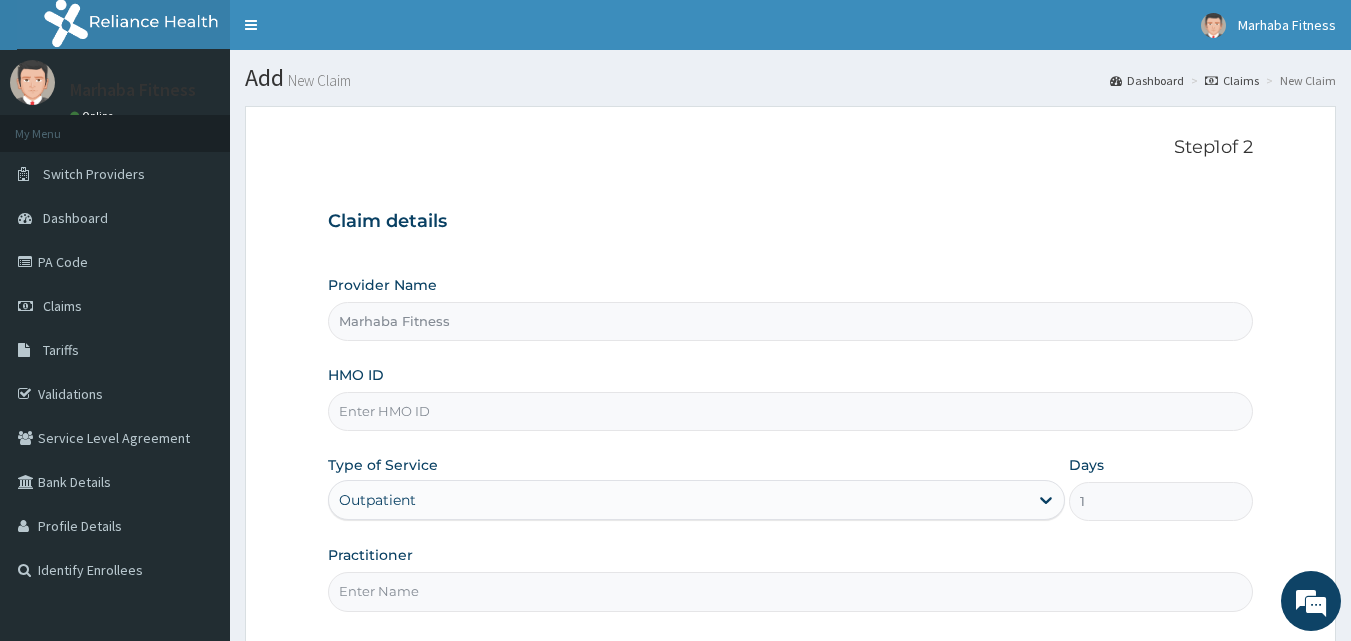 click on "HMO ID" at bounding box center (791, 411) 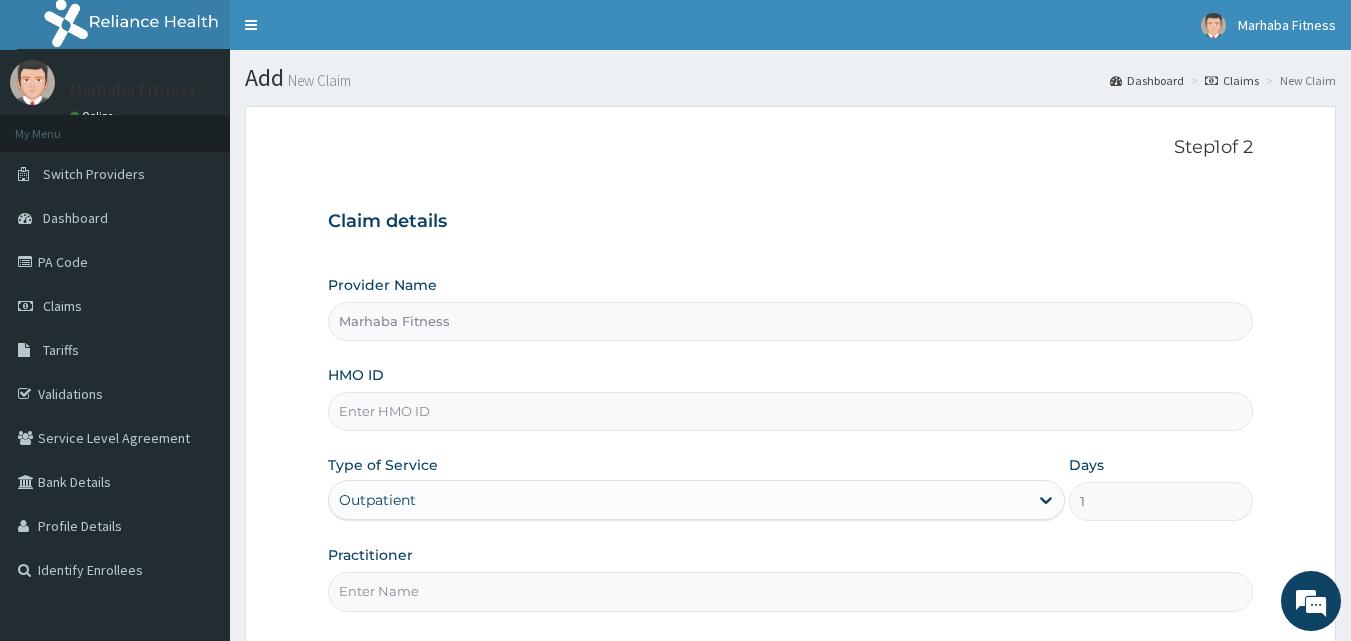 scroll, scrollTop: 0, scrollLeft: 0, axis: both 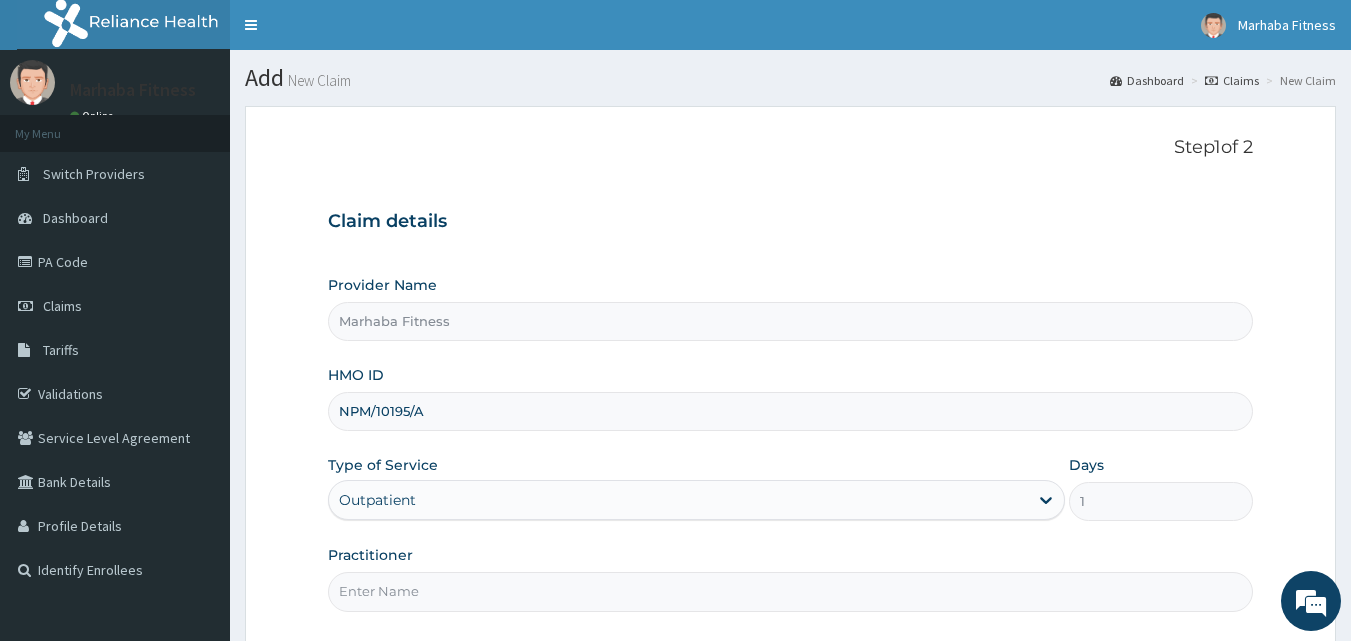 type on "NPM/10195/A" 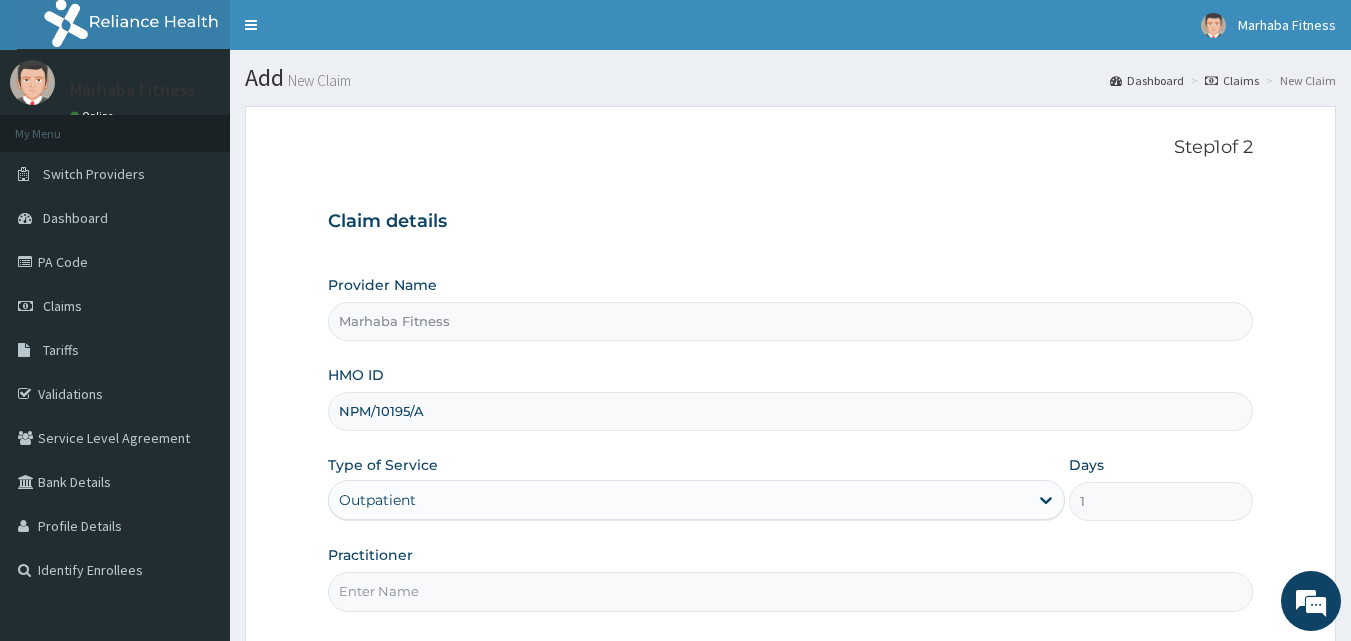 type on "MARHABA FITNESS" 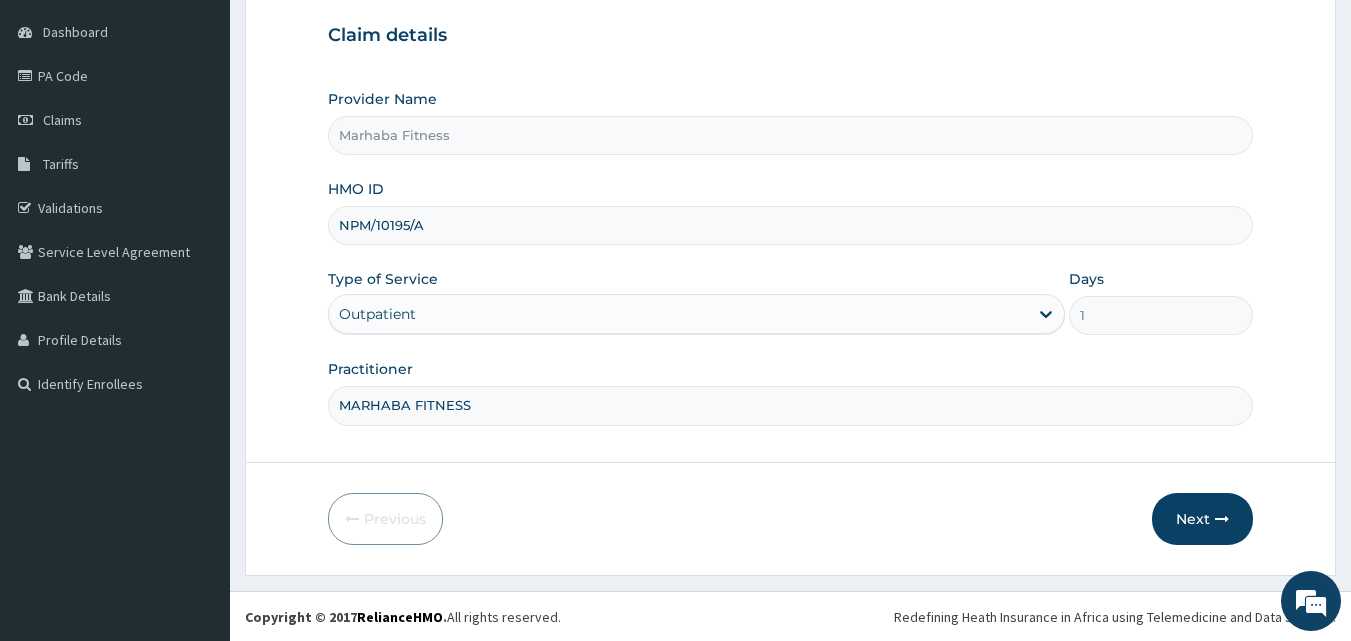scroll, scrollTop: 187, scrollLeft: 0, axis: vertical 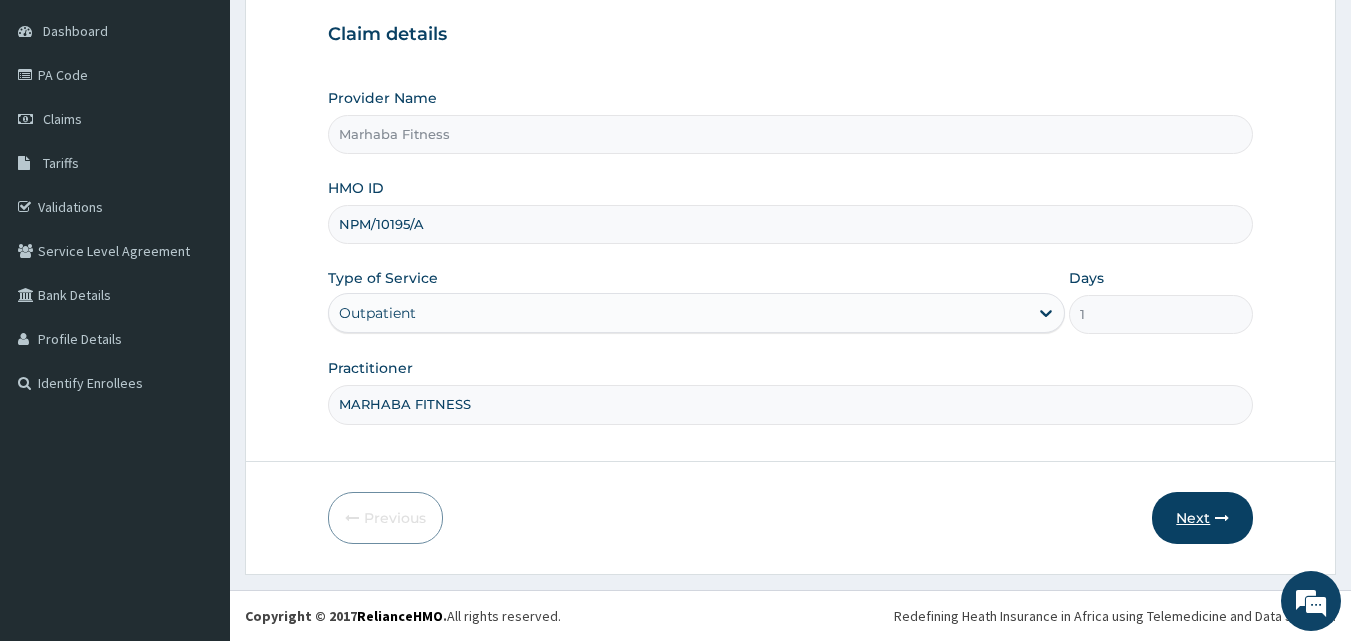 click on "Next" at bounding box center (1202, 518) 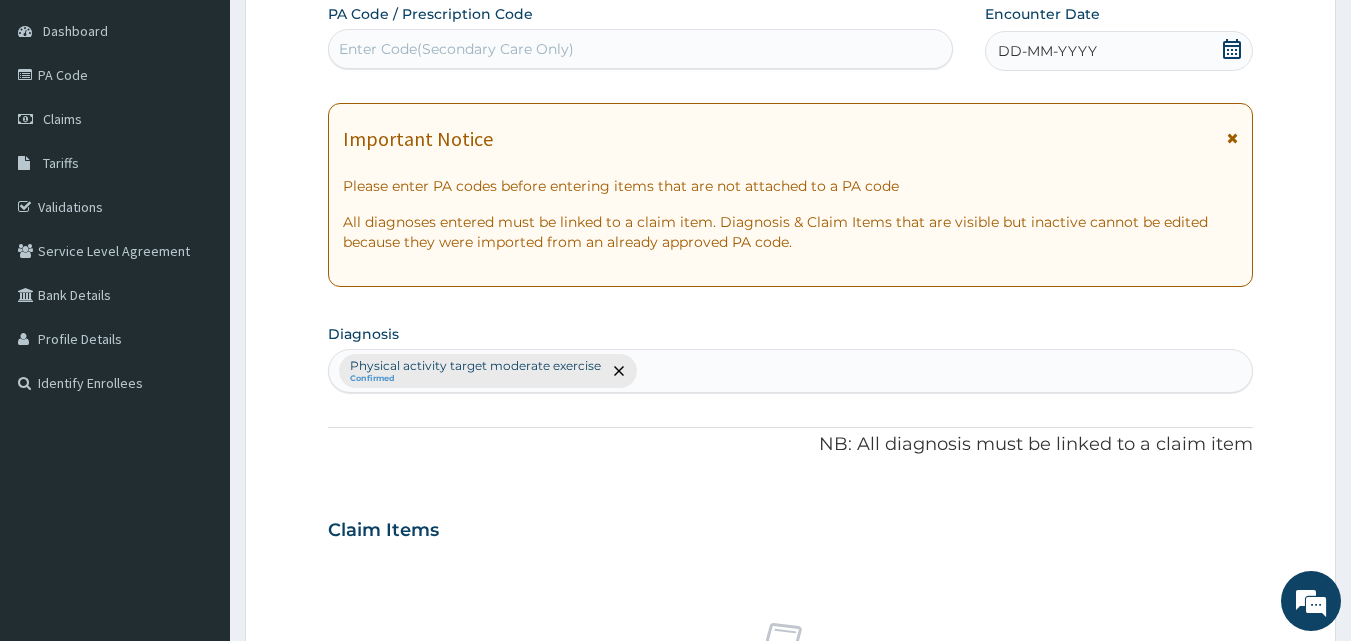 click on "Enter Code(Secondary Care Only)" at bounding box center (456, 49) 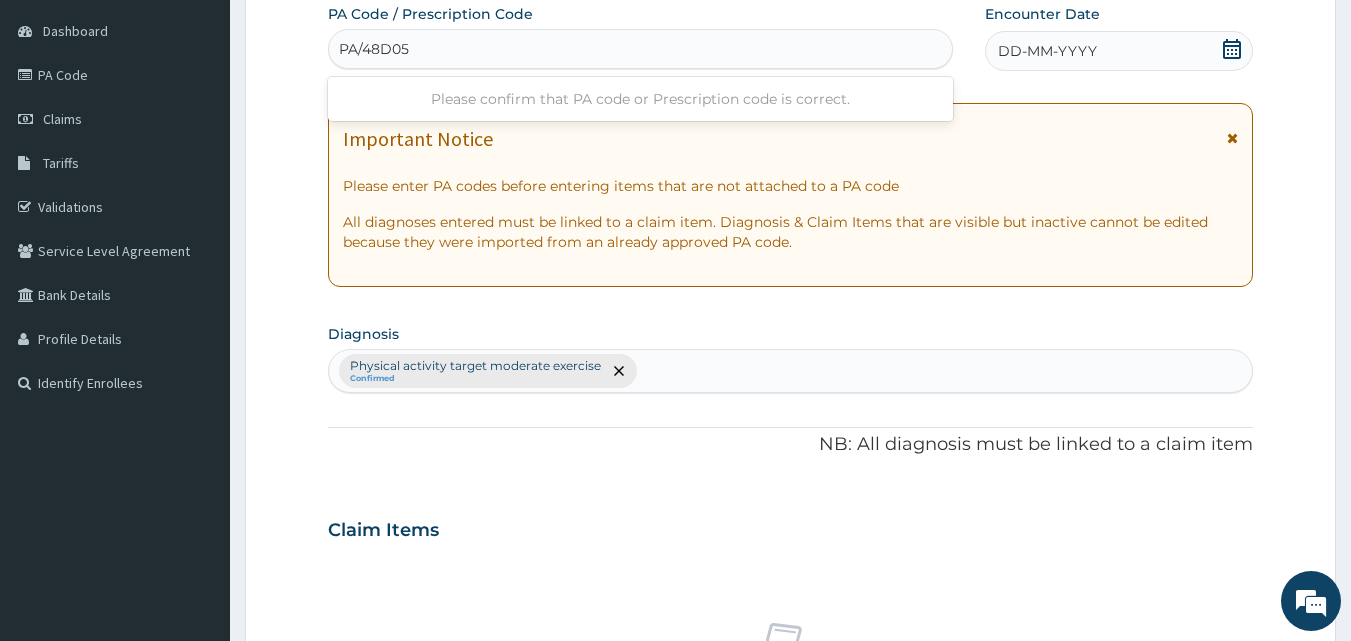 type on "PA/48D050" 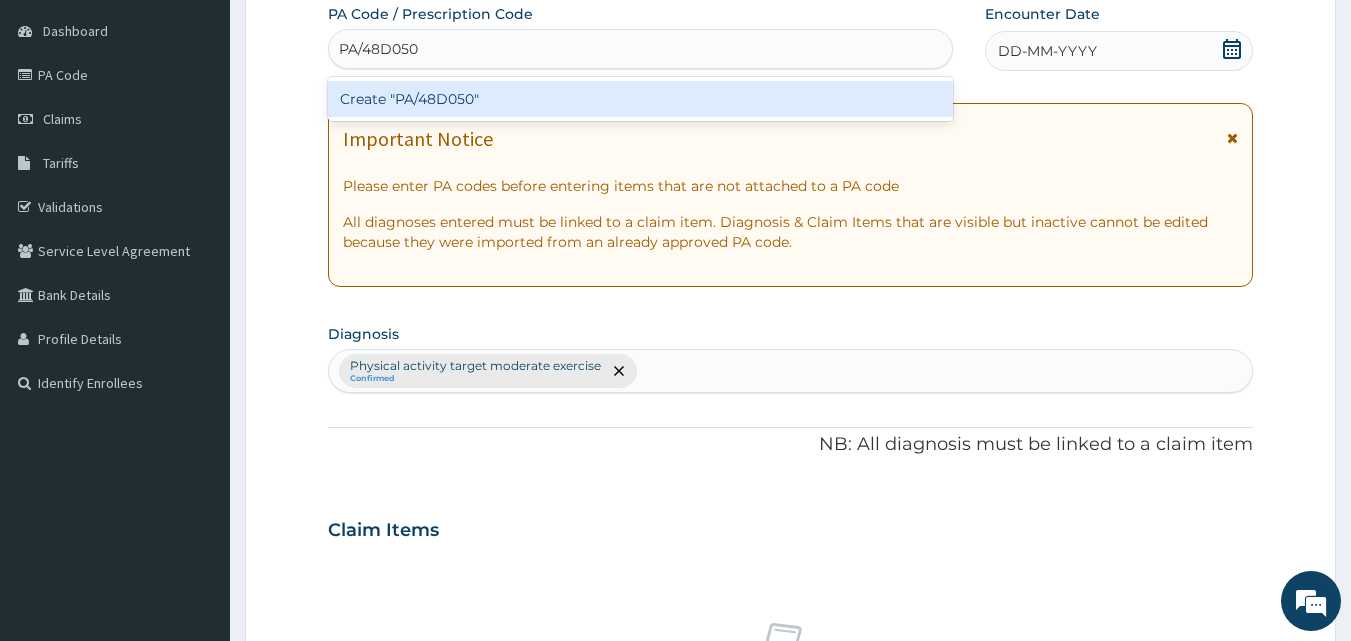 click on "Create "PA/48D050"" at bounding box center (641, 99) 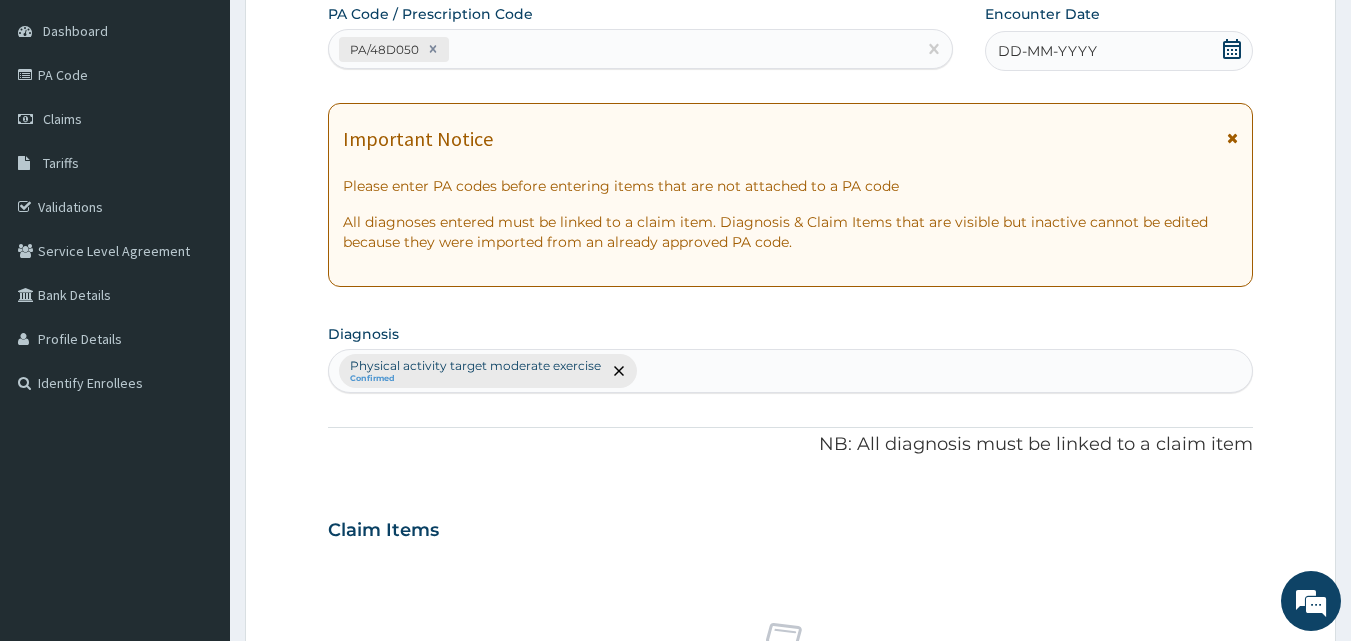click on "DD-MM-YYYY" at bounding box center [1119, 51] 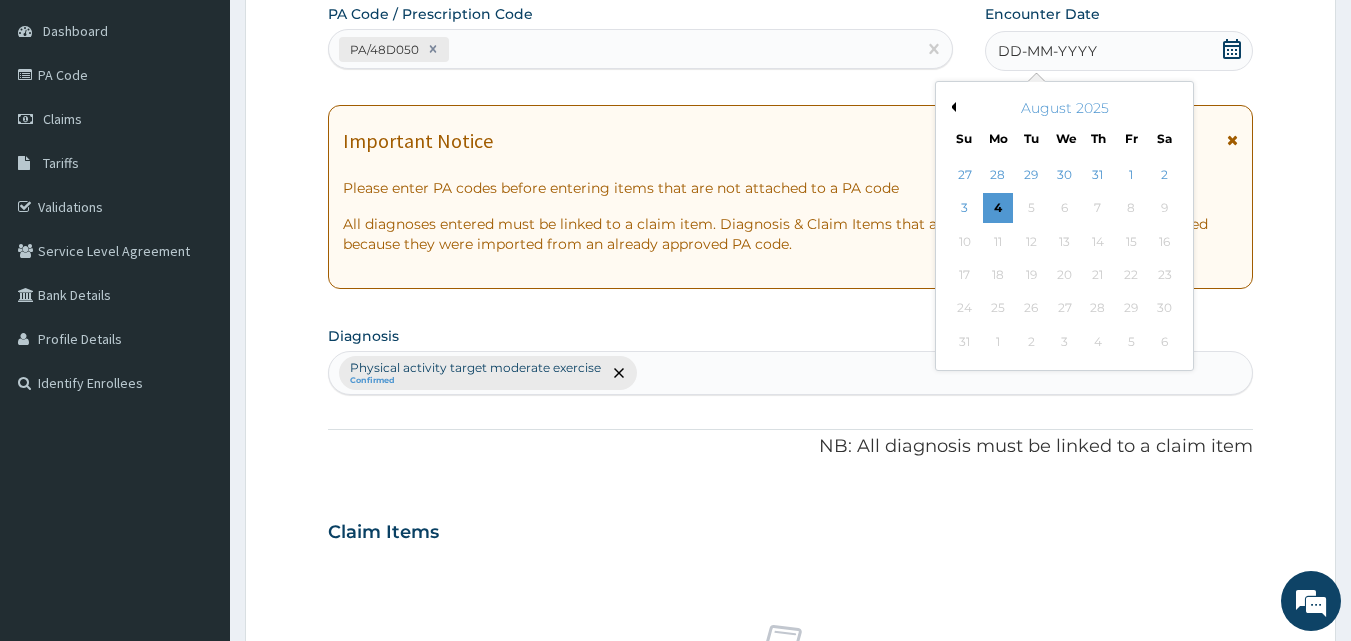 click on "August 2025" at bounding box center (1064, 108) 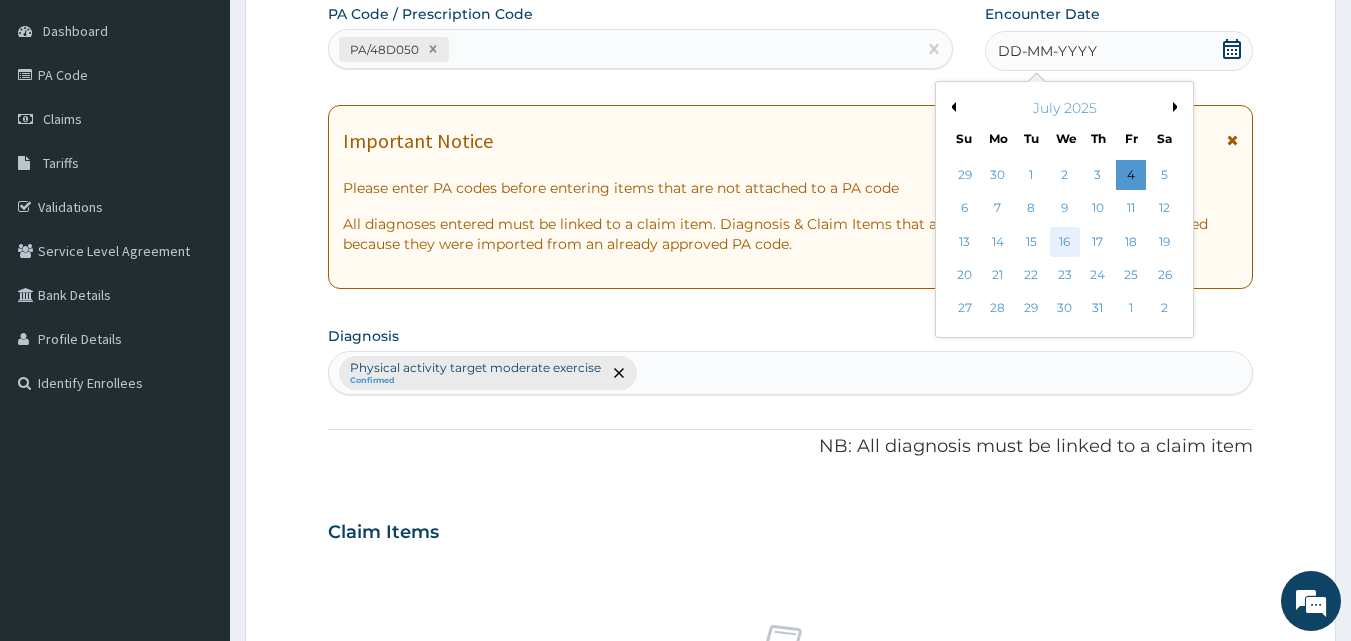 click on "16" at bounding box center [1065, 242] 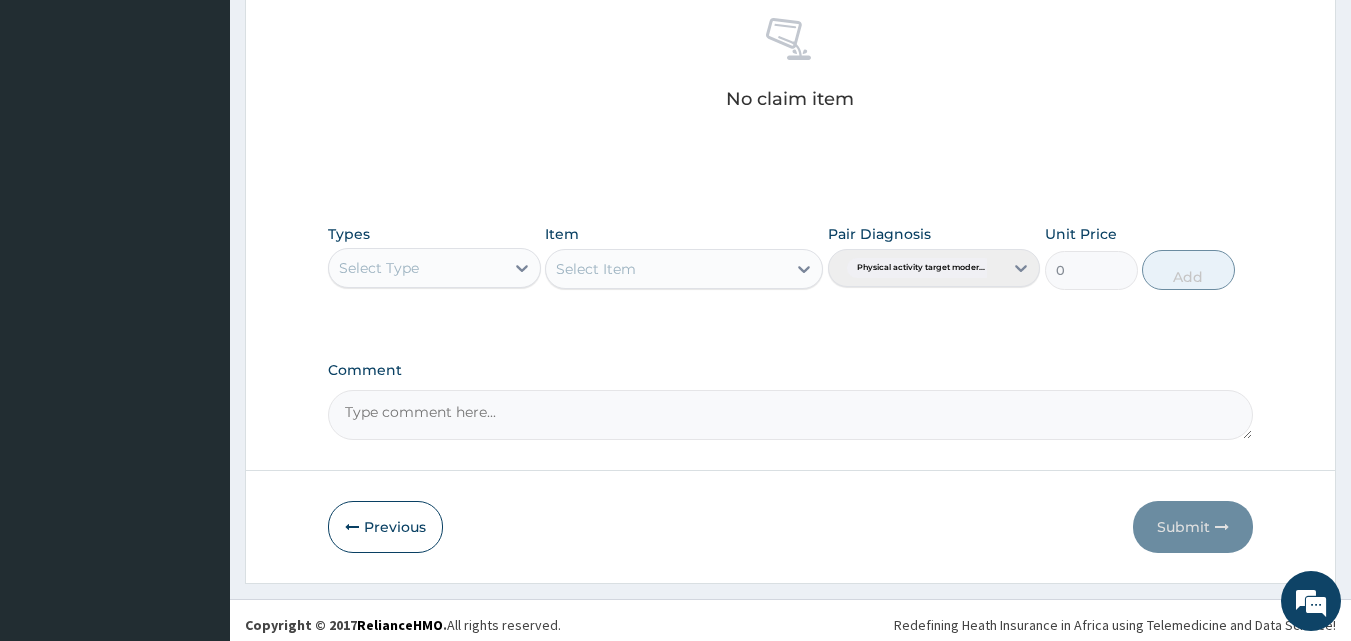 scroll, scrollTop: 801, scrollLeft: 0, axis: vertical 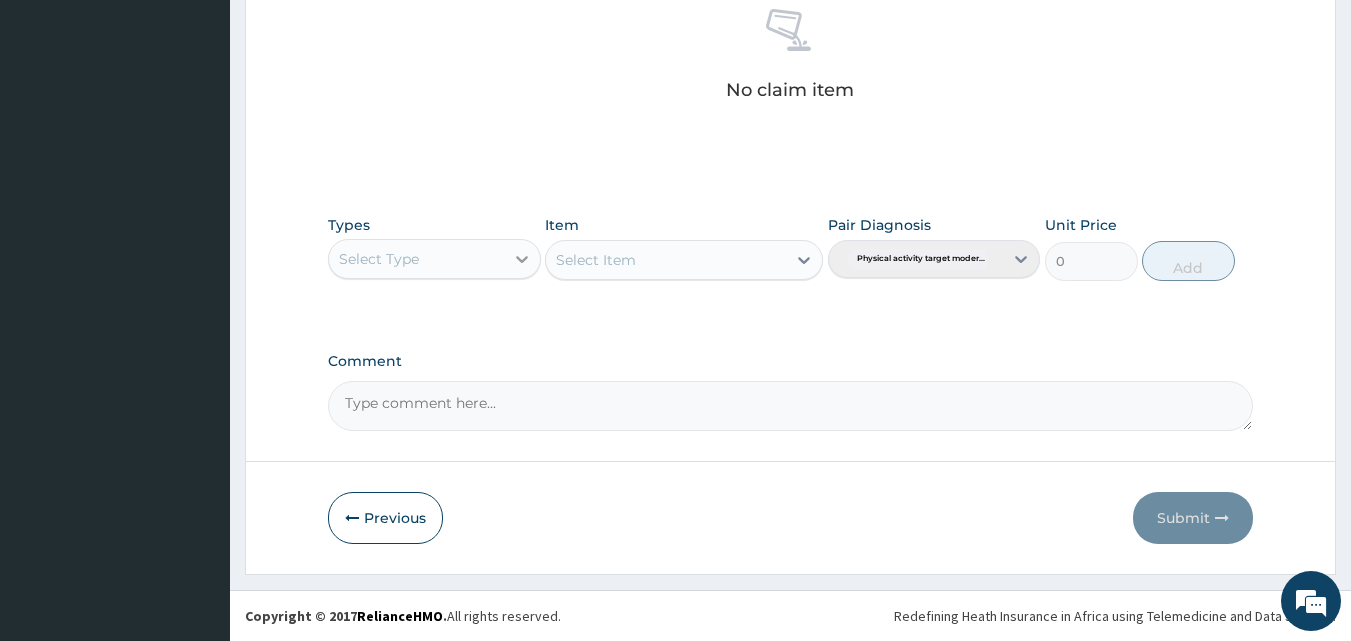 click 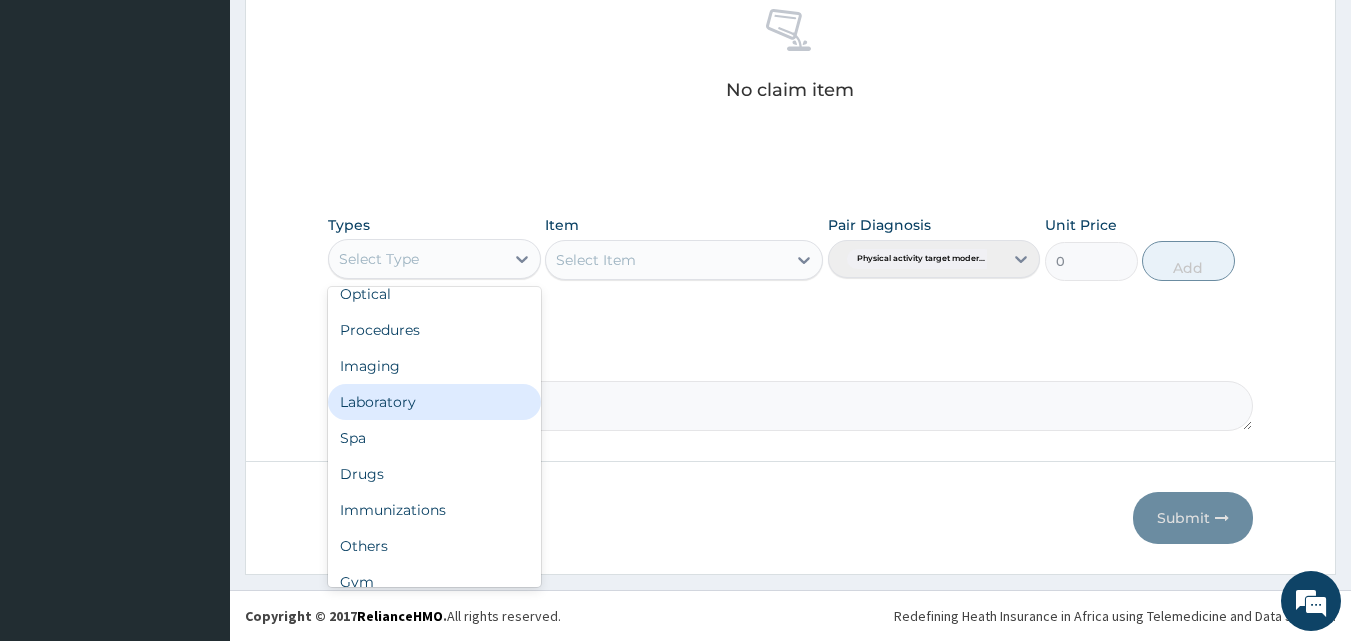 scroll, scrollTop: 68, scrollLeft: 0, axis: vertical 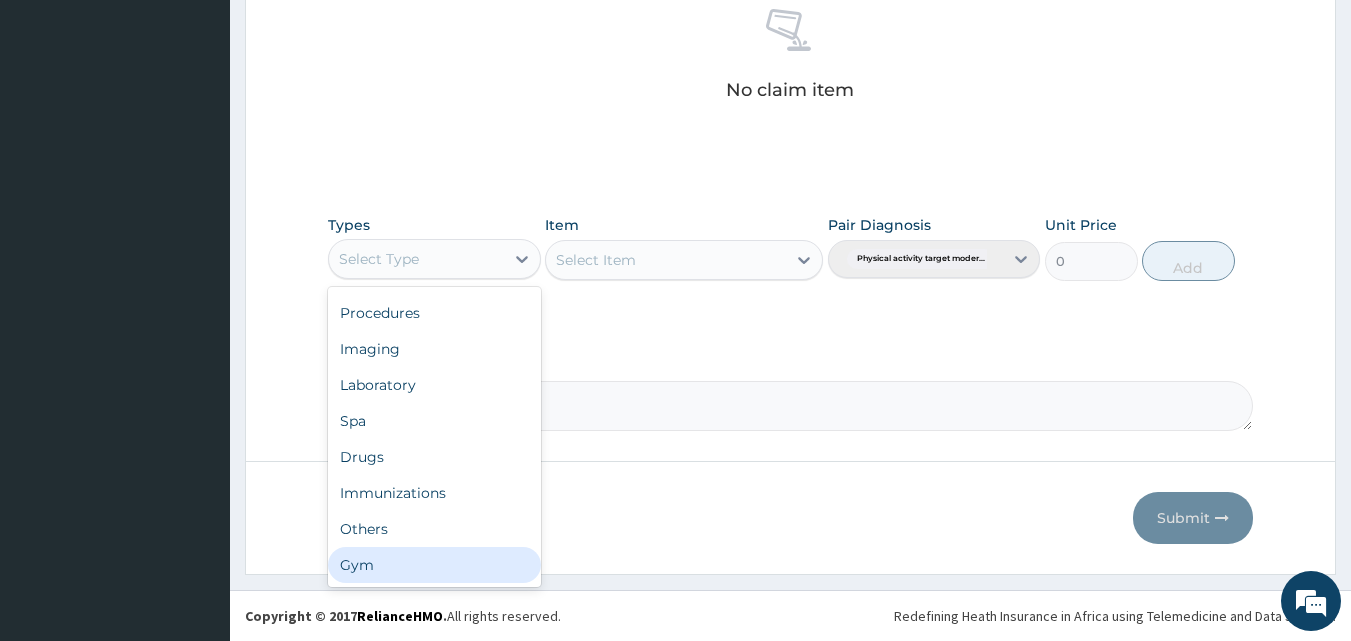 click on "Gym" at bounding box center [434, 565] 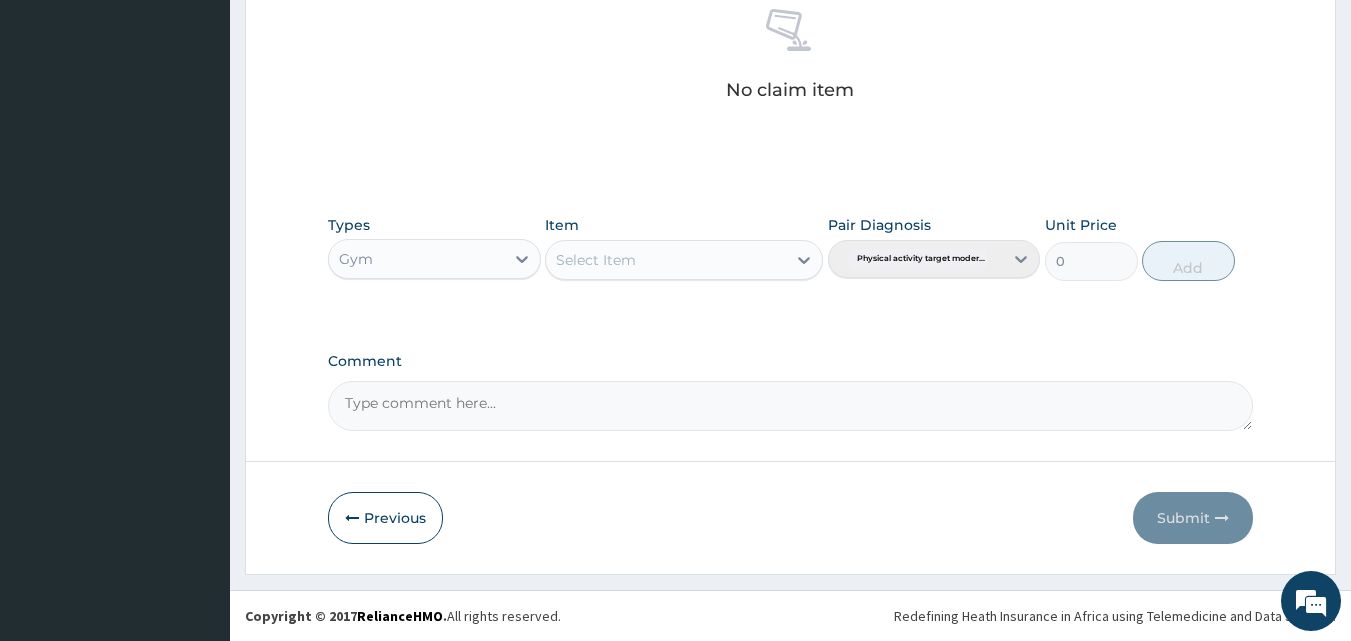 click on "Select Item" at bounding box center (666, 260) 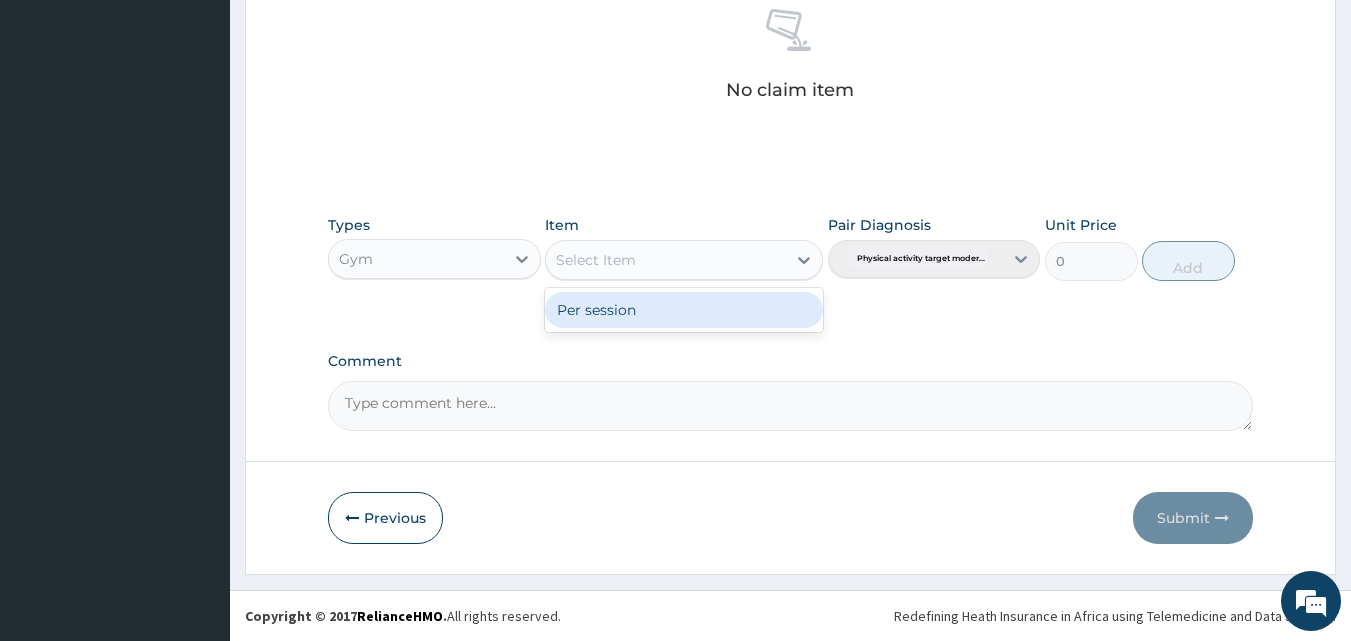 click on "Per session" at bounding box center [684, 310] 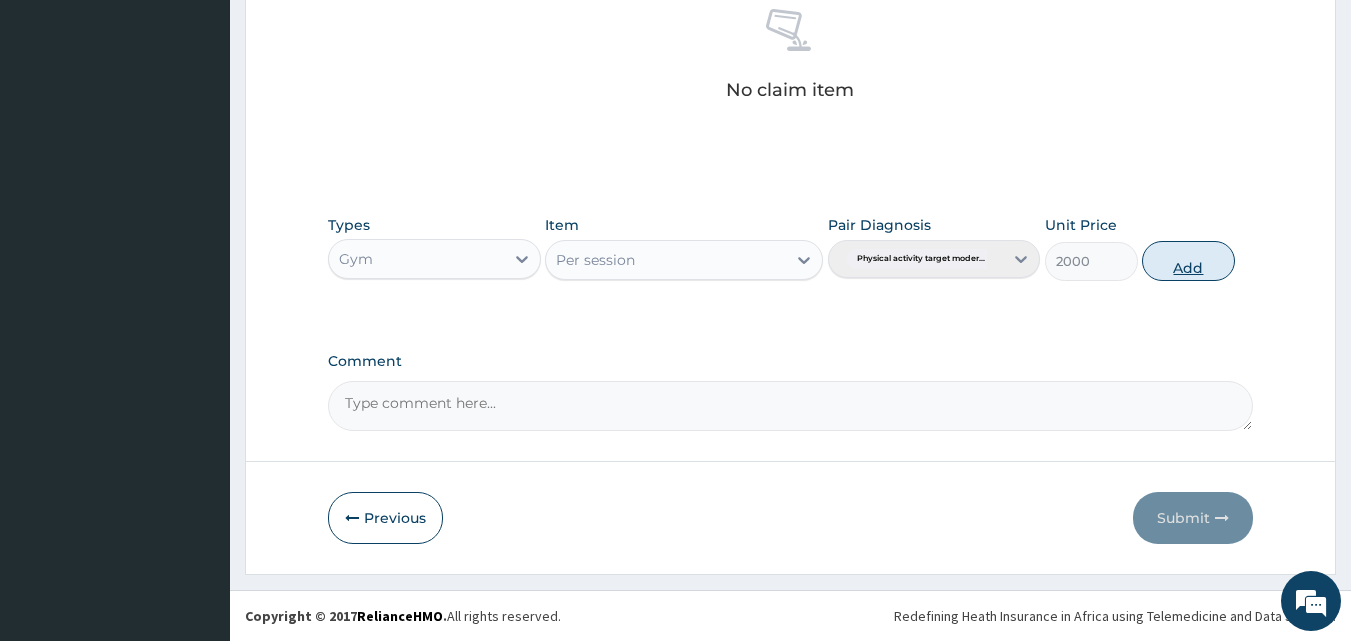 click on "Add" at bounding box center (1188, 261) 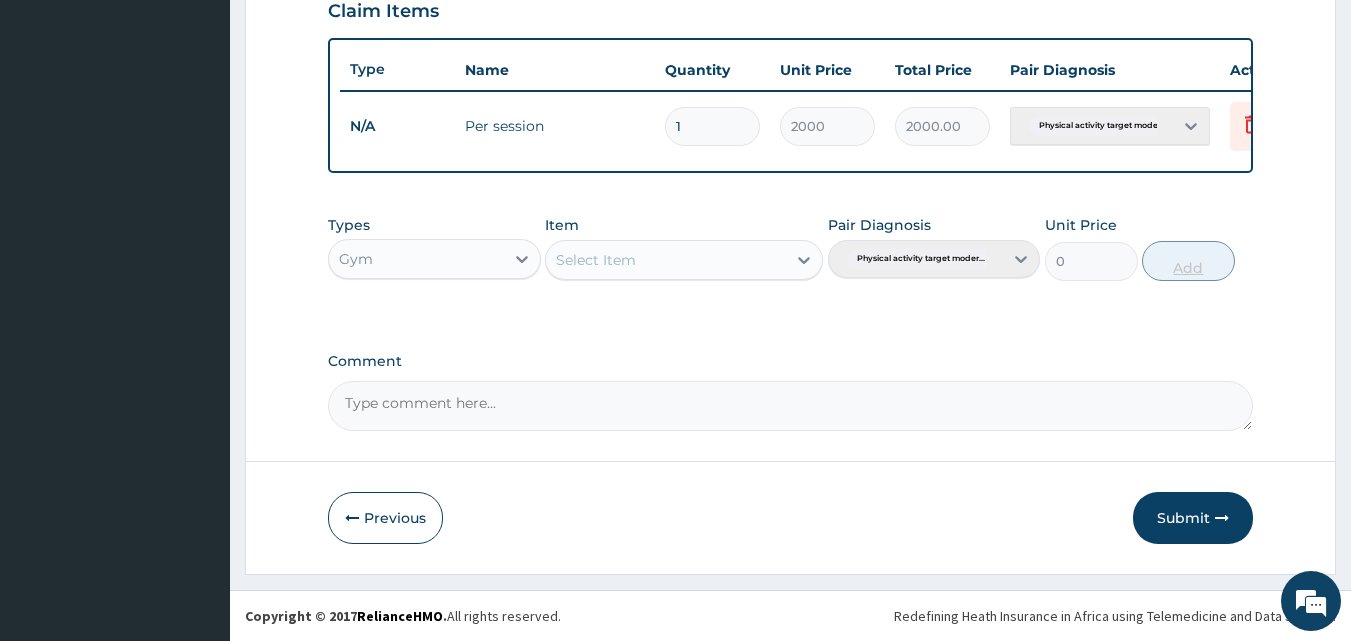 scroll, scrollTop: 721, scrollLeft: 0, axis: vertical 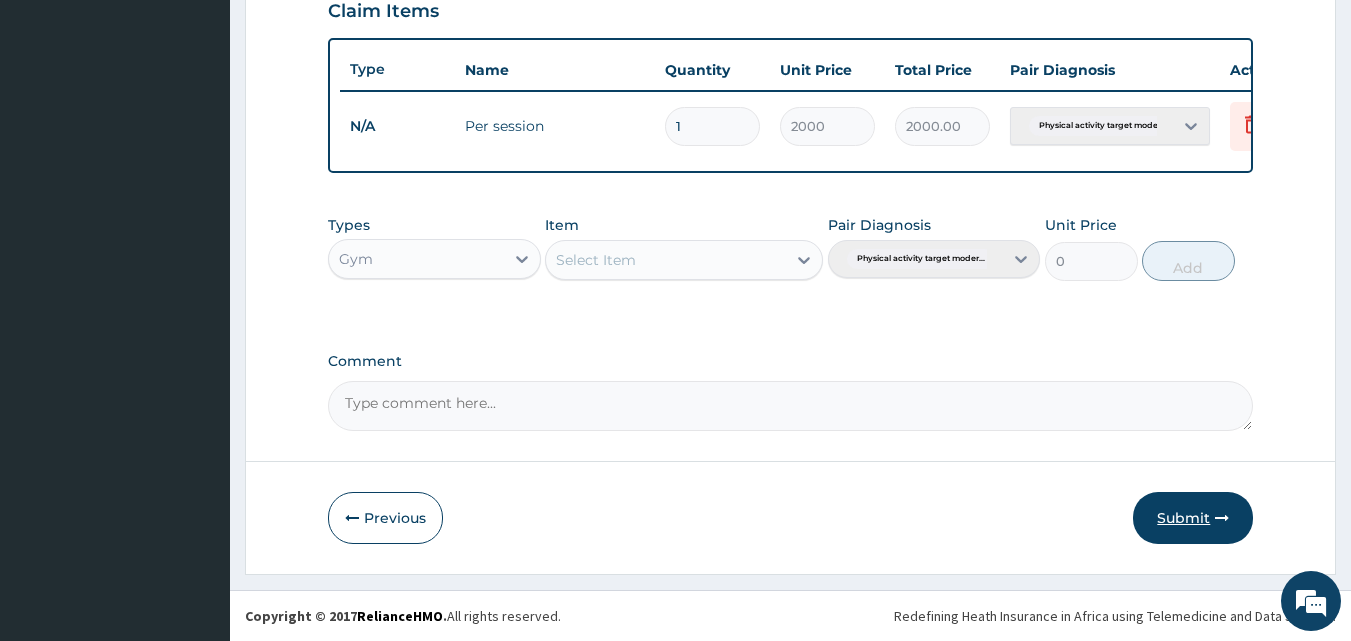click on "Submit" at bounding box center [1193, 518] 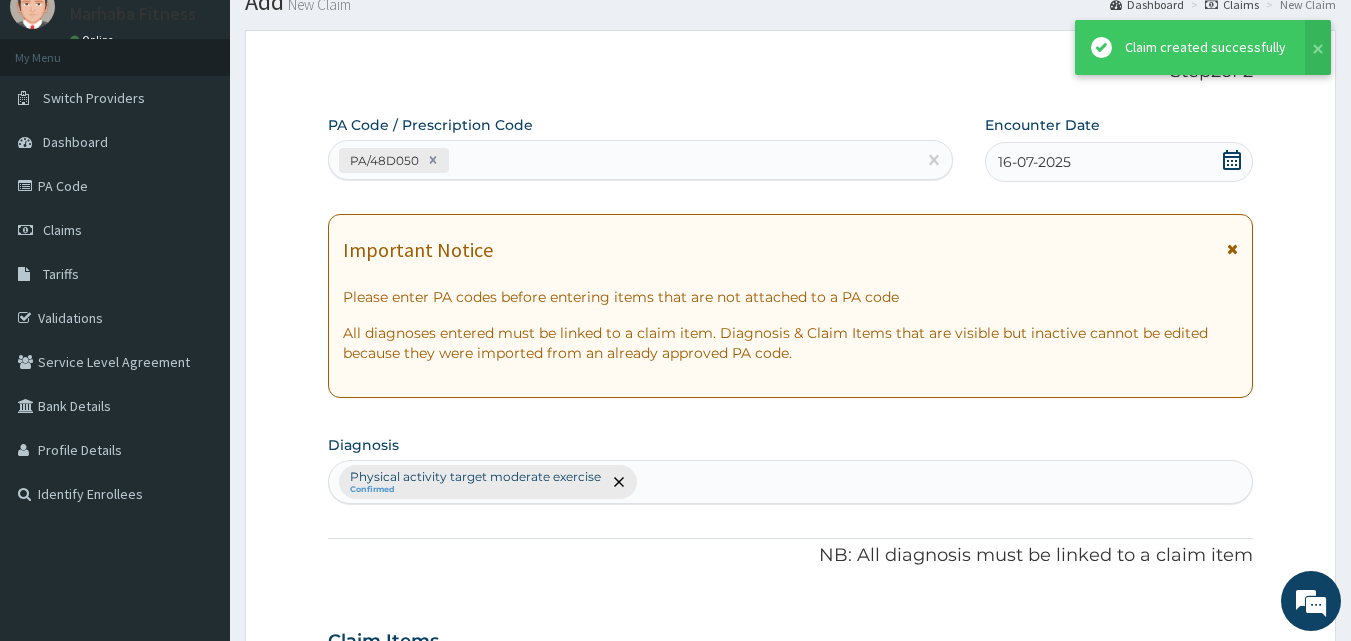 scroll, scrollTop: 721, scrollLeft: 0, axis: vertical 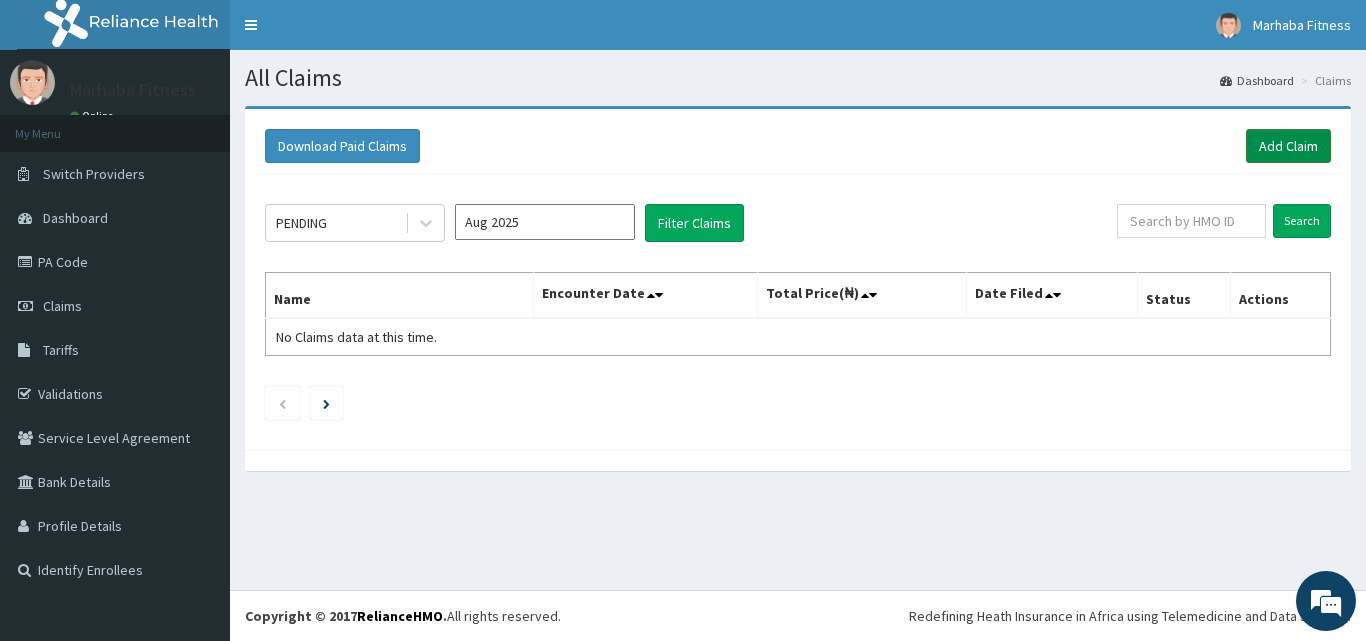 click on "Add Claim" at bounding box center [1288, 146] 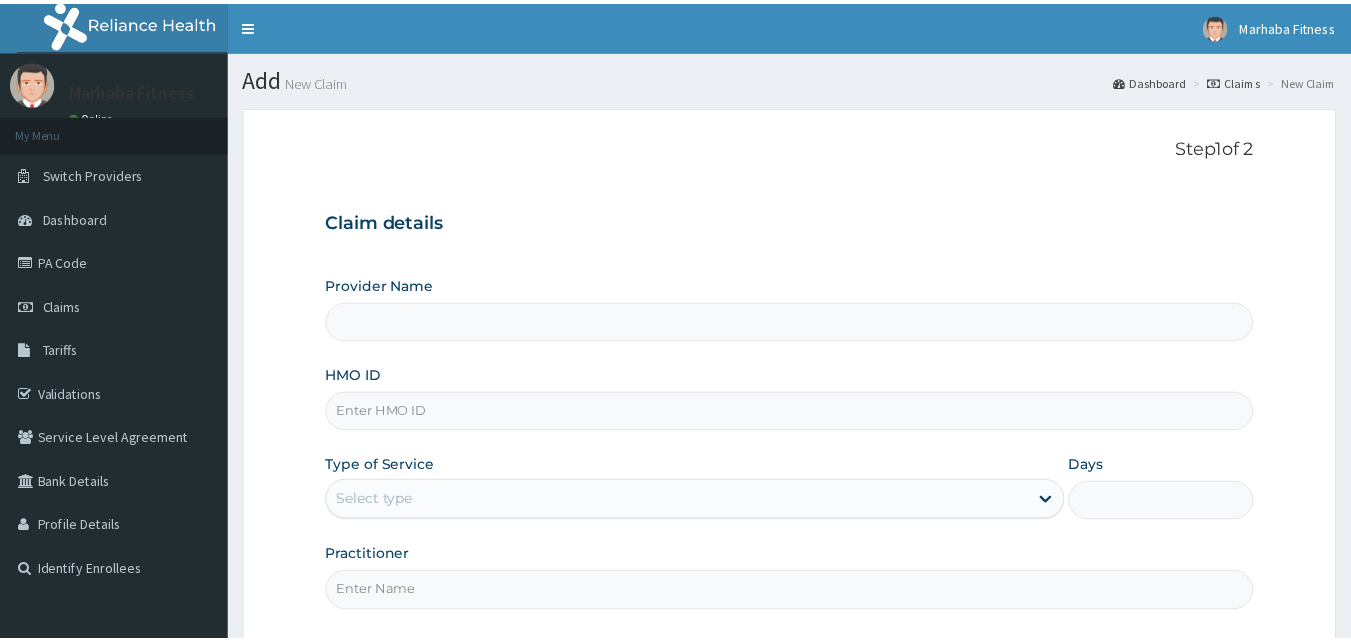 scroll, scrollTop: 0, scrollLeft: 0, axis: both 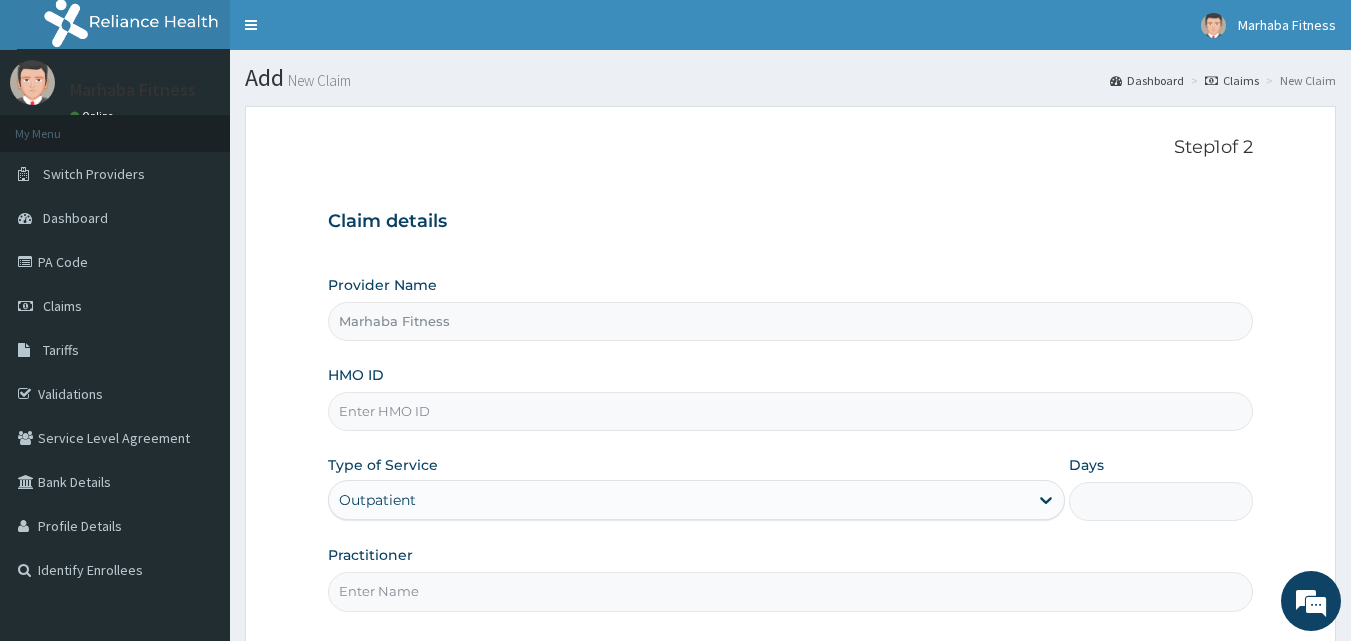 type on "Marhaba Fitness" 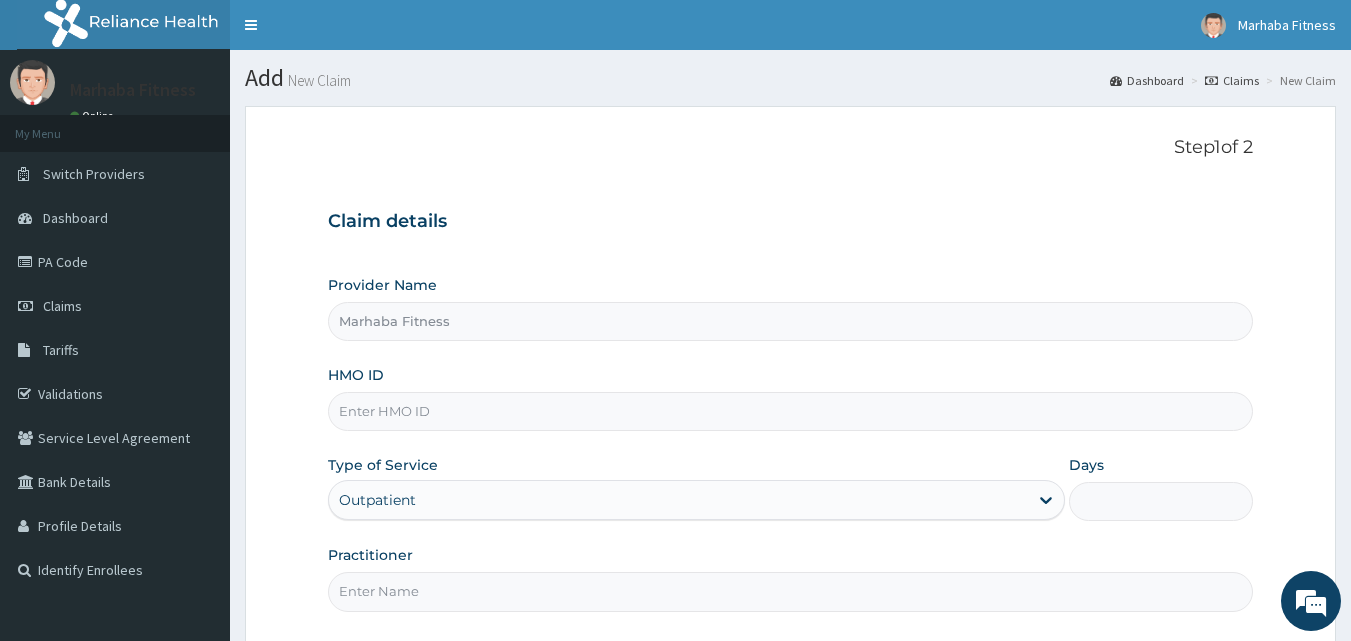 type on "1" 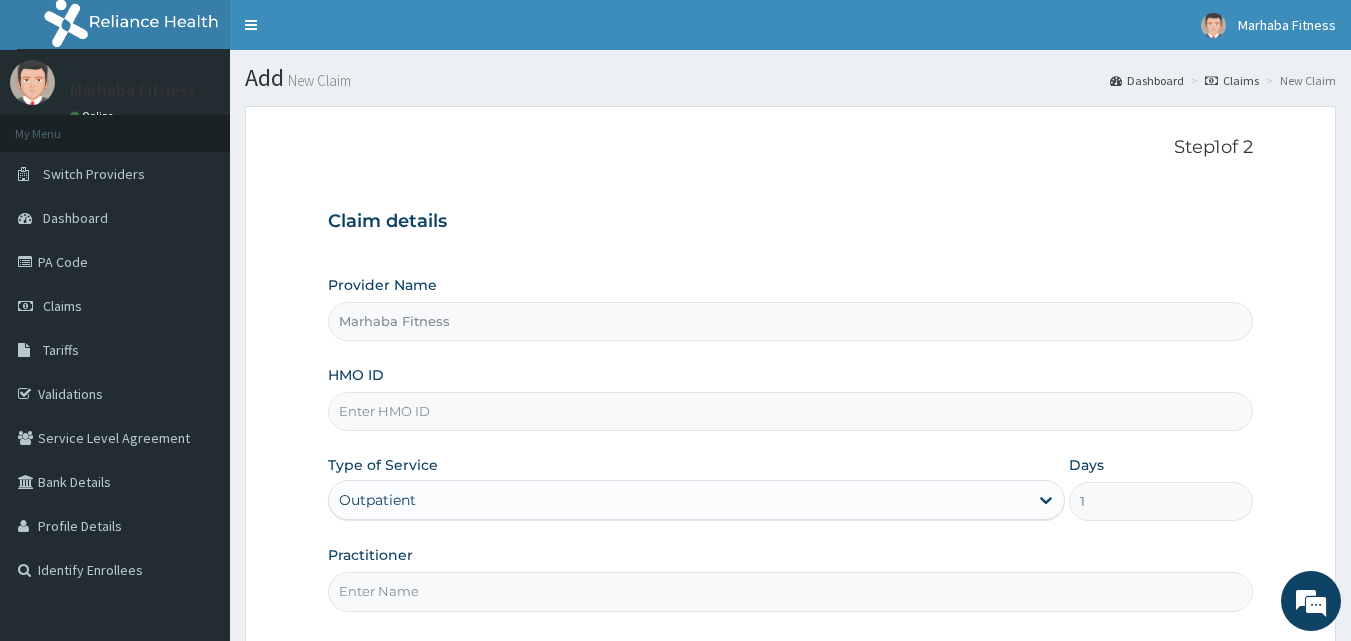click on "HMO ID" at bounding box center [791, 411] 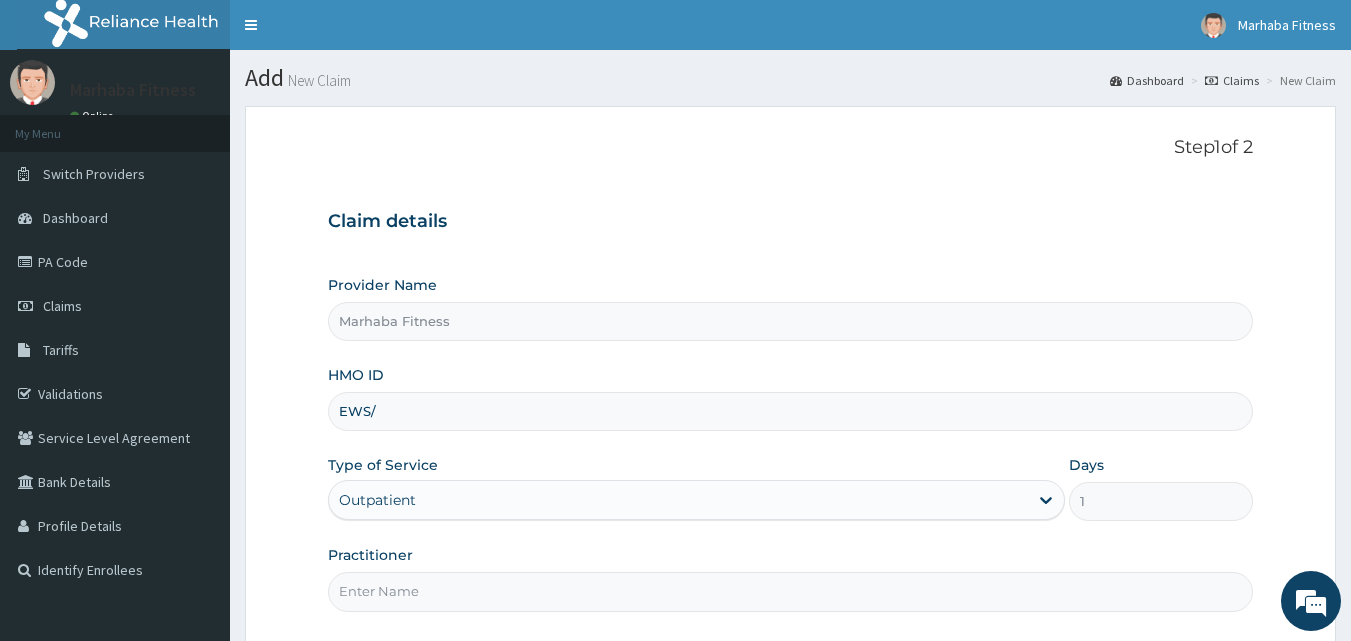 scroll, scrollTop: 0, scrollLeft: 0, axis: both 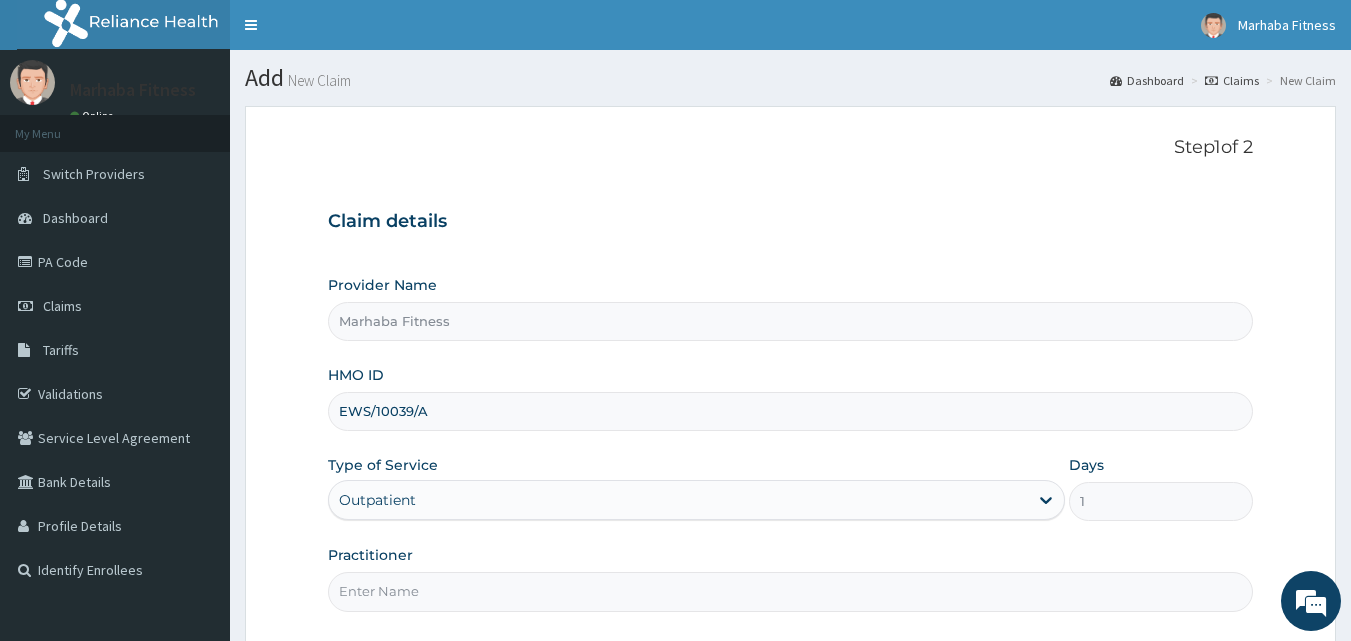 type on "EWS/10039/A" 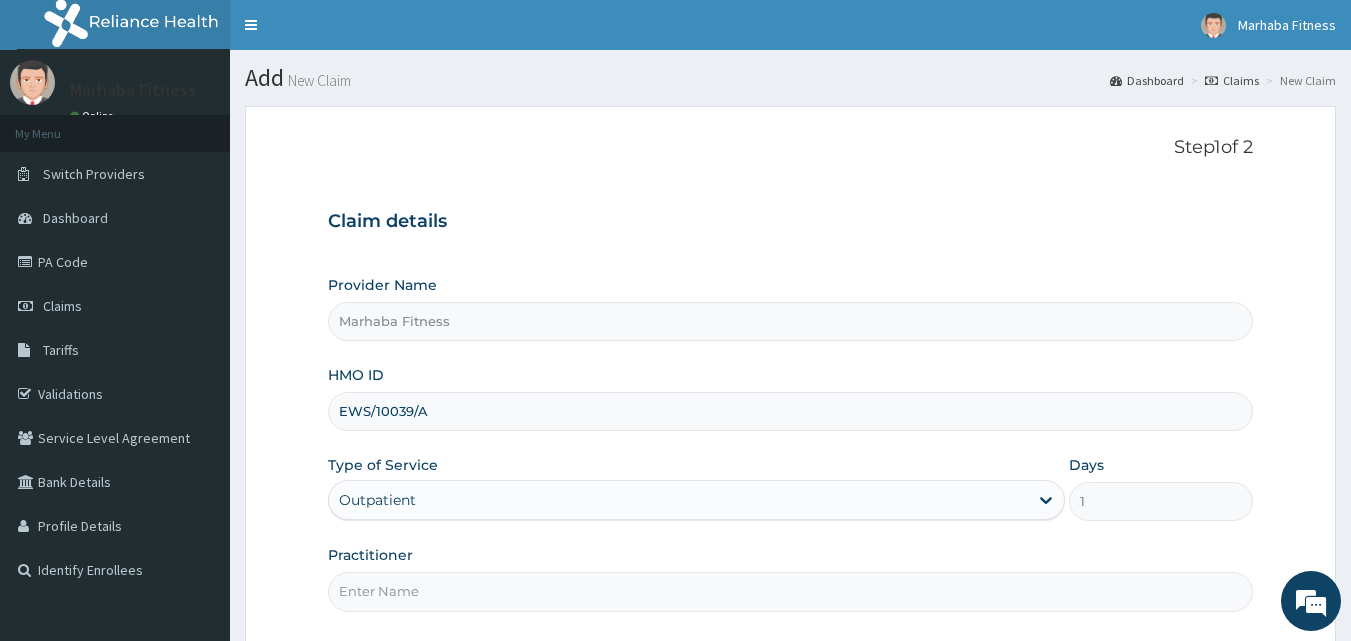 type on "MARHABA FITNESS" 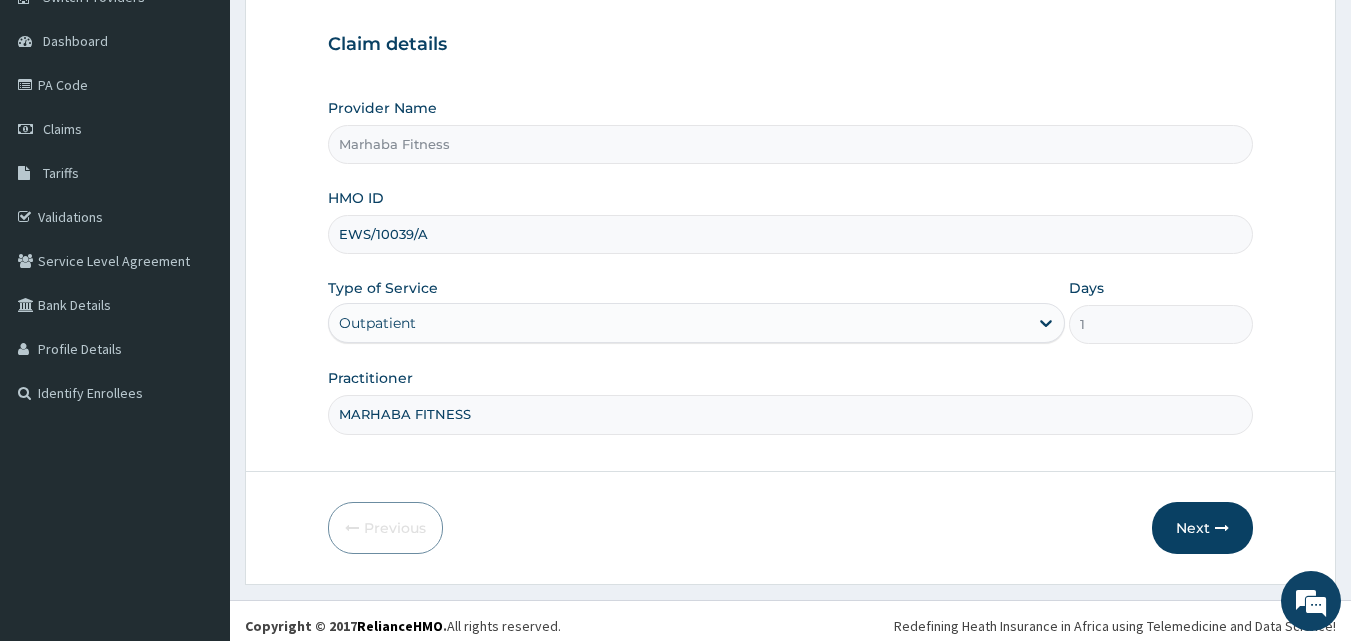 scroll, scrollTop: 187, scrollLeft: 0, axis: vertical 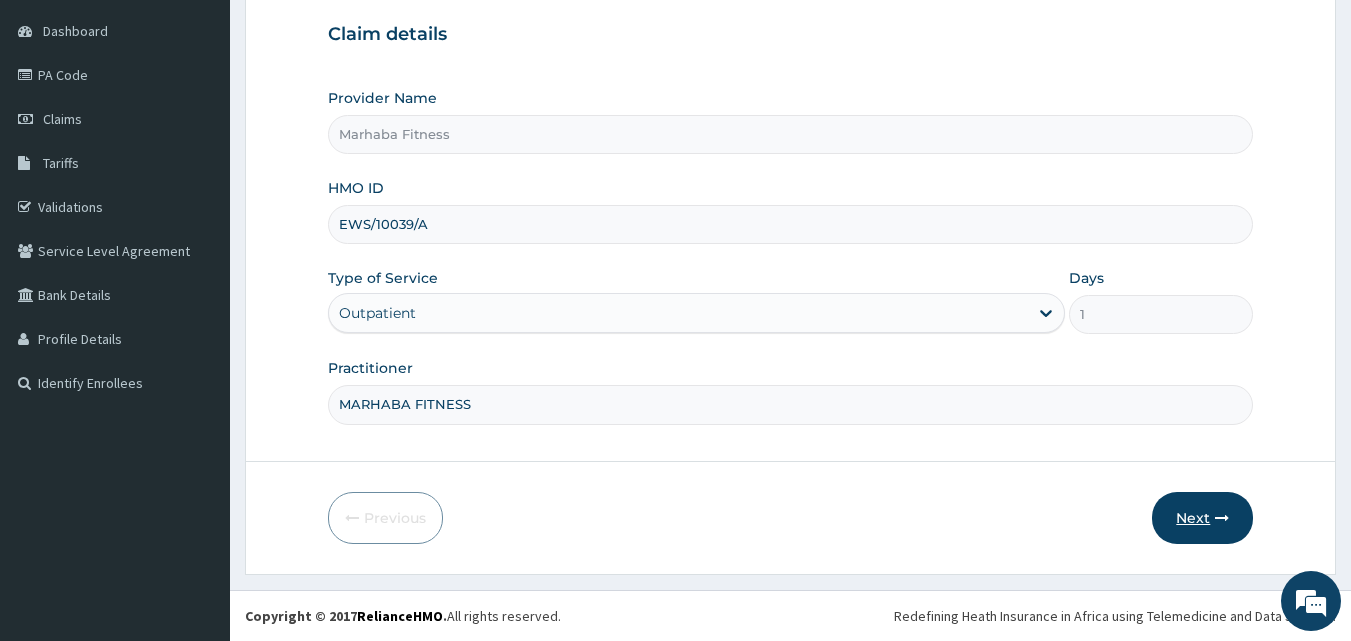 click on "Next" at bounding box center (1202, 518) 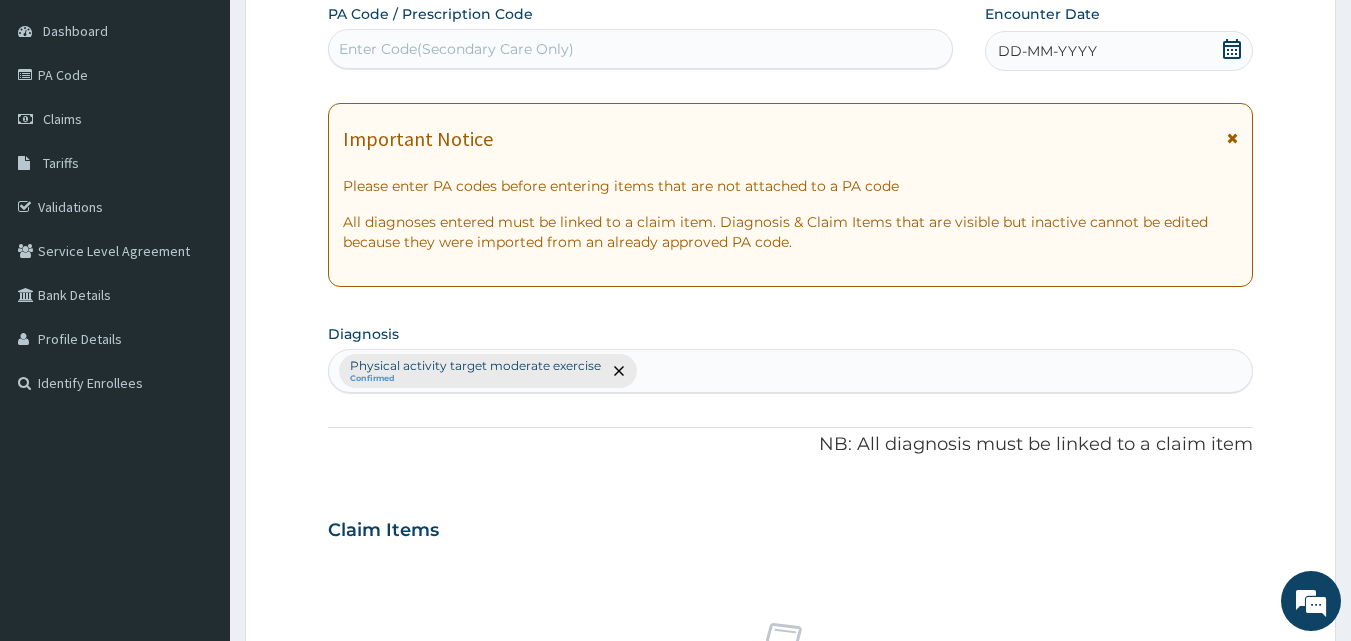 click on "Enter Code(Secondary Care Only)" at bounding box center [456, 49] 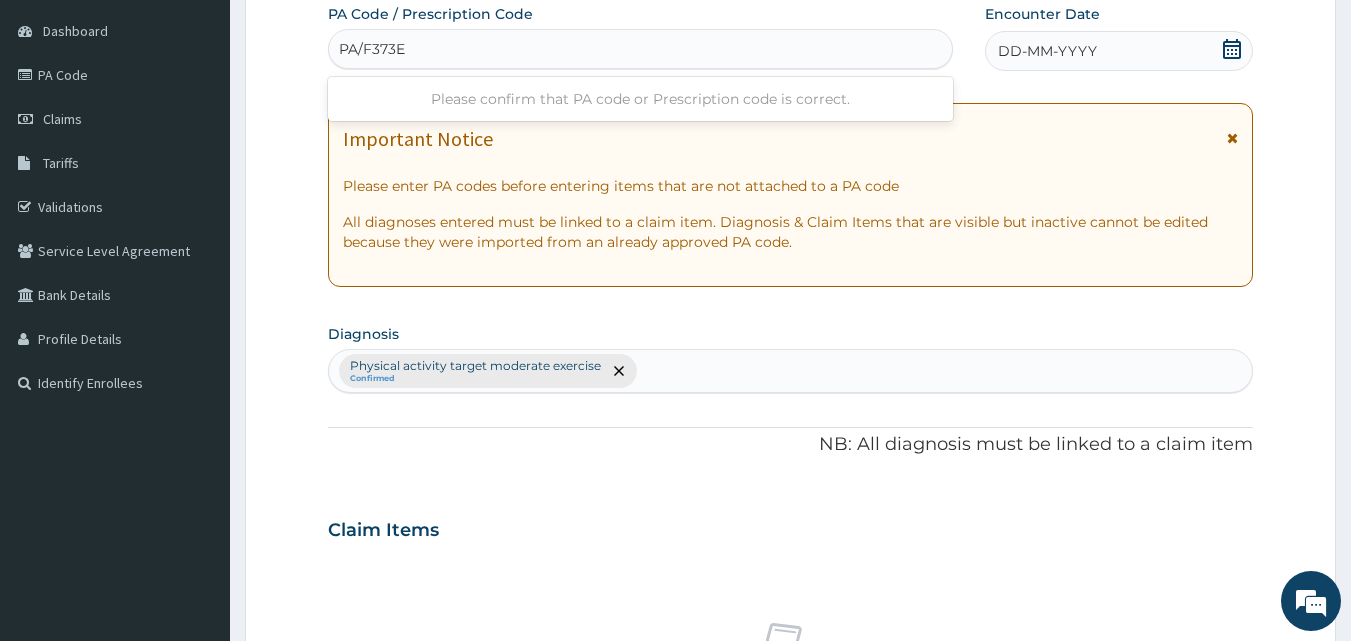 type on "PA/F373EB" 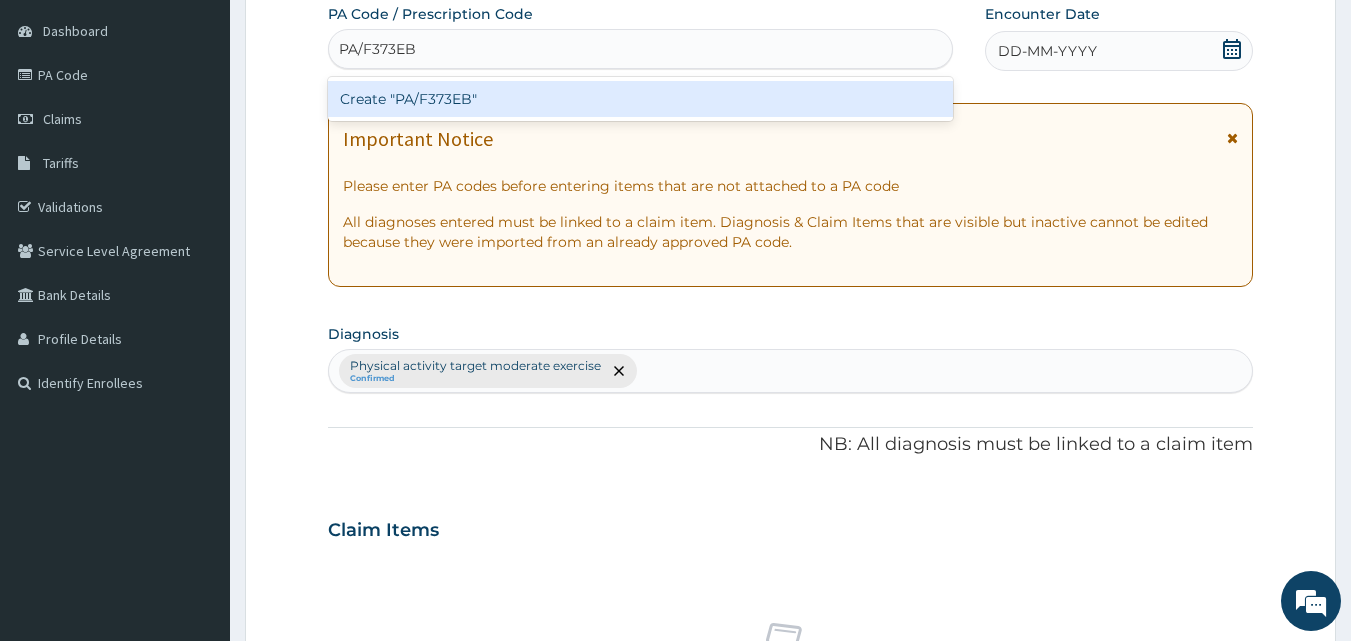 click on "Create "PA/F373EB"" at bounding box center (641, 99) 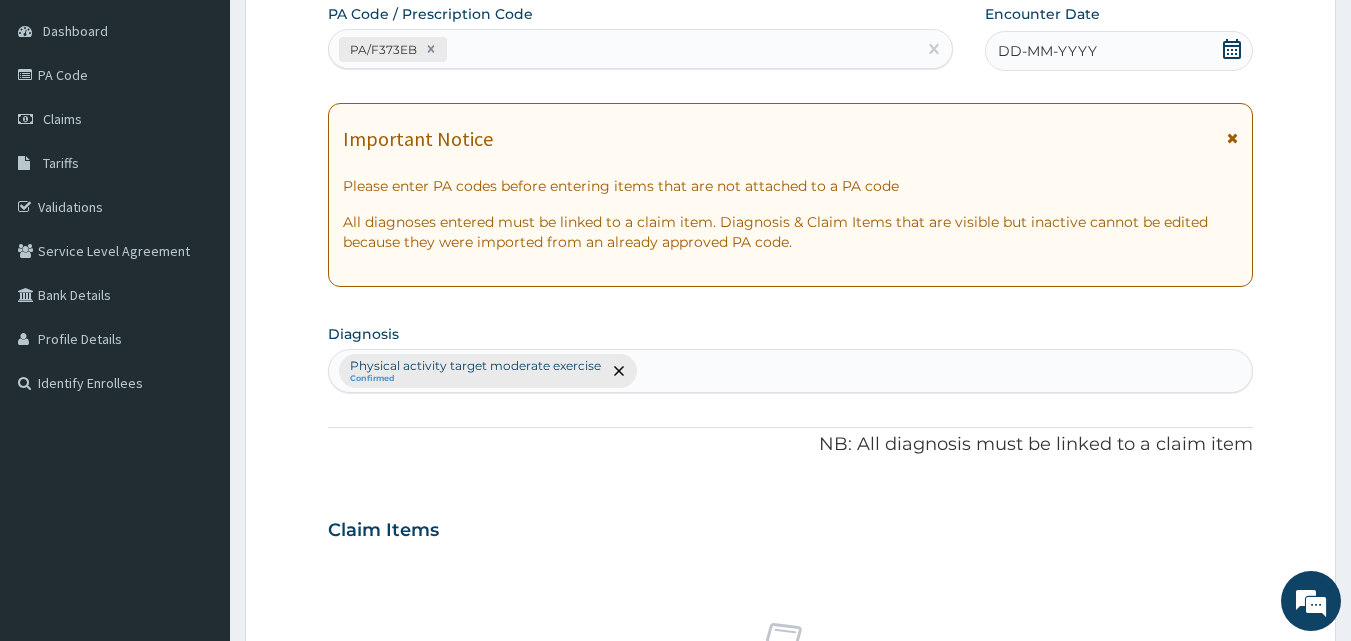 click on "DD-MM-YYYY" at bounding box center [1119, 51] 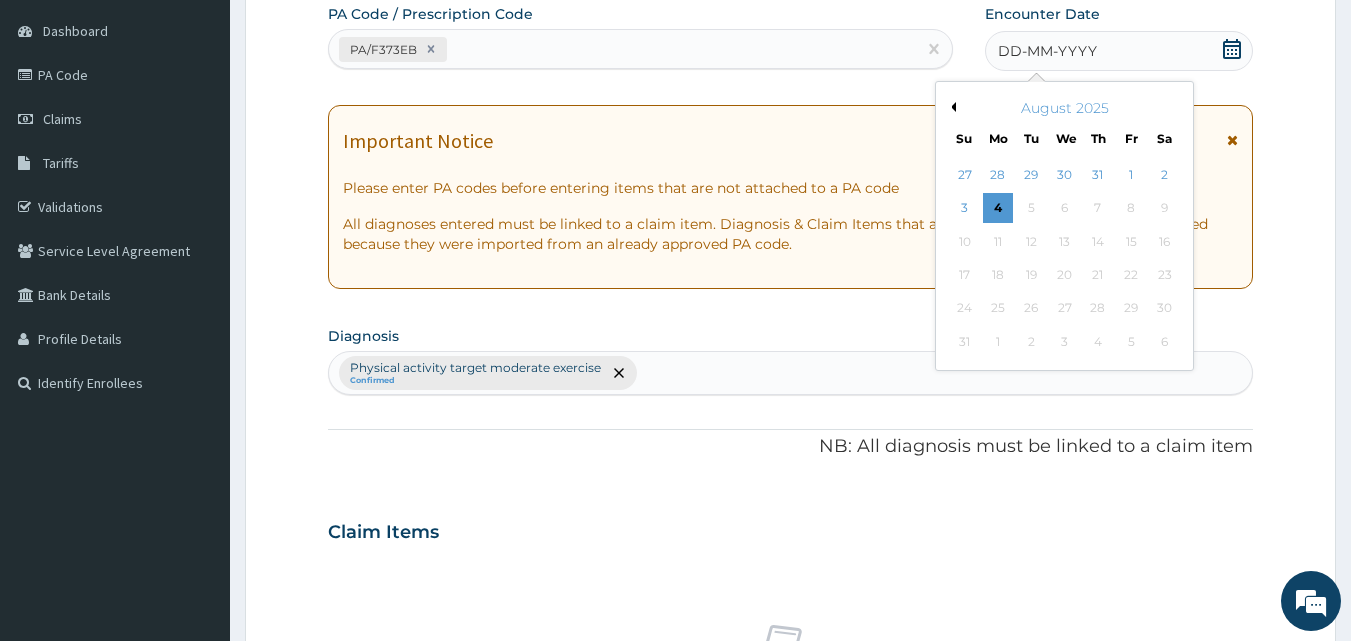 click on "Previous Month" at bounding box center (951, 107) 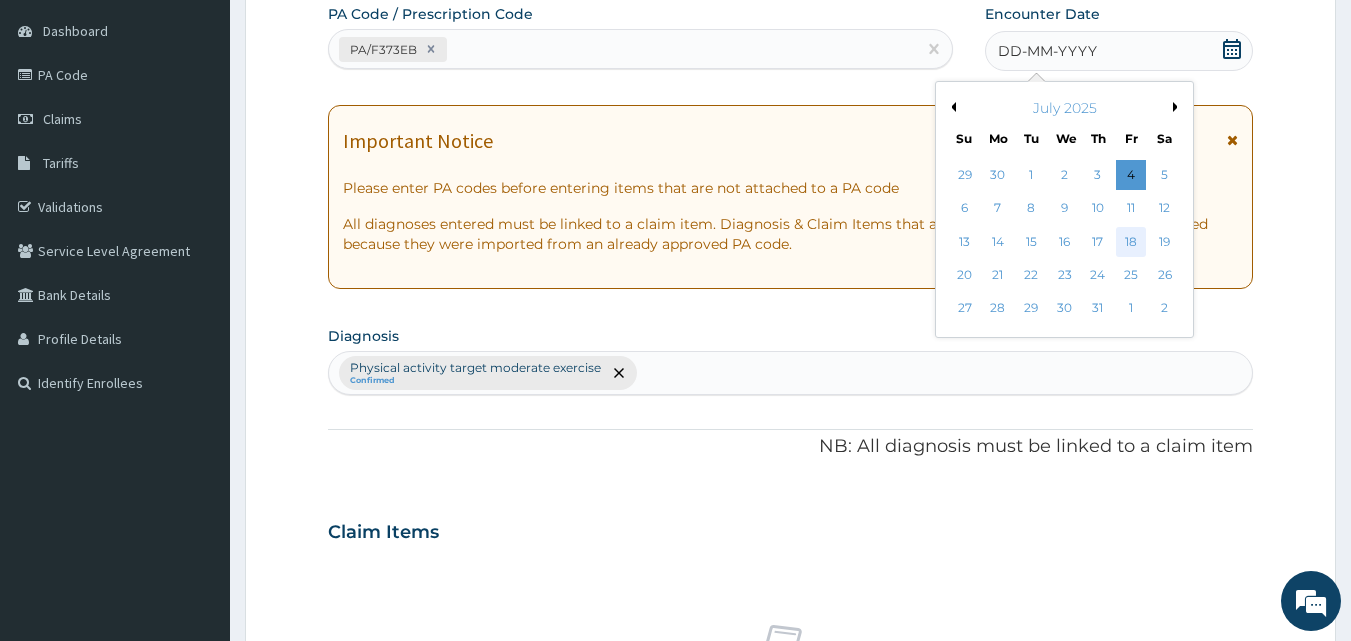 click on "18" at bounding box center [1131, 242] 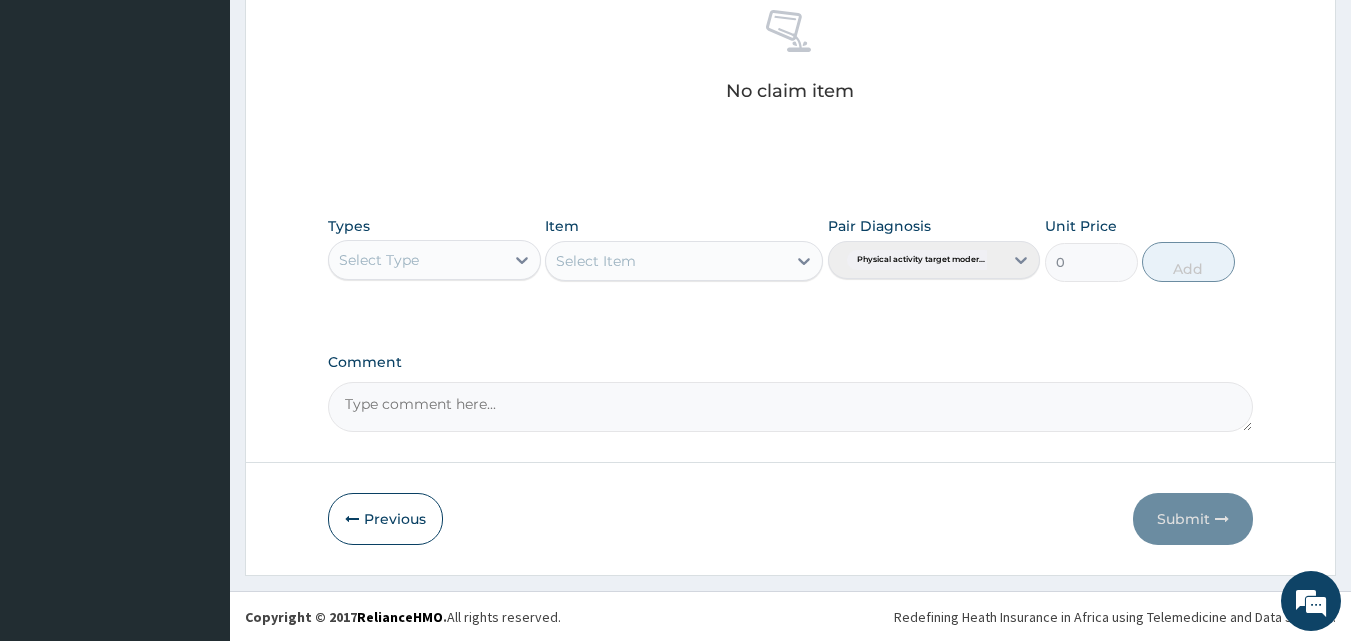 scroll, scrollTop: 801, scrollLeft: 0, axis: vertical 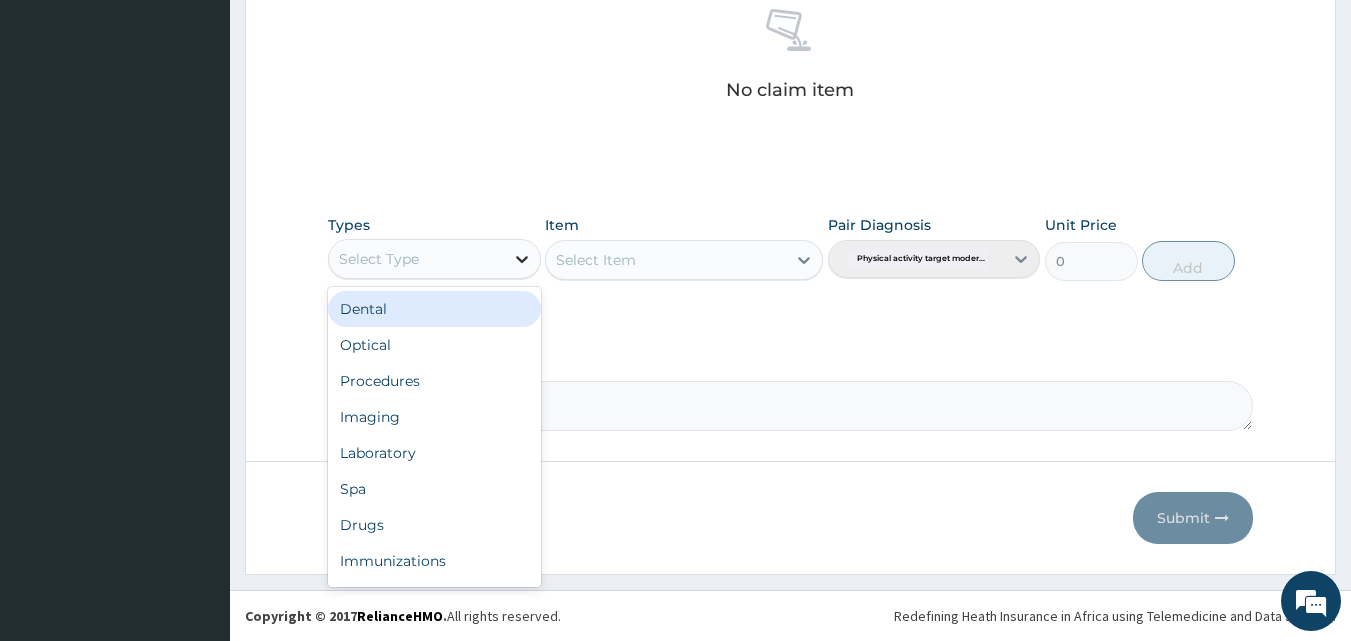 click 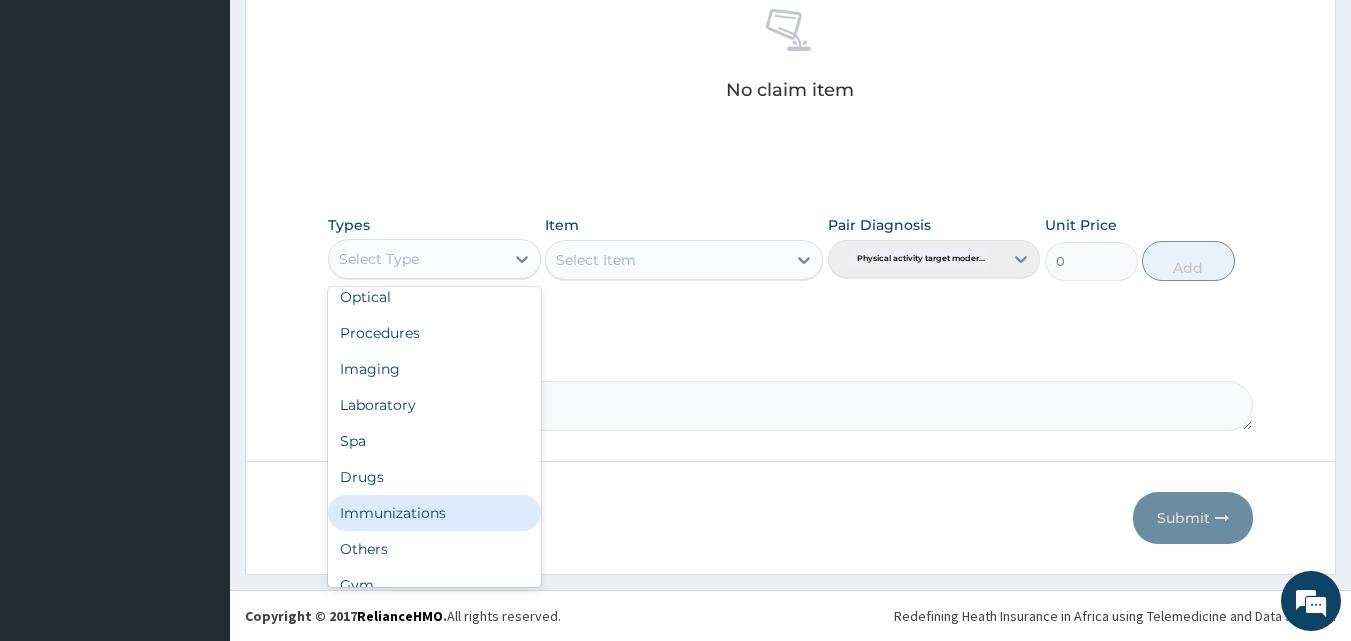 scroll, scrollTop: 68, scrollLeft: 0, axis: vertical 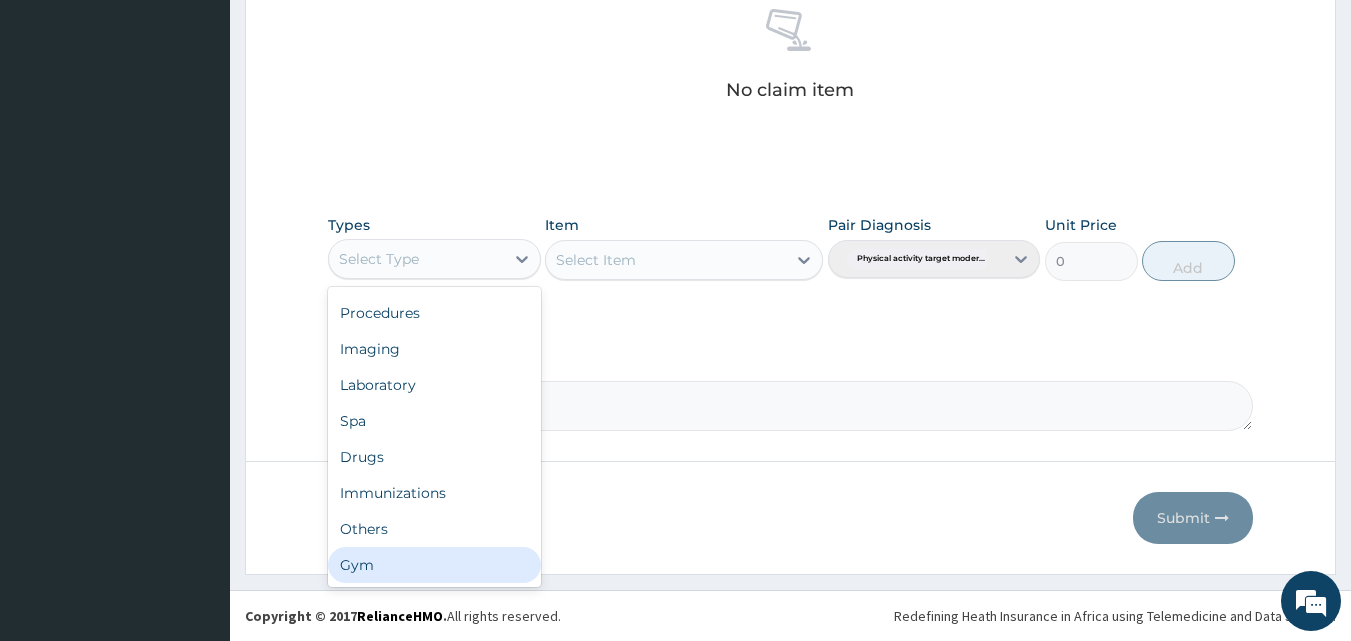 click on "Gym" at bounding box center (434, 565) 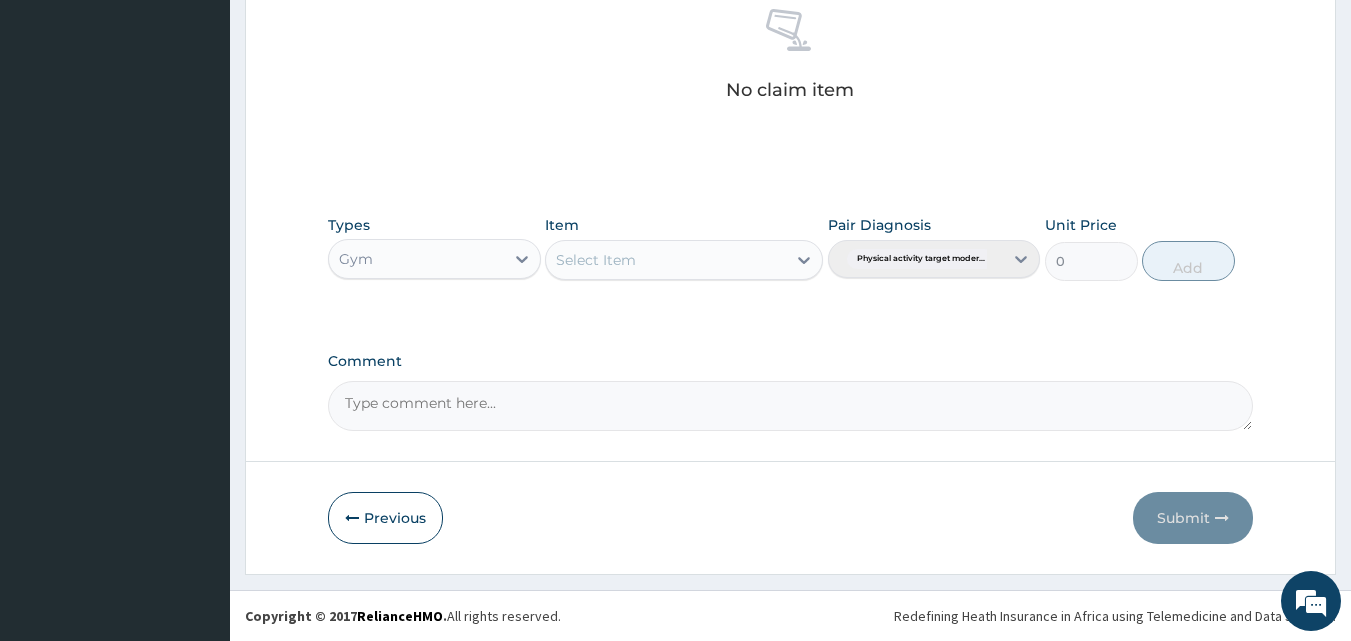 click on "Select Item" at bounding box center (684, 260) 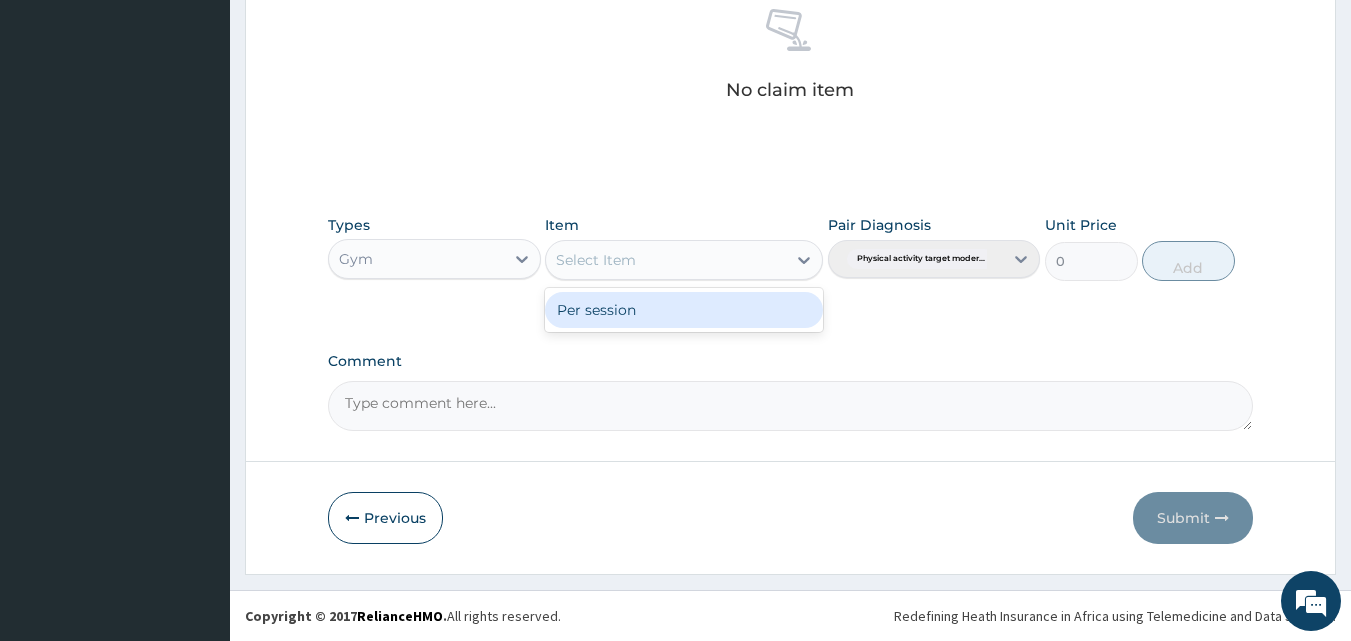 click on "Per session" at bounding box center [684, 310] 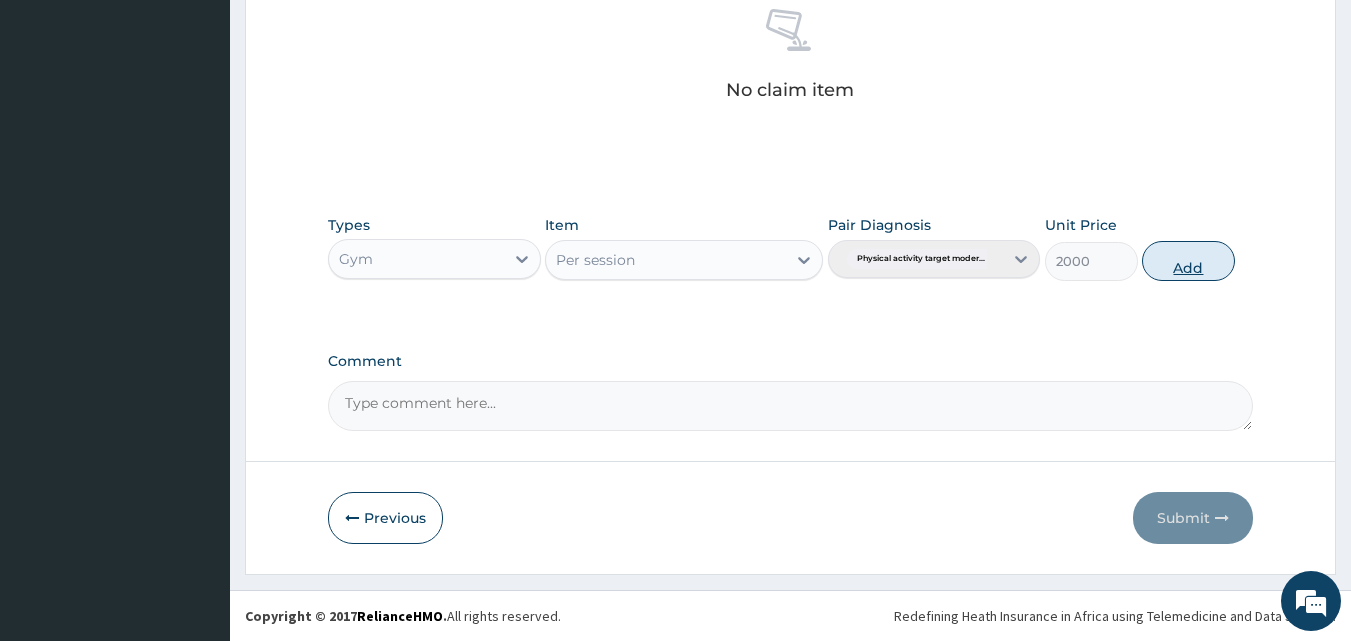 click on "Add" at bounding box center [1188, 261] 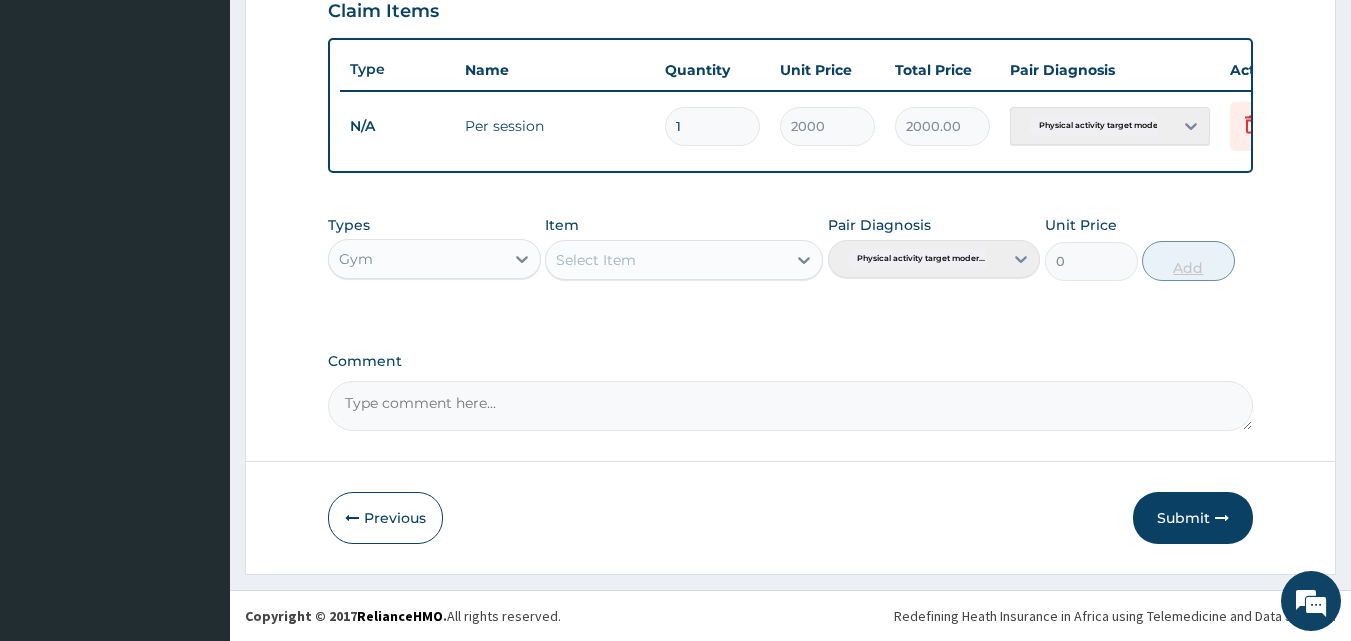 scroll, scrollTop: 721, scrollLeft: 0, axis: vertical 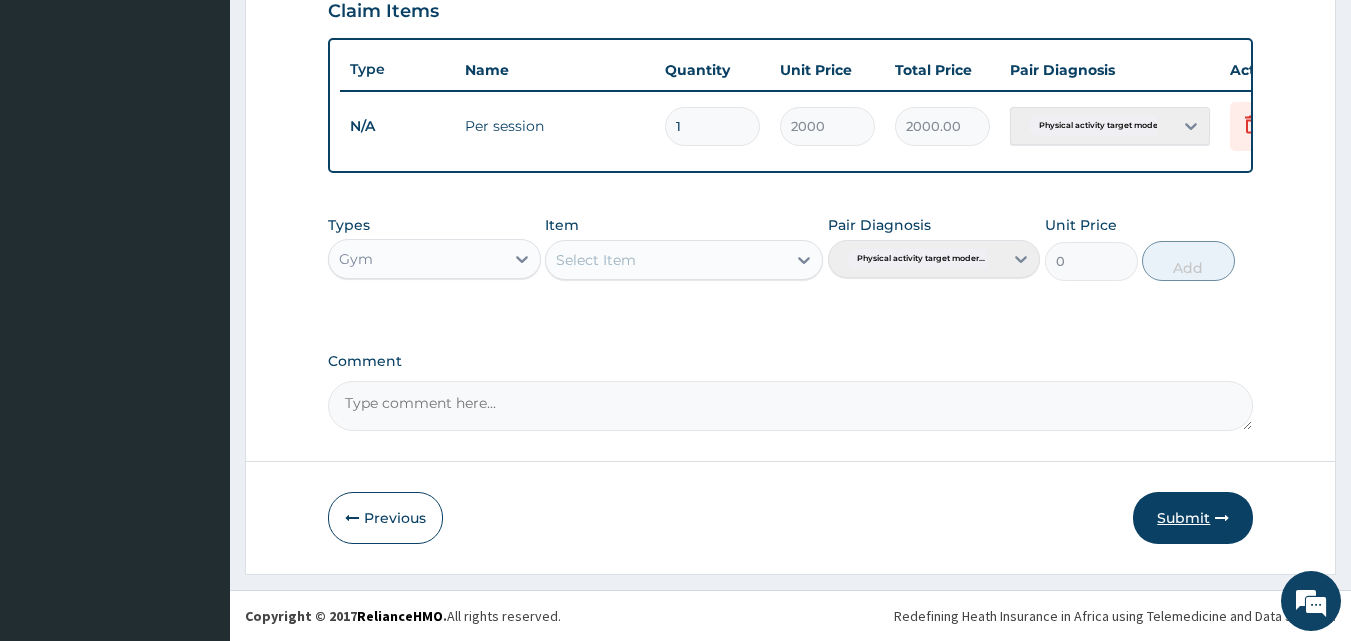 click on "Submit" at bounding box center [1193, 518] 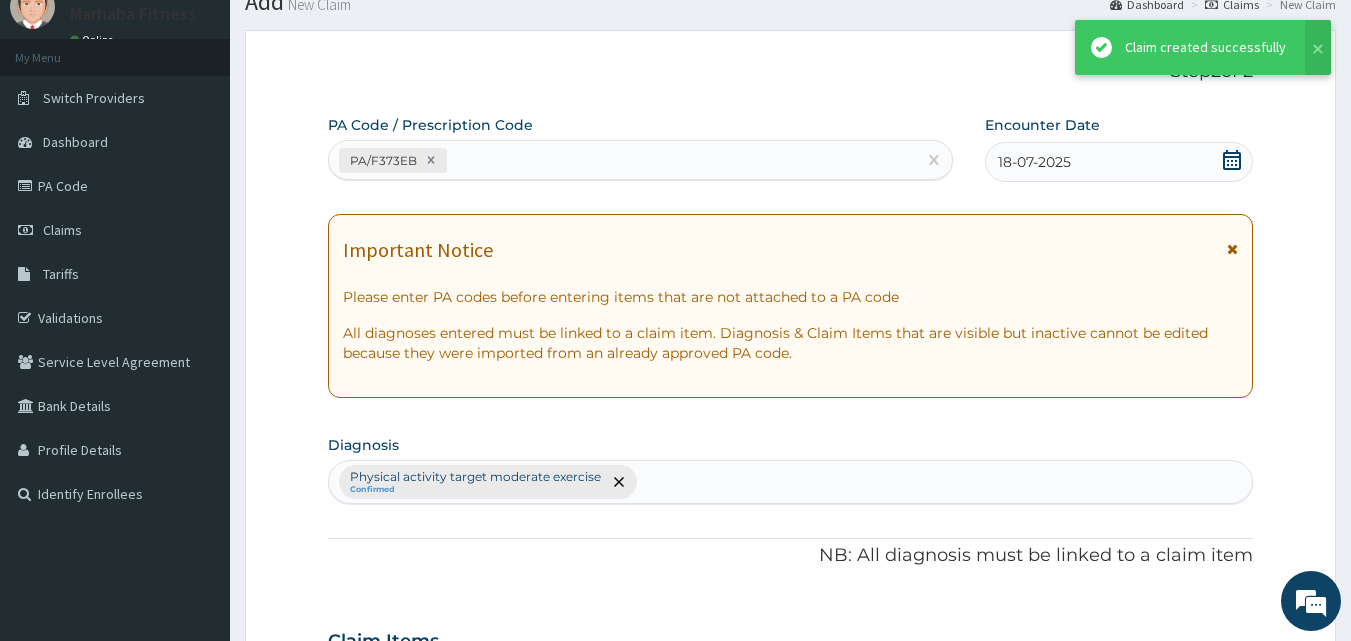 scroll, scrollTop: 721, scrollLeft: 0, axis: vertical 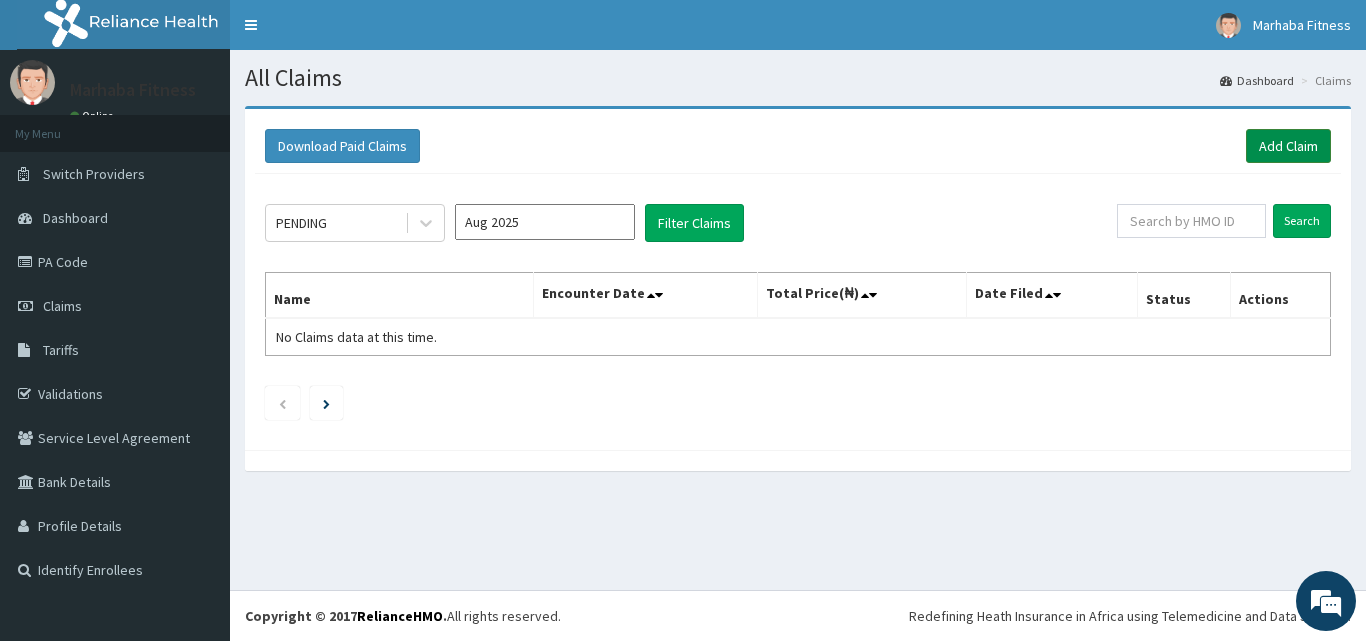 click on "Add Claim" at bounding box center (1288, 146) 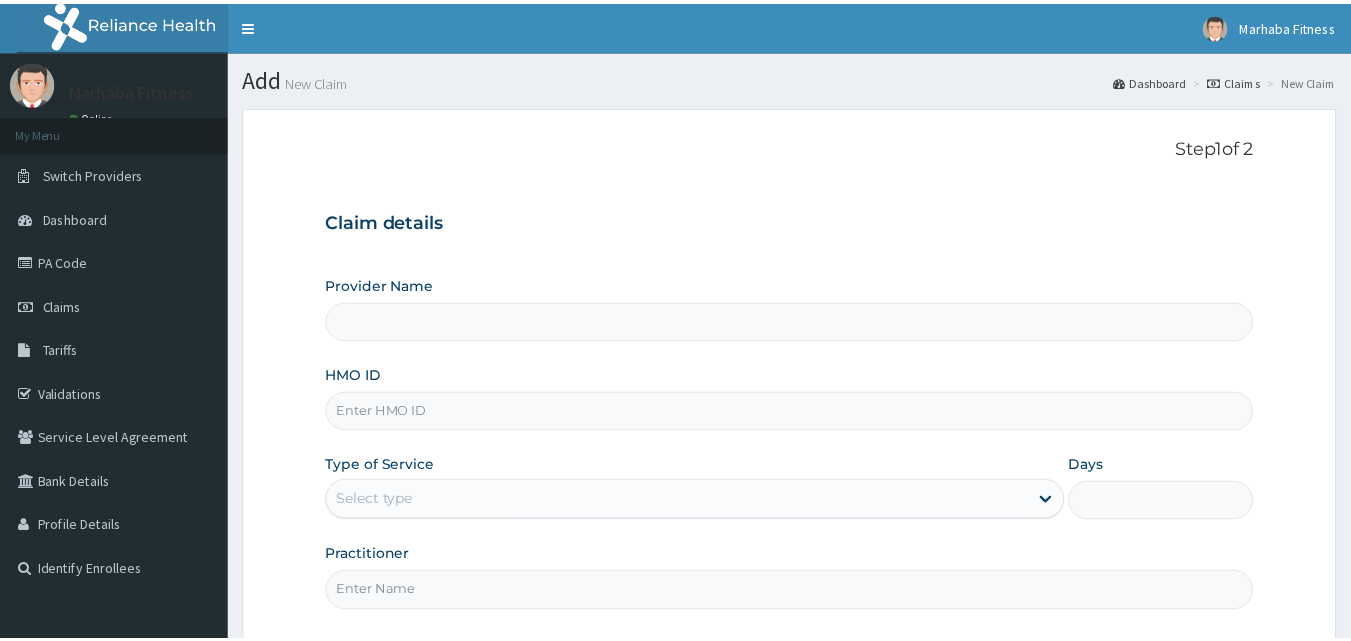 scroll, scrollTop: 0, scrollLeft: 0, axis: both 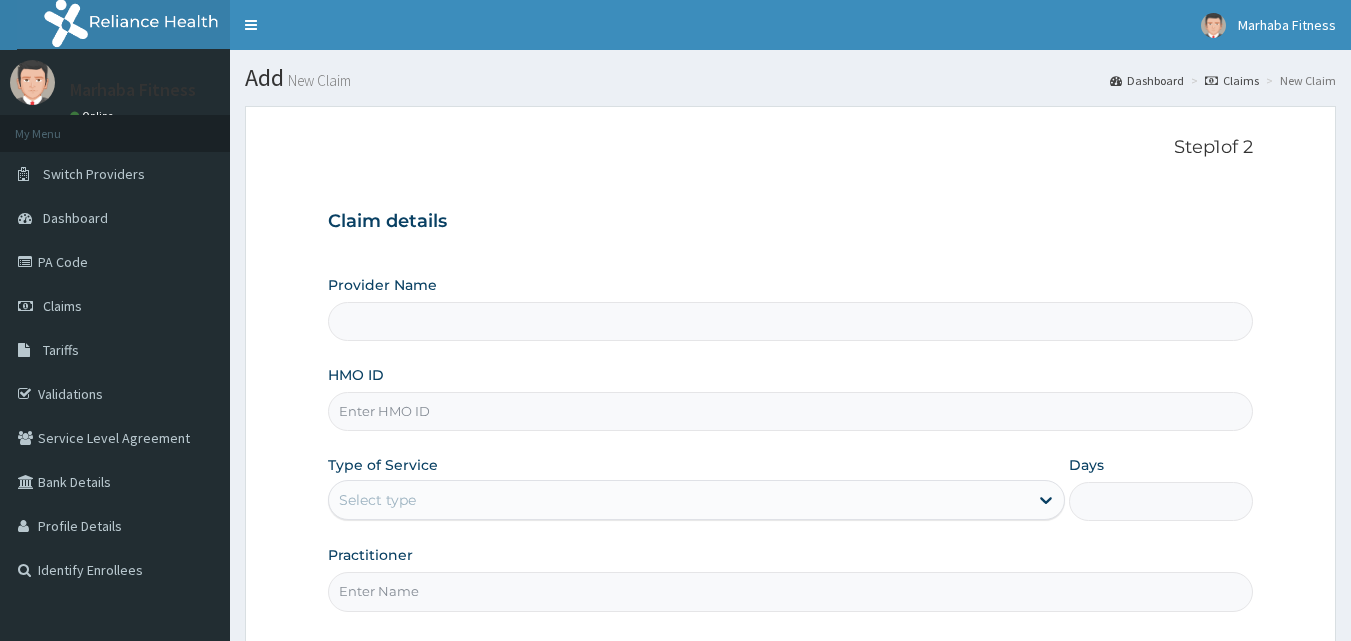 type on "Marhaba Fitness" 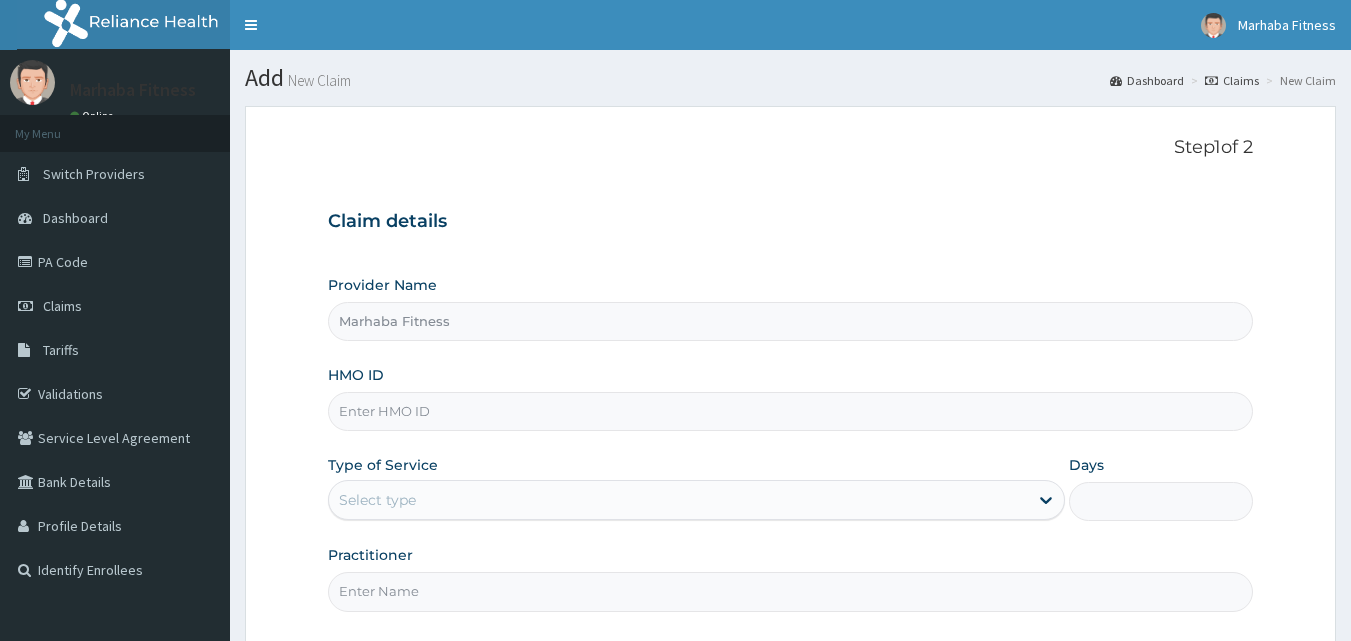 type on "1" 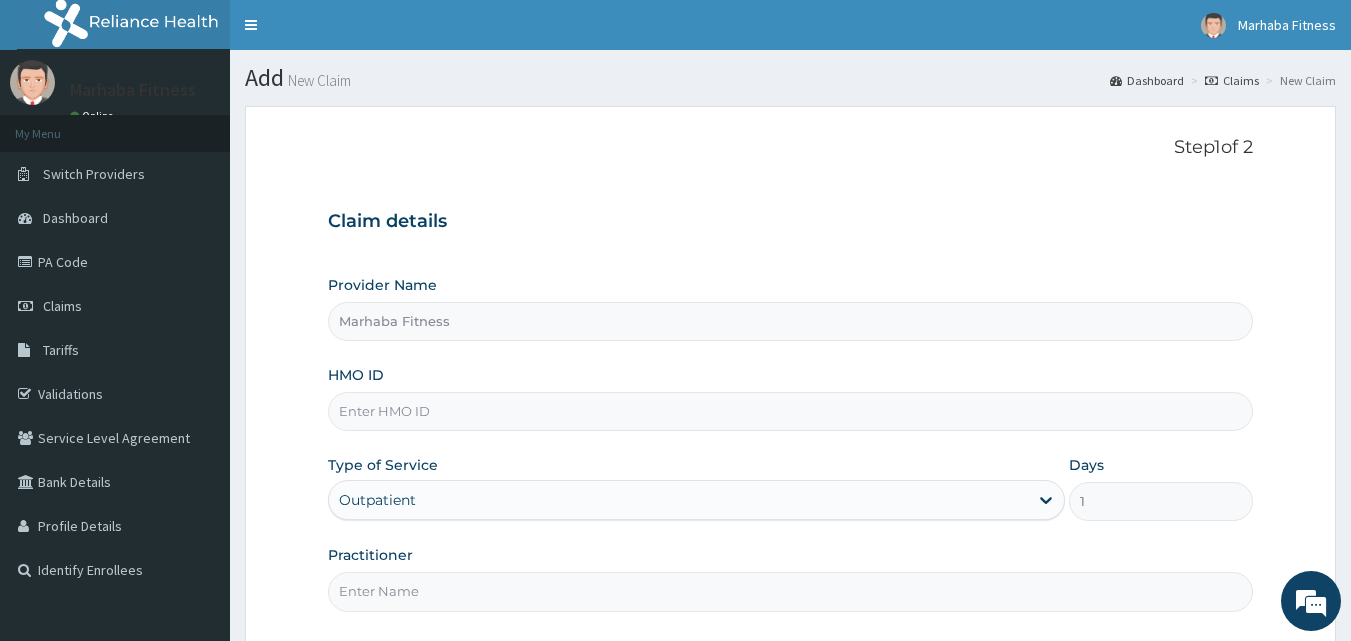 scroll, scrollTop: 0, scrollLeft: 0, axis: both 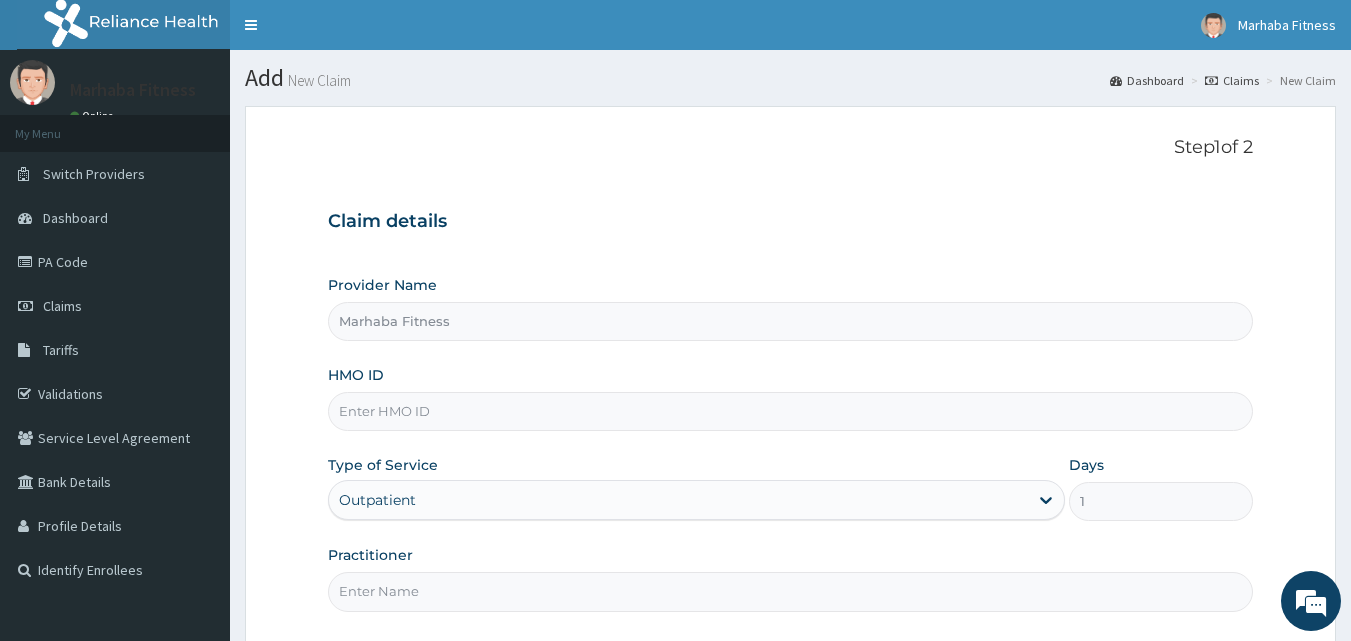 click on "HMO ID" at bounding box center [791, 411] 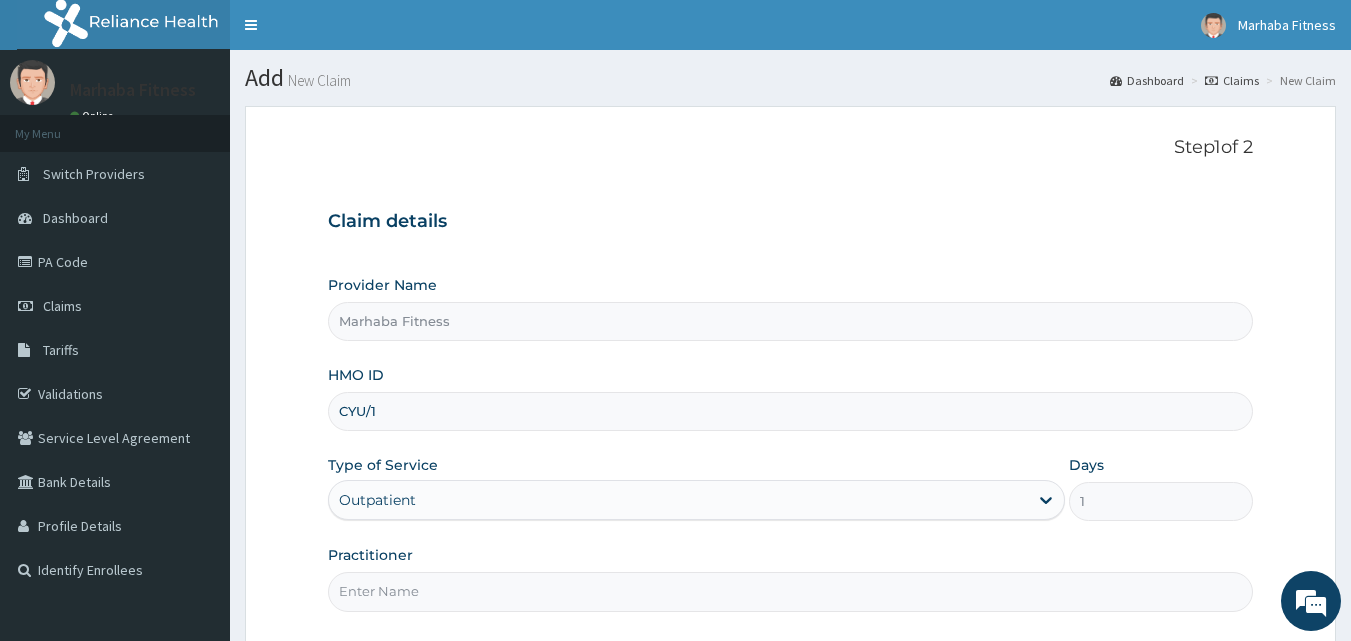 scroll, scrollTop: 0, scrollLeft: 0, axis: both 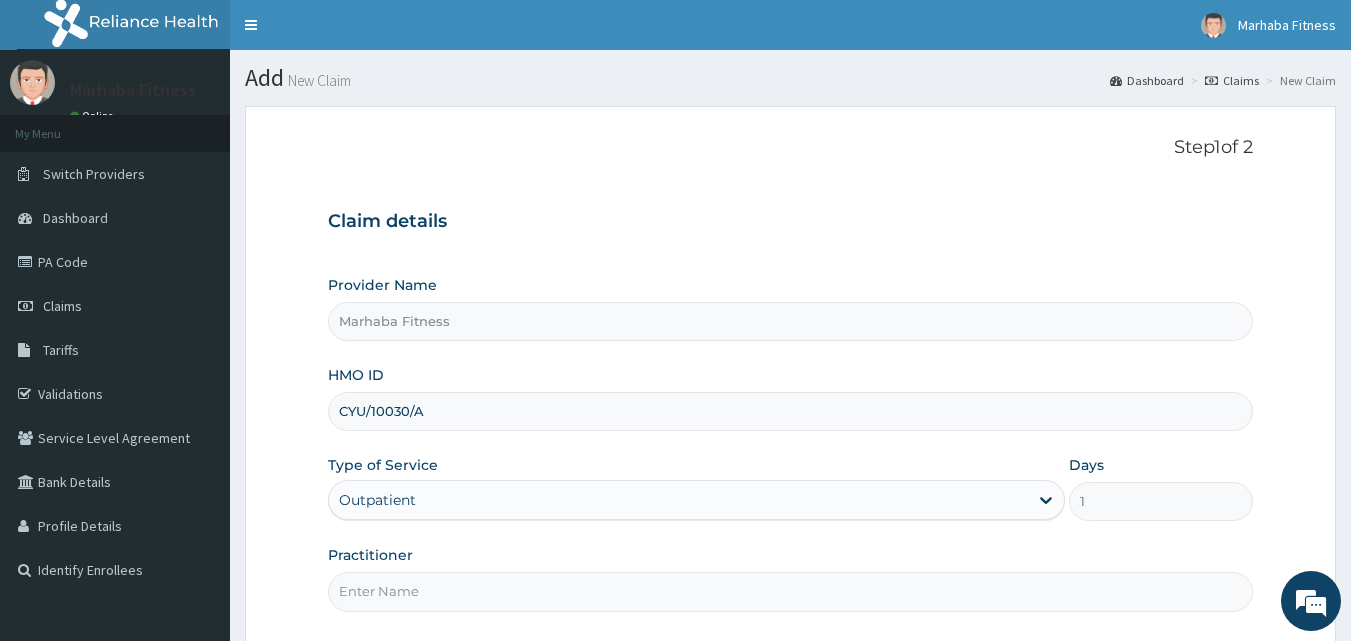 type on "CYU/10030/A" 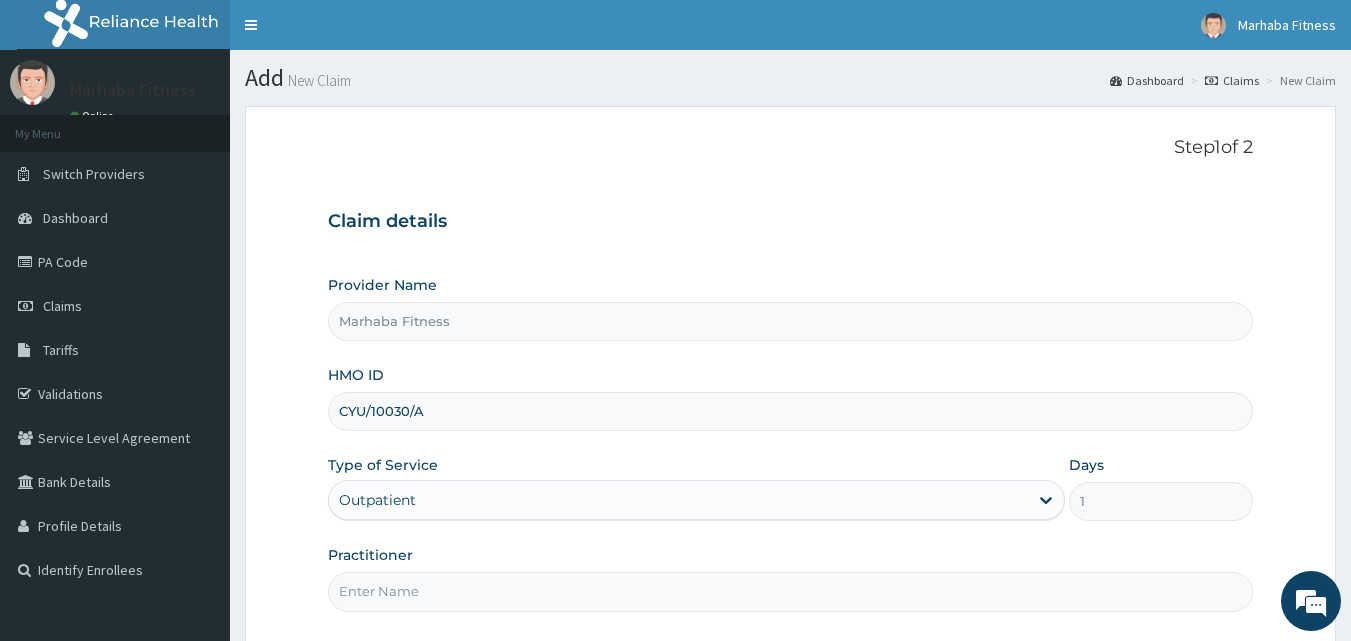 type on "MARHABA FITNESS" 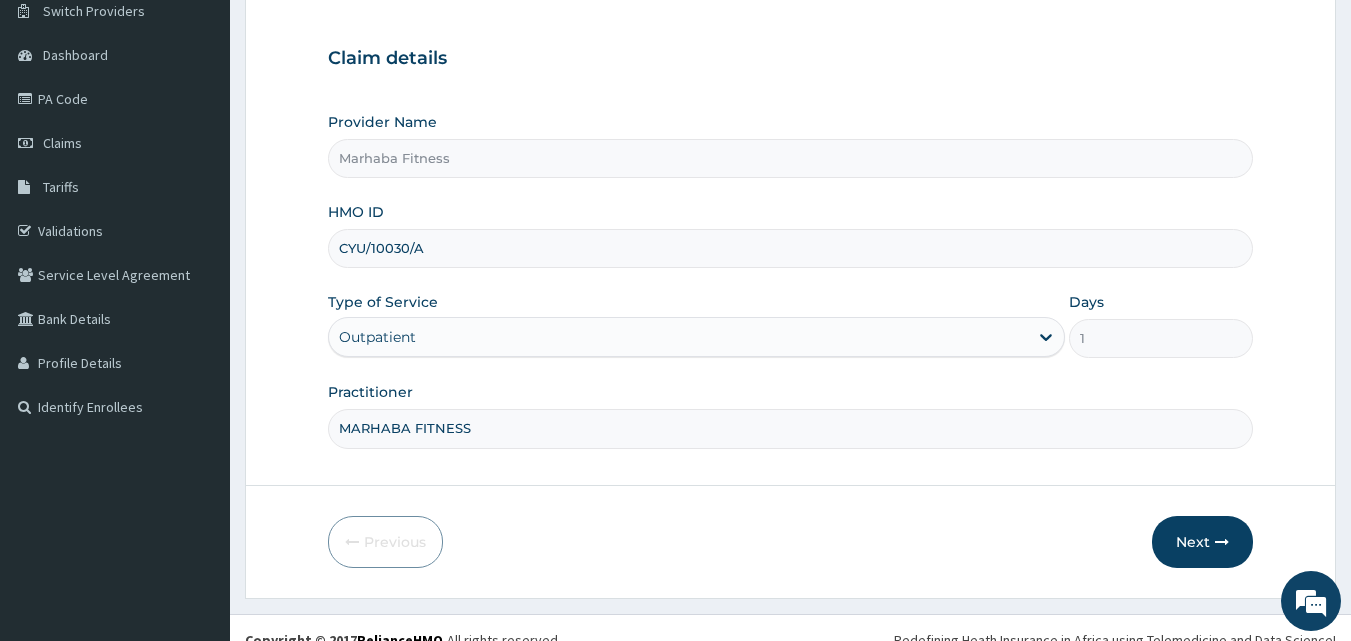 scroll, scrollTop: 187, scrollLeft: 0, axis: vertical 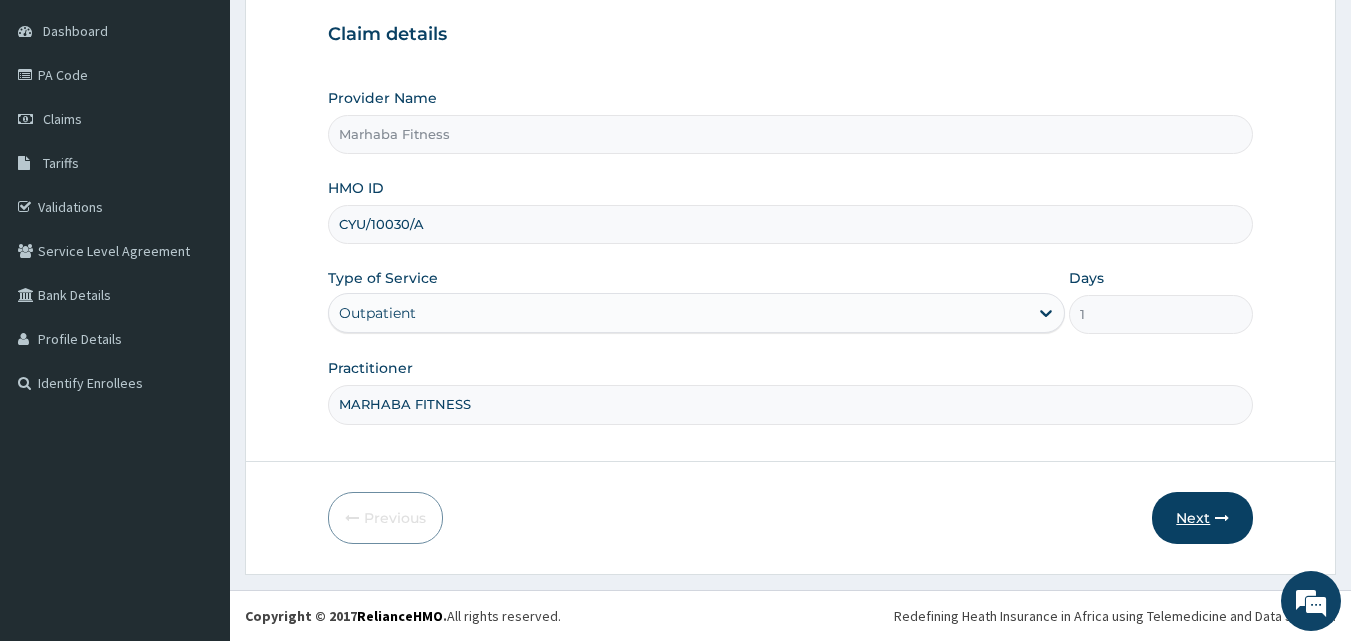 click on "Next" at bounding box center (1202, 518) 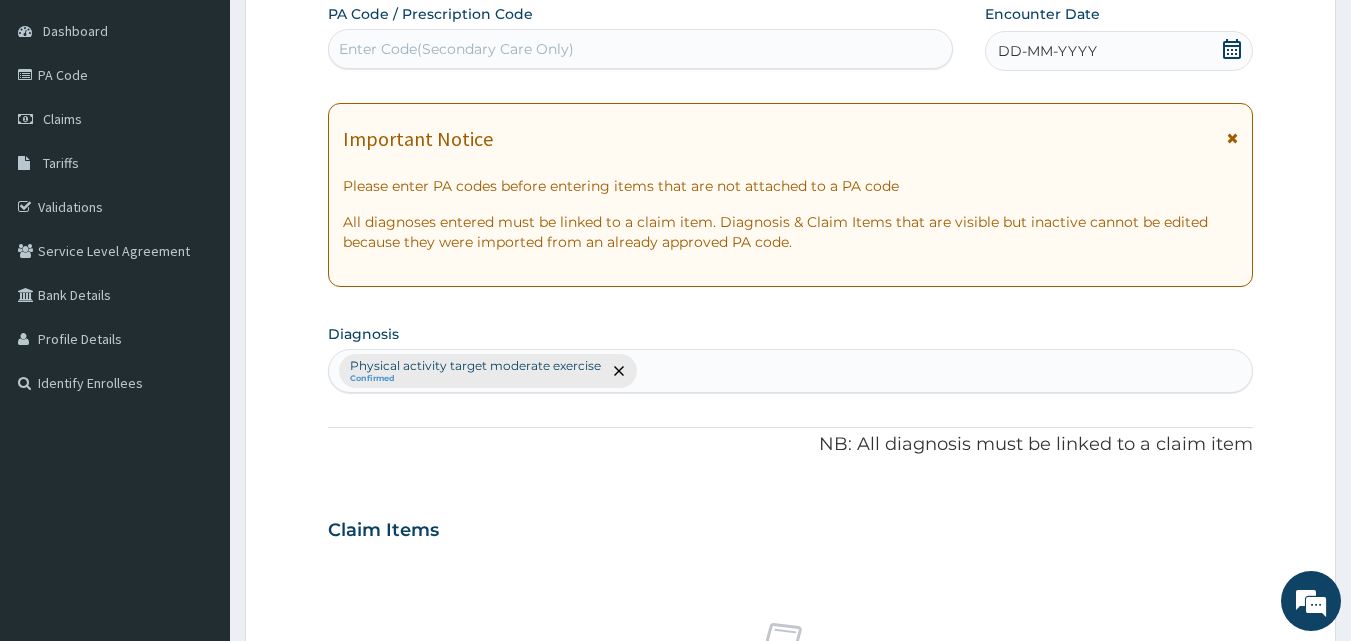 click on "Enter Code(Secondary Care Only)" at bounding box center [456, 49] 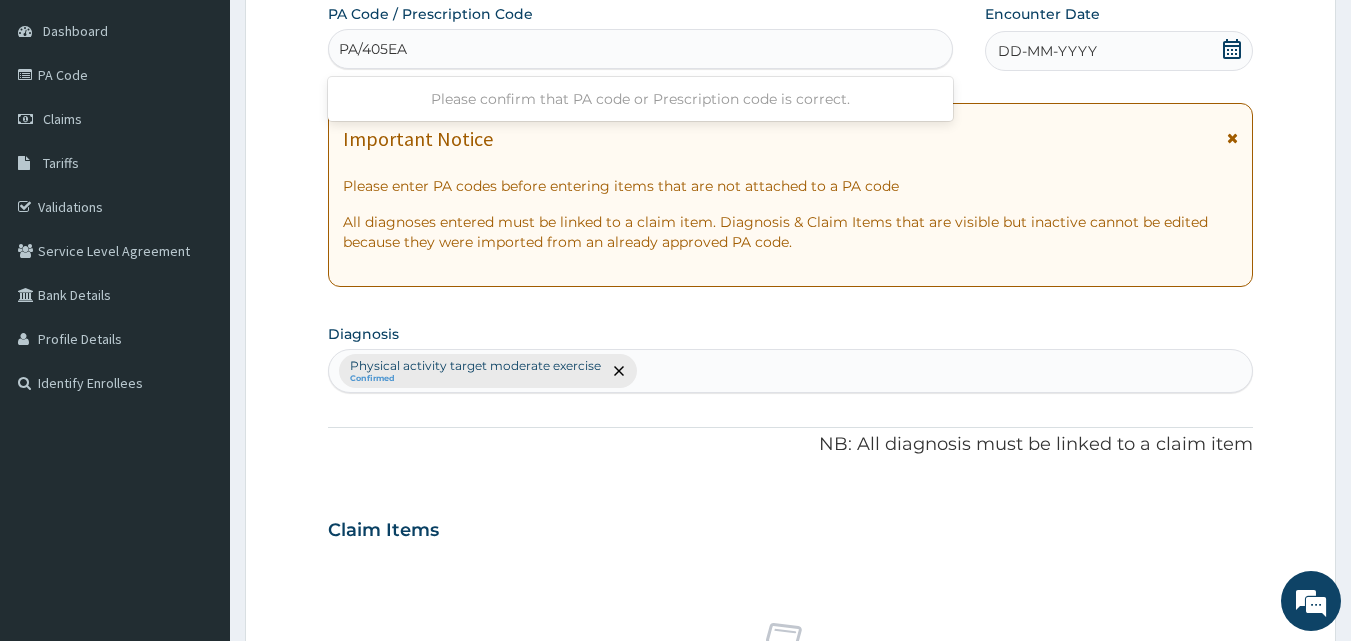 type on "PA/405EAB" 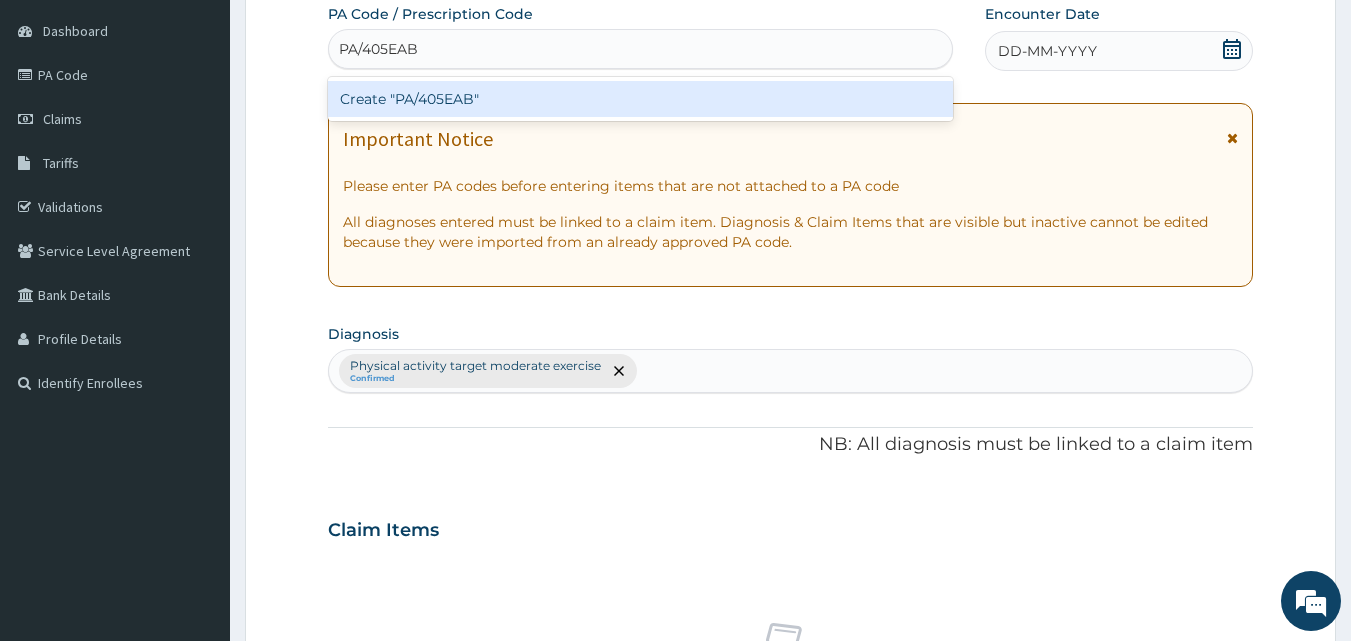 click on "Create "PA/405EAB"" at bounding box center (641, 99) 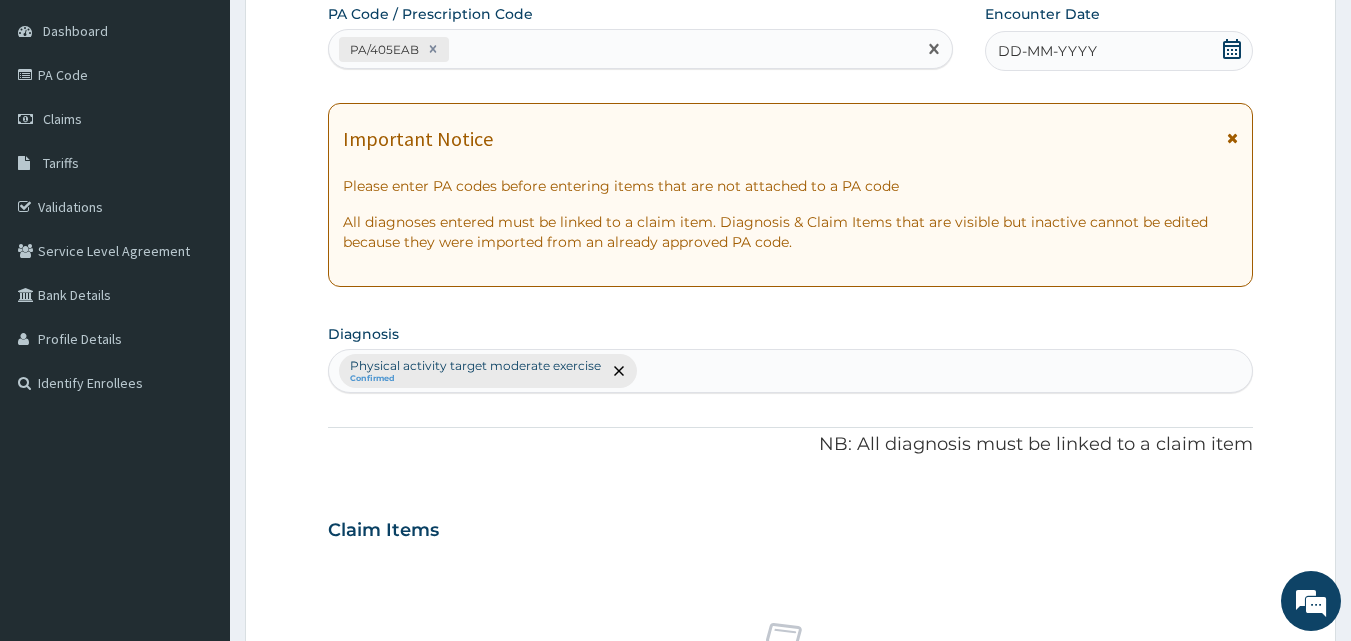 click on "DD-MM-YYYY" at bounding box center (1047, 51) 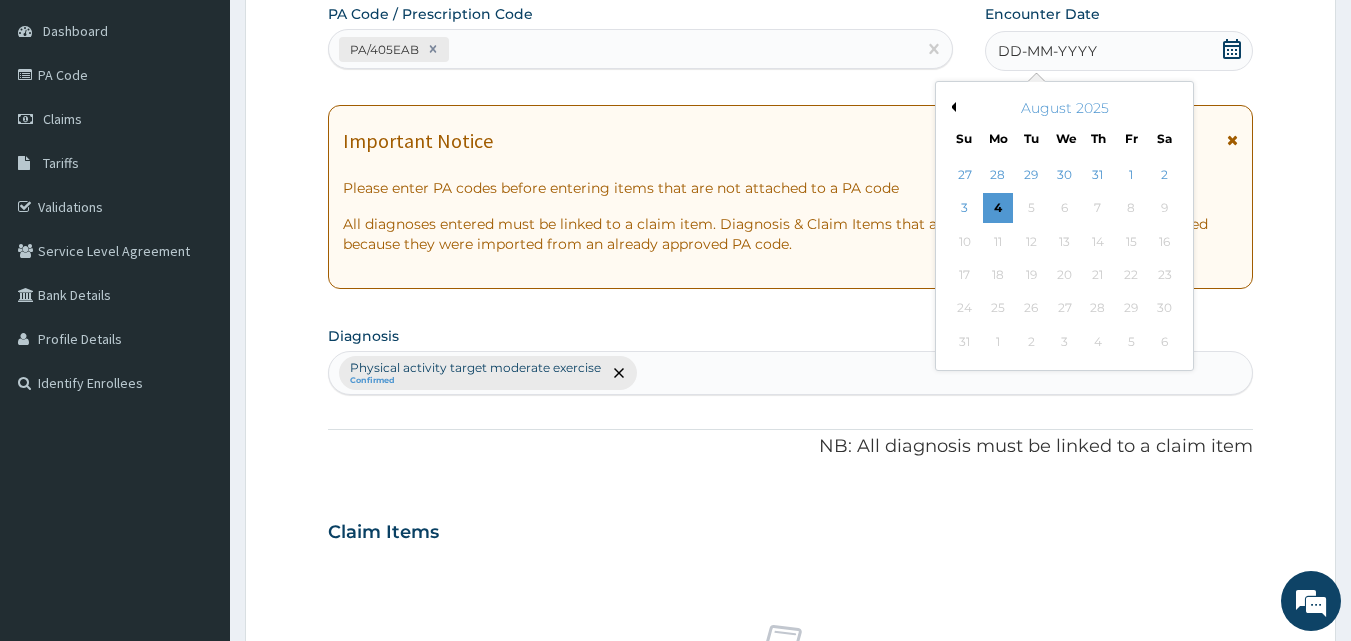 click on "Previous Month" at bounding box center [951, 107] 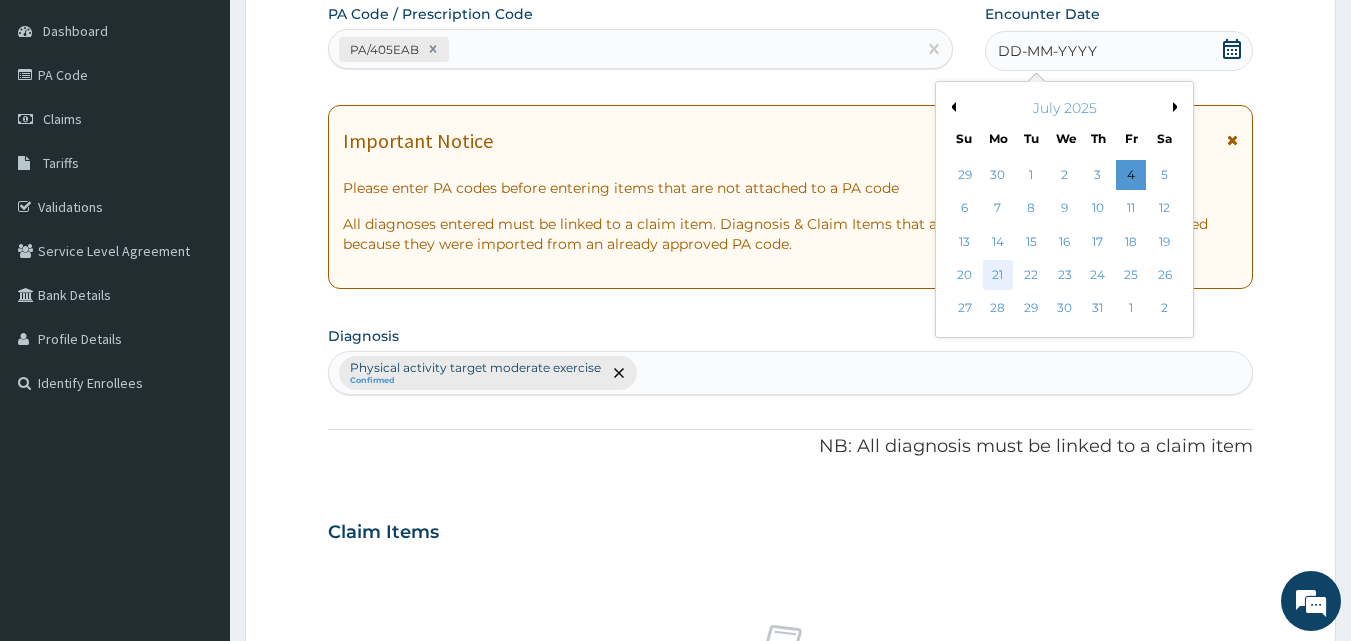 click on "21" at bounding box center [998, 275] 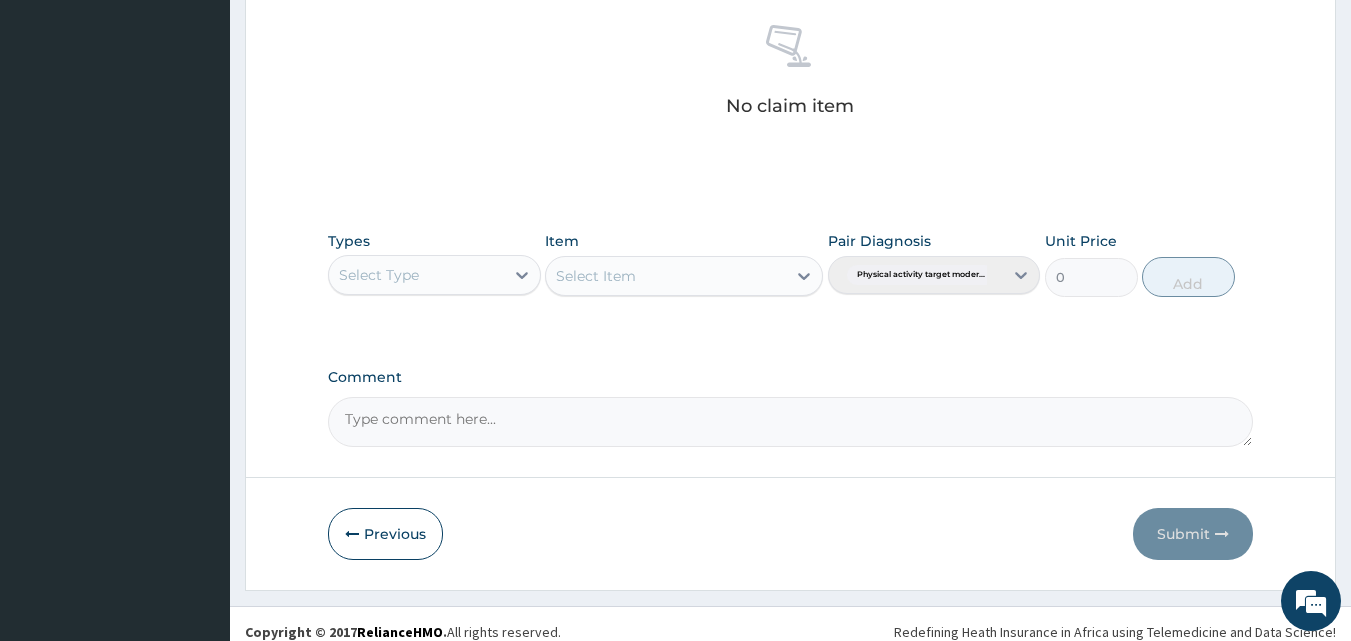 scroll, scrollTop: 801, scrollLeft: 0, axis: vertical 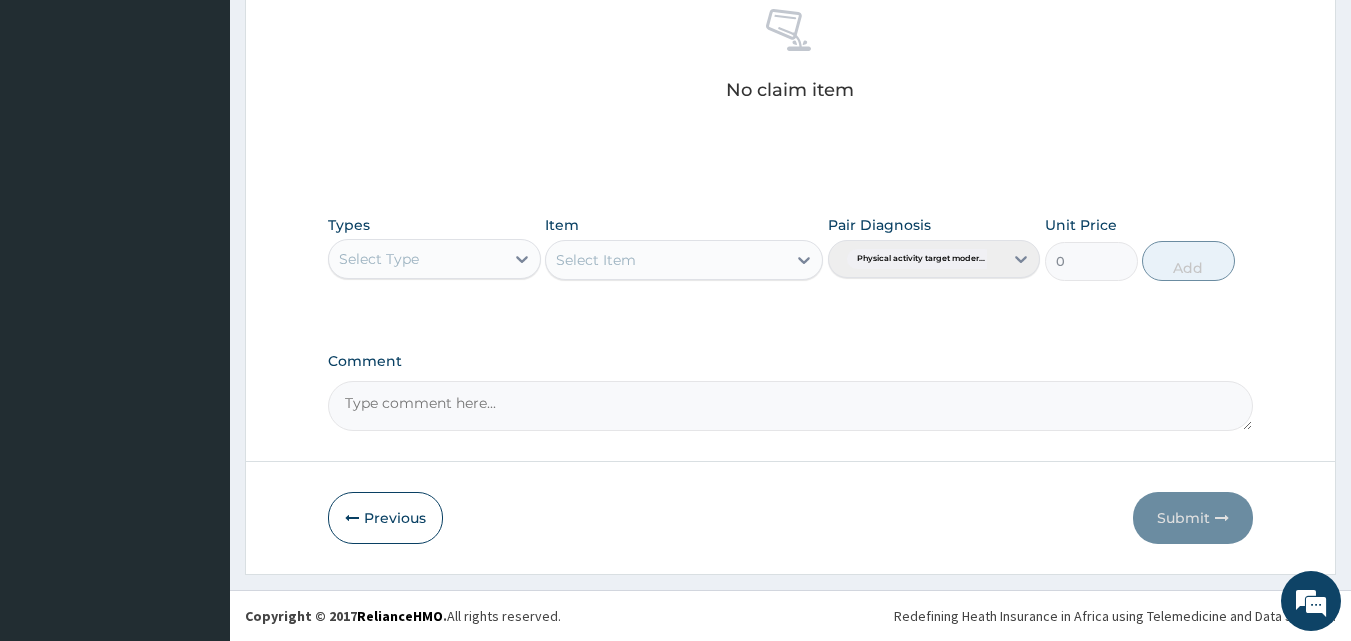 click on "Select Type" at bounding box center (416, 259) 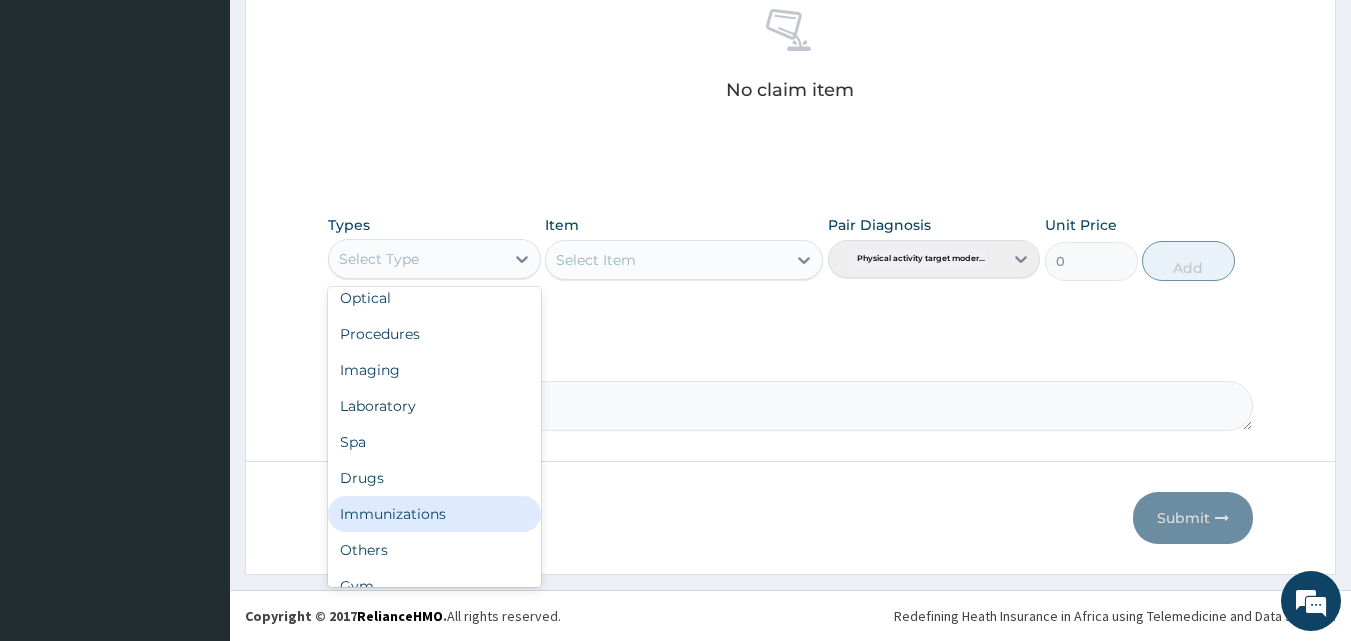 scroll, scrollTop: 68, scrollLeft: 0, axis: vertical 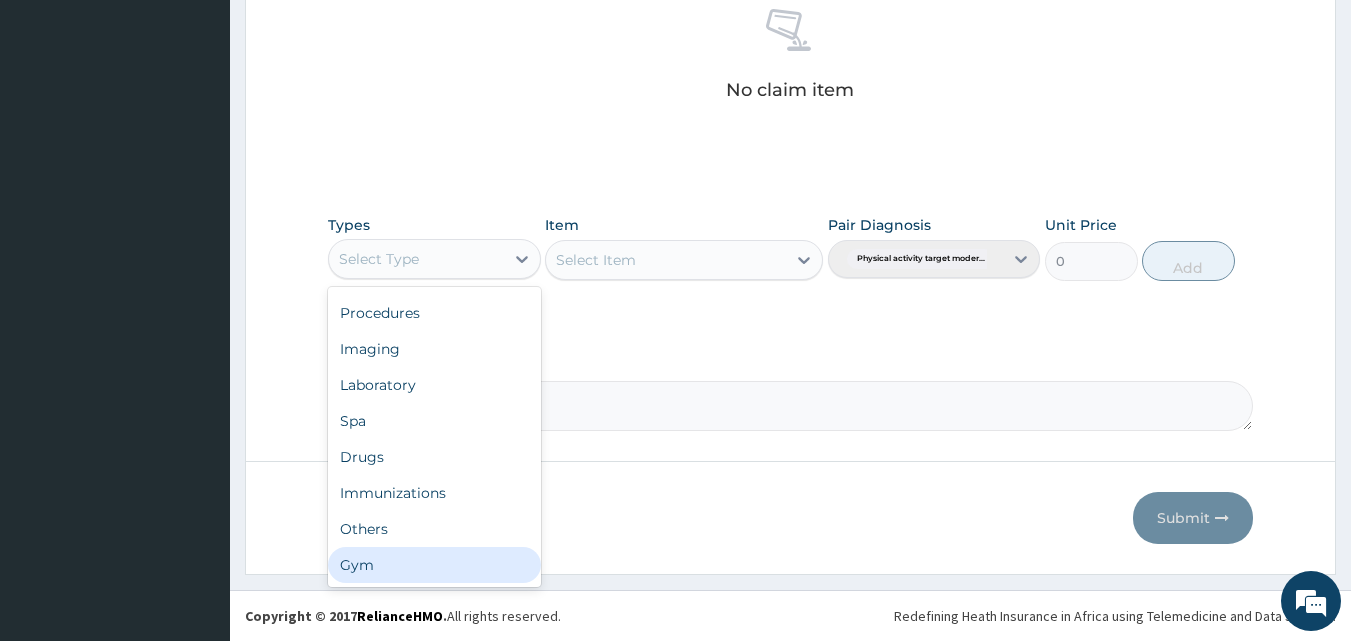 click on "Gym" at bounding box center (434, 565) 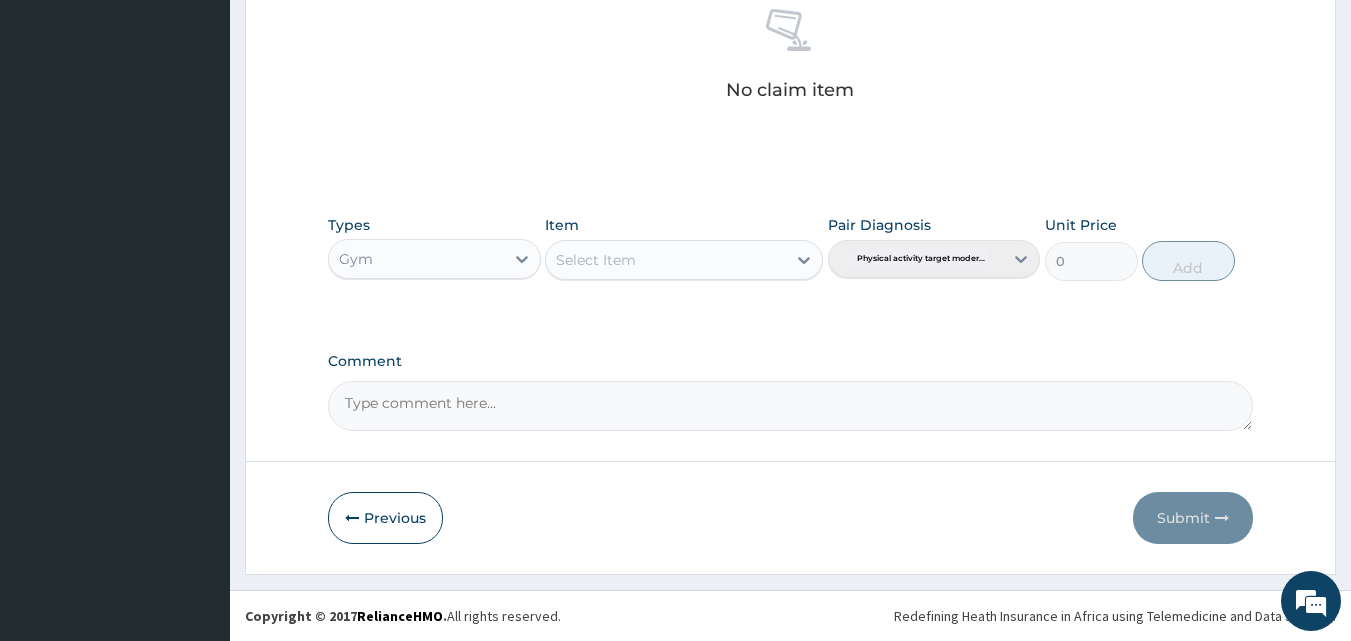 click on "Select Item" at bounding box center [666, 260] 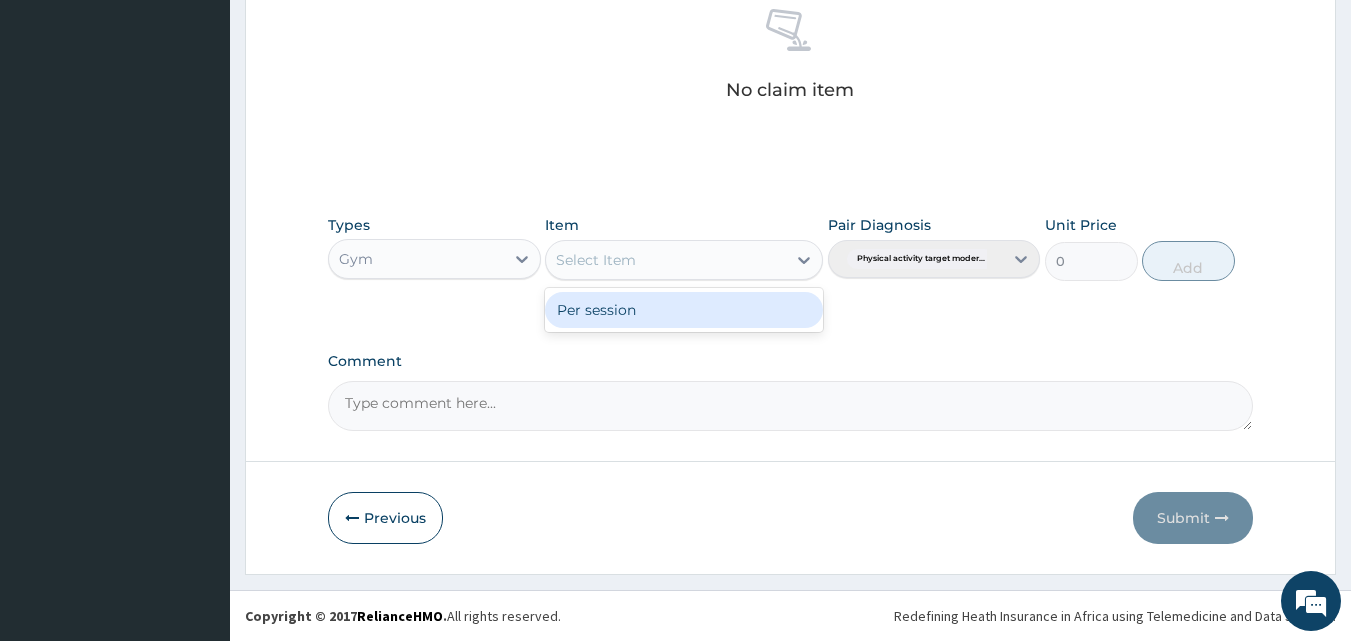 click on "Per session" at bounding box center (684, 310) 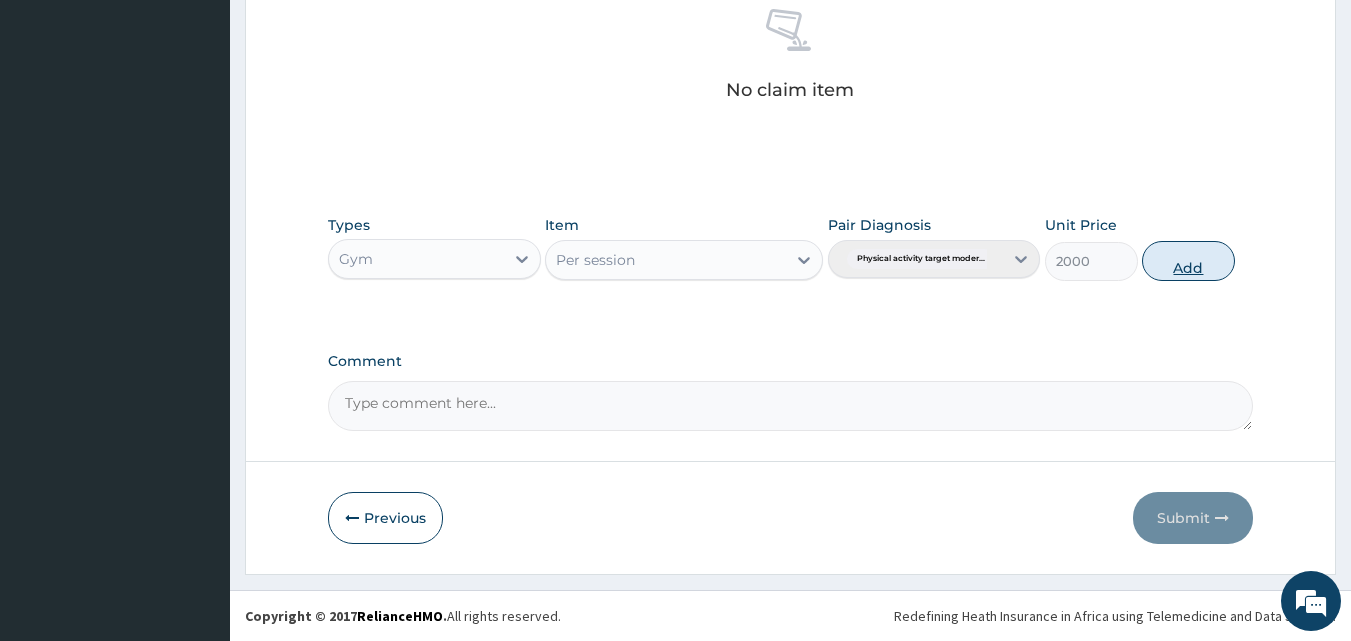 click on "Add" at bounding box center [1188, 261] 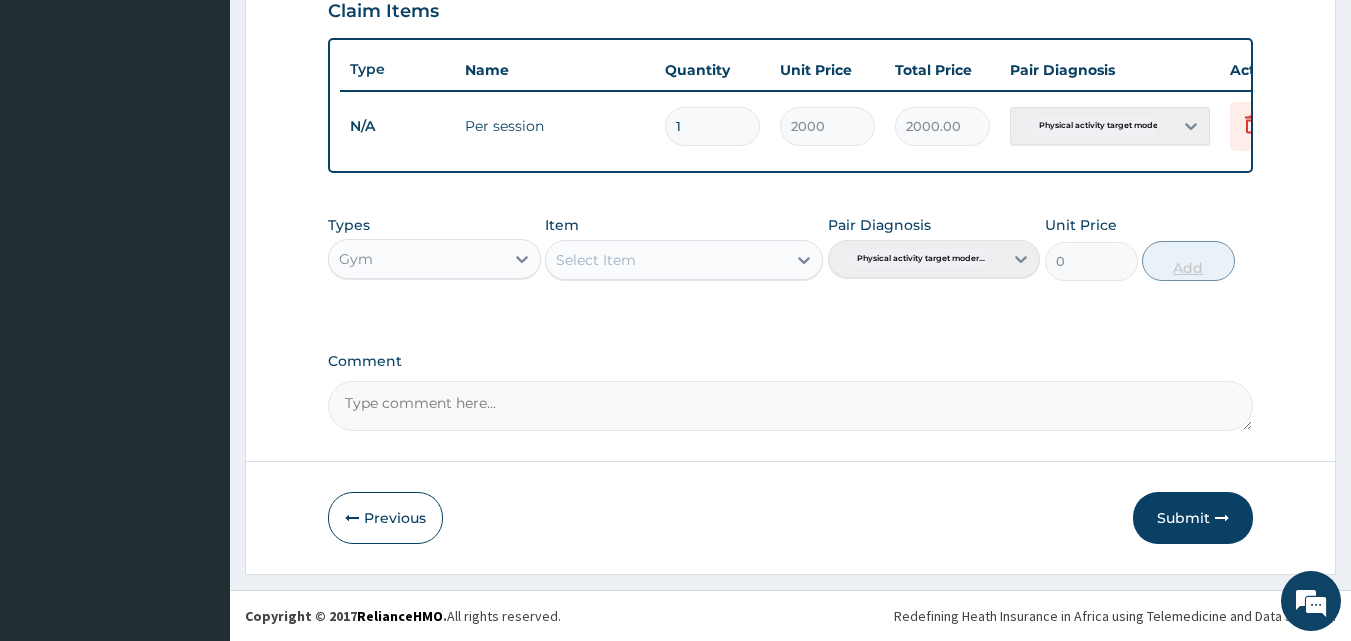 scroll, scrollTop: 721, scrollLeft: 0, axis: vertical 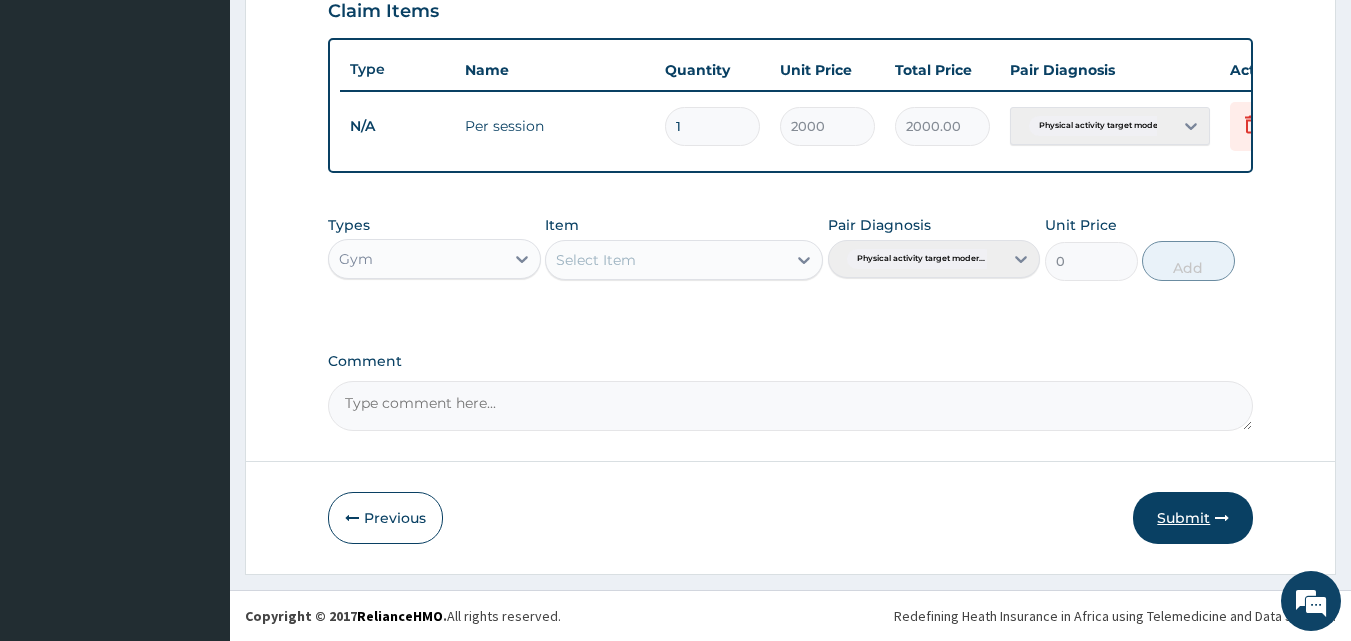 click on "Submit" at bounding box center (1193, 518) 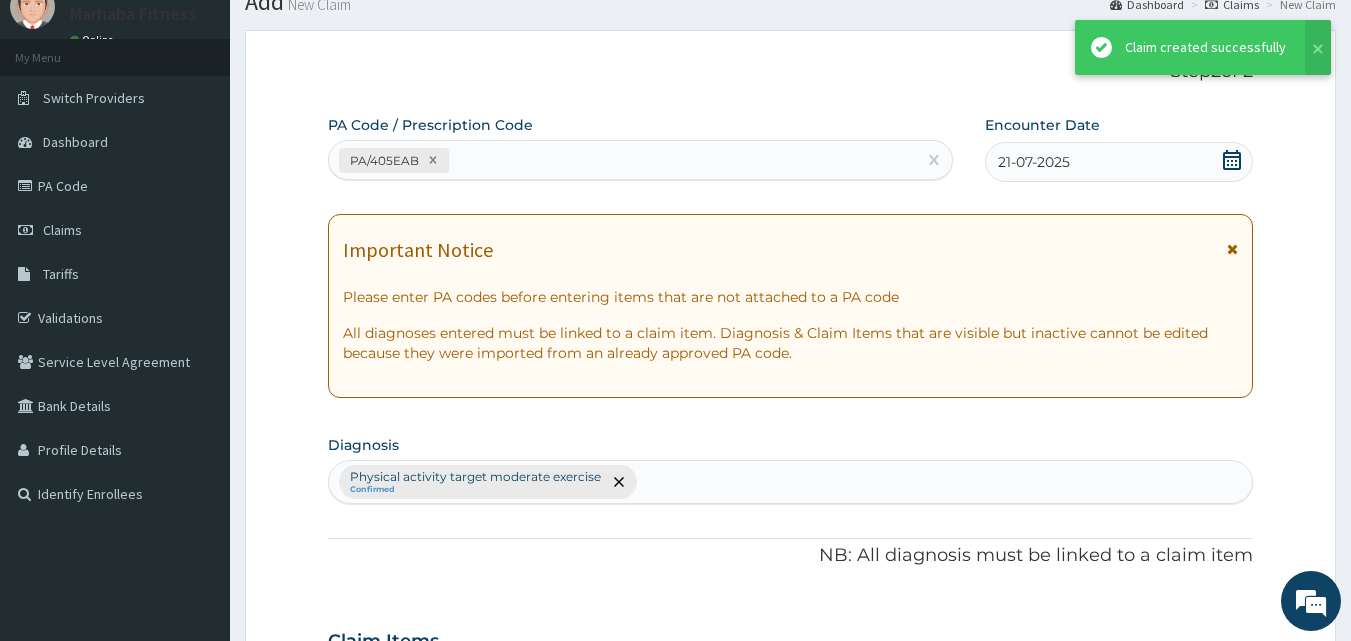 scroll, scrollTop: 721, scrollLeft: 0, axis: vertical 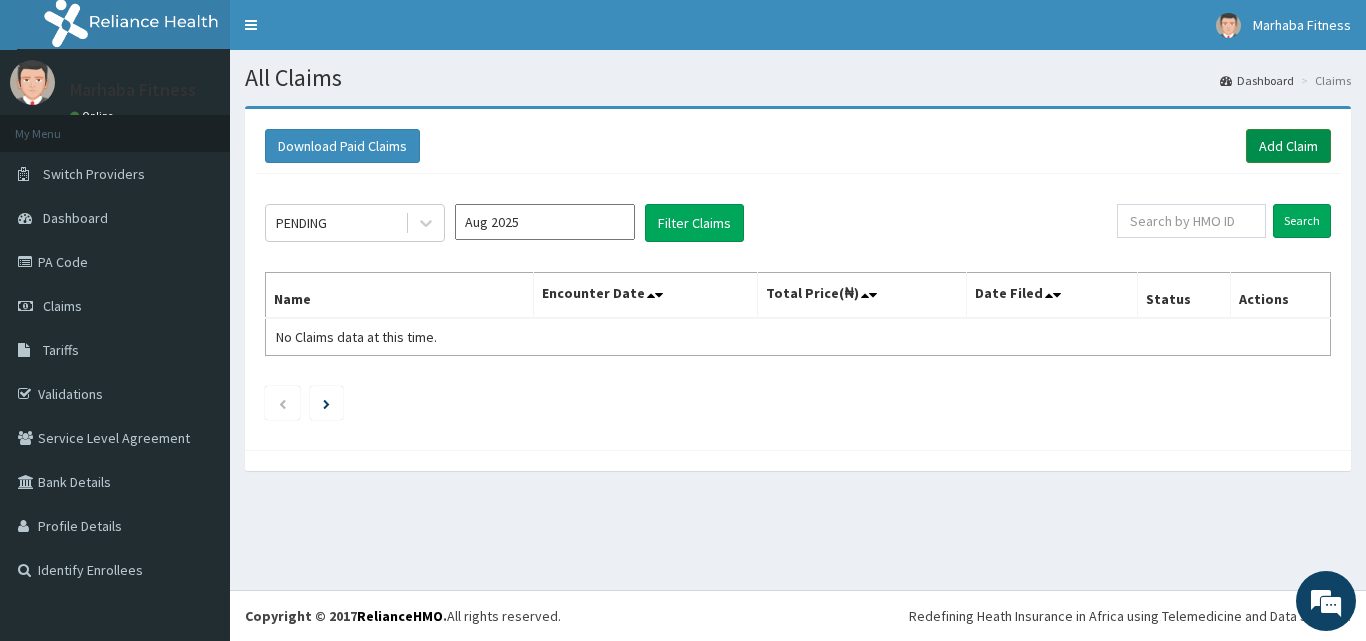 click on "Add Claim" at bounding box center [1288, 146] 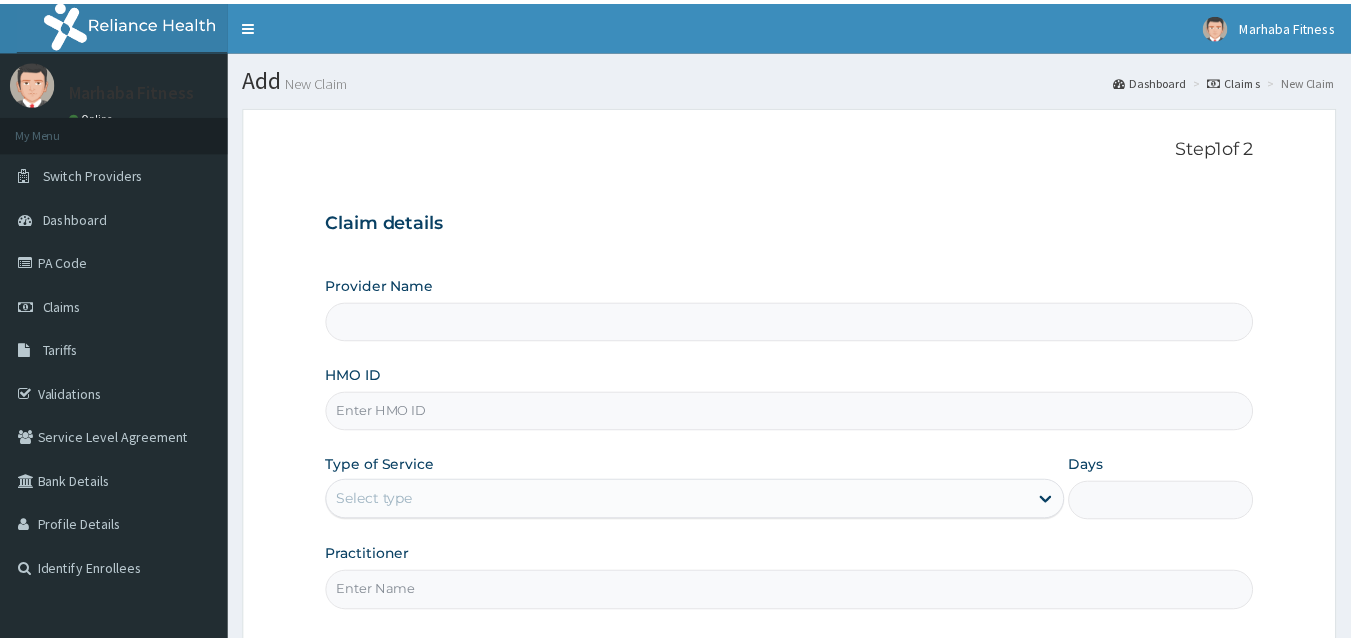 scroll, scrollTop: 0, scrollLeft: 0, axis: both 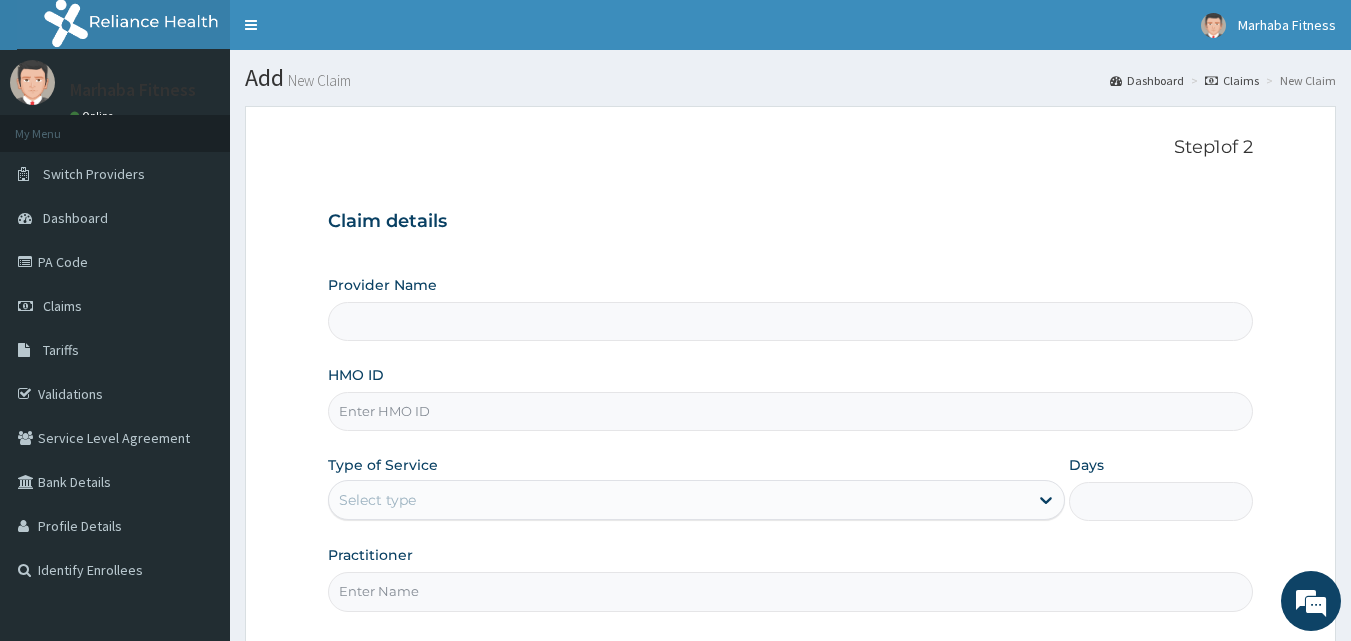 type on "Marhaba Fitness" 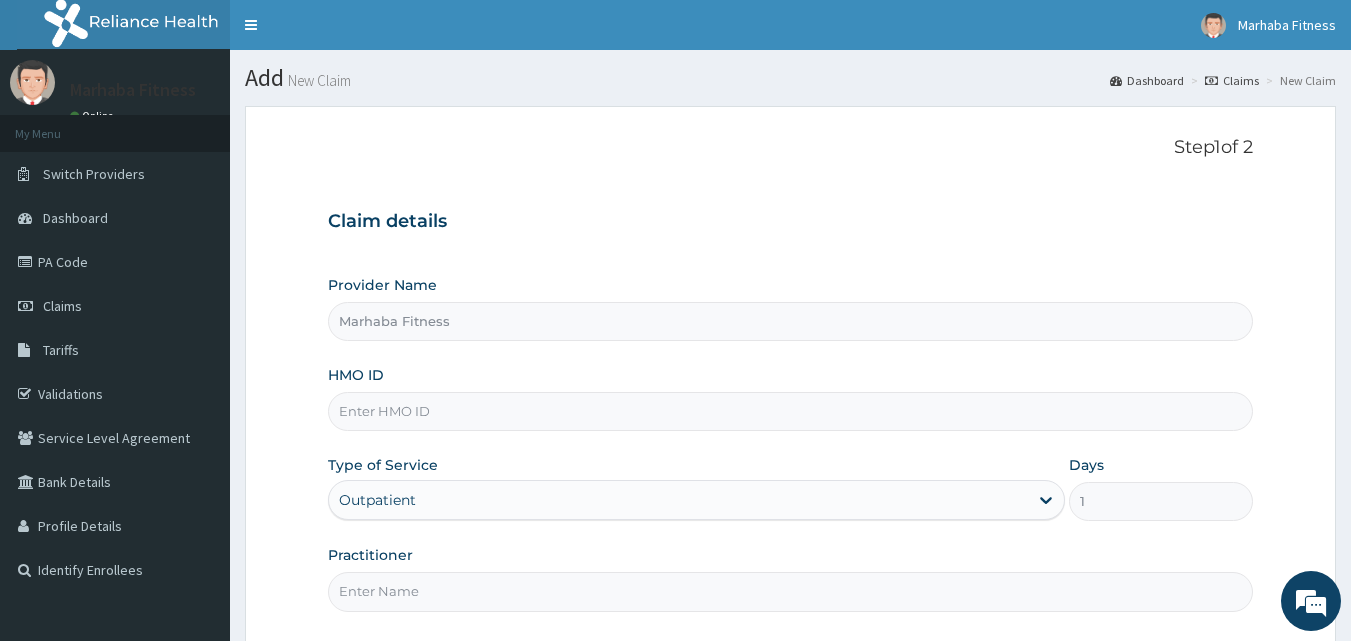 click on "HMO ID" at bounding box center [791, 411] 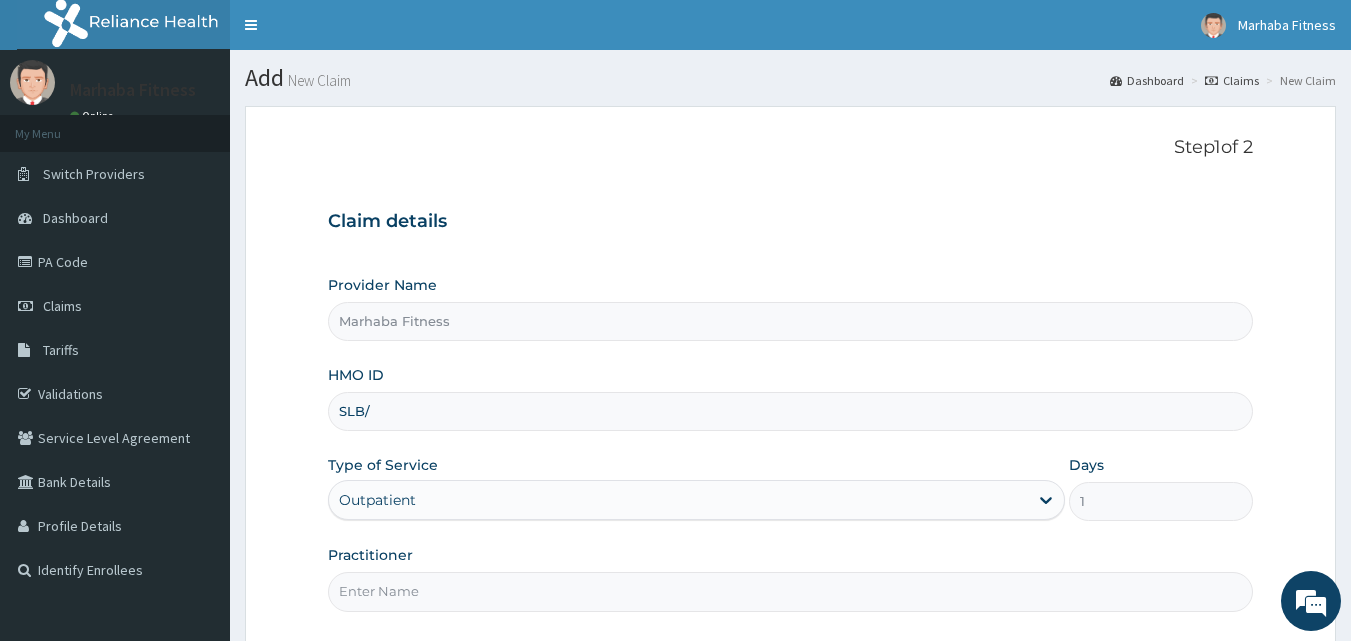scroll, scrollTop: 0, scrollLeft: 0, axis: both 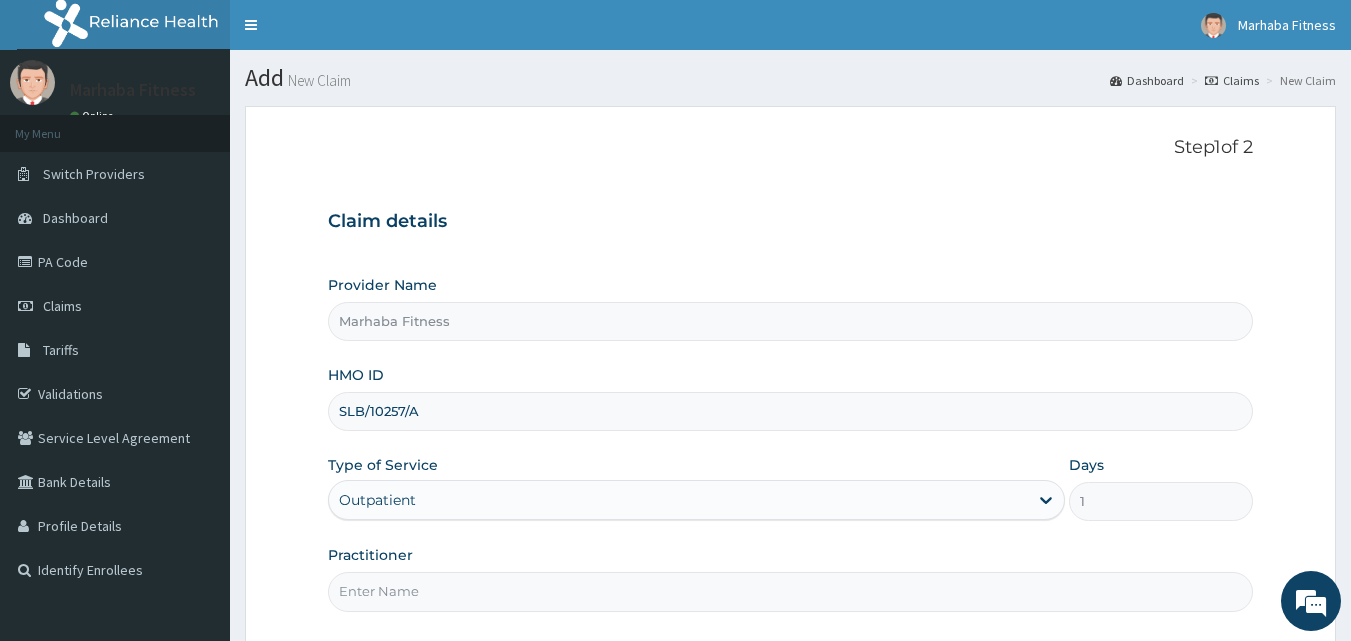 type on "SLB/10257/A" 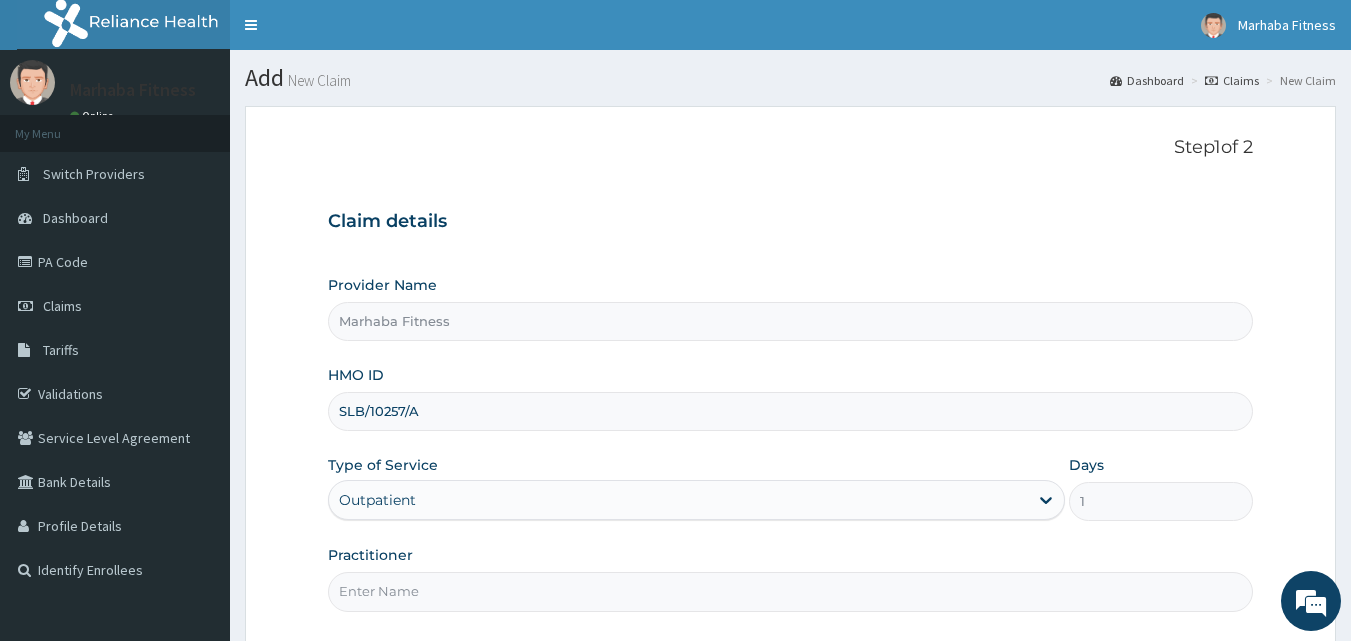 type on "MARHABA FITNESS" 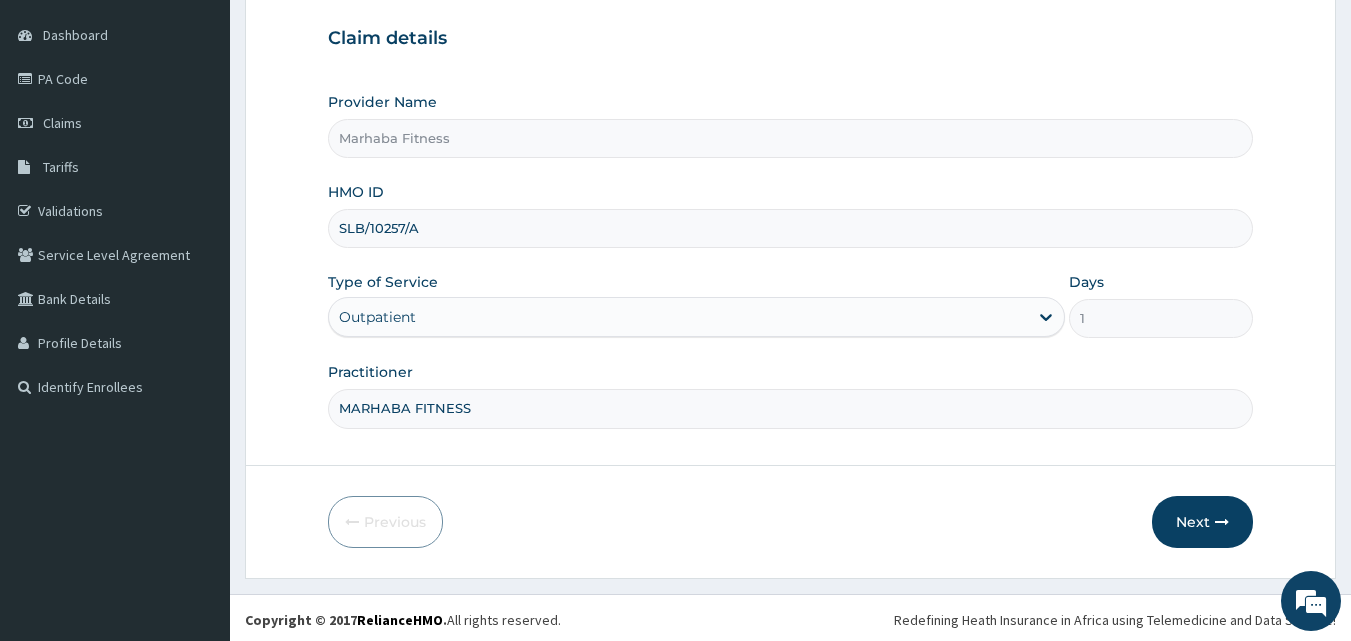 scroll, scrollTop: 187, scrollLeft: 0, axis: vertical 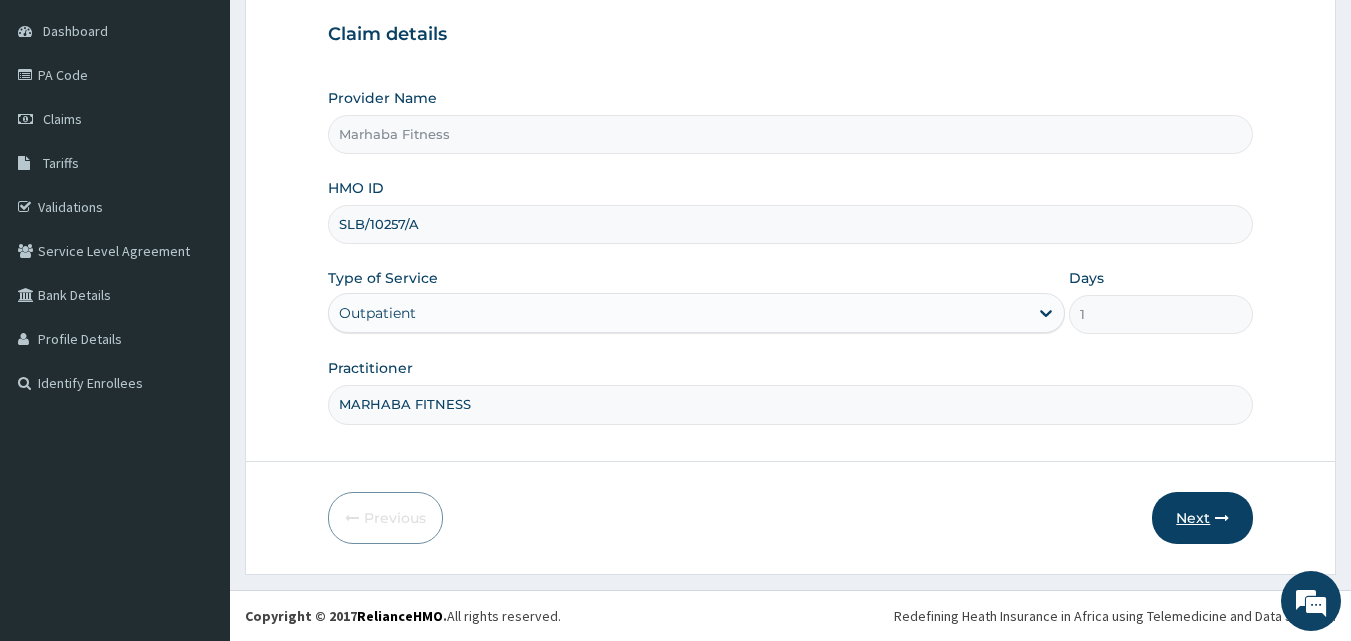 click on "Next" at bounding box center (1202, 518) 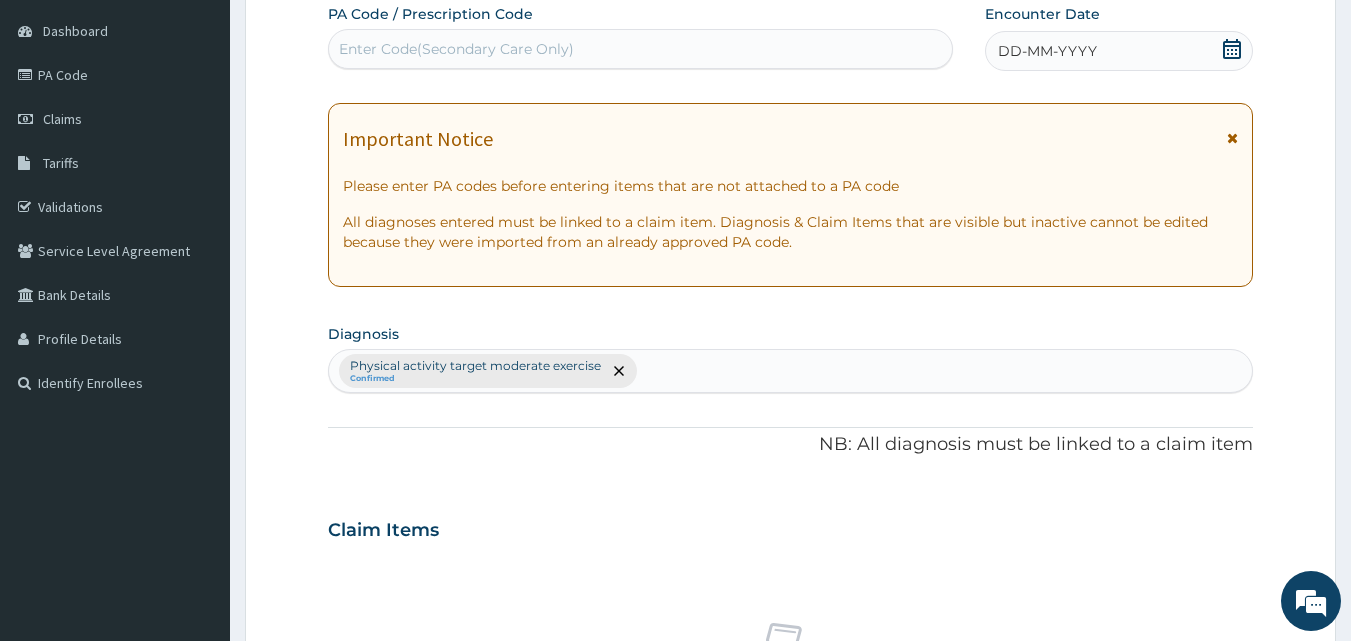 click on "Enter Code(Secondary Care Only)" at bounding box center [456, 49] 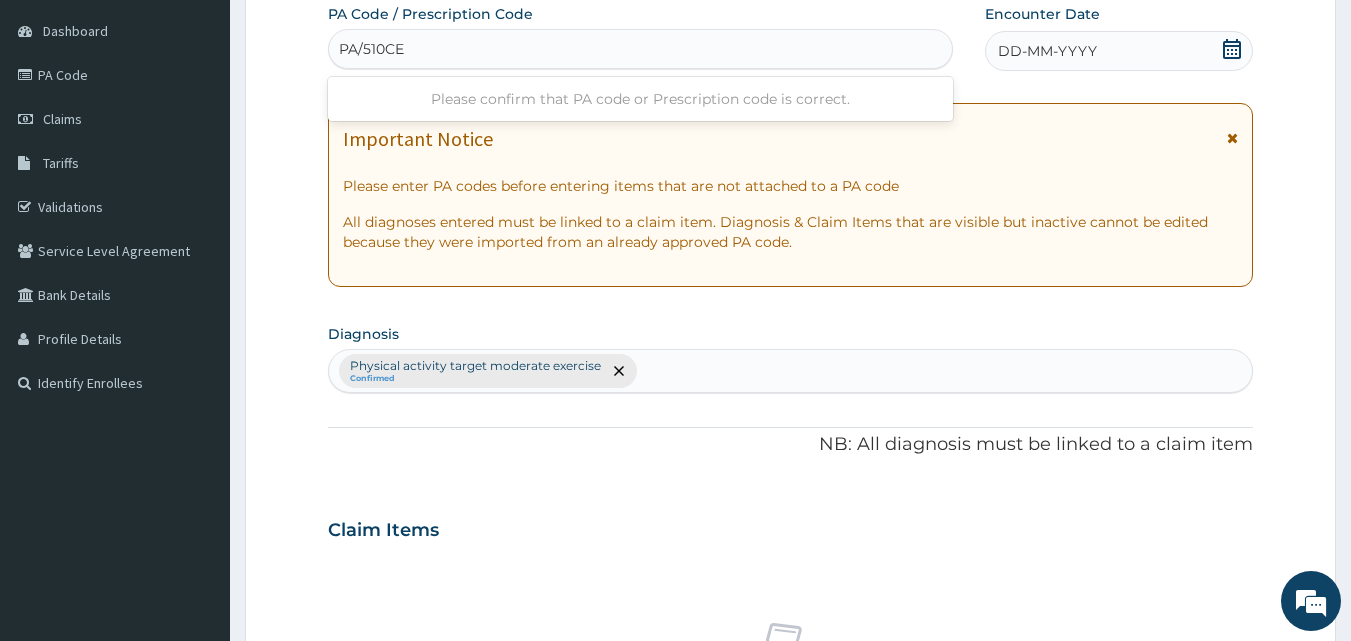 type on "PA/510CED" 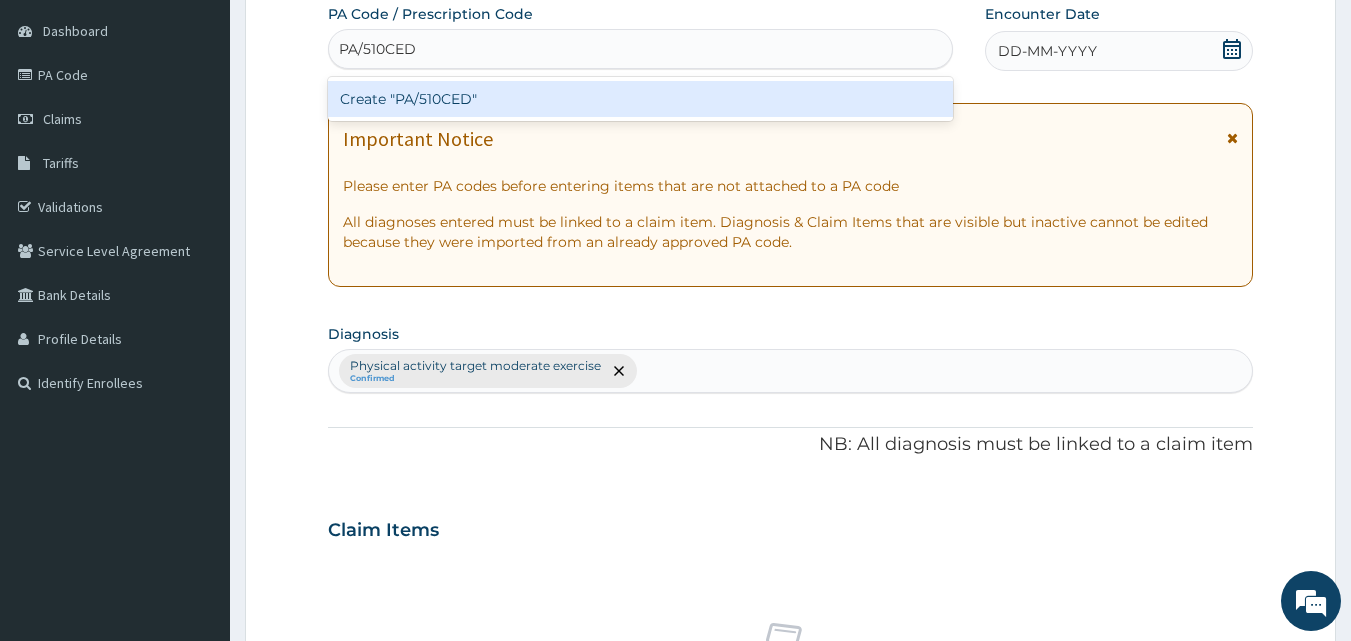 click on "Create "PA/510CED"" at bounding box center (641, 99) 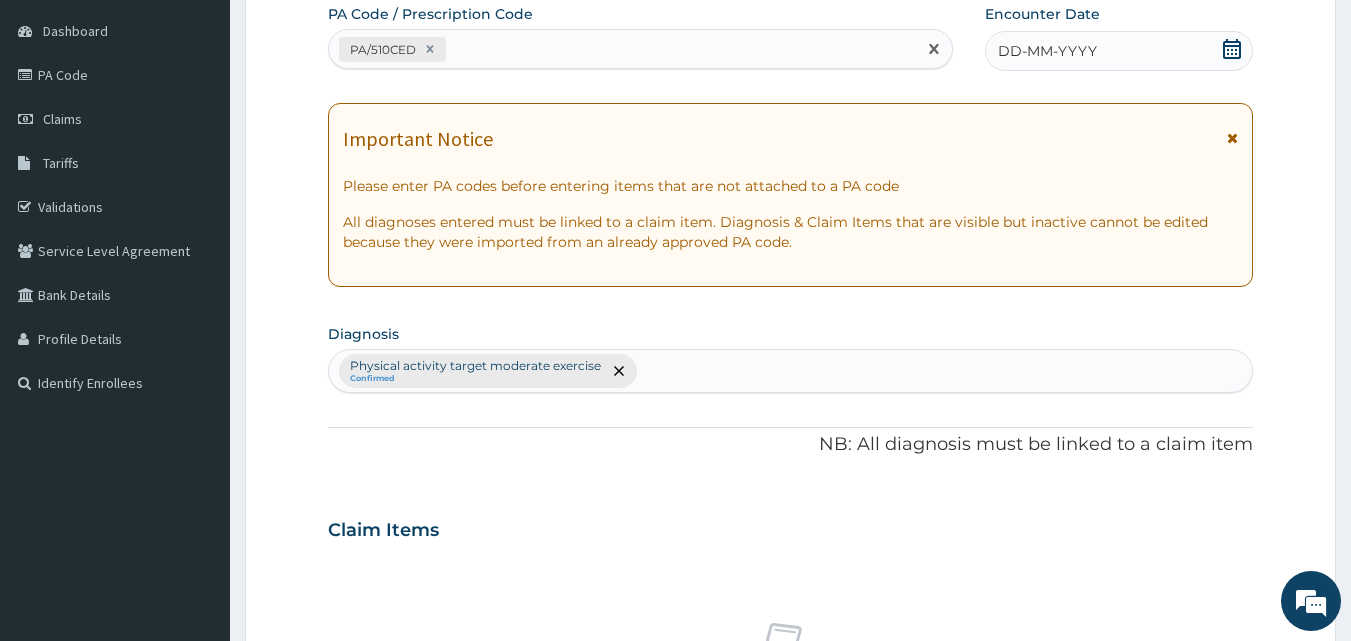 click on "DD-MM-YYYY" at bounding box center (1047, 51) 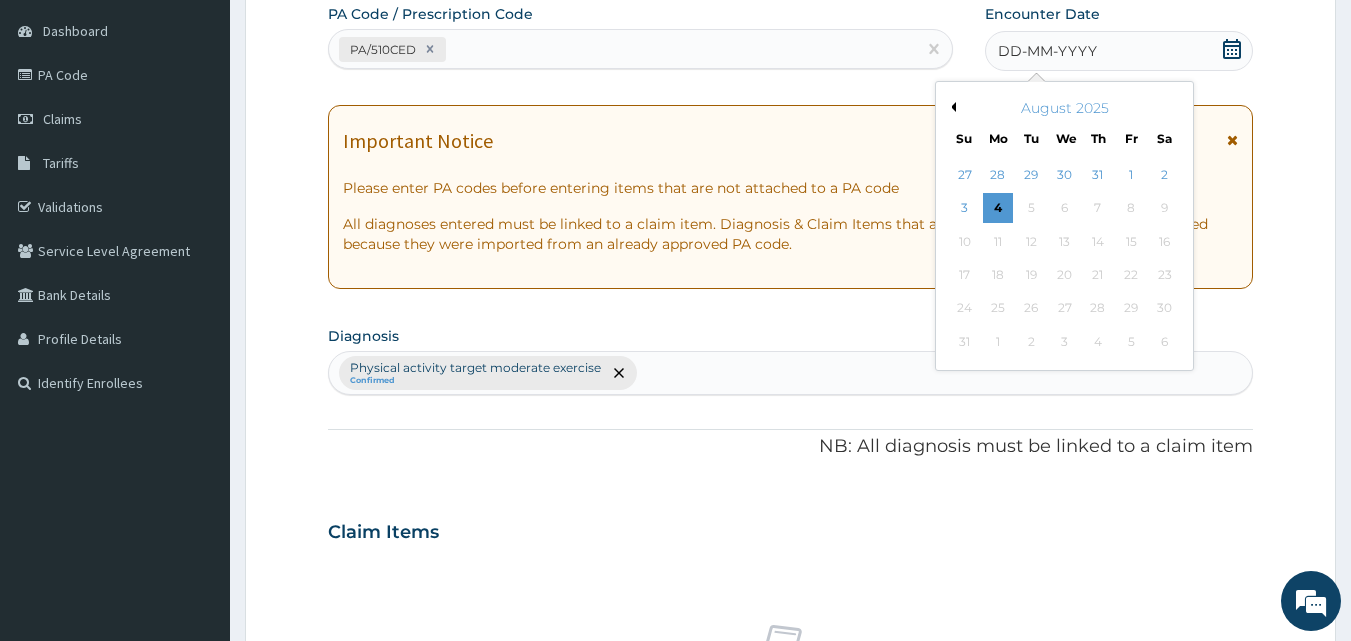 click on "Previous Month" at bounding box center (951, 107) 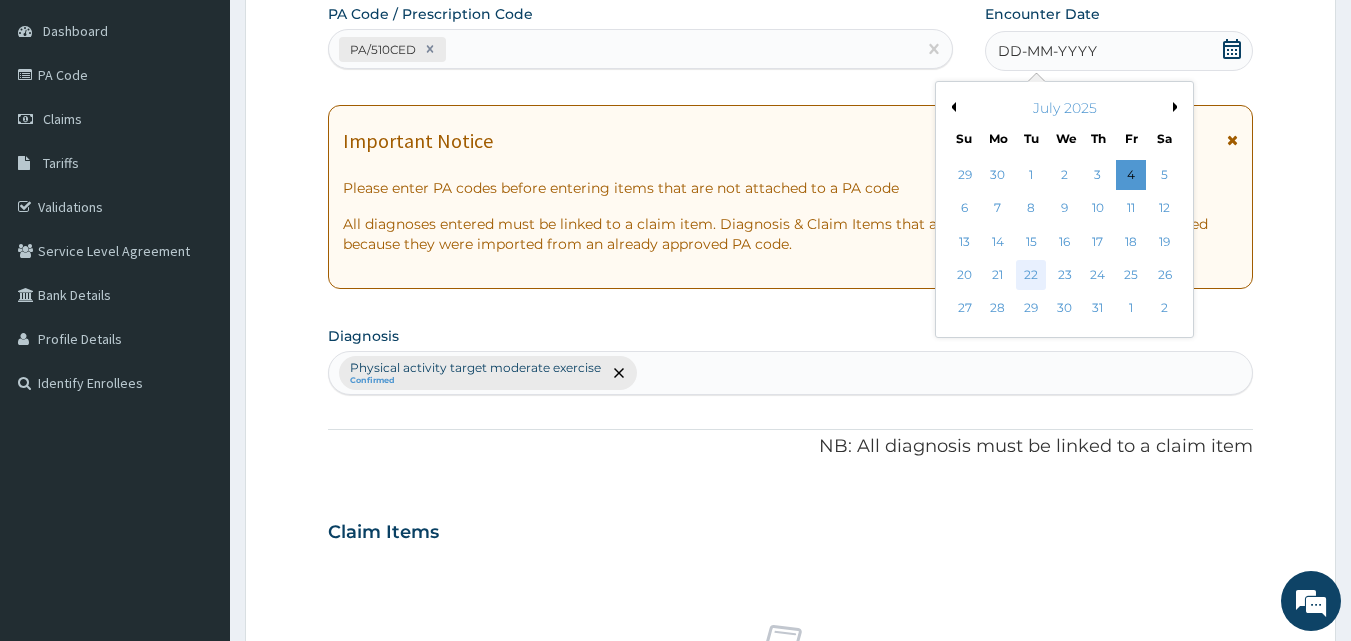 click on "22" at bounding box center (1032, 275) 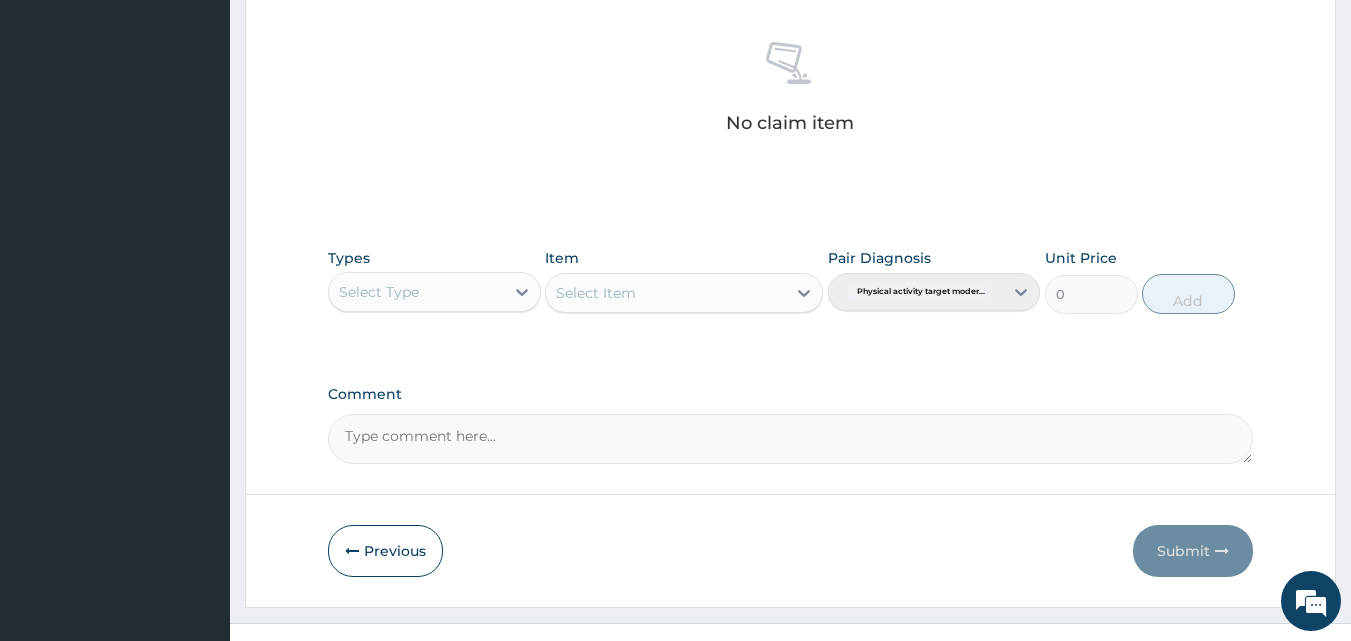 scroll, scrollTop: 801, scrollLeft: 0, axis: vertical 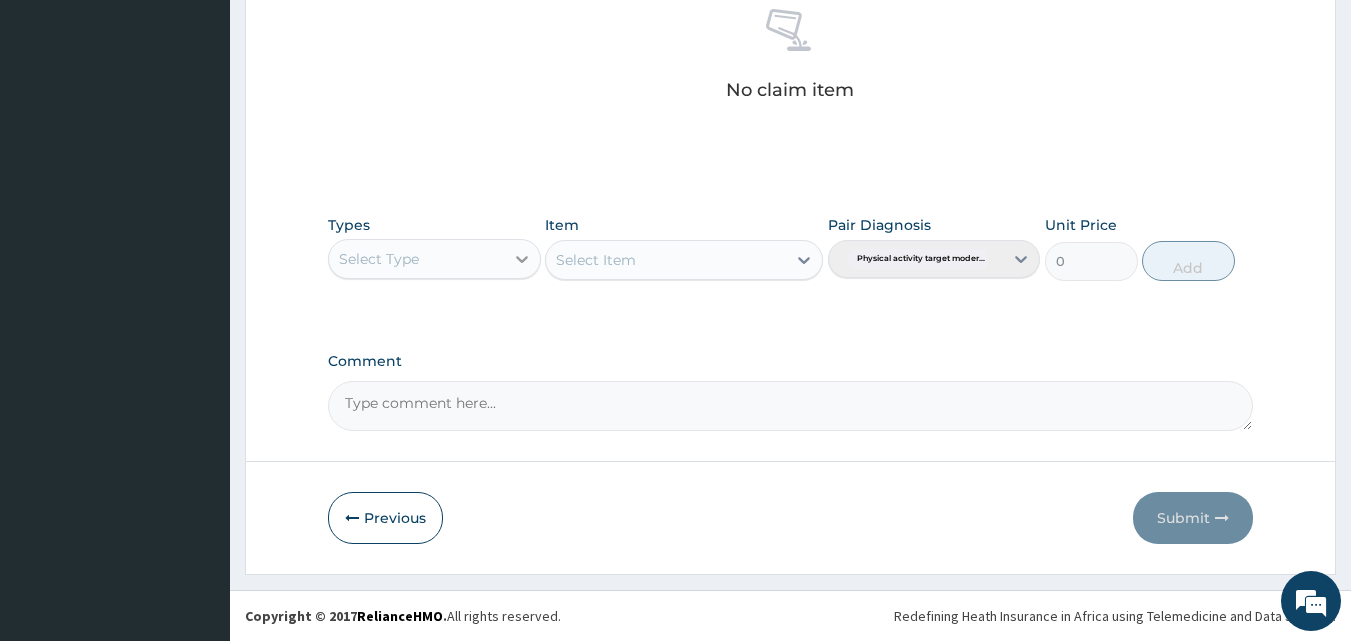 click 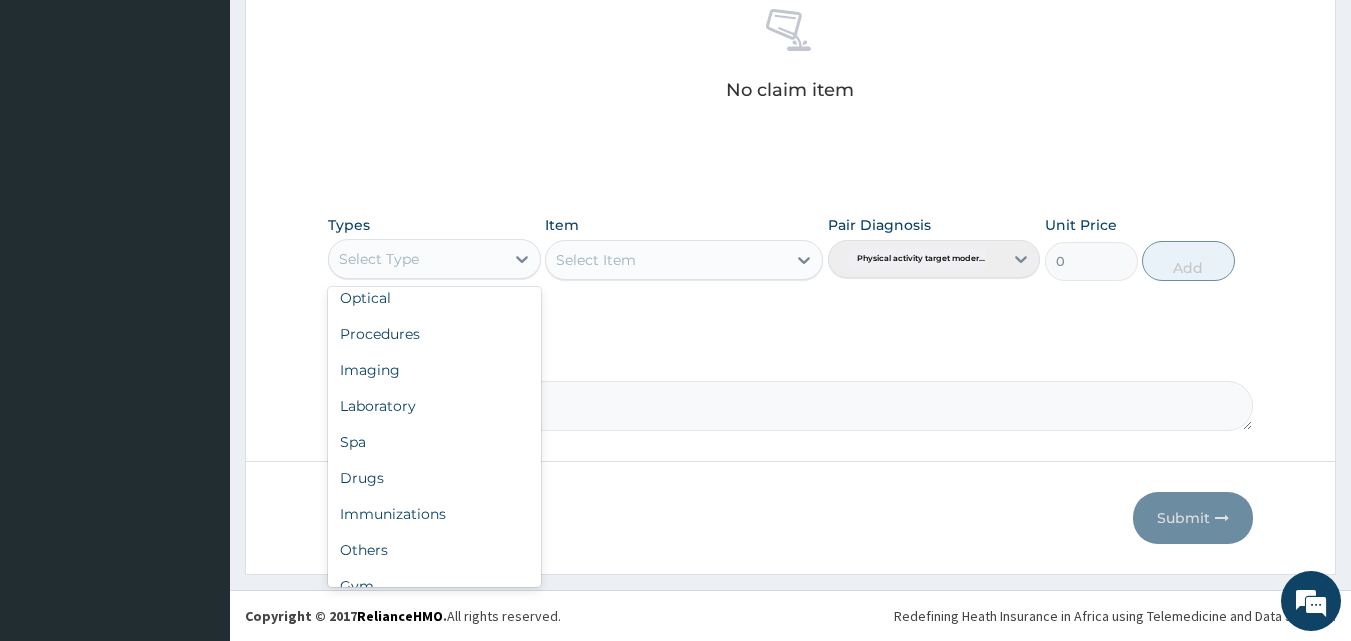 scroll, scrollTop: 68, scrollLeft: 0, axis: vertical 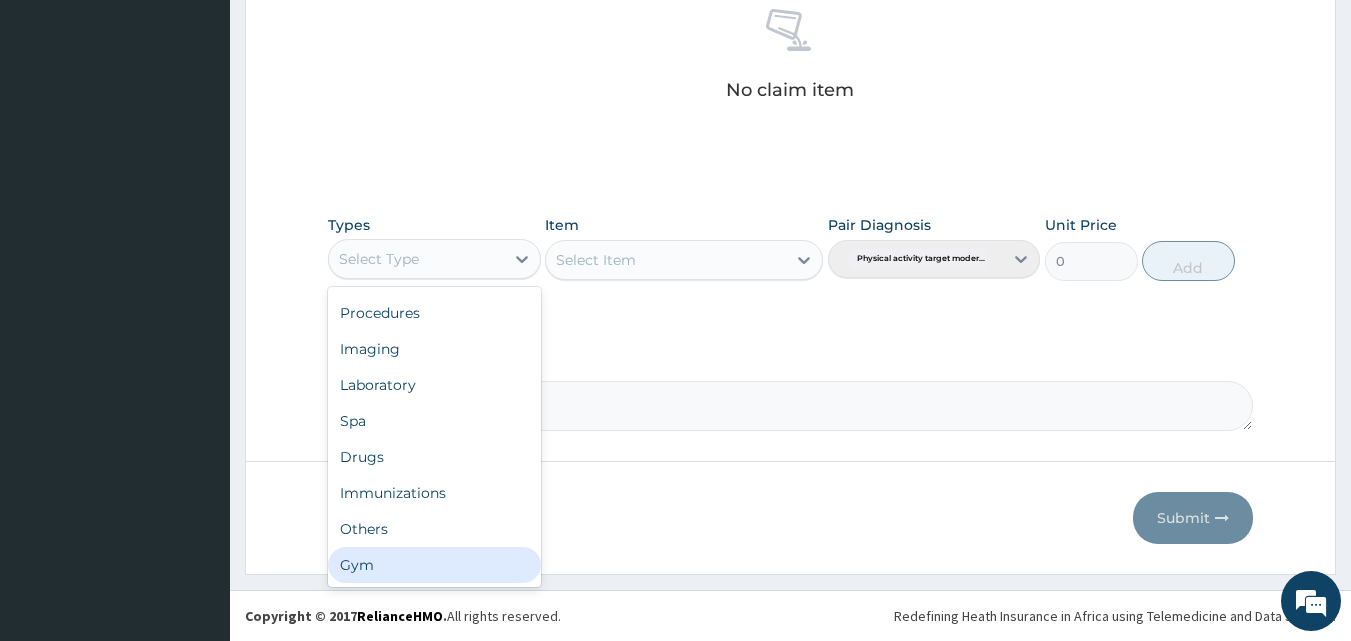click on "Gym" at bounding box center (434, 565) 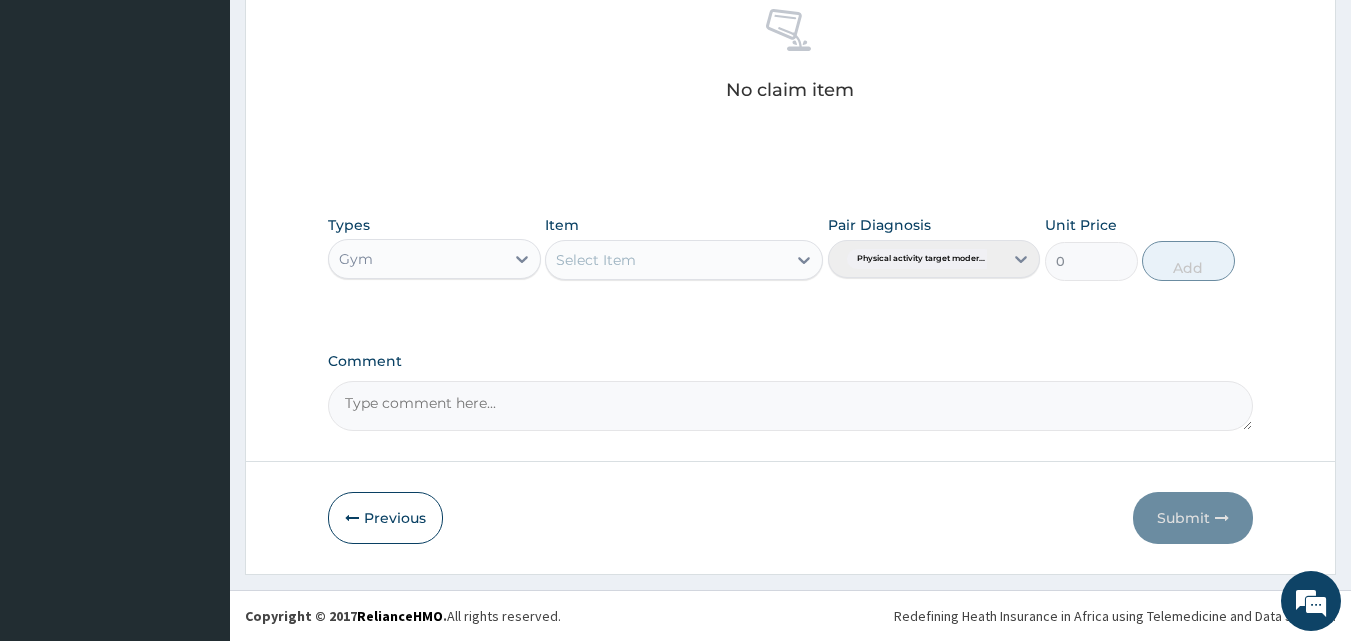 click on "Select Item" at bounding box center [666, 260] 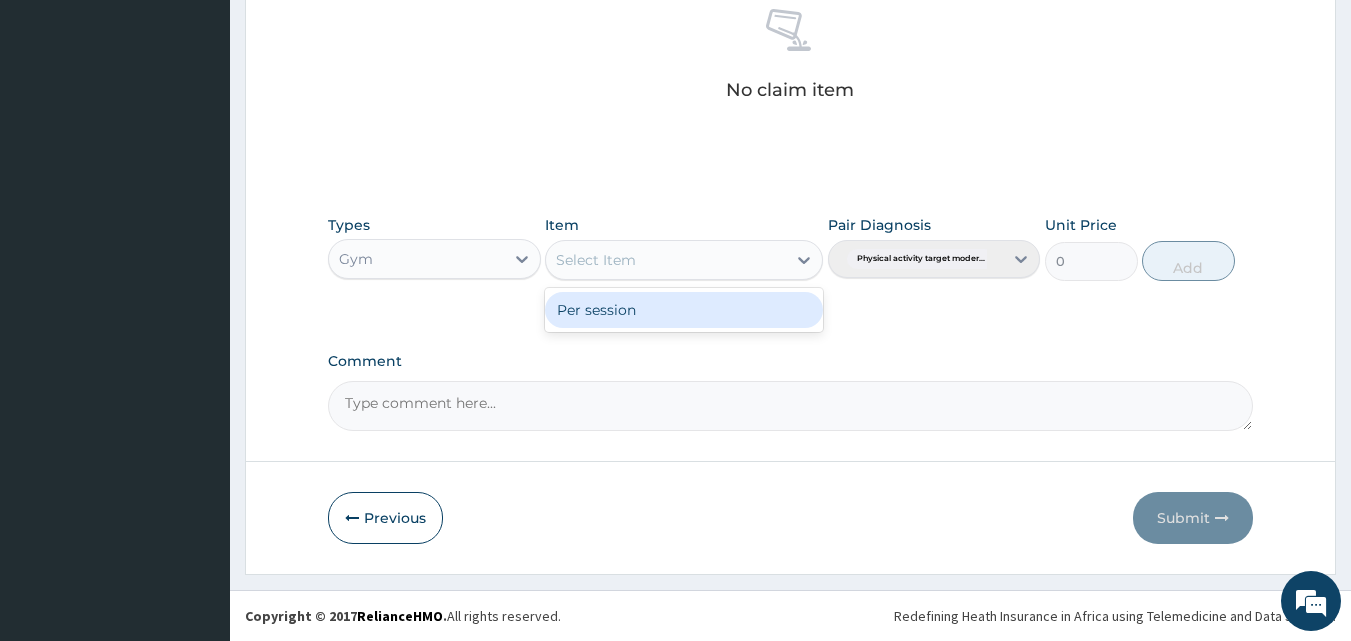 click on "Per session" at bounding box center [684, 310] 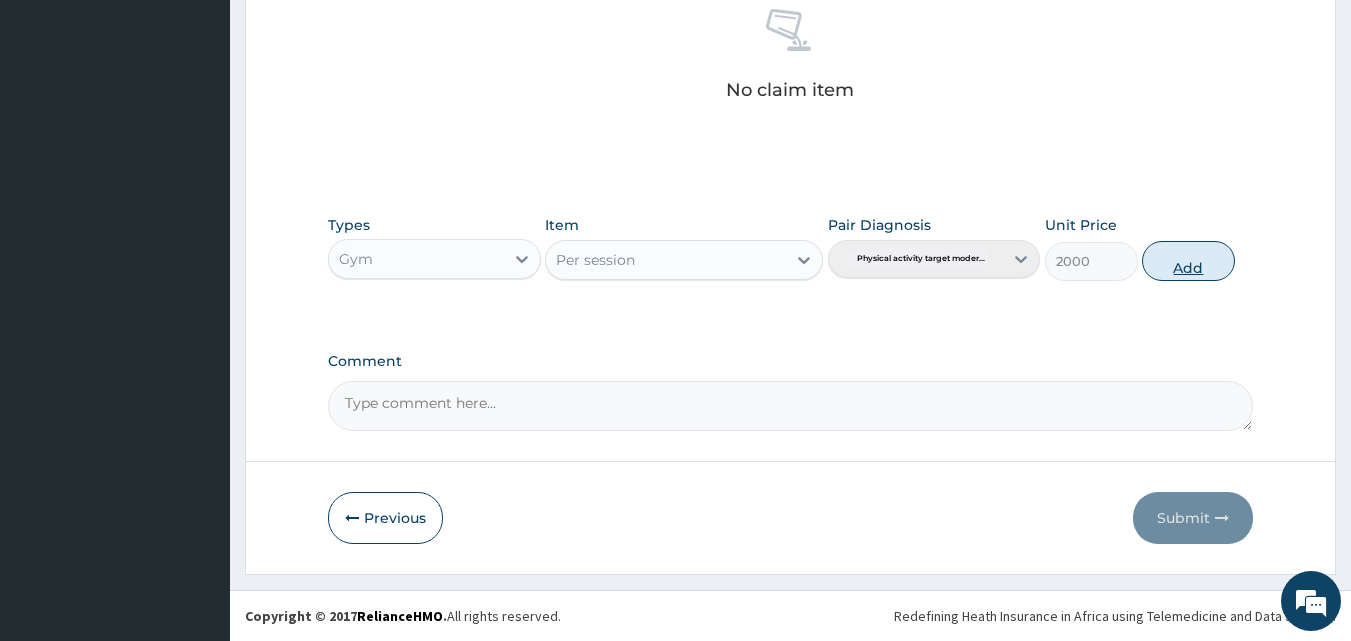 click on "Add" at bounding box center (1188, 261) 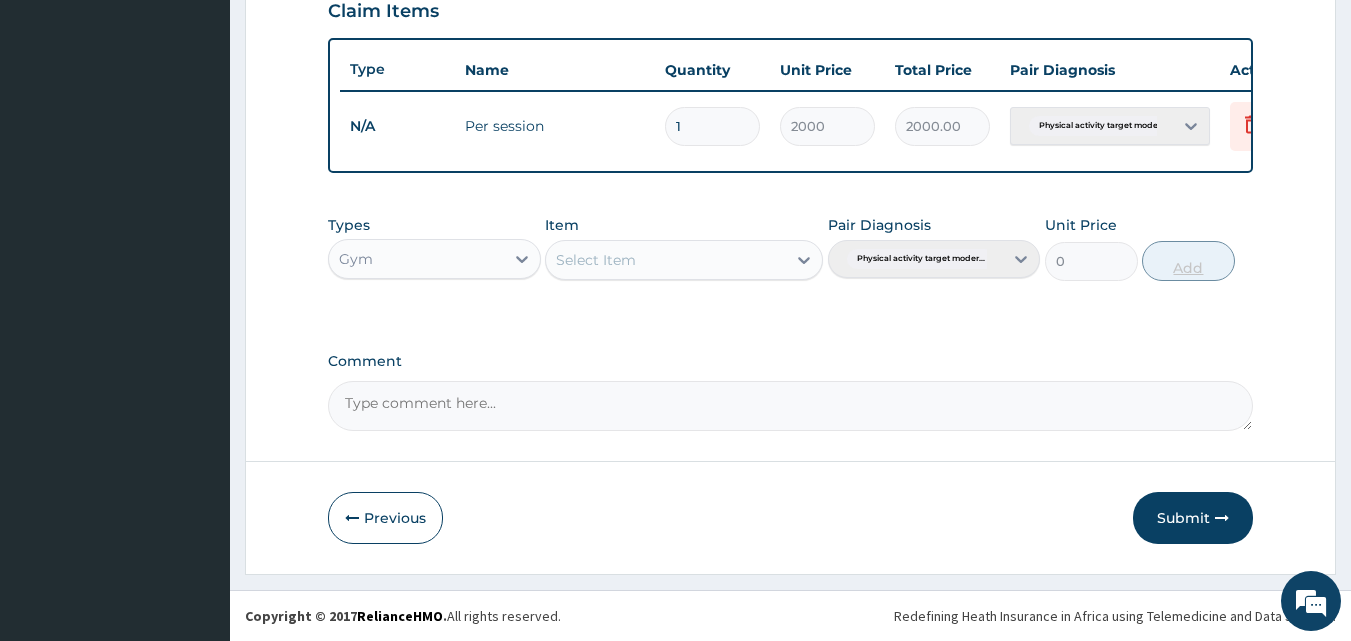 scroll, scrollTop: 721, scrollLeft: 0, axis: vertical 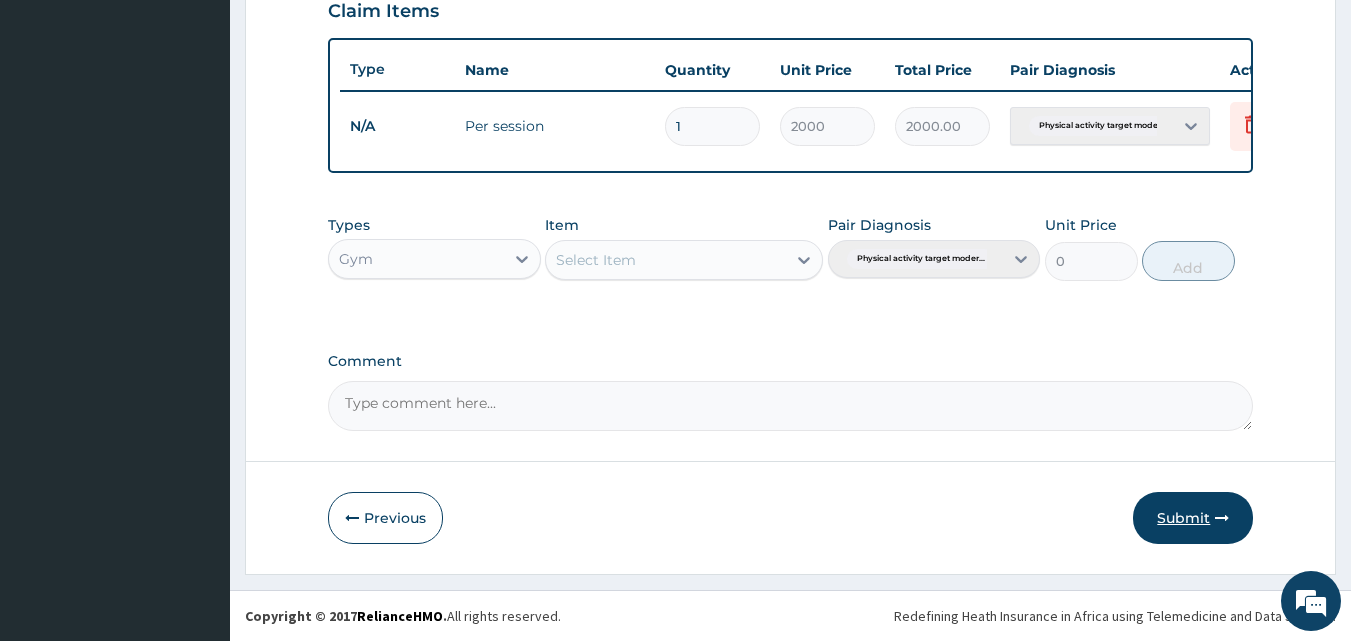 click on "Submit" at bounding box center [1193, 518] 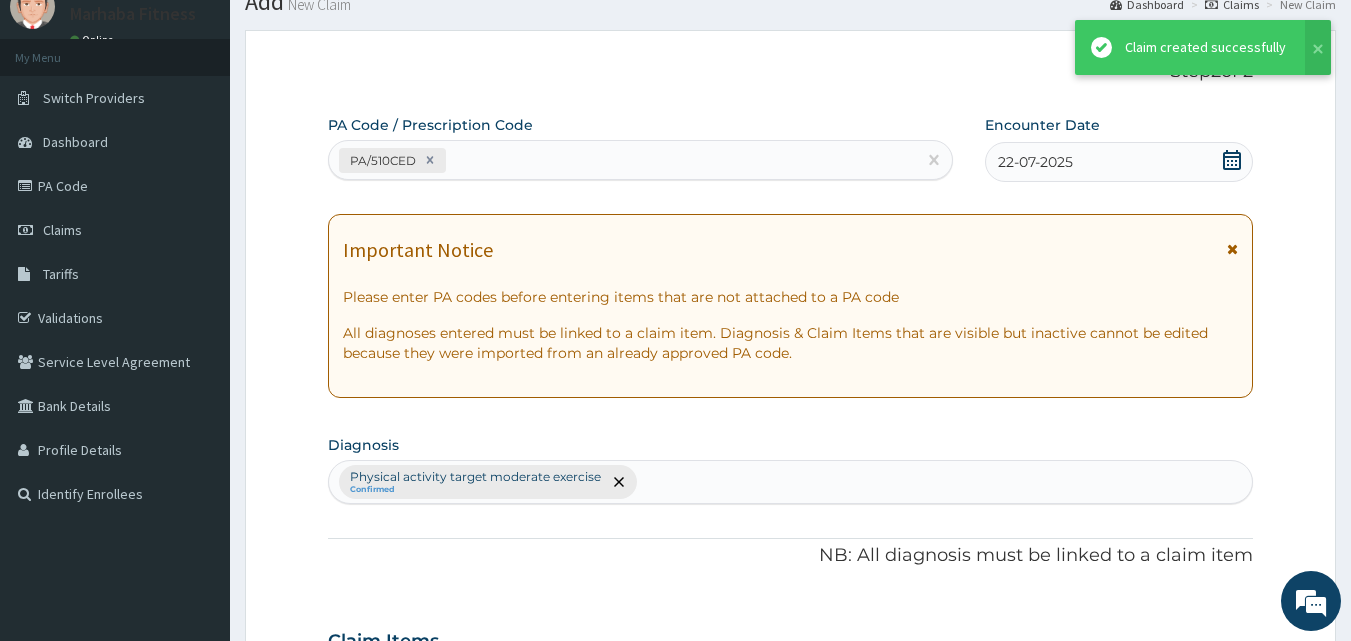 scroll, scrollTop: 721, scrollLeft: 0, axis: vertical 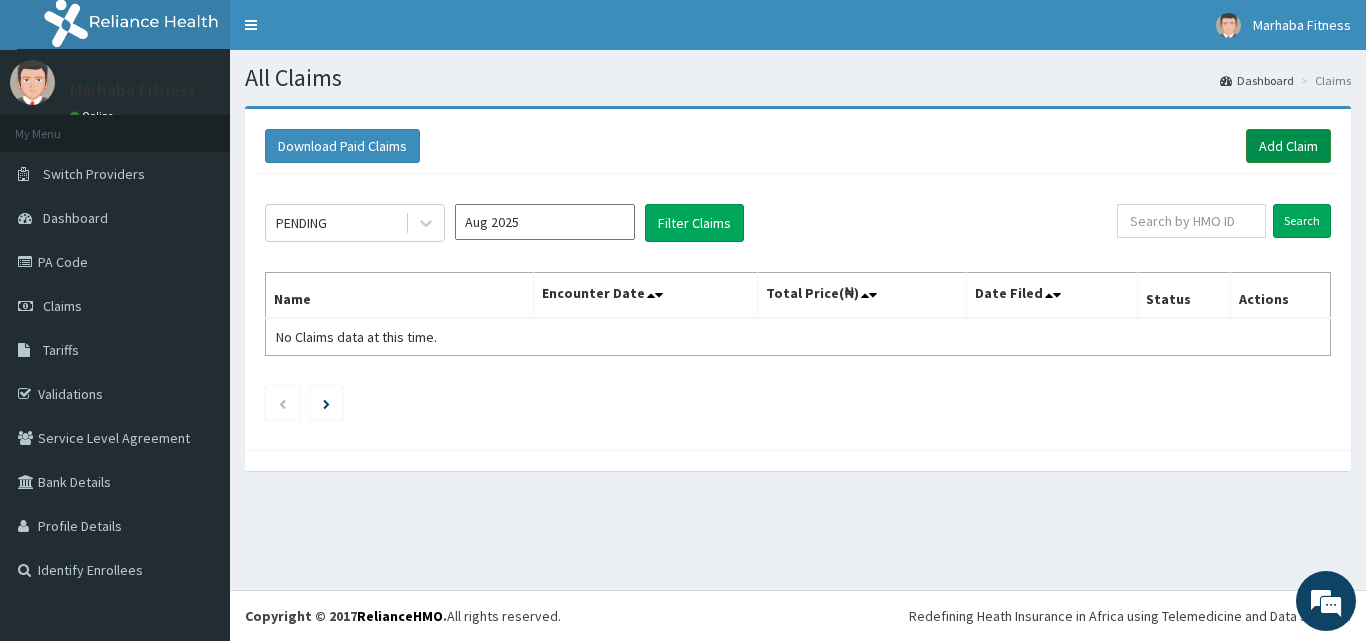 click on "Add Claim" at bounding box center (1288, 146) 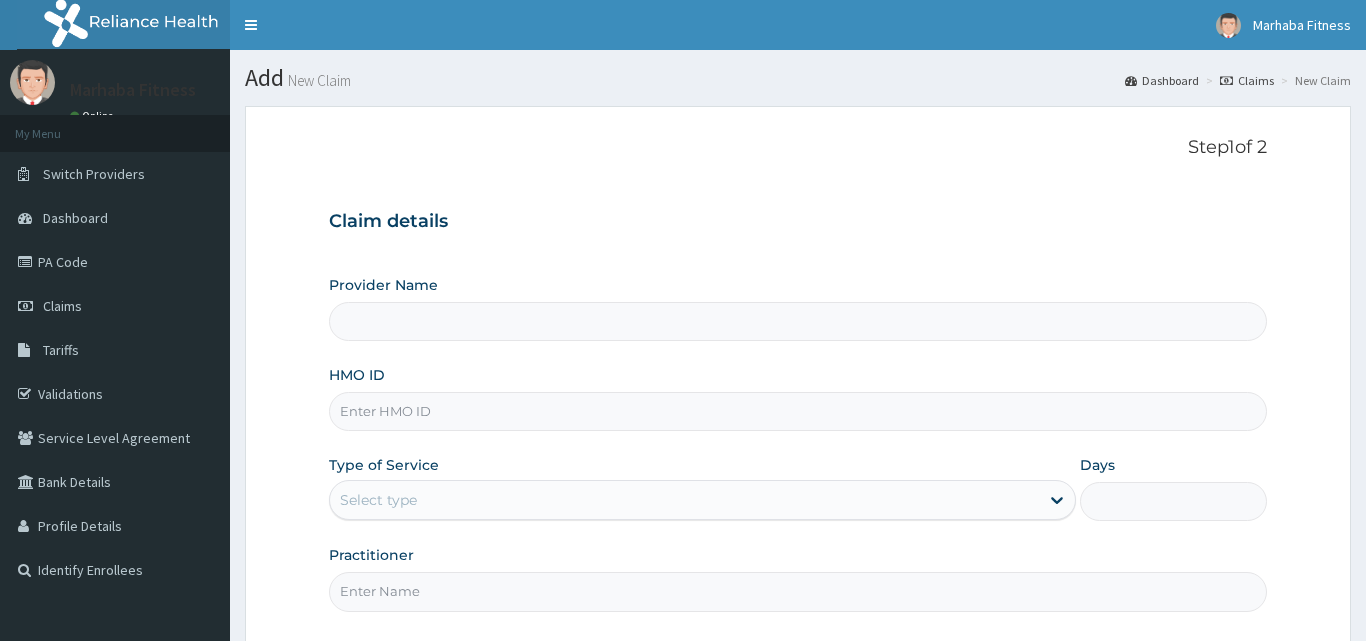 type on "Marhaba Fitness" 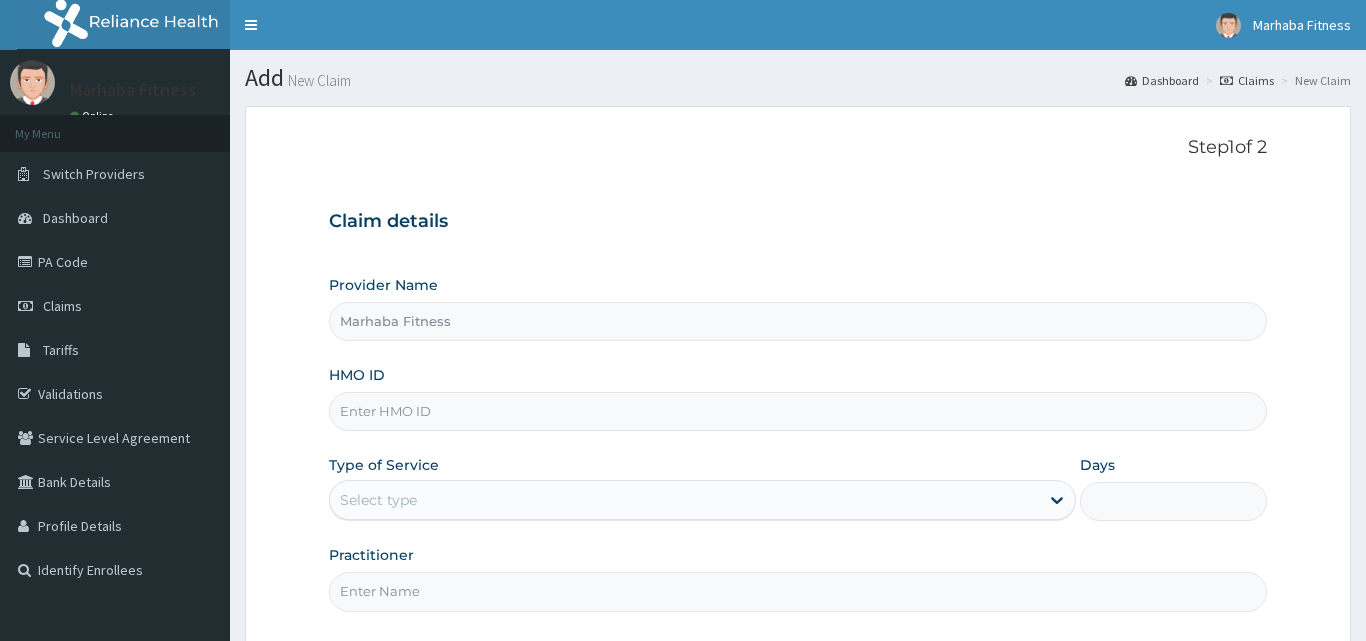 type on "1" 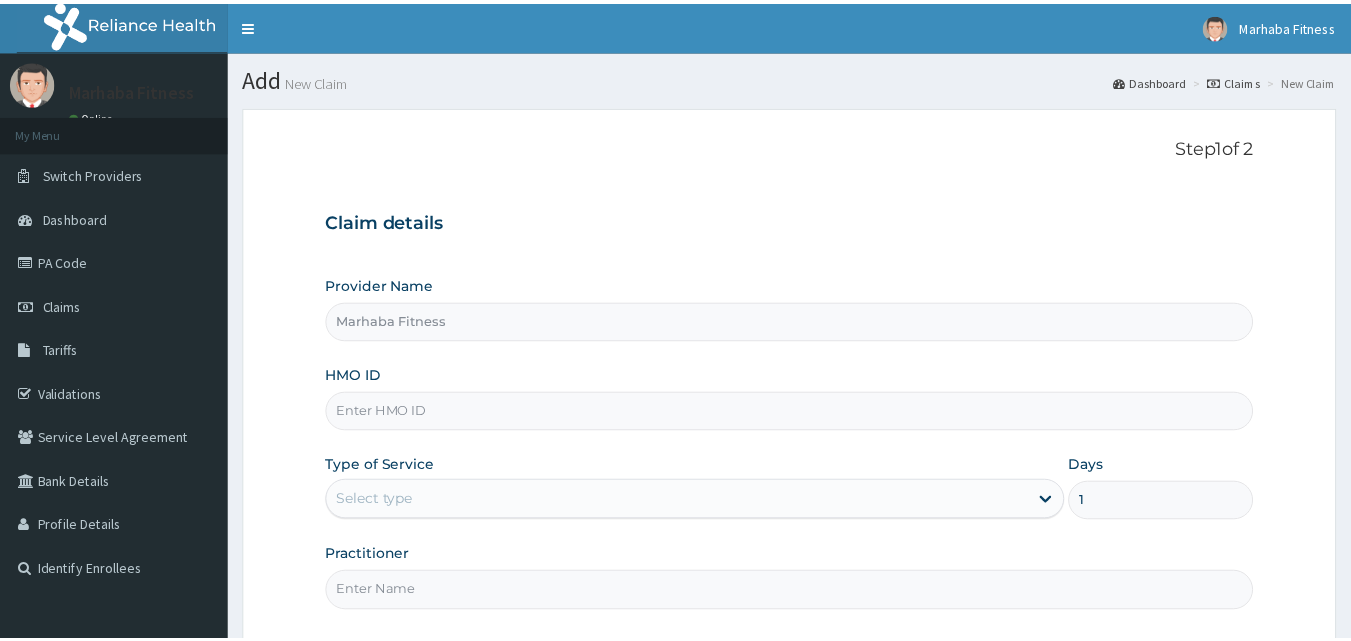 scroll, scrollTop: 0, scrollLeft: 0, axis: both 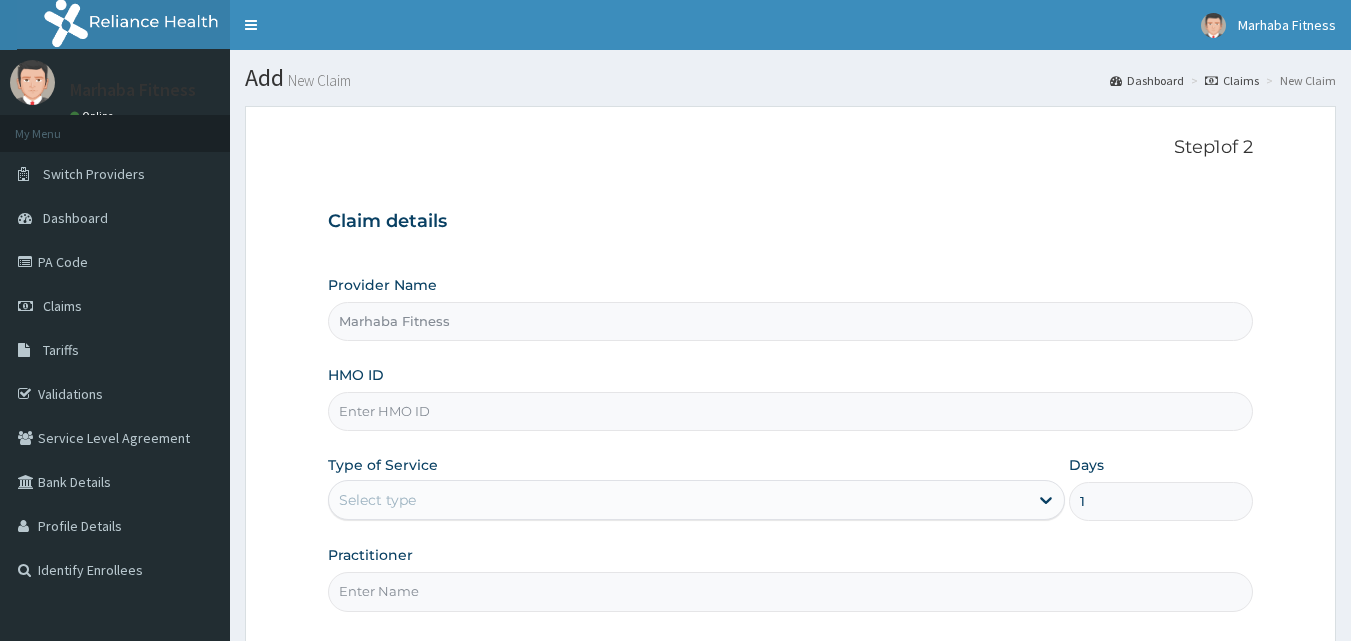 drag, startPoint x: 0, startPoint y: 0, endPoint x: 400, endPoint y: 412, distance: 574.2334 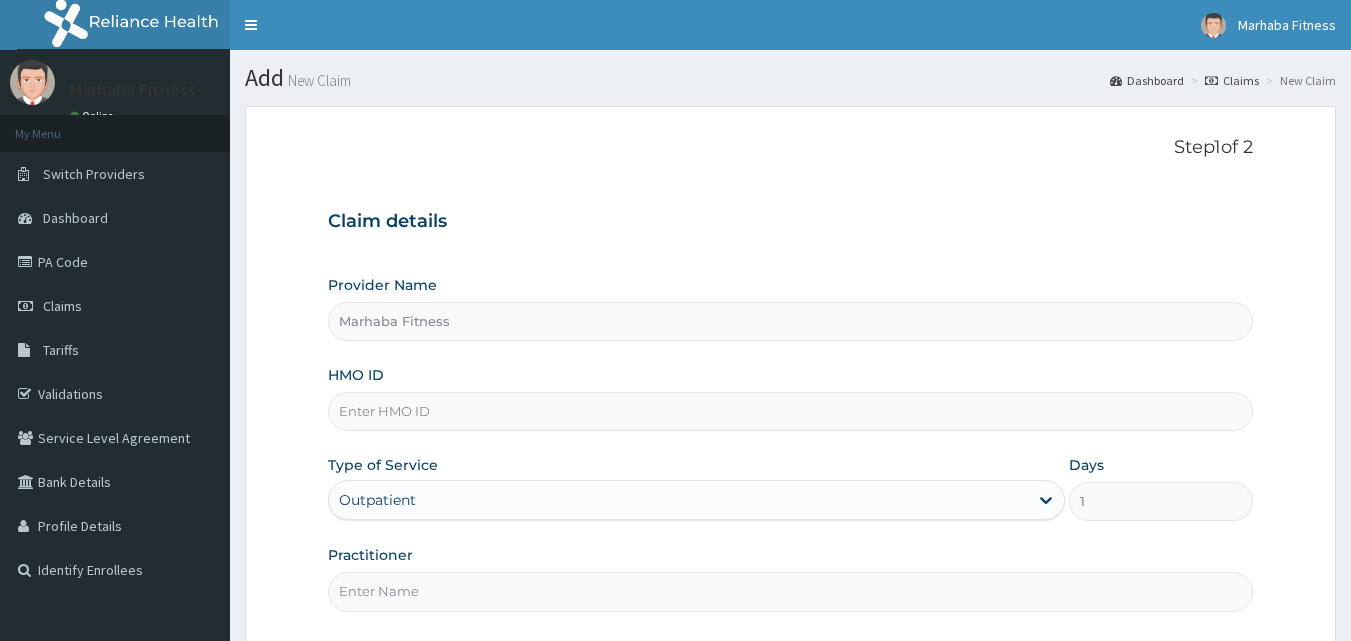 scroll, scrollTop: 0, scrollLeft: 0, axis: both 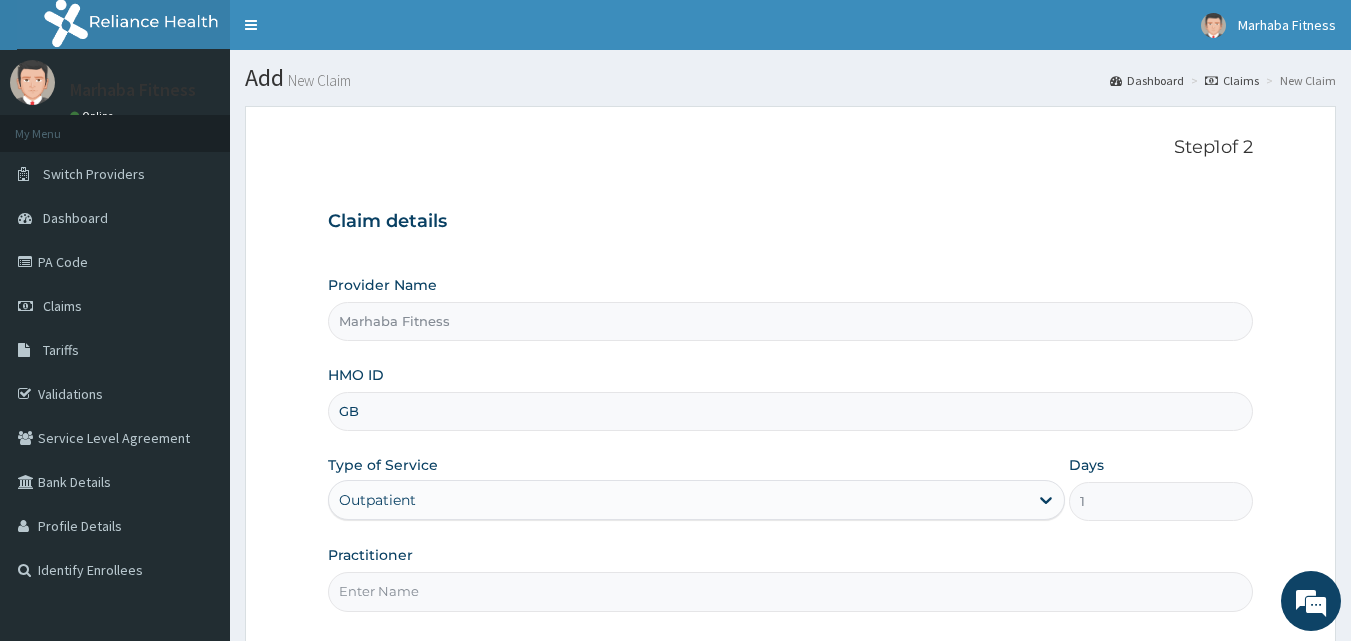 type on "GBI/10036/B" 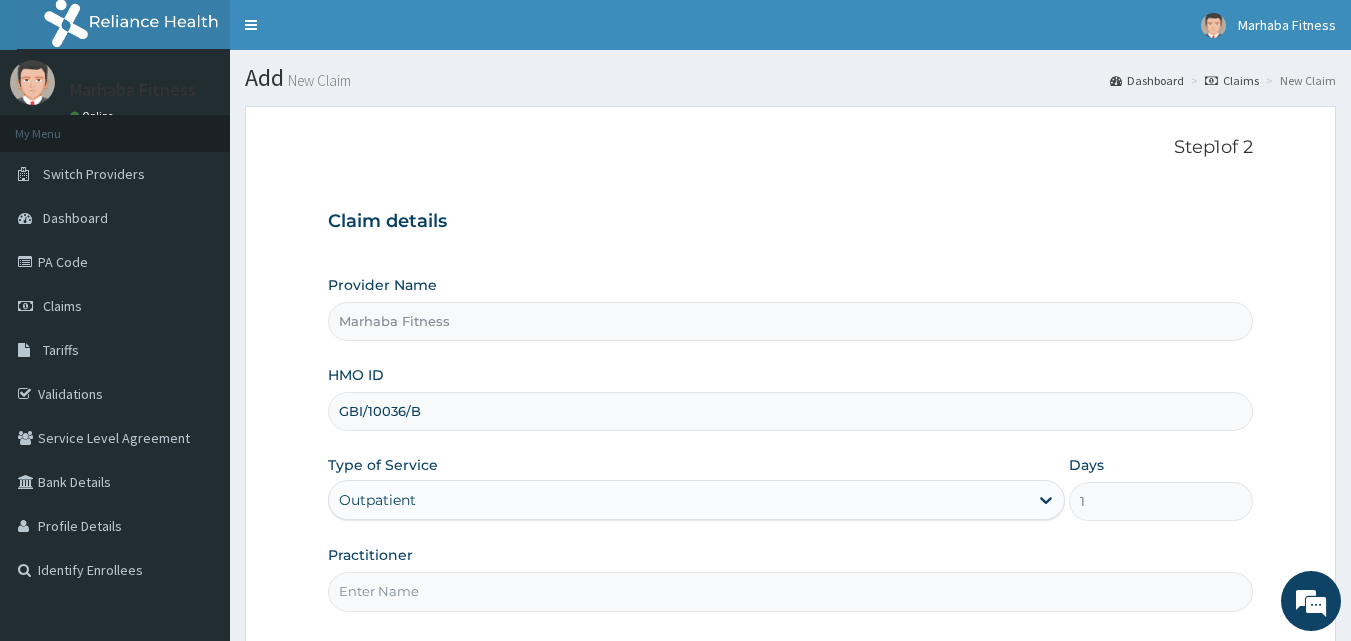 scroll, scrollTop: 0, scrollLeft: 0, axis: both 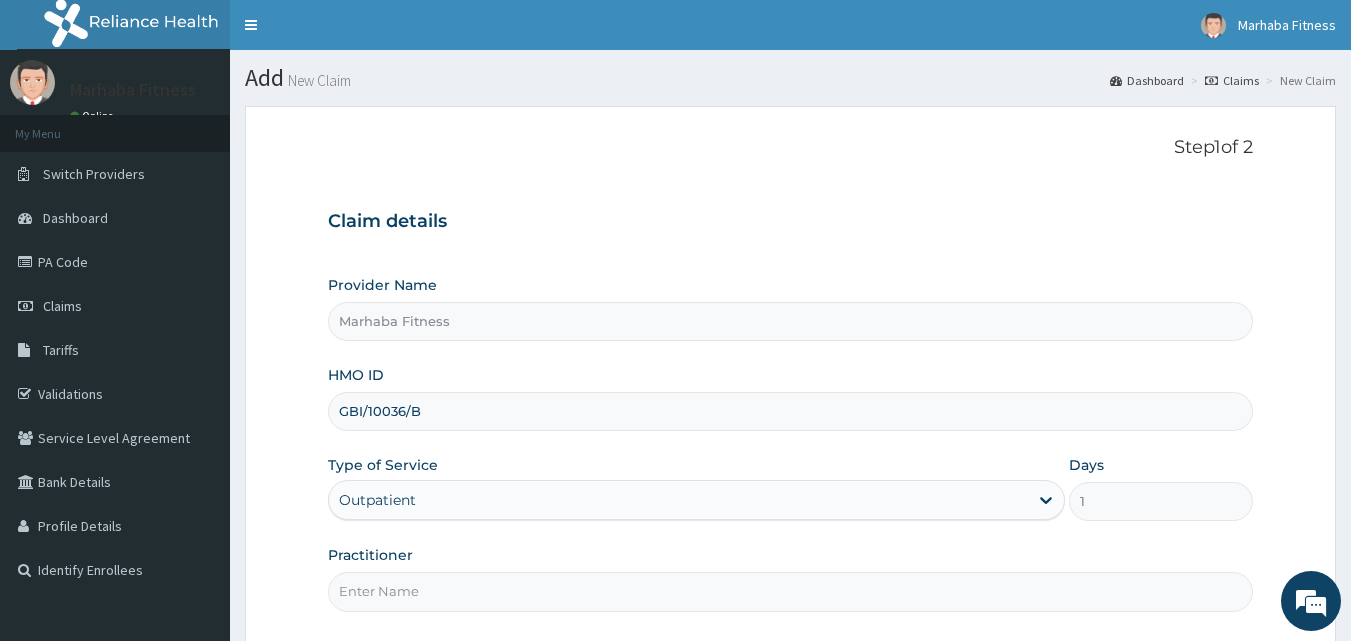 click on "Practitioner" at bounding box center [791, 591] 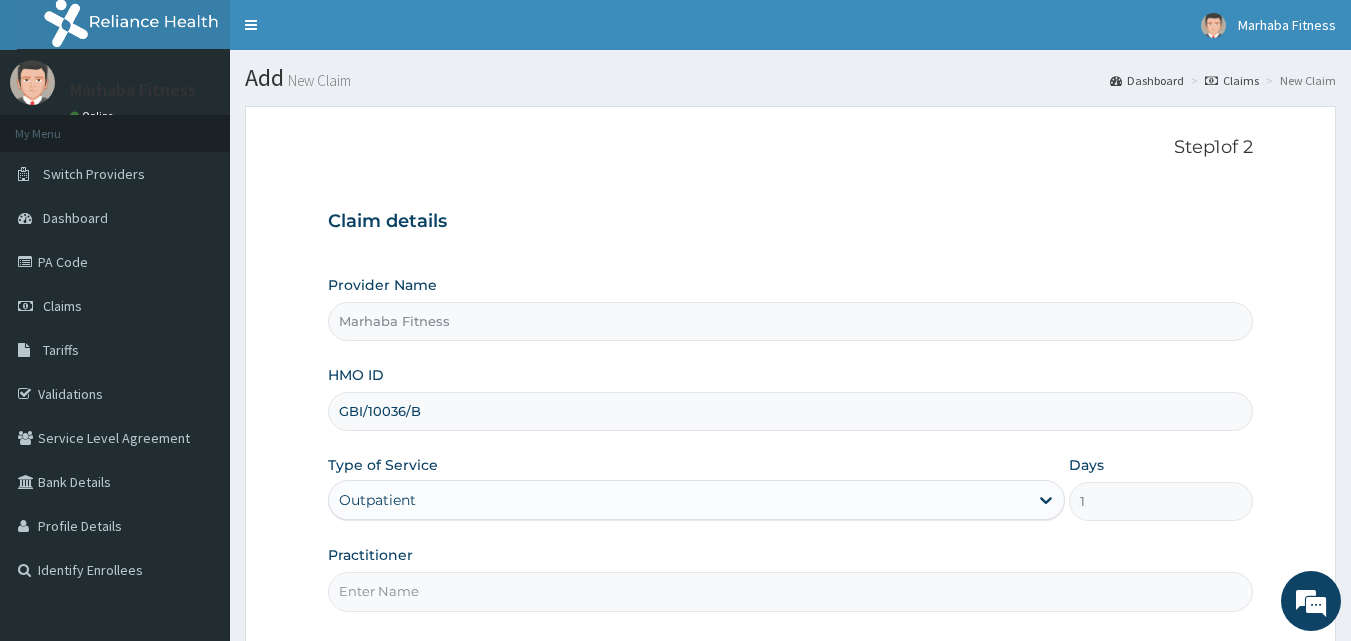 type on "MARHABA FITNESS" 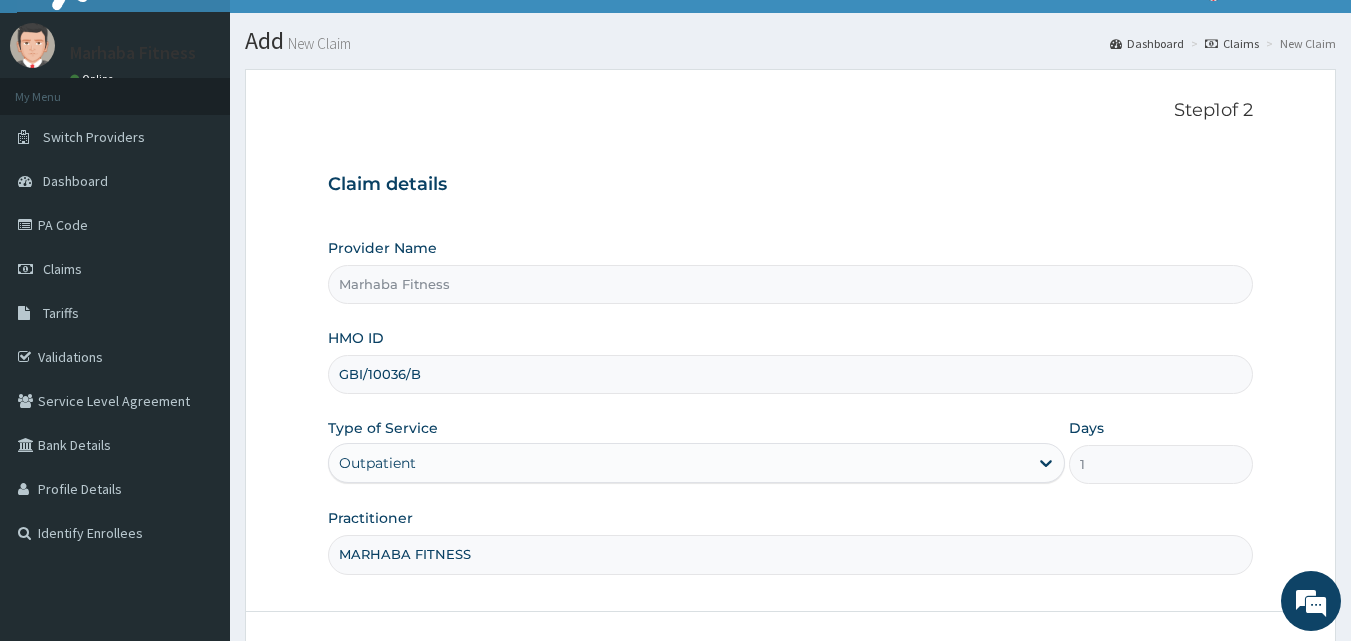 scroll, scrollTop: 187, scrollLeft: 0, axis: vertical 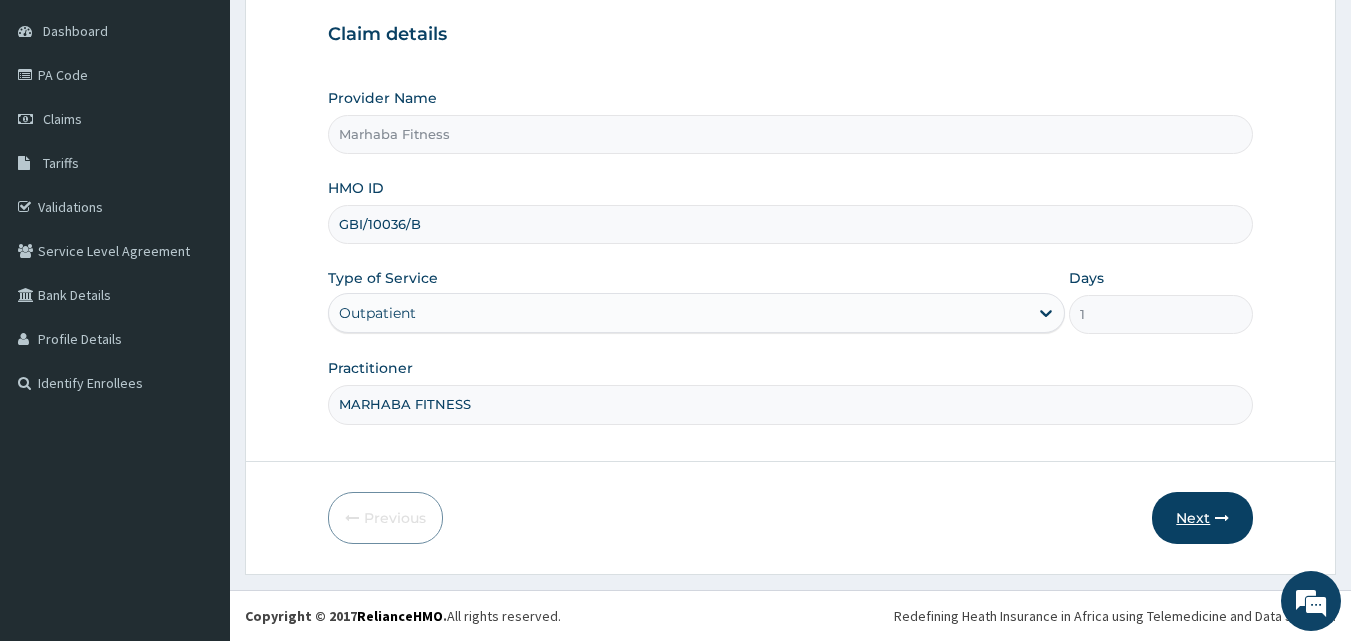 click on "Next" at bounding box center (1202, 518) 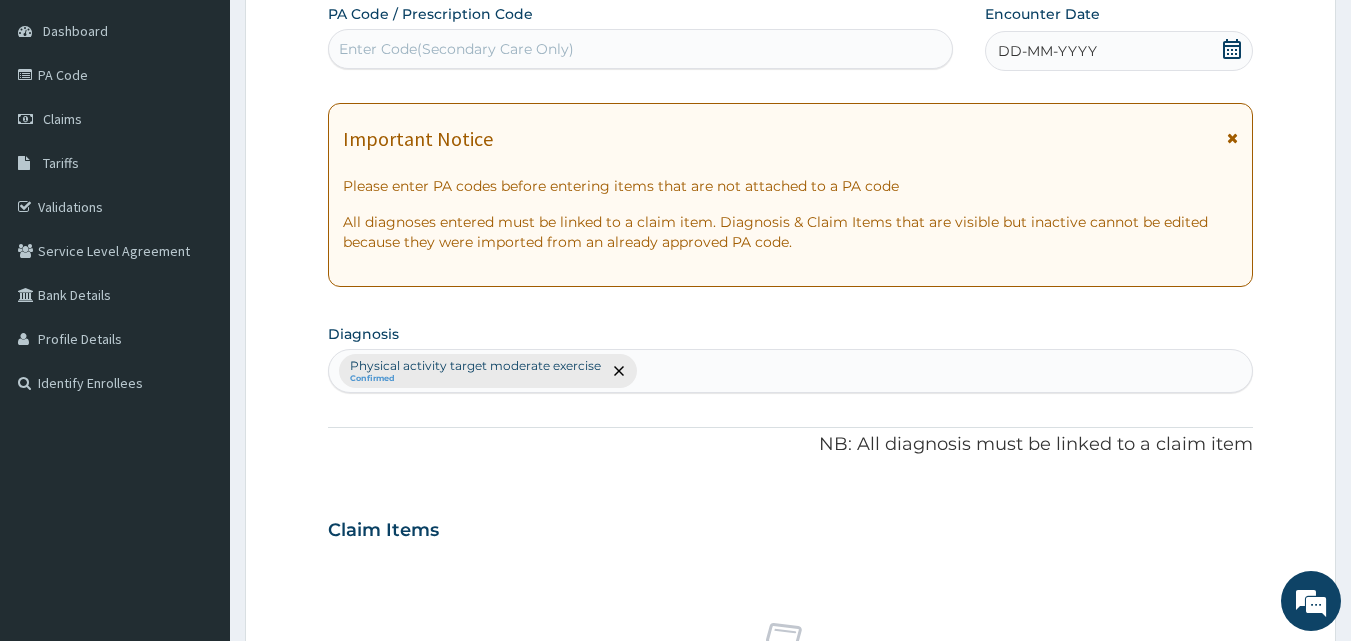 click on "Enter Code(Secondary Care Only)" at bounding box center [641, 49] 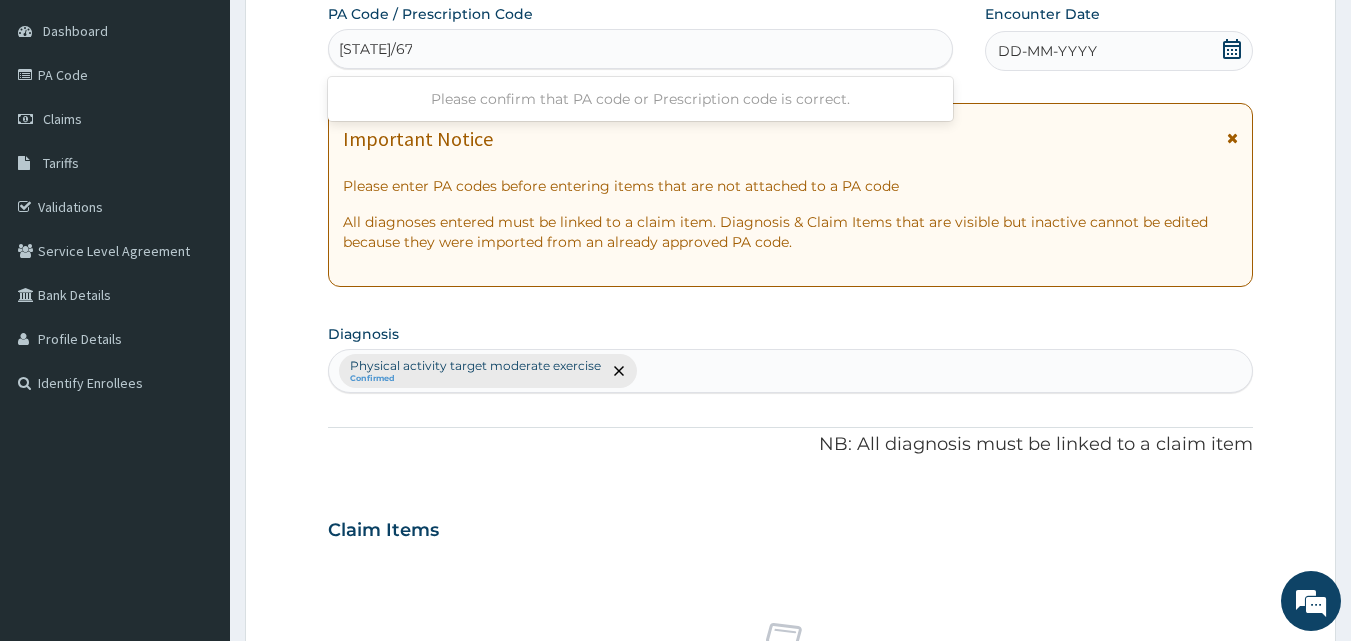 type on "PA/675BDF" 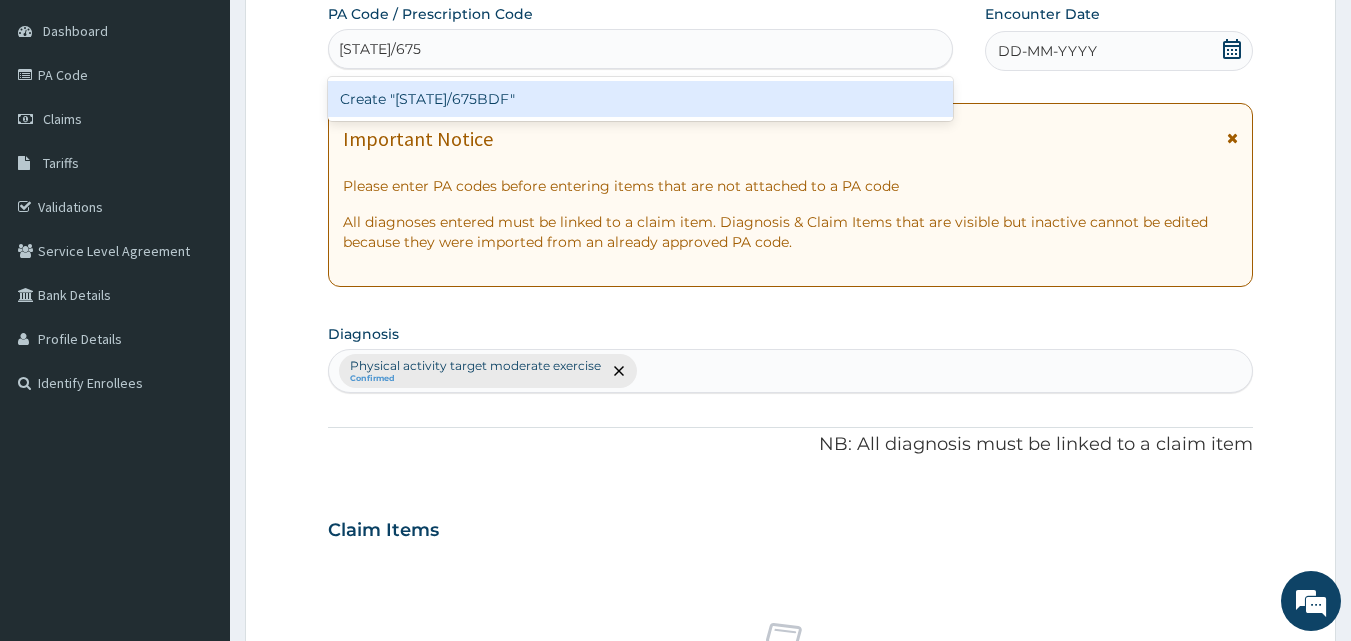 click on "Create "PA/675BDF"" at bounding box center [641, 99] 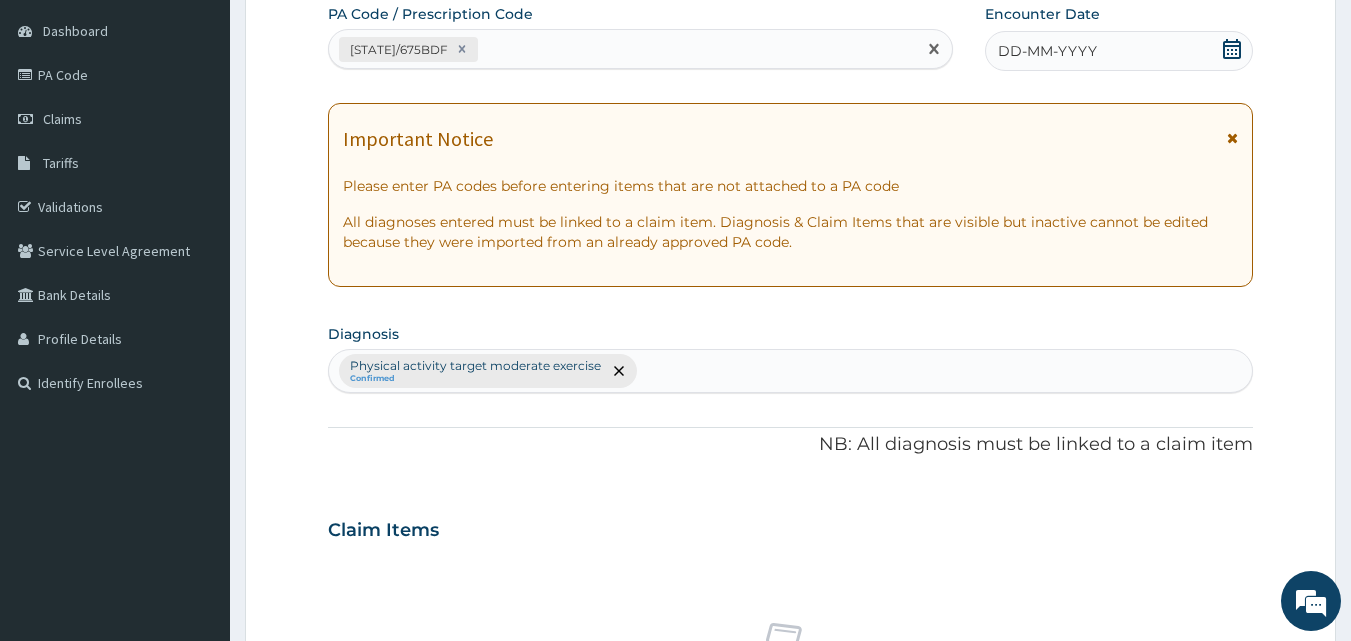 click on "DD-MM-YYYY" at bounding box center (1119, 51) 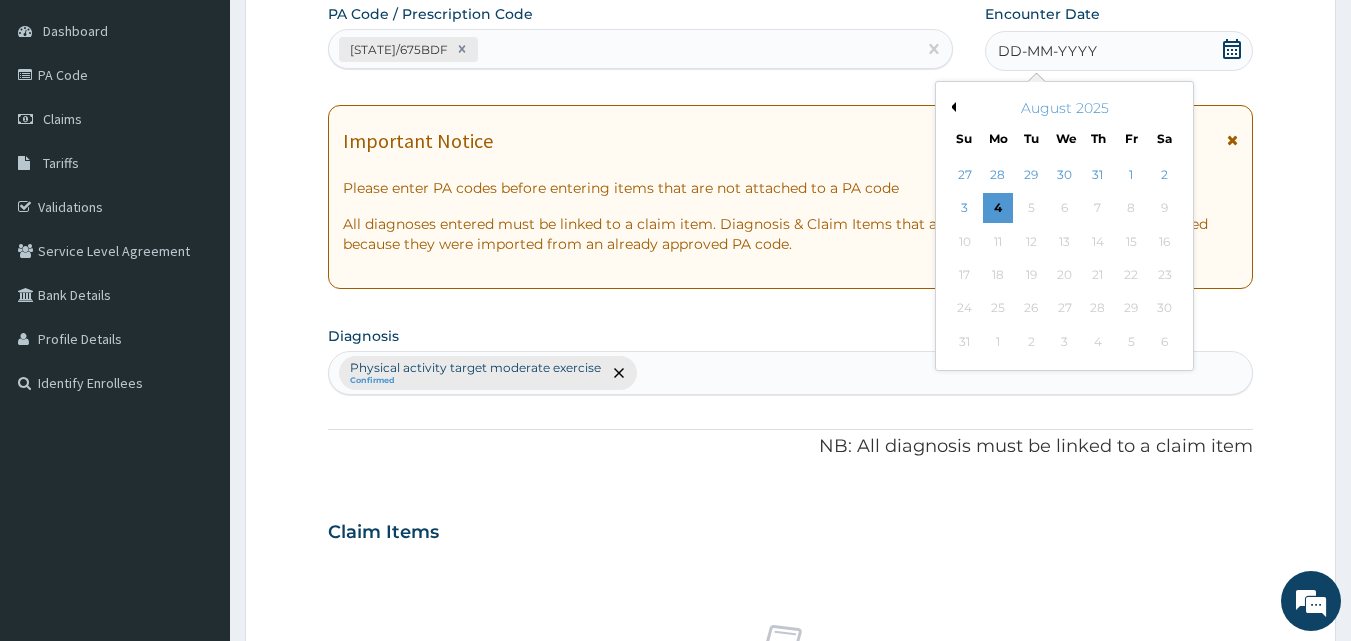 click on "Previous Month" at bounding box center [951, 107] 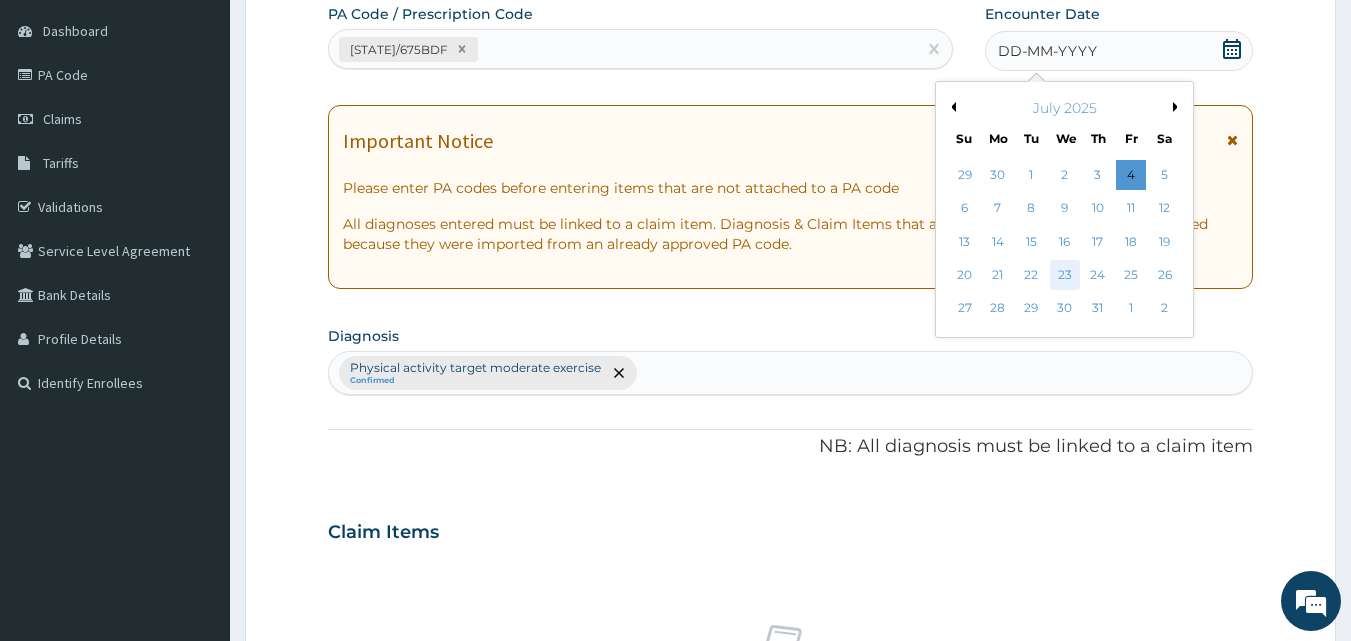 click on "23" at bounding box center (1065, 275) 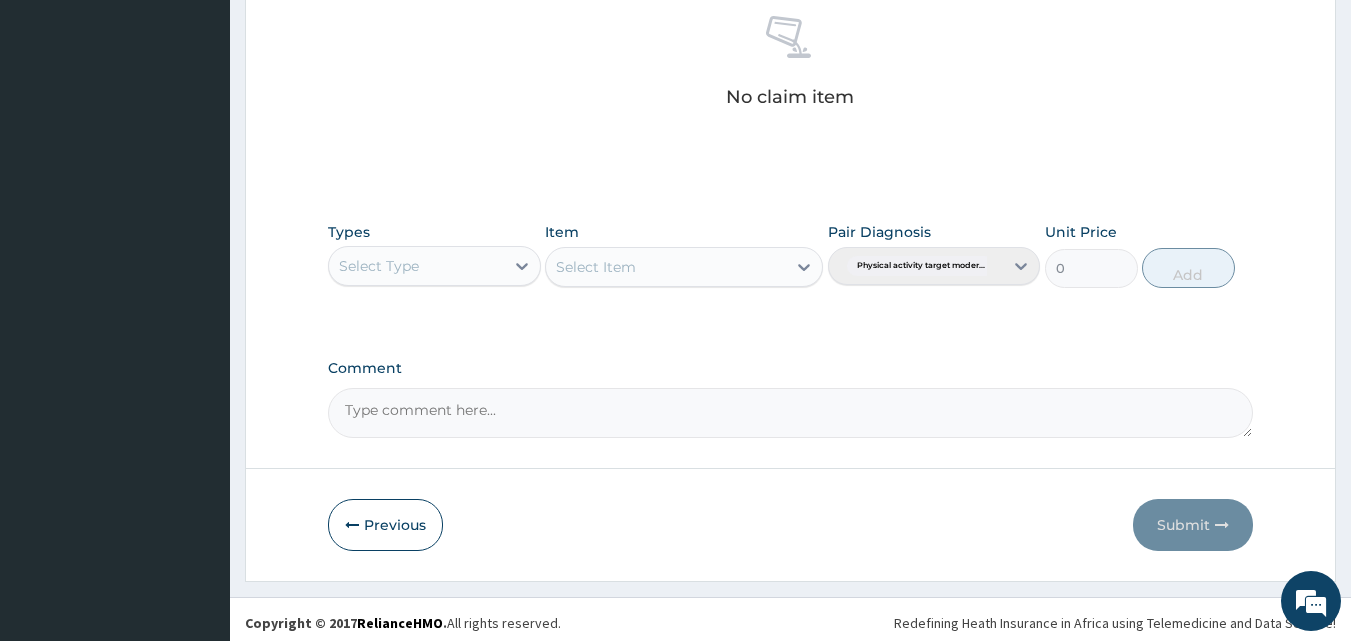 scroll, scrollTop: 801, scrollLeft: 0, axis: vertical 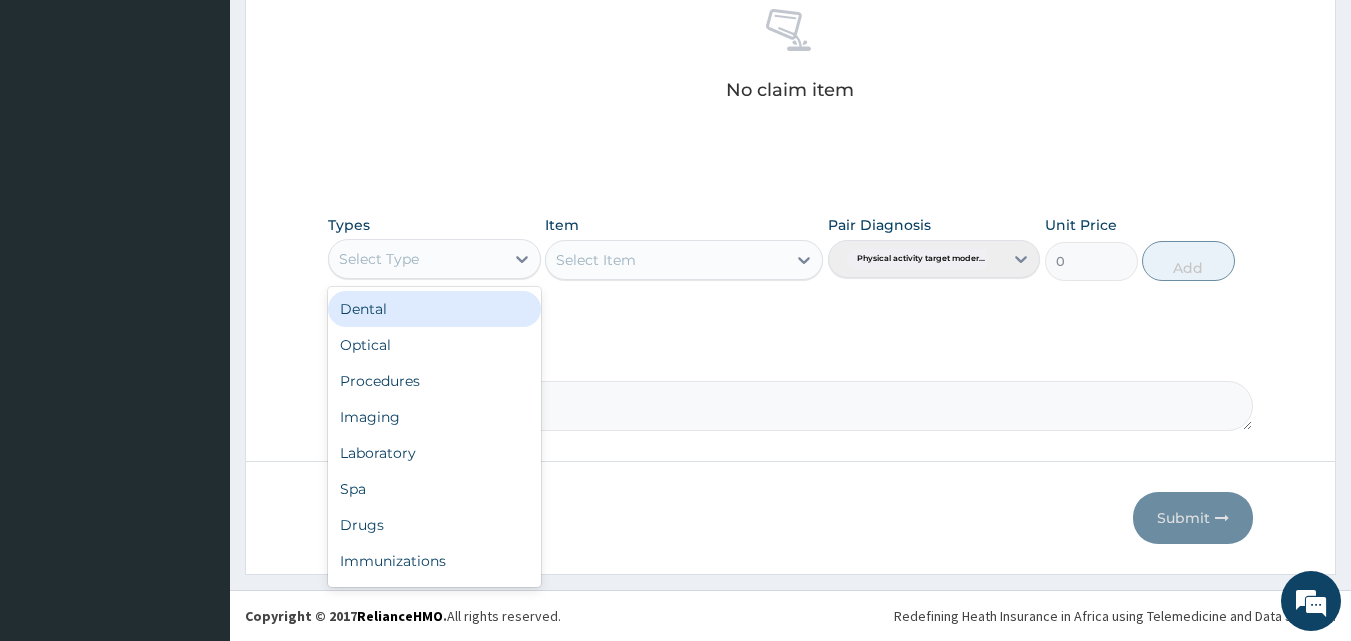 click on "Select Type" at bounding box center (416, 259) 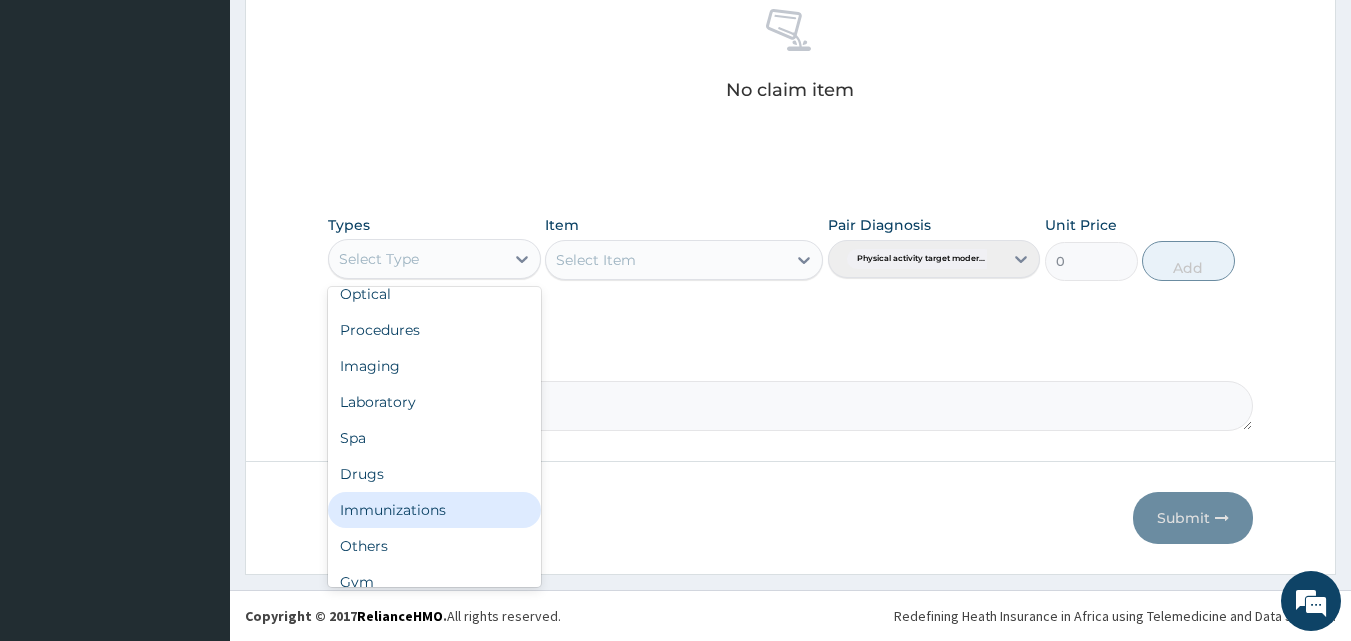 scroll, scrollTop: 68, scrollLeft: 0, axis: vertical 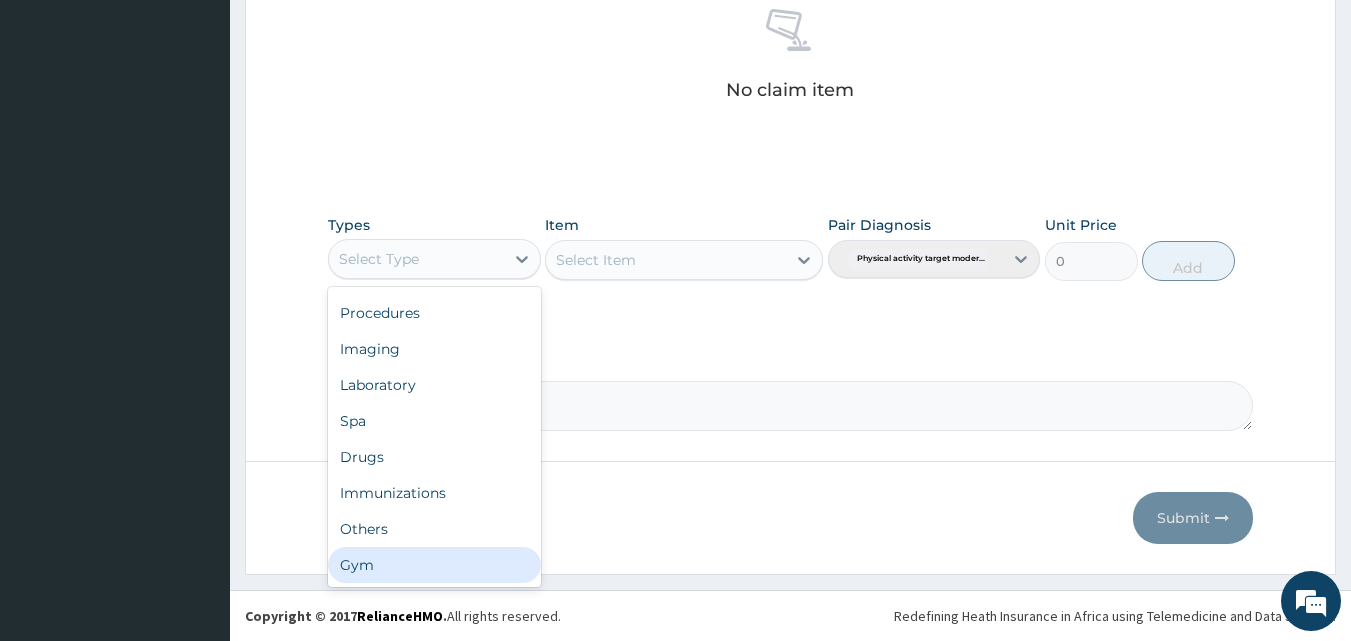 click on "Gym" at bounding box center [434, 565] 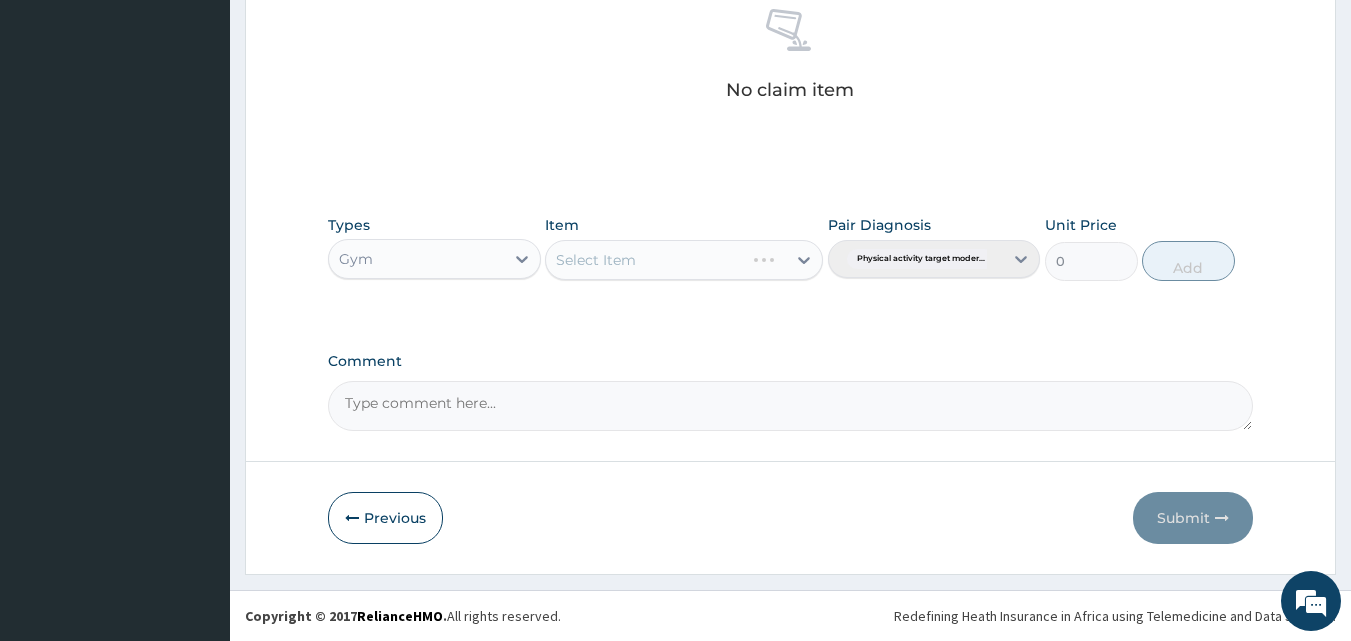 click on "Select Item" at bounding box center (684, 260) 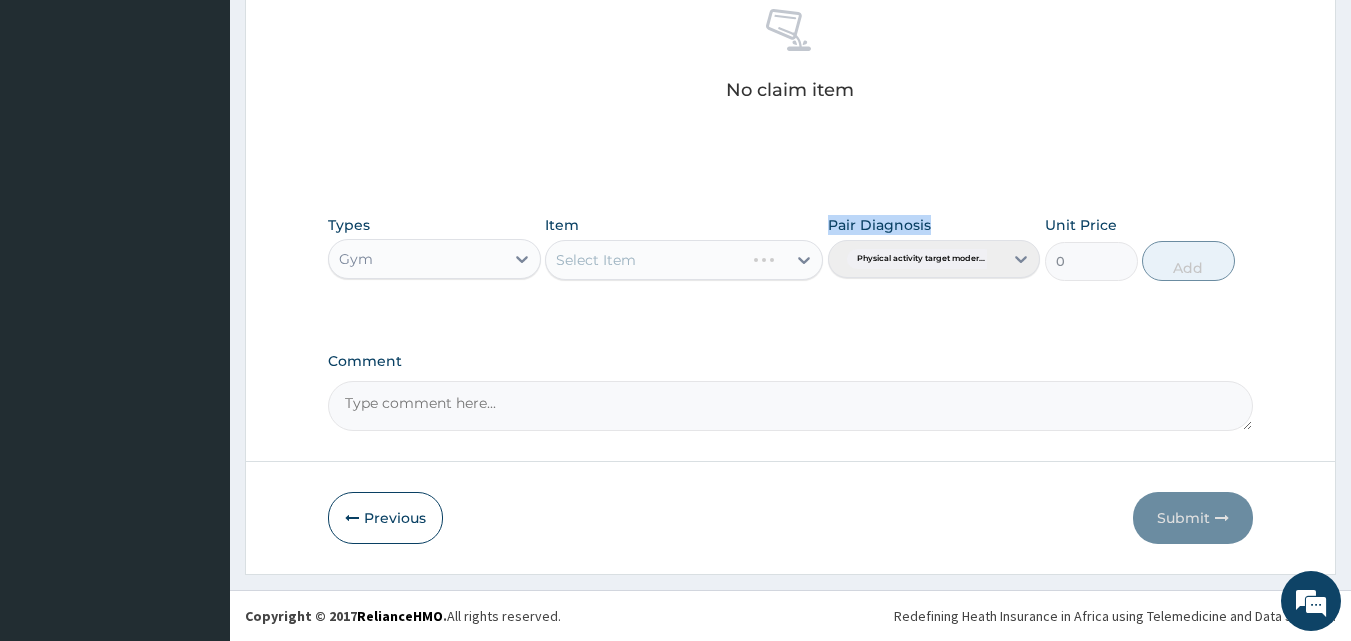 click on "Select Item" at bounding box center [684, 260] 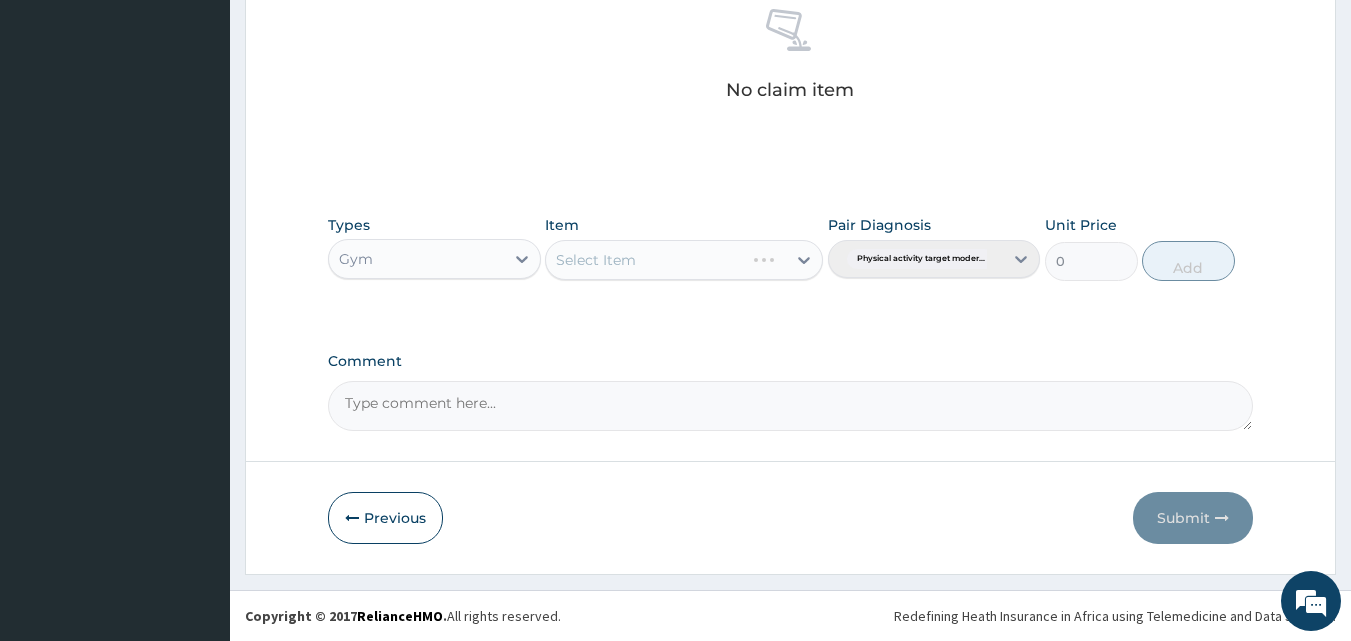 click on "Select Item" at bounding box center (684, 260) 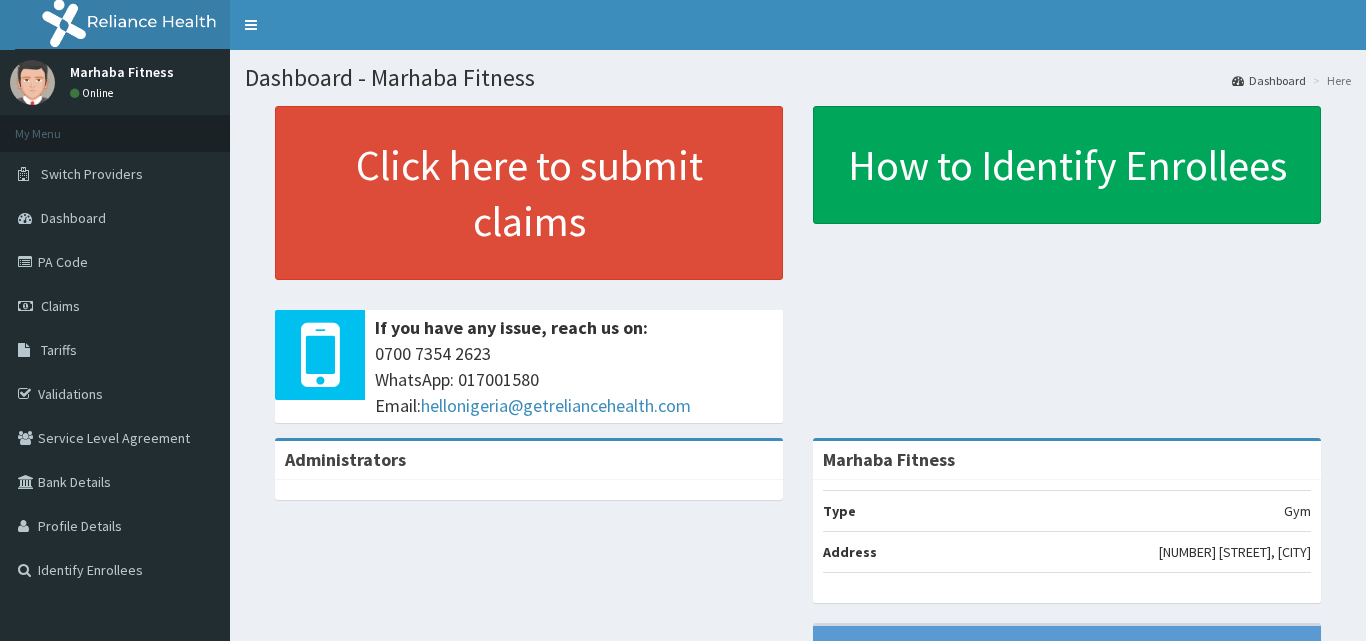 click on "Click here to submit claims" at bounding box center (529, 193) 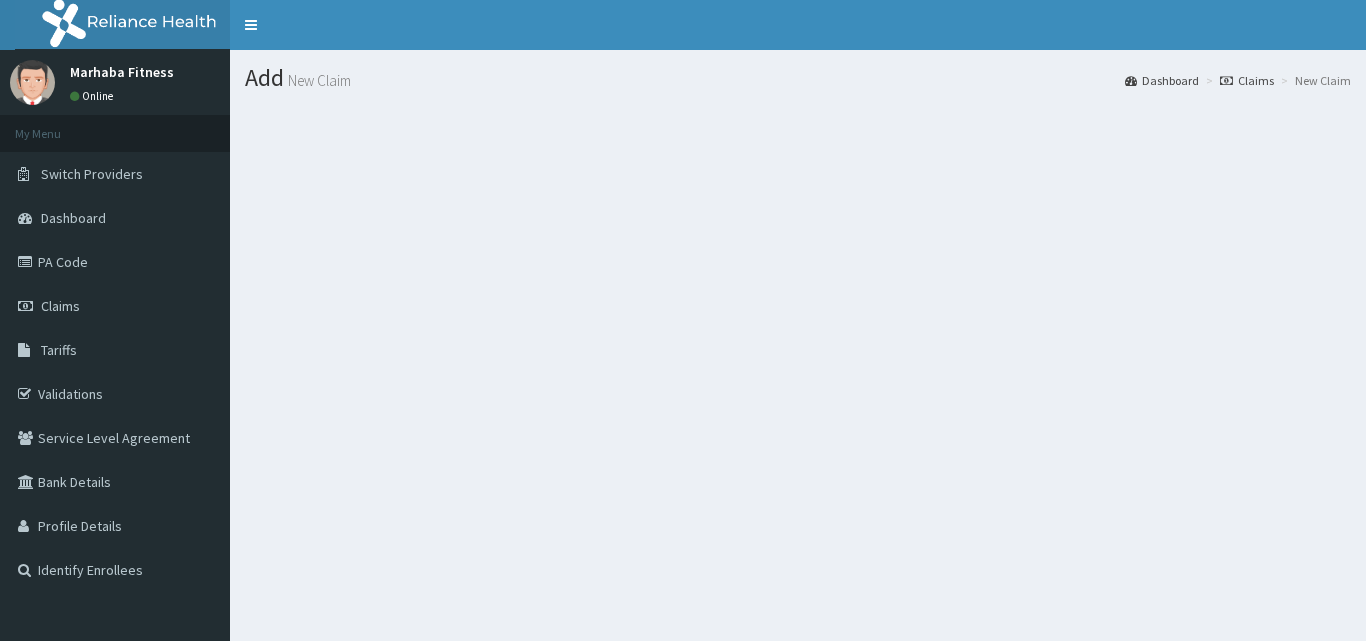 scroll, scrollTop: 0, scrollLeft: 0, axis: both 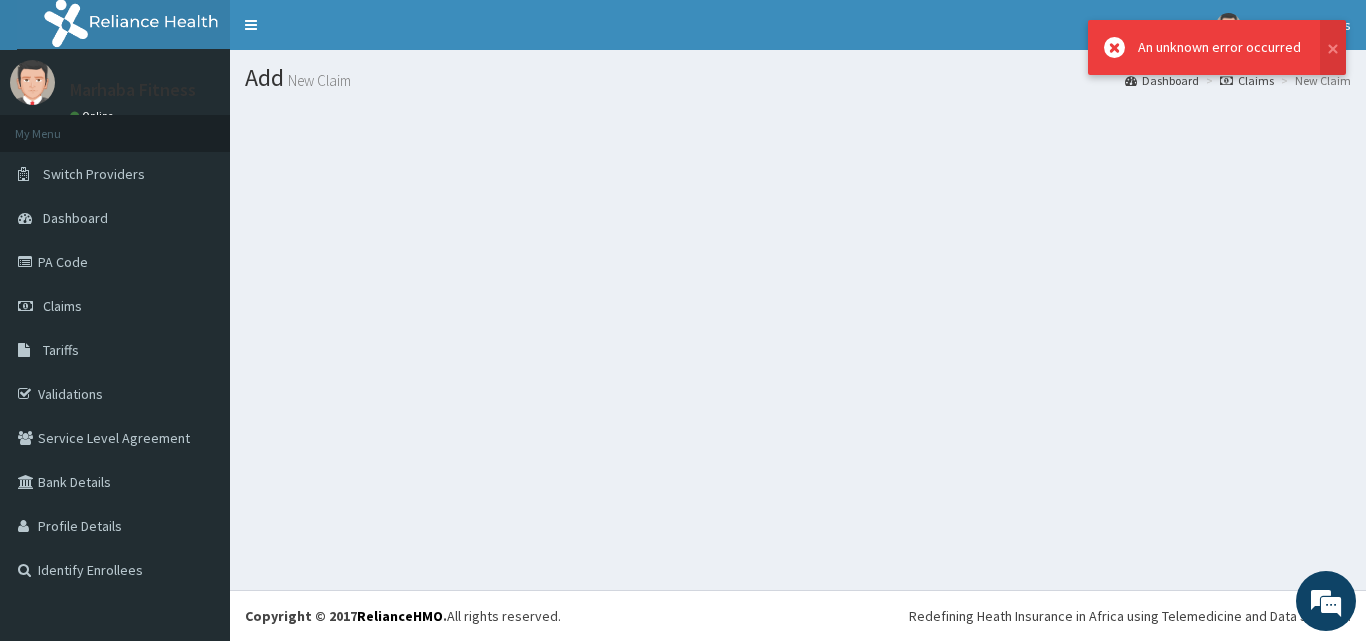 drag, startPoint x: 380, startPoint y: 409, endPoint x: 251, endPoint y: 360, distance: 137.99275 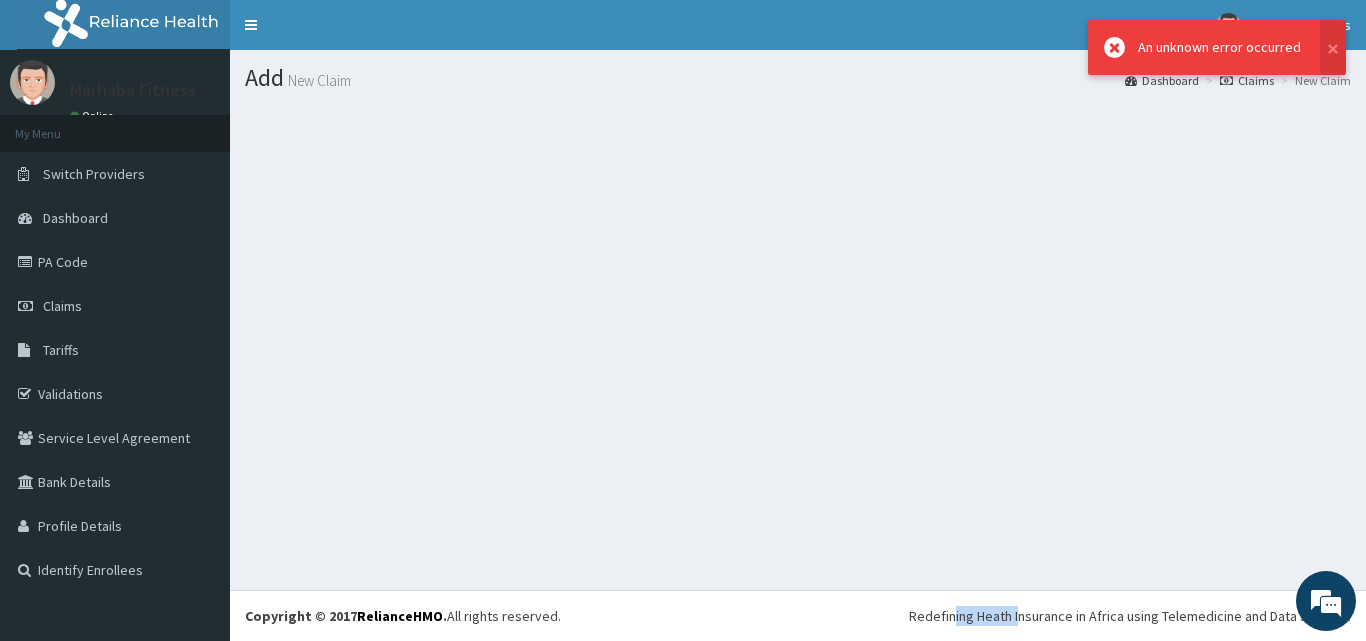 click at bounding box center [798, 216] 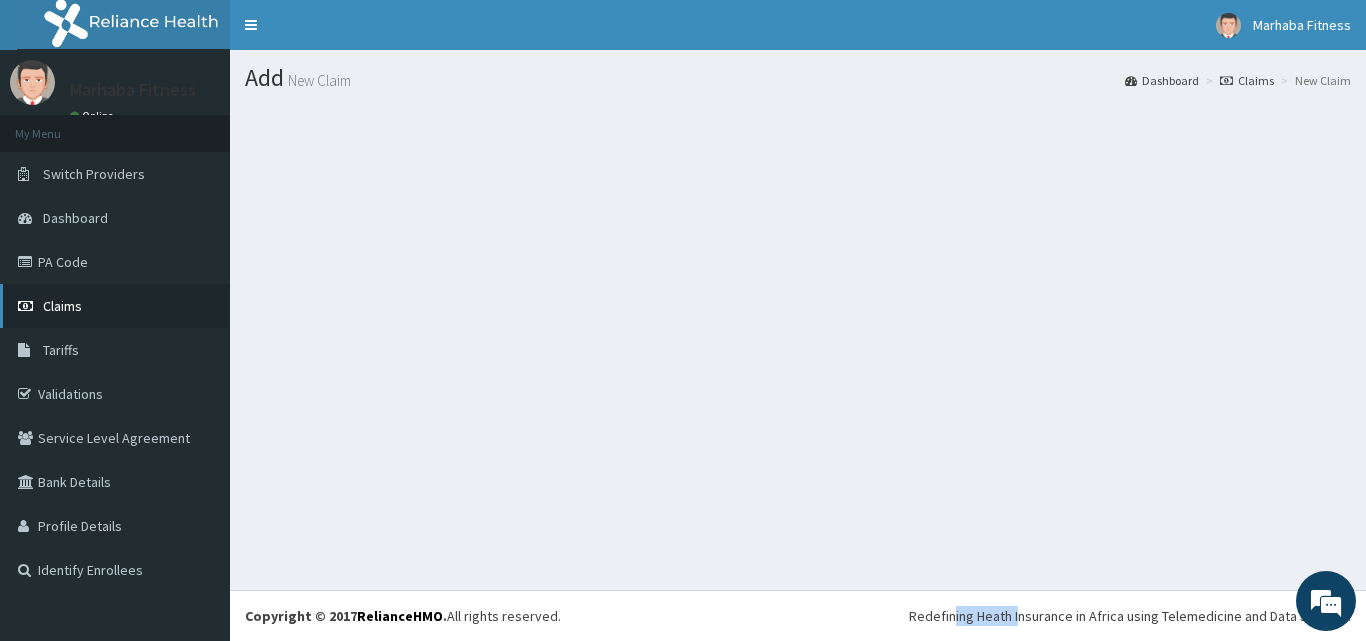 click on "Claims" at bounding box center (62, 306) 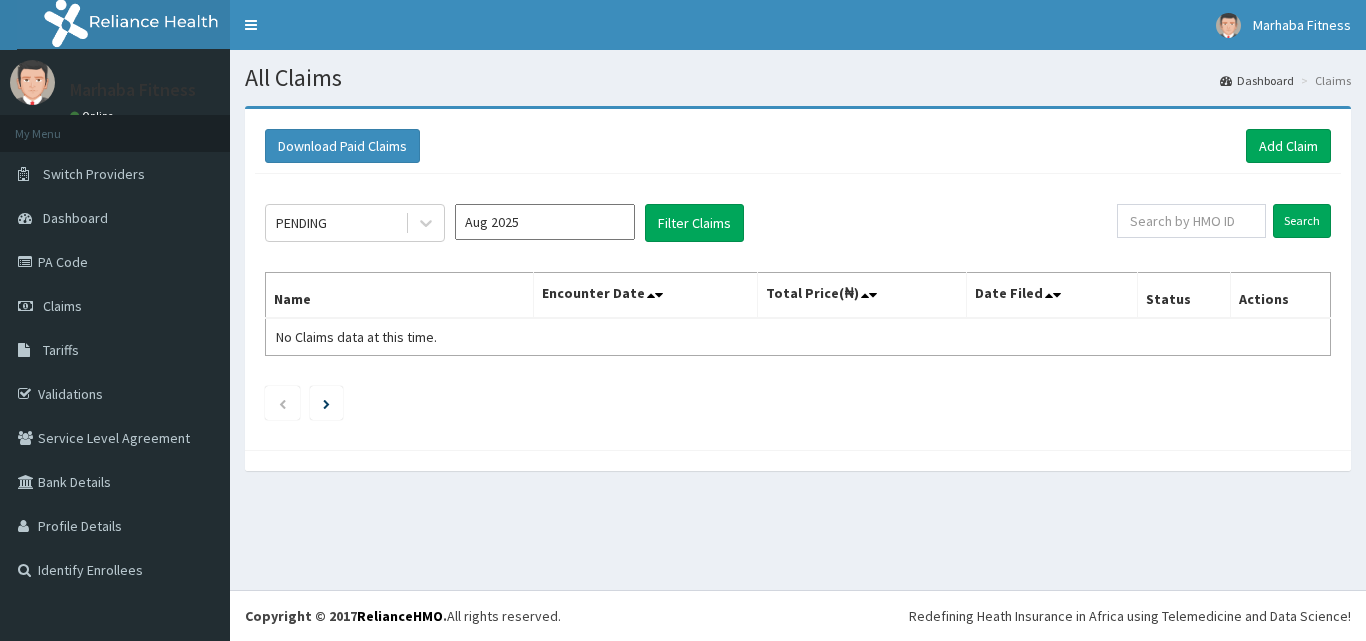 scroll, scrollTop: 0, scrollLeft: 0, axis: both 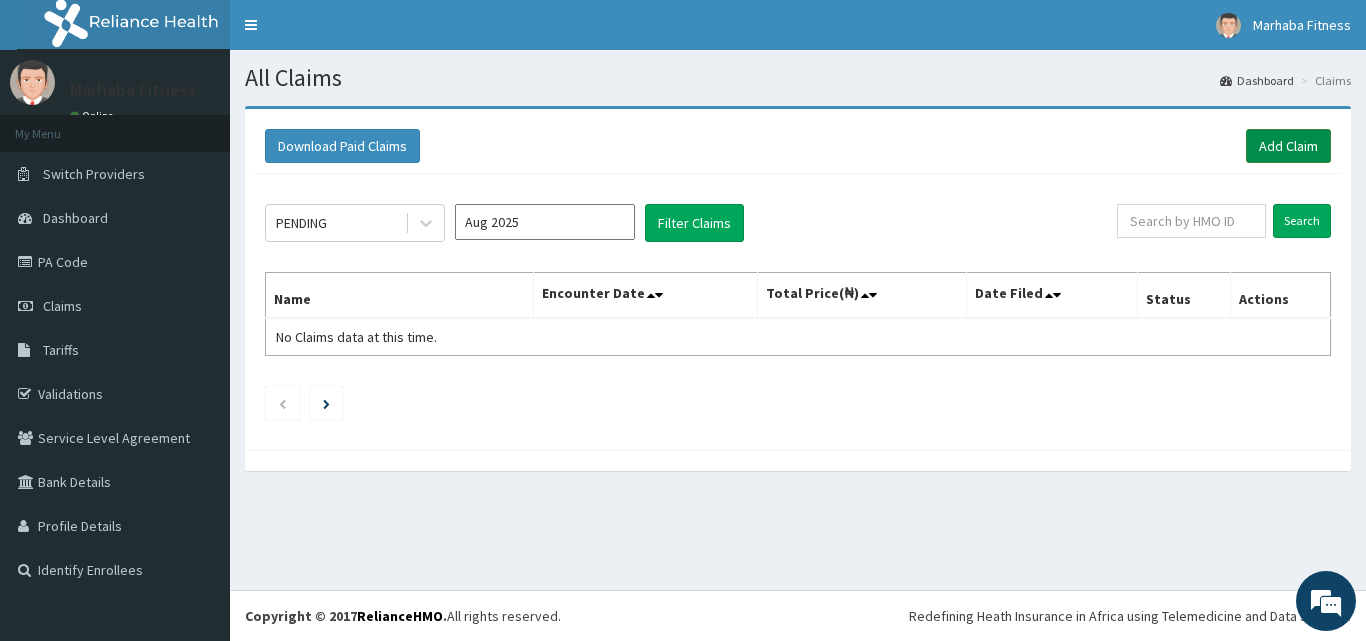 click on "Add Claim" at bounding box center (1288, 146) 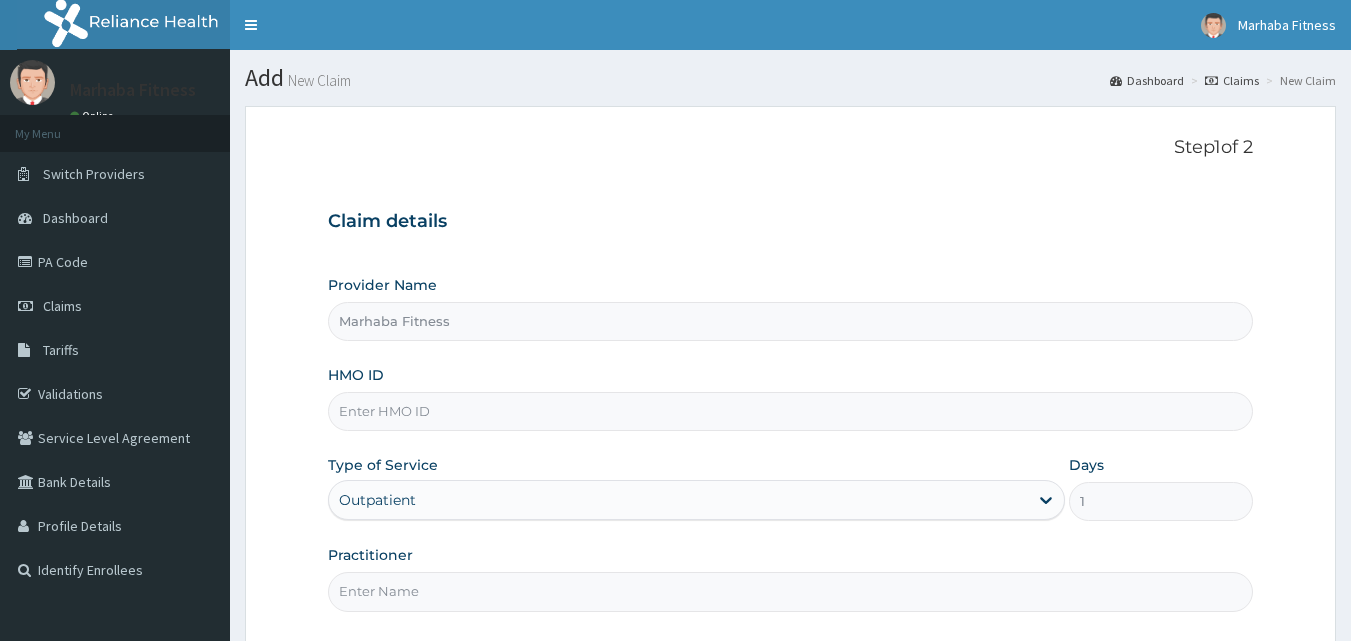 scroll, scrollTop: 0, scrollLeft: 0, axis: both 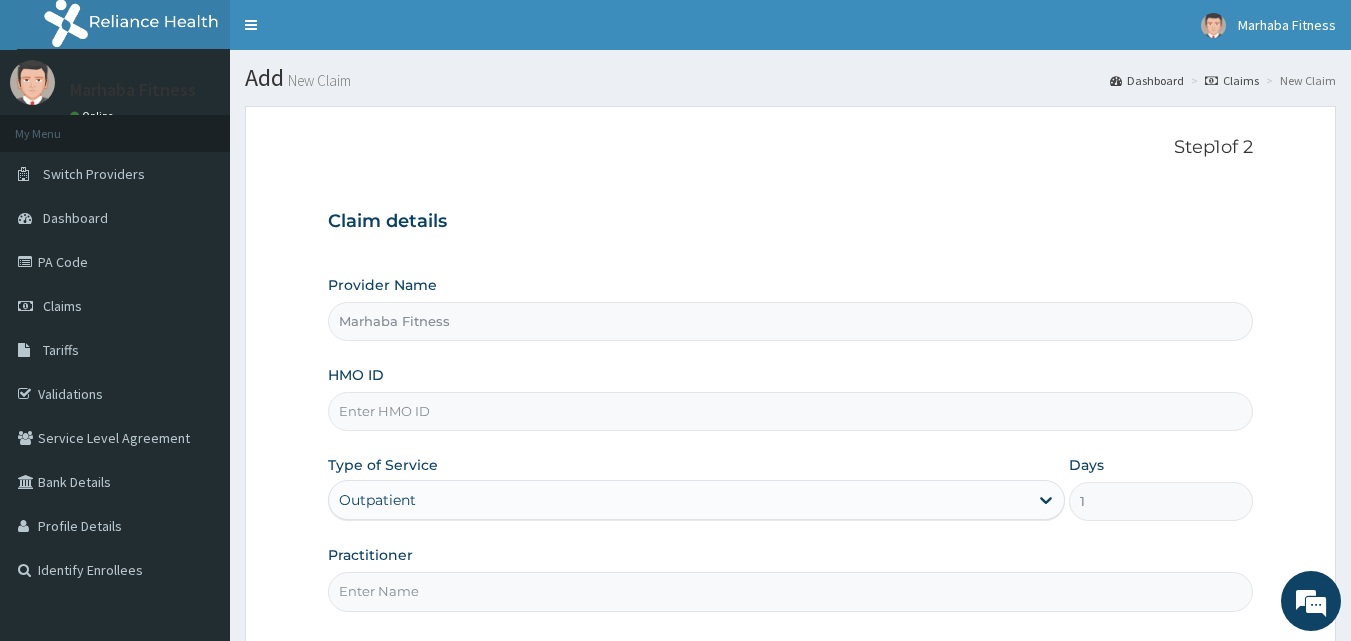 click on "HMO ID" at bounding box center (791, 411) 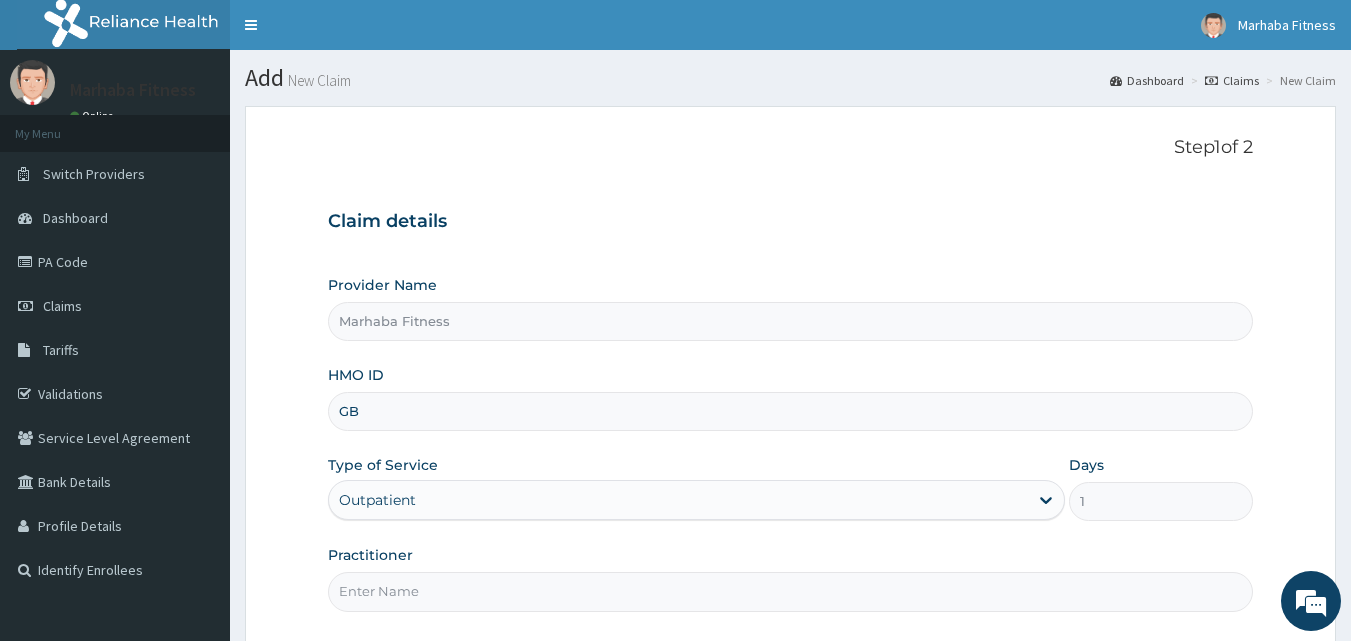 scroll, scrollTop: 0, scrollLeft: 0, axis: both 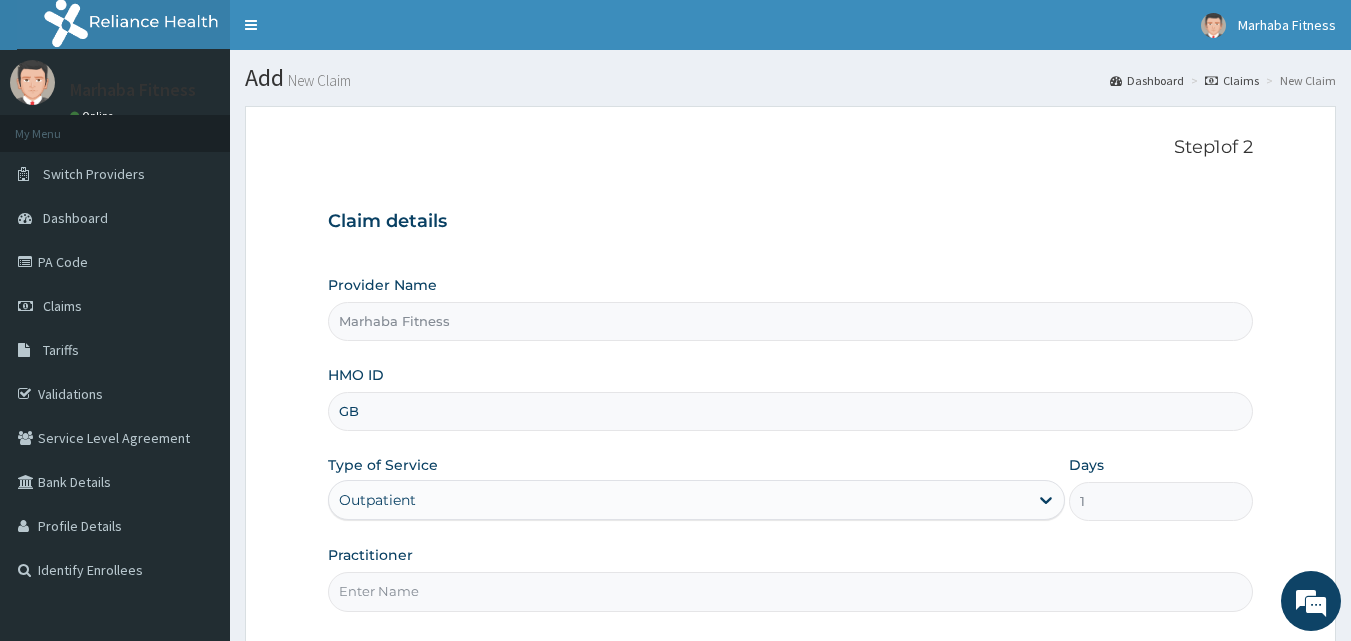 type on "GBI/10036/B" 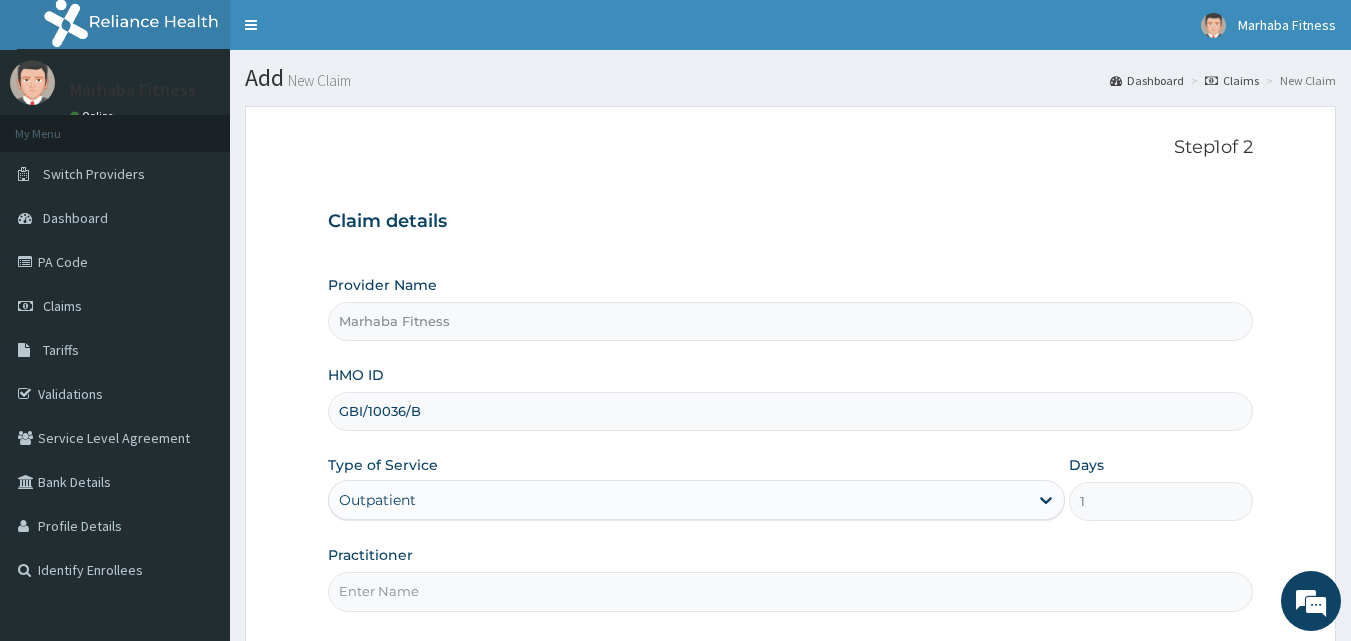 click on "Practitioner" at bounding box center [791, 591] 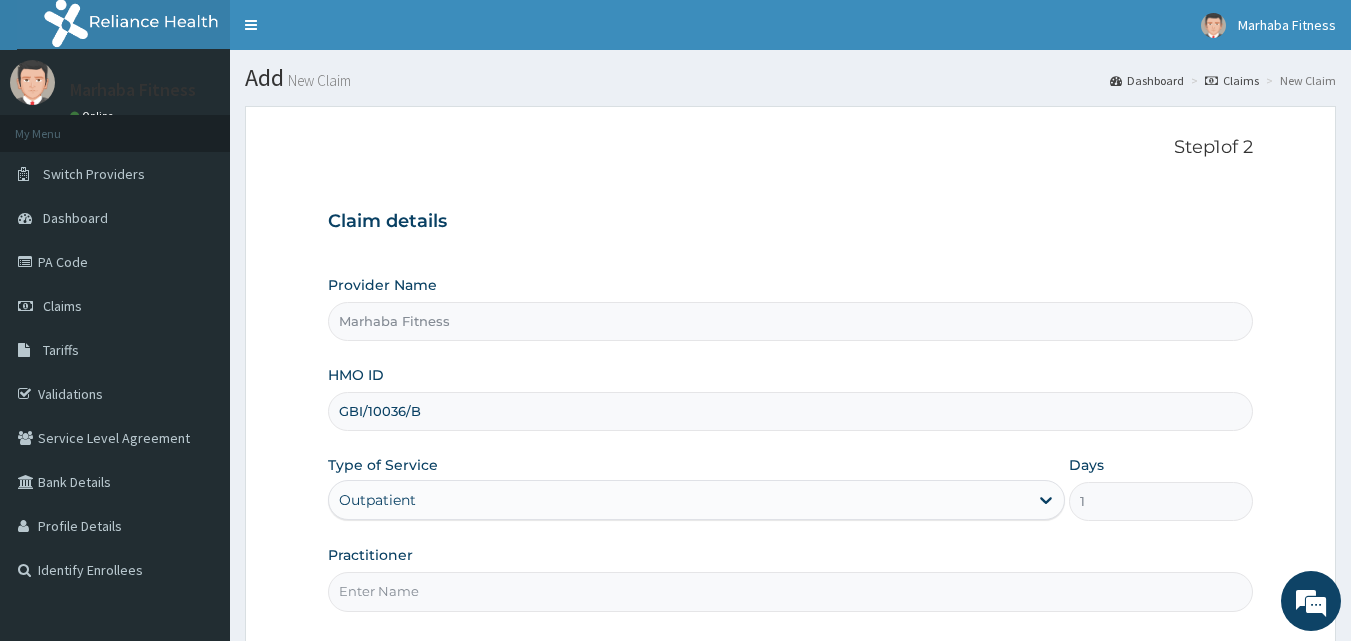 type on "MARHABA FITNESS" 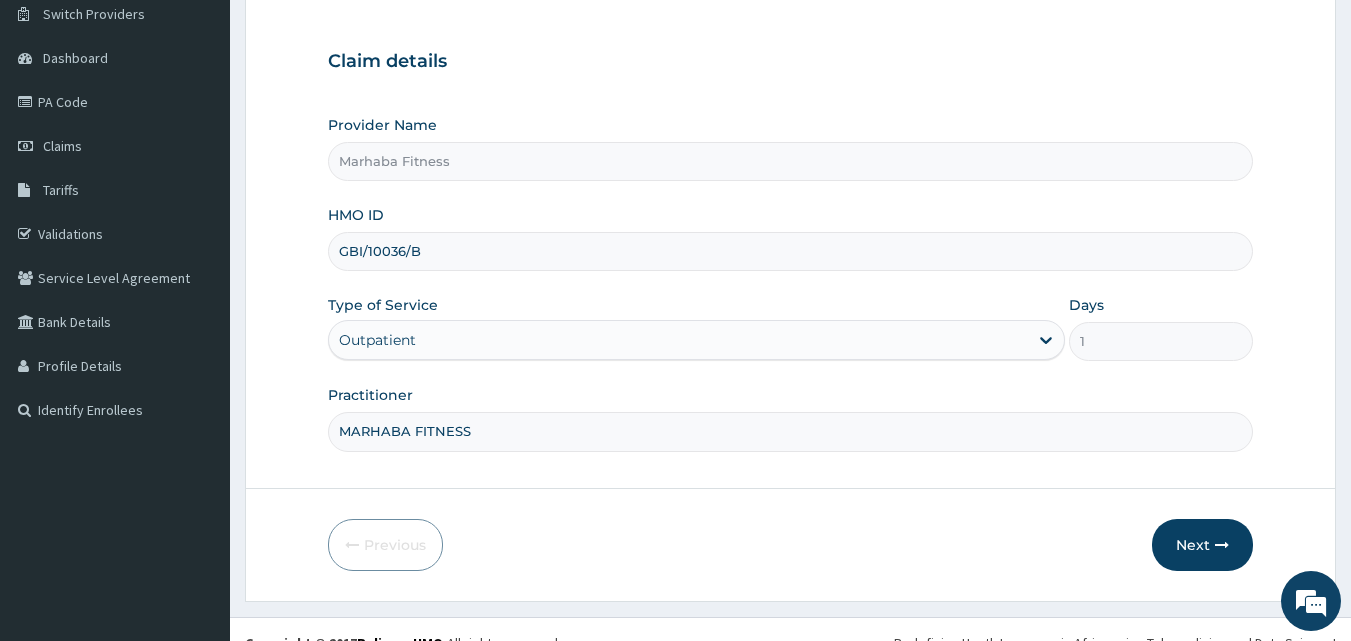 scroll, scrollTop: 187, scrollLeft: 0, axis: vertical 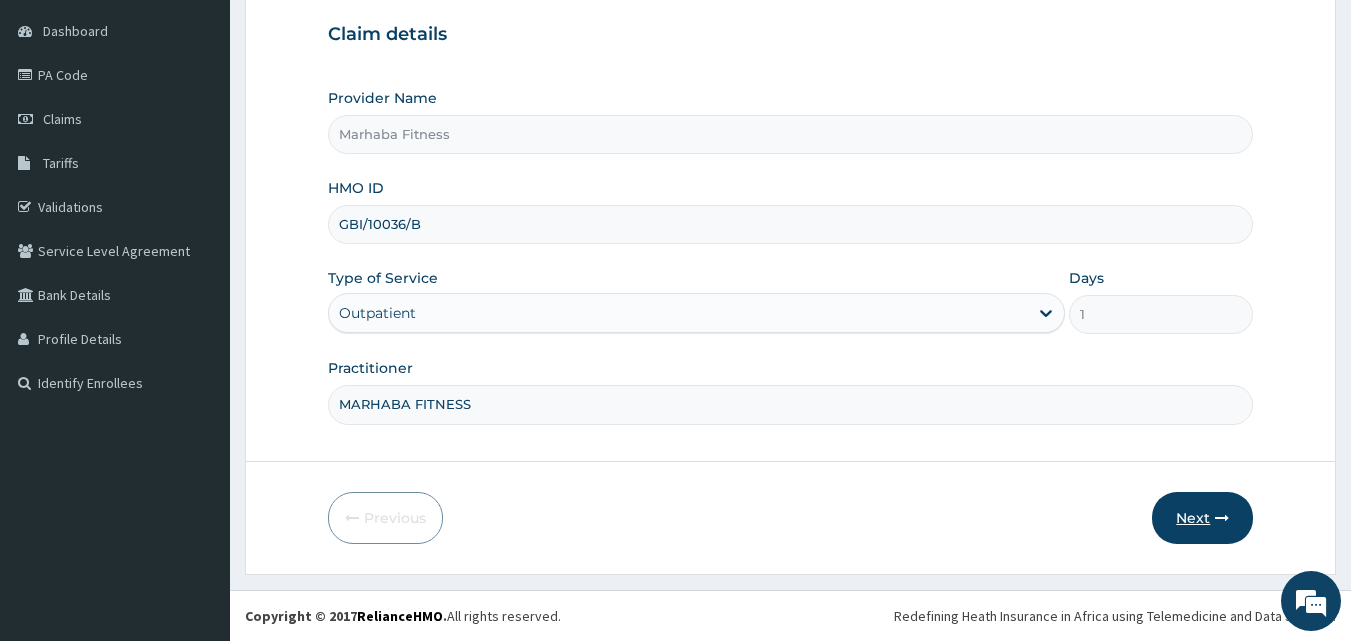 click on "Next" at bounding box center [1202, 518] 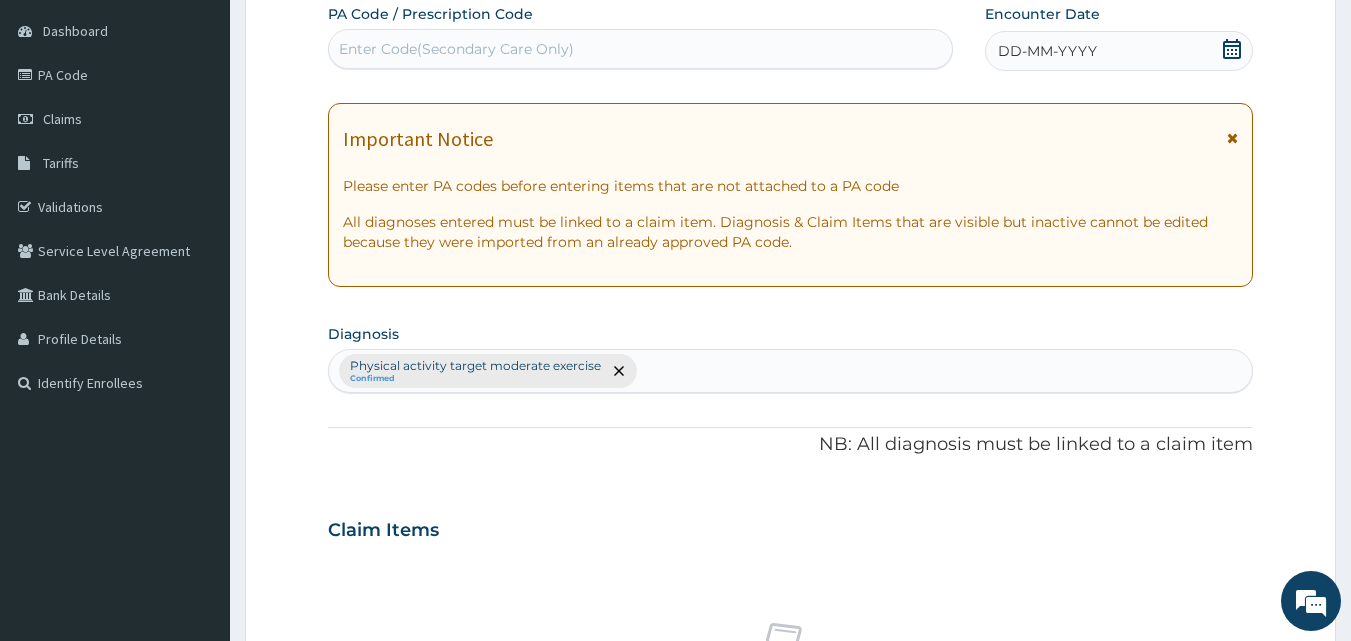 click on "Enter Code(Secondary Care Only)" at bounding box center [456, 49] 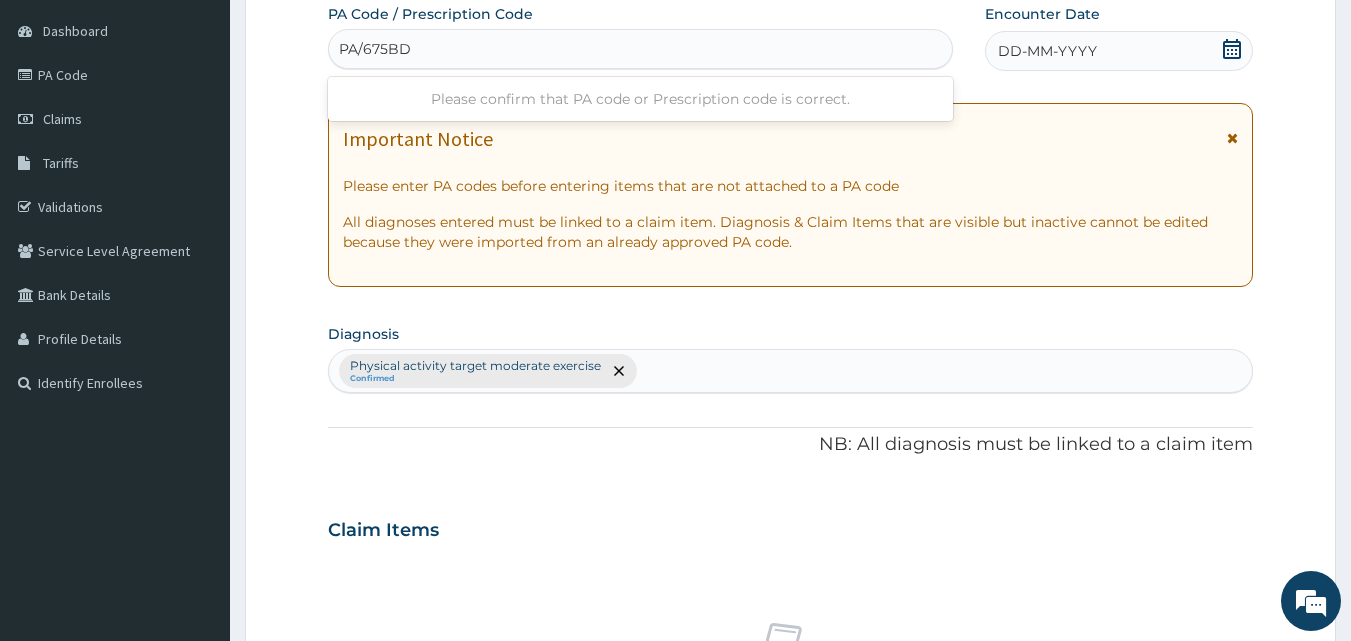 type on "PA/675BDF" 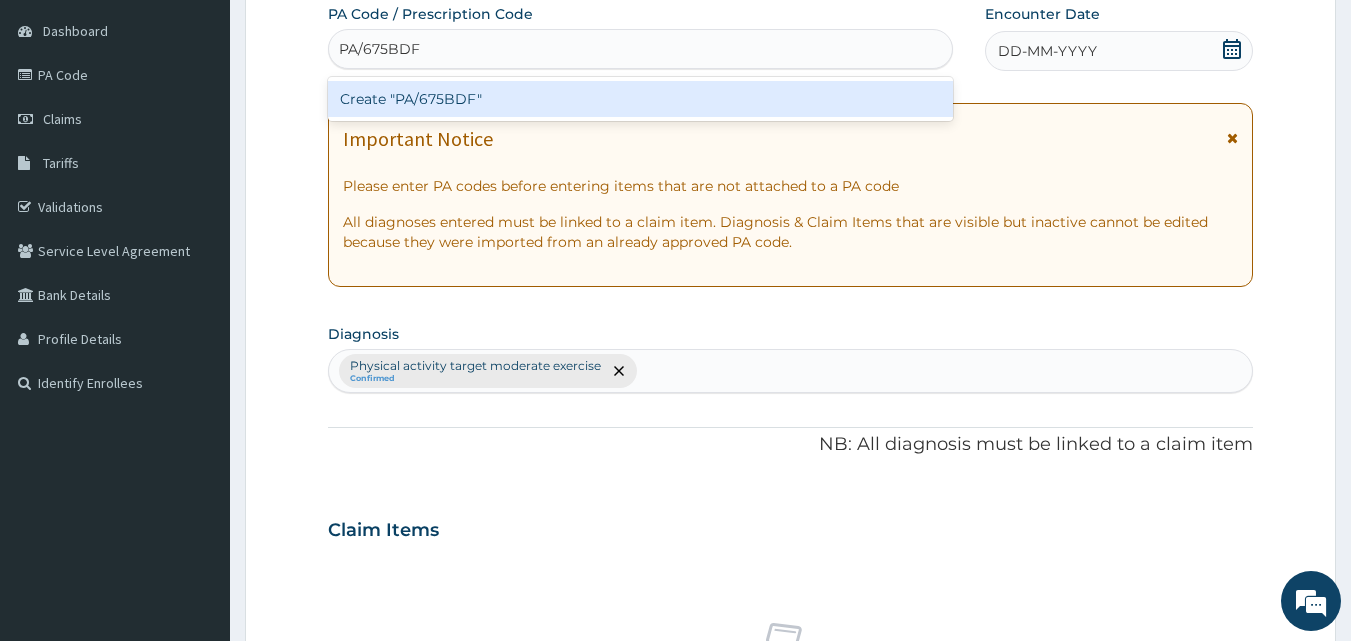 click on "Create "PA/675BDF"" at bounding box center [641, 99] 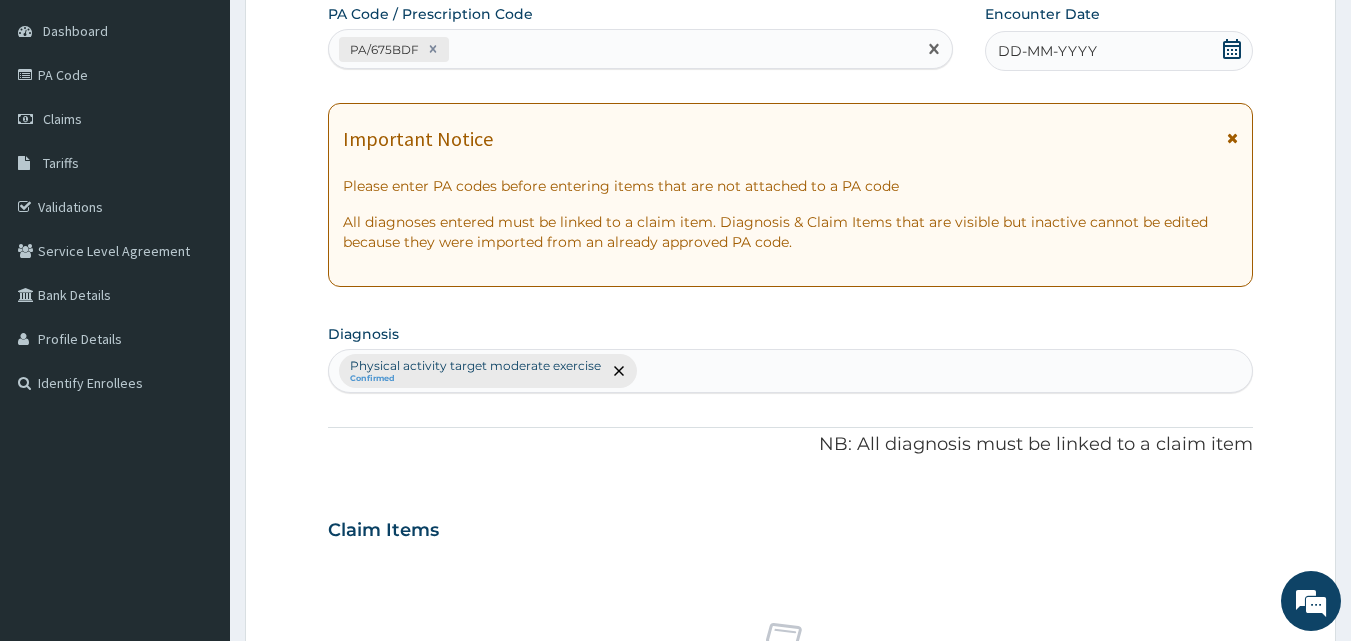 click on "DD-MM-YYYY" at bounding box center (1047, 51) 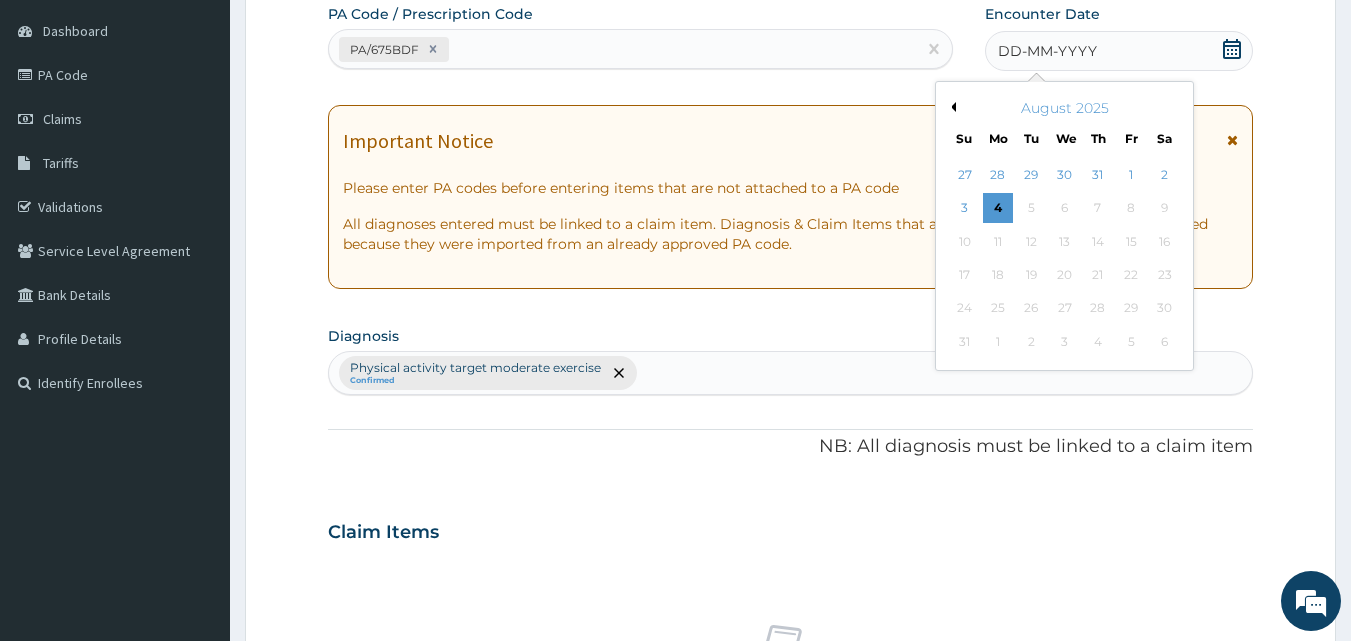 click on "Previous Month" at bounding box center [951, 107] 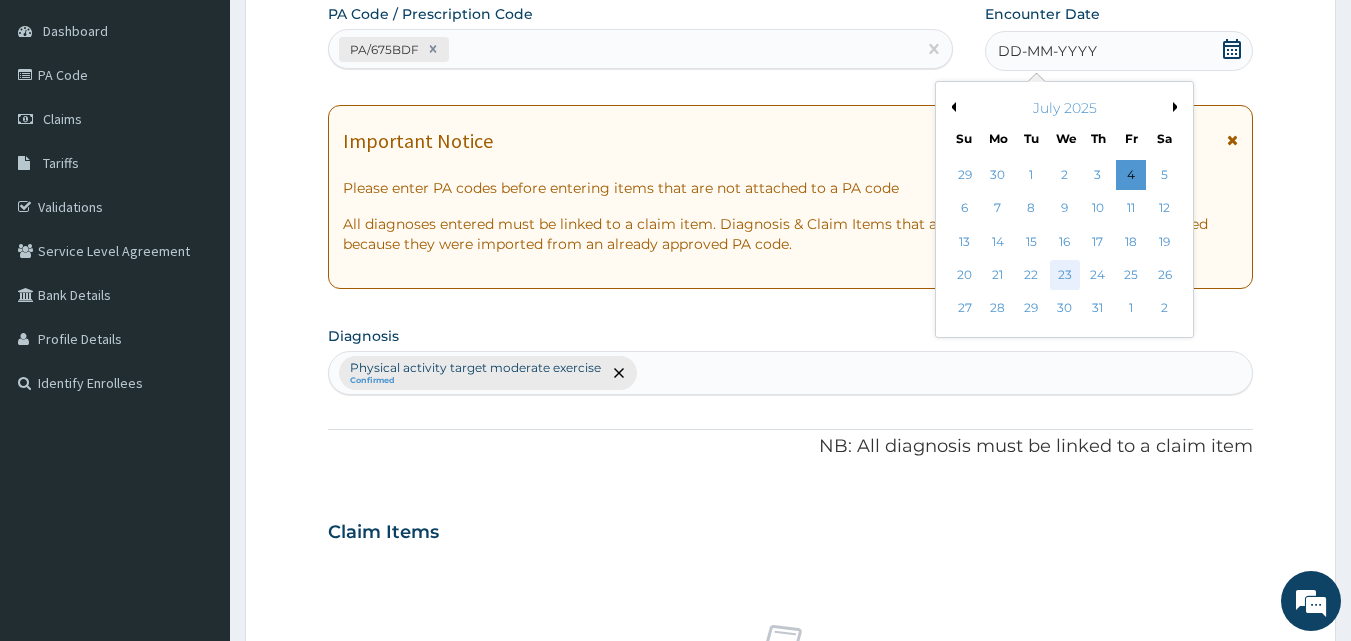 click on "23" at bounding box center (1065, 275) 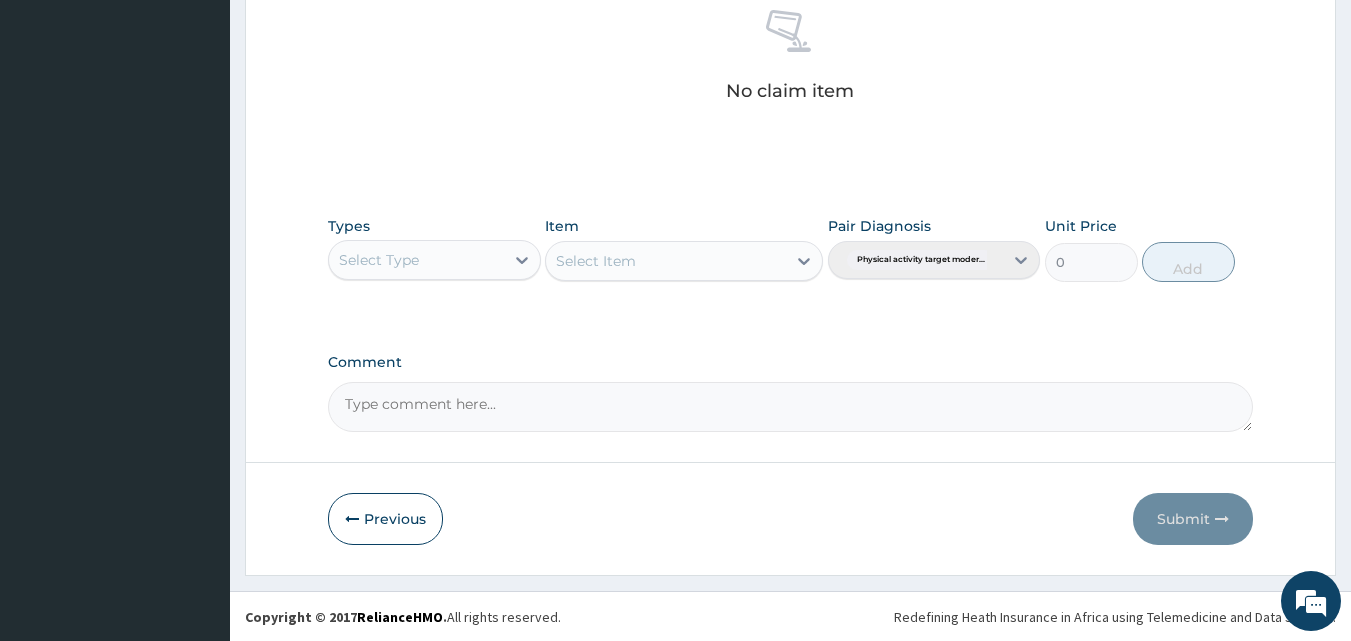 scroll, scrollTop: 801, scrollLeft: 0, axis: vertical 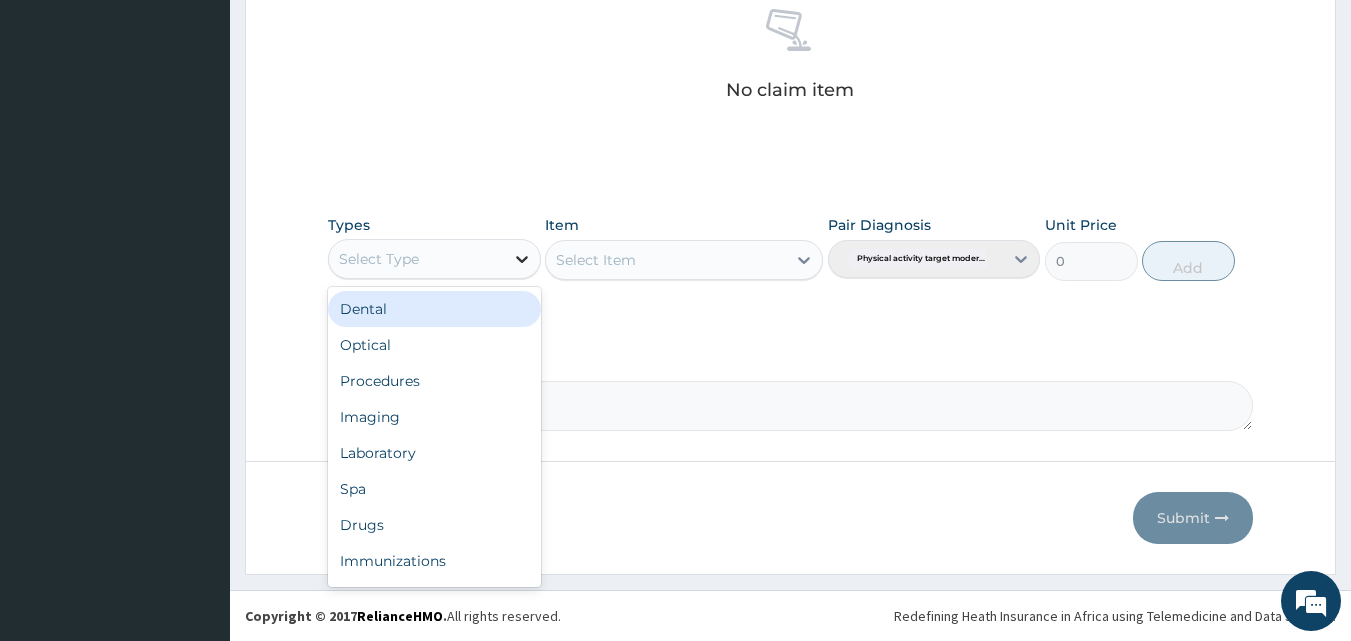 click 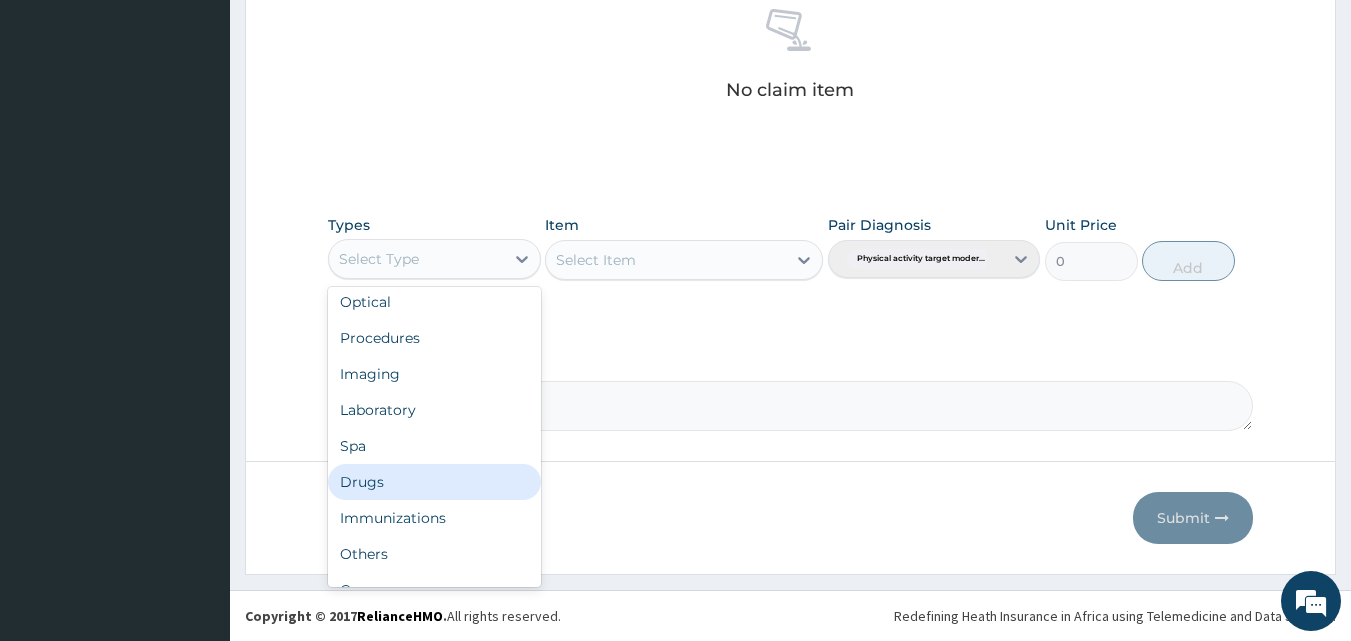 scroll, scrollTop: 68, scrollLeft: 0, axis: vertical 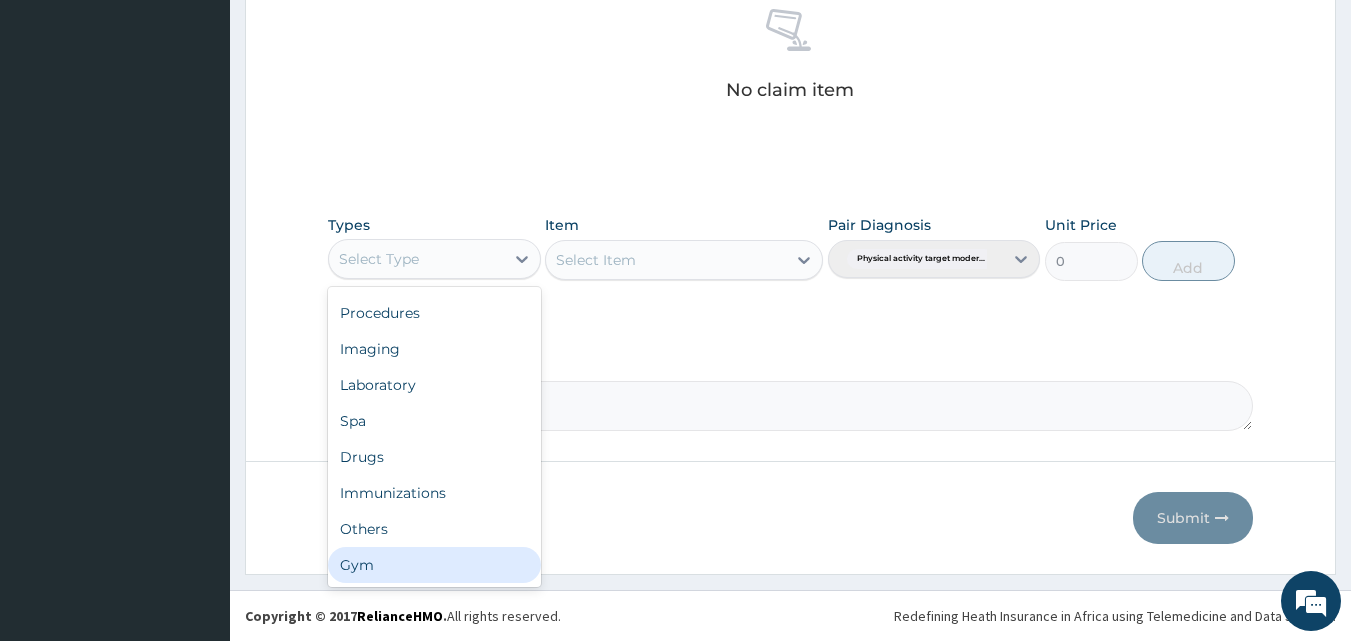 click on "Gym" at bounding box center (434, 565) 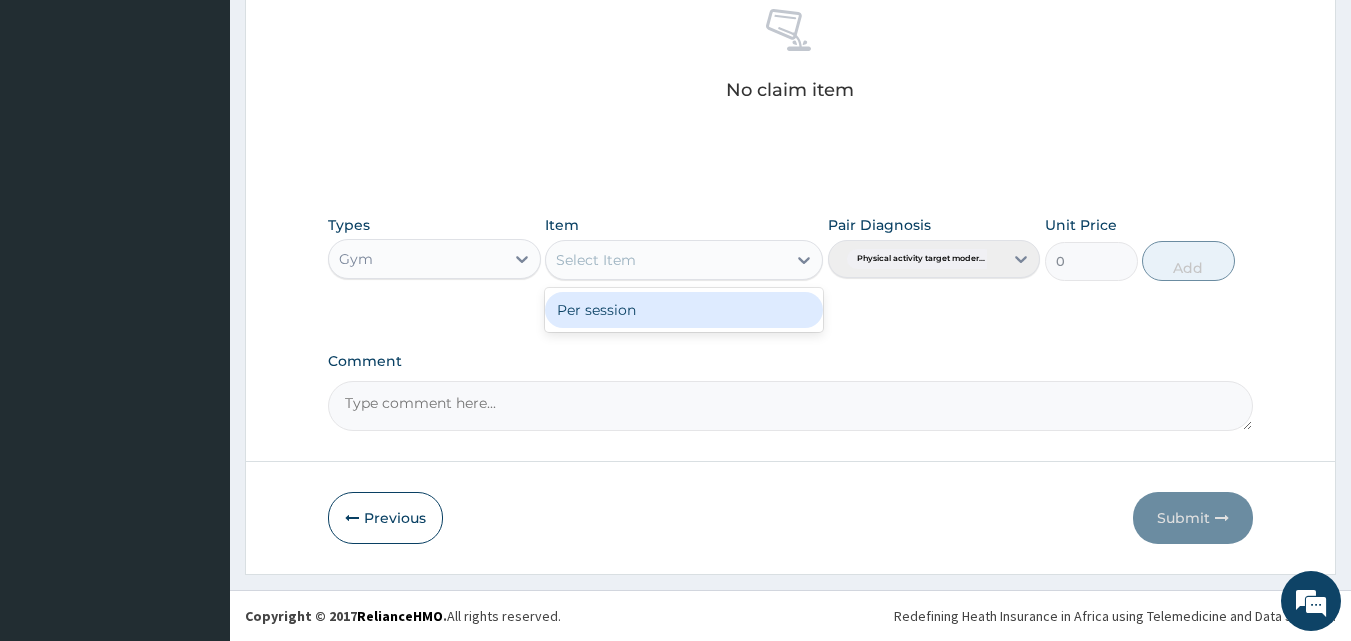 click on "Select Item" at bounding box center (666, 260) 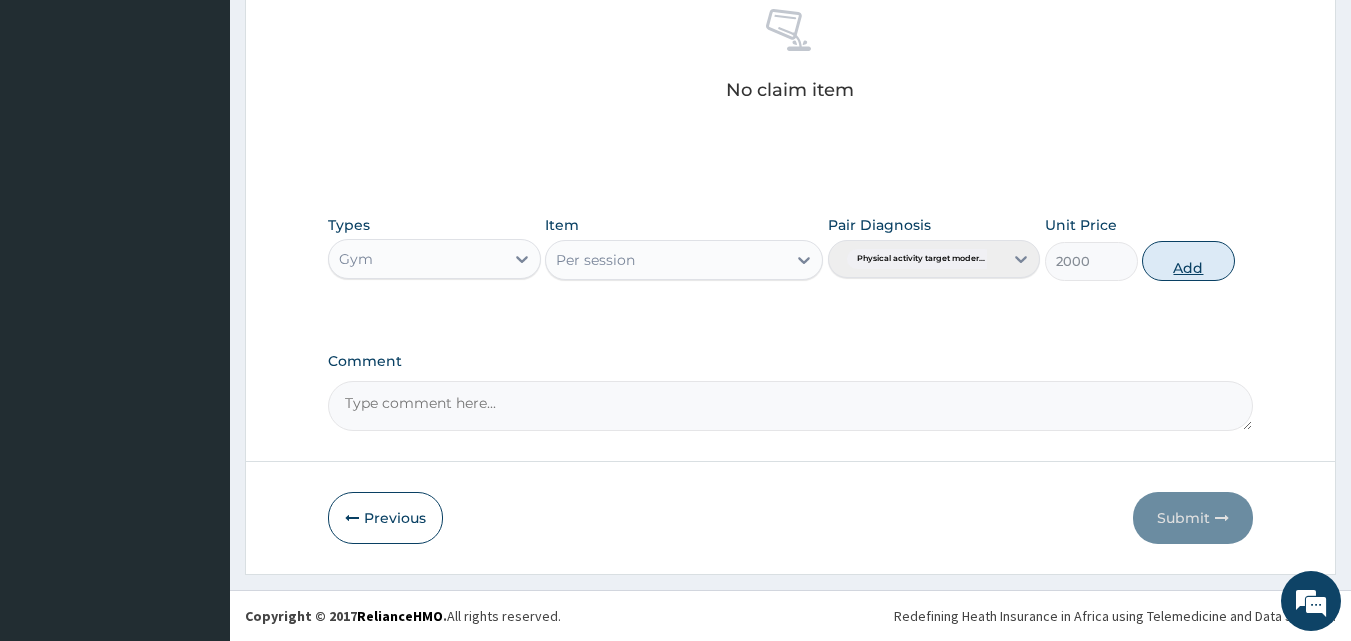 click on "Add" at bounding box center [1188, 261] 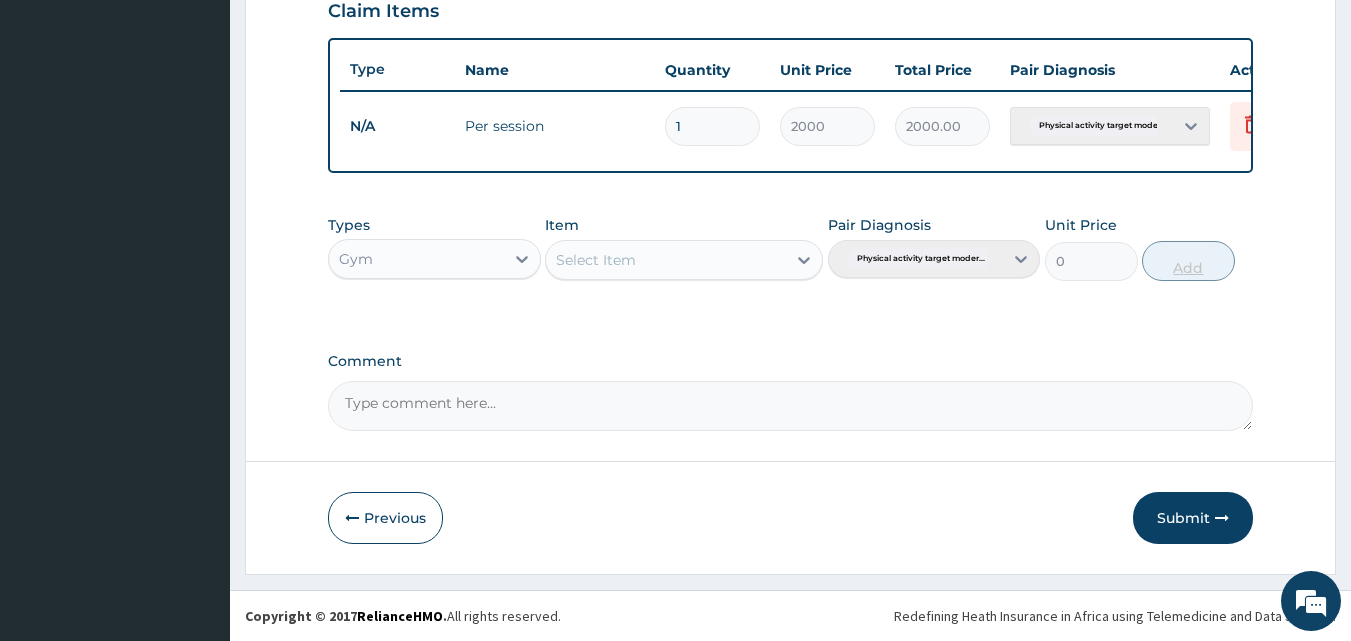 scroll, scrollTop: 721, scrollLeft: 0, axis: vertical 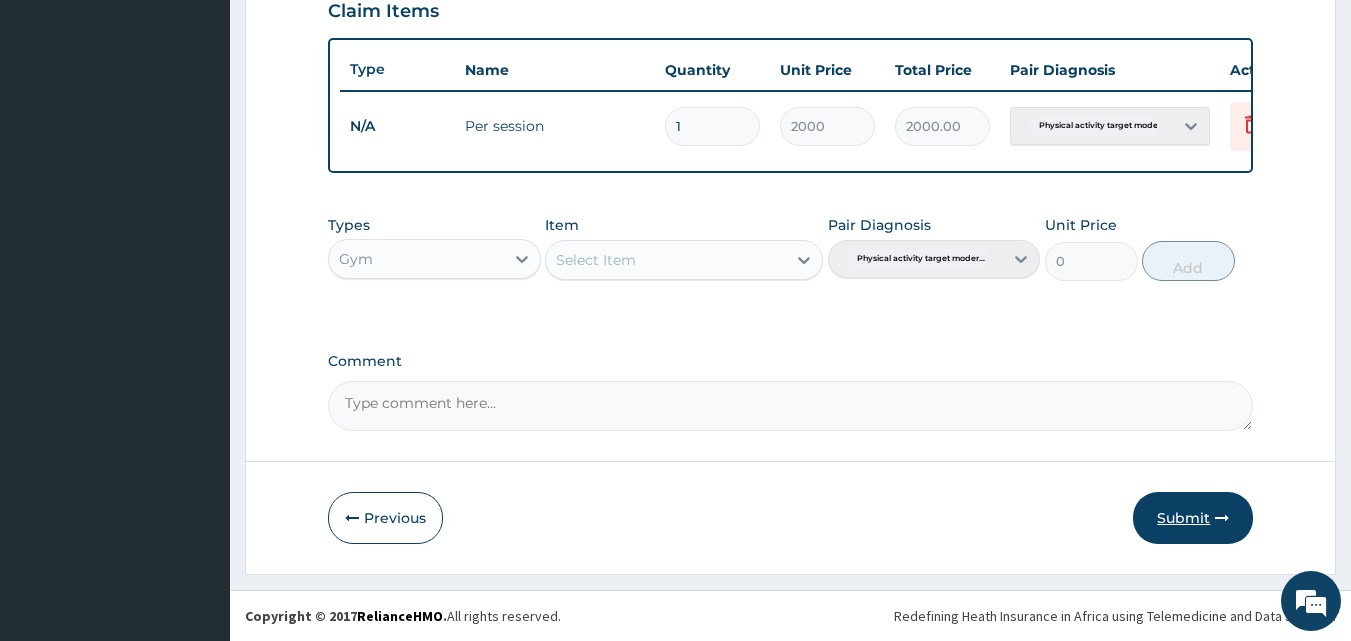 click on "Submit" at bounding box center (1193, 518) 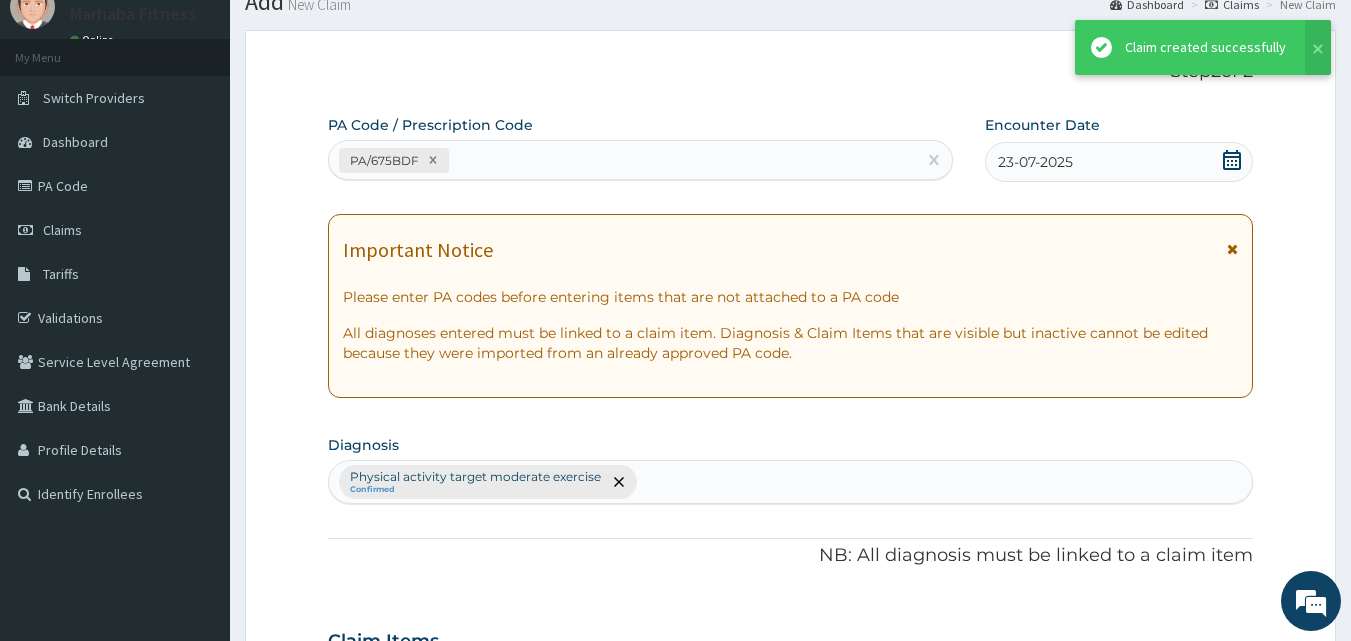 scroll, scrollTop: 721, scrollLeft: 0, axis: vertical 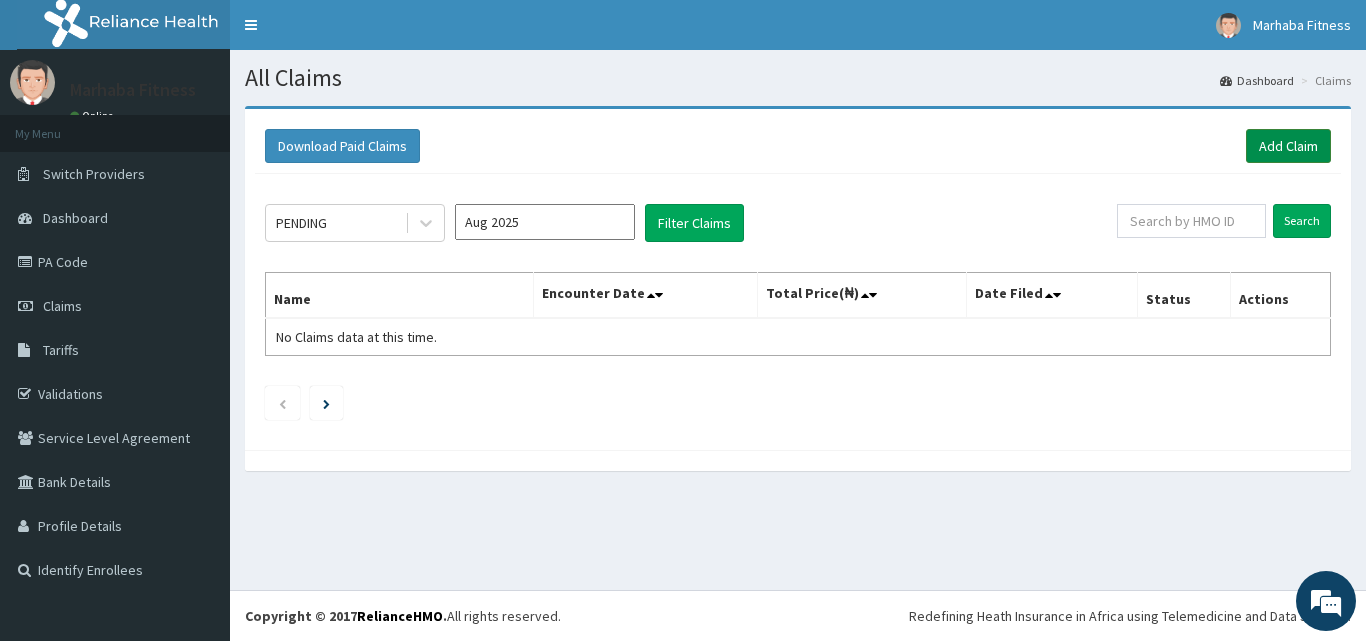 click on "Add Claim" at bounding box center (1288, 146) 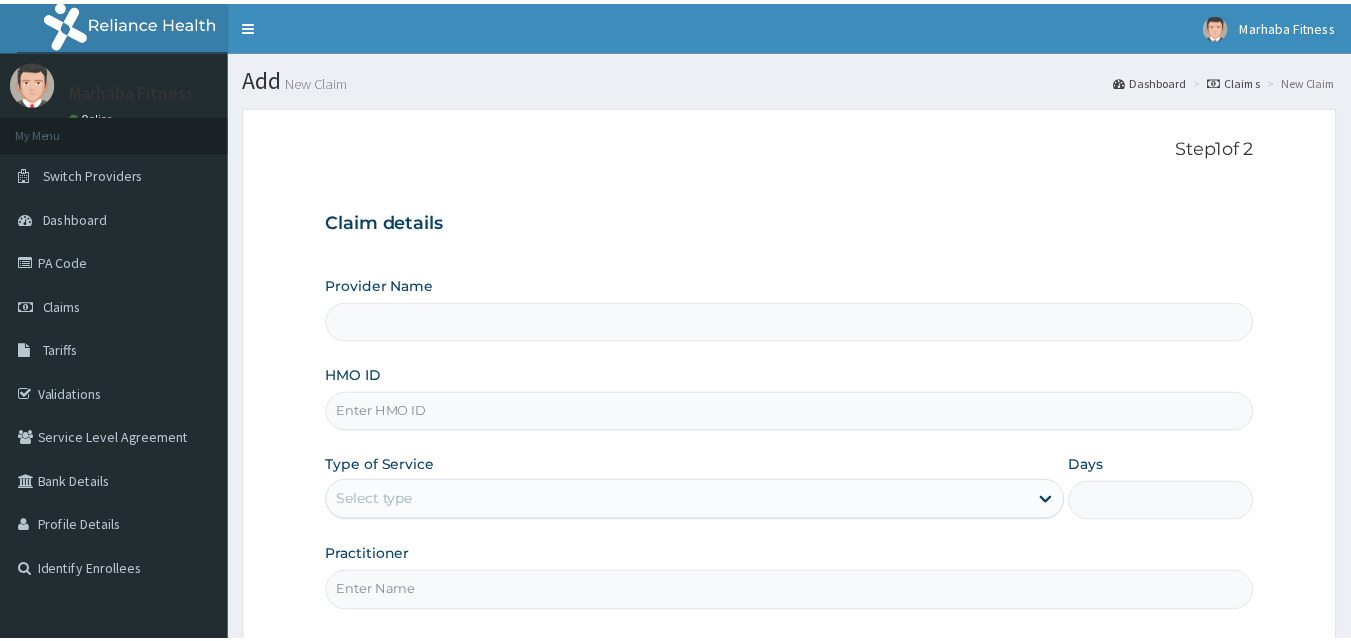 scroll, scrollTop: 0, scrollLeft: 0, axis: both 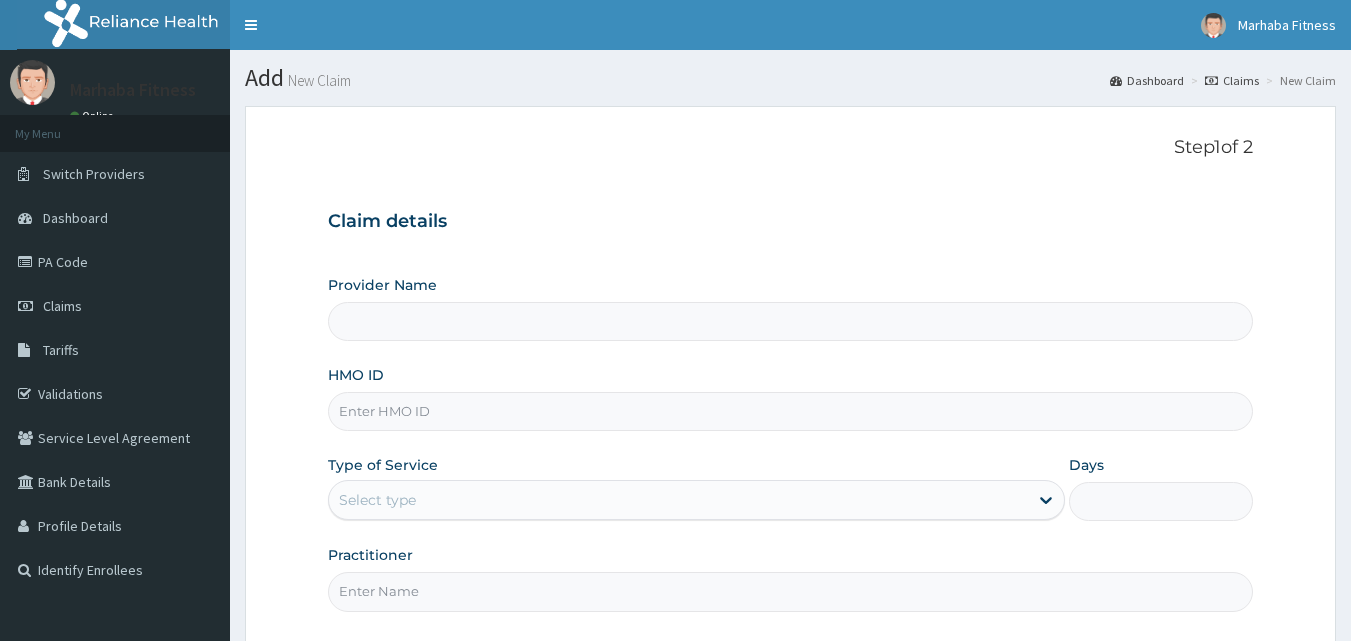 type on "Marhaba Fitness" 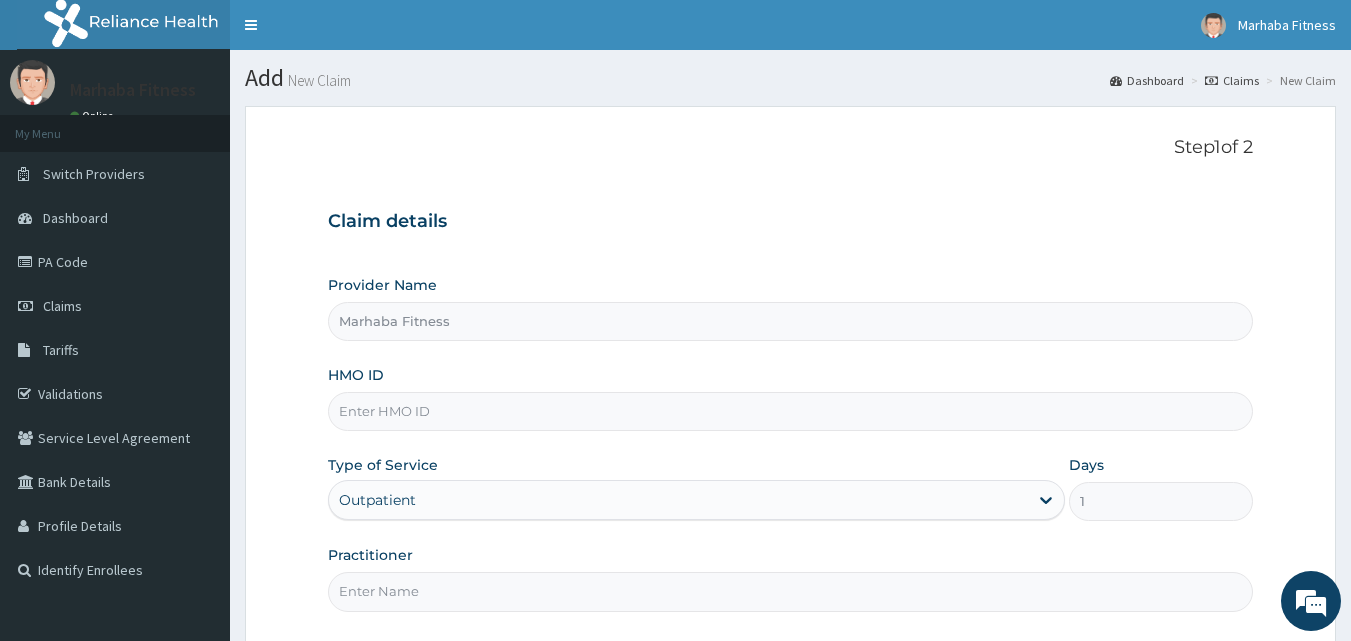 scroll, scrollTop: 0, scrollLeft: 0, axis: both 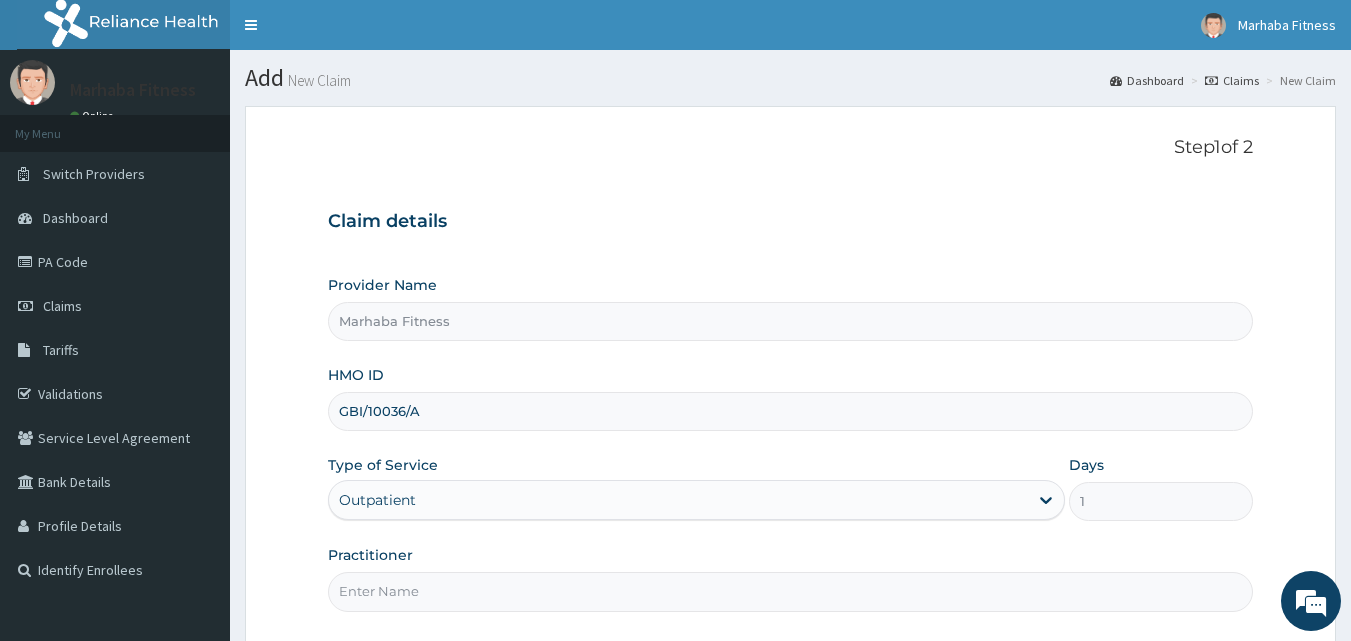 type on "GBI/10036/A" 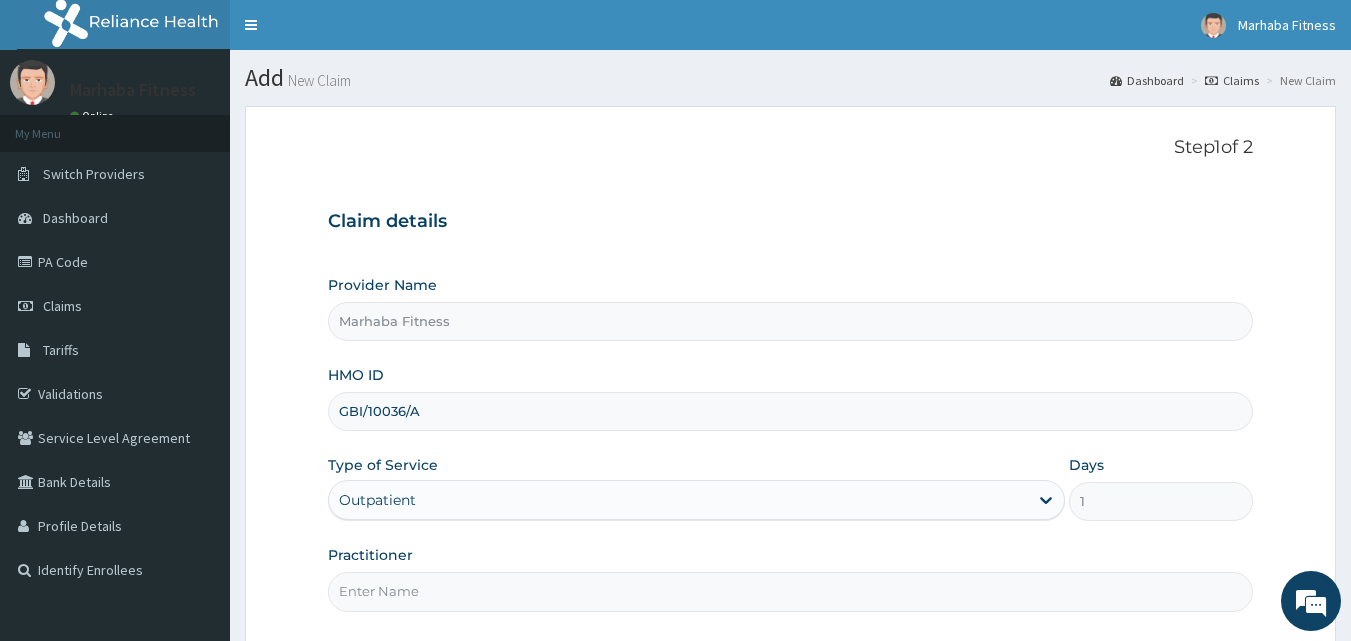 type on "MARHABA FITNESS" 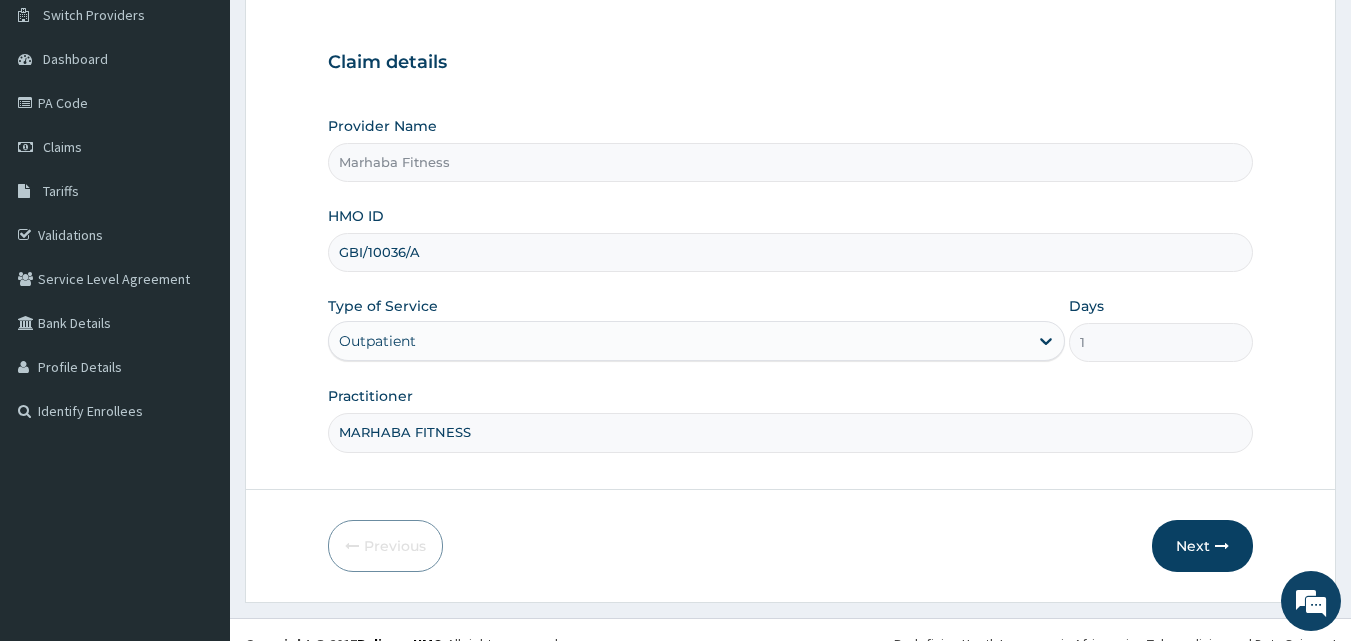 scroll, scrollTop: 187, scrollLeft: 0, axis: vertical 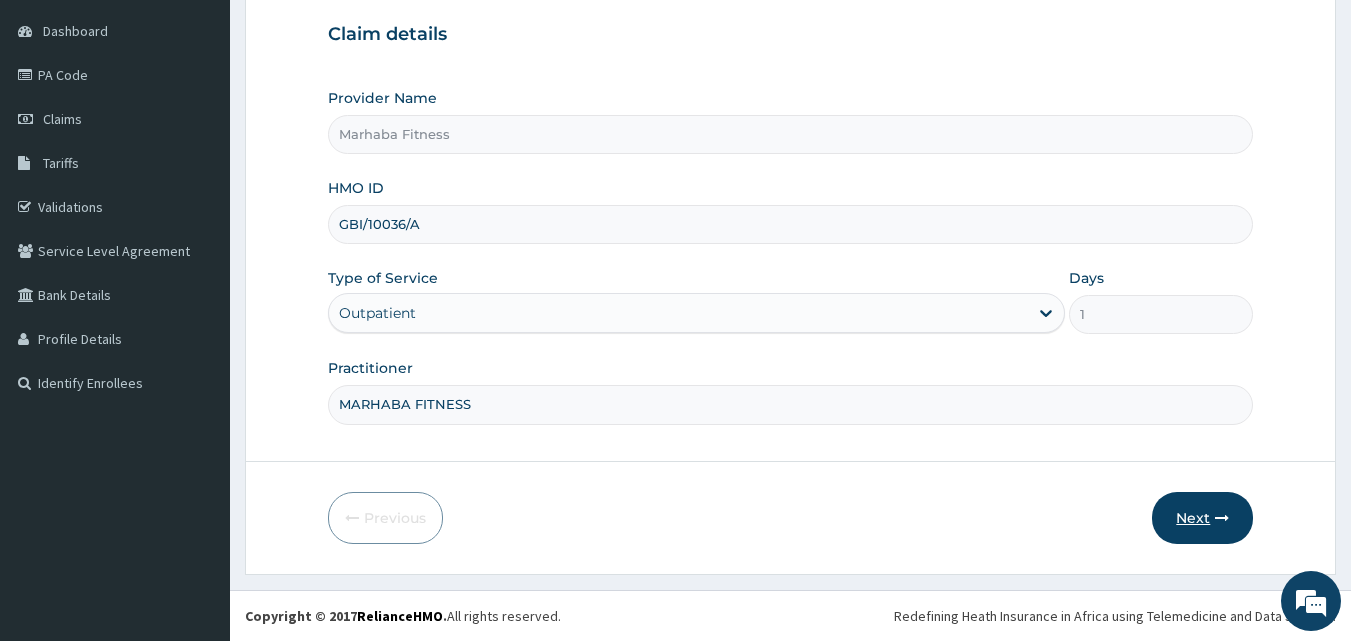 click on "Next" at bounding box center [1202, 518] 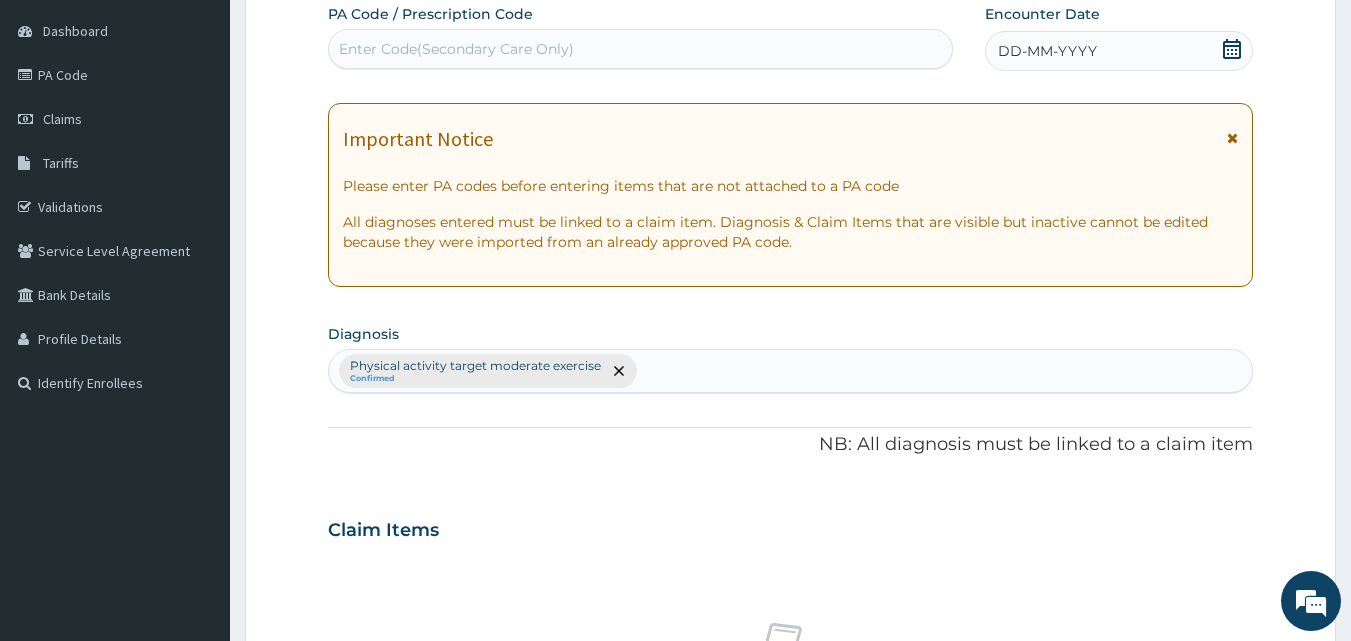 click on "Enter Code(Secondary Care Only)" at bounding box center [641, 49] 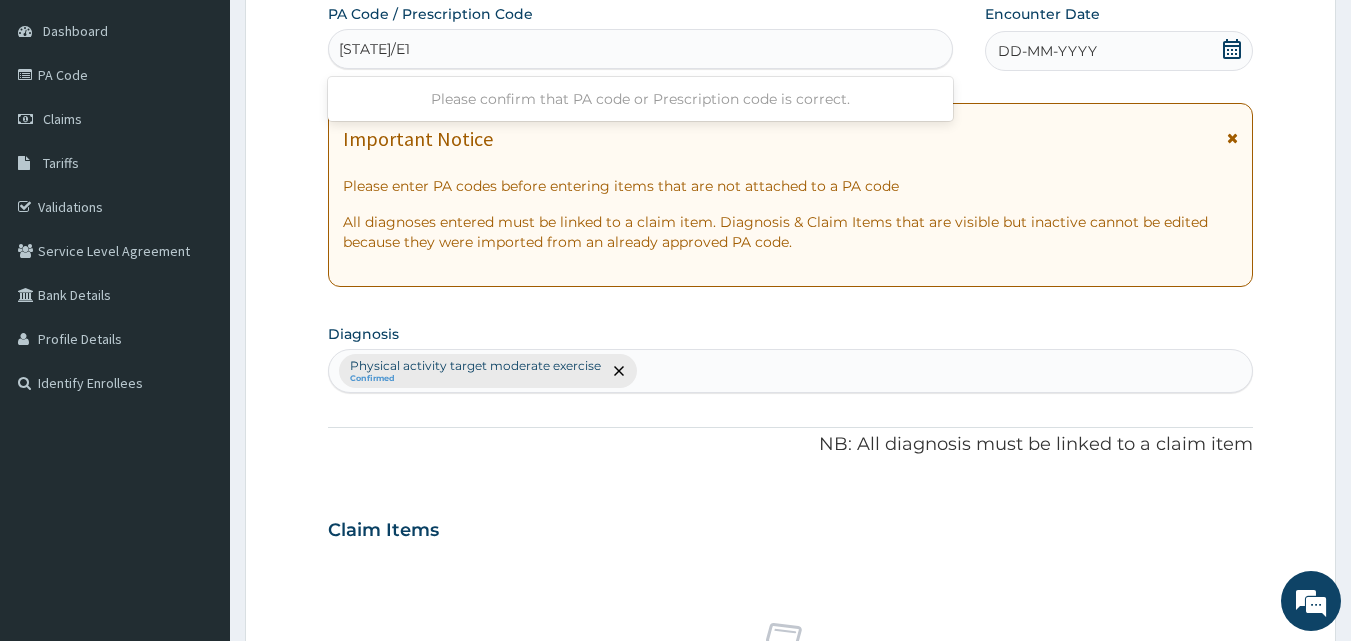 type on "PA/E18ED4" 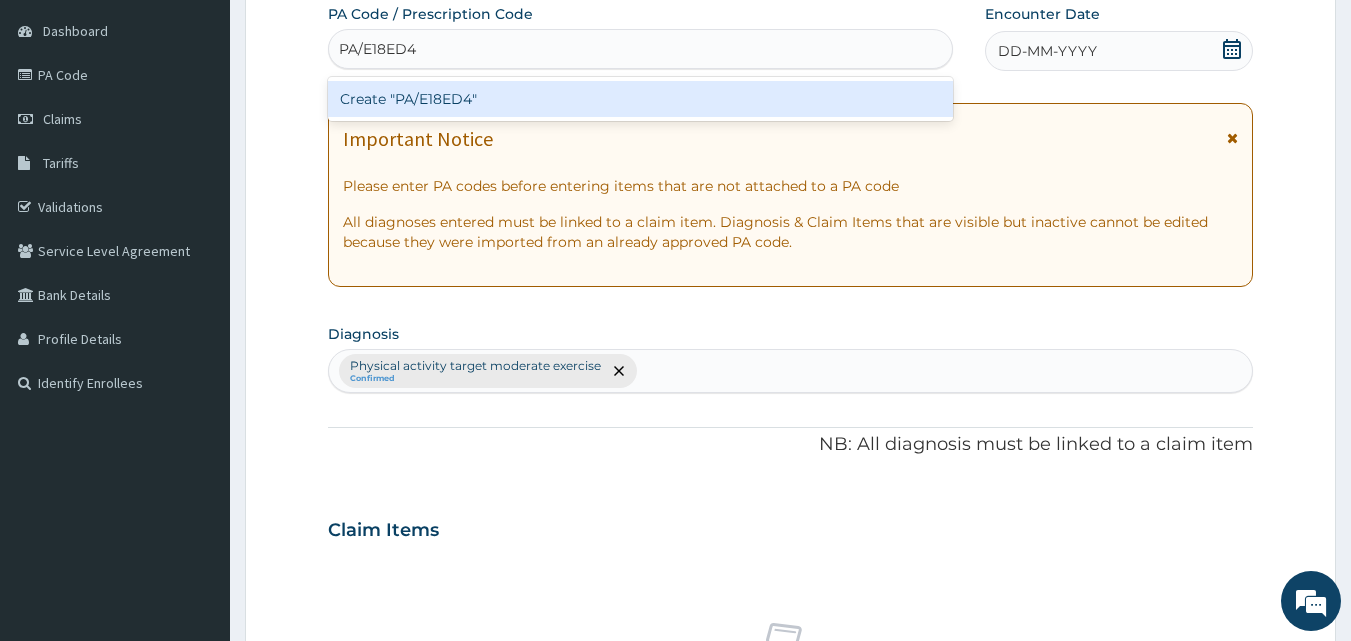 click on "Create "PA/E18ED4"" at bounding box center [641, 99] 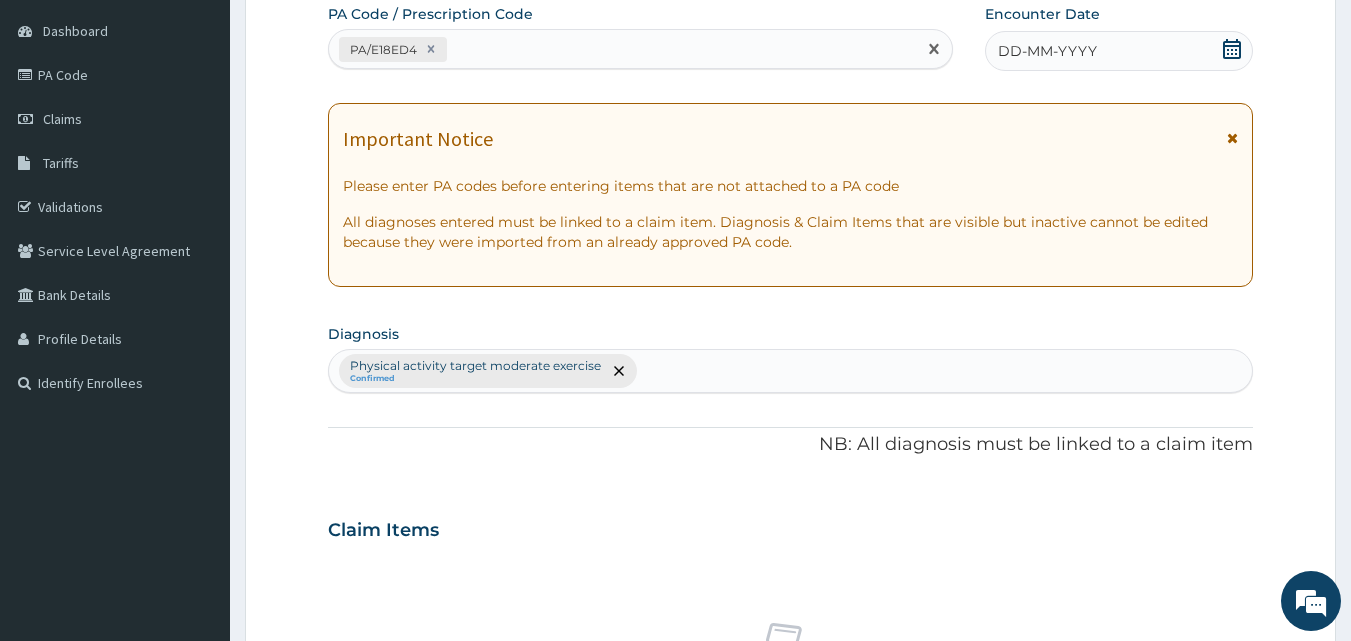 click on "DD-MM-YYYY" at bounding box center (1047, 51) 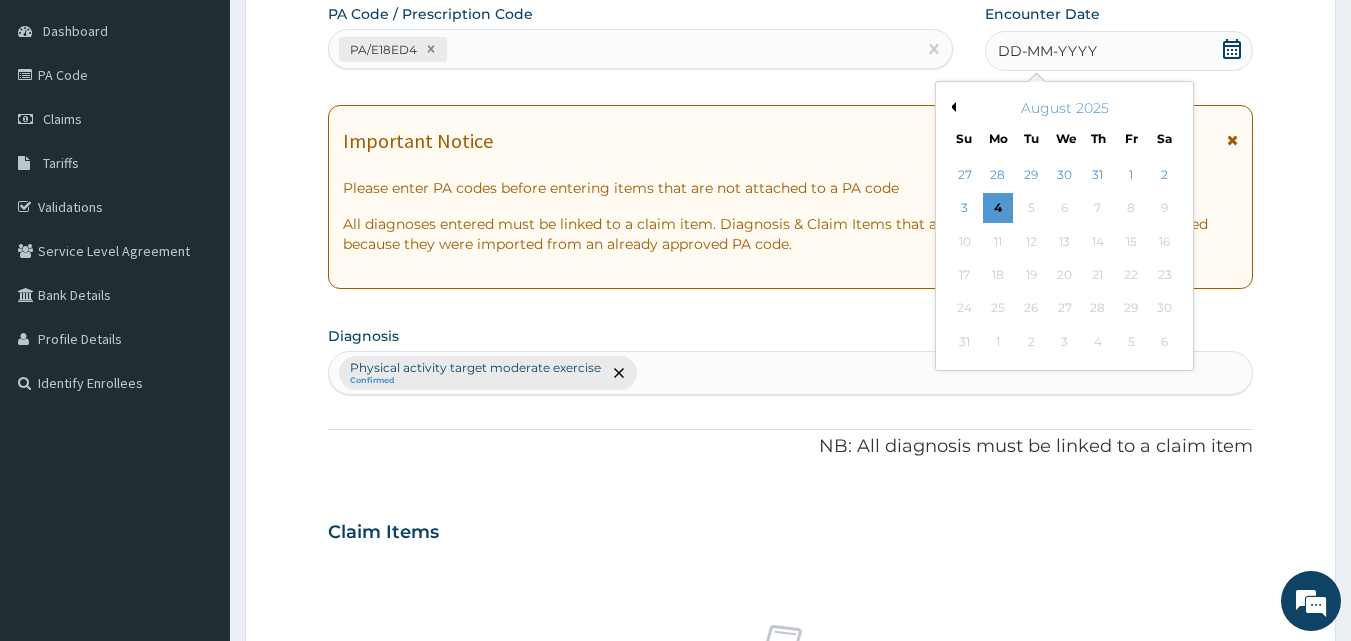 click on "Previous Month" at bounding box center [951, 107] 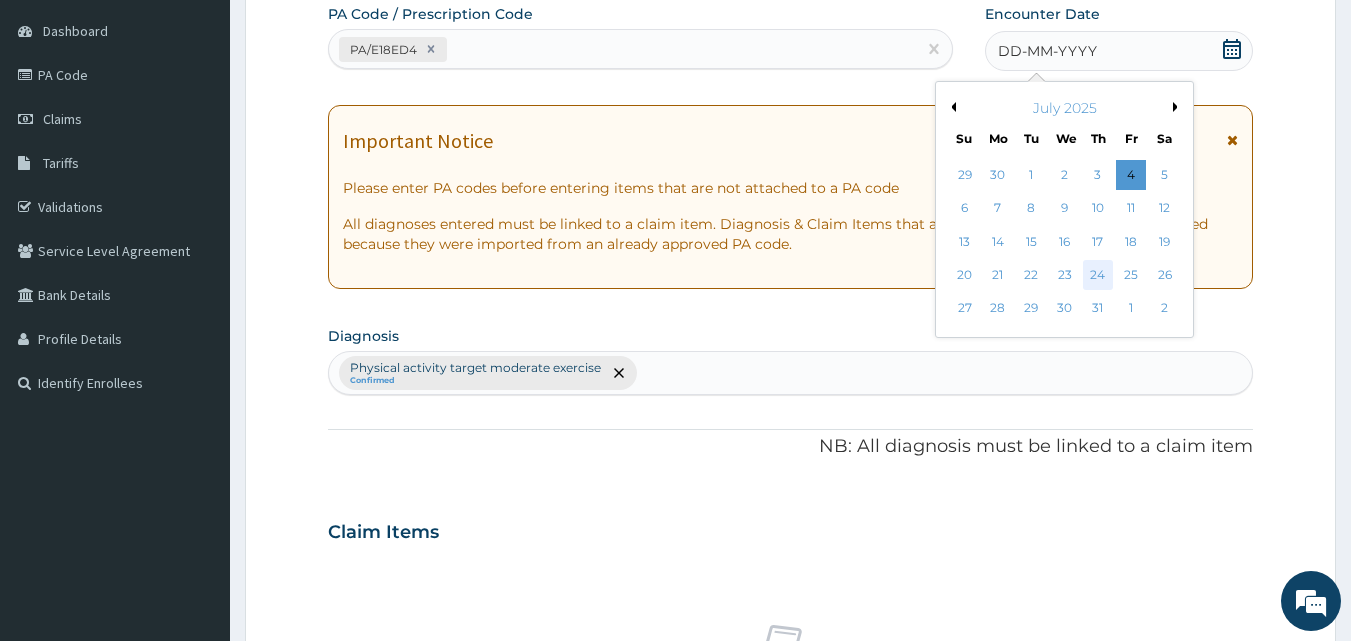 click on "24" at bounding box center (1098, 275) 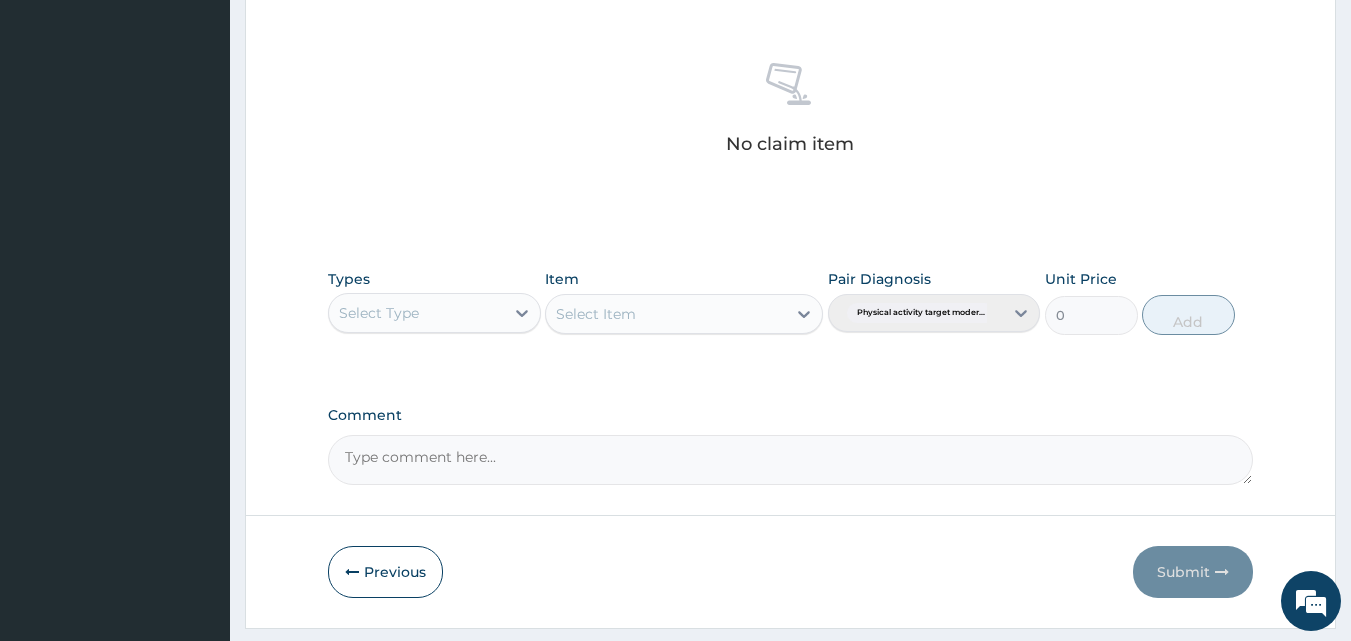 scroll, scrollTop: 801, scrollLeft: 0, axis: vertical 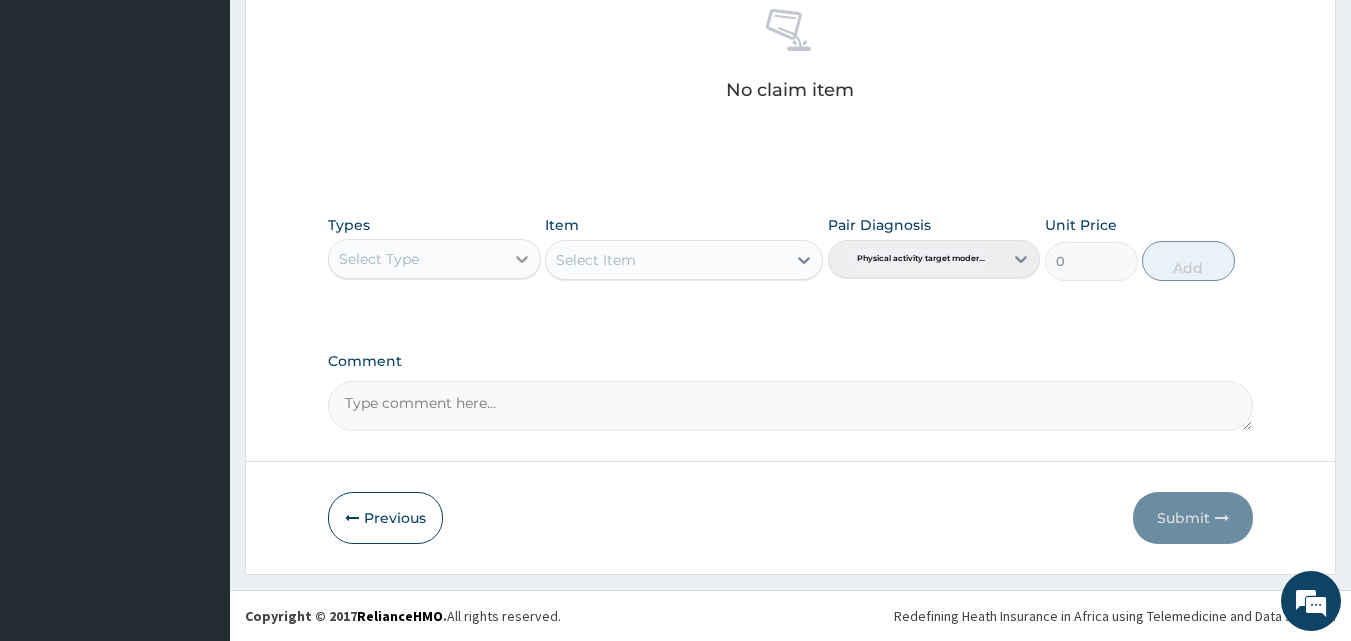 click 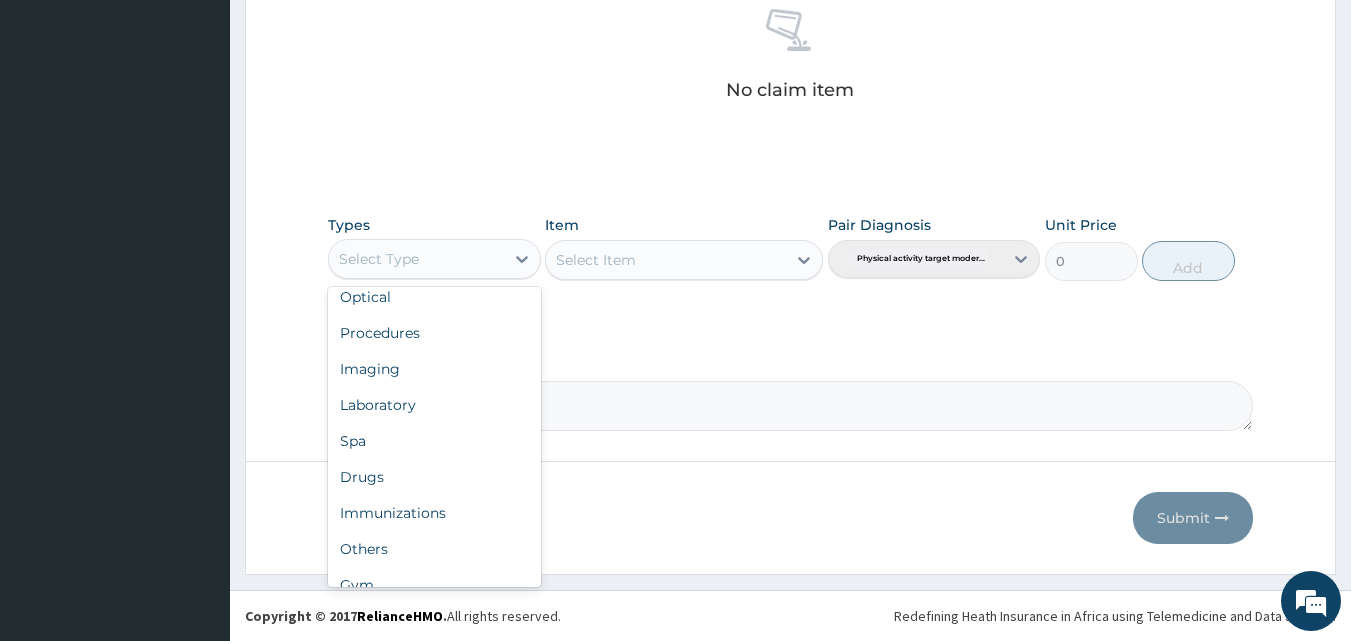 scroll, scrollTop: 68, scrollLeft: 0, axis: vertical 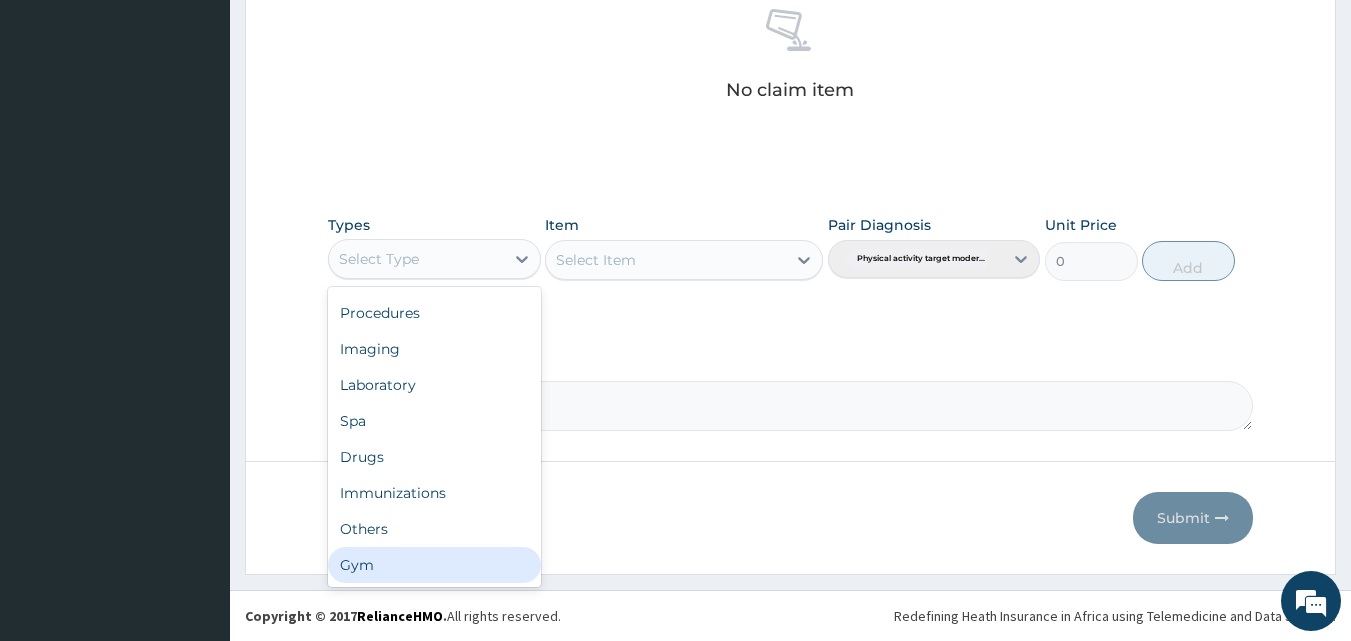 click on "Gym" at bounding box center (434, 565) 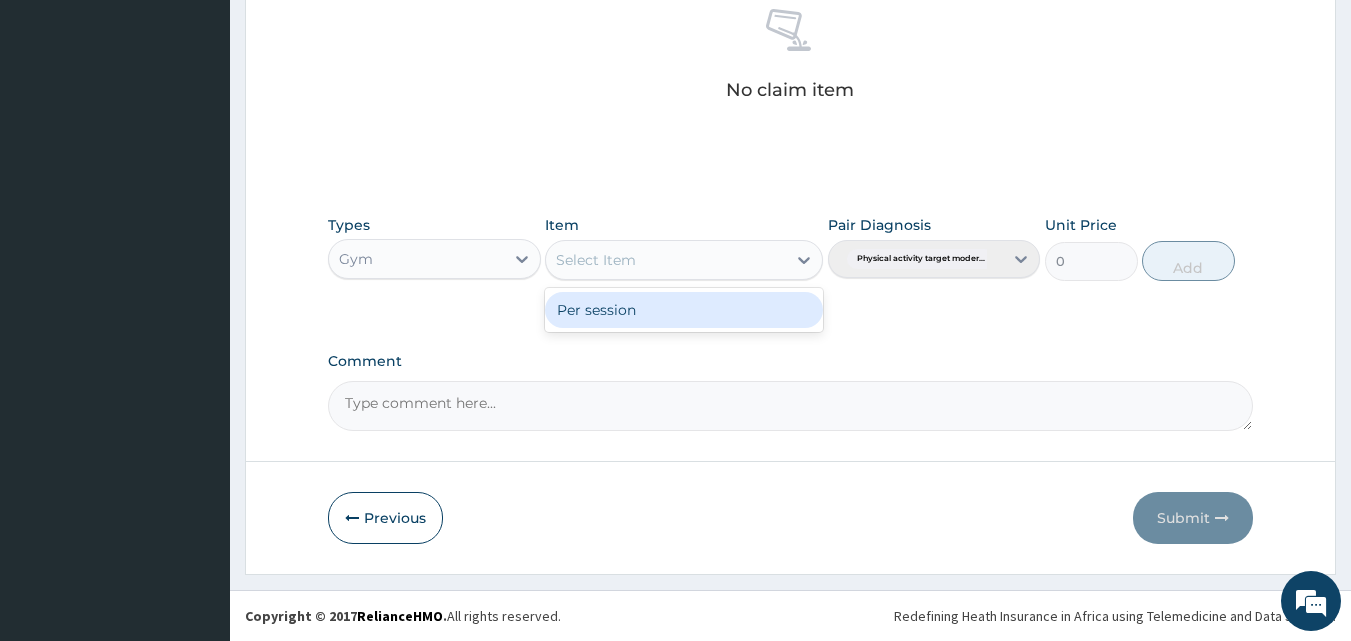 click on "Select Item" at bounding box center [666, 260] 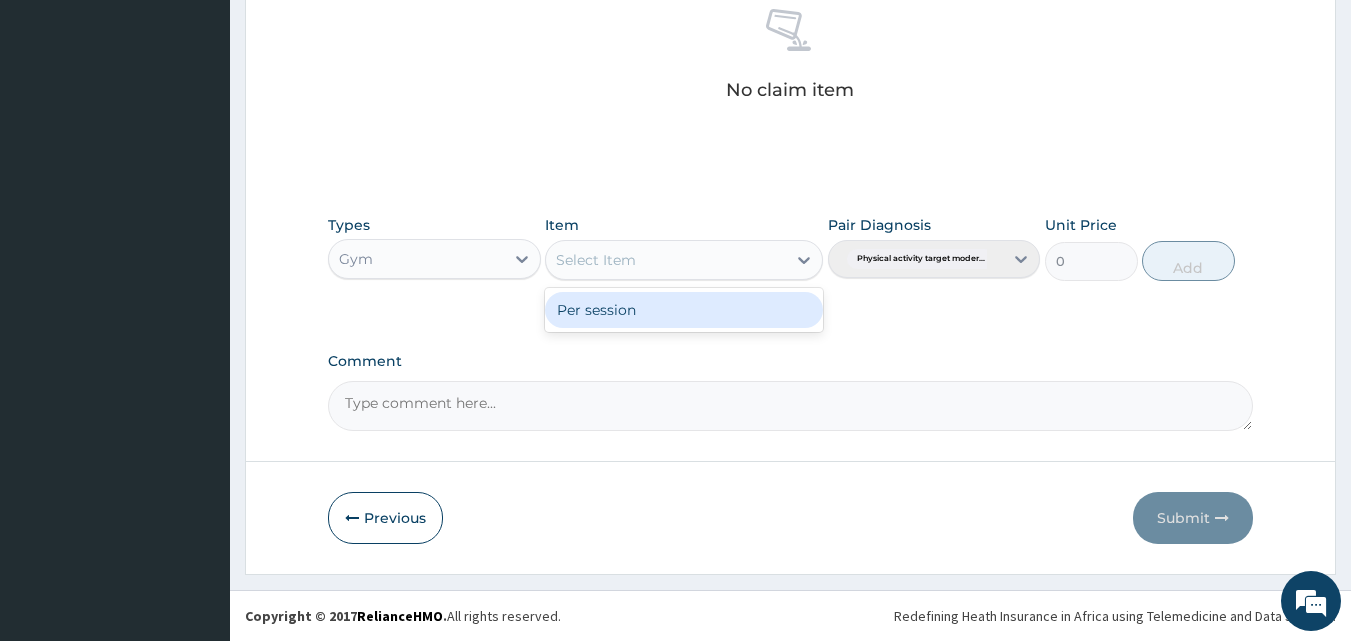 click on "Per session" at bounding box center (684, 310) 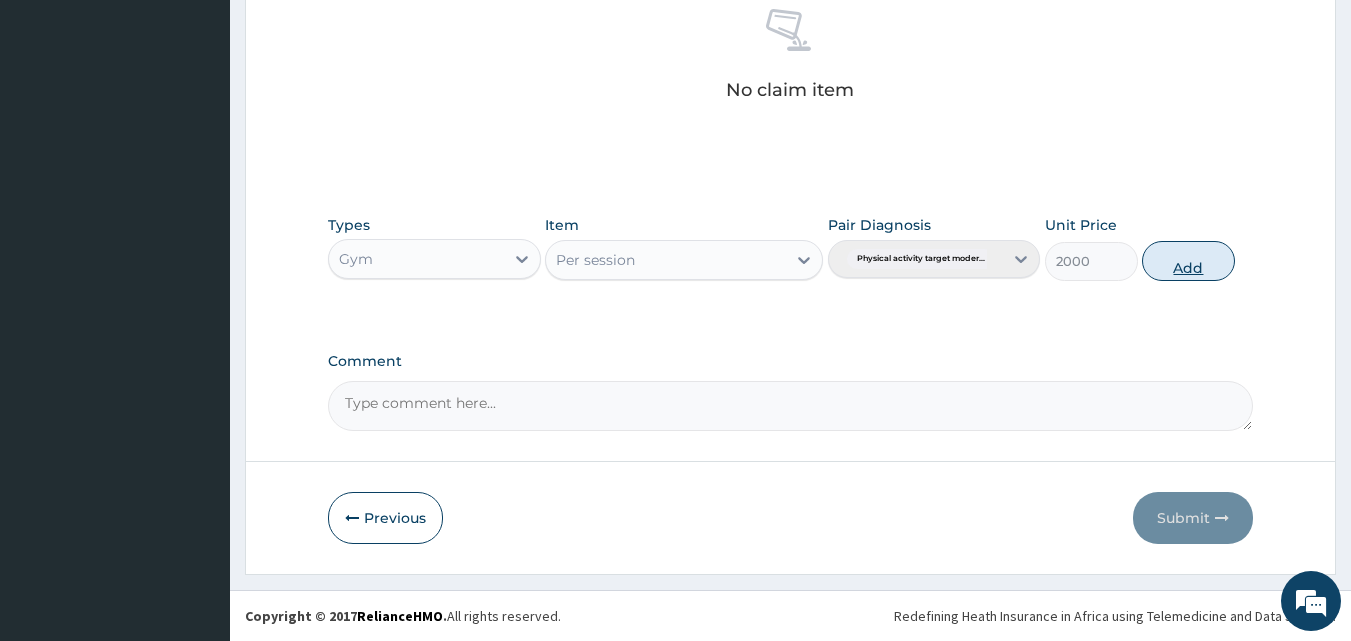 click on "Add" at bounding box center [1188, 261] 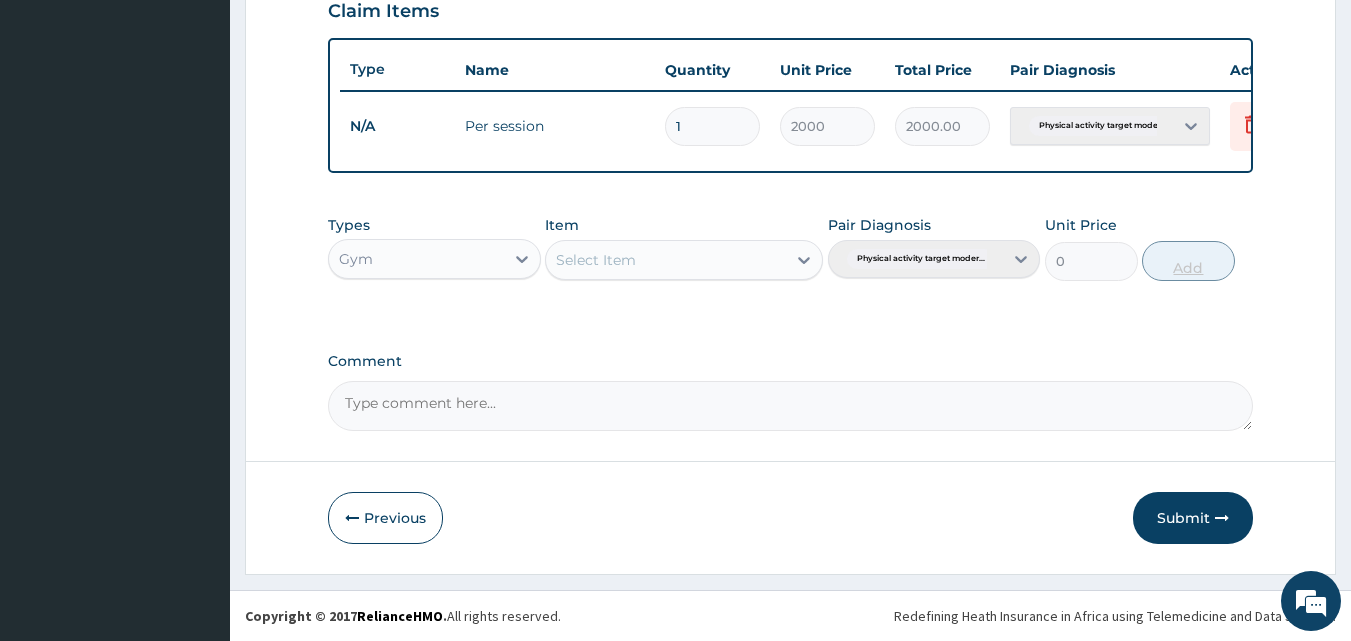 scroll, scrollTop: 721, scrollLeft: 0, axis: vertical 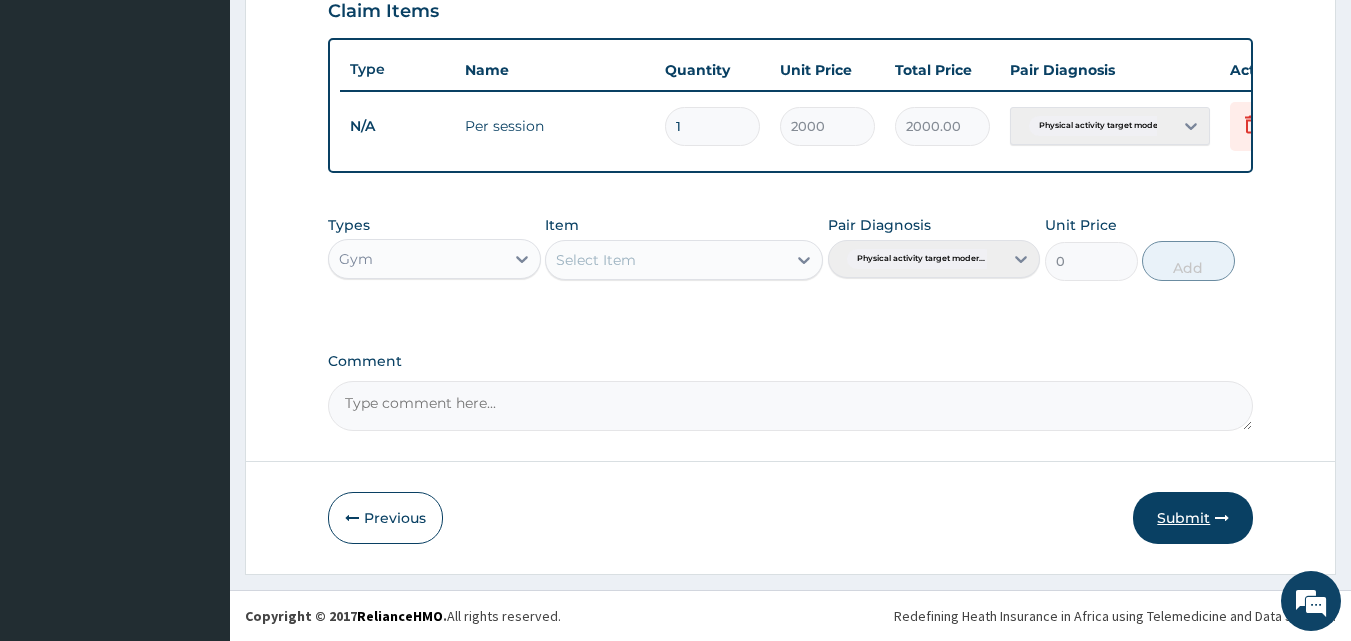click on "Submit" at bounding box center [1193, 518] 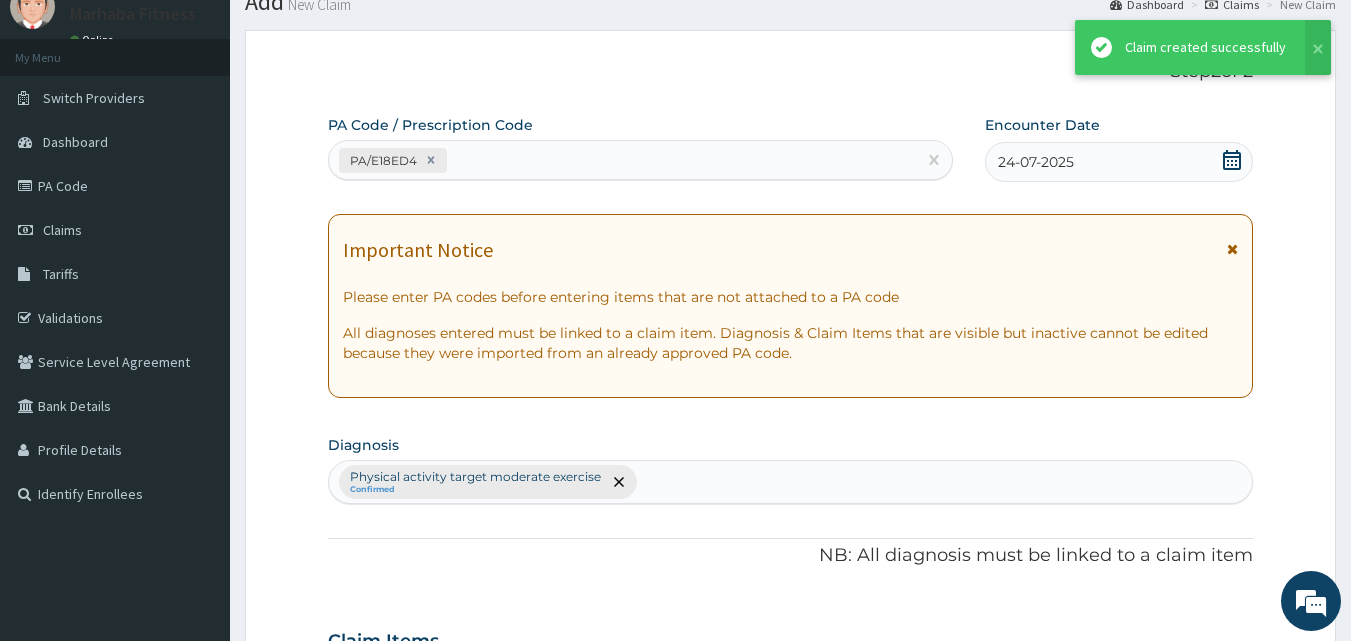 scroll, scrollTop: 721, scrollLeft: 0, axis: vertical 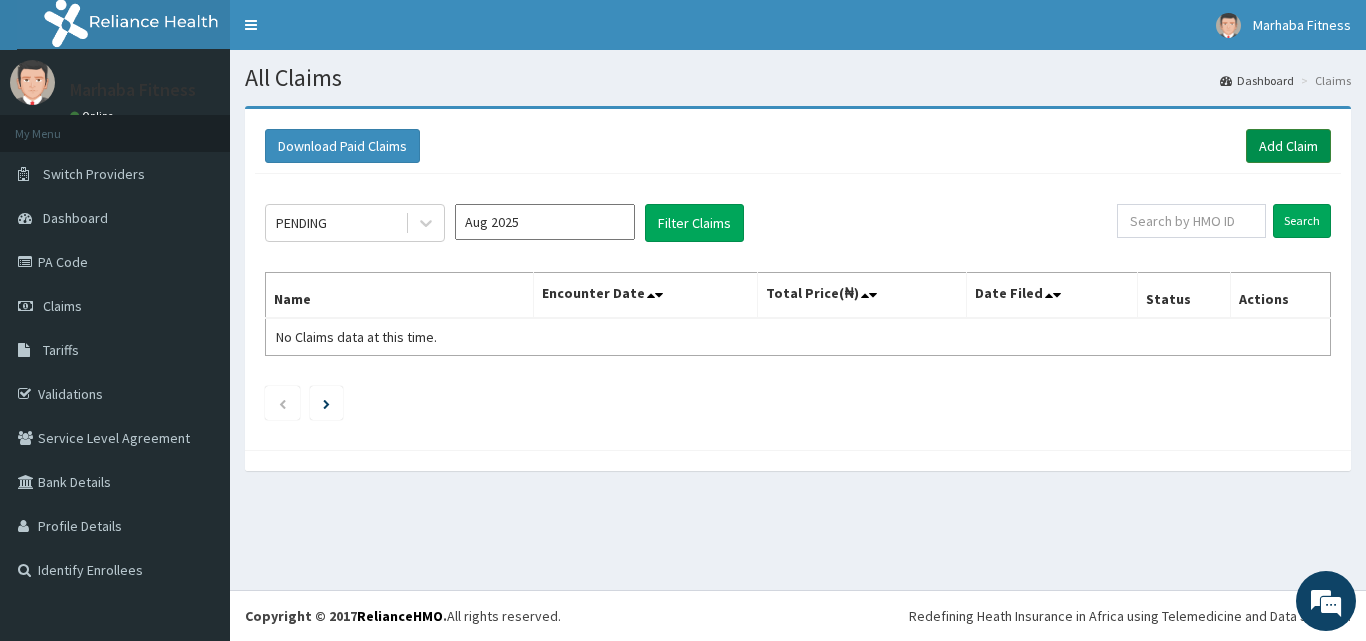 click on "Add Claim" at bounding box center (1288, 146) 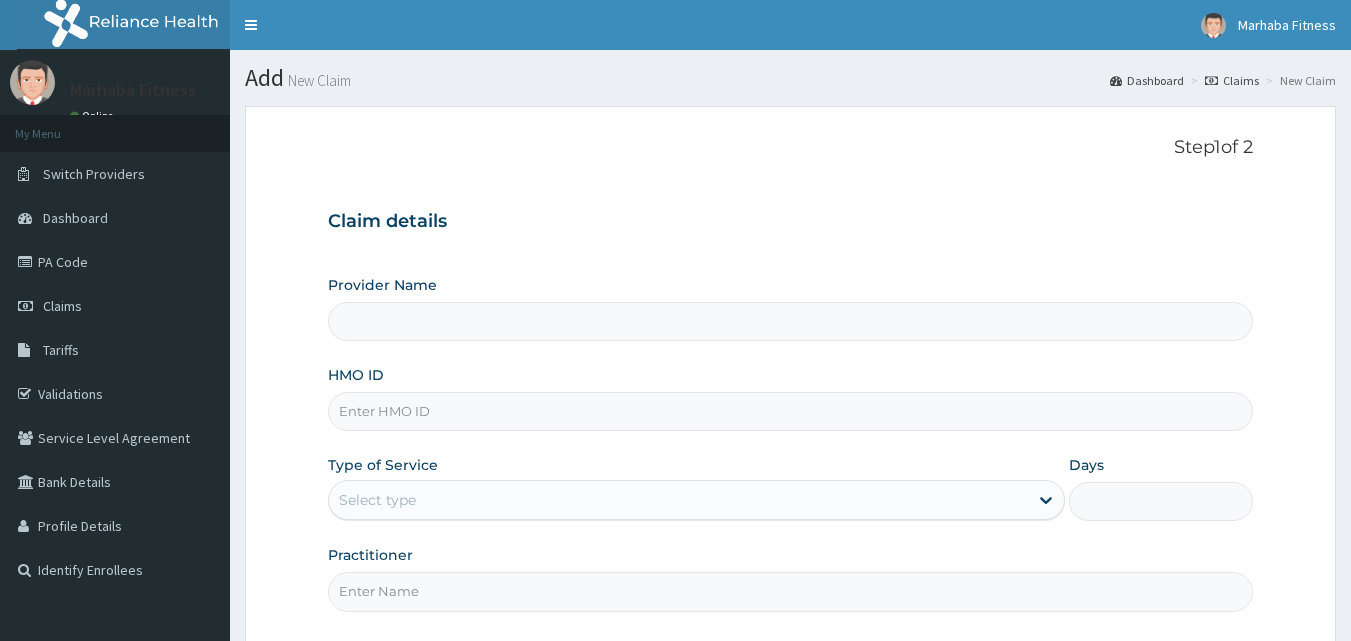 scroll, scrollTop: 0, scrollLeft: 0, axis: both 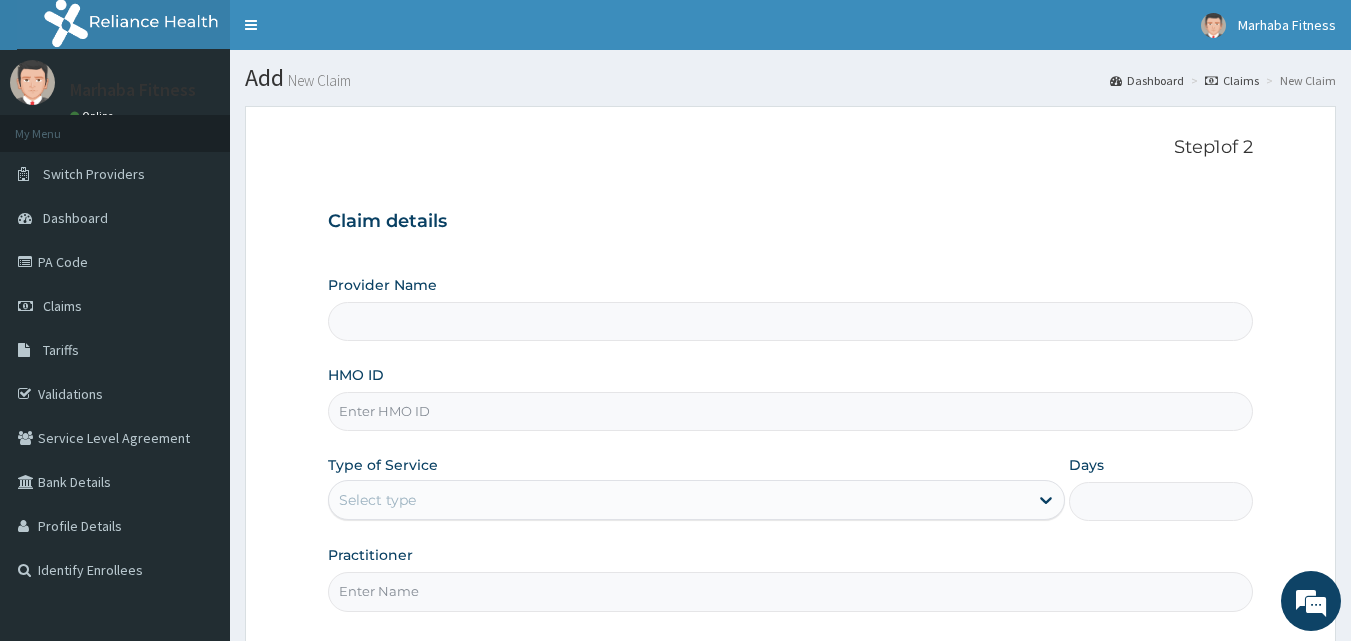 type on "Marhaba Fitness" 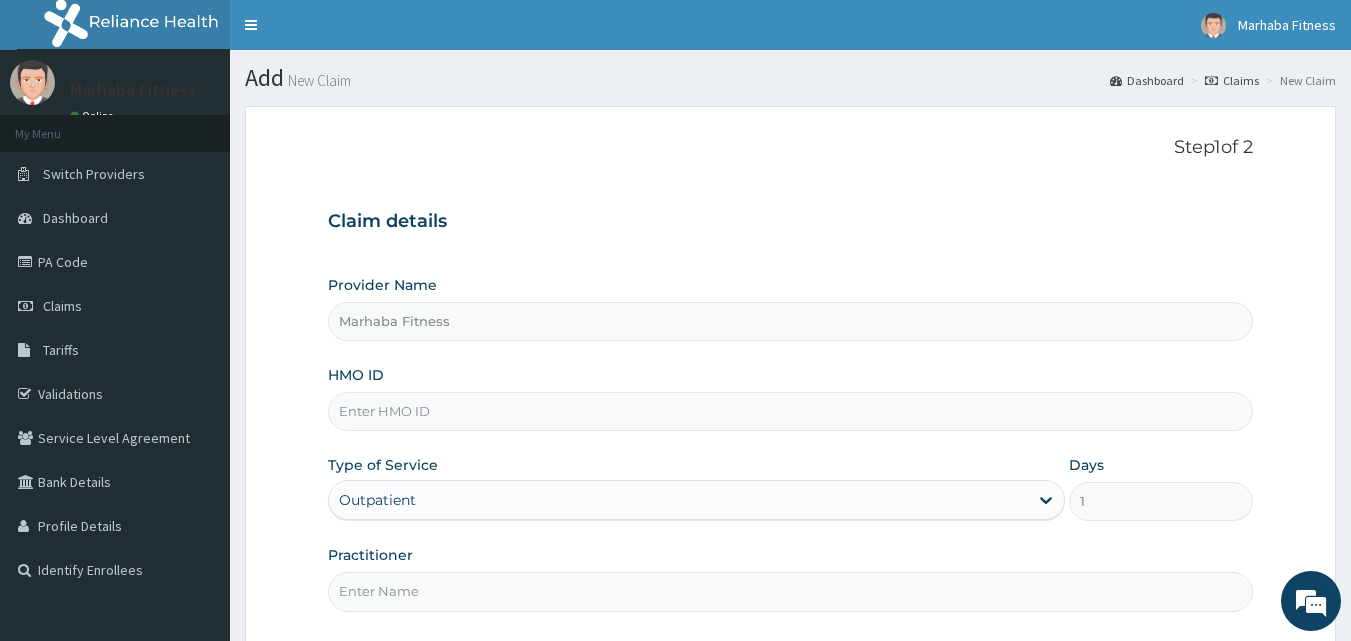 scroll, scrollTop: 0, scrollLeft: 0, axis: both 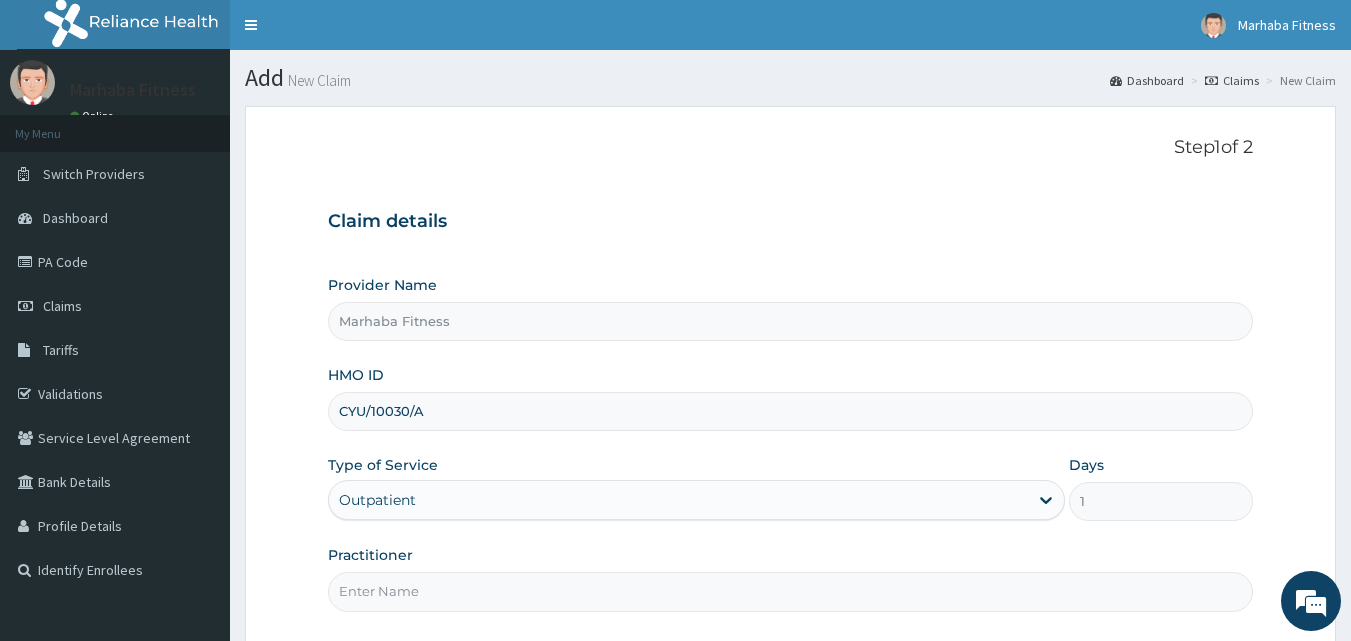 type on "CYU/10030/A" 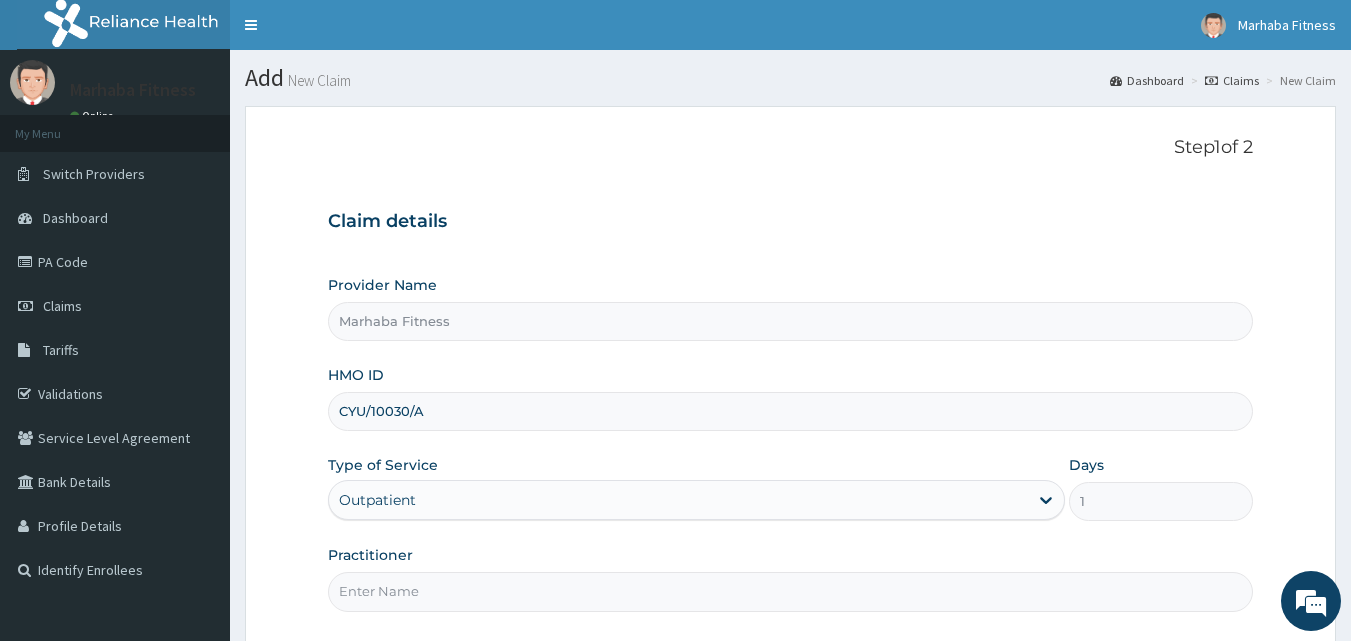 type on "MARHABA FITNESS" 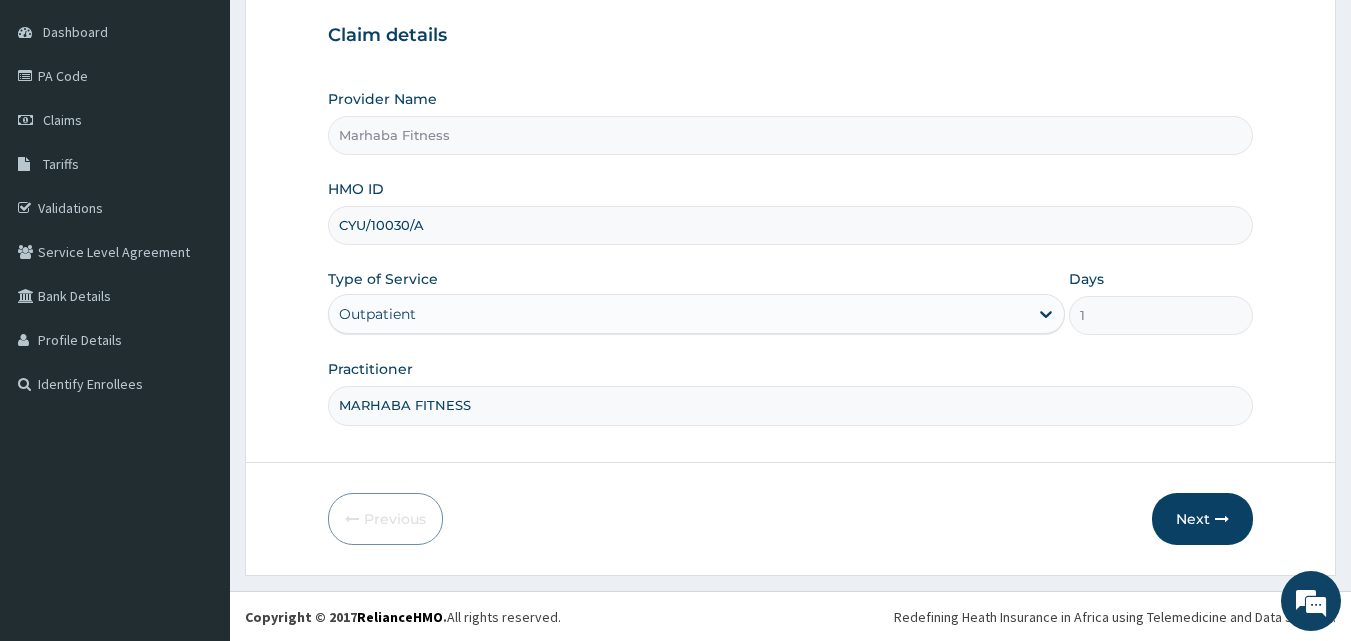 scroll, scrollTop: 187, scrollLeft: 0, axis: vertical 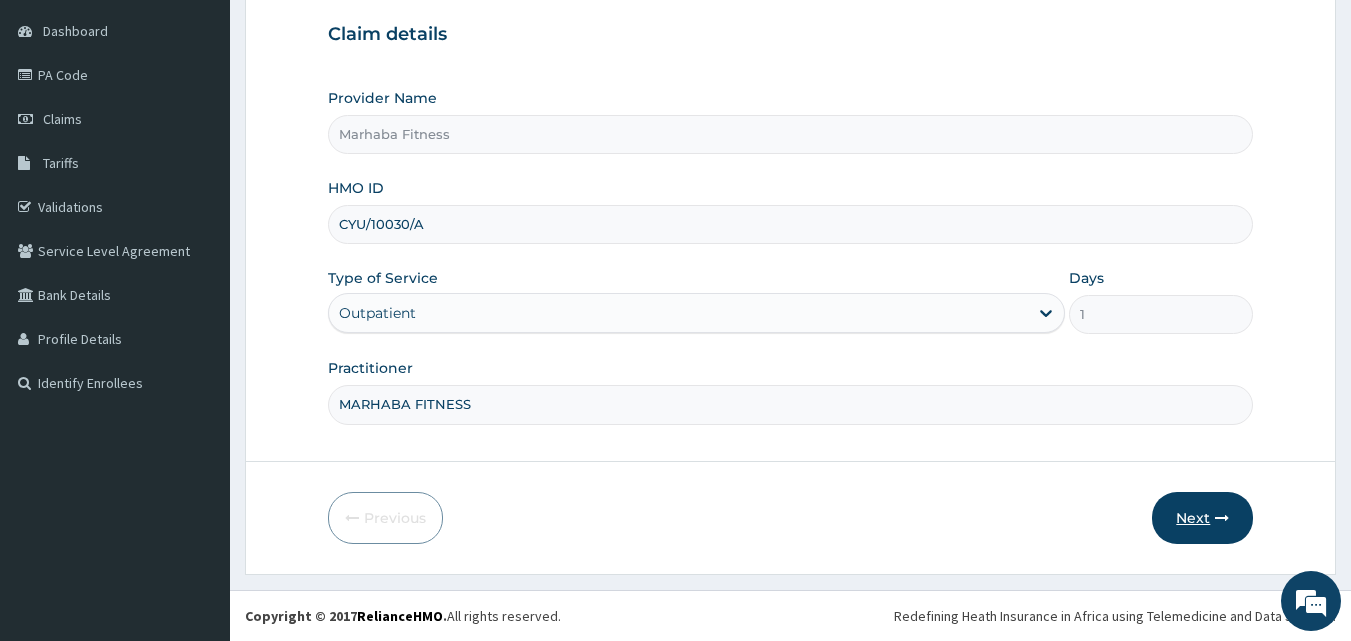 click on "Next" at bounding box center (1202, 518) 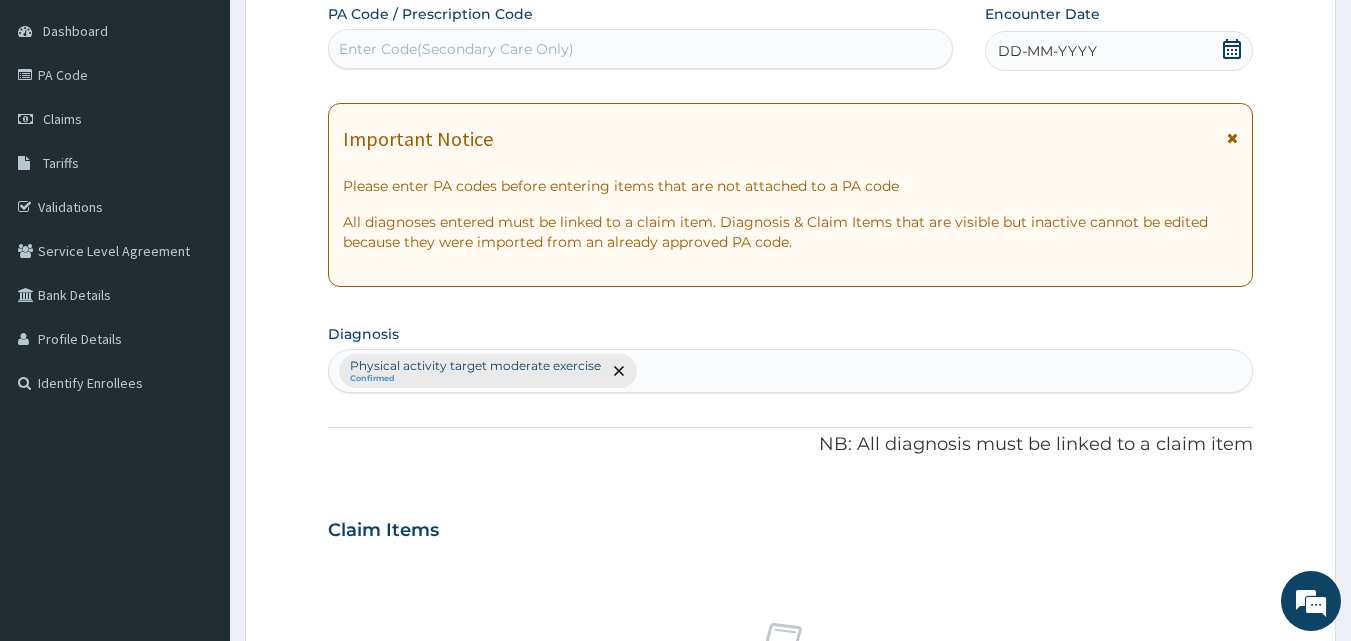 click on "Enter Code(Secondary Care Only)" at bounding box center [641, 49] 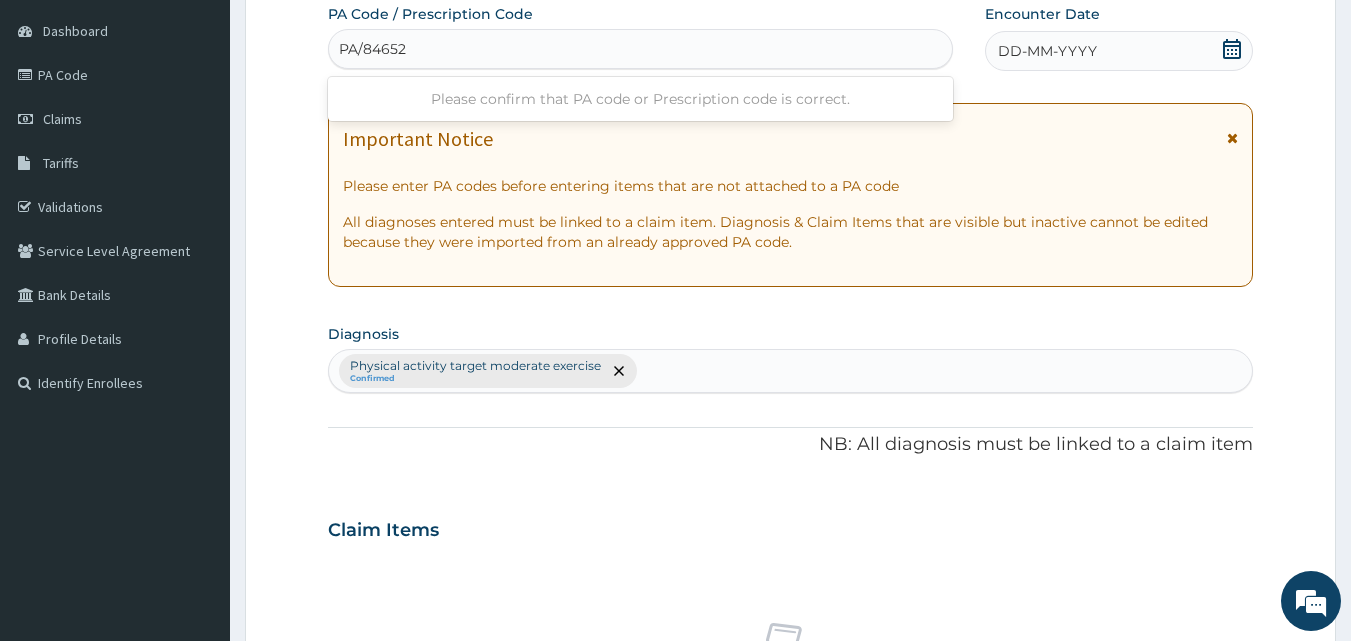 type on "PA/846527" 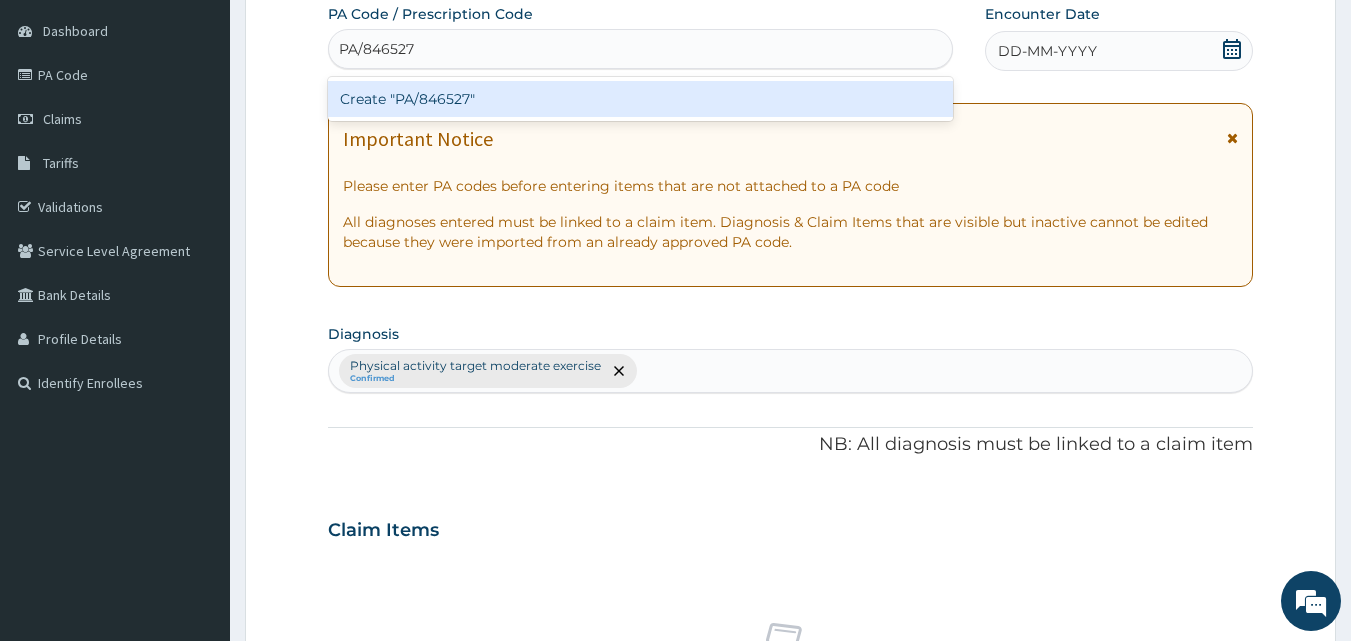 click on "Create "PA/846527"" at bounding box center [641, 99] 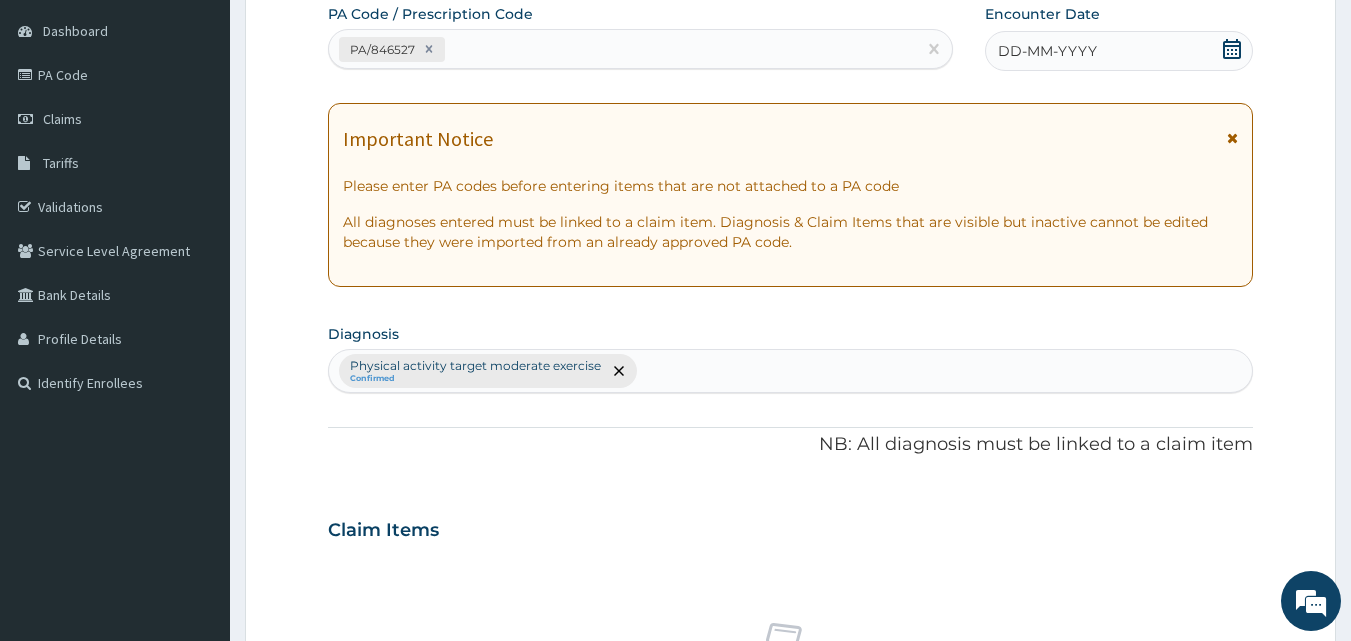click on "DD-MM-YYYY" at bounding box center [1047, 51] 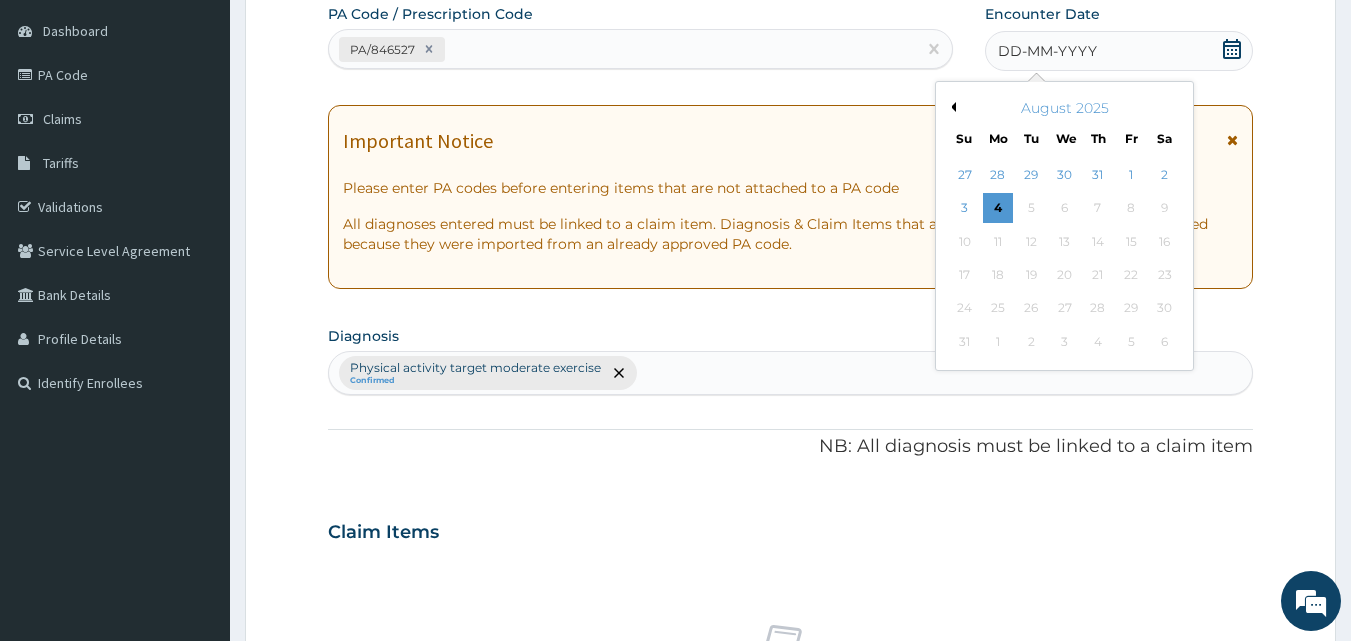 click on "Previous Month" at bounding box center [951, 107] 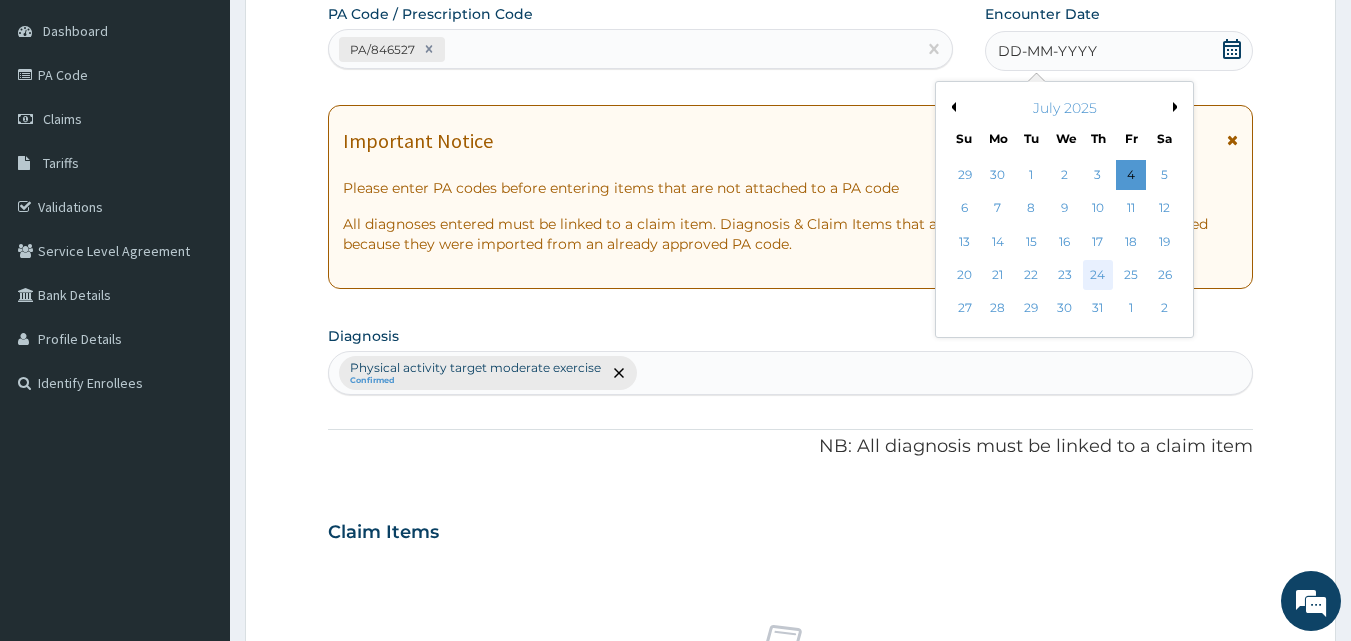 click on "24" at bounding box center (1098, 275) 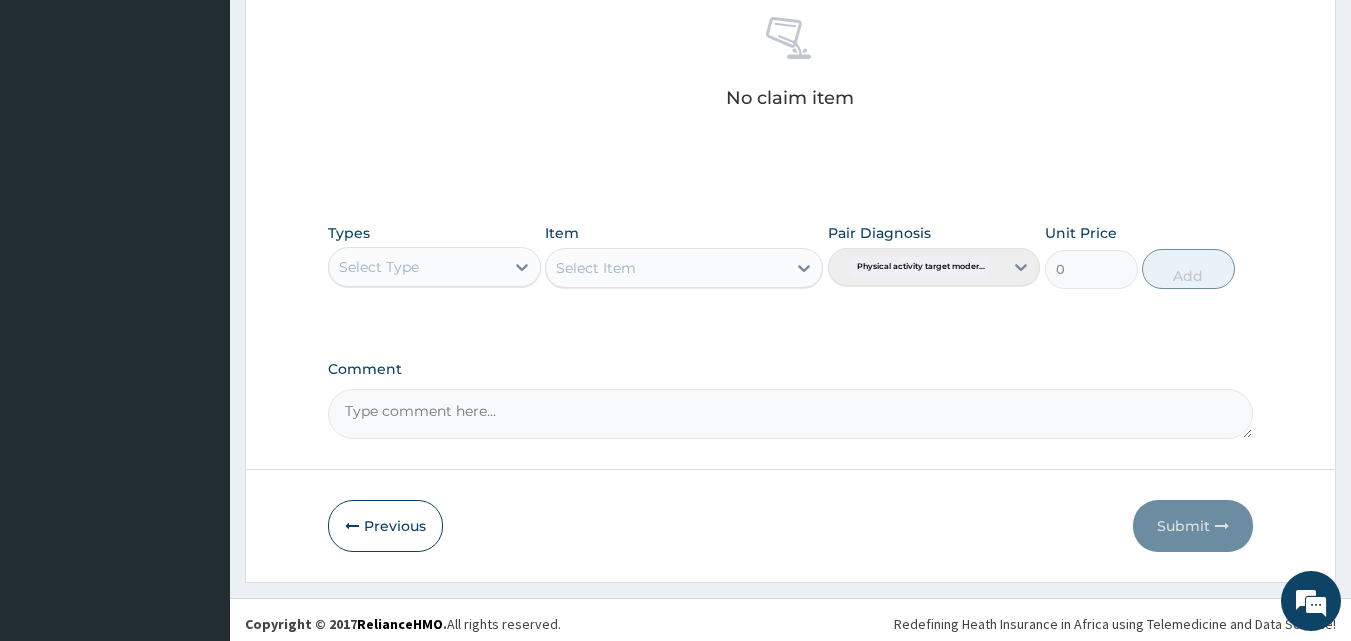 scroll, scrollTop: 801, scrollLeft: 0, axis: vertical 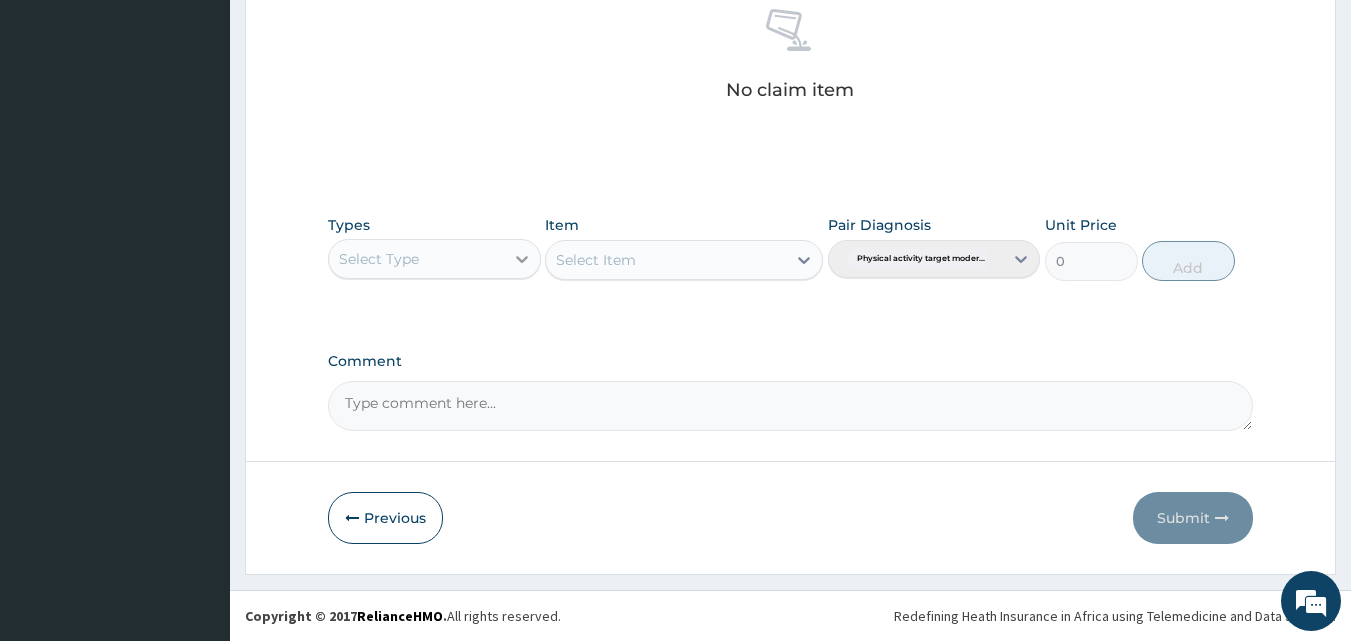 click 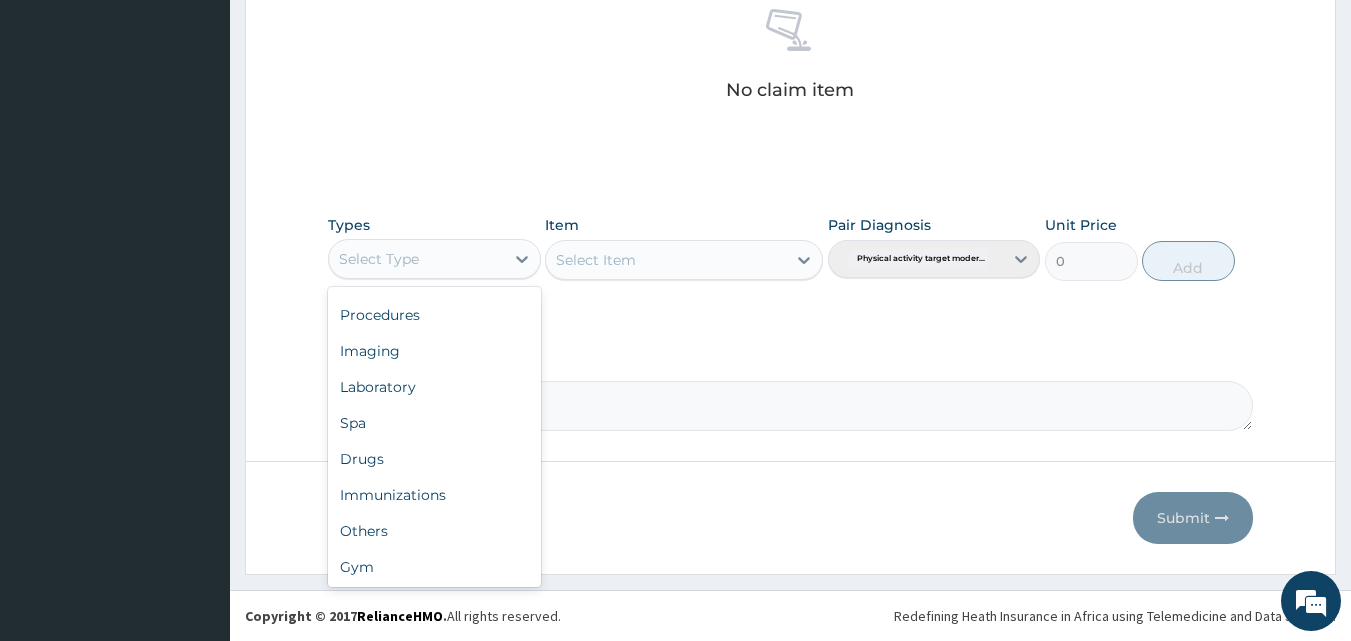 scroll, scrollTop: 68, scrollLeft: 0, axis: vertical 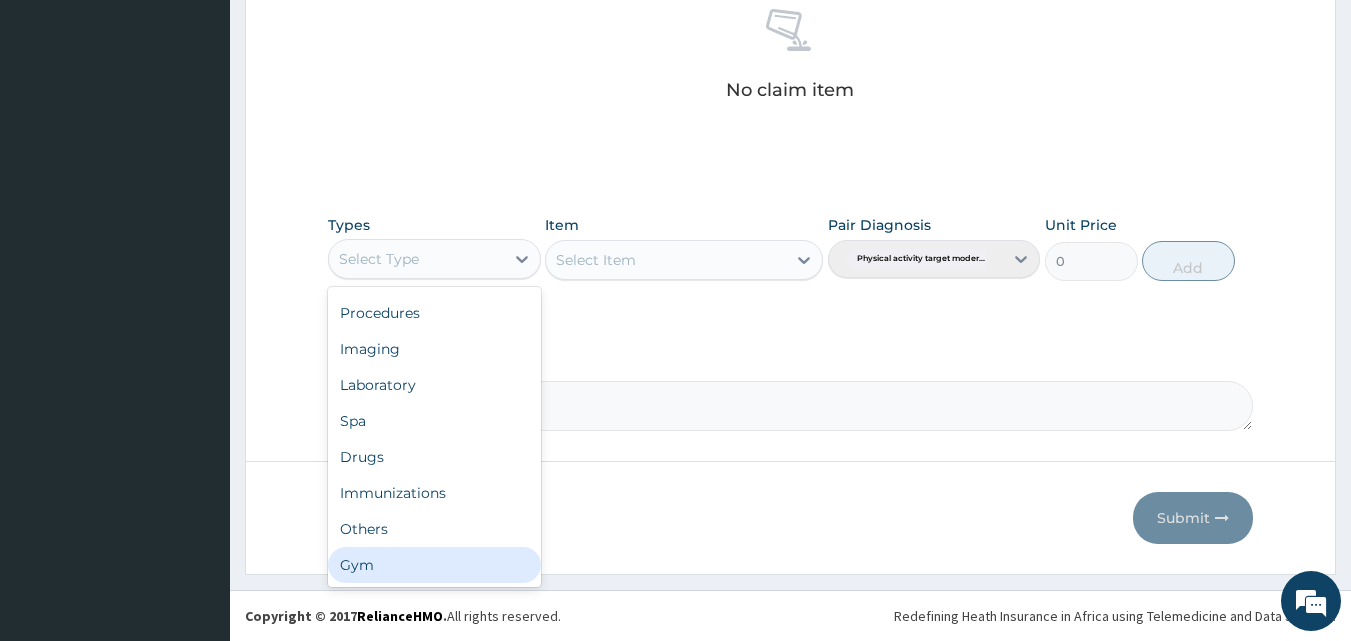 click on "Gym" at bounding box center (434, 565) 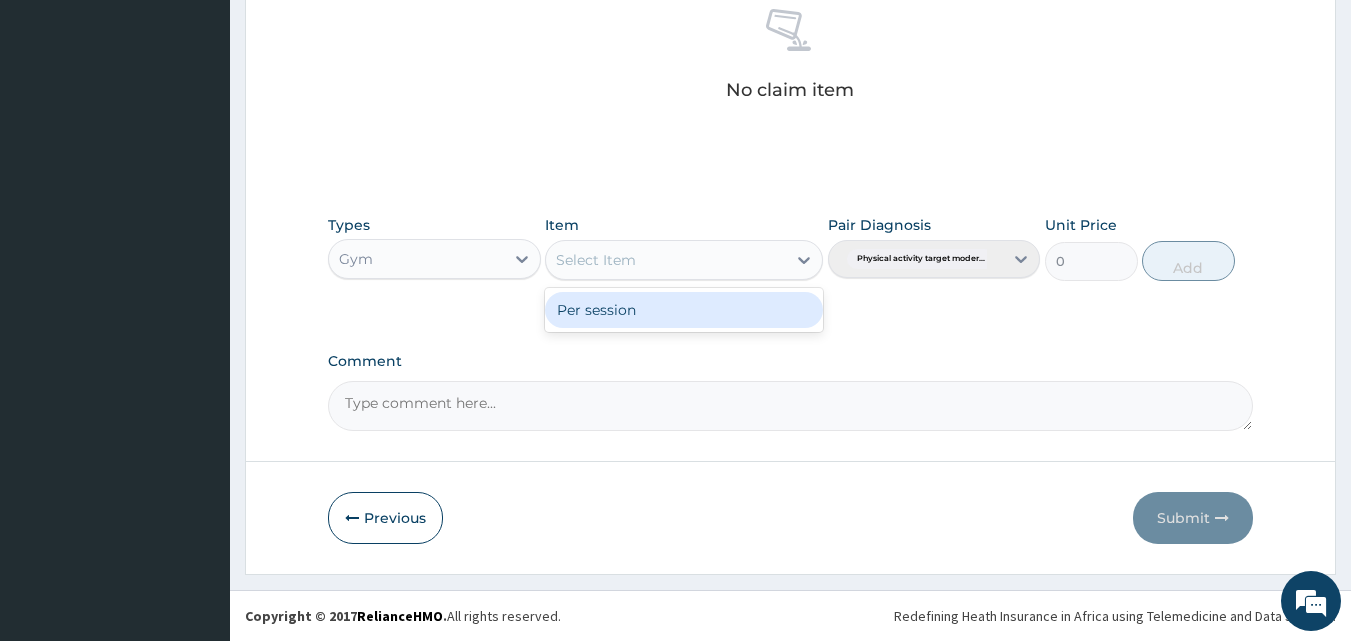 click on "Select Item" at bounding box center (666, 260) 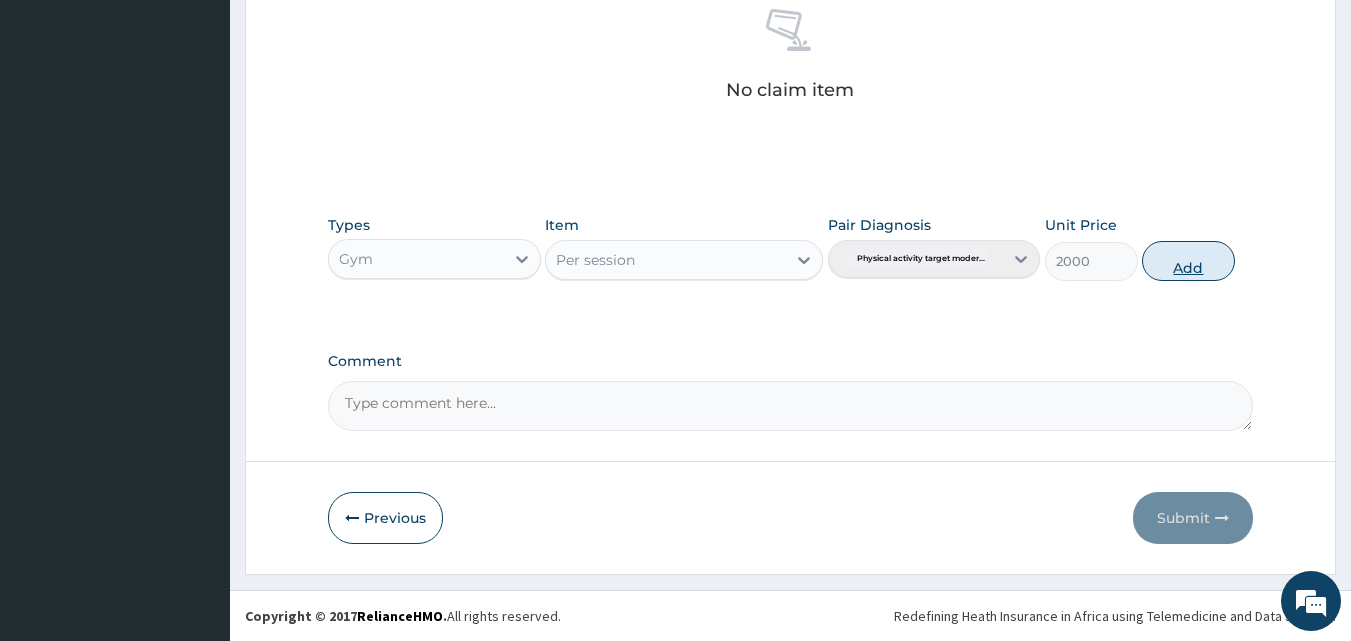 click on "Add" at bounding box center [1188, 261] 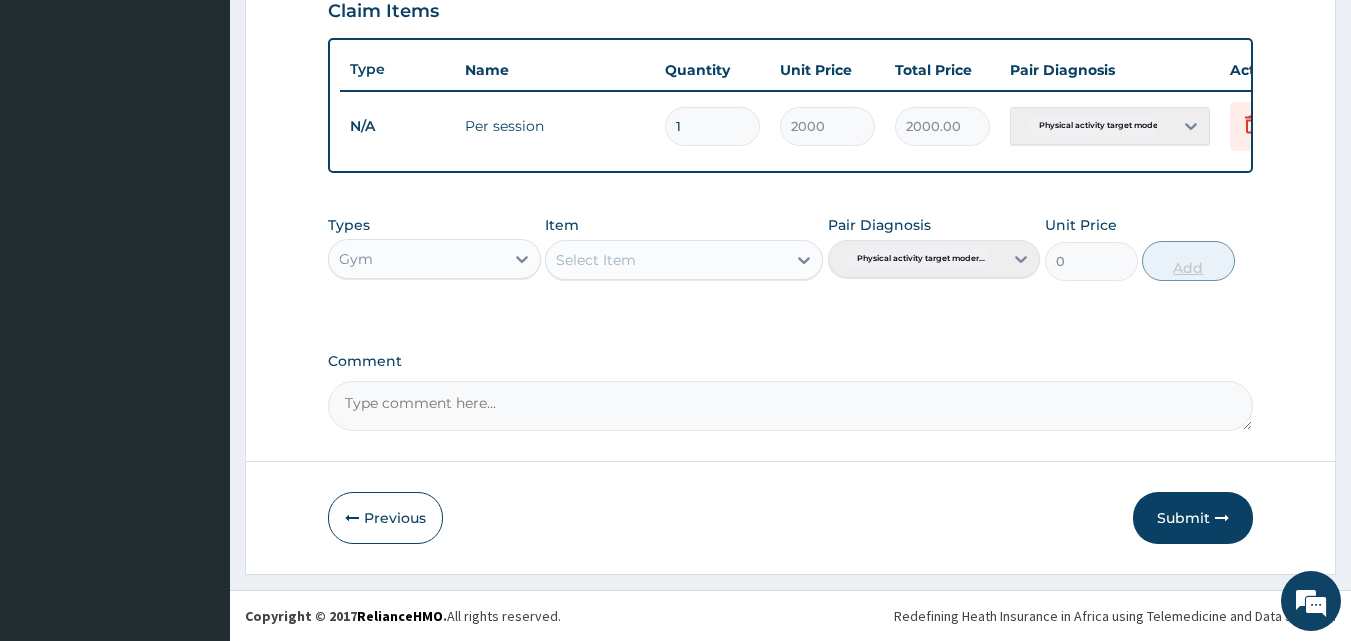 scroll, scrollTop: 721, scrollLeft: 0, axis: vertical 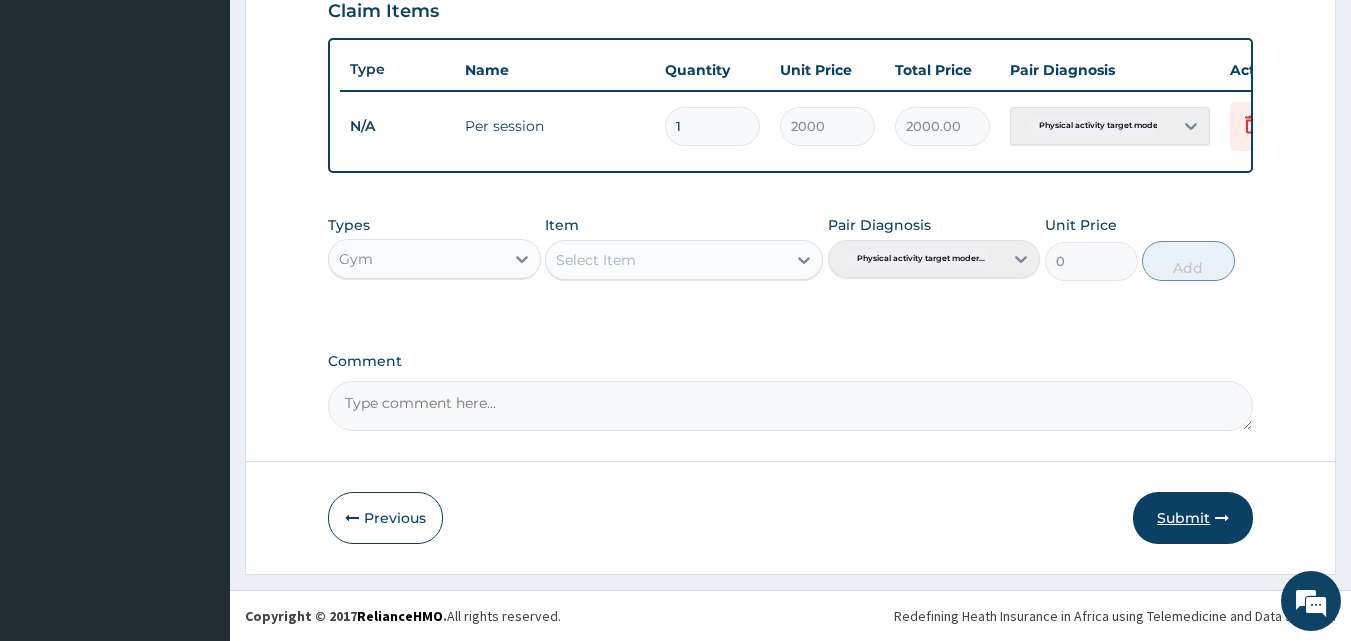 click on "Submit" at bounding box center (1193, 518) 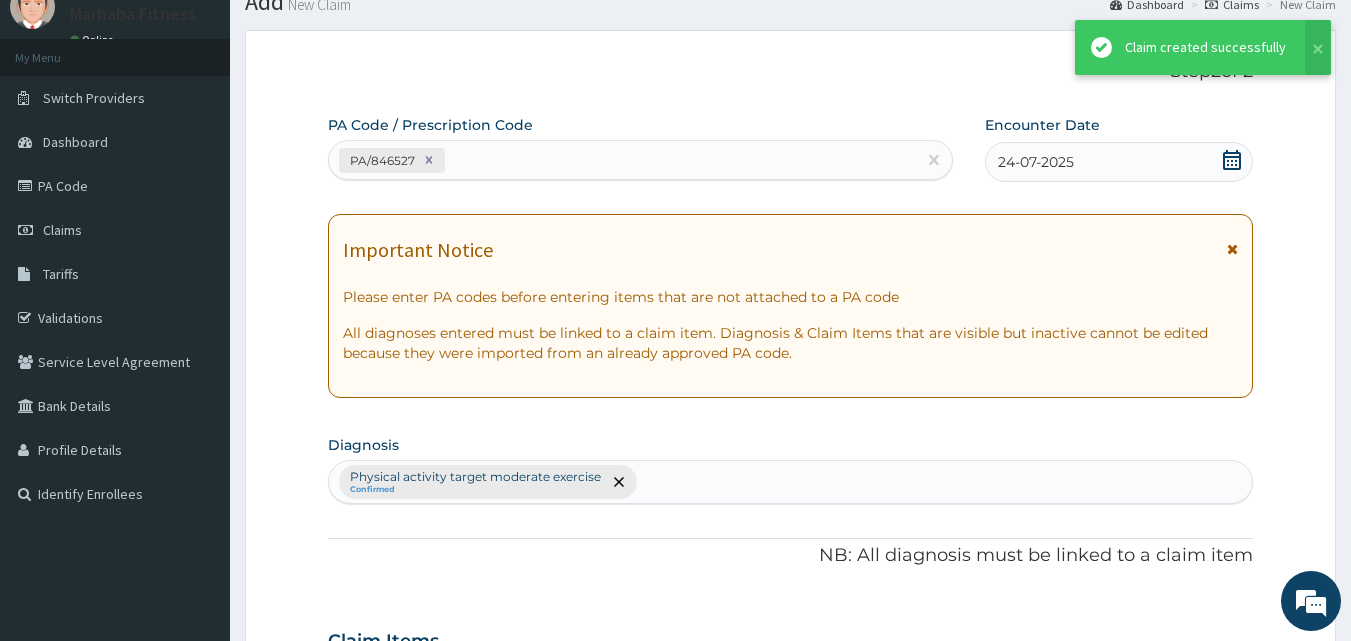 scroll, scrollTop: 721, scrollLeft: 0, axis: vertical 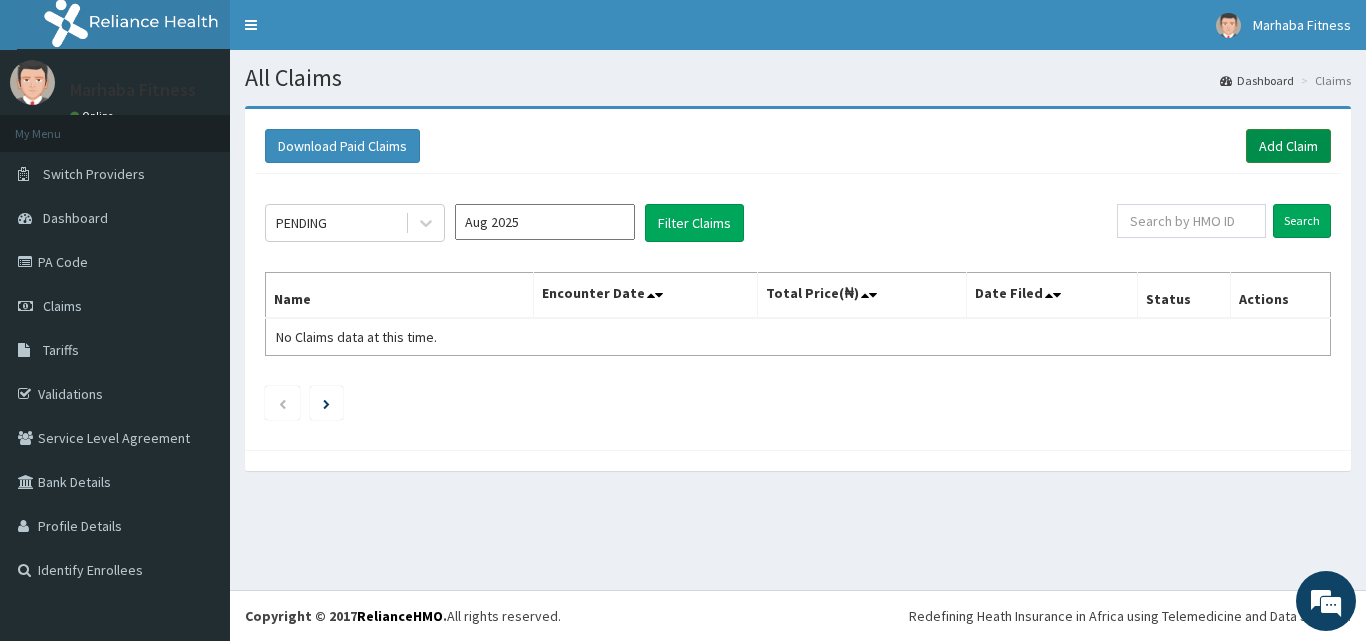 click on "Add Claim" at bounding box center (1288, 146) 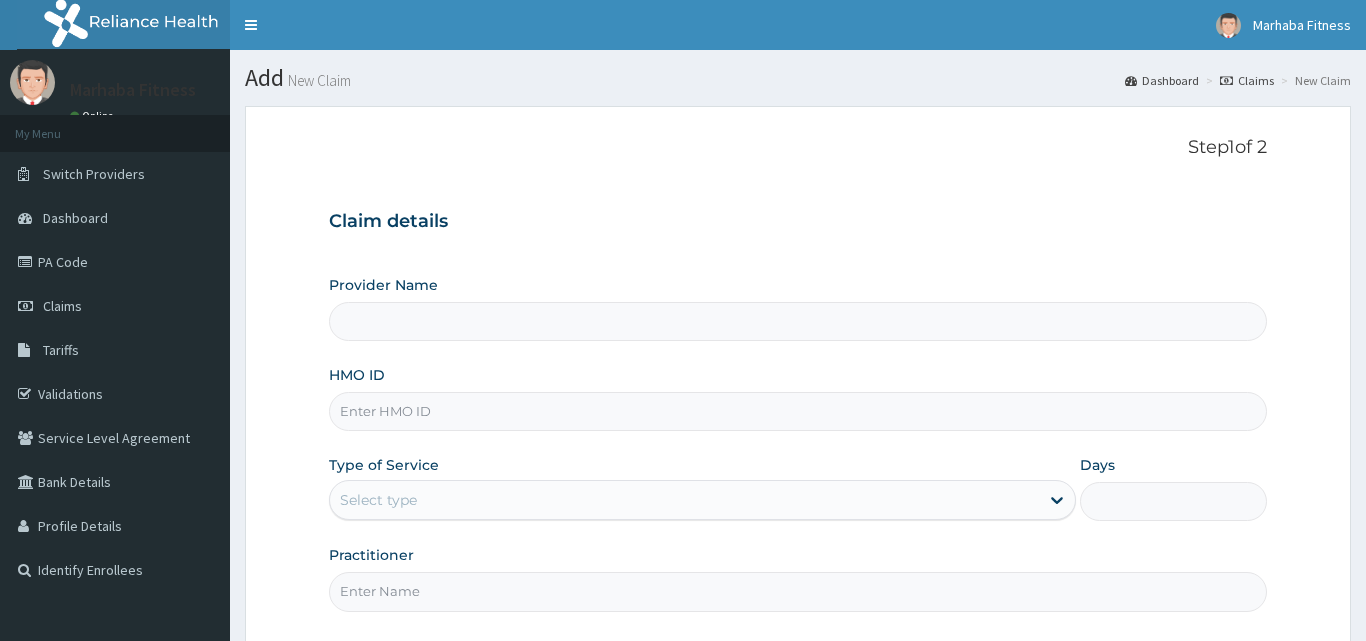click on "HMO ID" at bounding box center [798, 411] 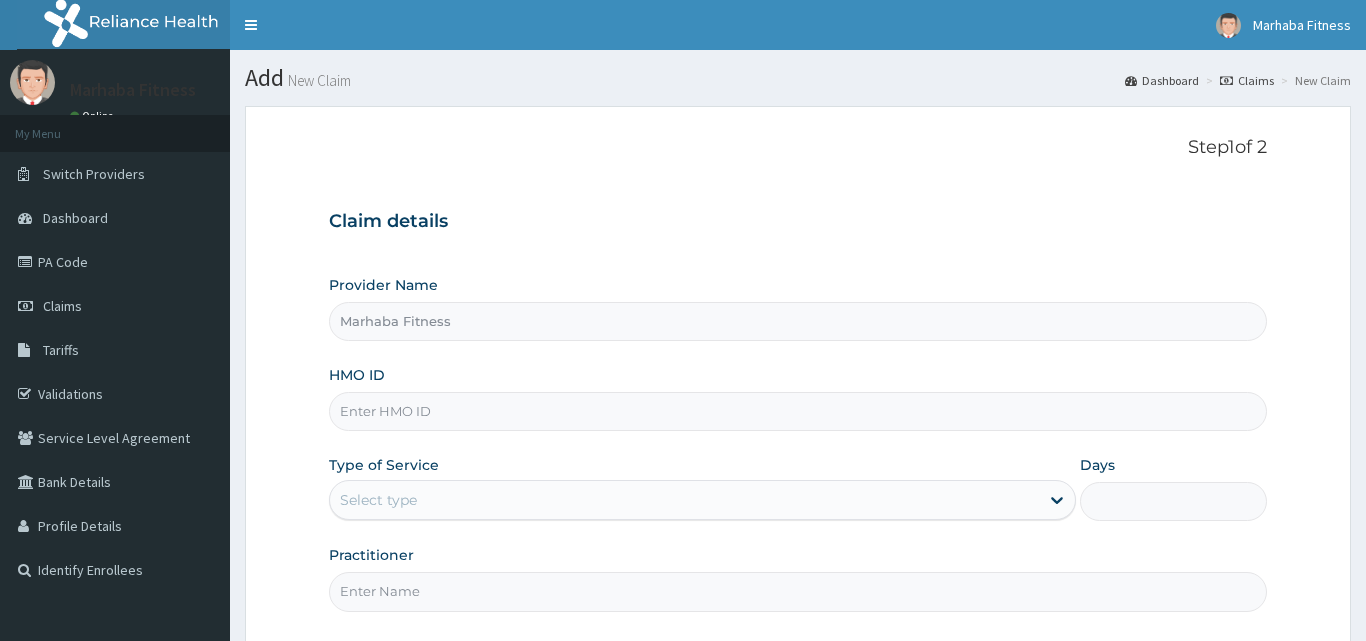 type on "1" 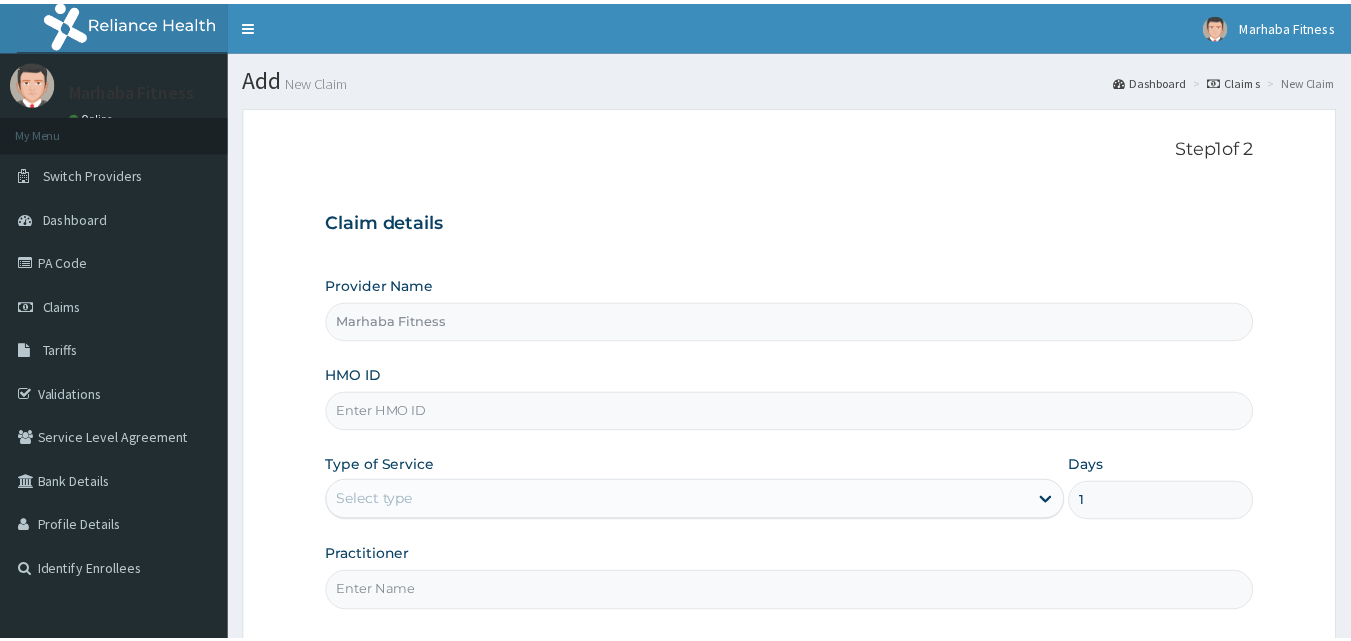 scroll, scrollTop: 0, scrollLeft: 0, axis: both 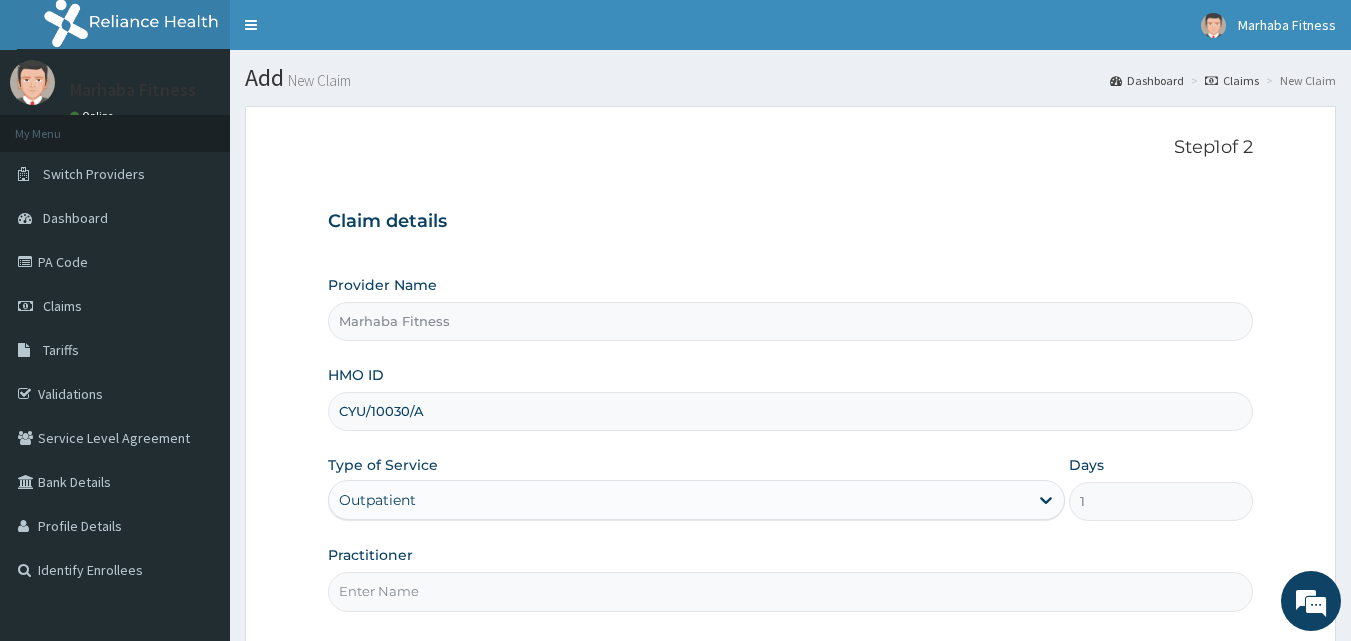 type on "CYU/10030/A" 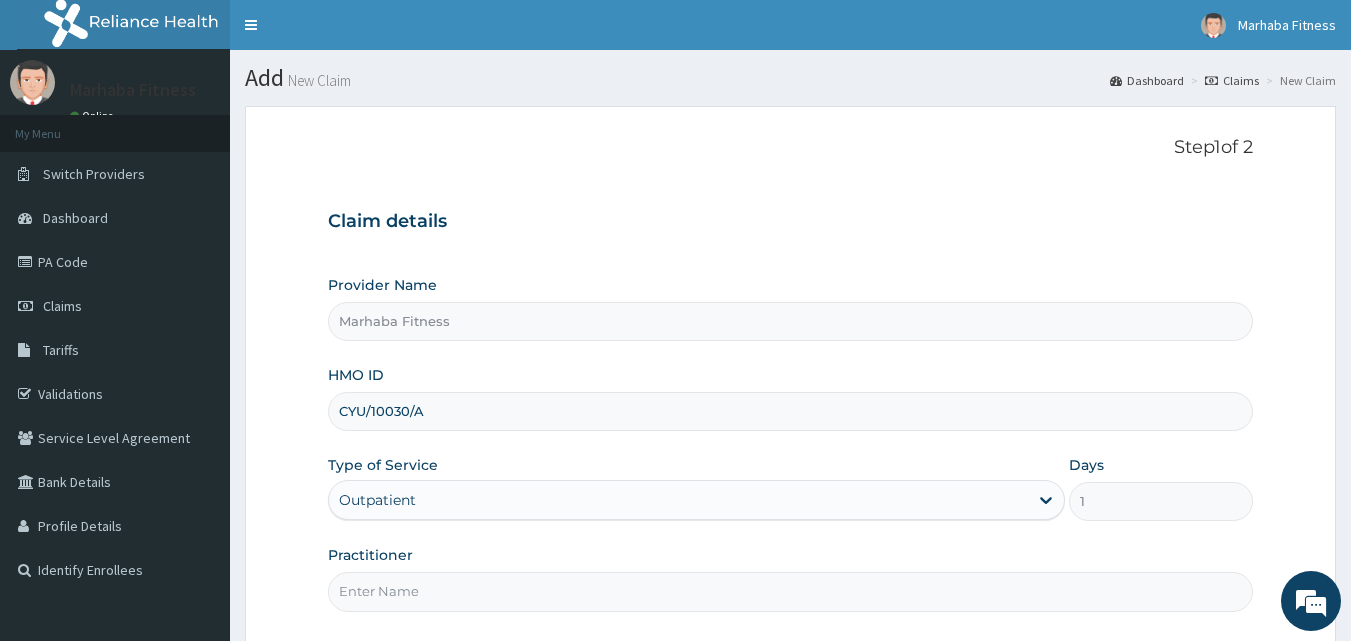 type on "MARHABA FITNESS" 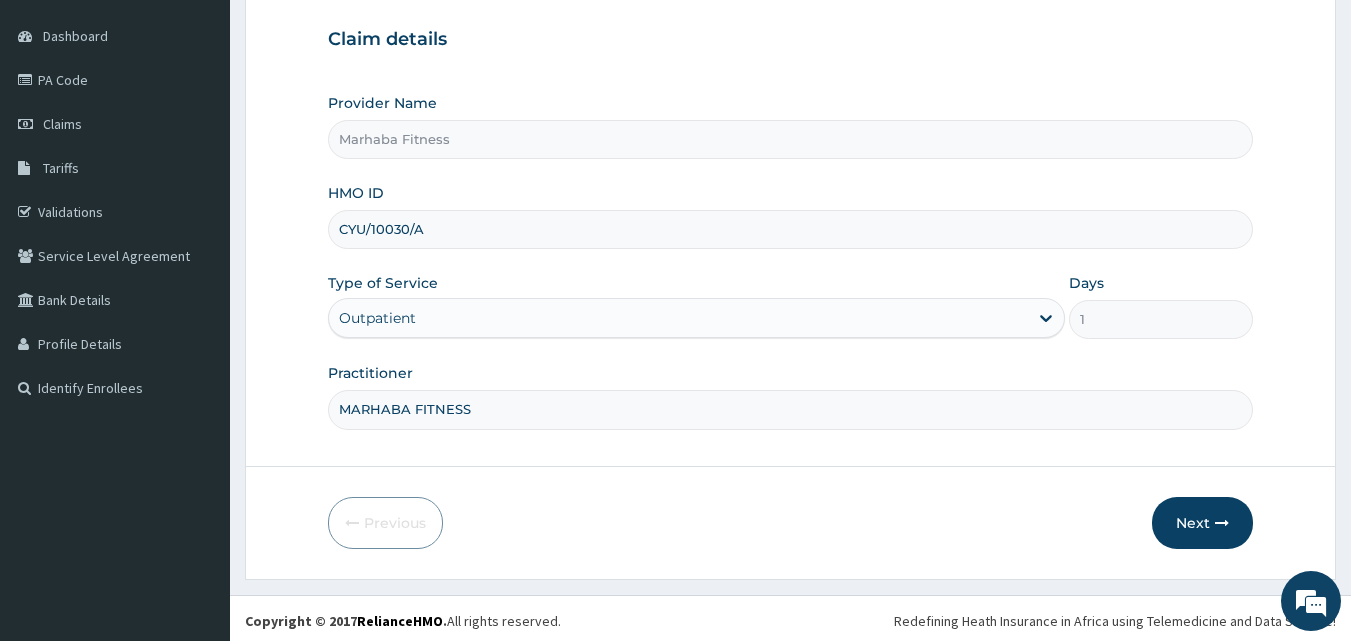 scroll, scrollTop: 187, scrollLeft: 0, axis: vertical 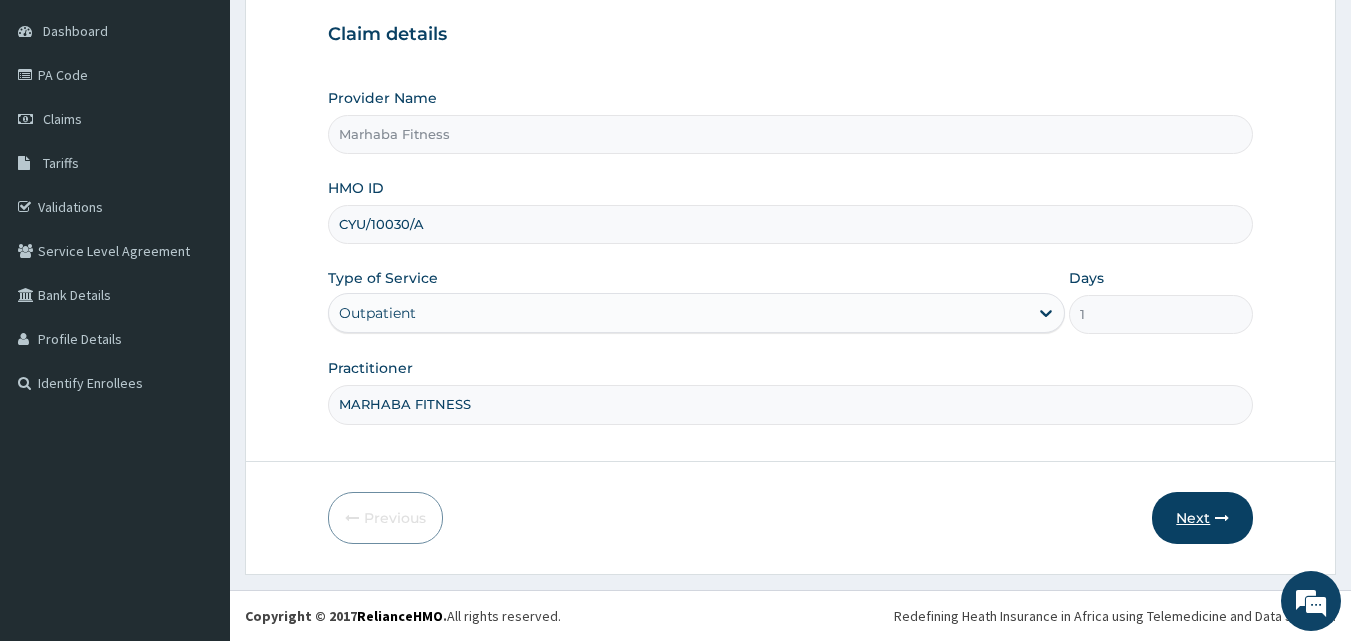 click on "Next" at bounding box center (1202, 518) 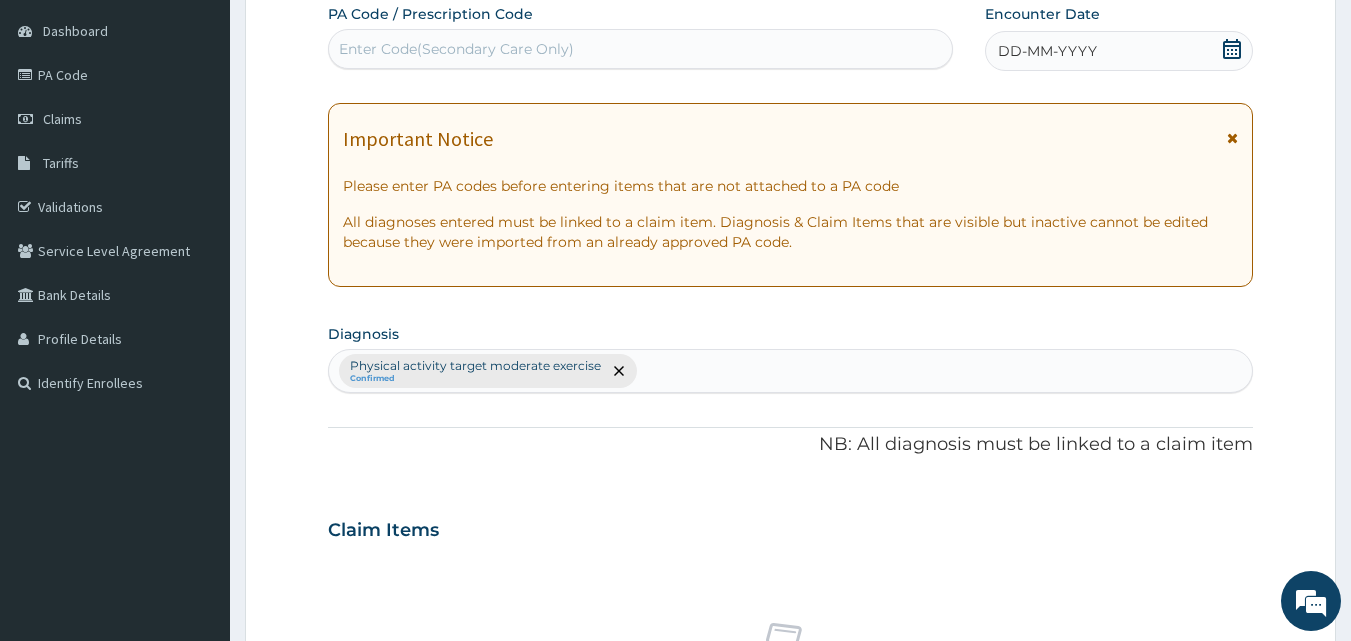 click on "Enter Code(Secondary Care Only)" at bounding box center [641, 49] 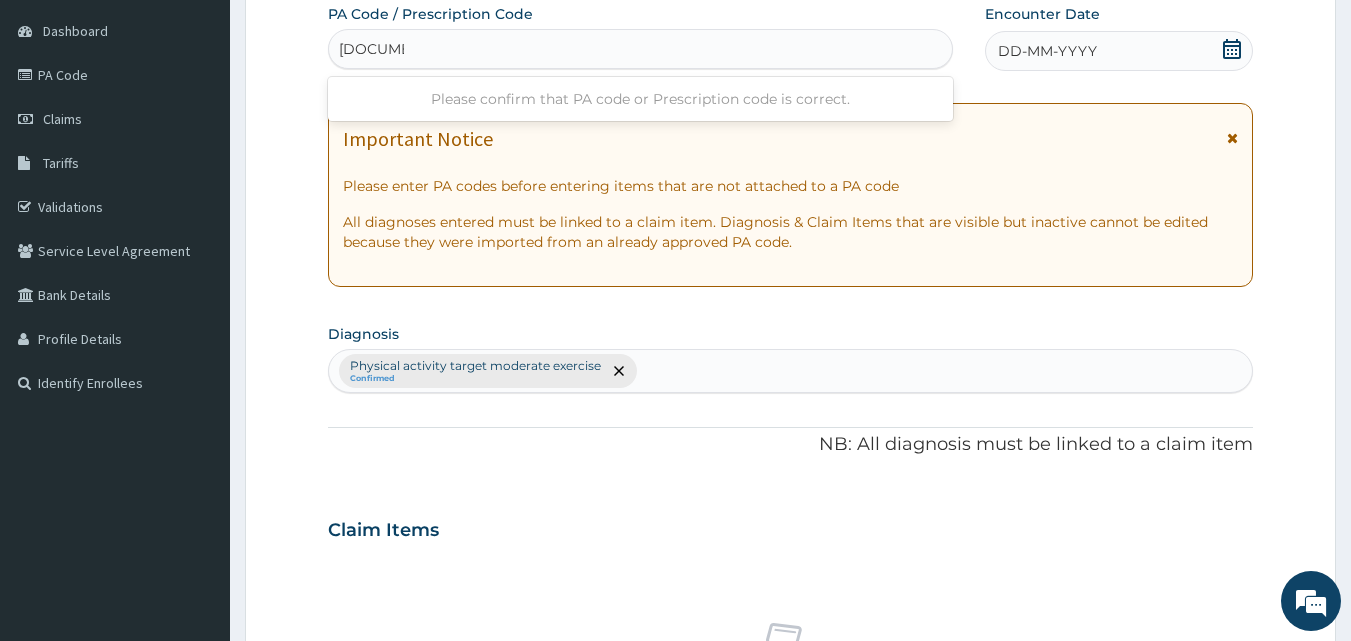 type on "[DOCUMENT_ID]" 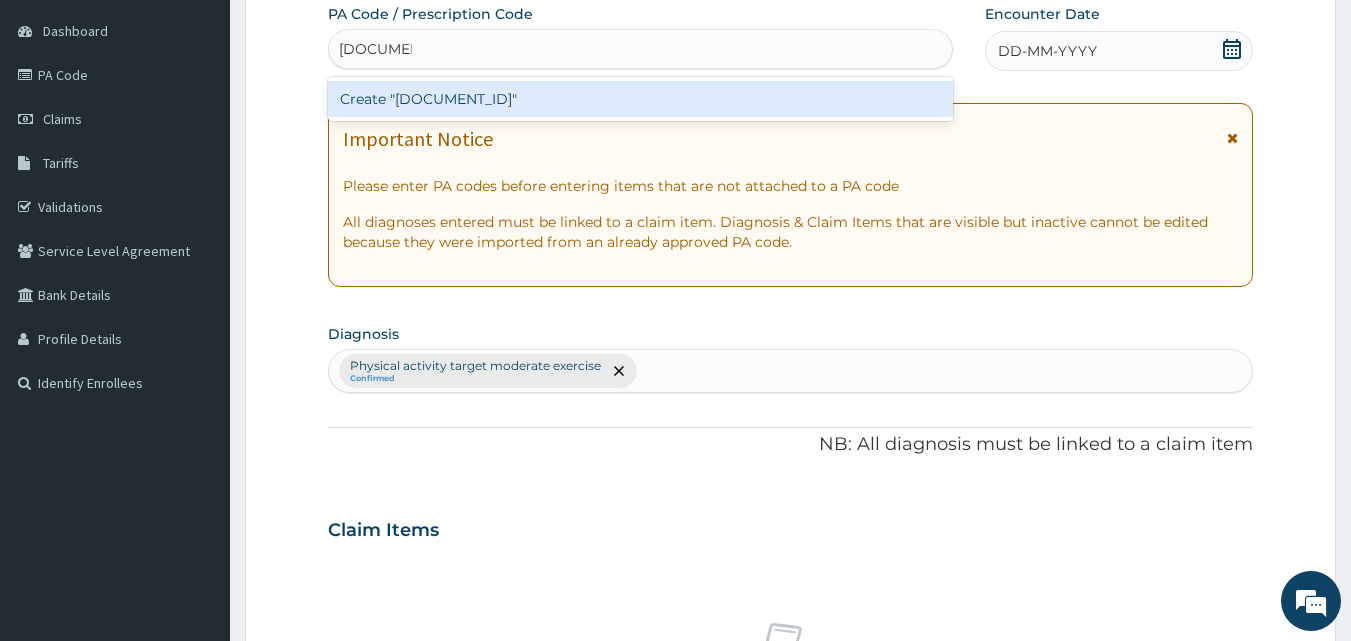 click on "Create "[DOCUMENT_ID]"" at bounding box center (641, 99) 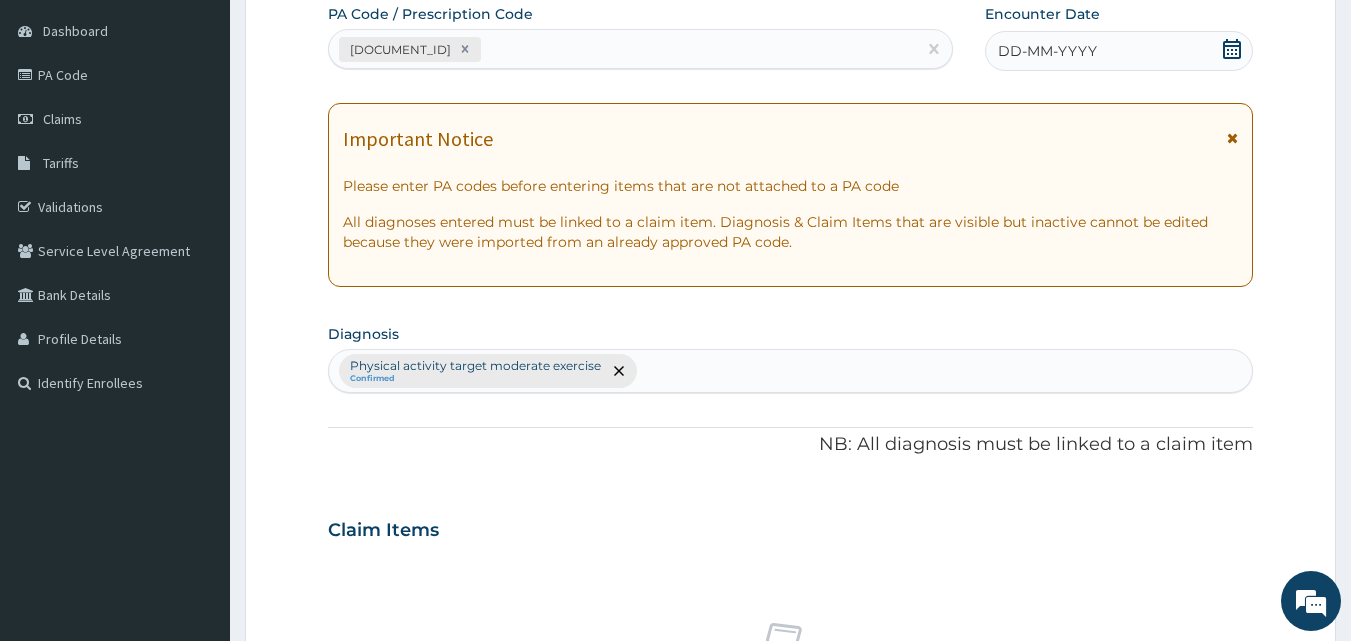 click on "DD-MM-YYYY" at bounding box center [1047, 51] 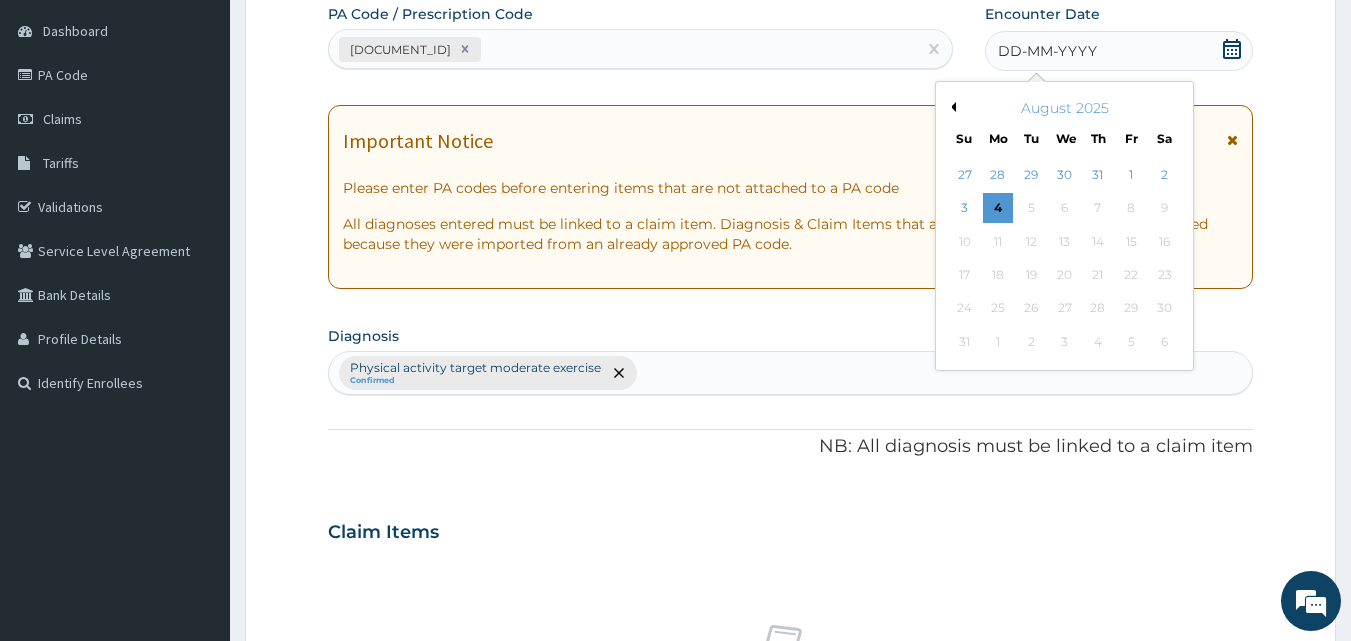 click on "Previous Month" at bounding box center [951, 107] 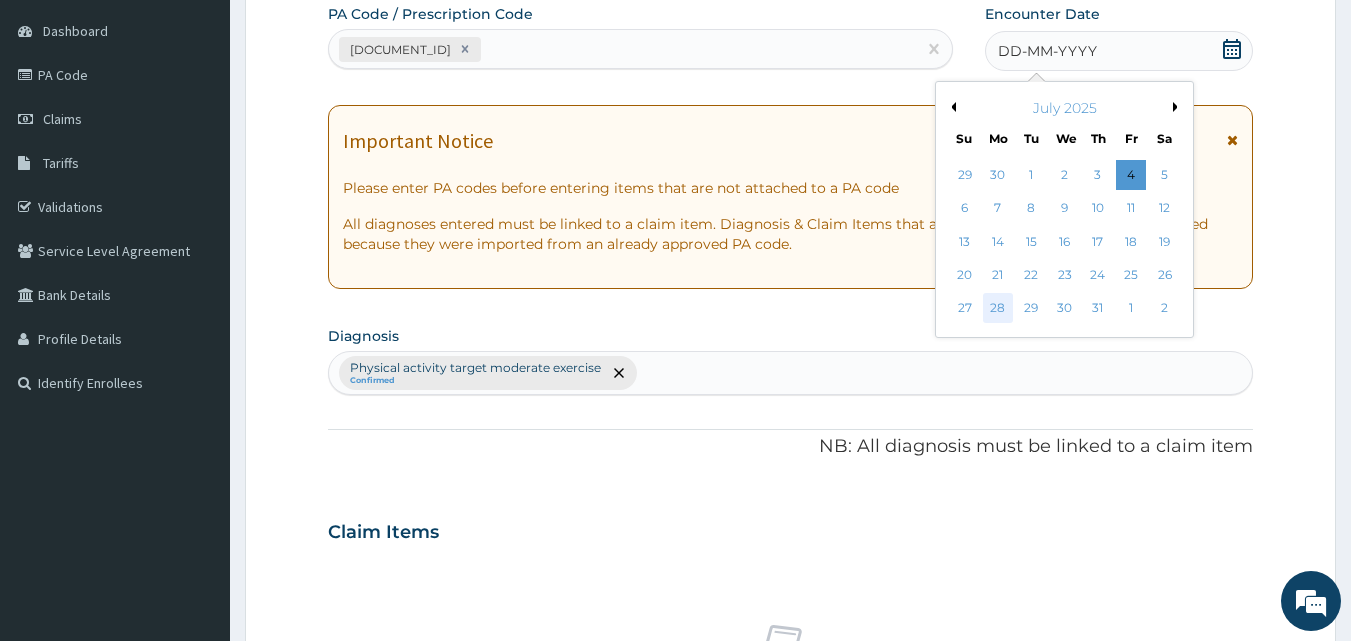 click on "28" at bounding box center (998, 309) 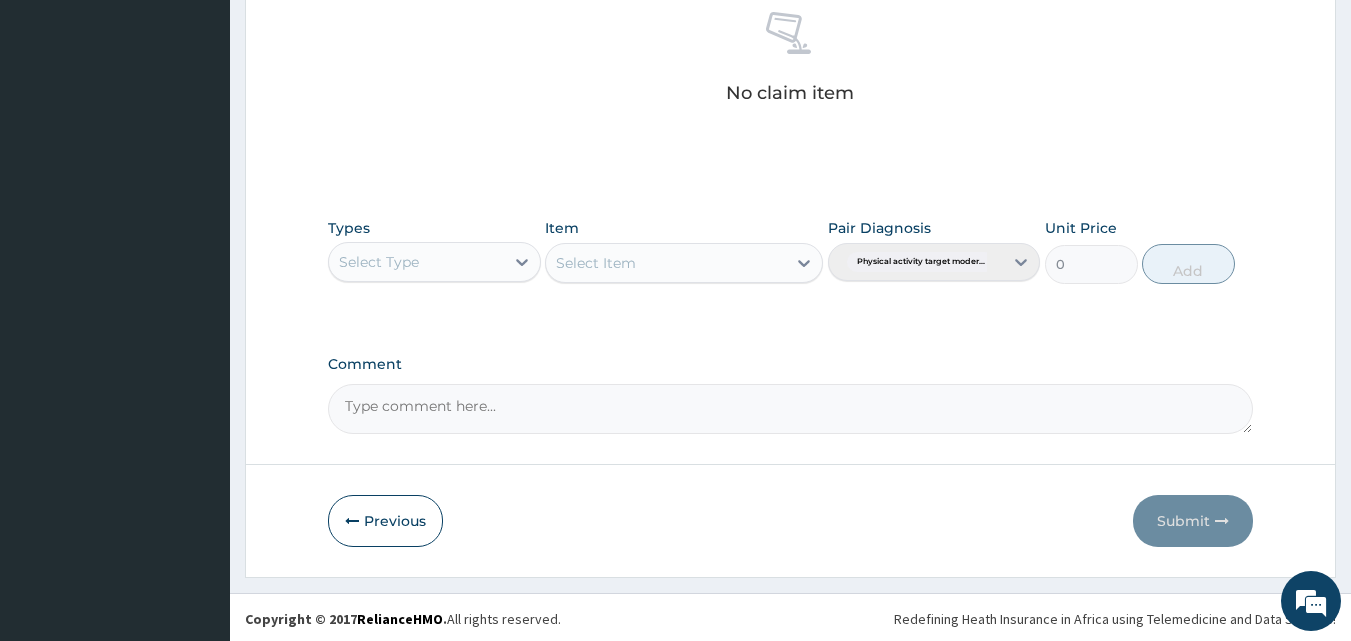 scroll, scrollTop: 801, scrollLeft: 0, axis: vertical 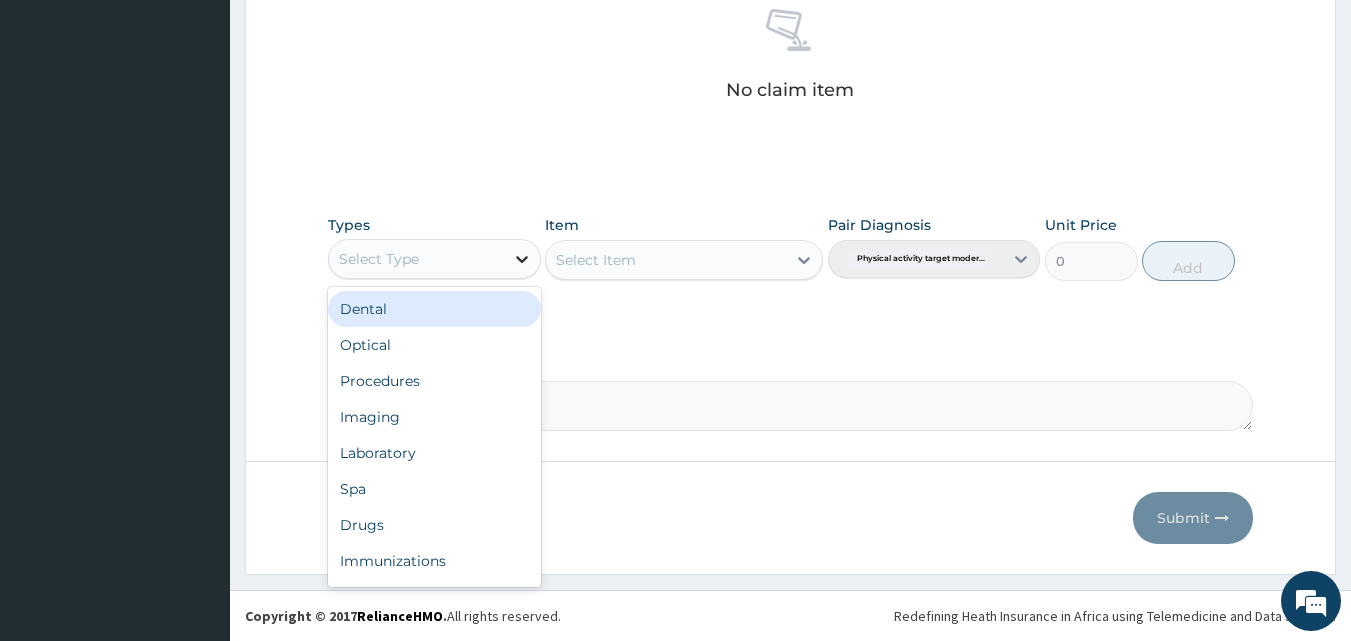 click 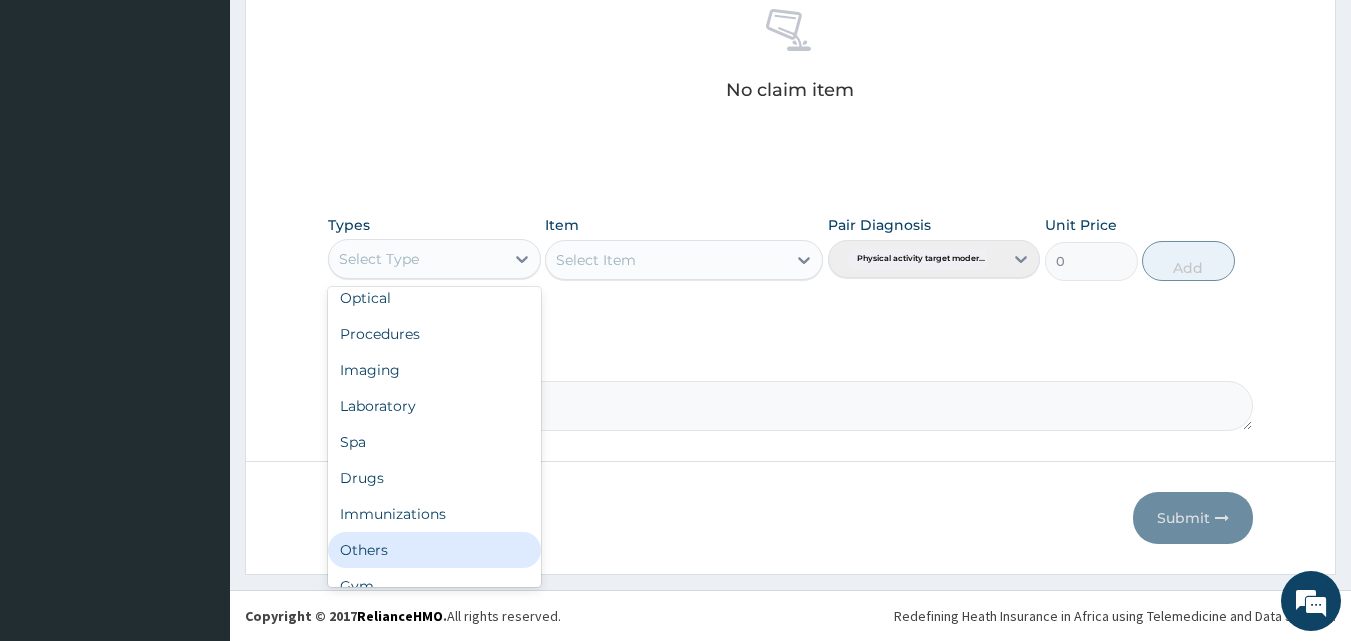 scroll, scrollTop: 68, scrollLeft: 0, axis: vertical 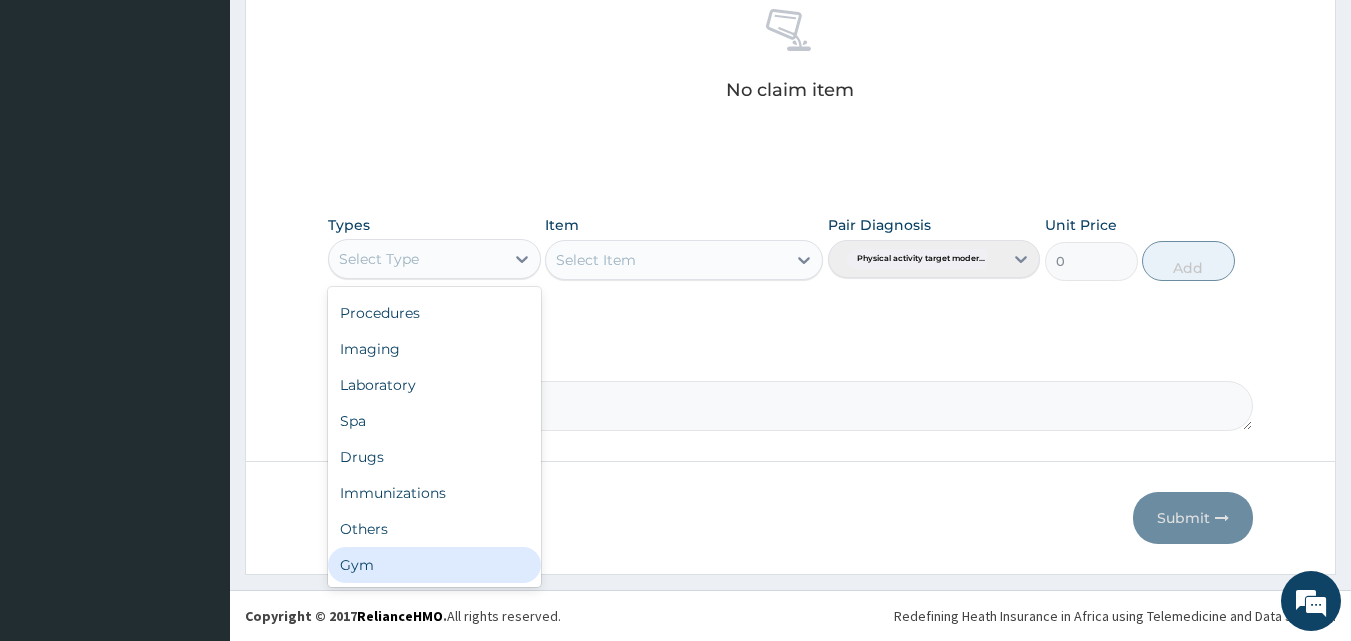 click on "Gym" at bounding box center [434, 565] 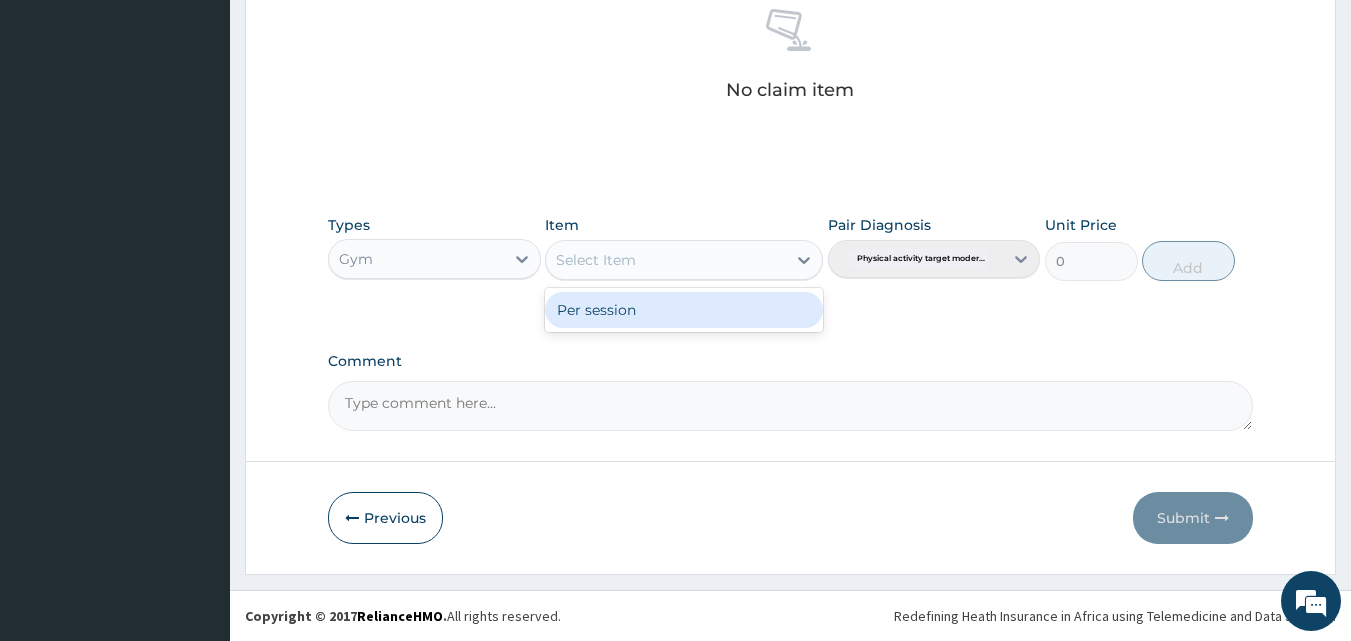 click on "Select Item" at bounding box center [666, 260] 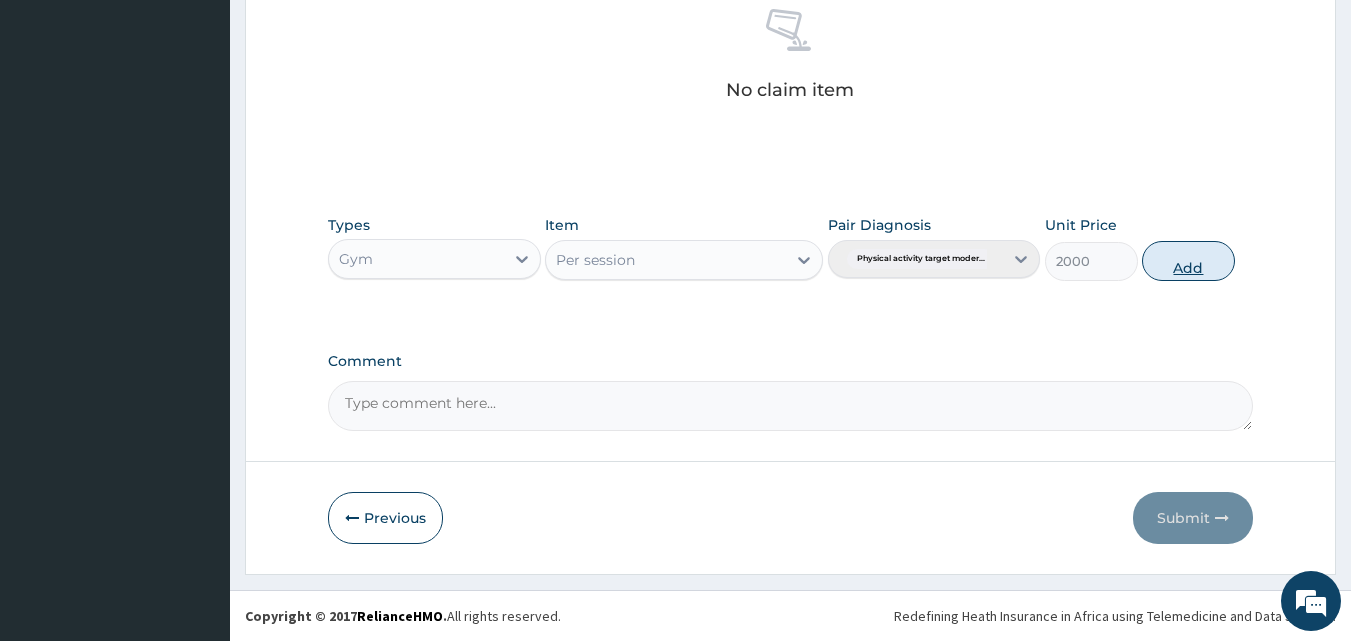 click on "Add" at bounding box center (1188, 261) 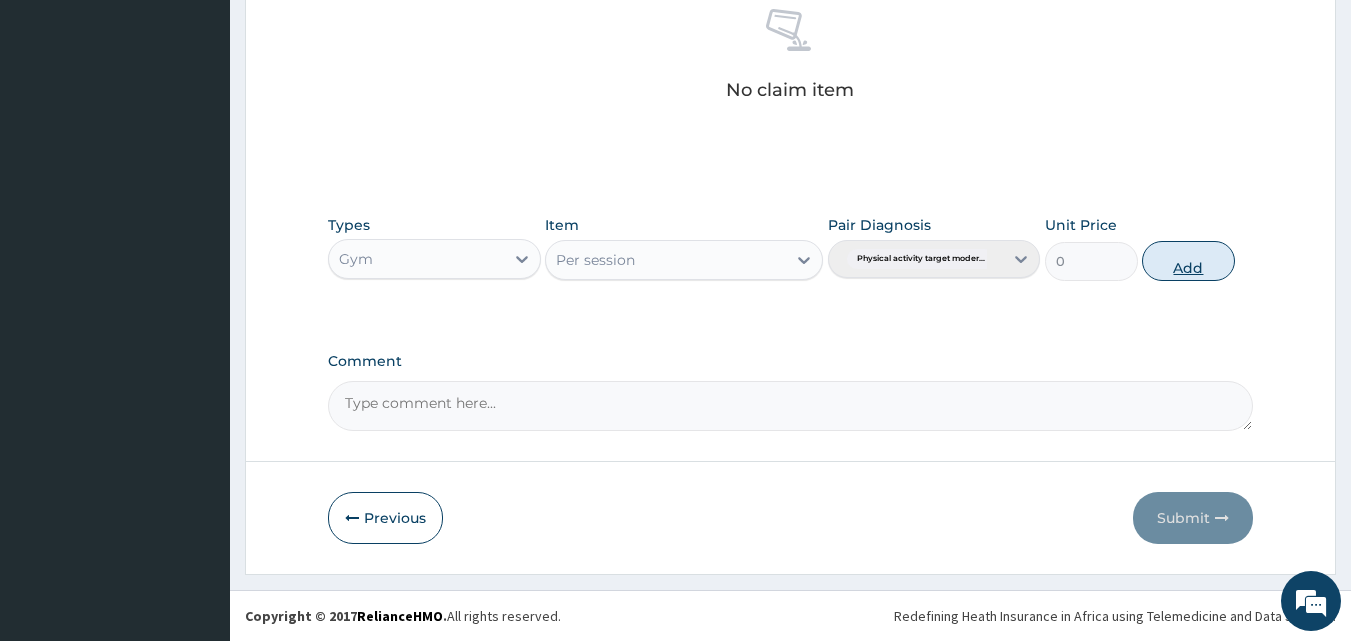 scroll, scrollTop: 721, scrollLeft: 0, axis: vertical 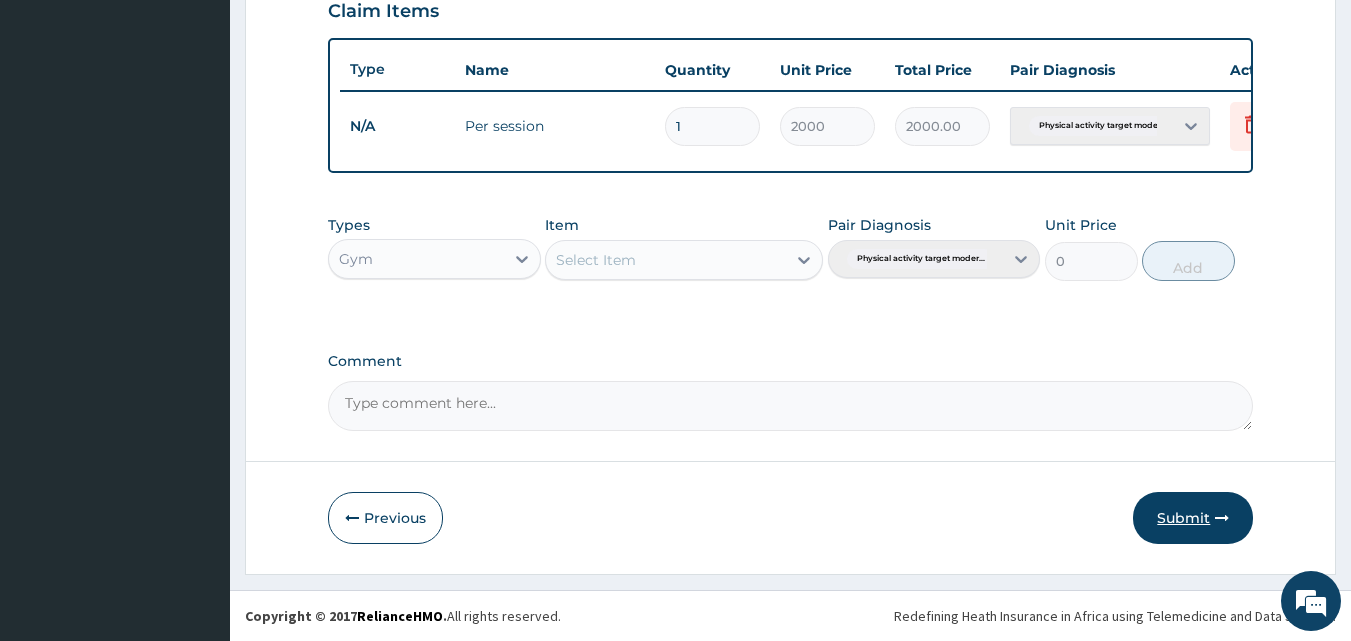 click on "Submit" at bounding box center [1193, 518] 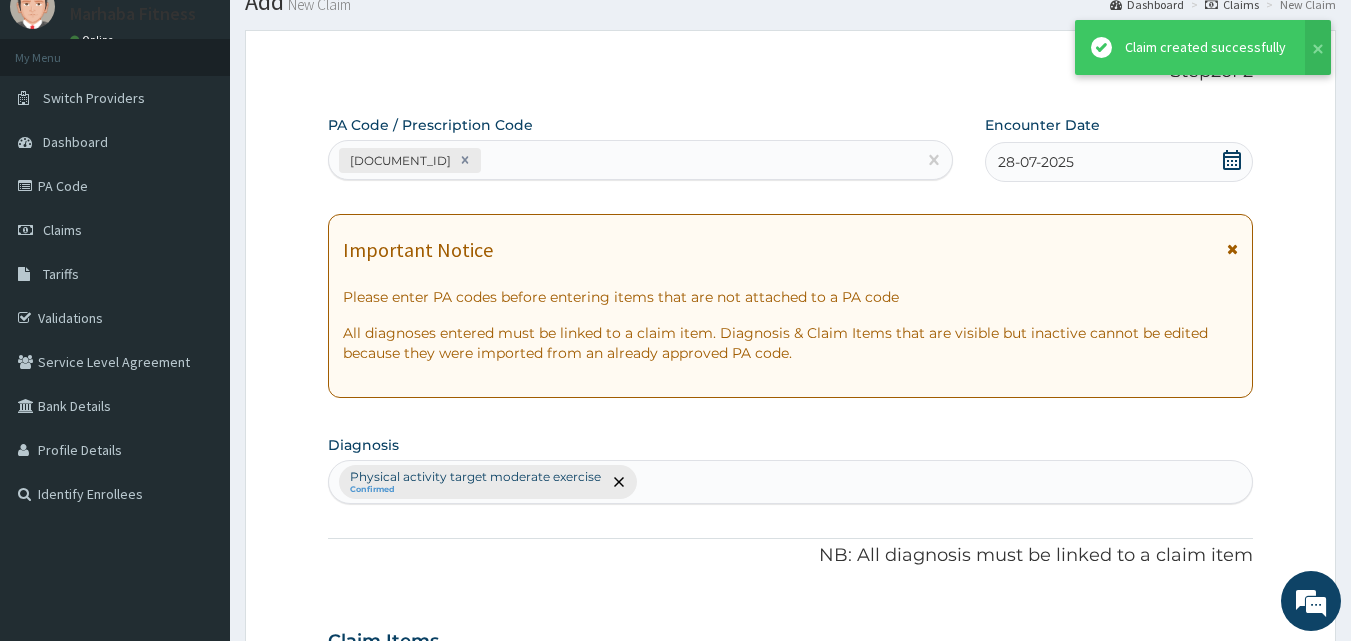 scroll, scrollTop: 721, scrollLeft: 0, axis: vertical 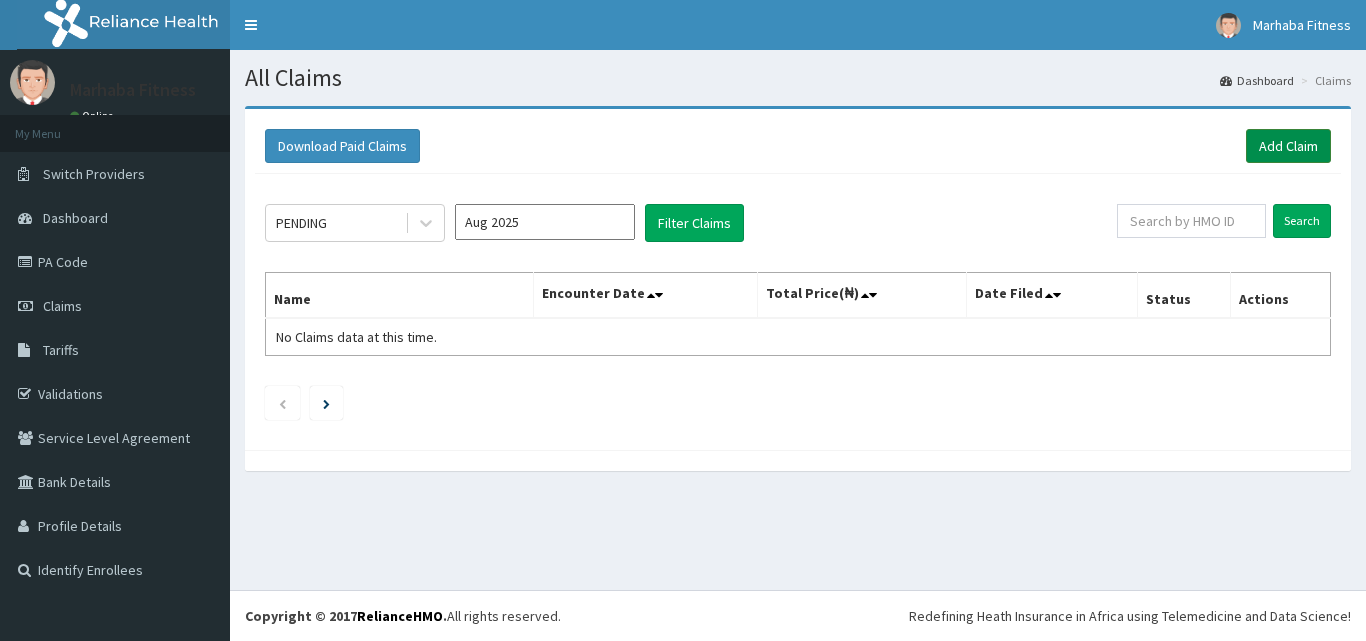 click on "Add Claim" at bounding box center [1288, 146] 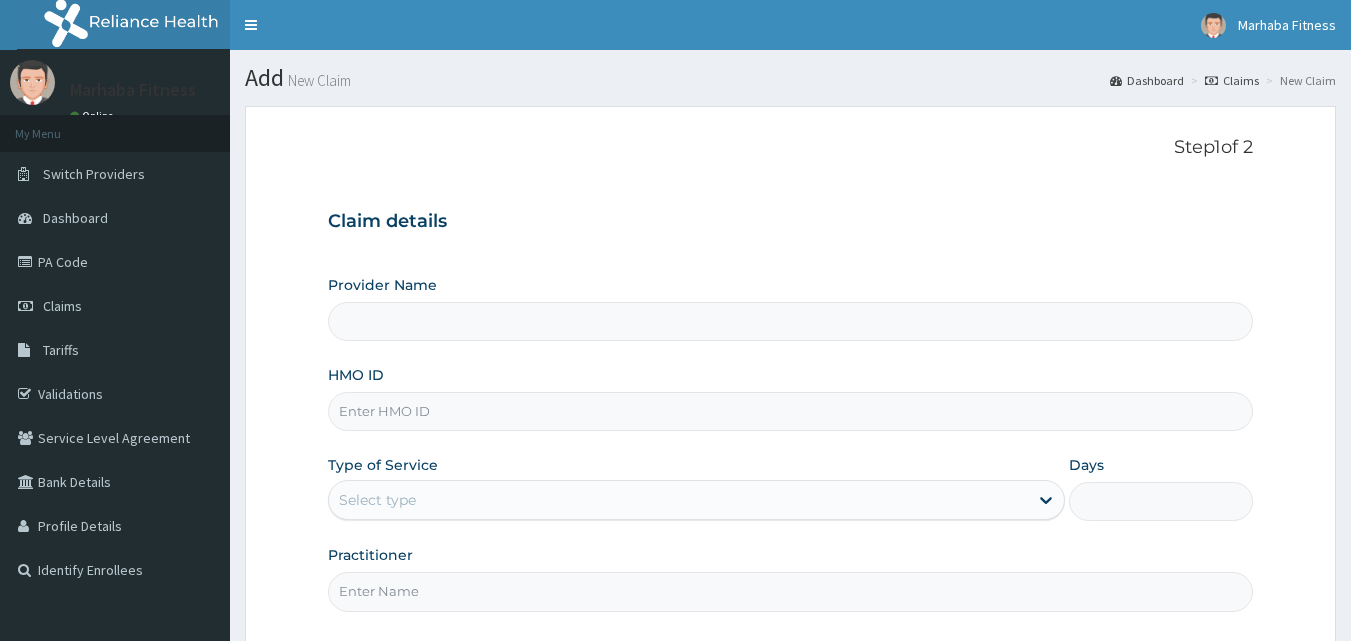 scroll, scrollTop: 0, scrollLeft: 0, axis: both 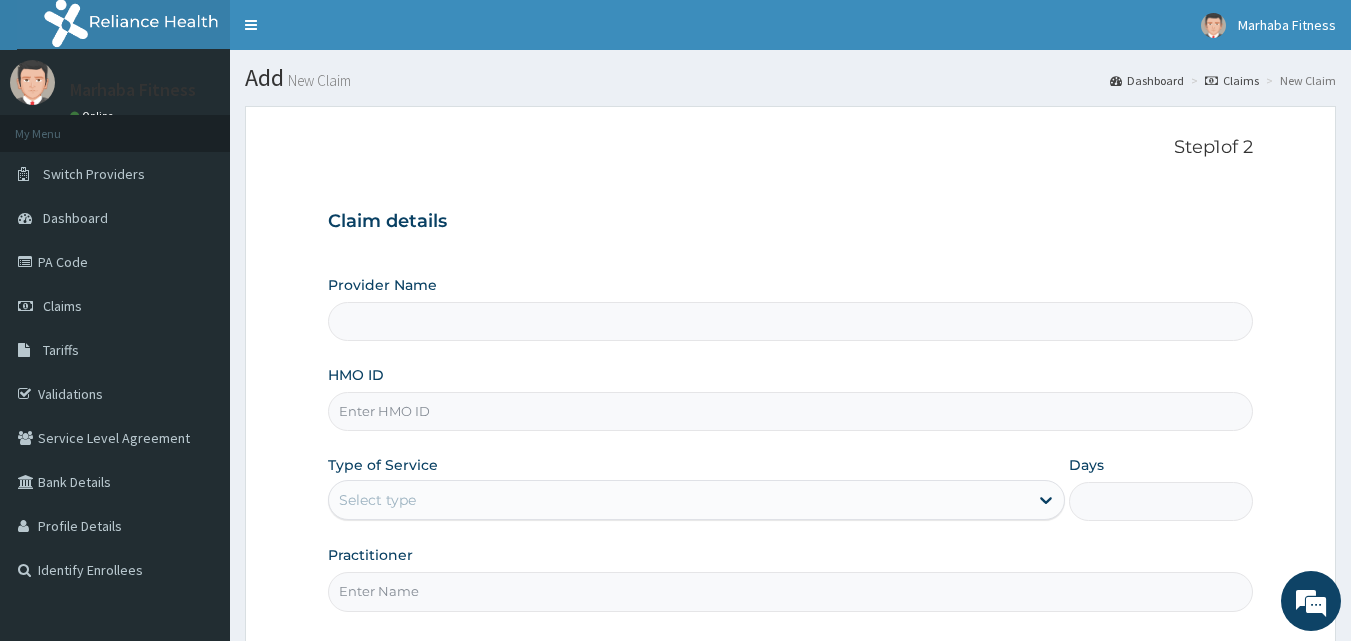 type on "Marhaba Fitness" 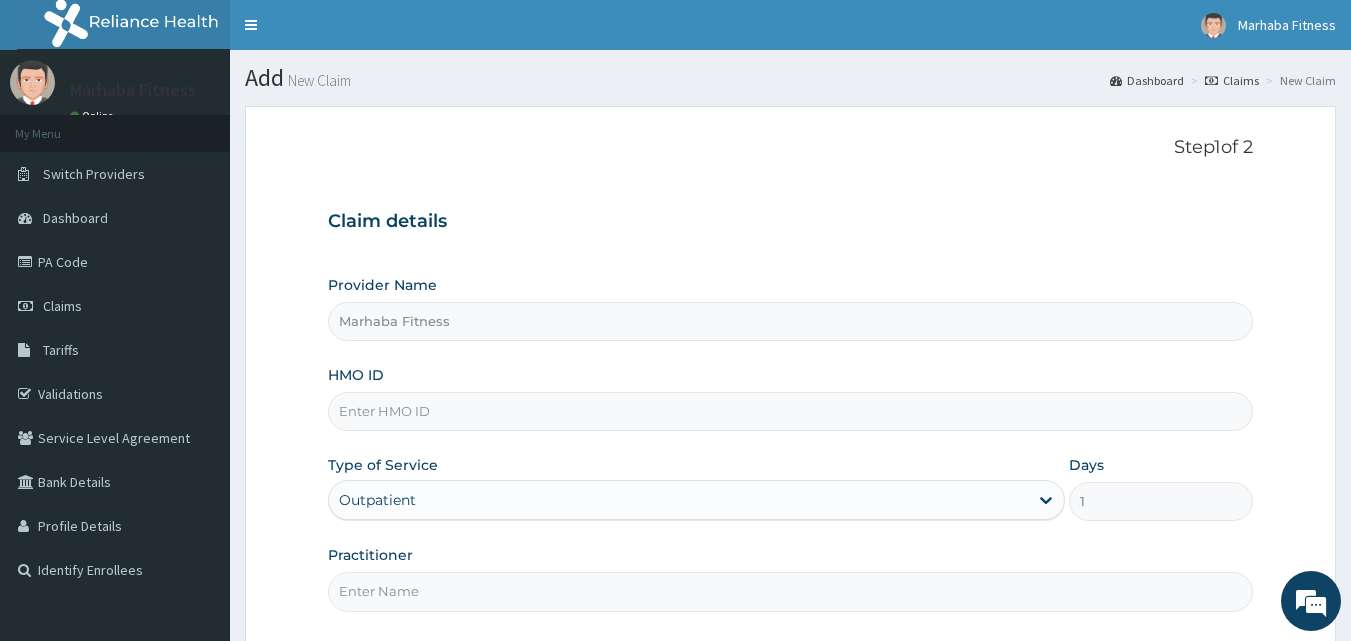 click on "HMO ID" at bounding box center [791, 411] 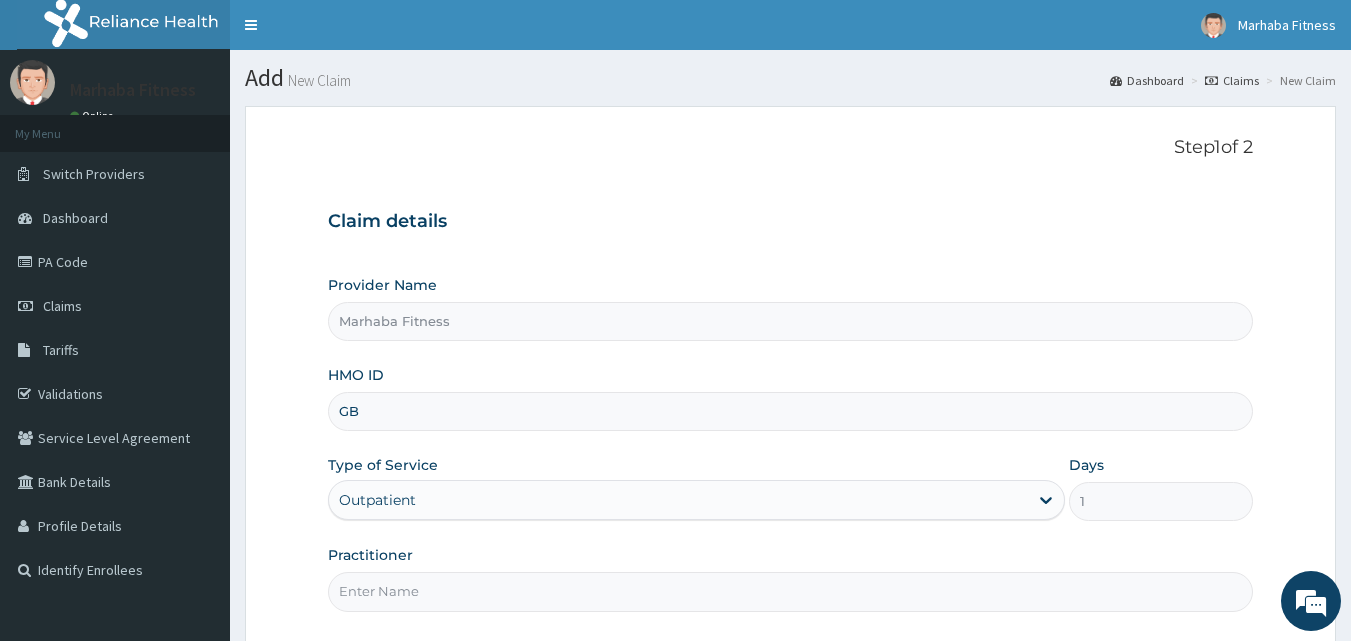 type on "GBI/10036/B" 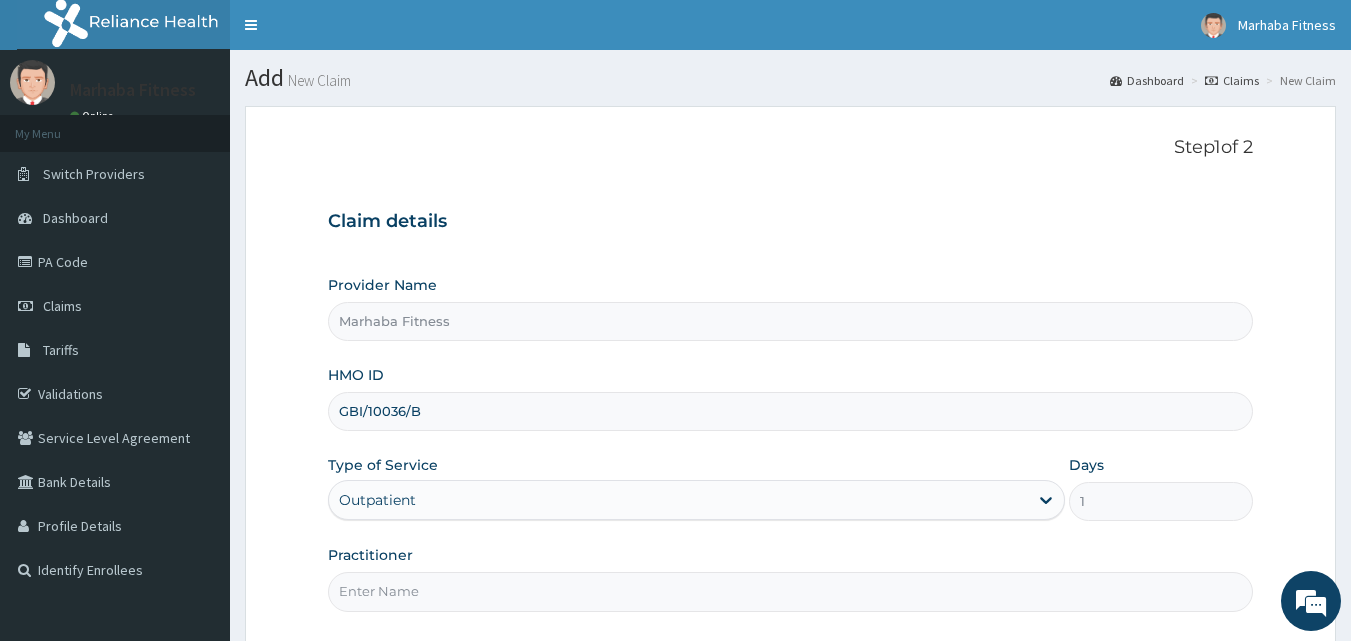 click on "Practitioner" at bounding box center (791, 591) 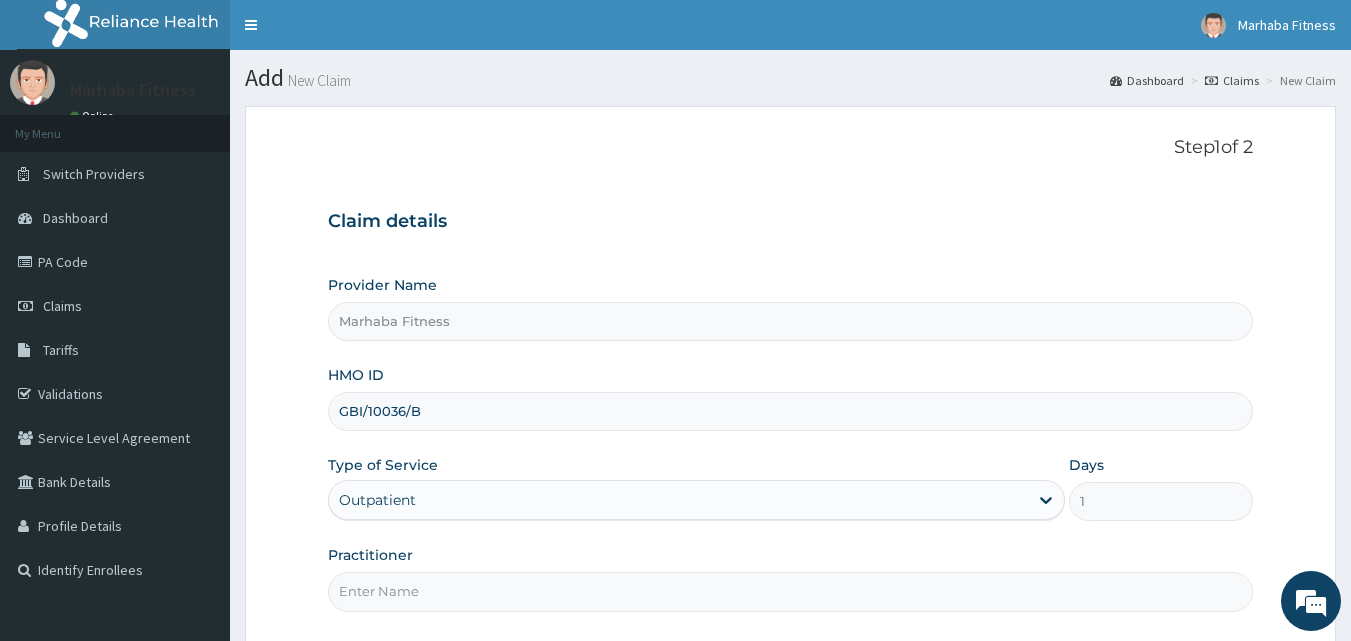 type on "MARHABA FITNESS" 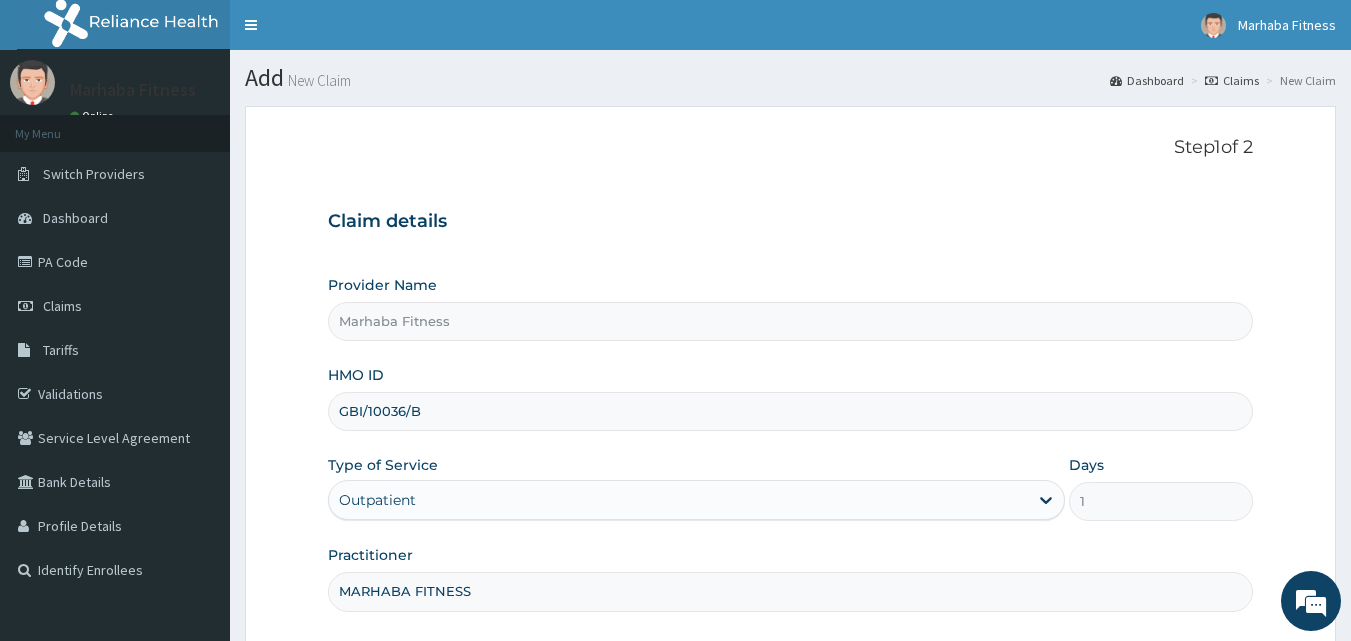 scroll, scrollTop: 0, scrollLeft: 0, axis: both 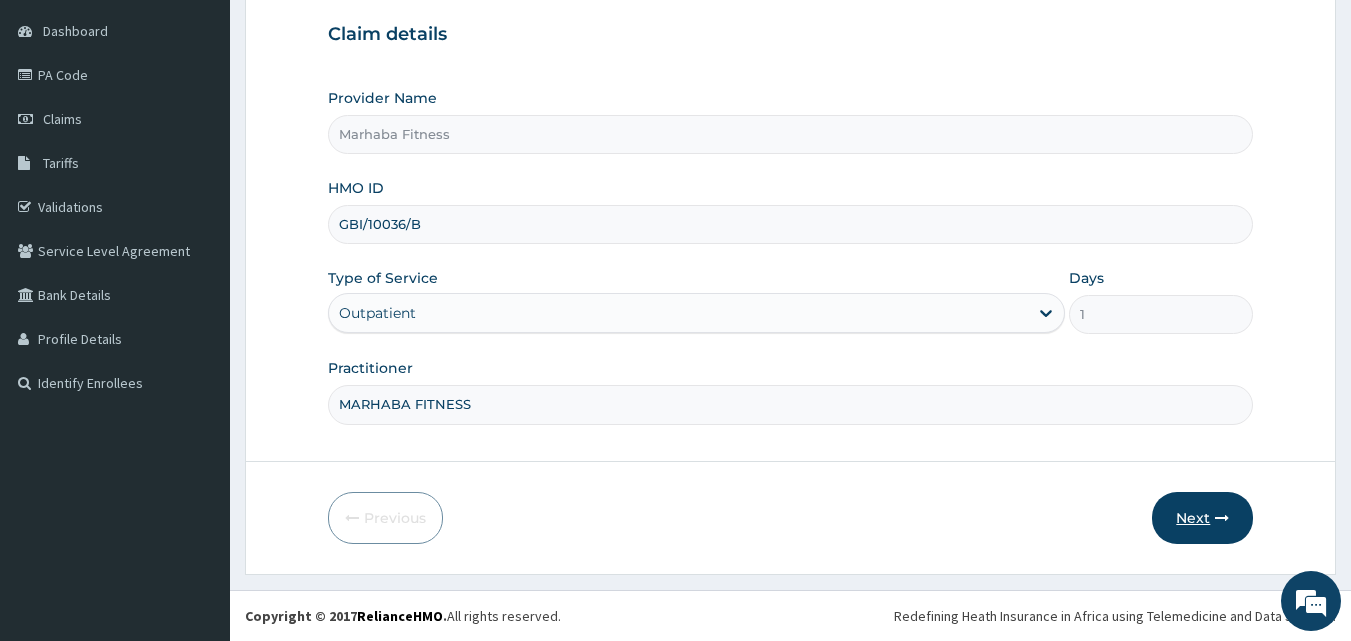 click on "Next" at bounding box center [1202, 518] 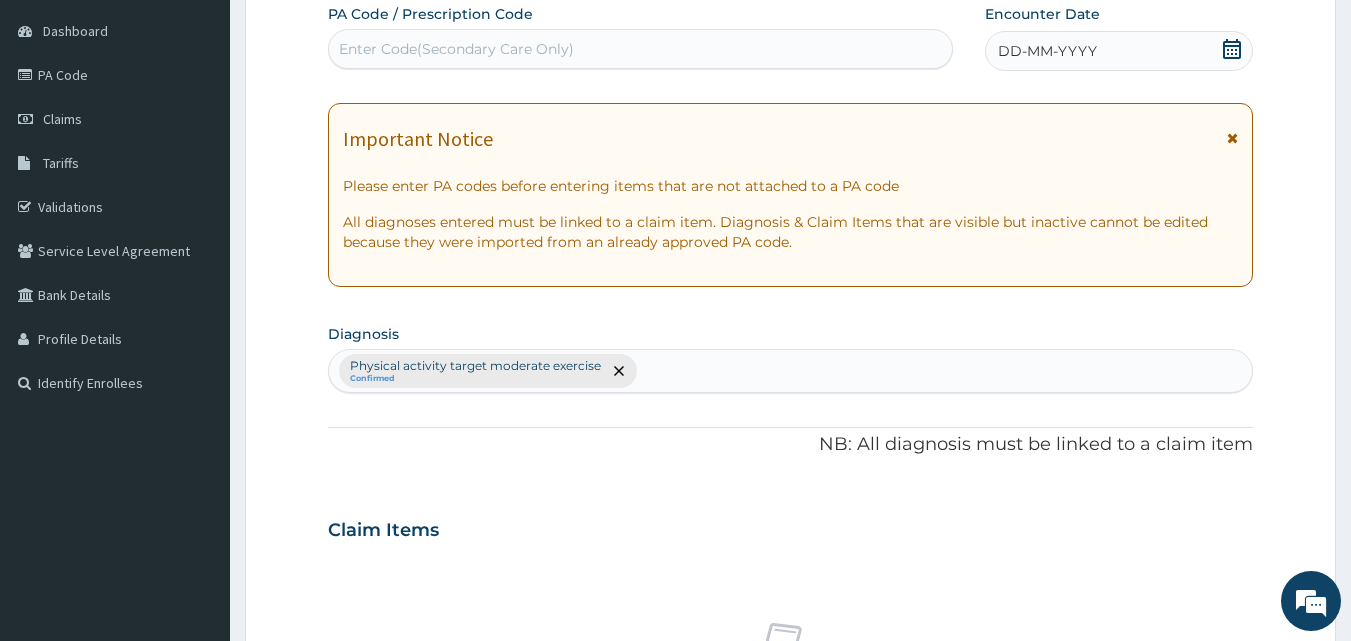 click on "Enter Code(Secondary Care Only)" at bounding box center (456, 49) 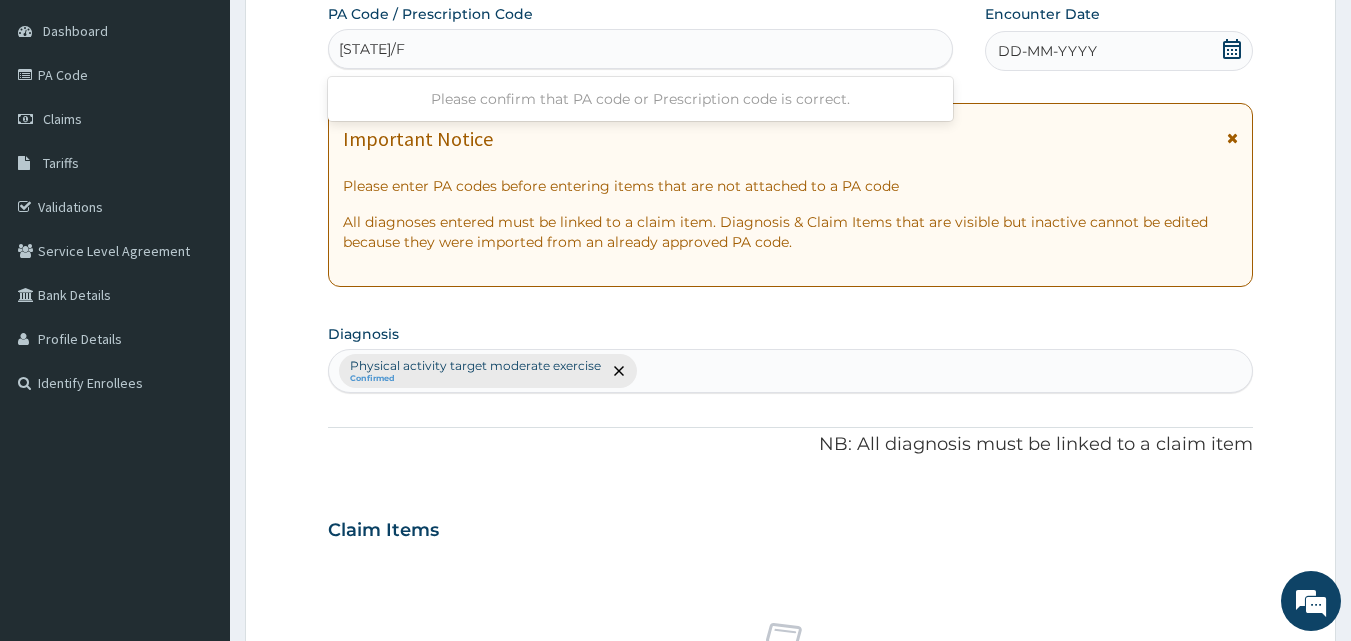 type on "[STATE]/FE132C" 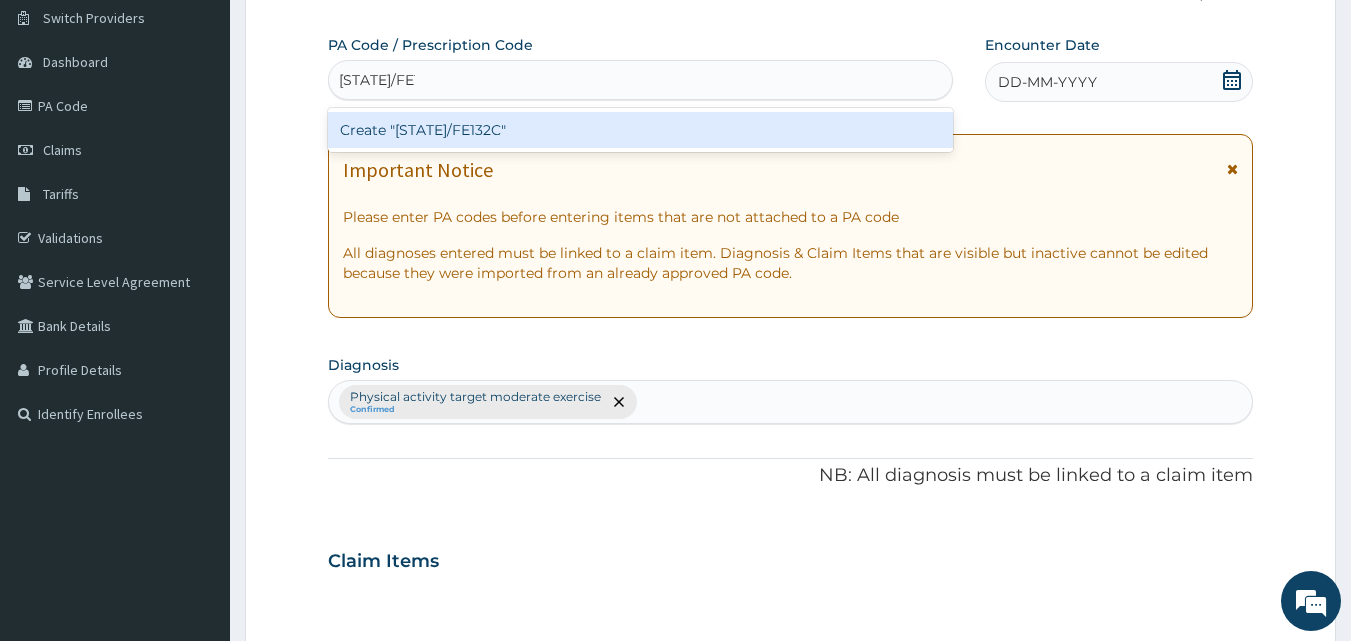 scroll, scrollTop: 132, scrollLeft: 0, axis: vertical 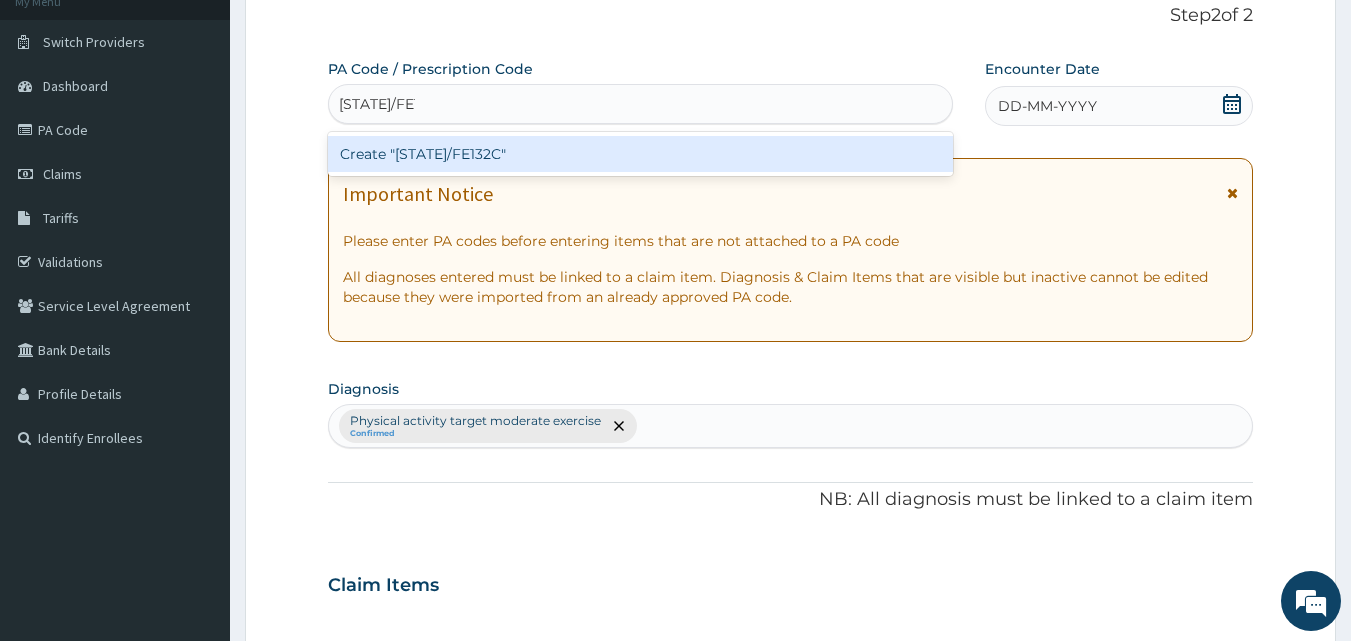 drag, startPoint x: 387, startPoint y: 52, endPoint x: 428, endPoint y: 58, distance: 41.4367 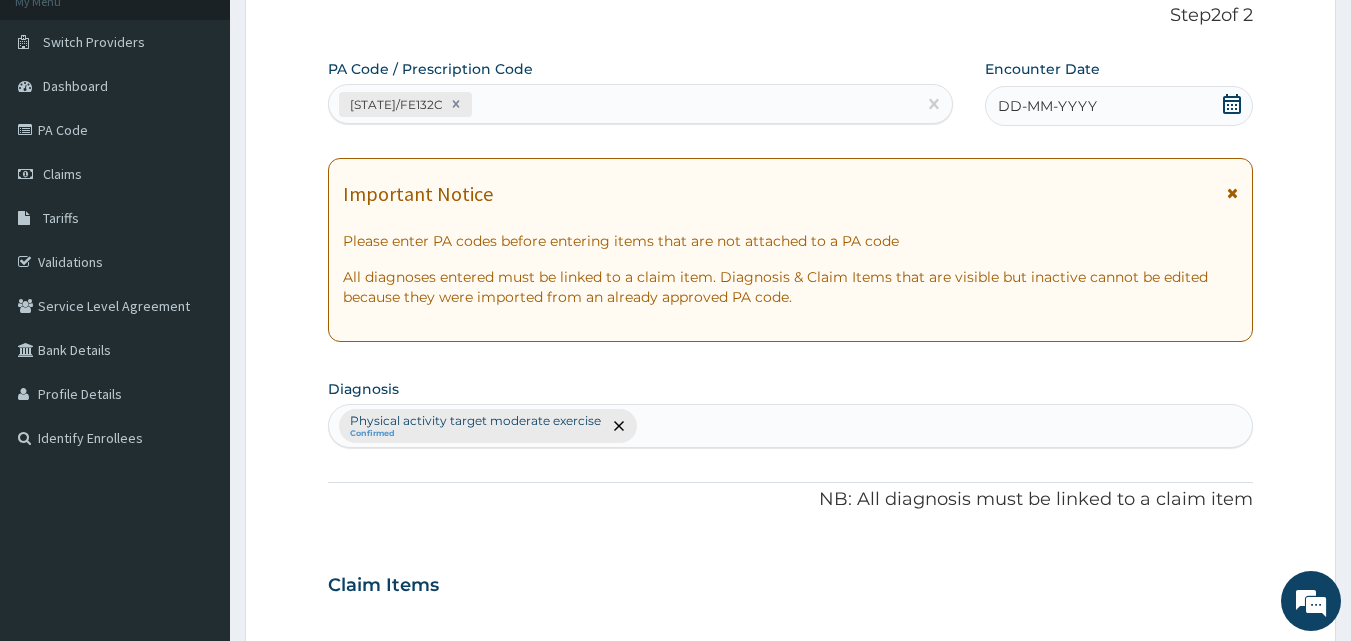click on "DD-MM-YYYY" at bounding box center (1047, 106) 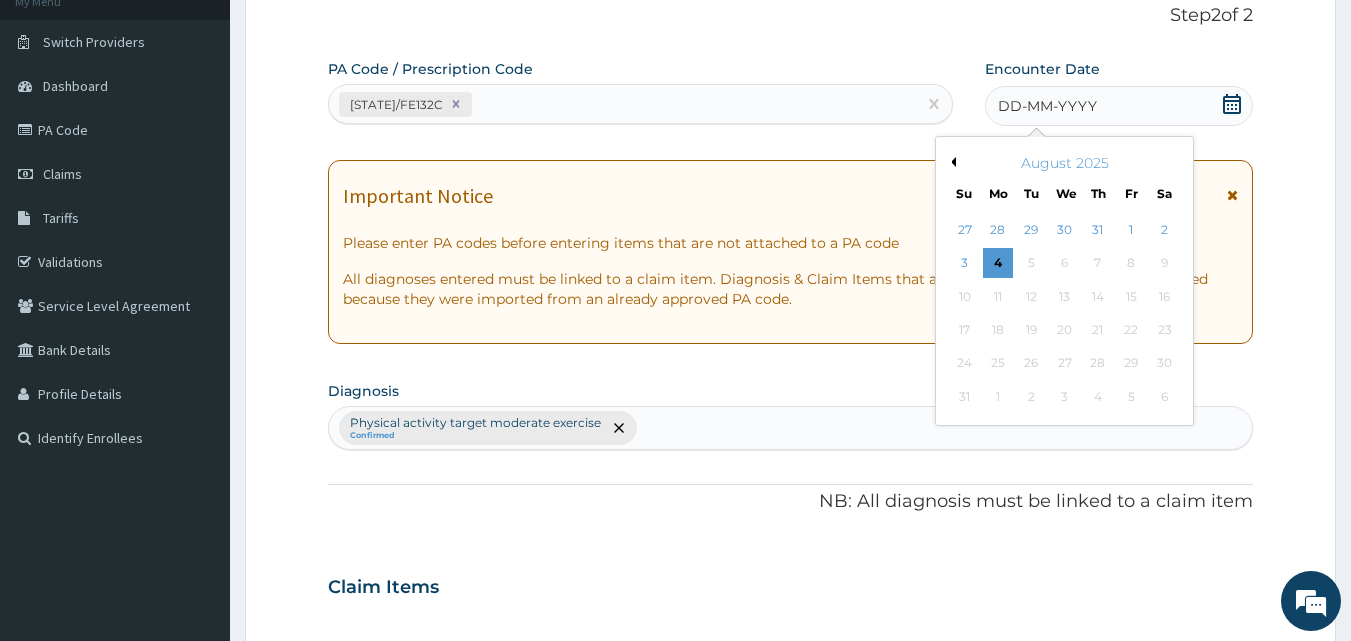click on "Previous Month" at bounding box center (951, 162) 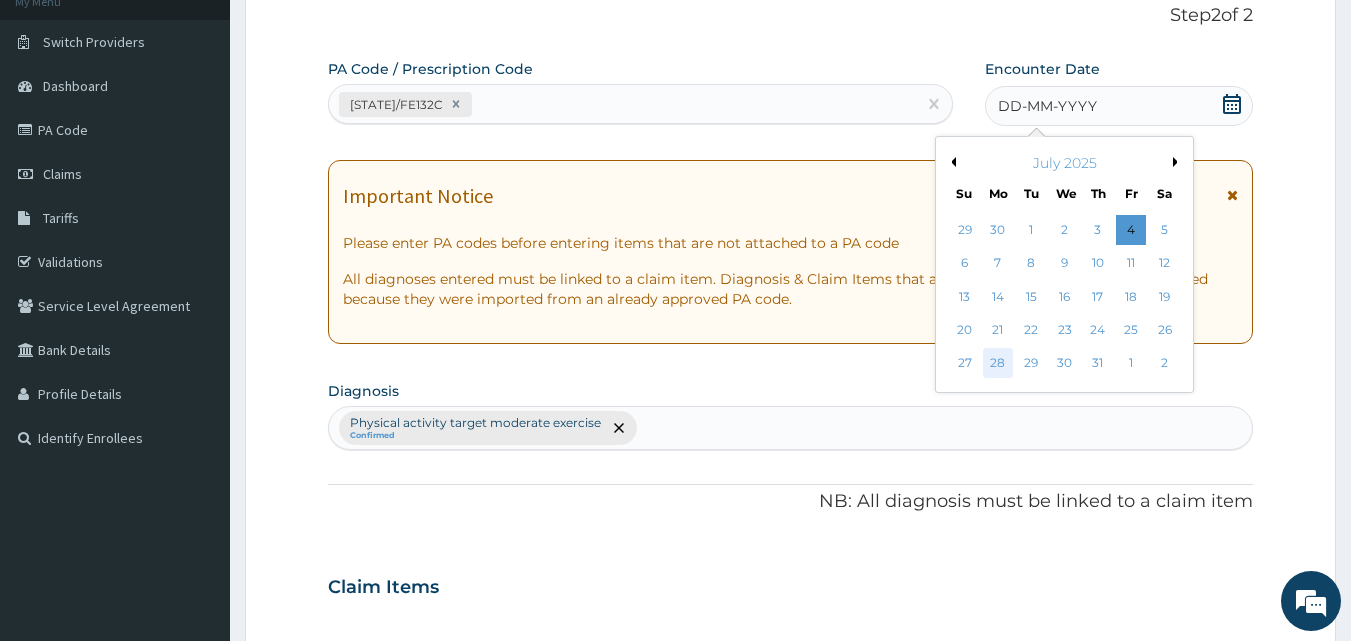 click on "28" at bounding box center [998, 364] 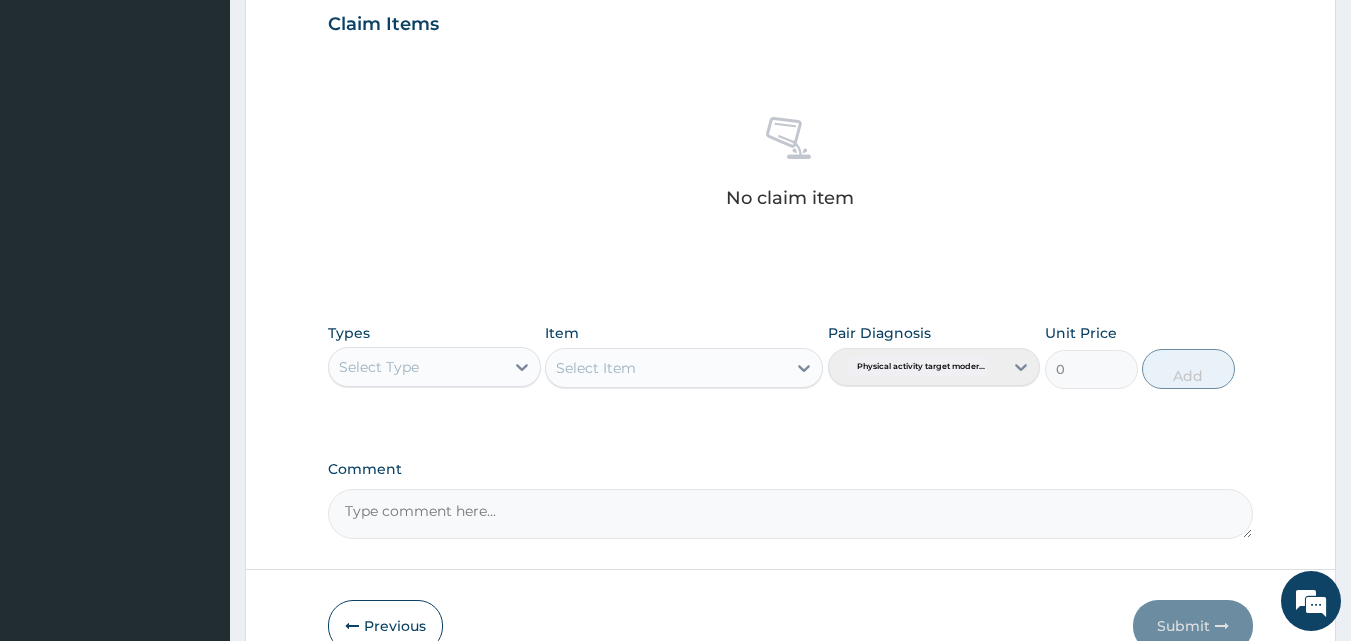 scroll, scrollTop: 732, scrollLeft: 0, axis: vertical 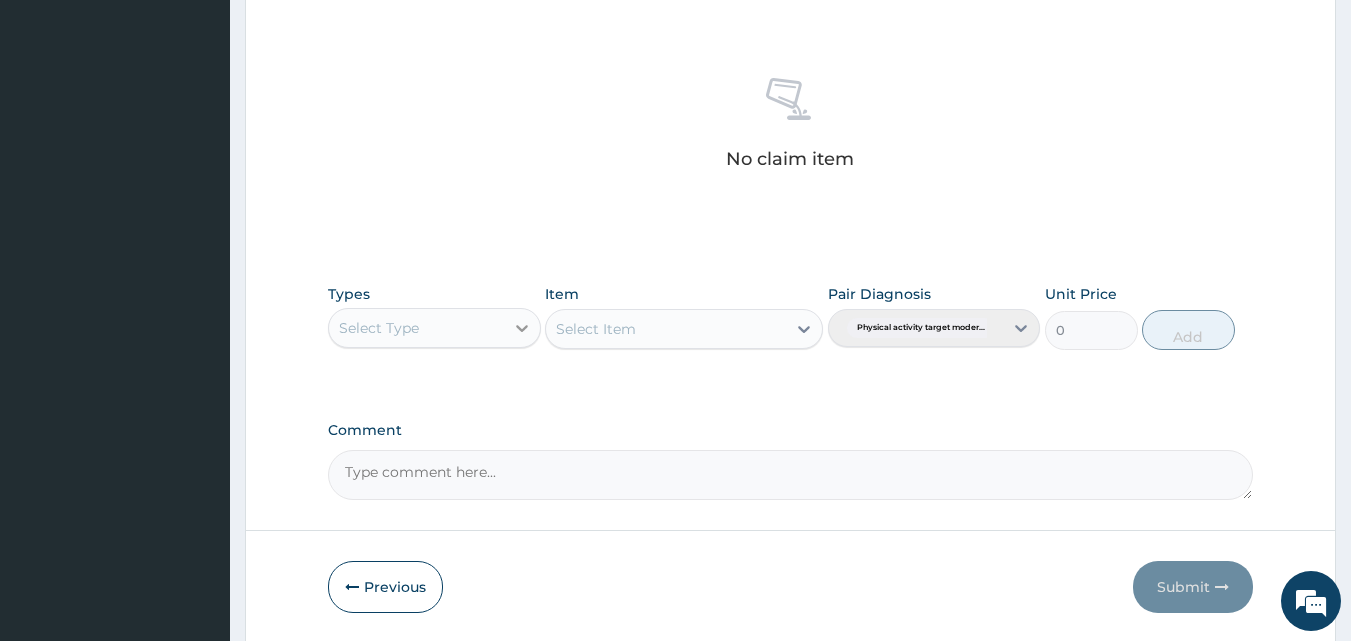 click 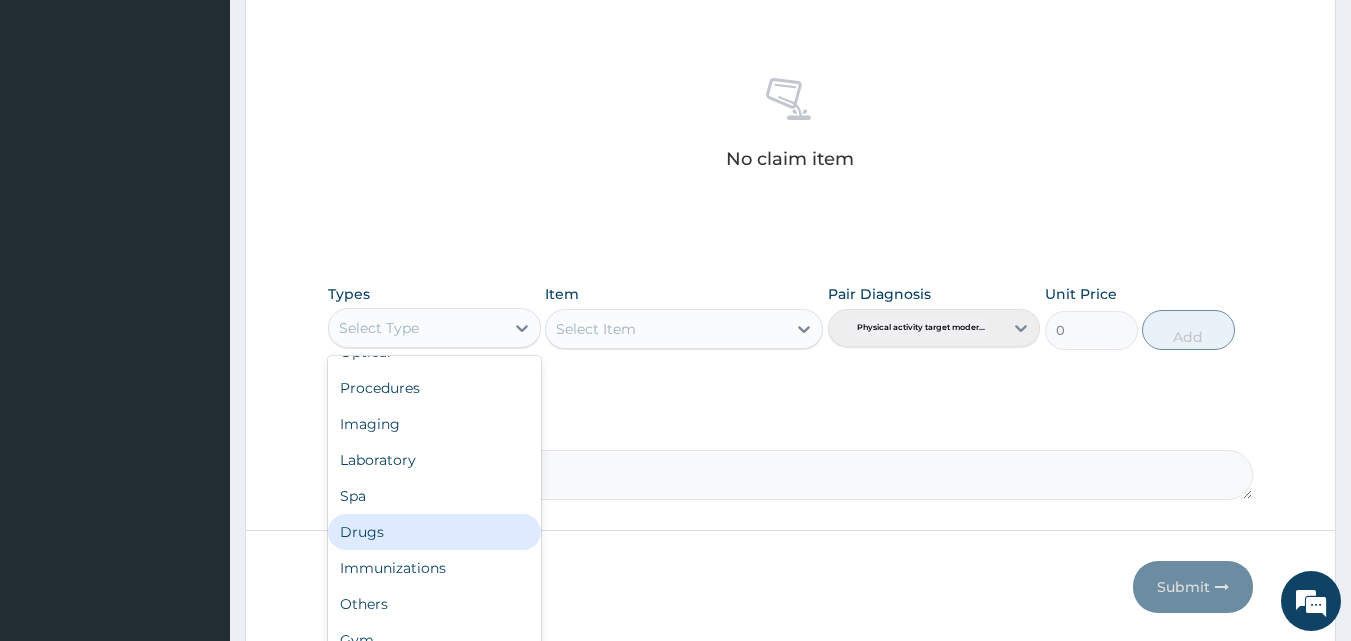 scroll, scrollTop: 64, scrollLeft: 0, axis: vertical 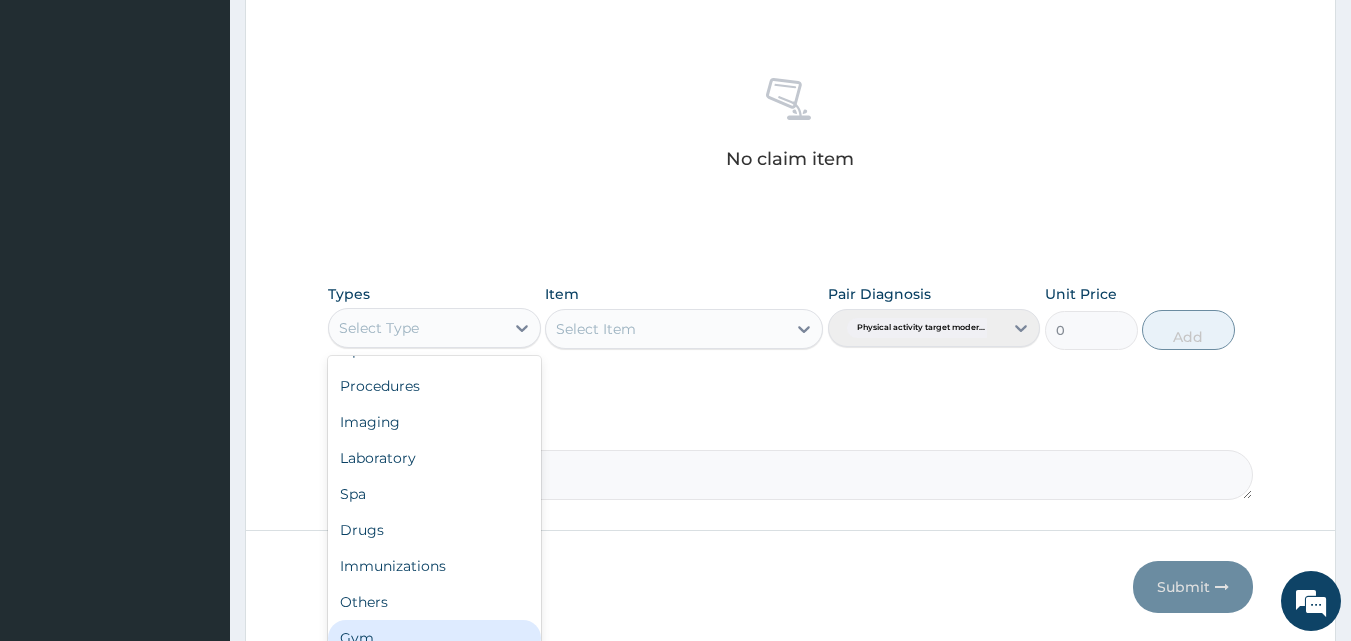click on "Gym" at bounding box center (434, 638) 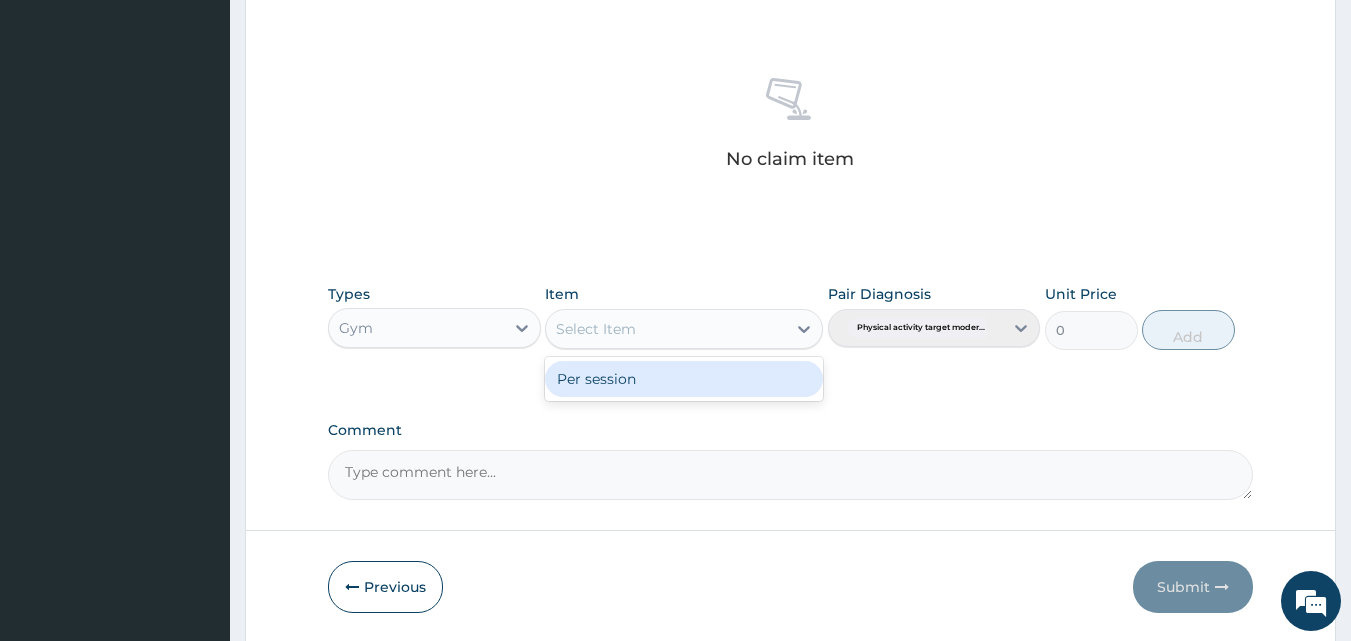 click on "Select Item" at bounding box center (596, 329) 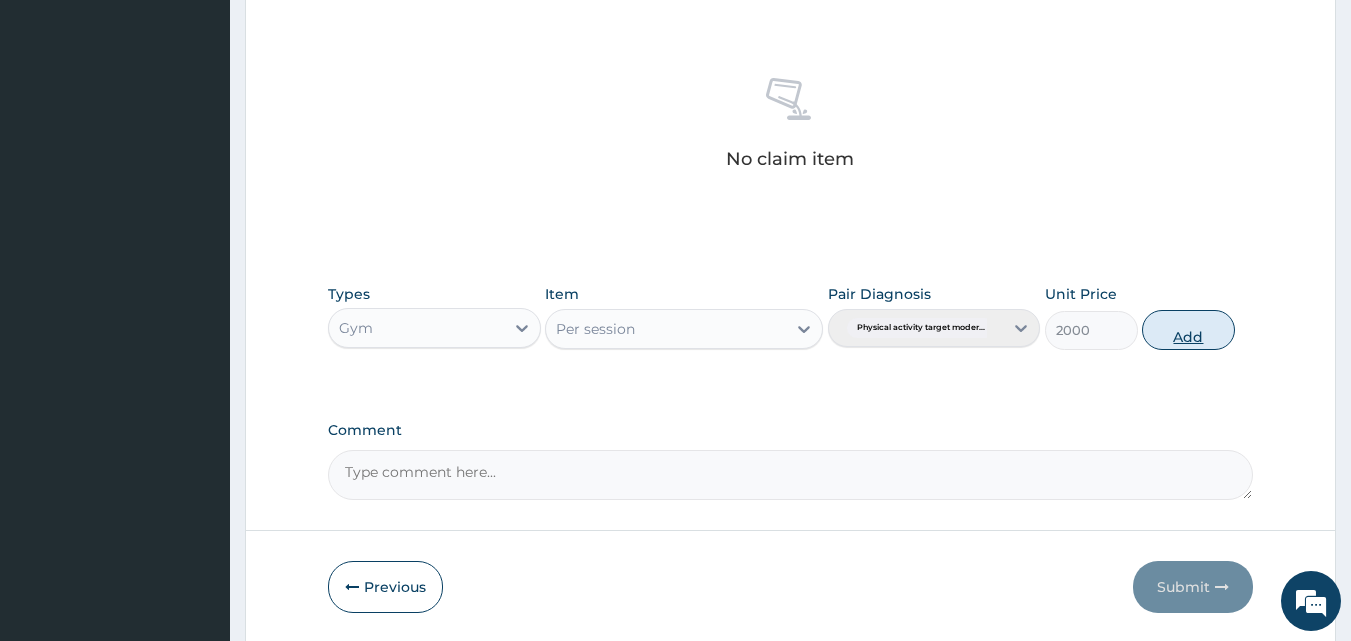 click on "Add" at bounding box center (1188, 330) 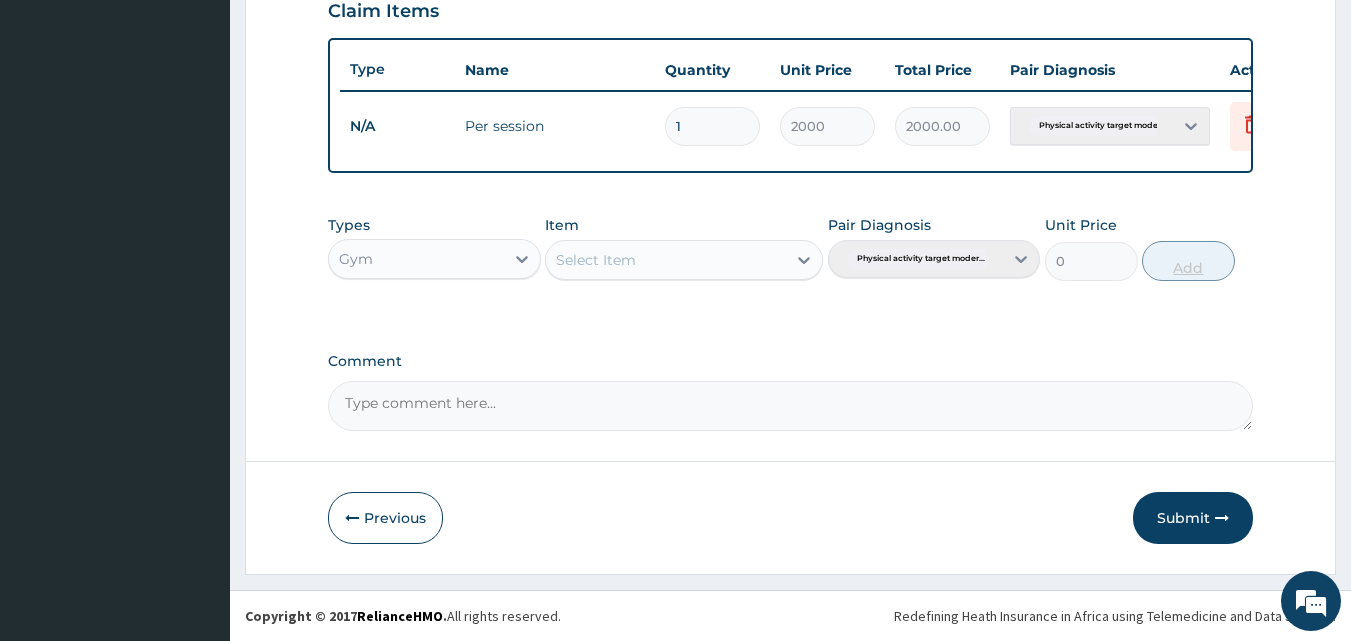 scroll, scrollTop: 721, scrollLeft: 0, axis: vertical 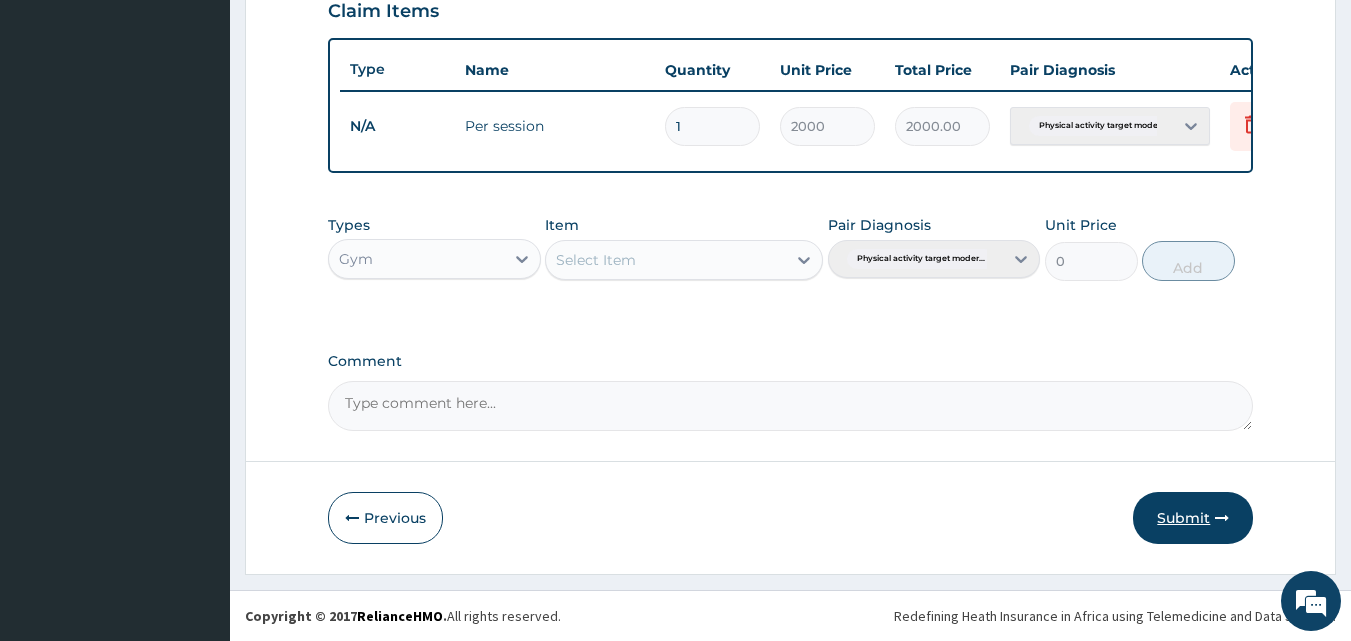 click on "Submit" at bounding box center [1193, 518] 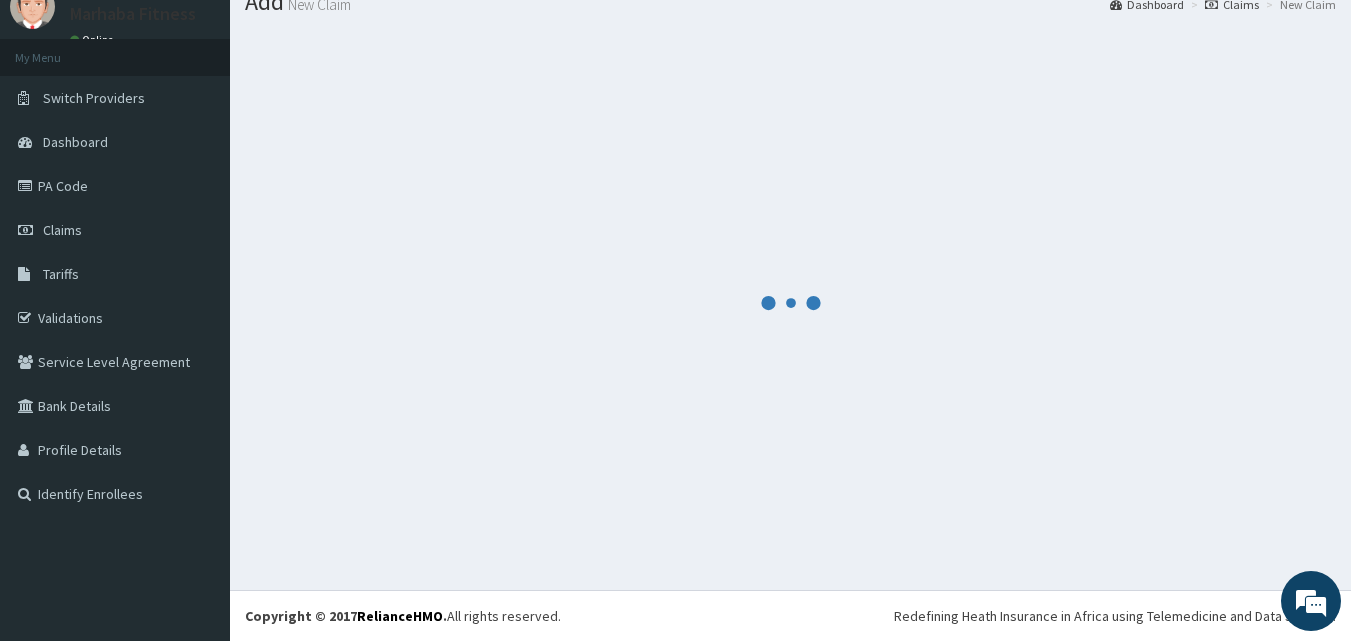 scroll, scrollTop: 721, scrollLeft: 0, axis: vertical 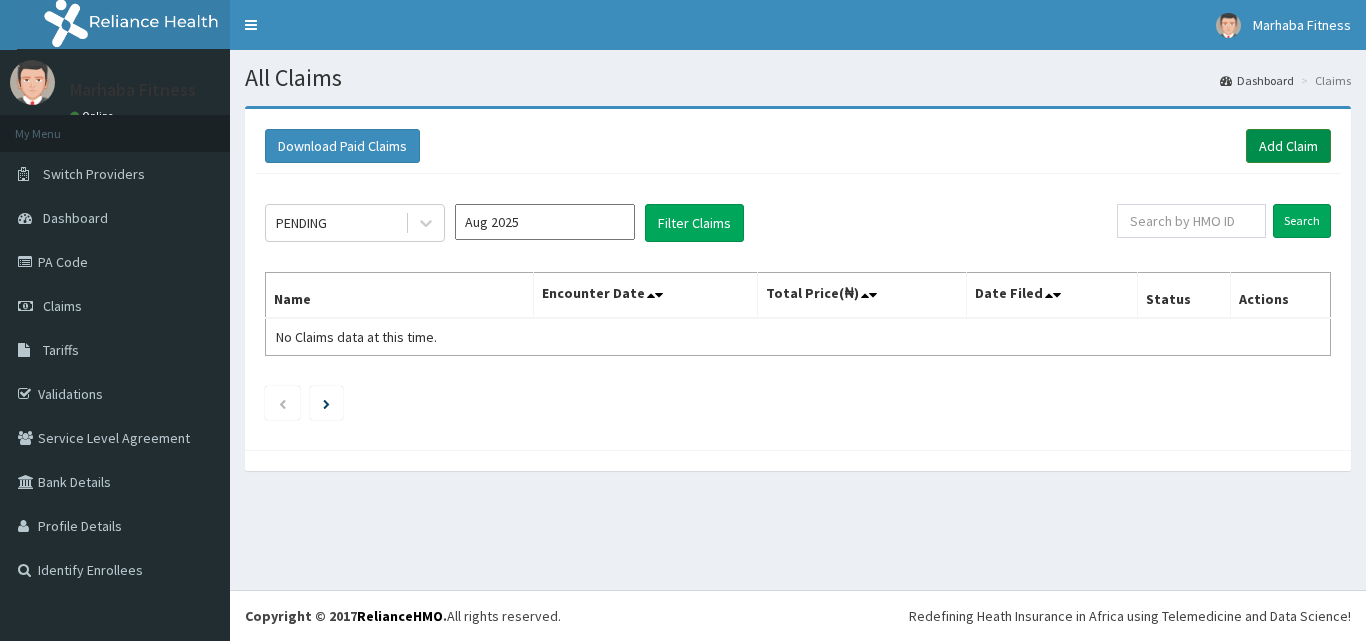 click on "Add Claim" at bounding box center (1288, 146) 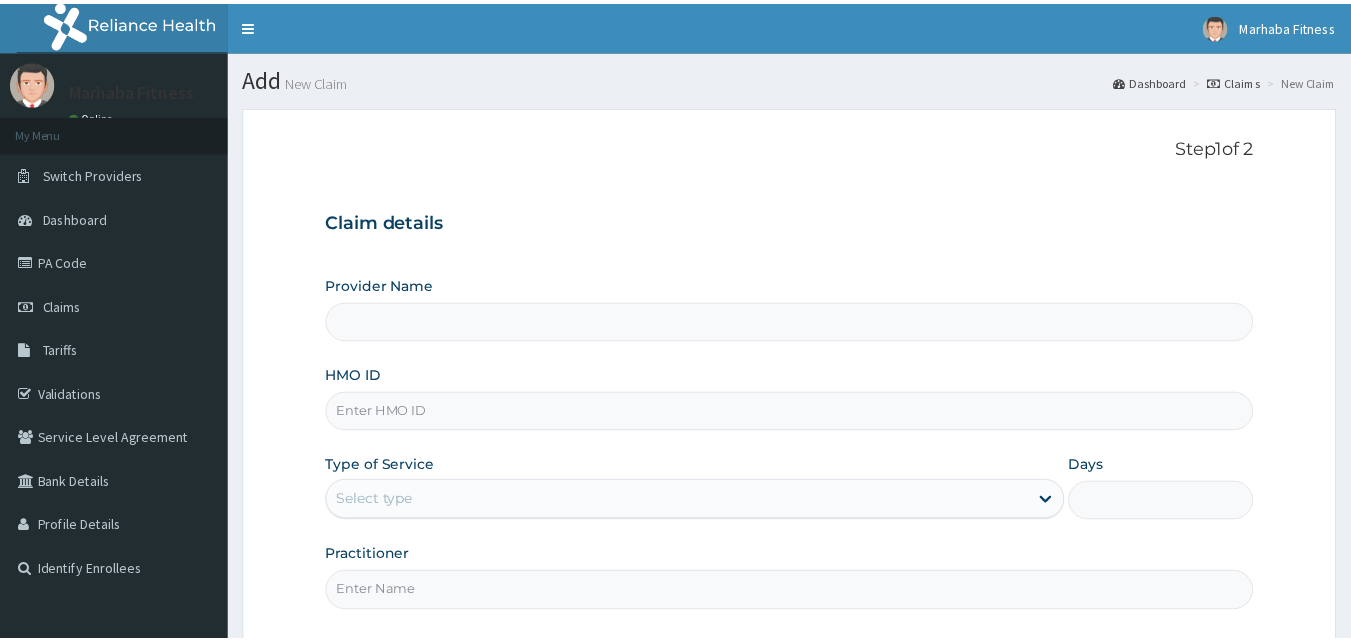 scroll, scrollTop: 0, scrollLeft: 0, axis: both 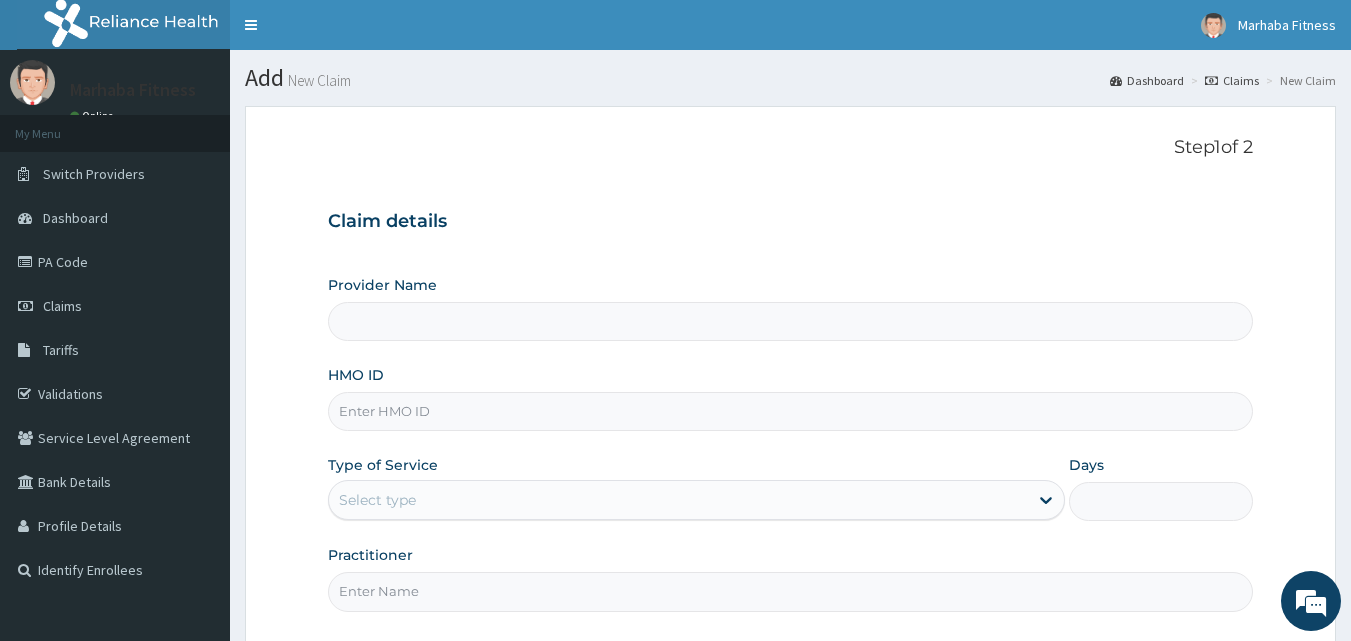 type on "Marhaba Fitness" 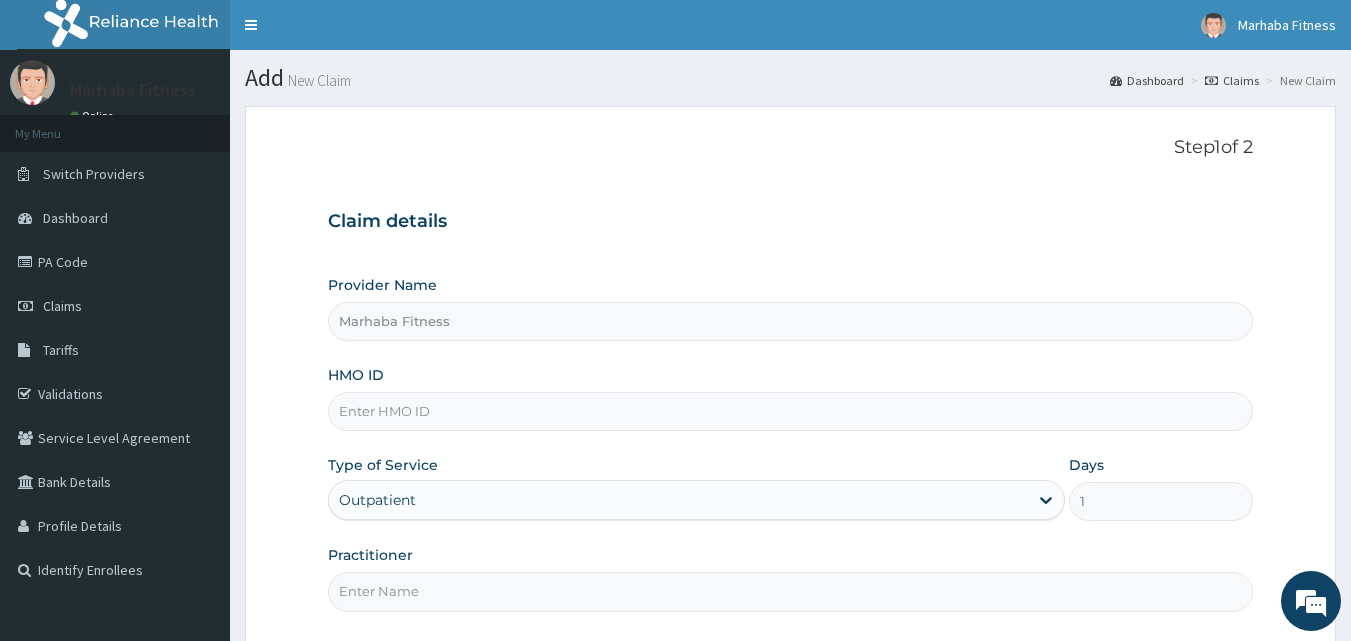 click on "HMO ID" at bounding box center (791, 411) 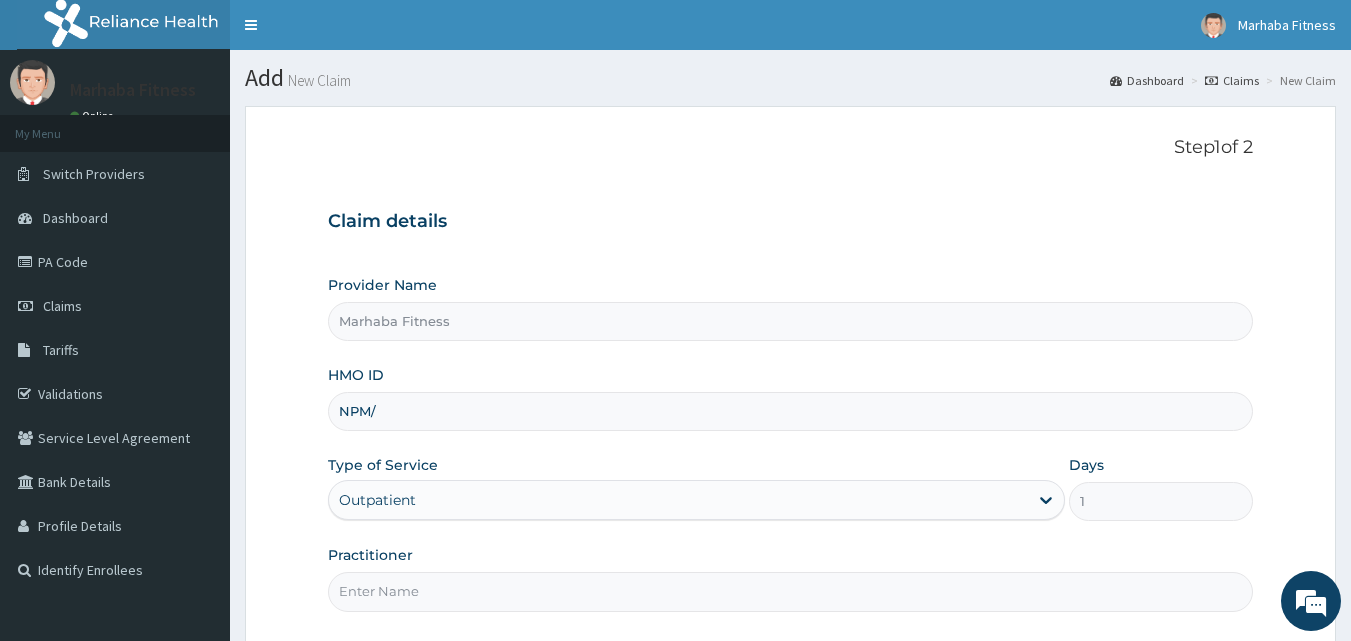 scroll, scrollTop: 0, scrollLeft: 0, axis: both 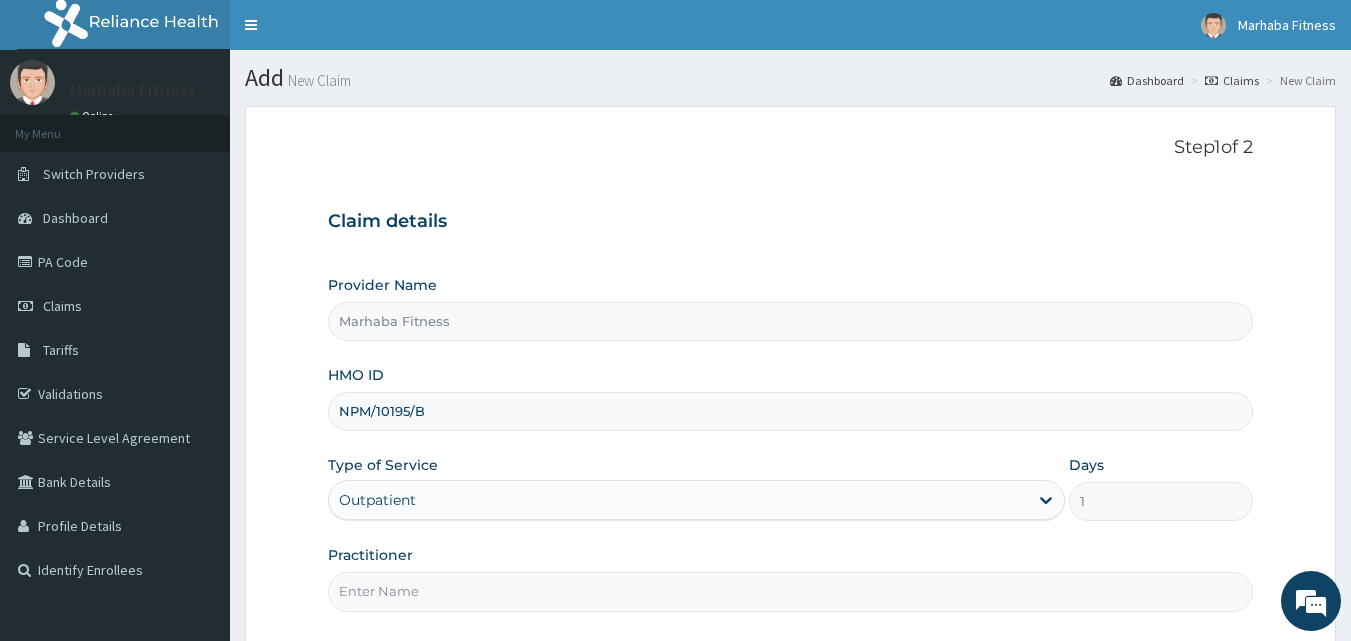 type on "NPM/10195/B" 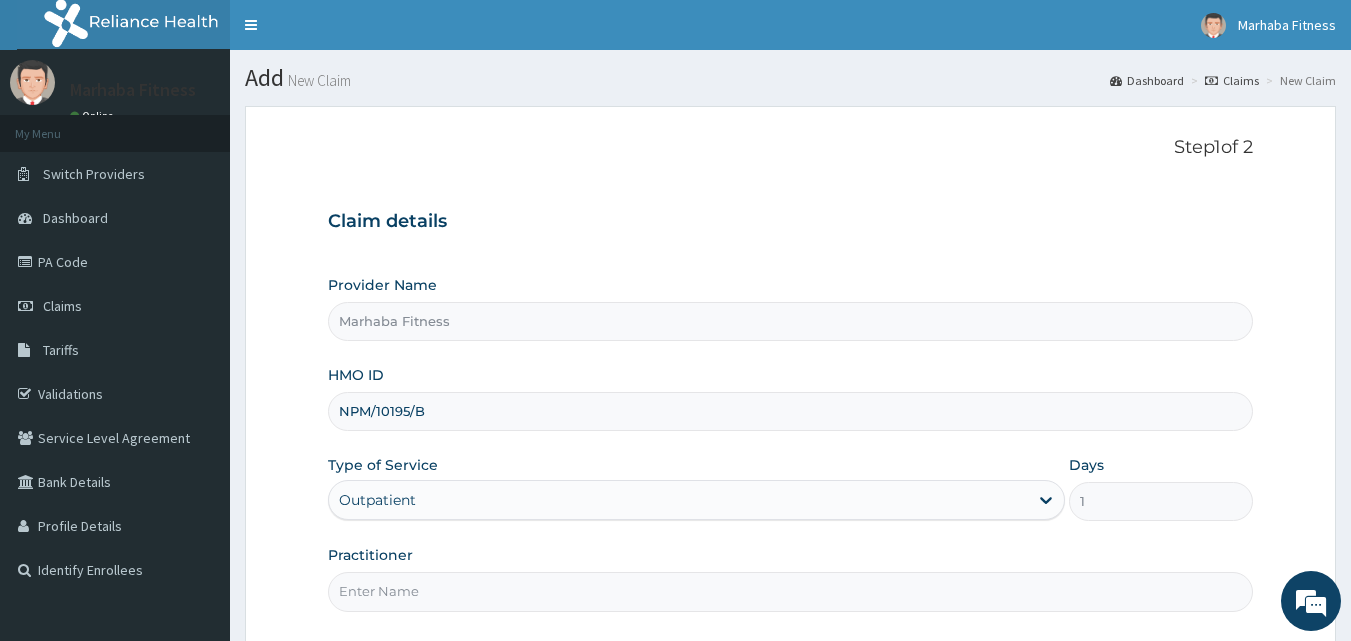 type on "MARHABA FITNESS" 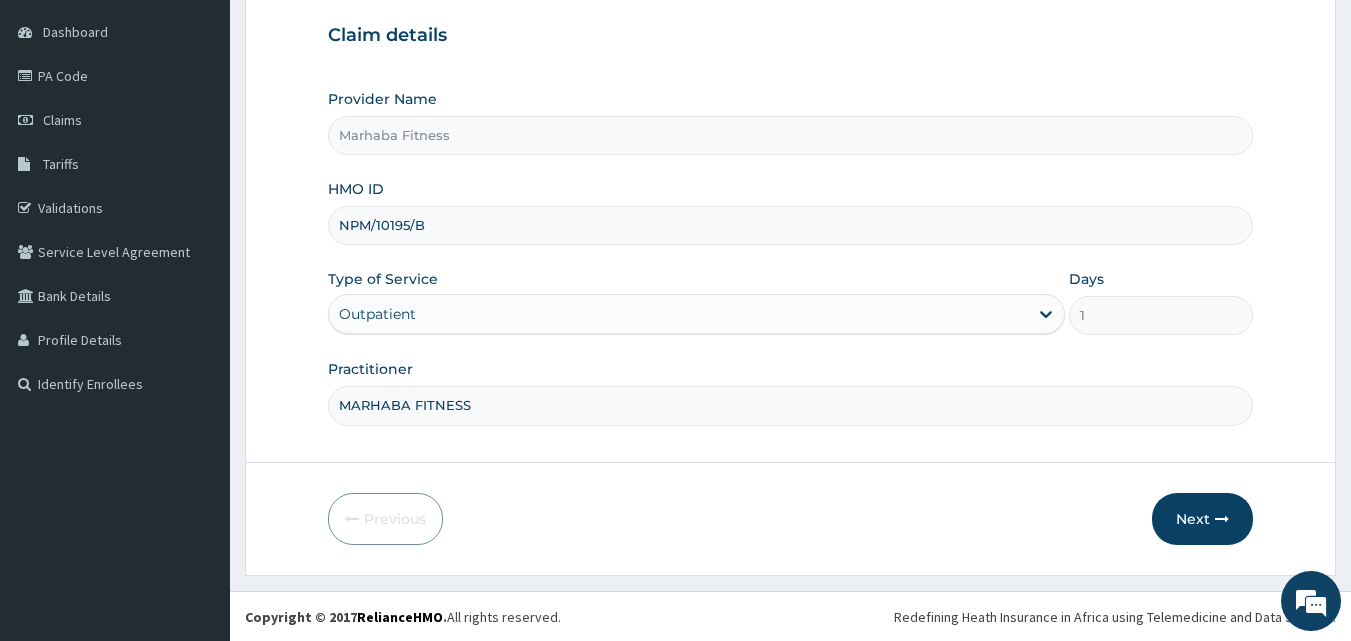 scroll, scrollTop: 187, scrollLeft: 0, axis: vertical 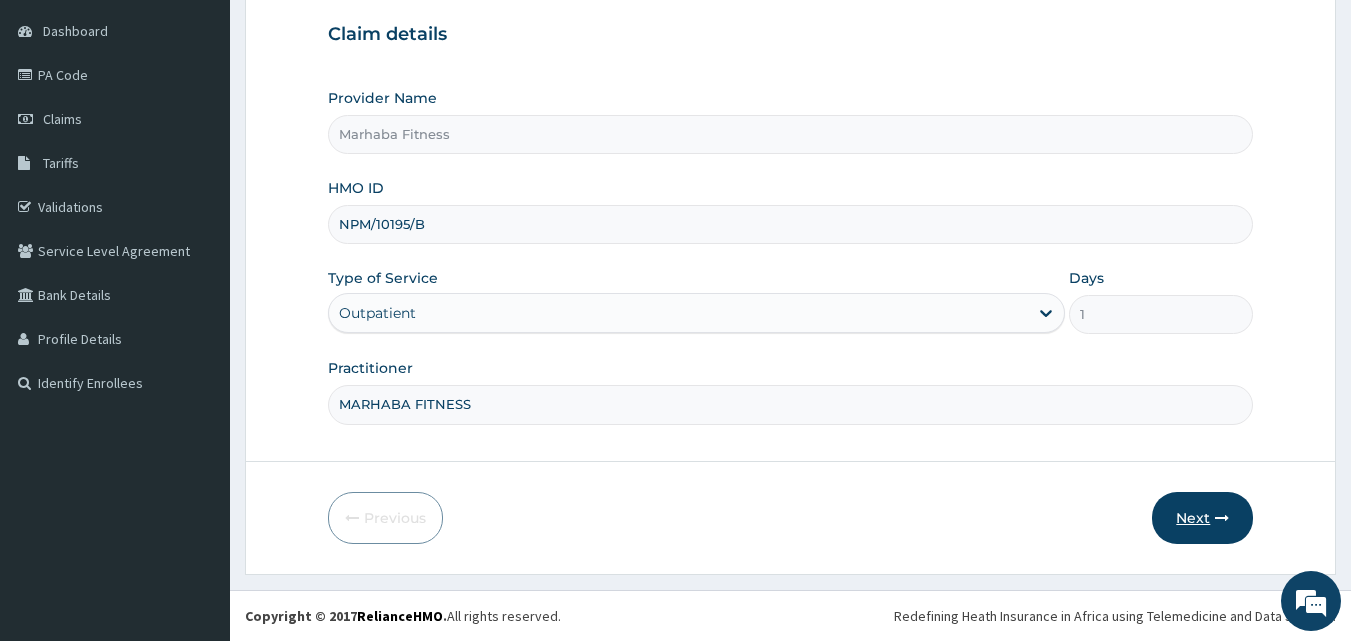 click on "Next" at bounding box center [1202, 518] 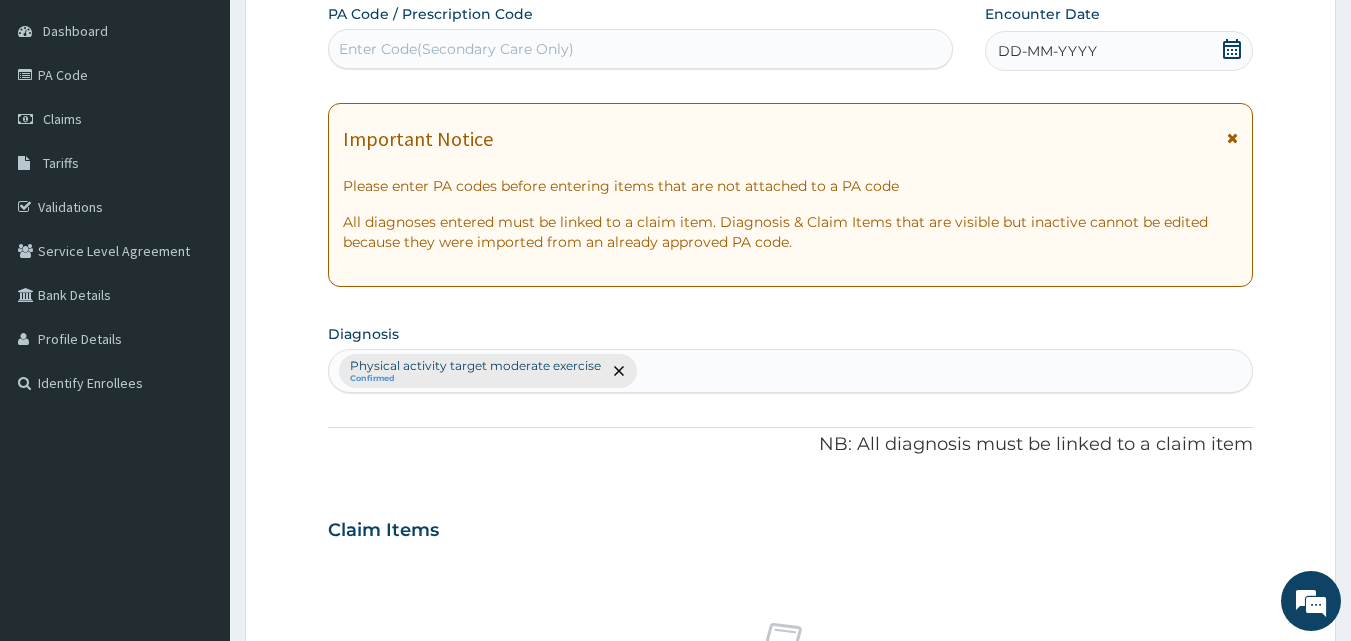 click on "Enter Code(Secondary Care Only)" at bounding box center [641, 49] 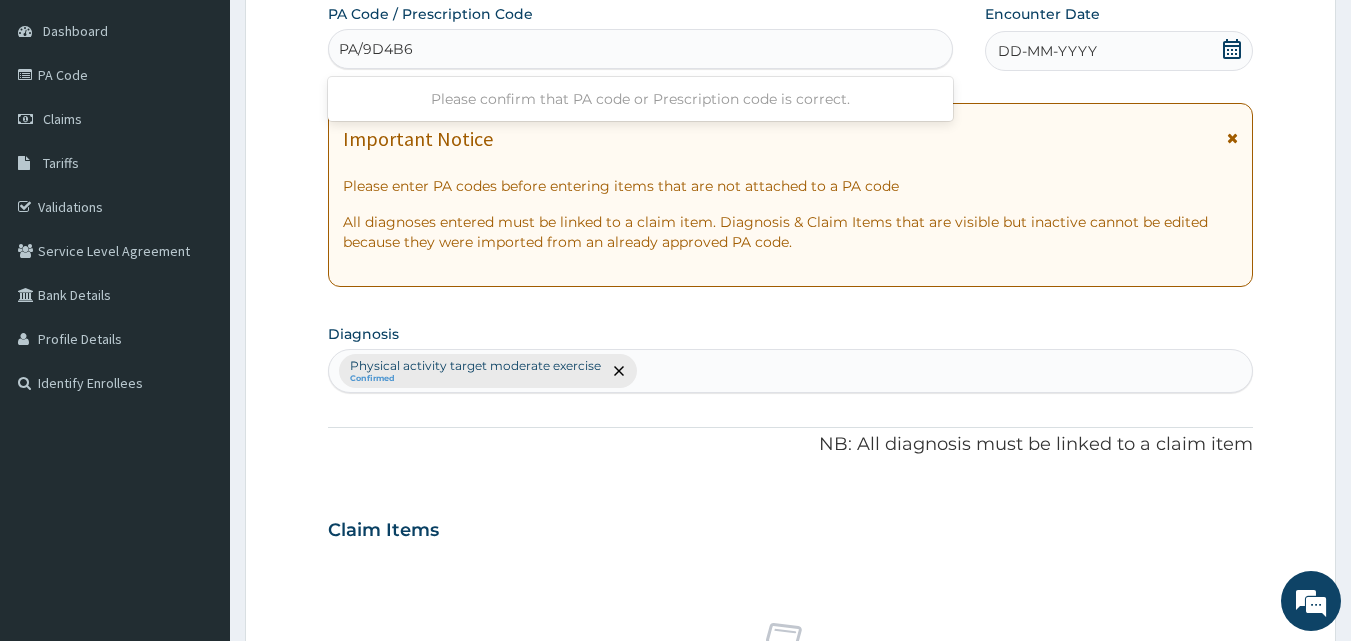 type on "PA/9D4B63" 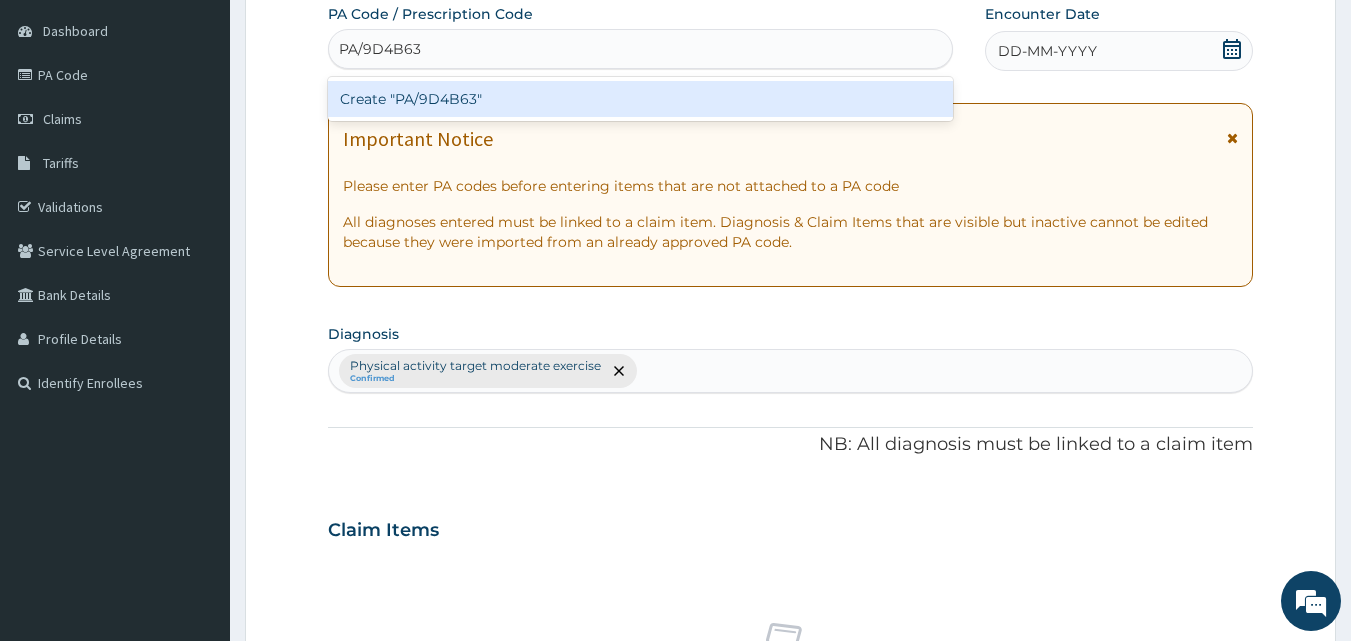 click on "Create "PA/9D4B63"" at bounding box center (641, 99) 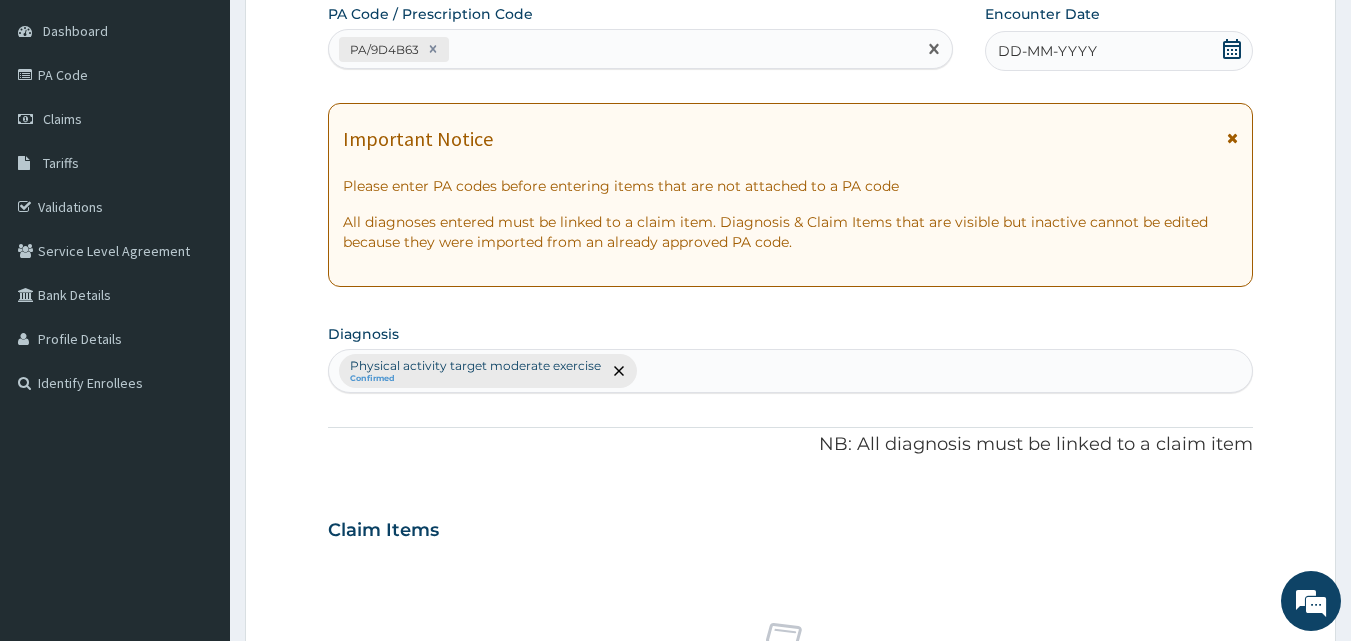 click on "DD-MM-YYYY" at bounding box center (1047, 51) 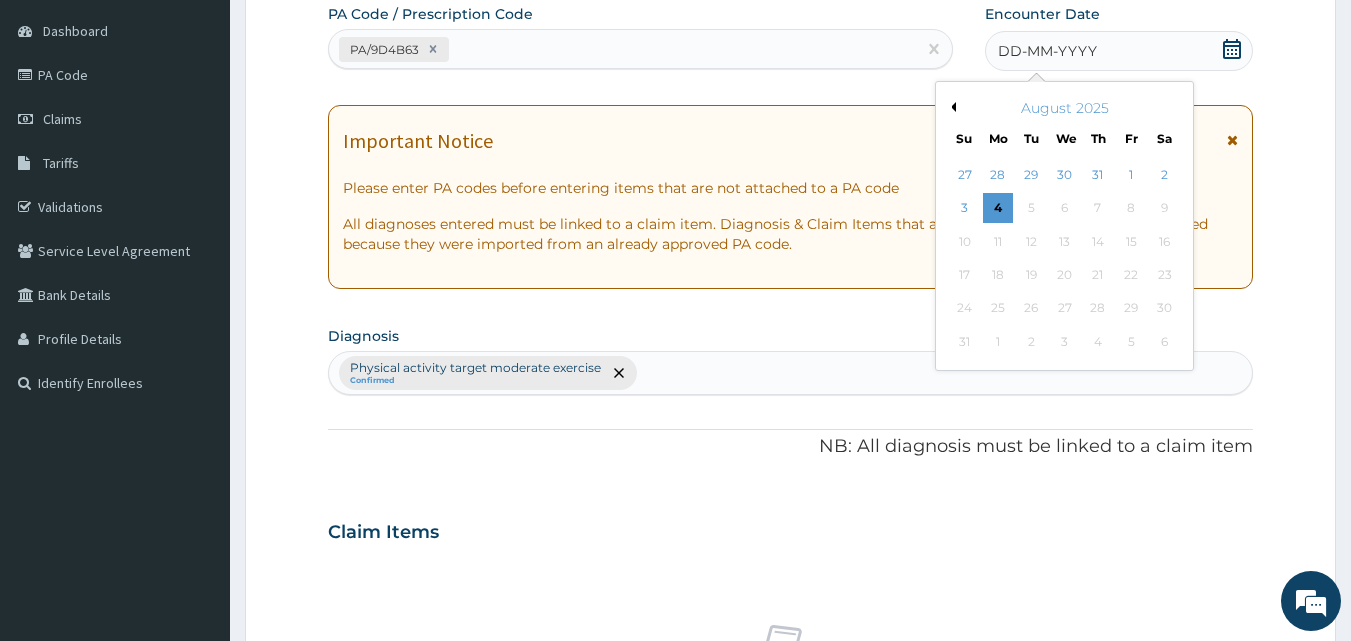 click on "Previous Month" at bounding box center [951, 107] 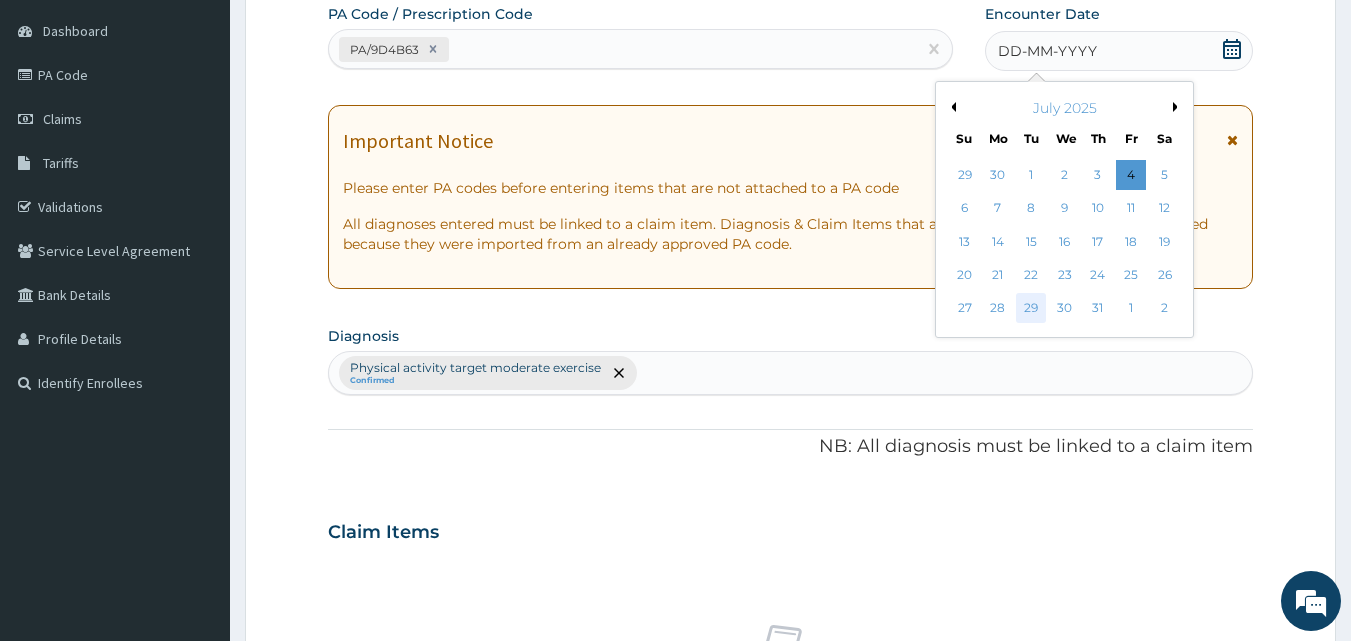 click on "29" at bounding box center [1032, 309] 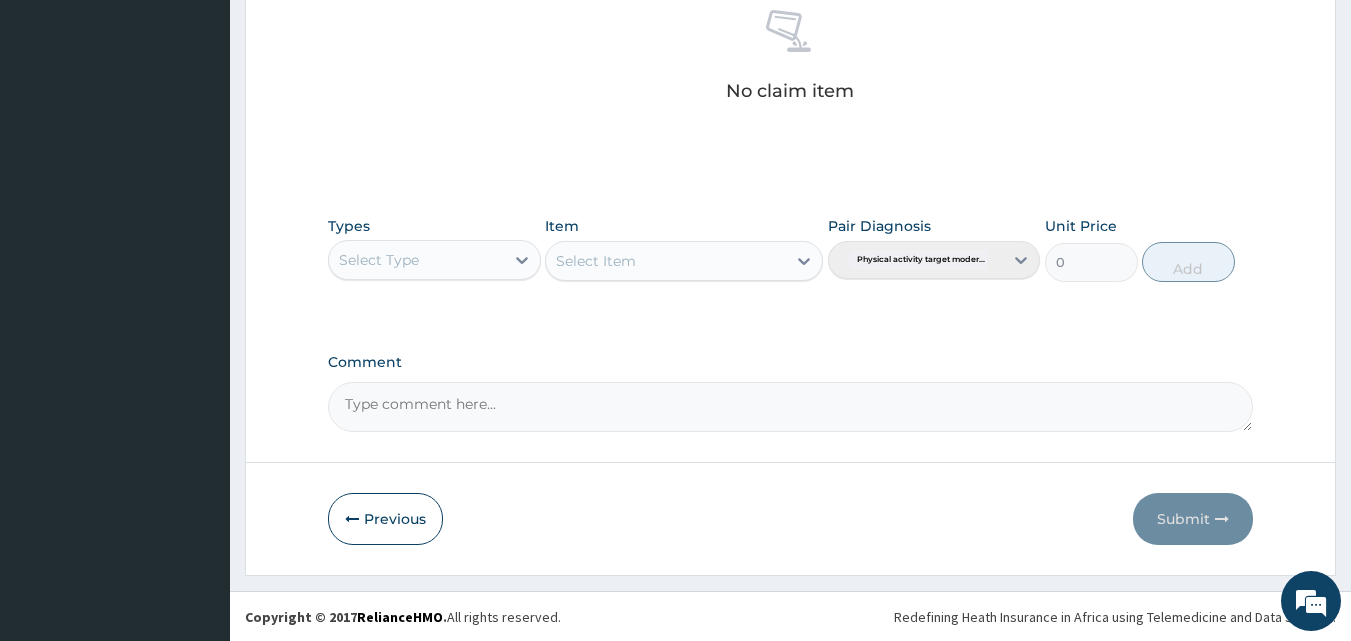 scroll, scrollTop: 801, scrollLeft: 0, axis: vertical 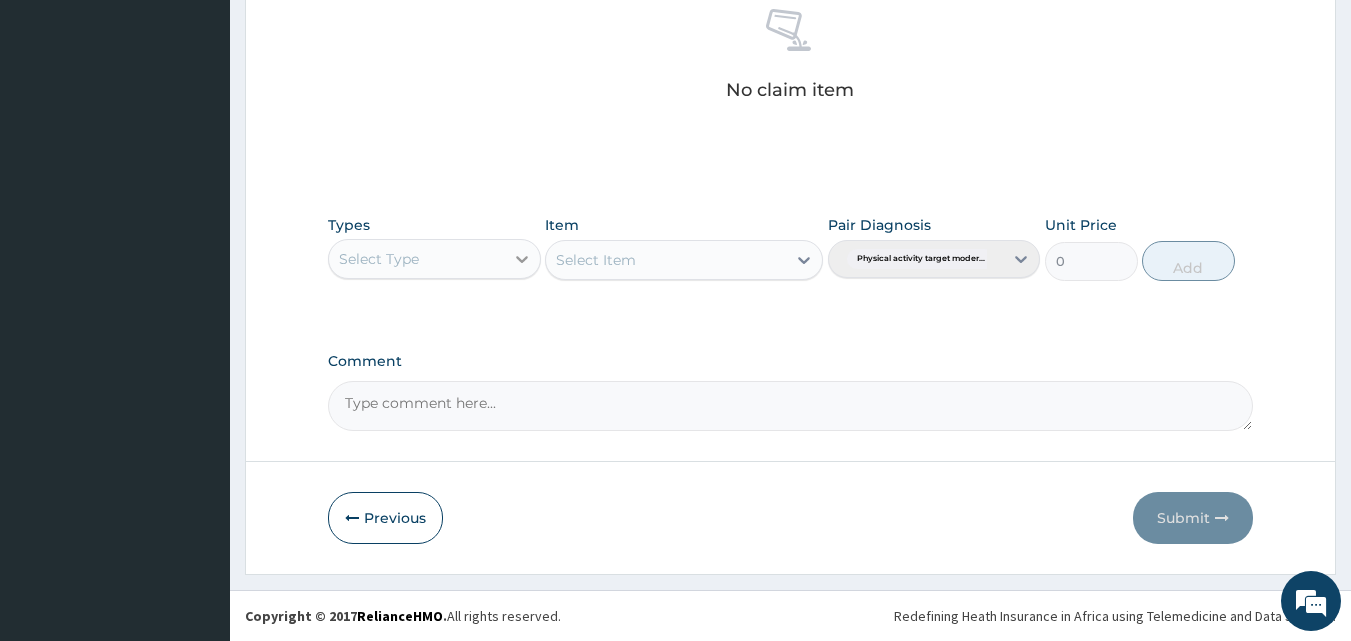 click 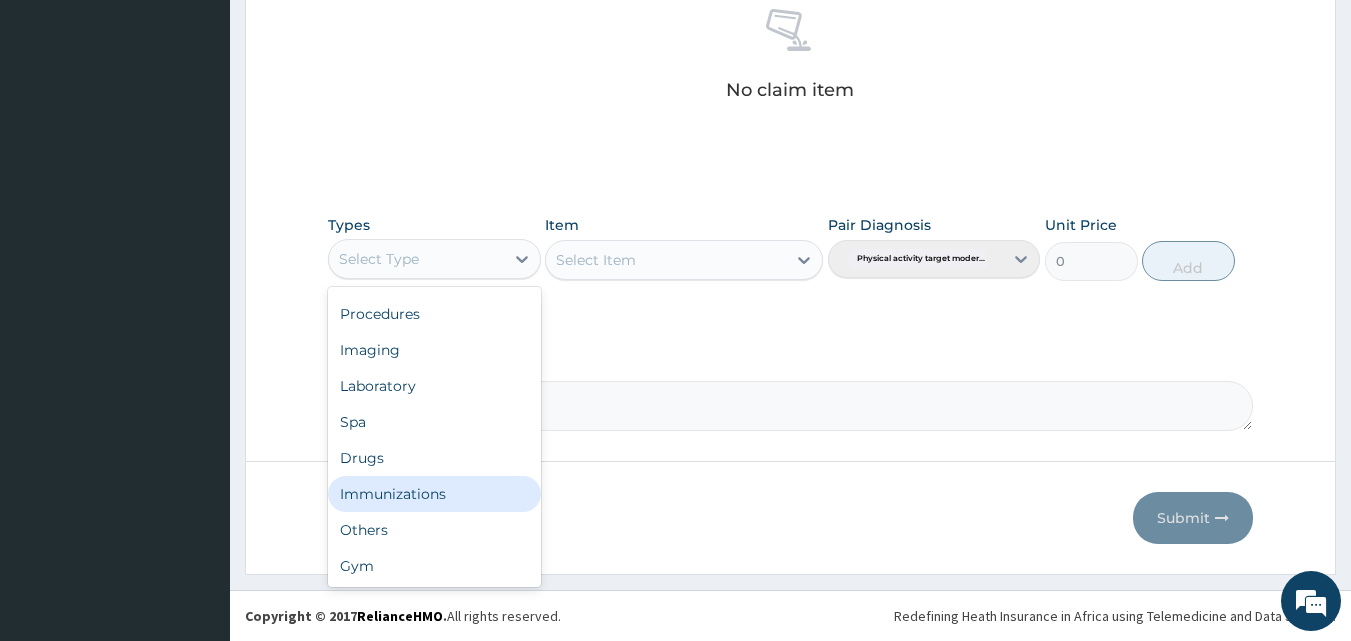scroll, scrollTop: 68, scrollLeft: 0, axis: vertical 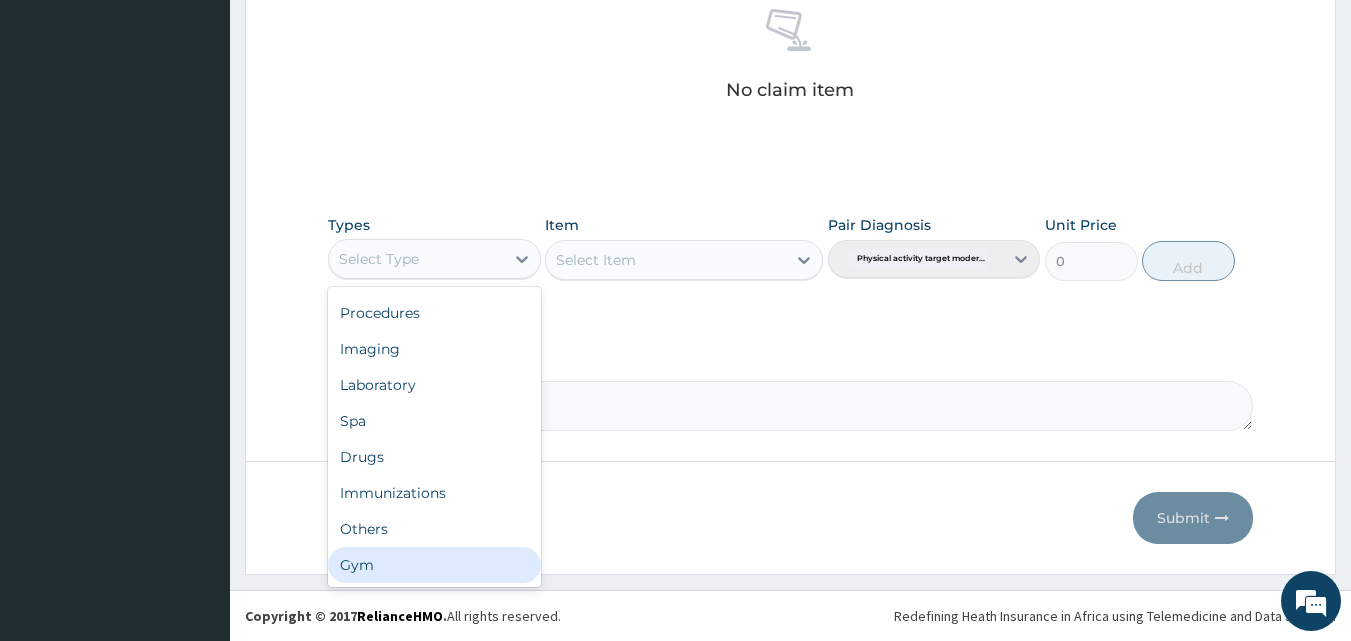 click on "Gym" at bounding box center [434, 565] 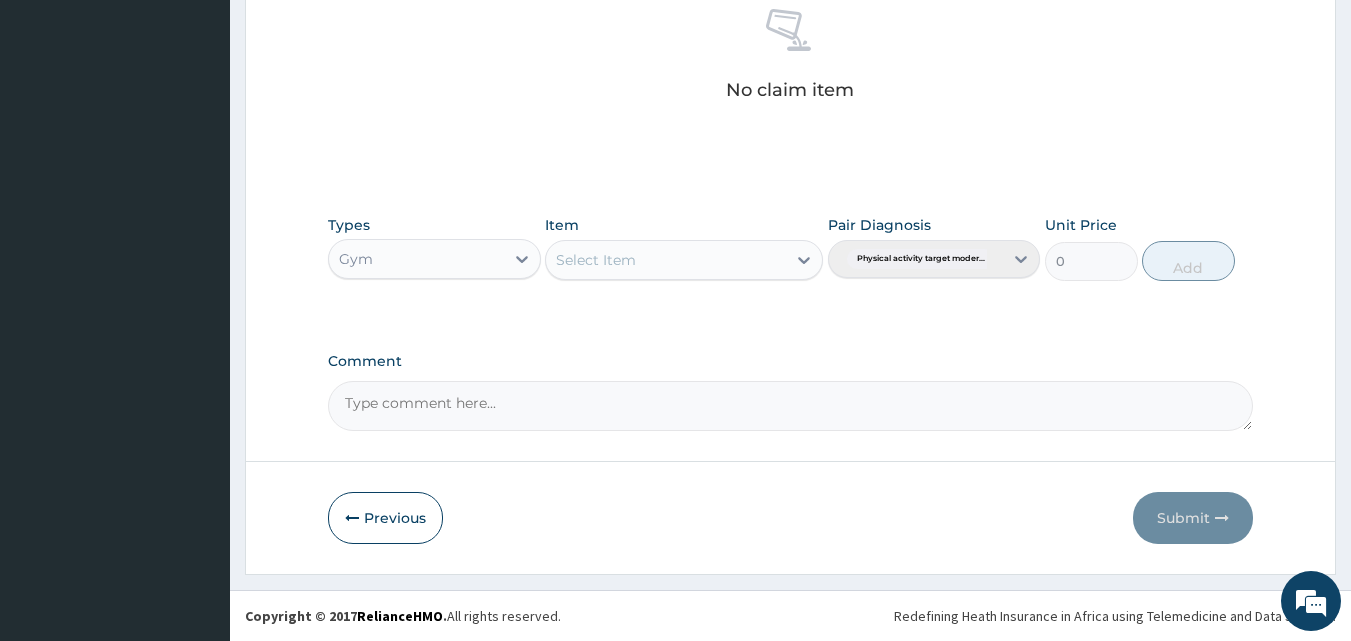 click on "Select Item" at bounding box center [666, 260] 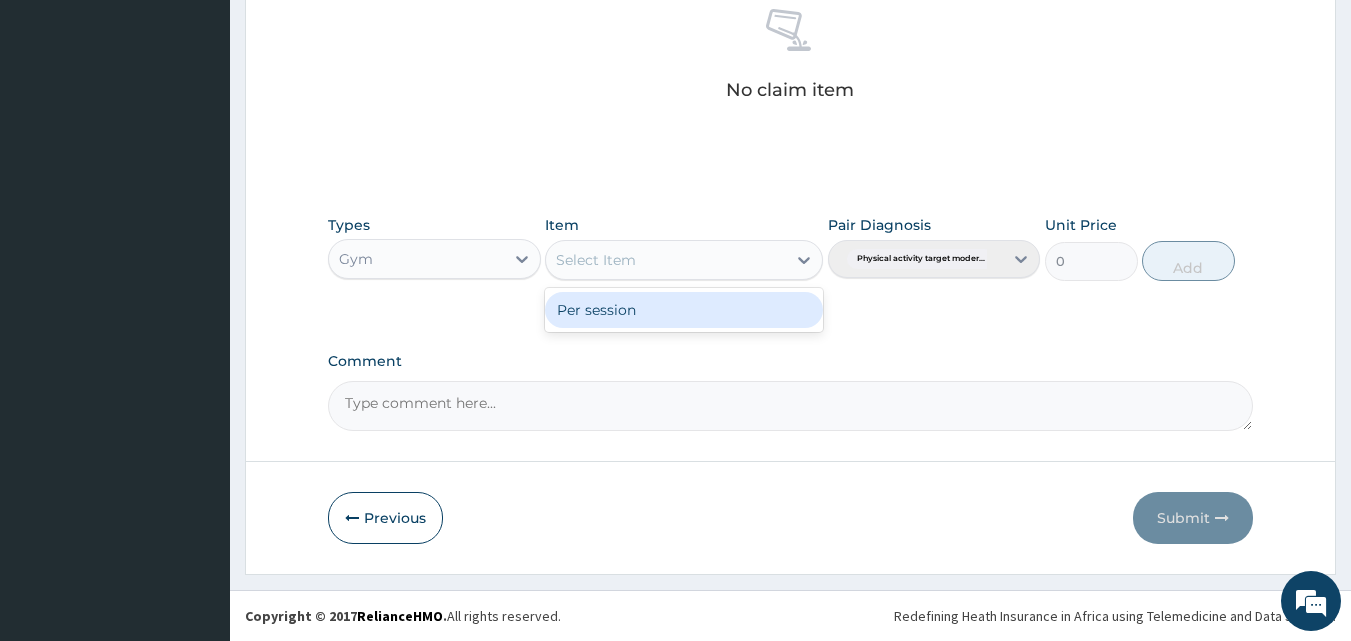 click on "Per session" at bounding box center (684, 310) 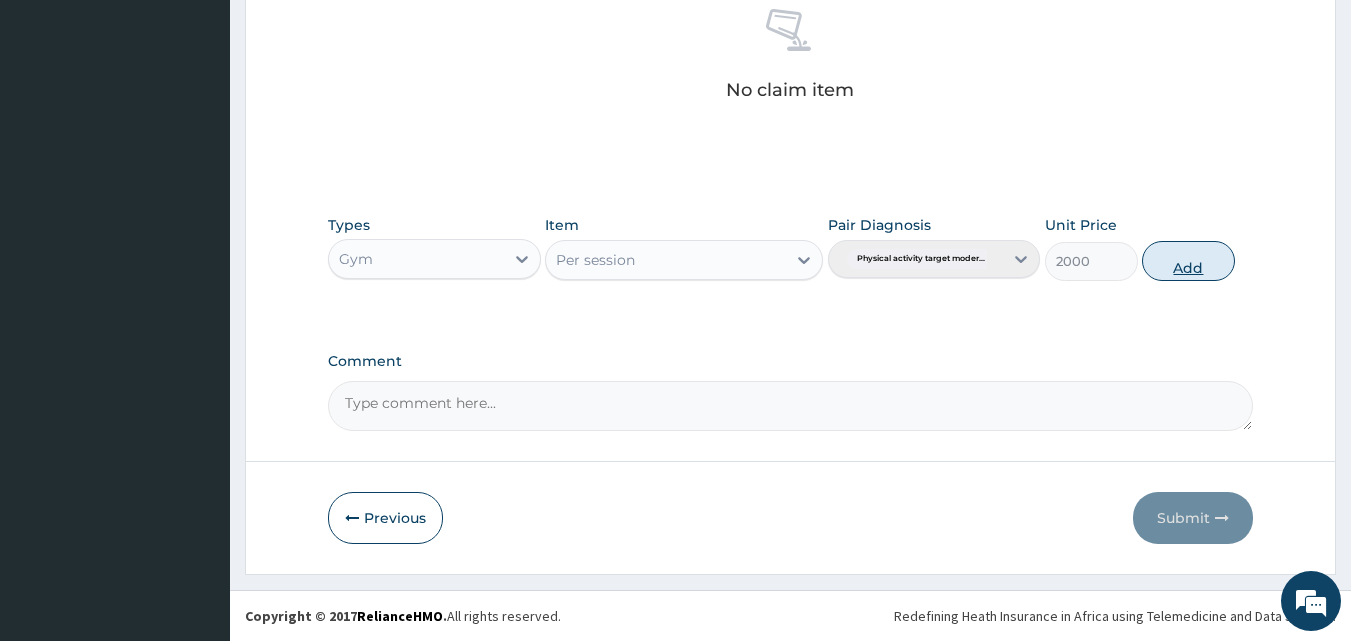 click on "Add" at bounding box center (1188, 261) 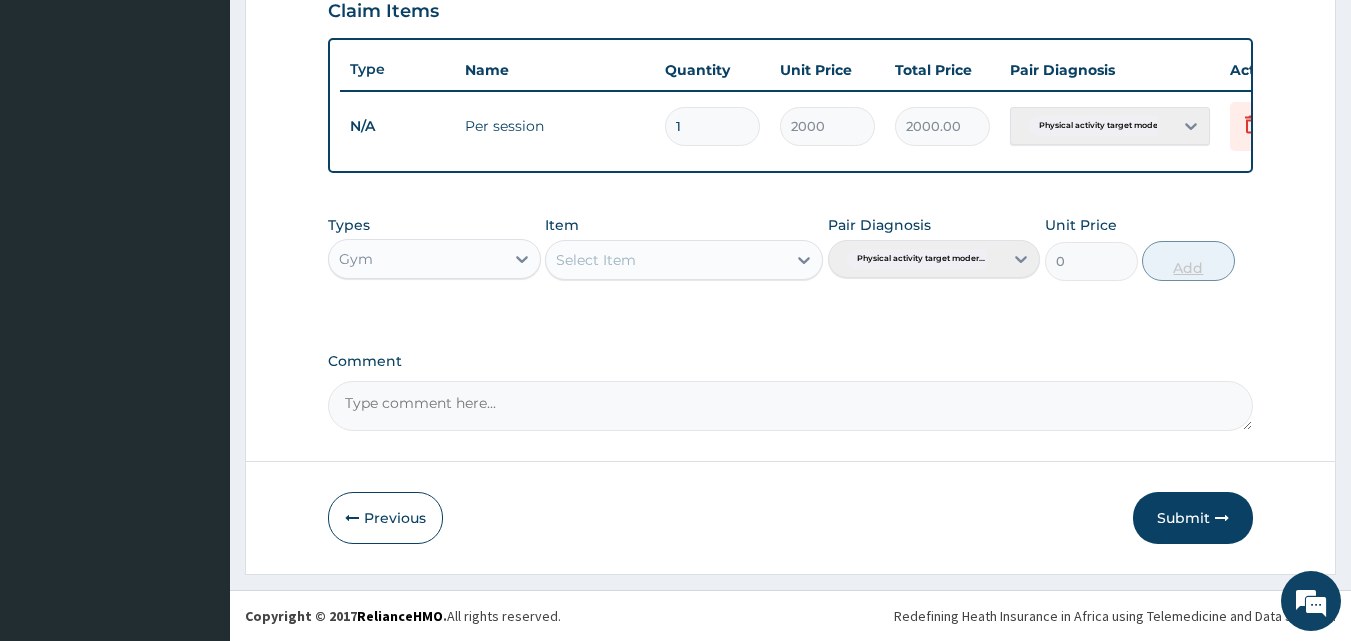 scroll, scrollTop: 721, scrollLeft: 0, axis: vertical 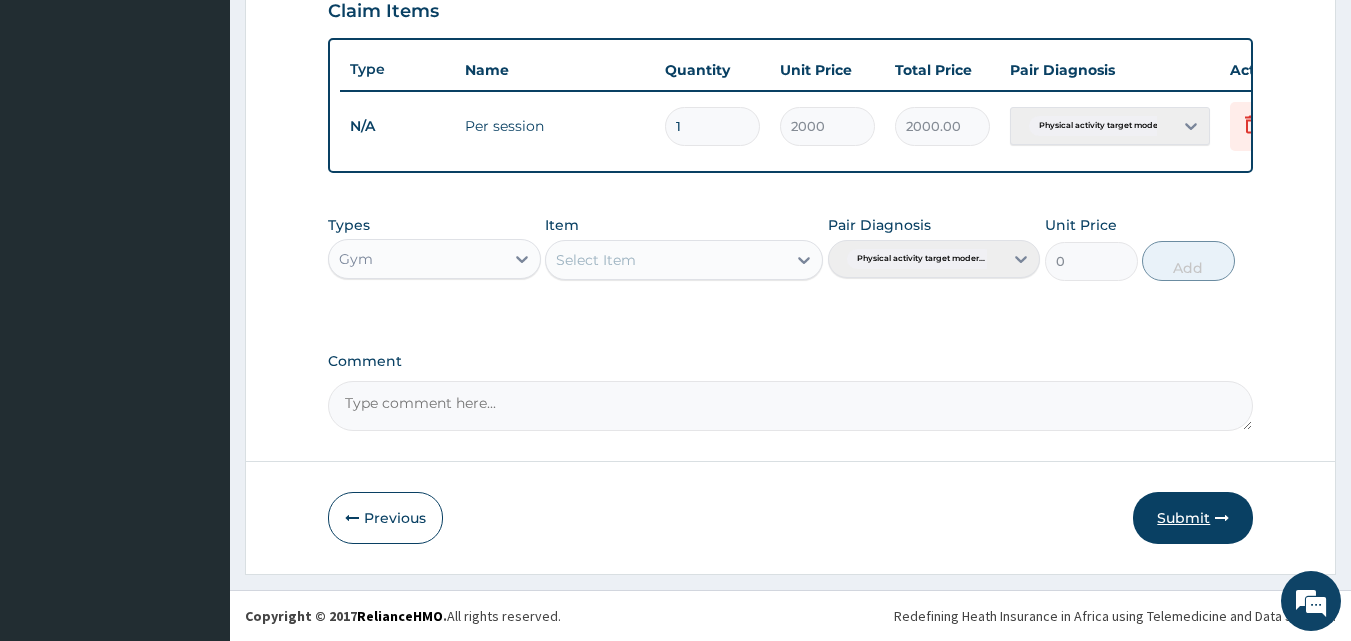 click on "Submit" at bounding box center (1193, 518) 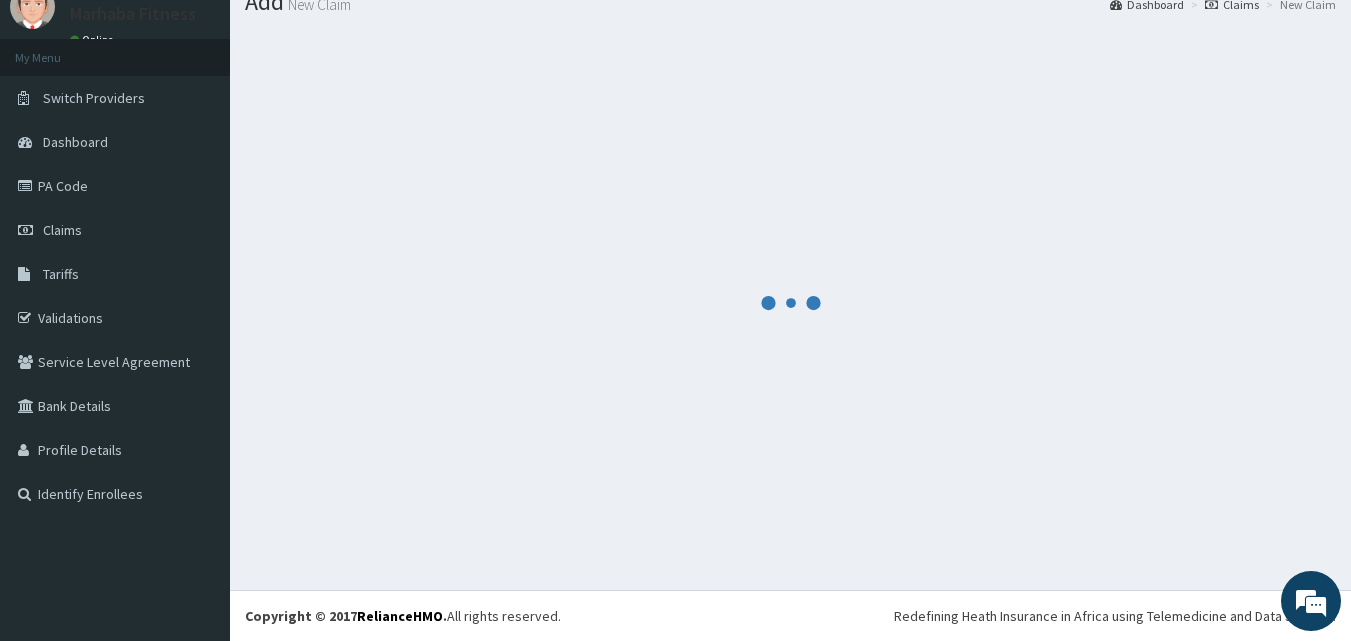scroll, scrollTop: 721, scrollLeft: 0, axis: vertical 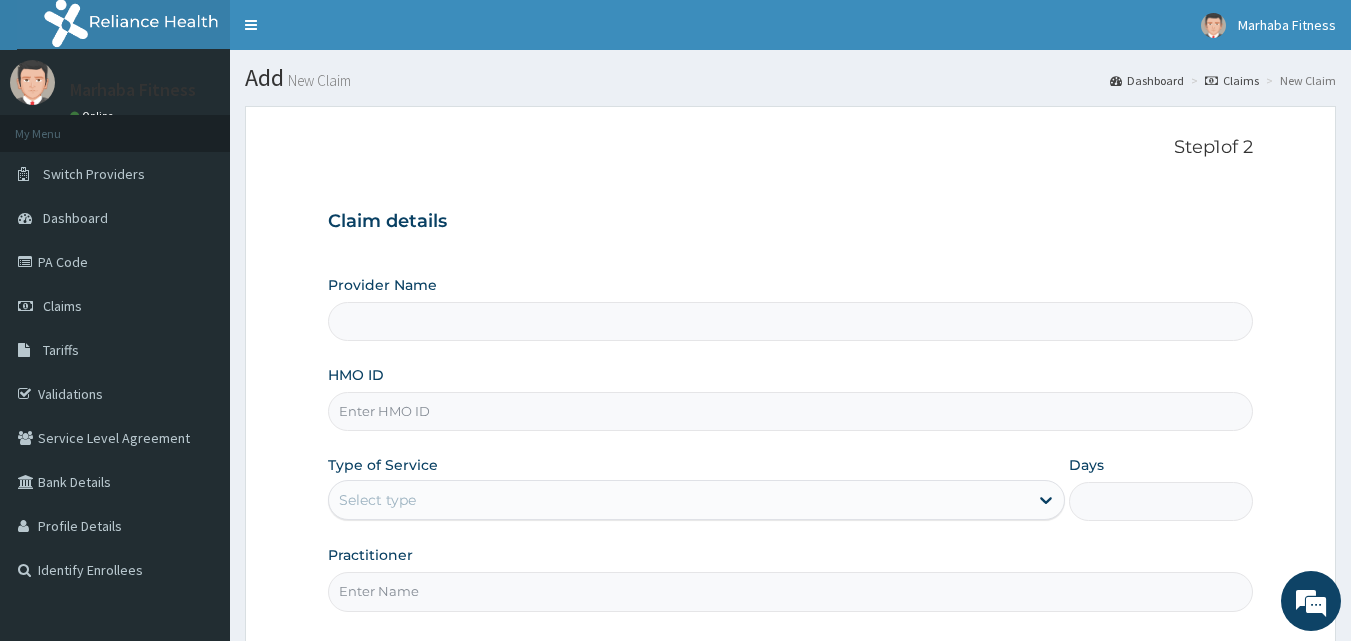 type on "Marhaba Fitness" 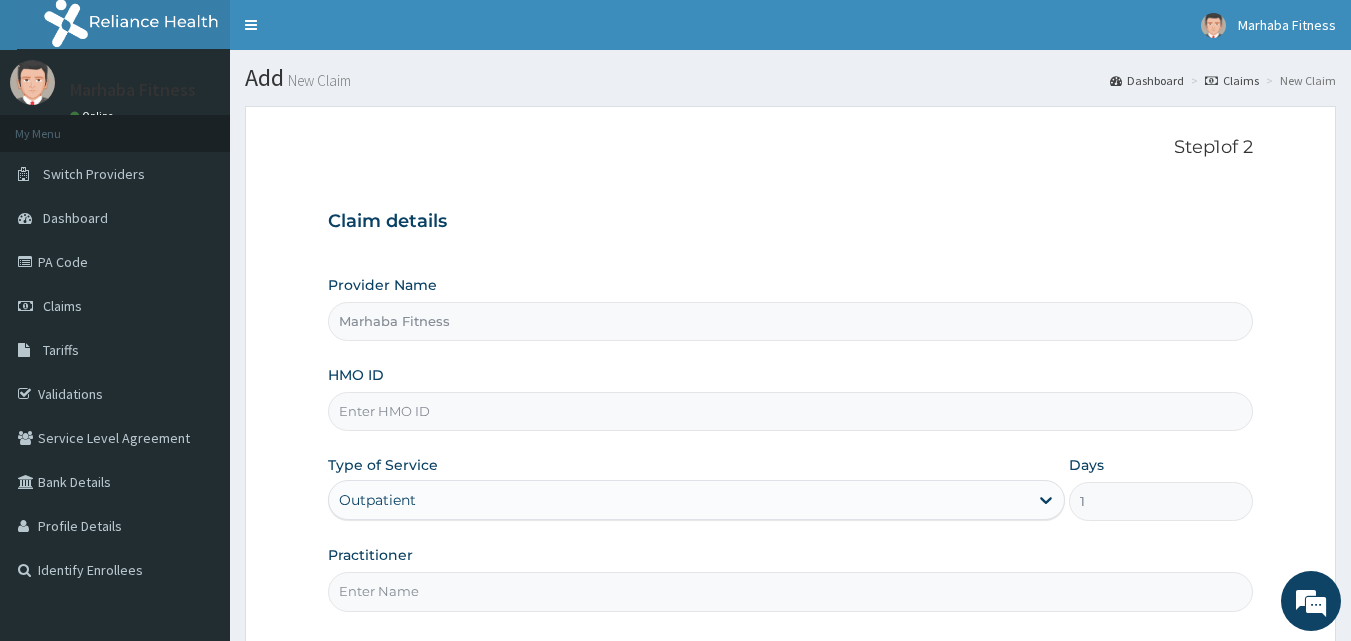 click on "HMO ID" at bounding box center [791, 411] 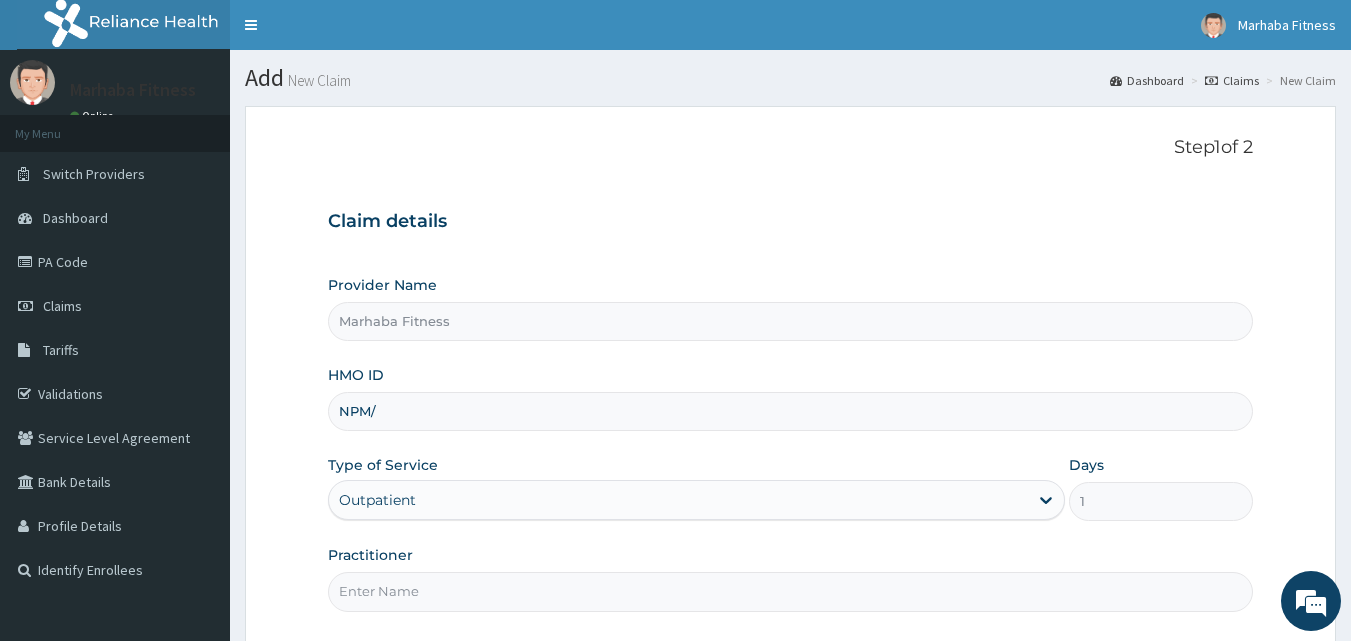scroll, scrollTop: 0, scrollLeft: 0, axis: both 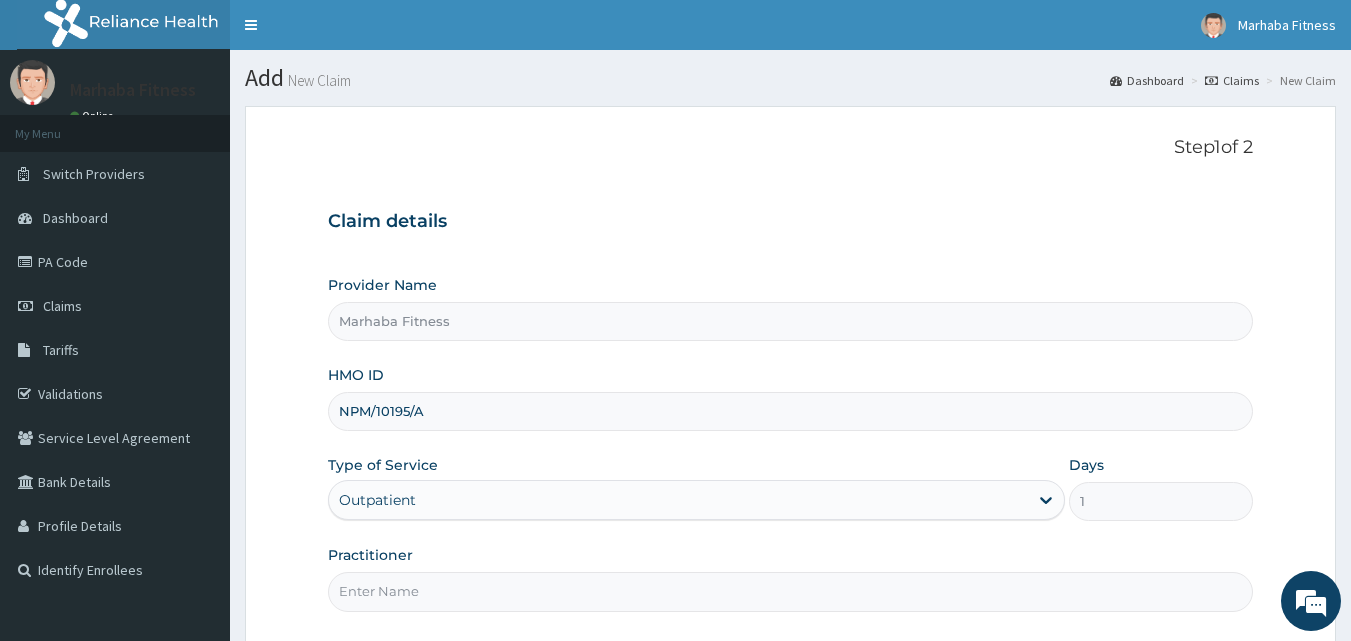 type on "NPM/10195/A" 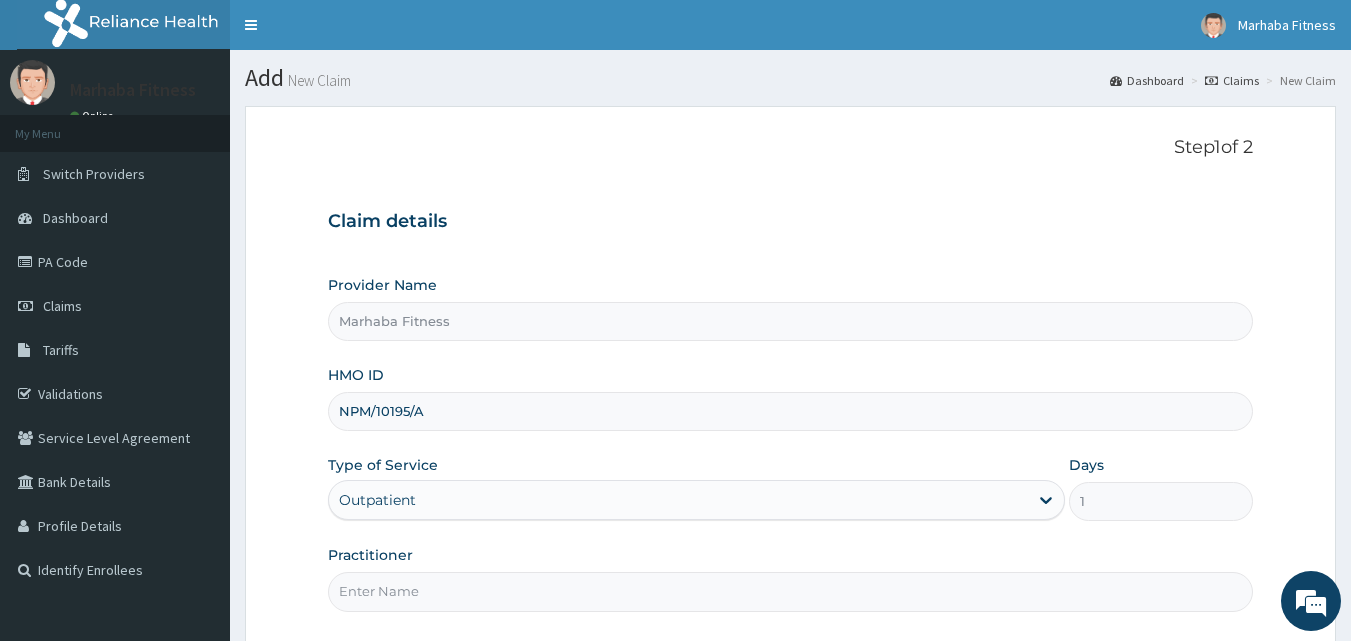 type on "MARHABA FITNESS" 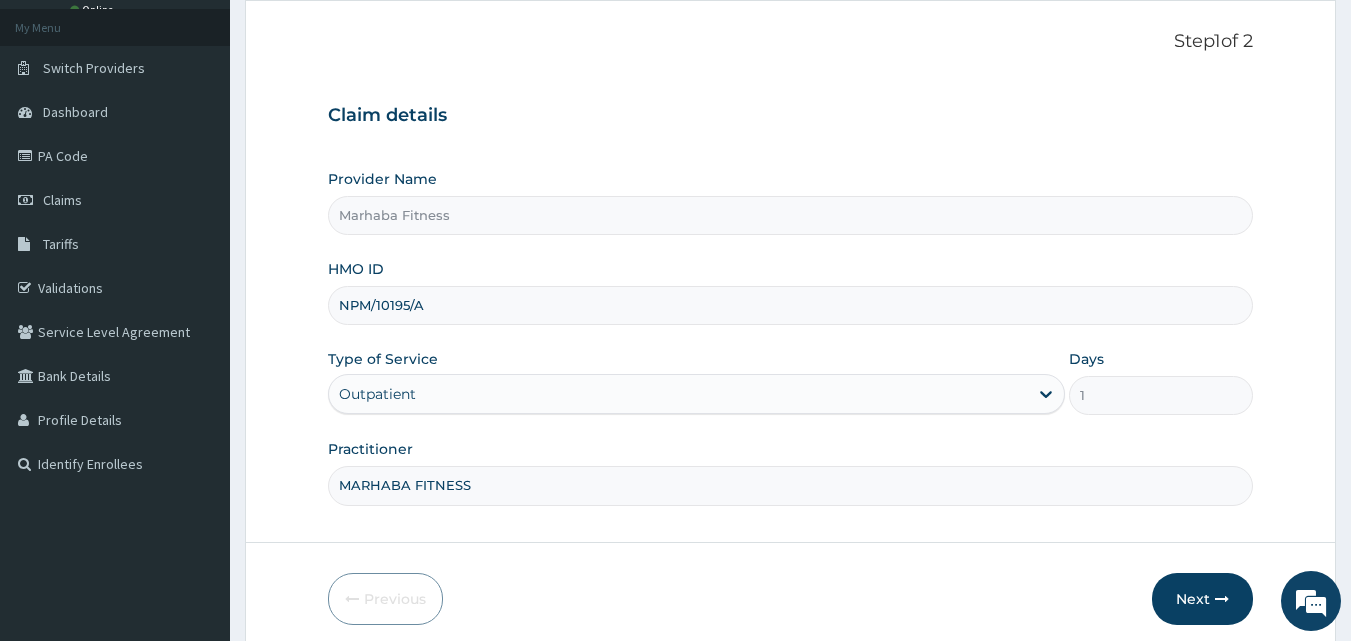 scroll, scrollTop: 147, scrollLeft: 0, axis: vertical 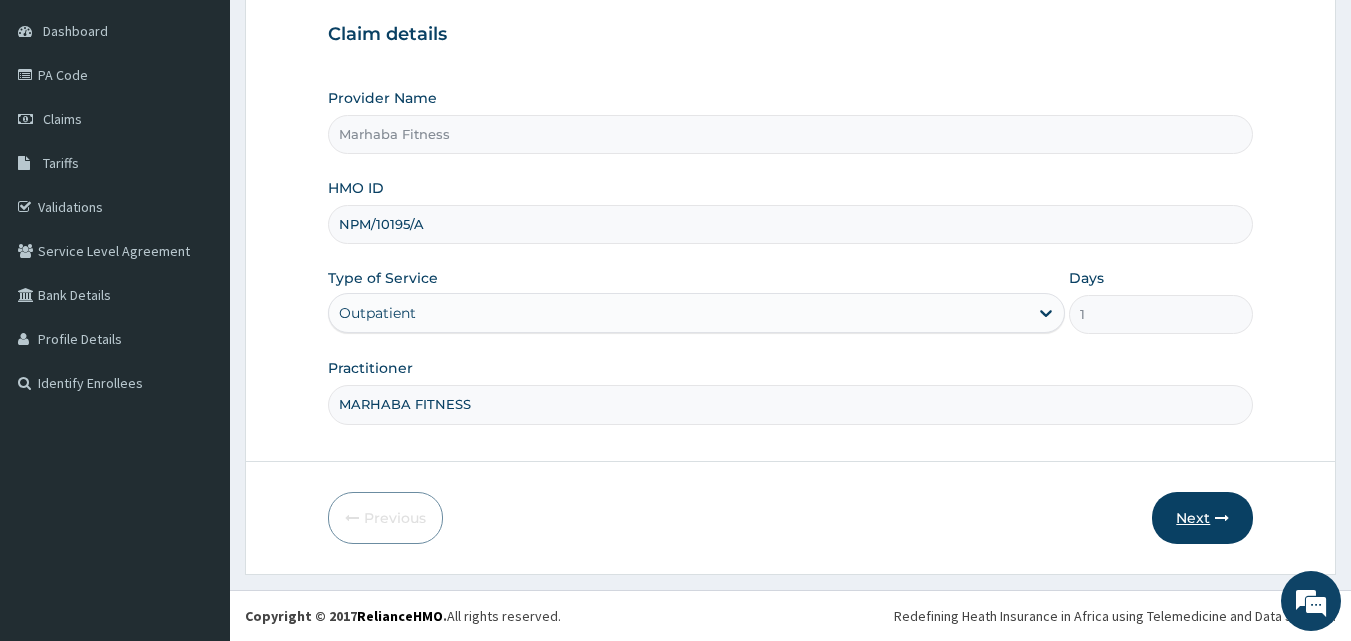 click on "Next" at bounding box center (1202, 518) 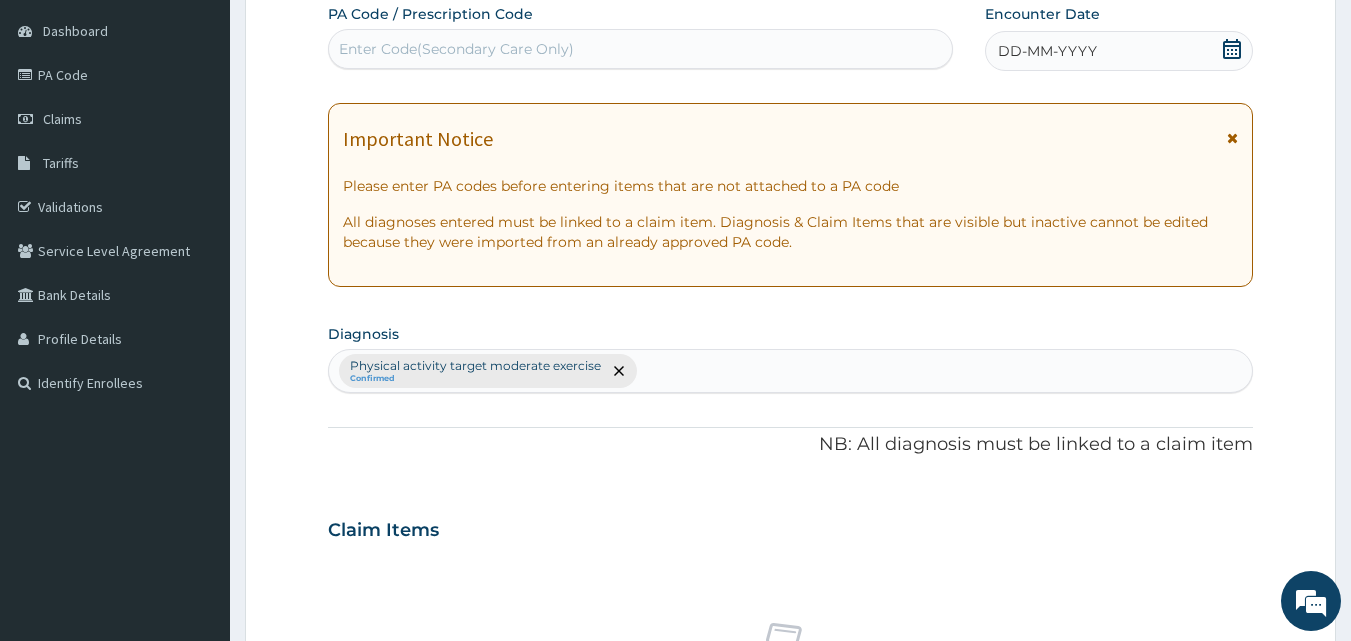 click on "Enter Code(Secondary Care Only)" at bounding box center (456, 49) 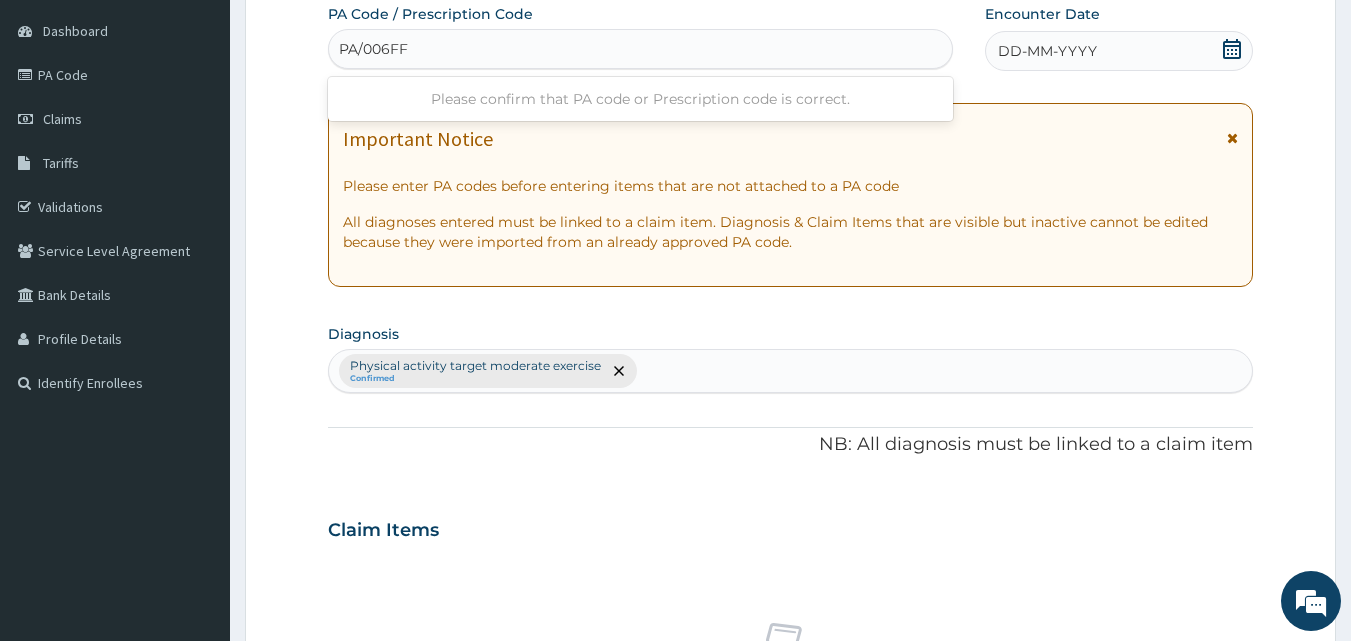 type on "PA/006FF1" 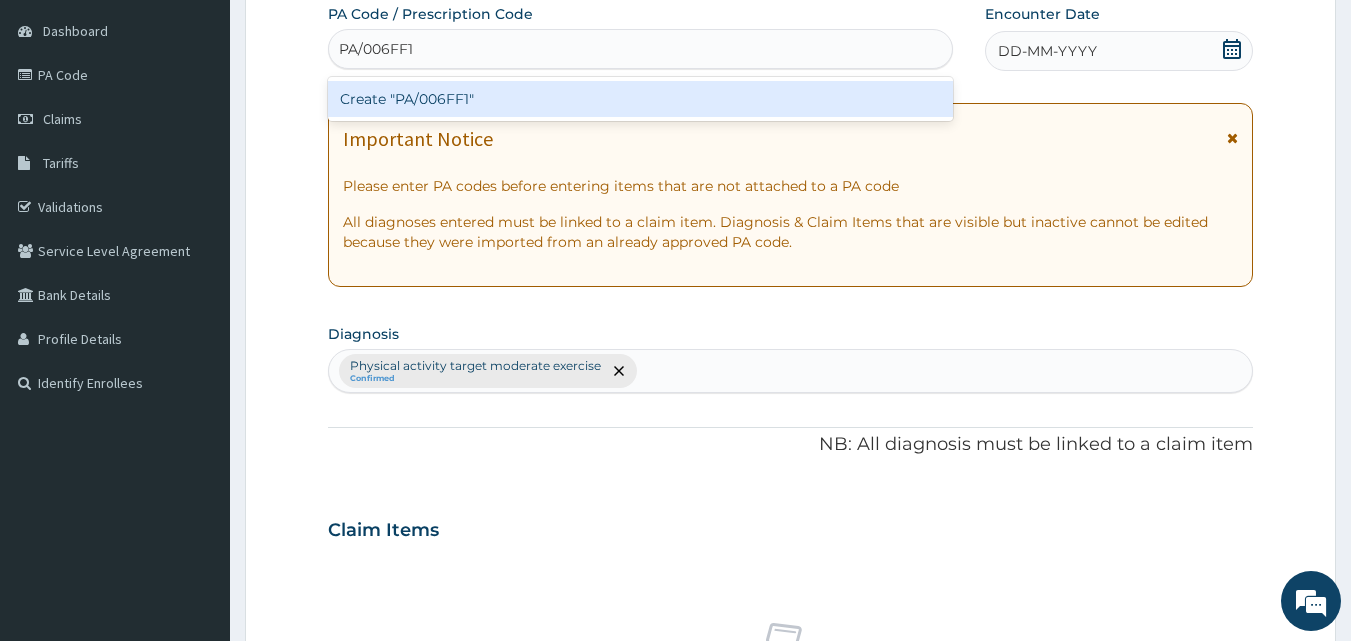 click on "Create "PA/006FF1"" at bounding box center (641, 99) 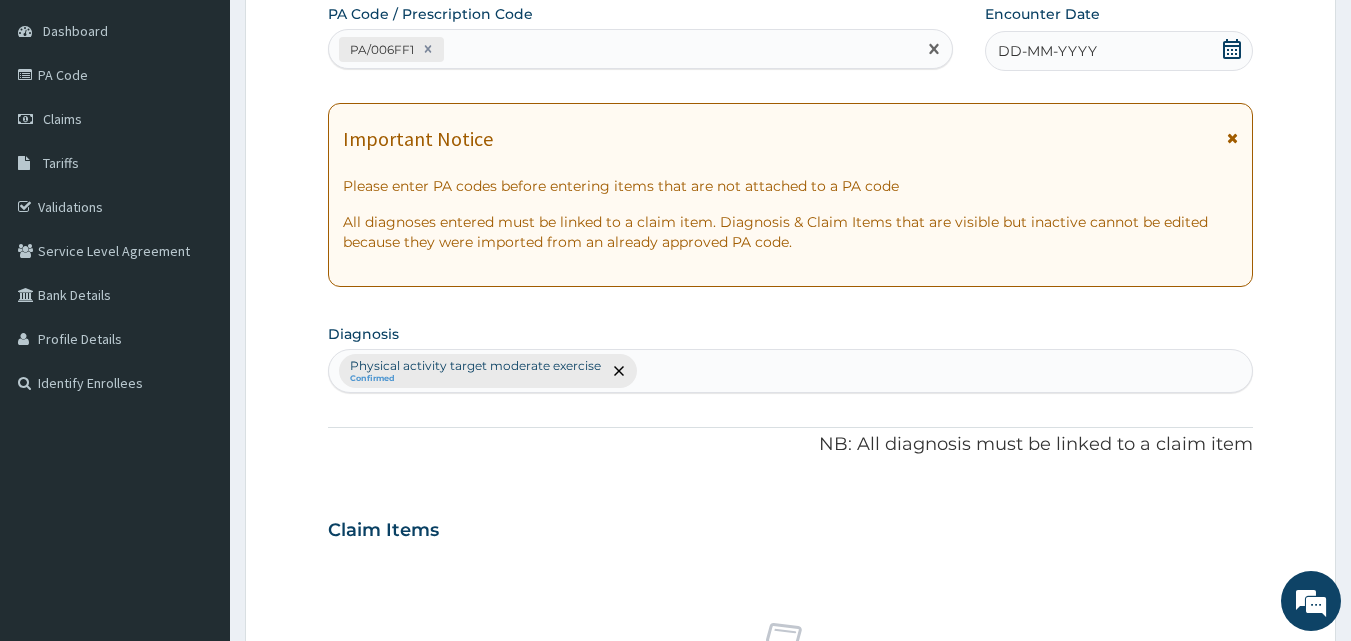 click on "DD-MM-YYYY" at bounding box center (1047, 51) 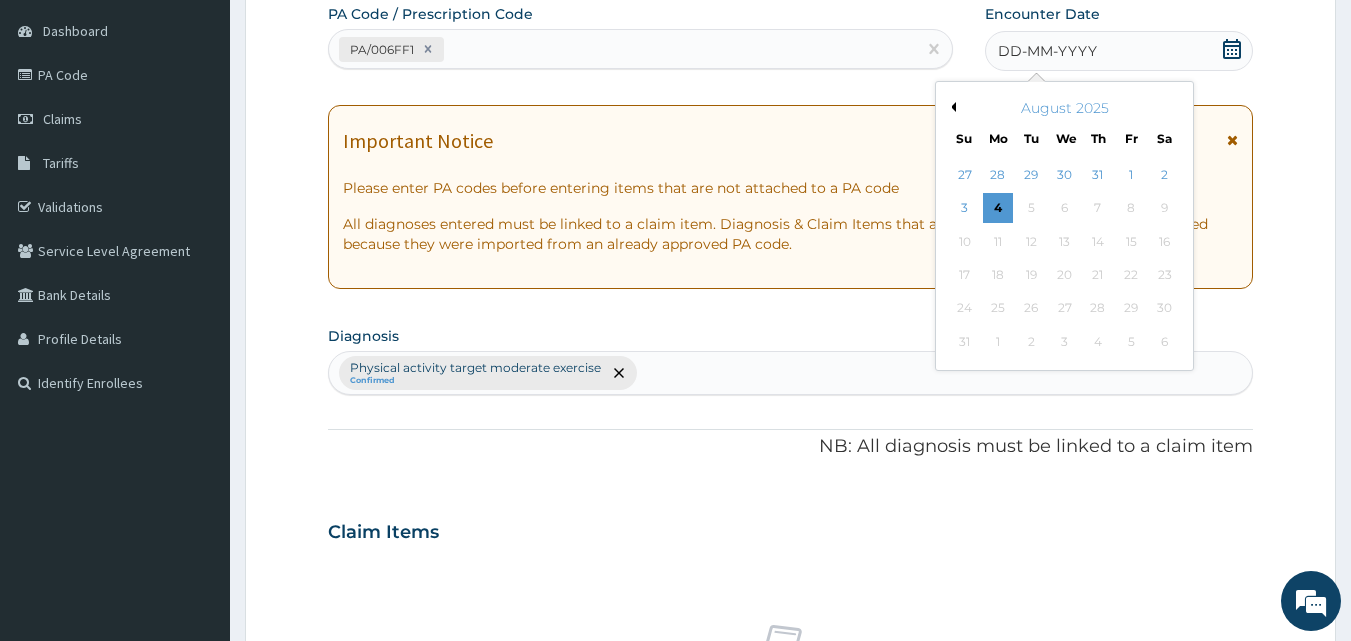 click on "Previous Month" at bounding box center [951, 107] 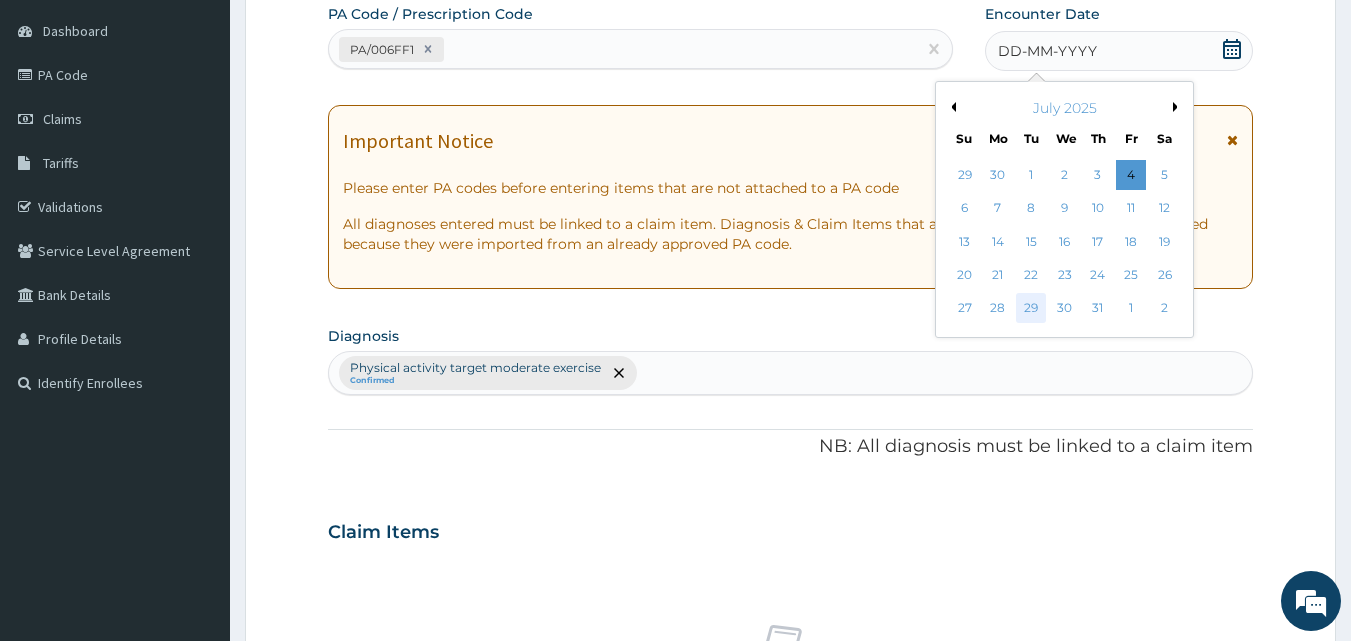 click on "29" at bounding box center (1032, 309) 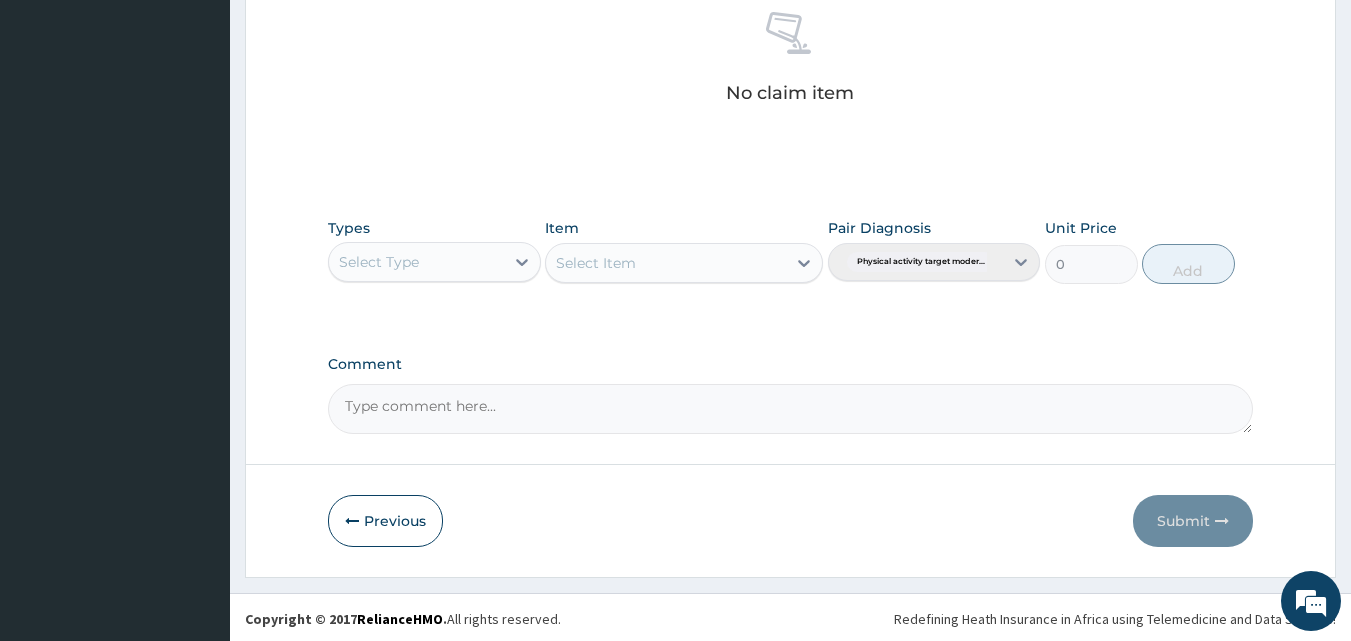 scroll, scrollTop: 801, scrollLeft: 0, axis: vertical 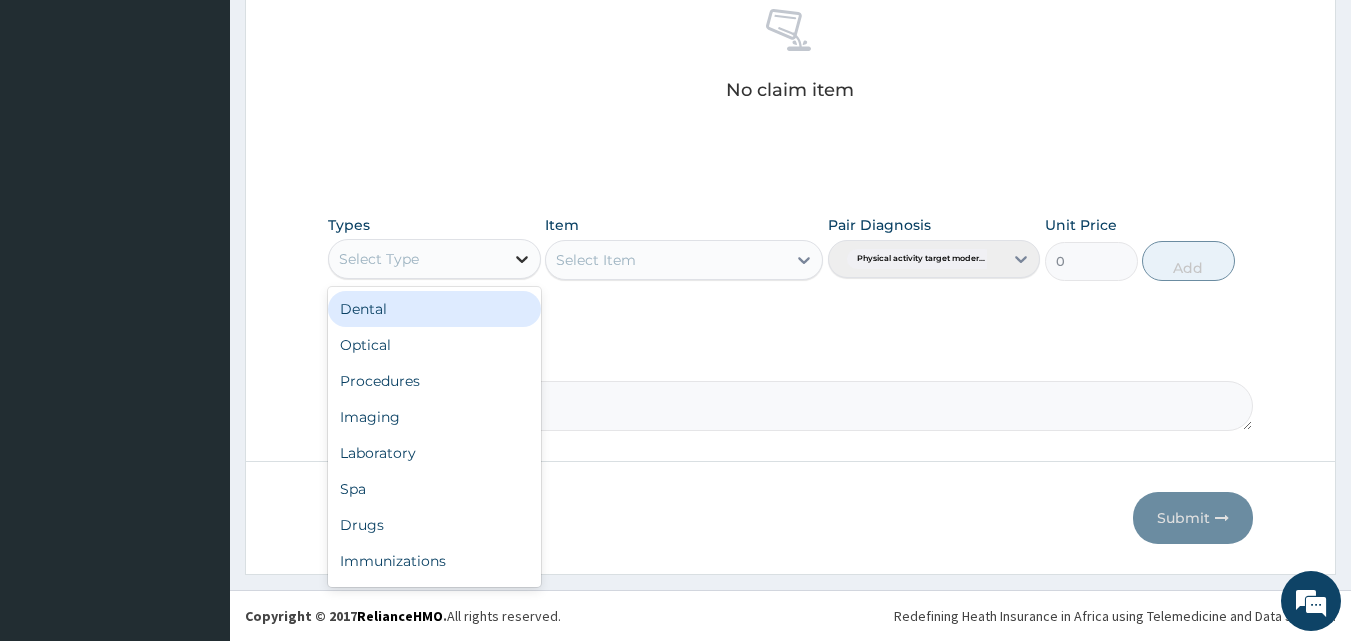 click 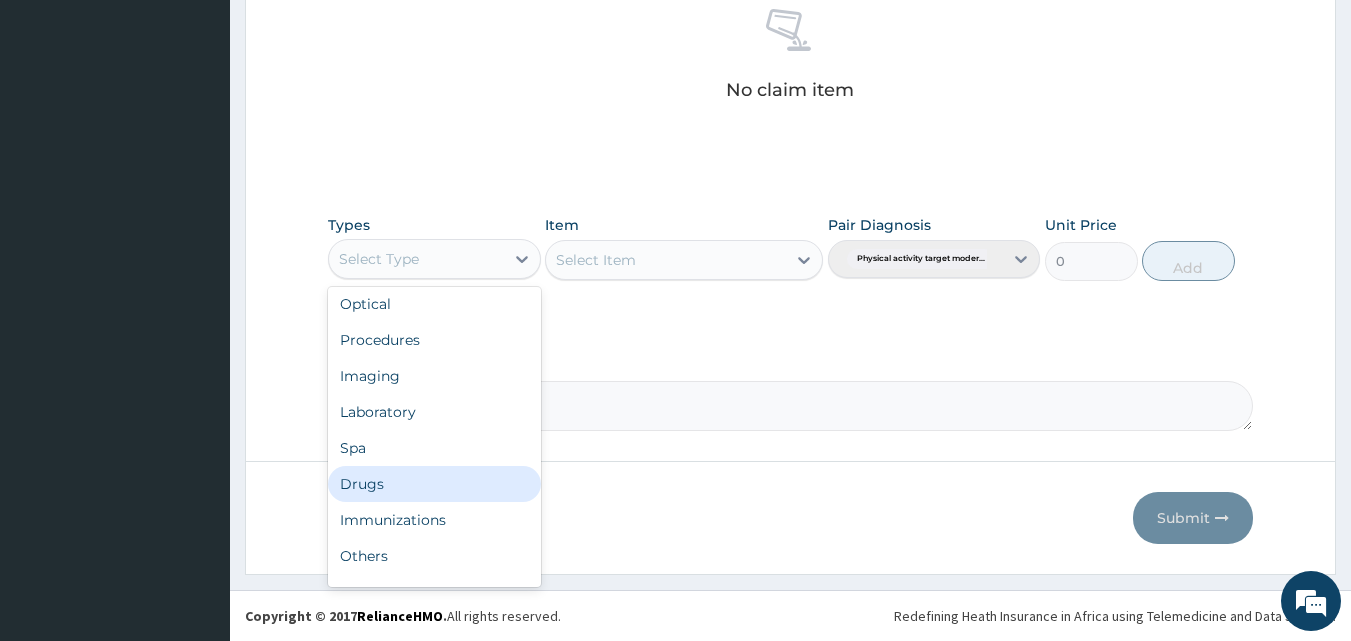 scroll, scrollTop: 68, scrollLeft: 0, axis: vertical 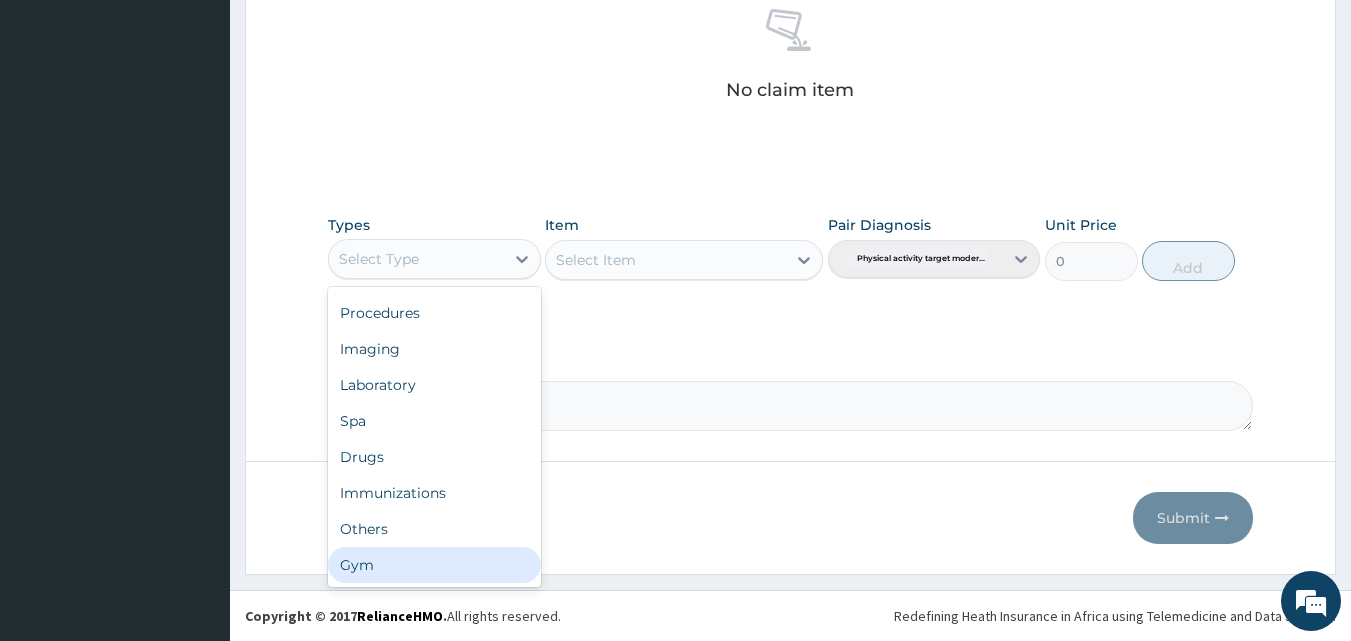 click on "Gym" at bounding box center [434, 565] 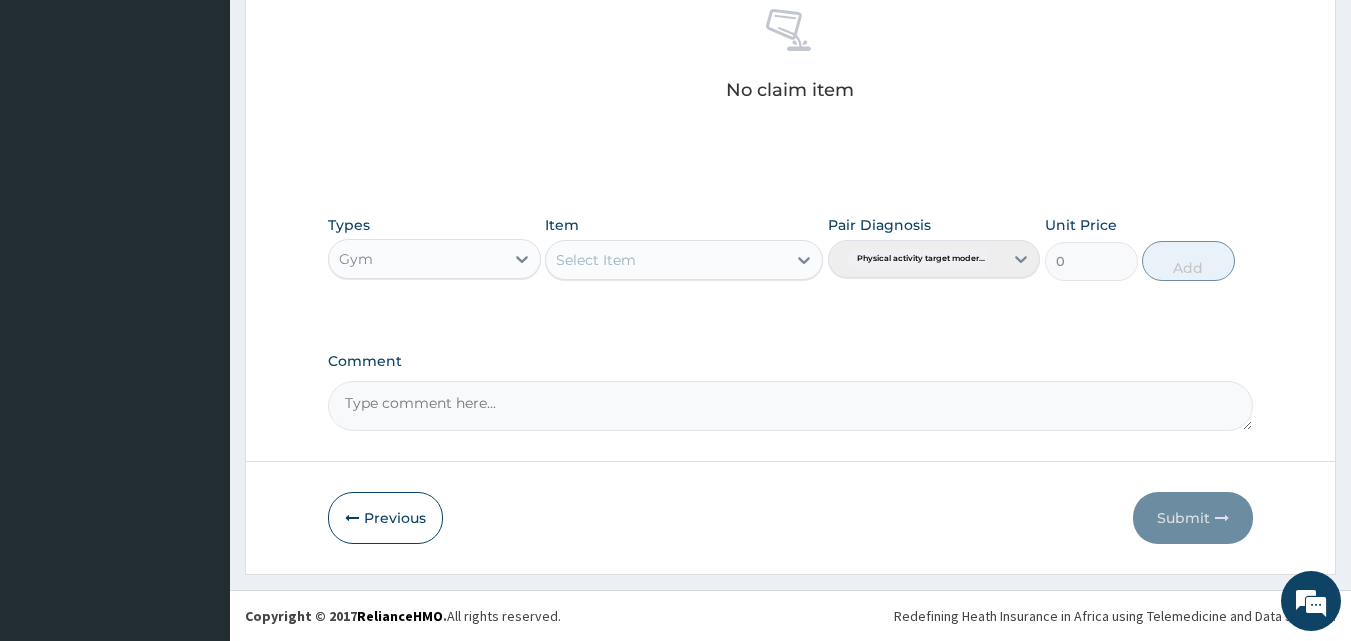 click on "Select Item" at bounding box center (666, 260) 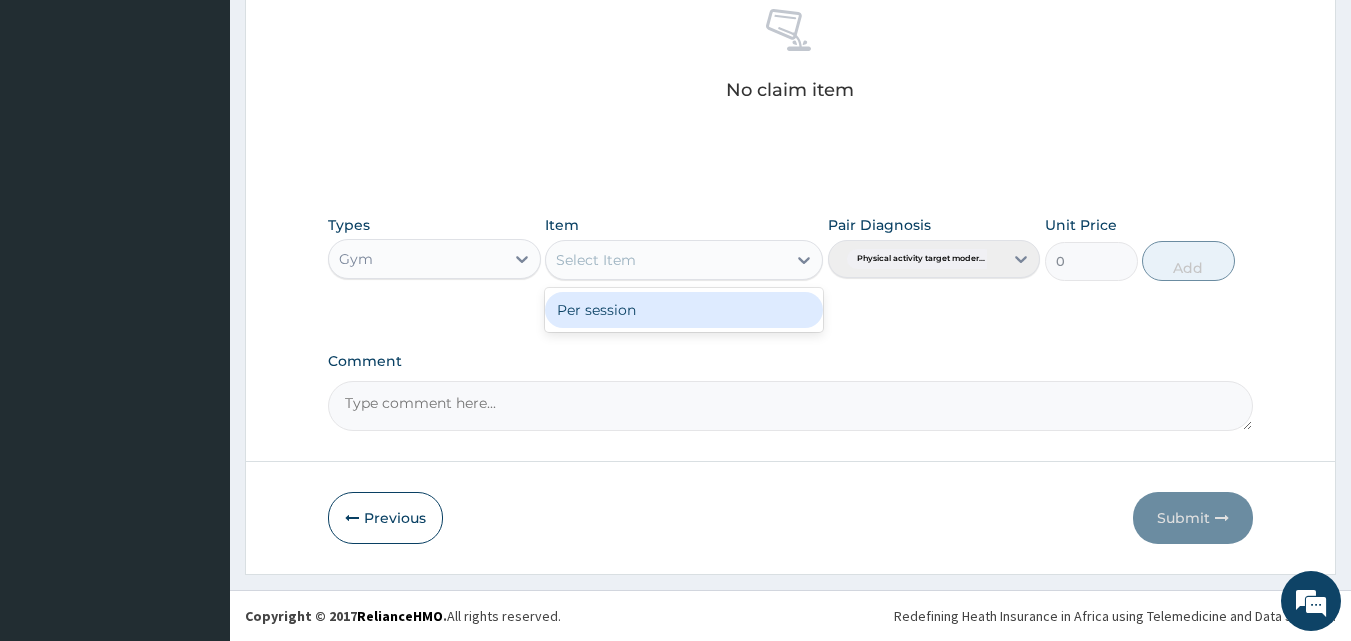 click on "Per session" at bounding box center (684, 310) 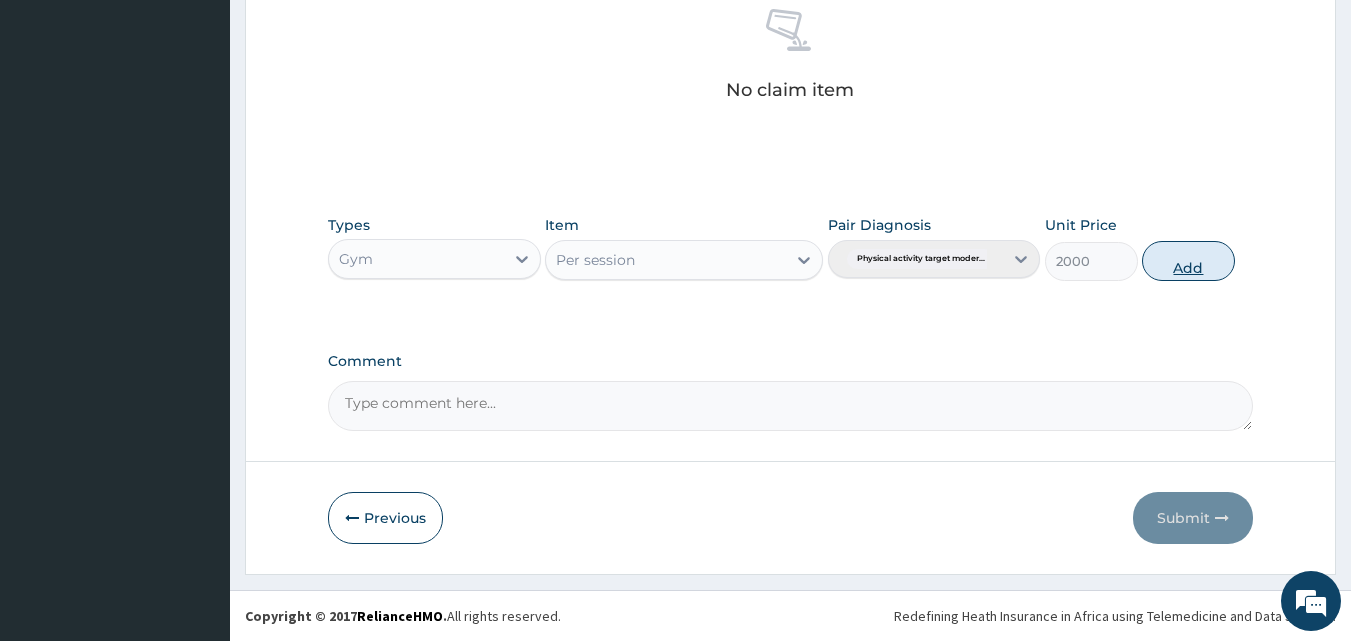 click on "Add" at bounding box center [1188, 261] 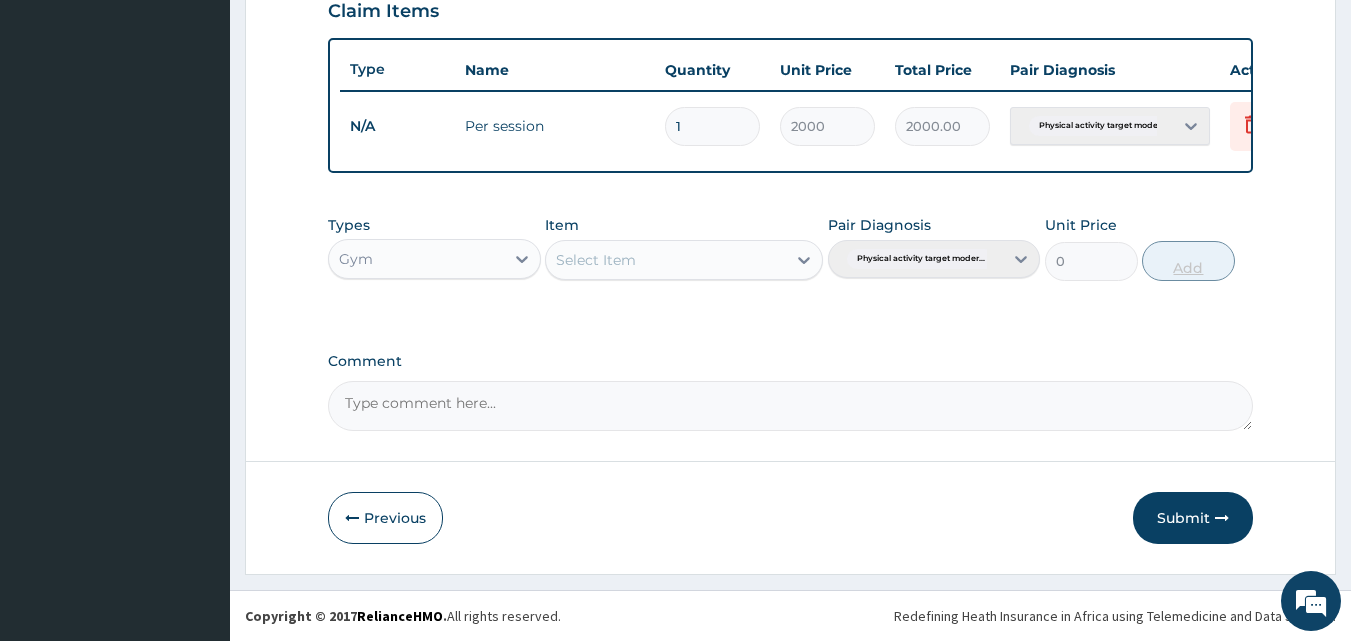 scroll, scrollTop: 721, scrollLeft: 0, axis: vertical 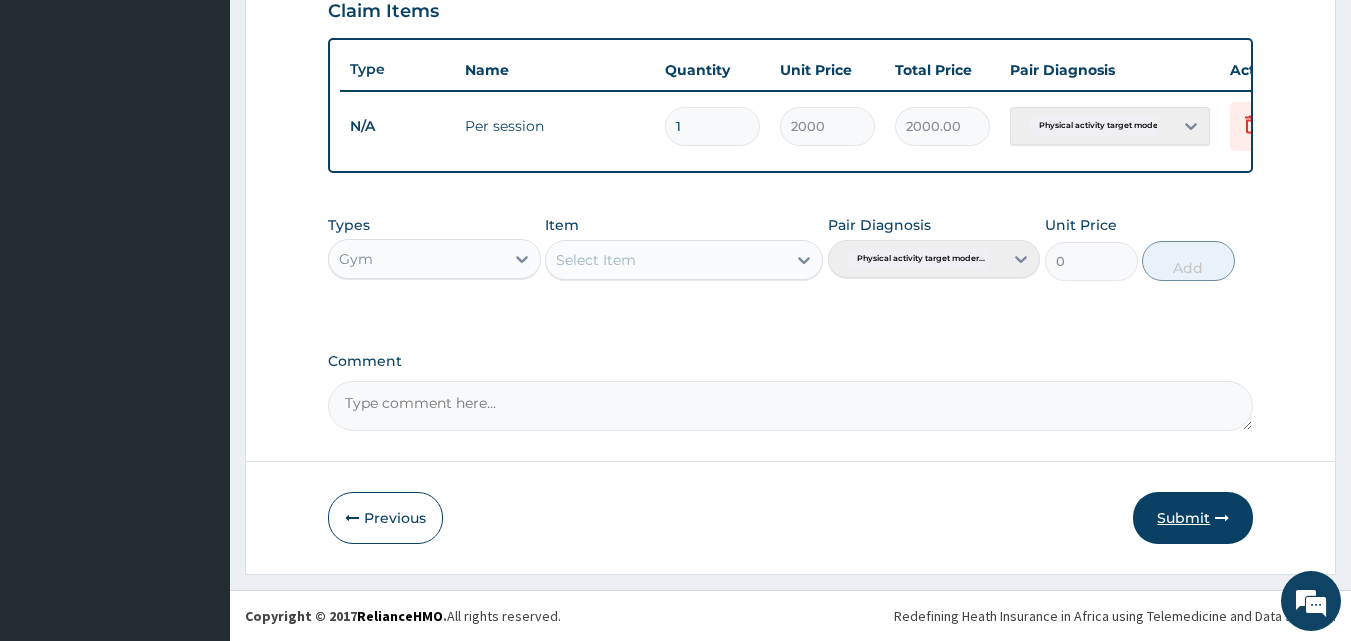click on "Submit" at bounding box center (1193, 518) 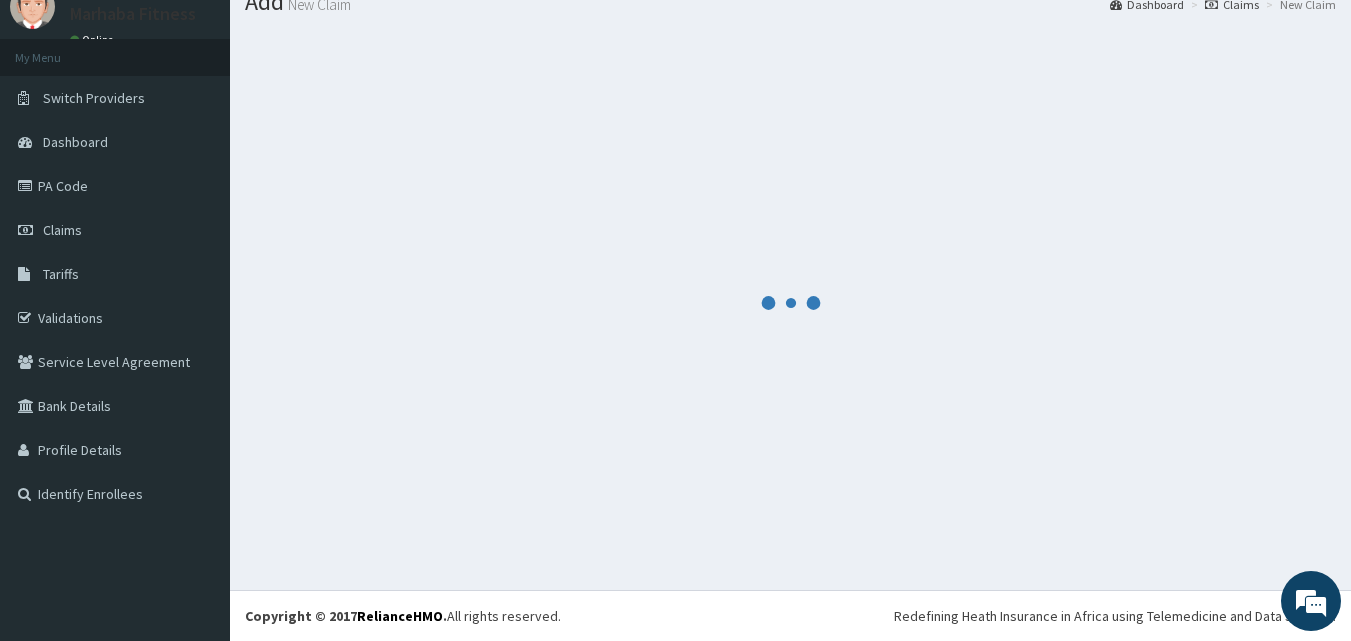 scroll, scrollTop: 721, scrollLeft: 0, axis: vertical 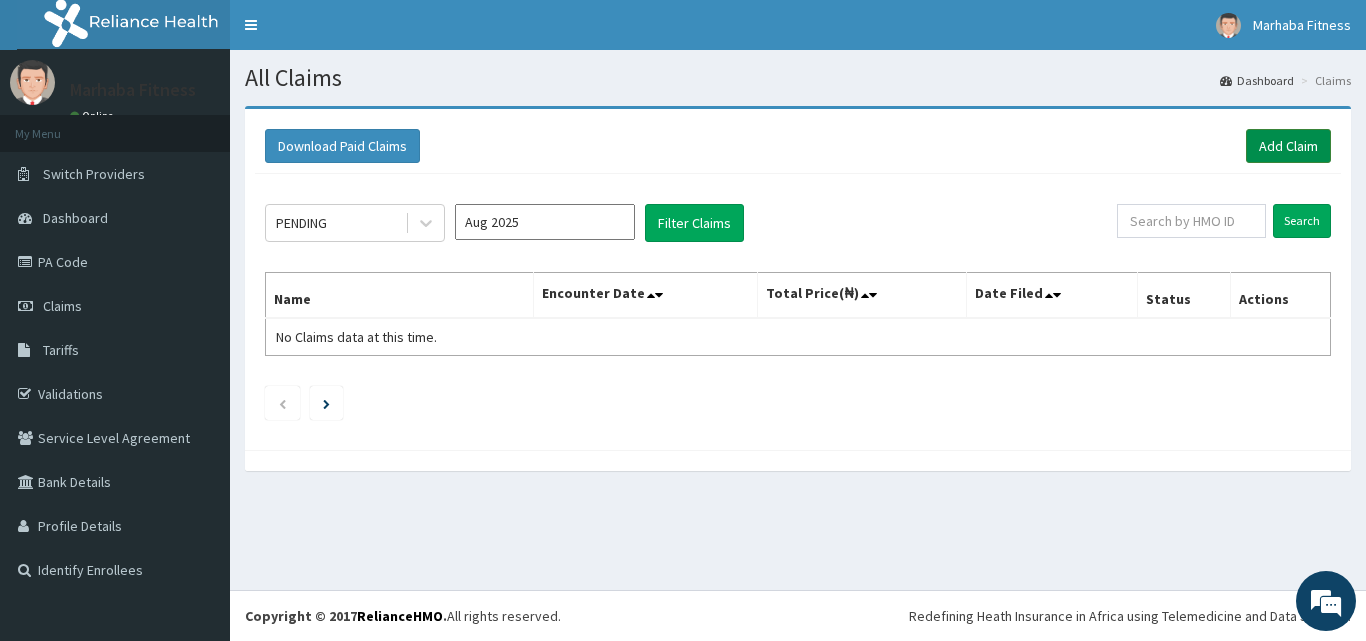 click on "Add Claim" at bounding box center (1288, 146) 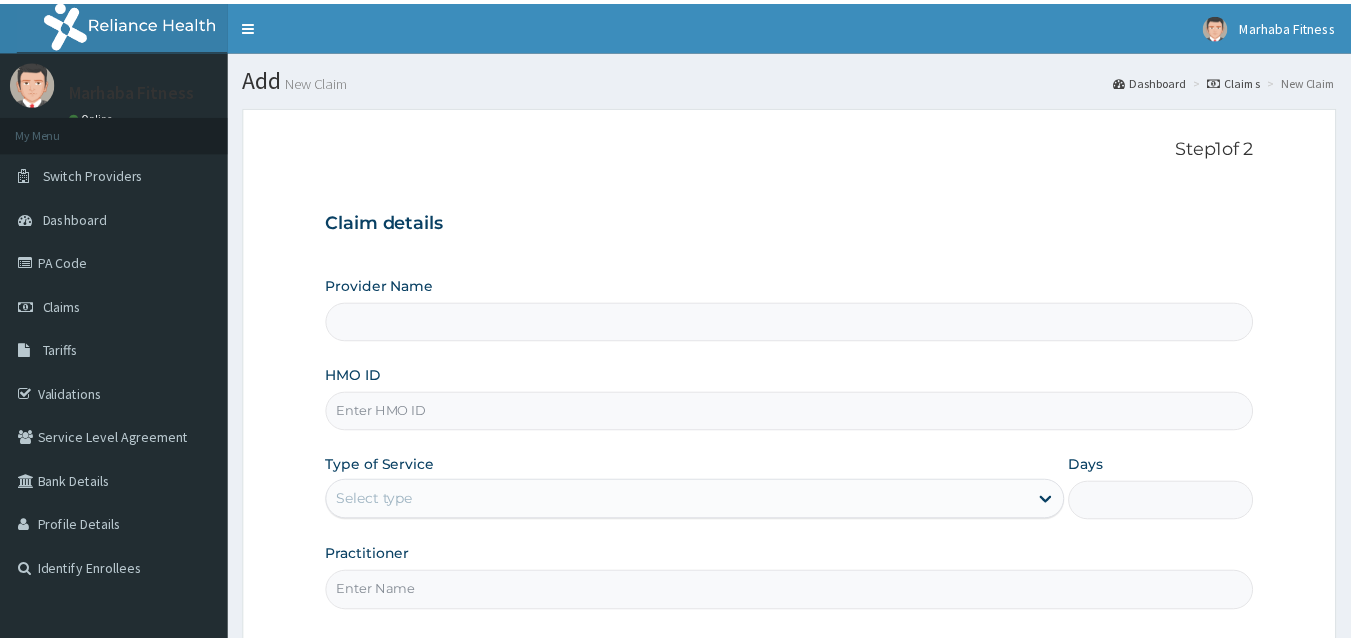 scroll, scrollTop: 0, scrollLeft: 0, axis: both 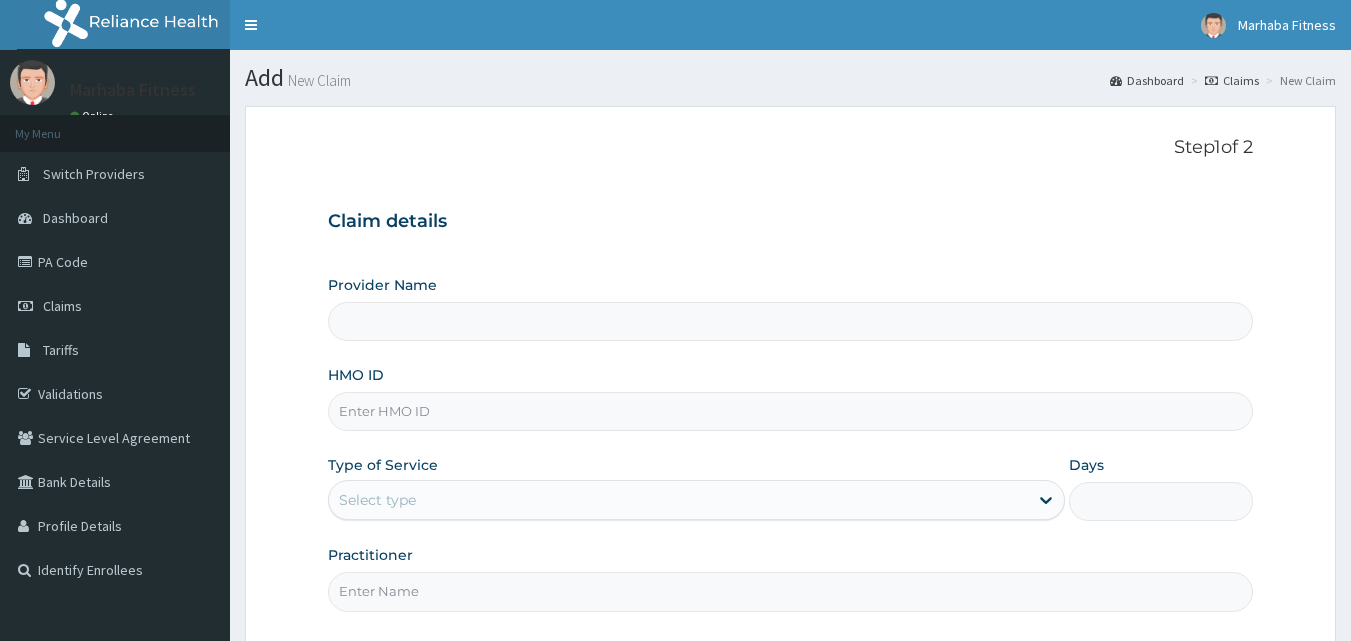 type on "Marhaba Fitness" 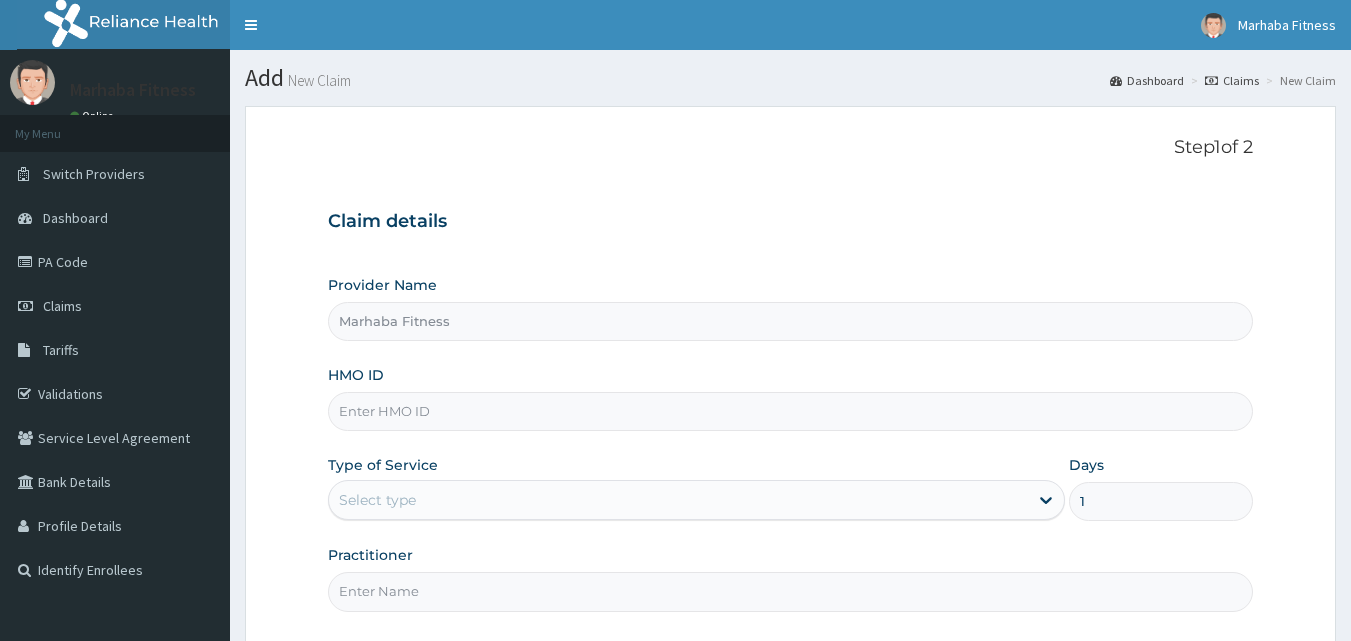 click on "HMO ID" at bounding box center (791, 411) 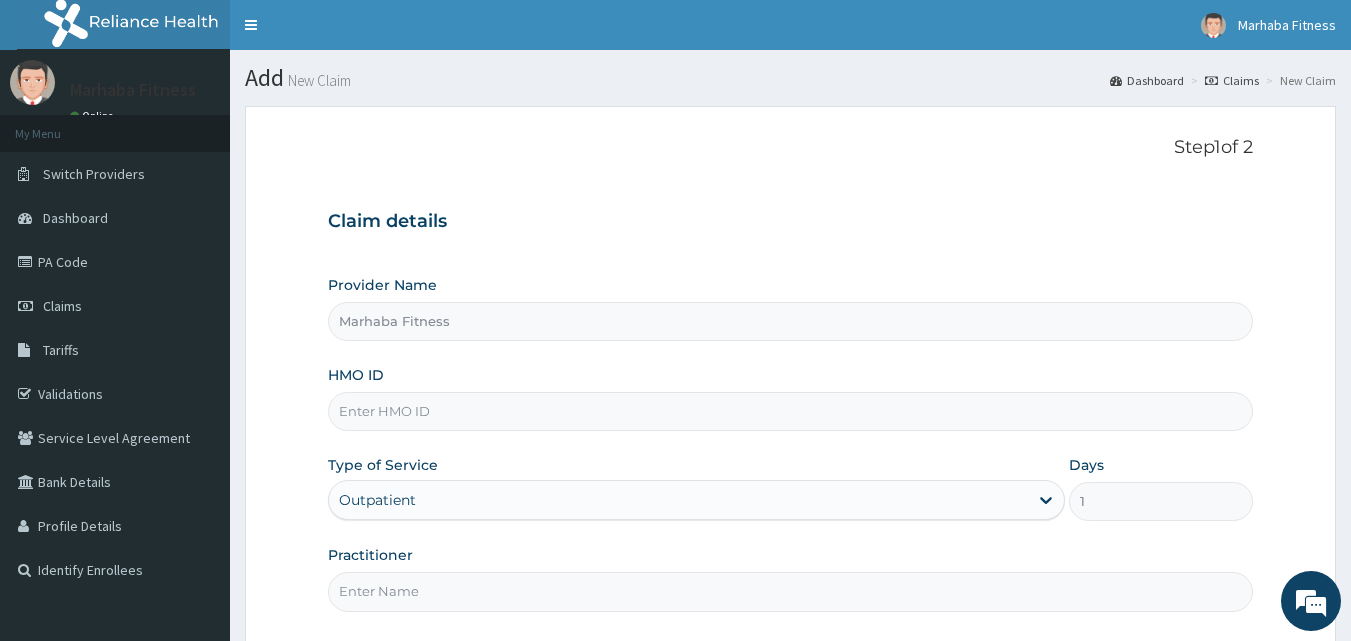 scroll, scrollTop: 0, scrollLeft: 0, axis: both 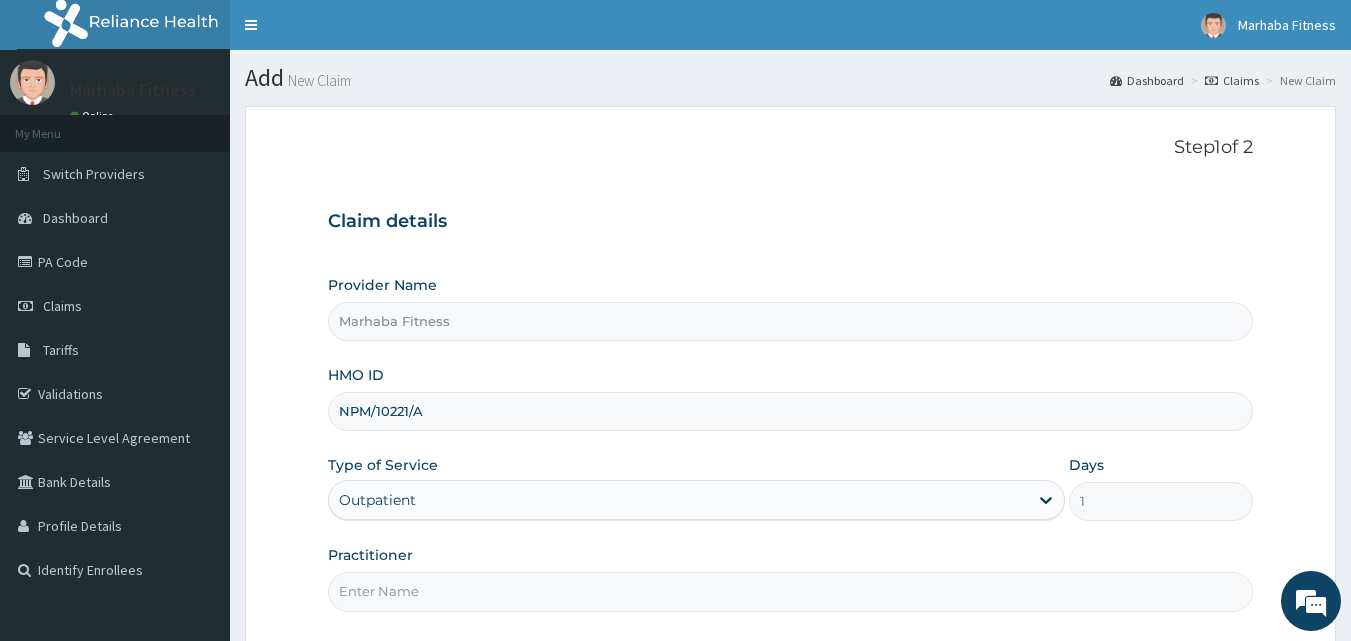 type on "NPM/10221/A" 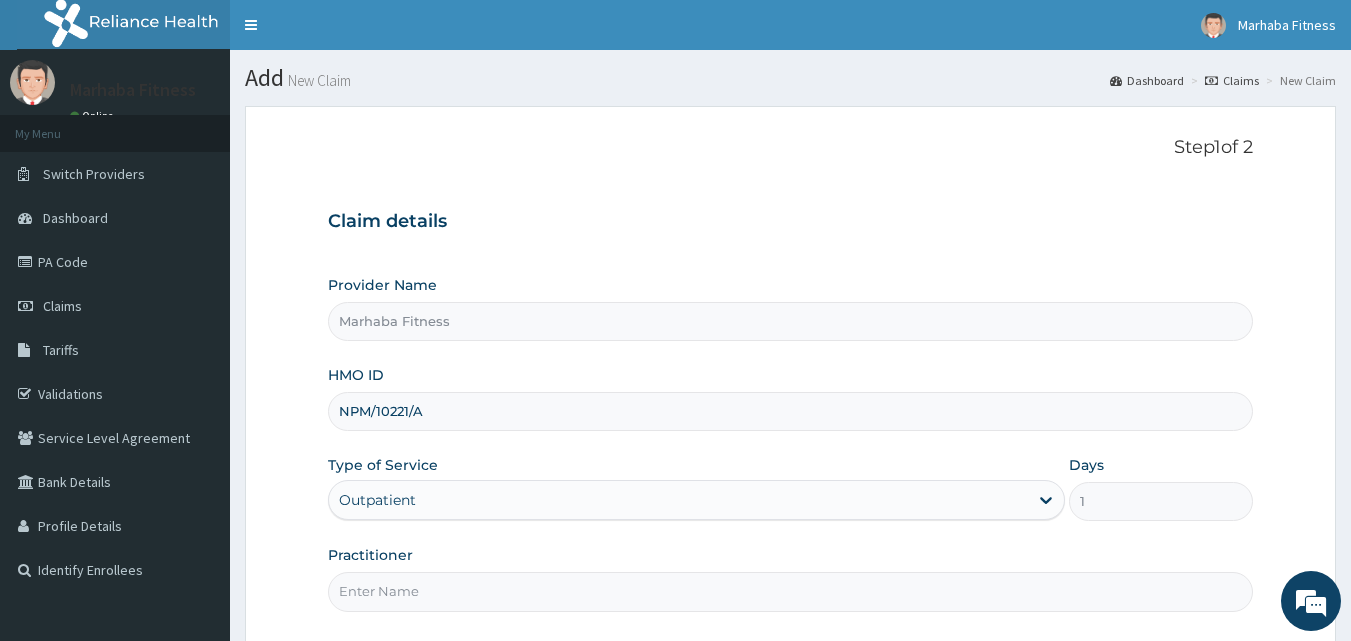 type on "MARHABA FITNESS" 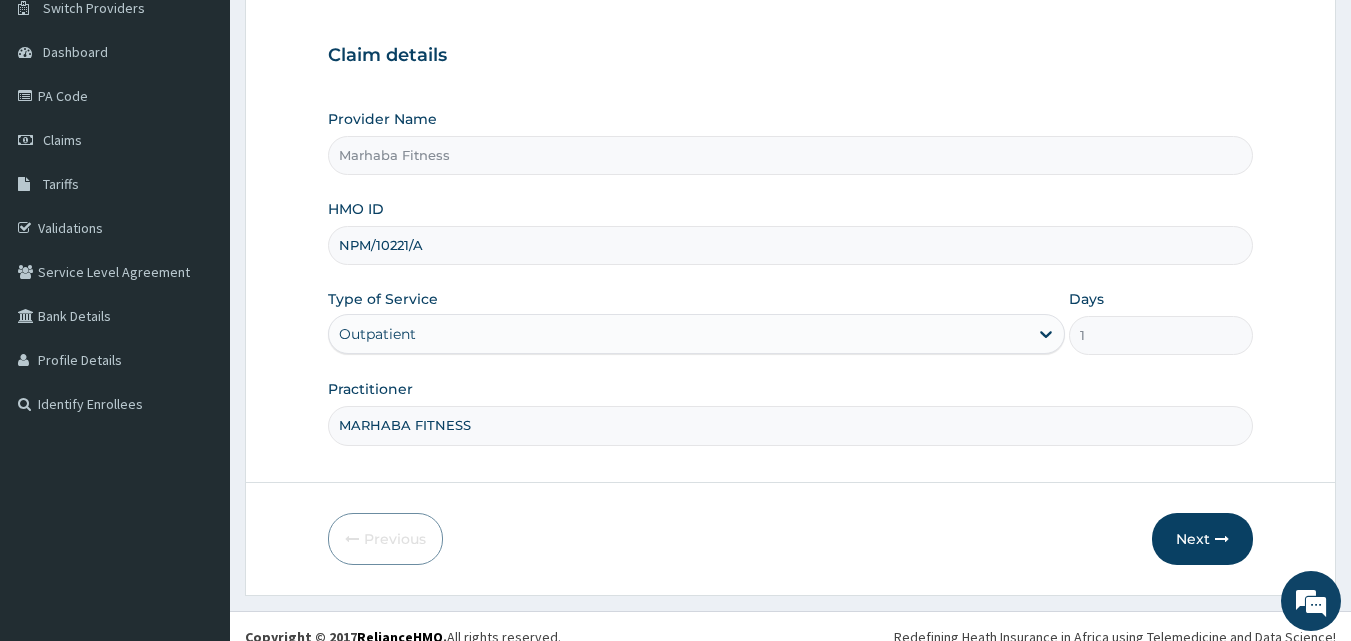 scroll, scrollTop: 187, scrollLeft: 0, axis: vertical 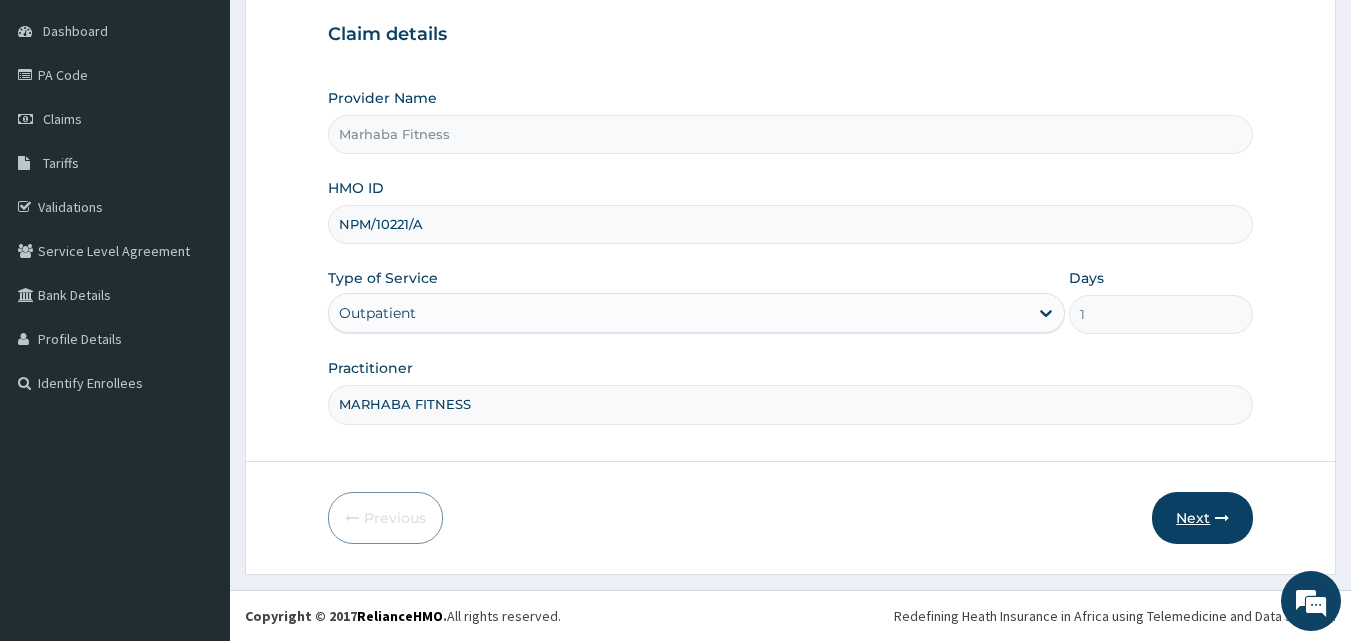 click on "Next" at bounding box center (1202, 518) 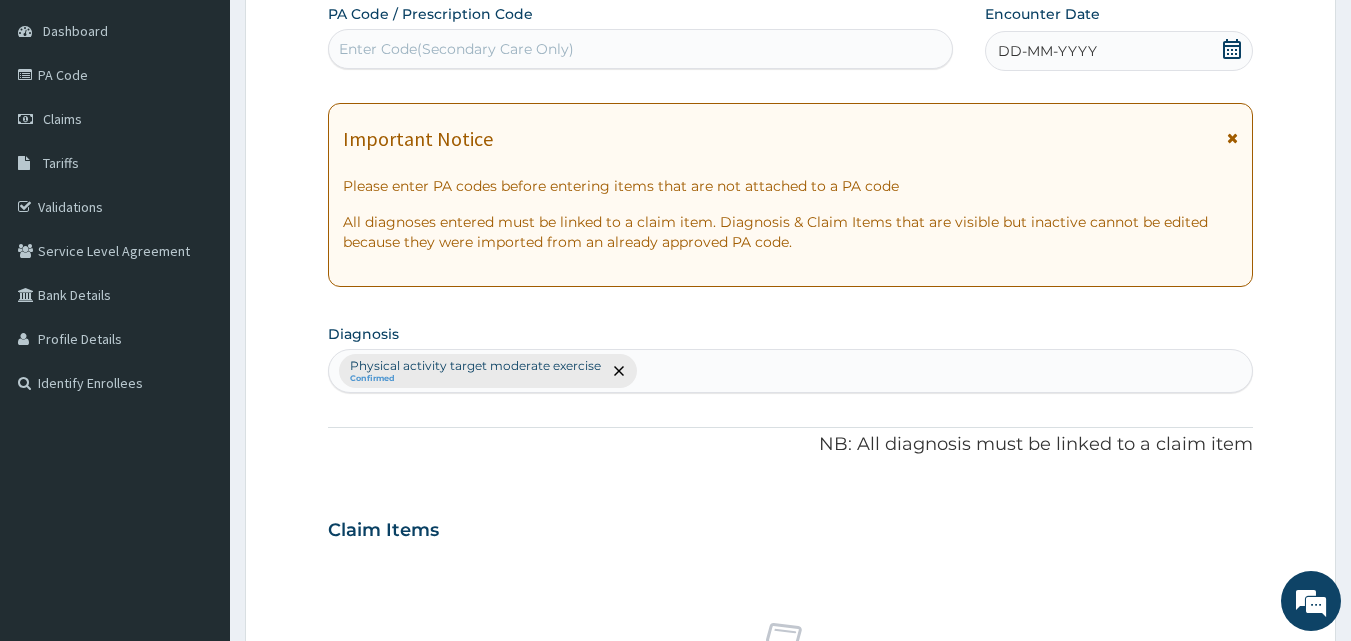 click on "Enter Code(Secondary Care Only)" at bounding box center (456, 49) 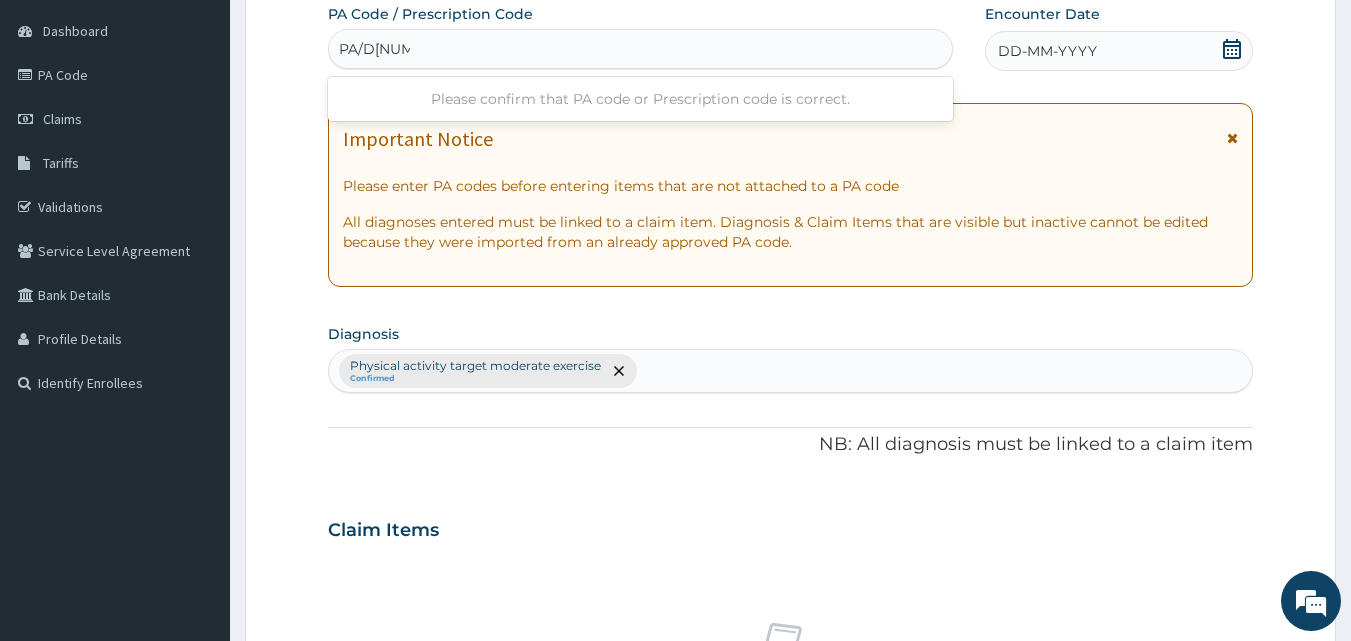 type on "PA/D[NUMBER]" 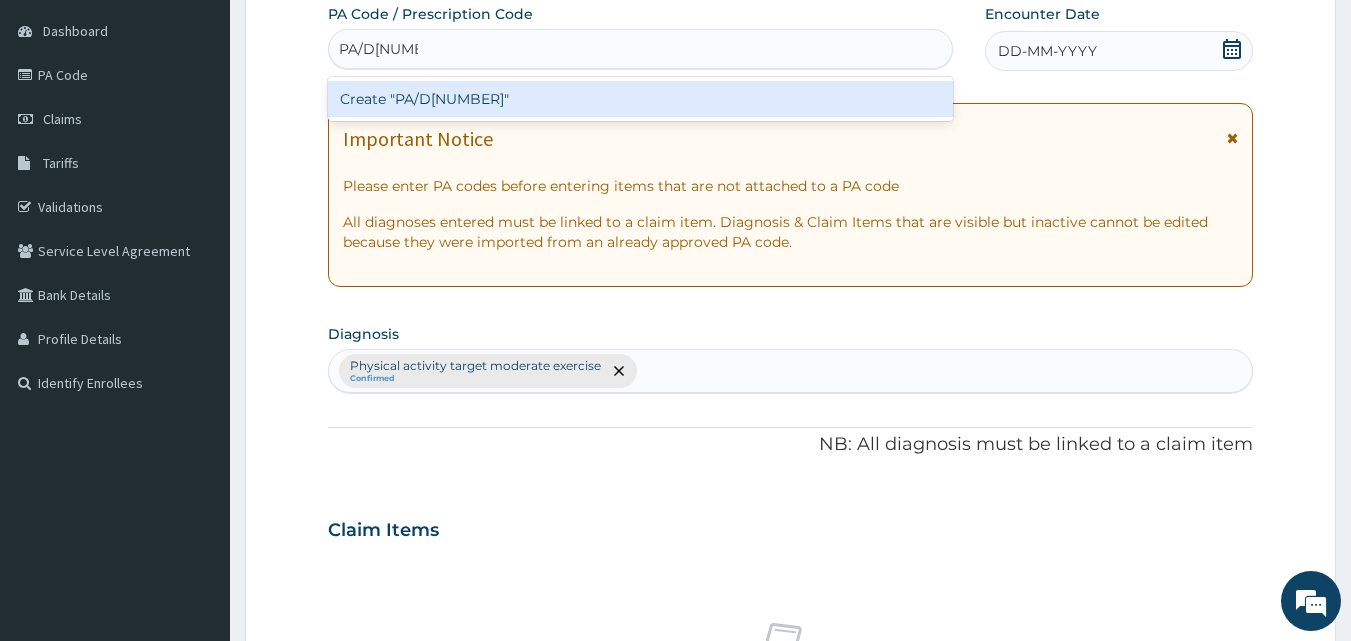click on "Create "PA/D[NUMBER]"" at bounding box center [641, 99] 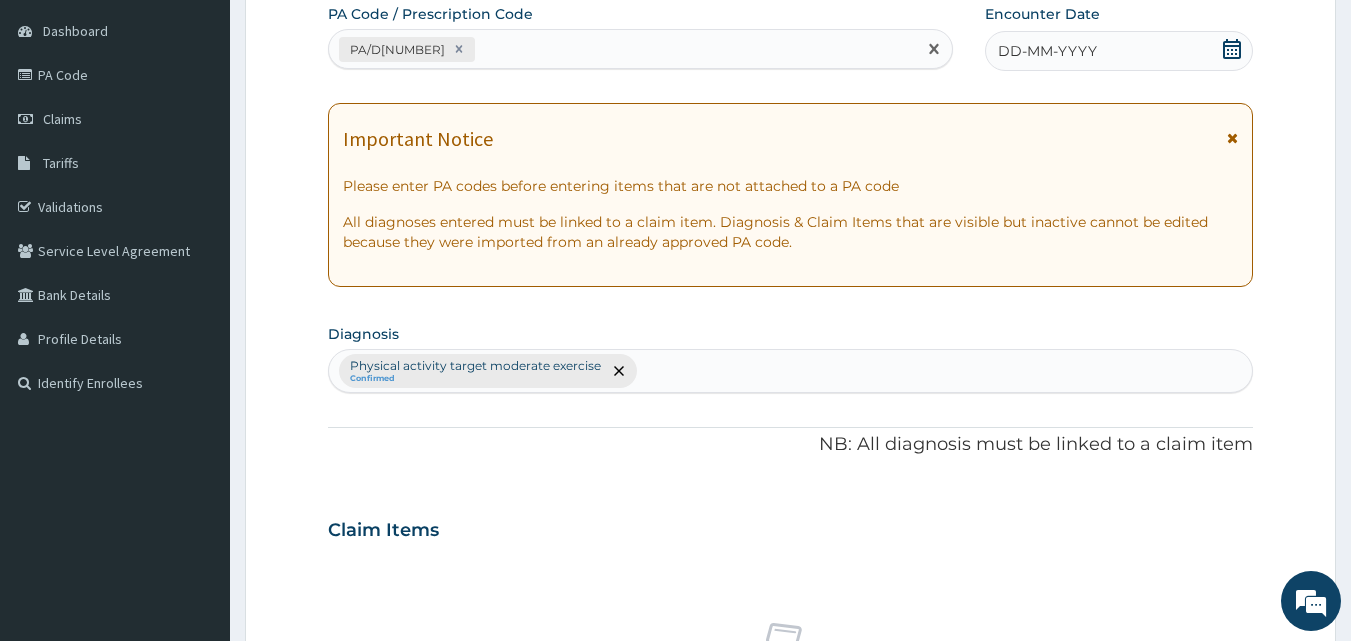 click on "DD-MM-YYYY" at bounding box center [1047, 51] 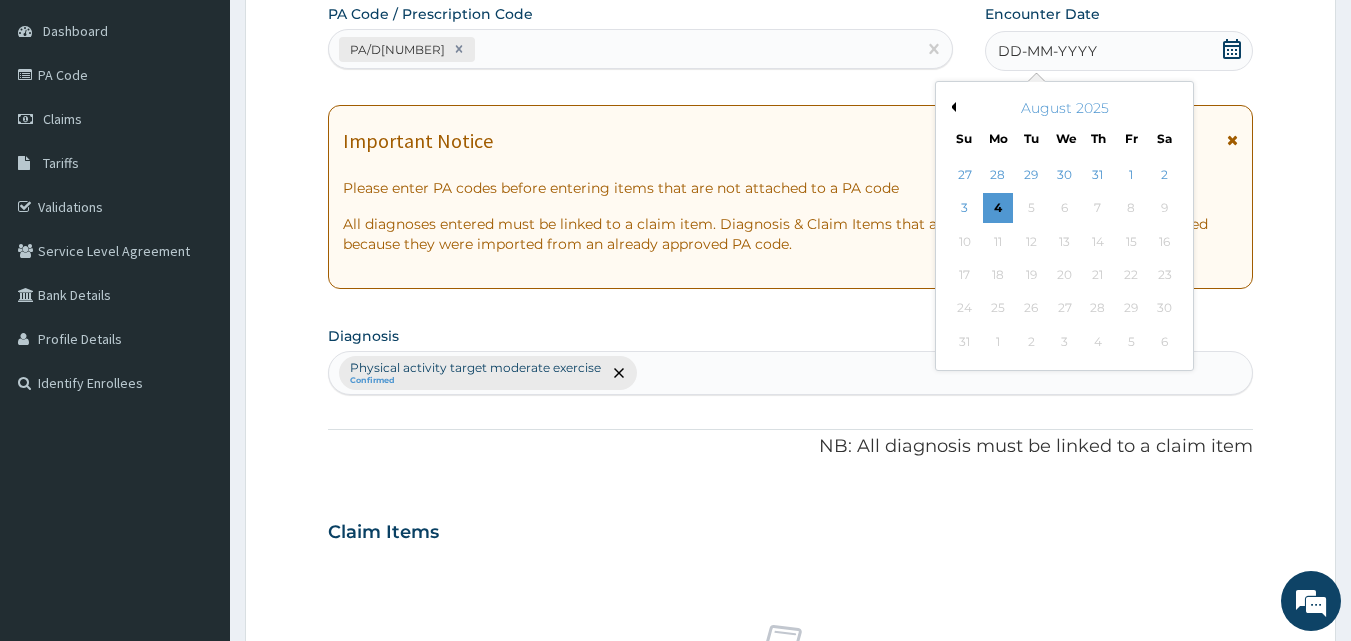click on "Previous Month" at bounding box center [951, 107] 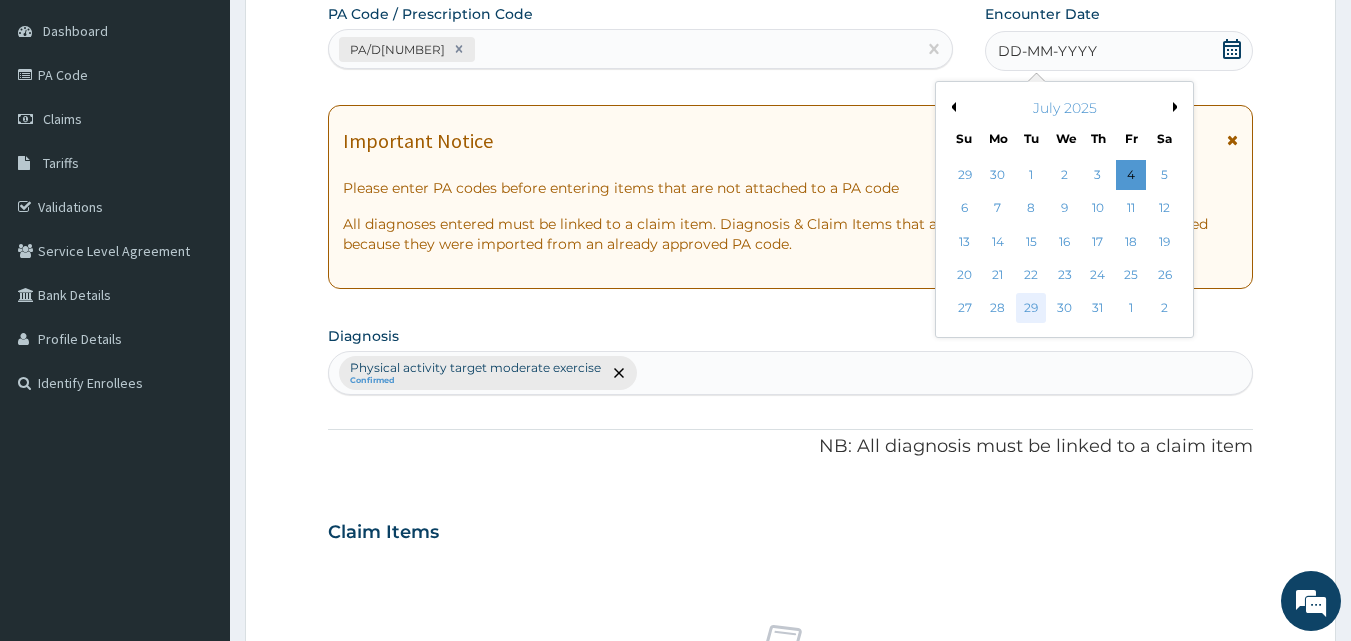 click on "29" at bounding box center [1032, 309] 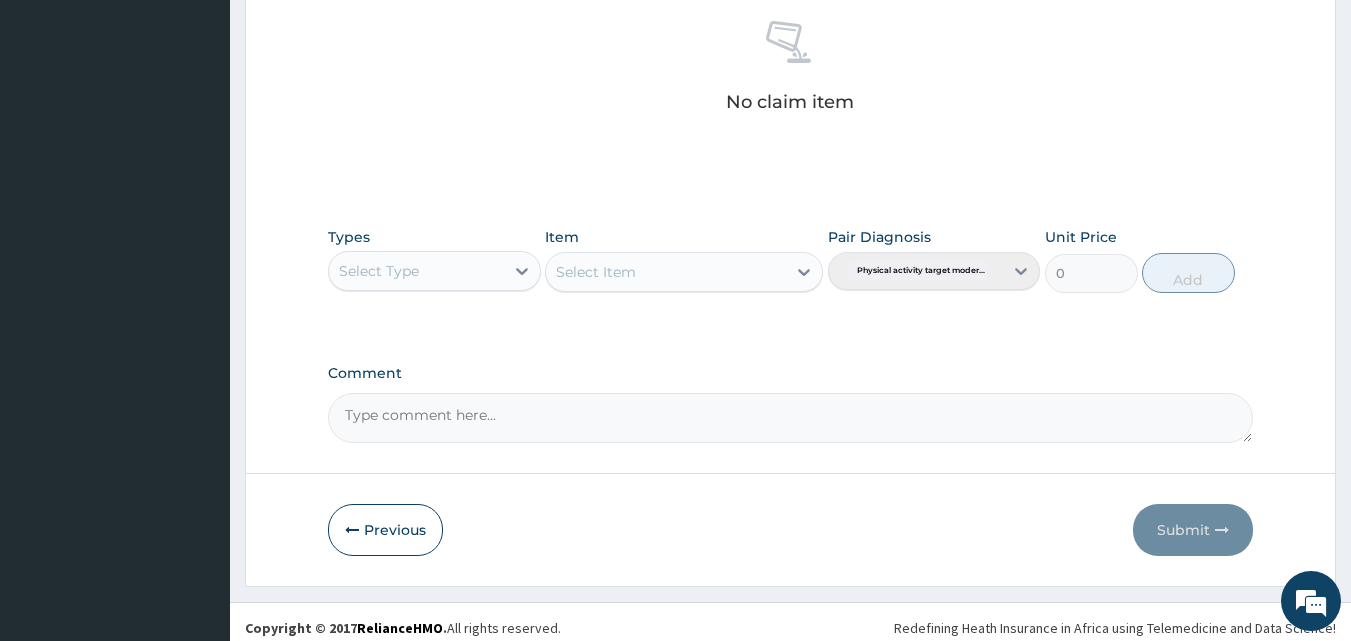 scroll, scrollTop: 801, scrollLeft: 0, axis: vertical 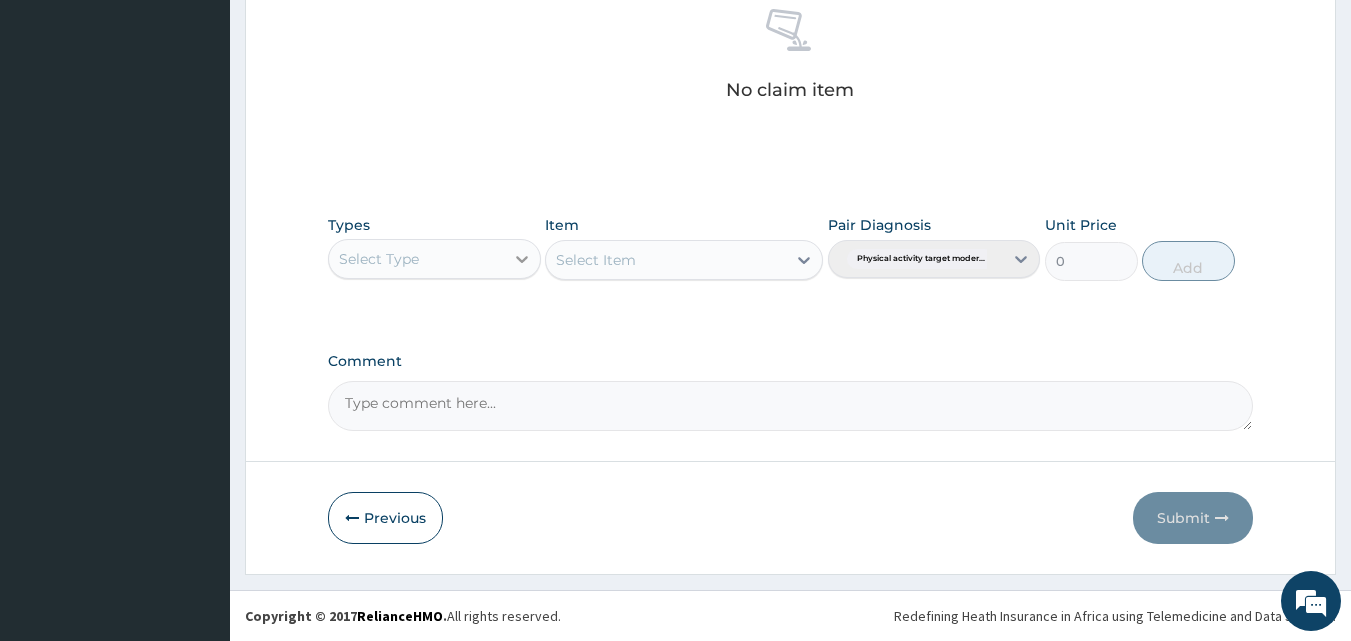 click 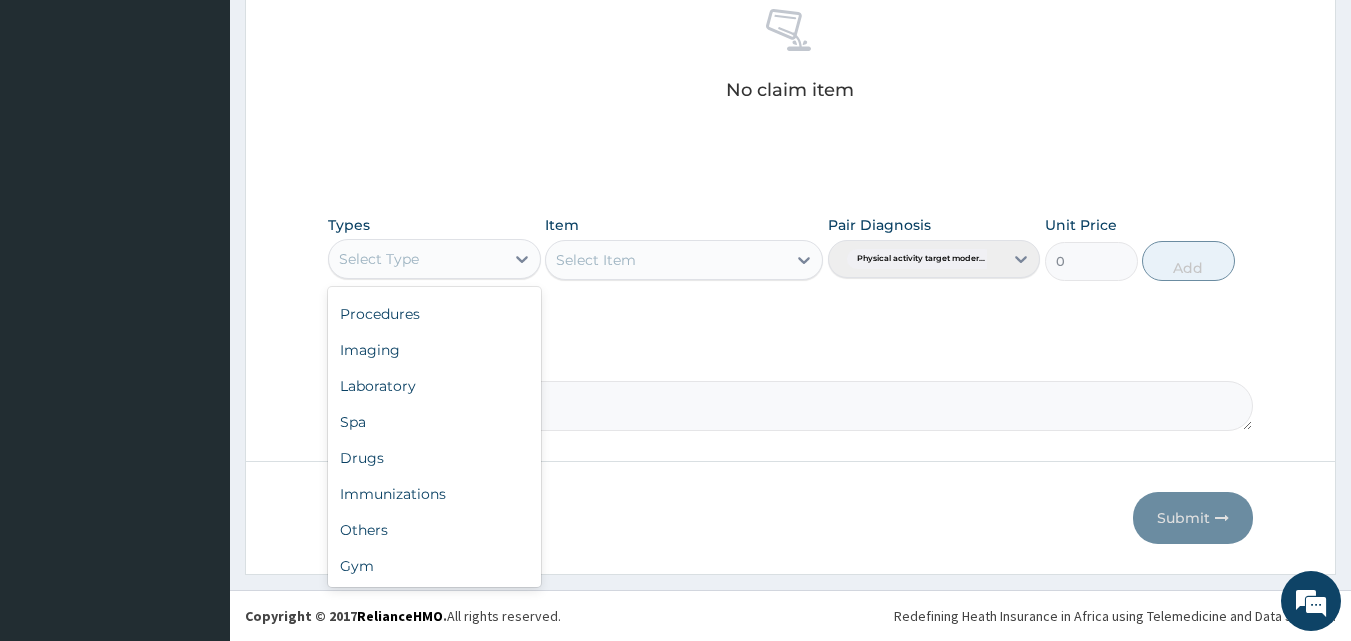 scroll, scrollTop: 68, scrollLeft: 0, axis: vertical 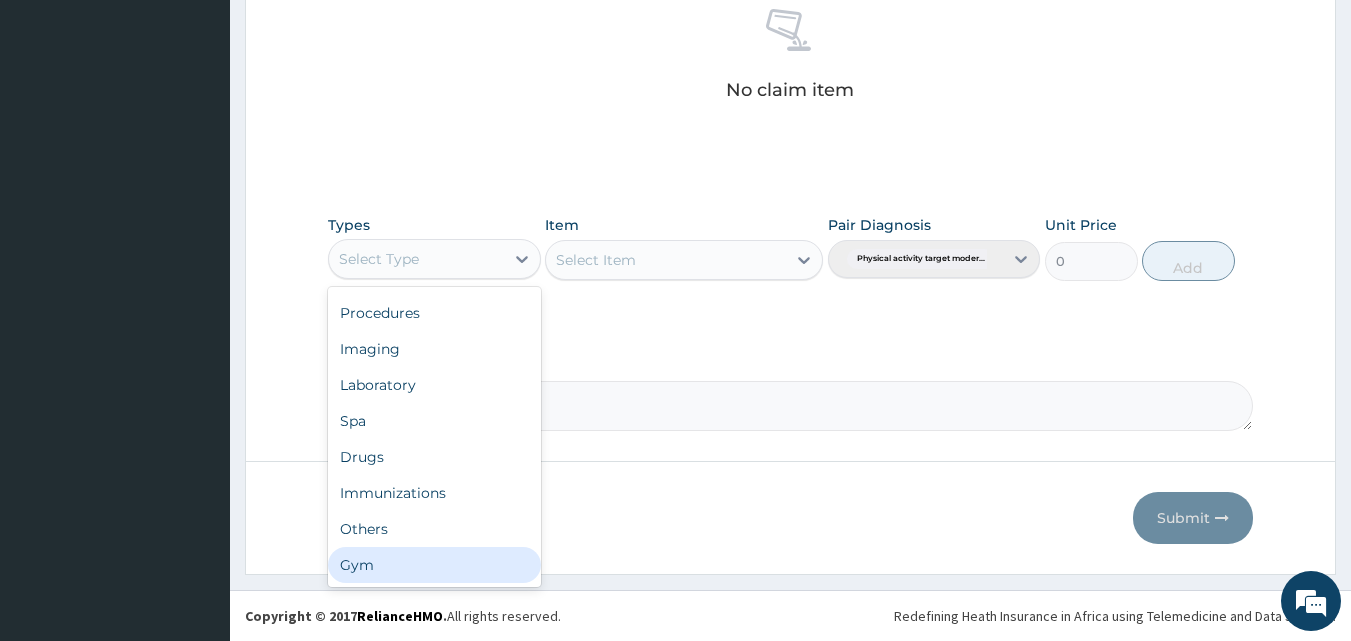 click on "Gym" at bounding box center [434, 565] 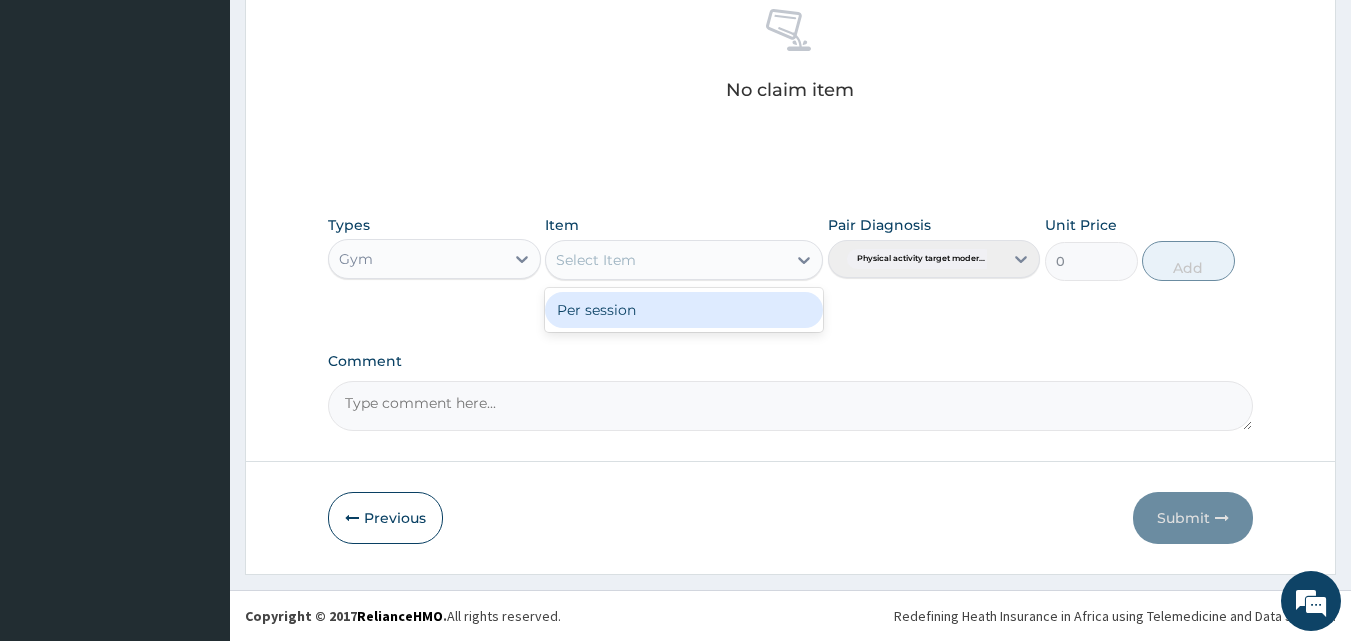 click on "Select Item" at bounding box center [666, 260] 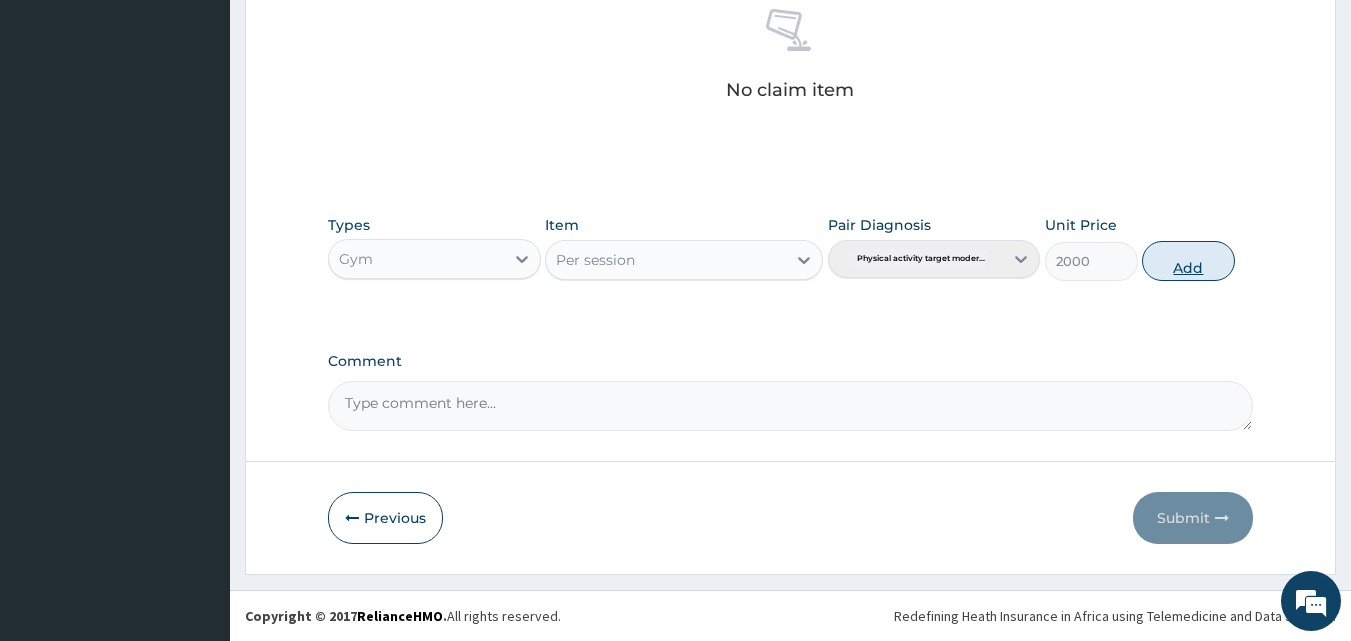 click on "Add" at bounding box center [1188, 261] 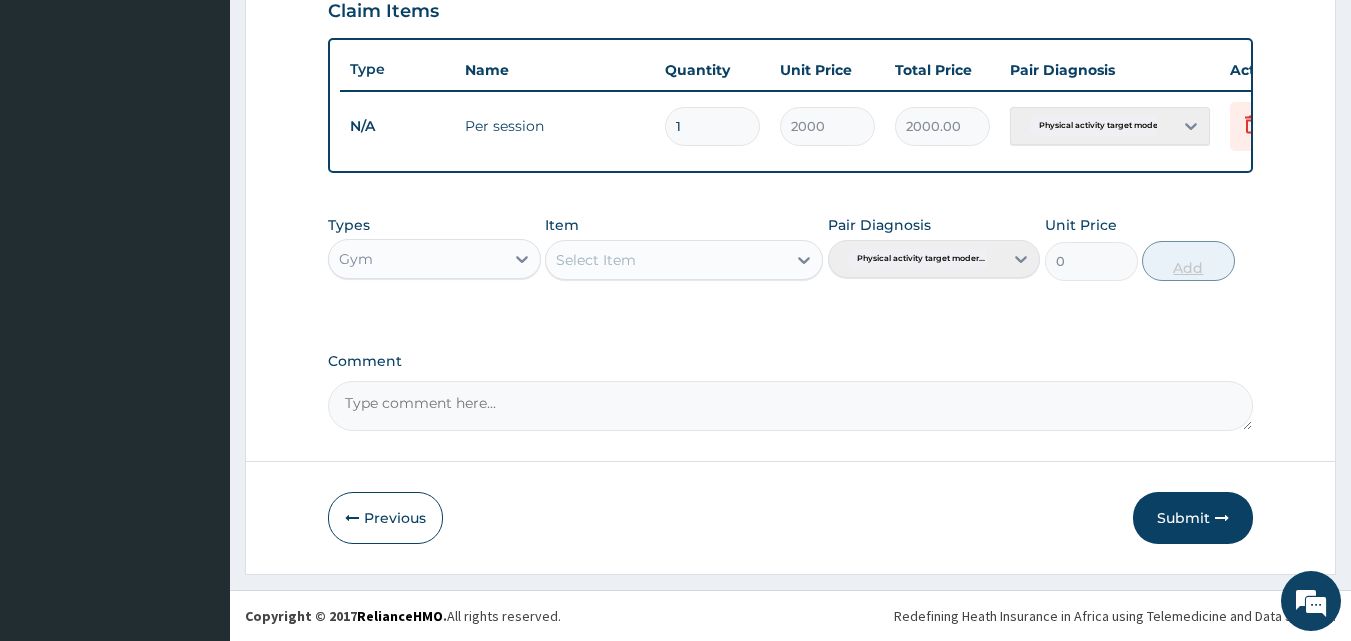 scroll, scrollTop: 721, scrollLeft: 0, axis: vertical 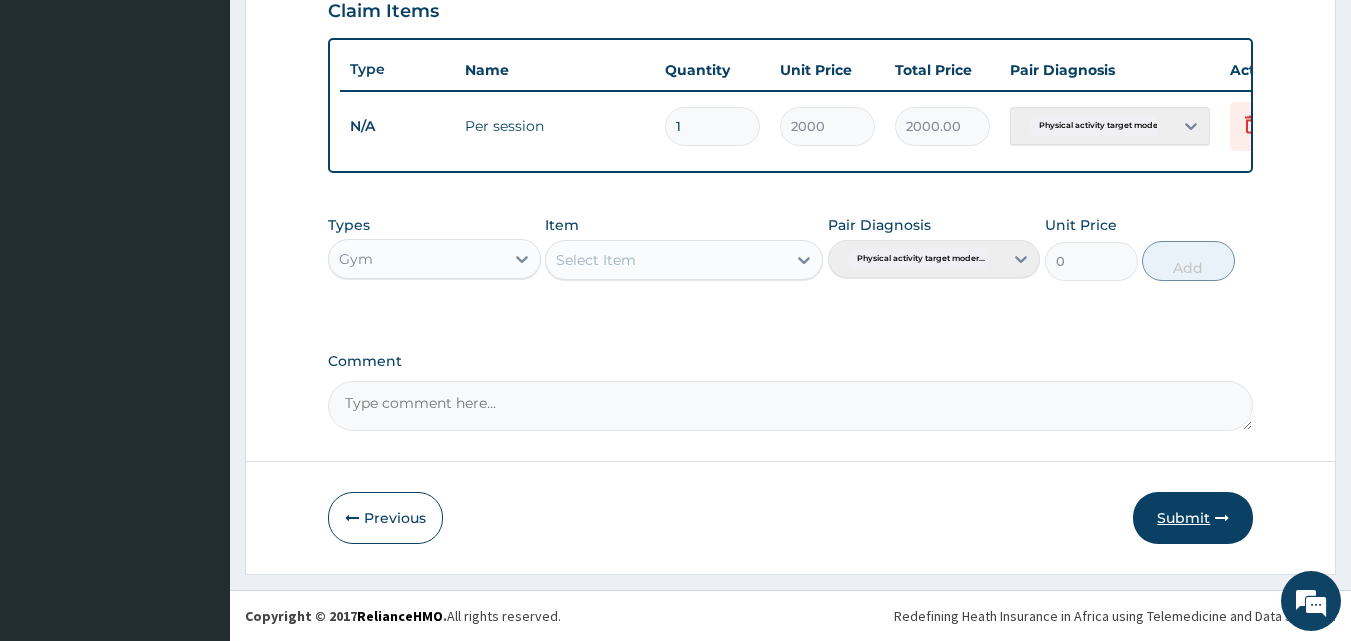 click on "Submit" at bounding box center (1193, 518) 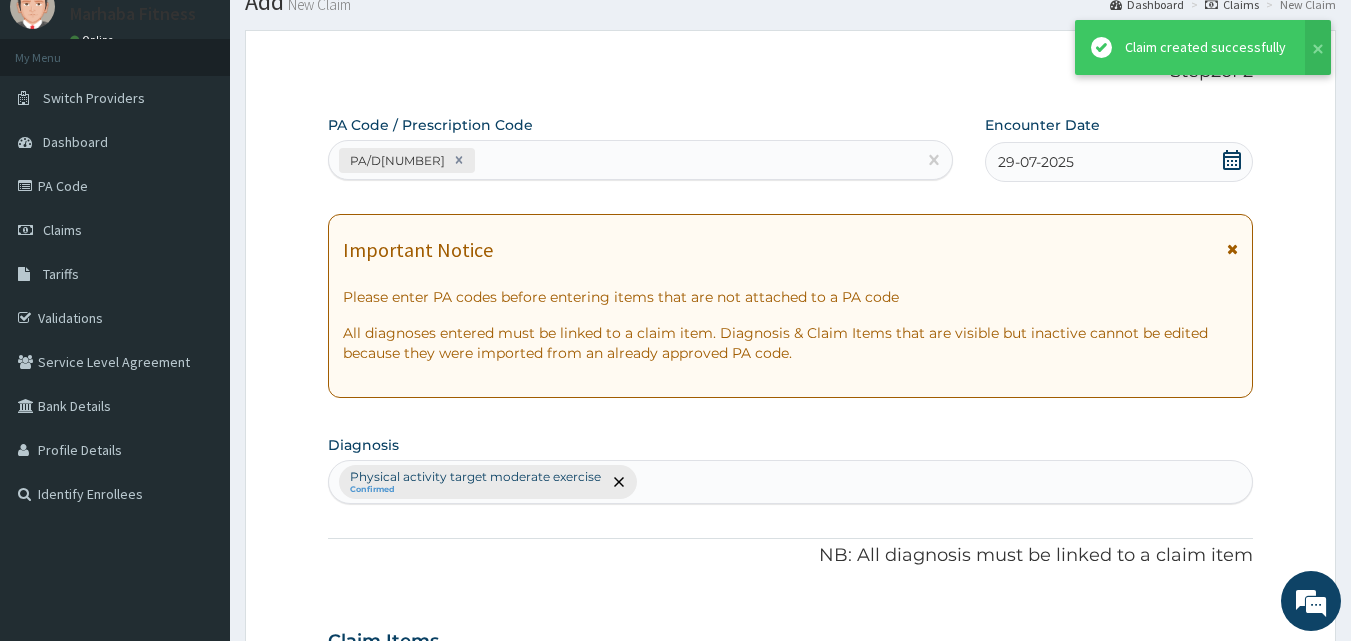 scroll, scrollTop: 721, scrollLeft: 0, axis: vertical 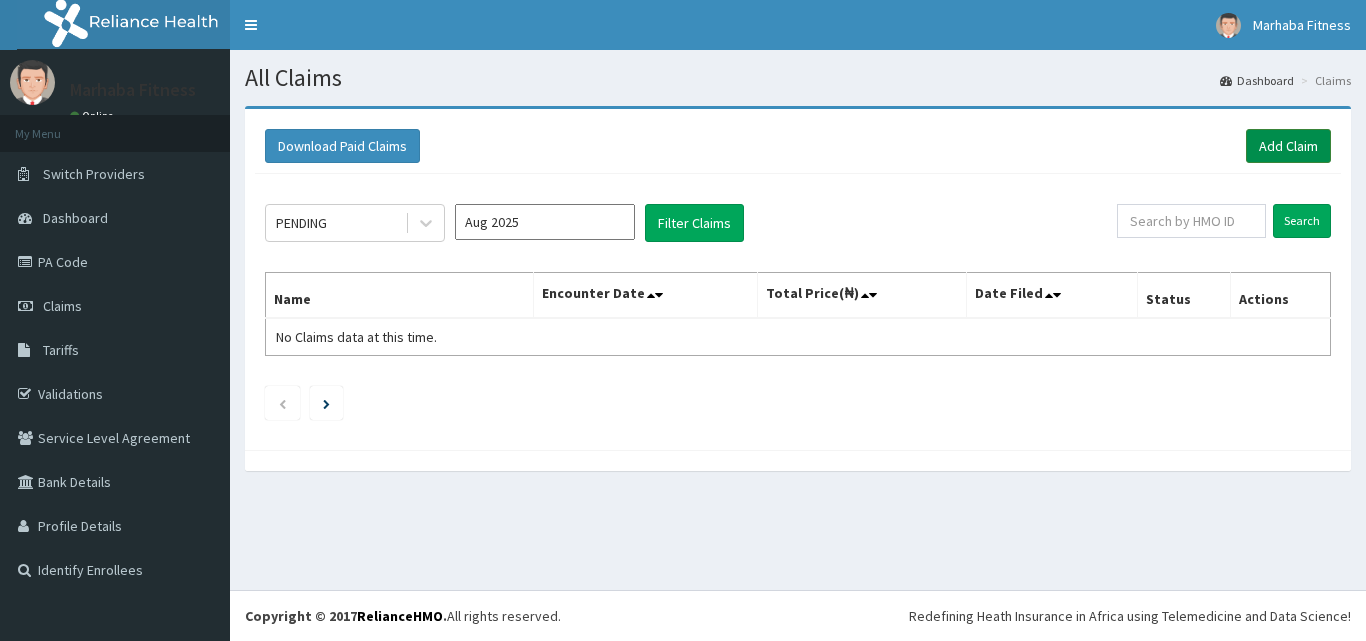 click on "Add Claim" at bounding box center [1288, 146] 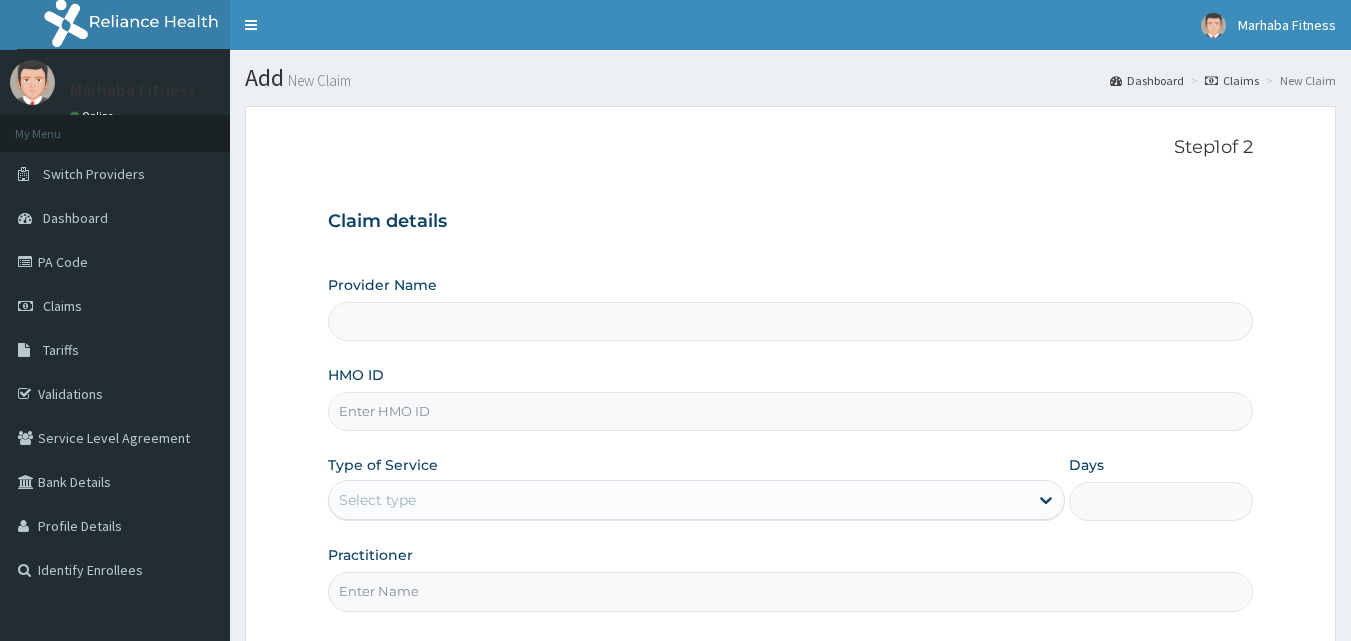 click on "HMO ID" at bounding box center [791, 411] 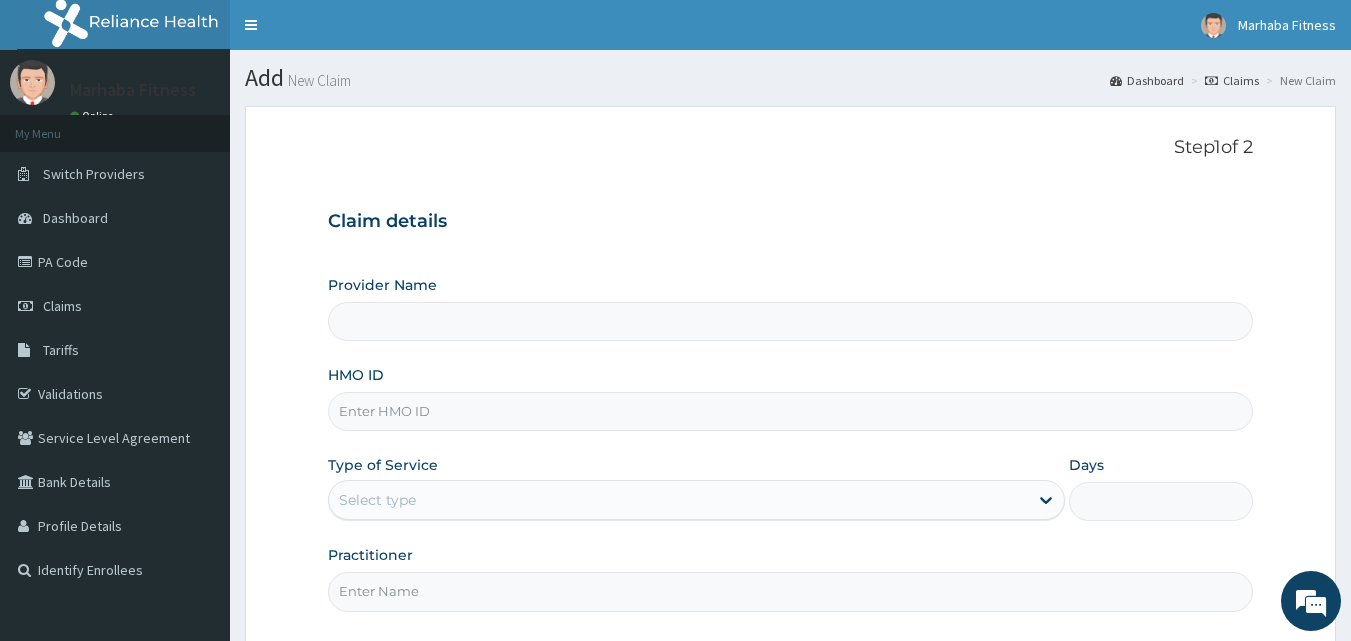 type on "G" 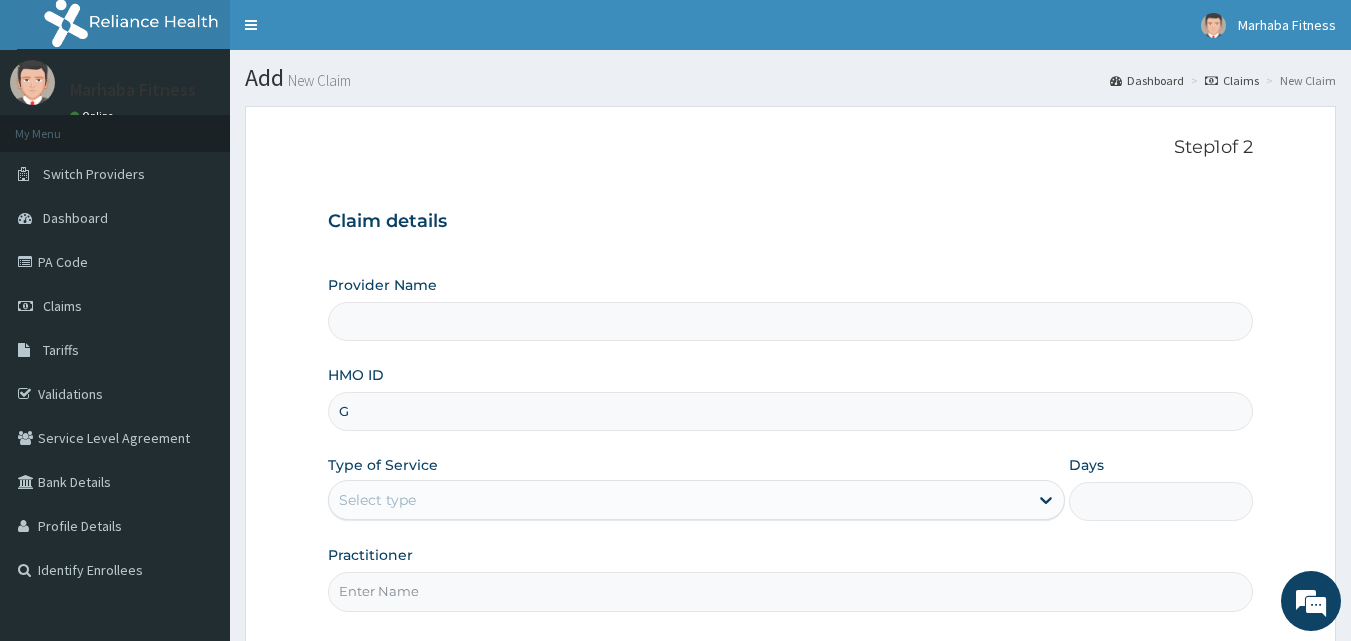 type on "Marhaba Fitness" 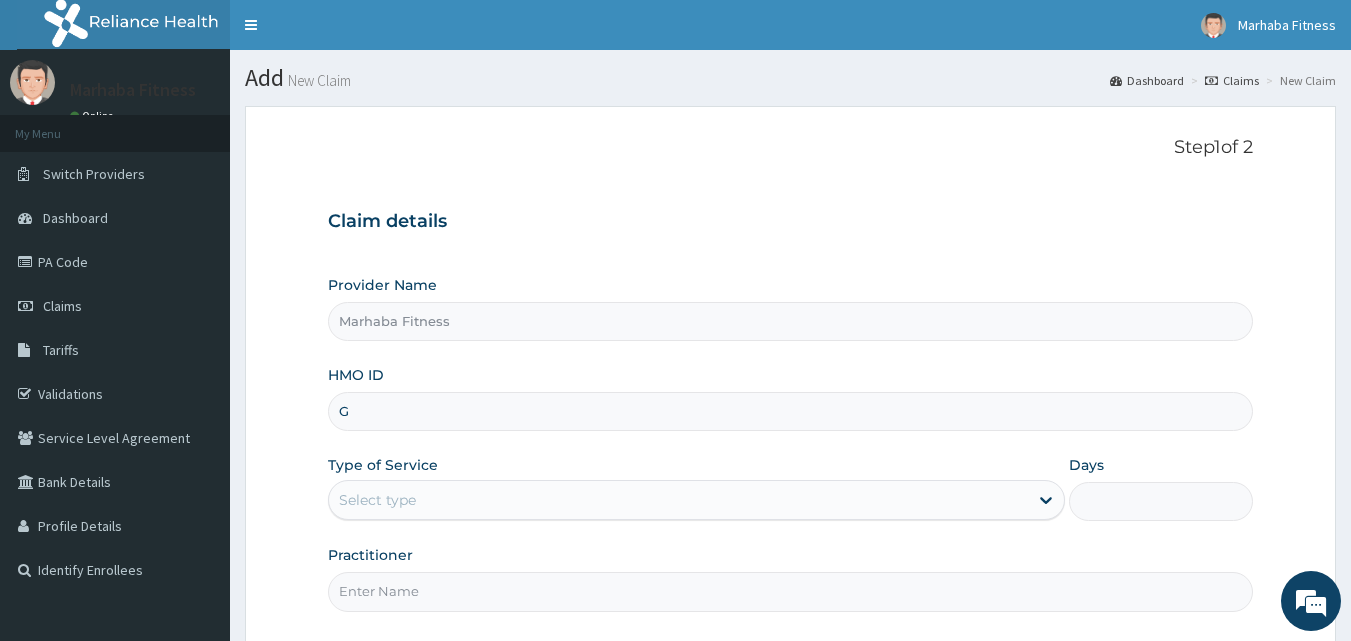 type on "1" 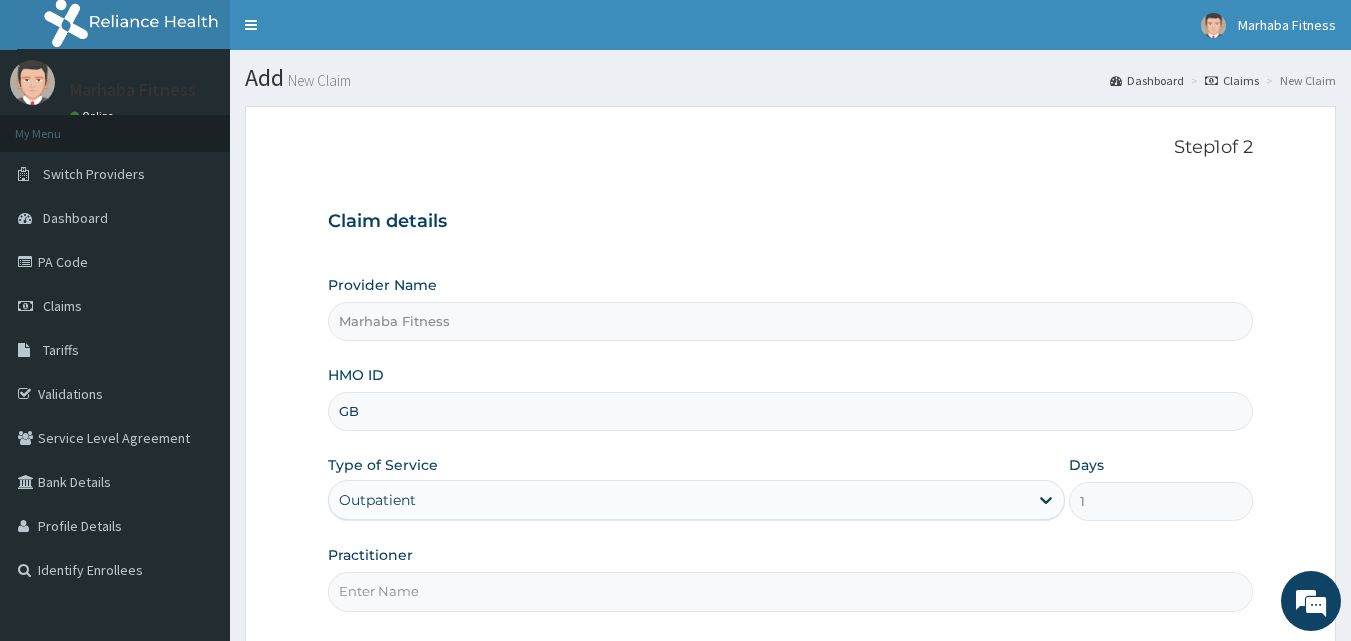 type on "GBI/10036/B" 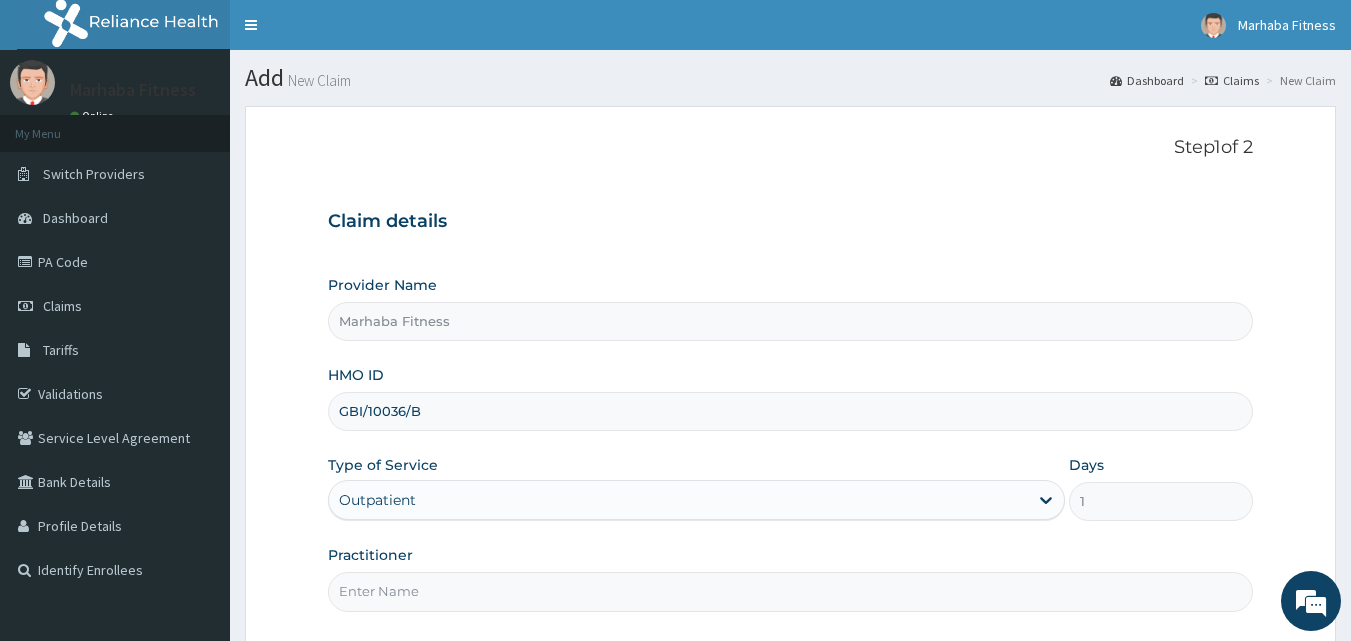 click on "Practitioner" at bounding box center [791, 591] 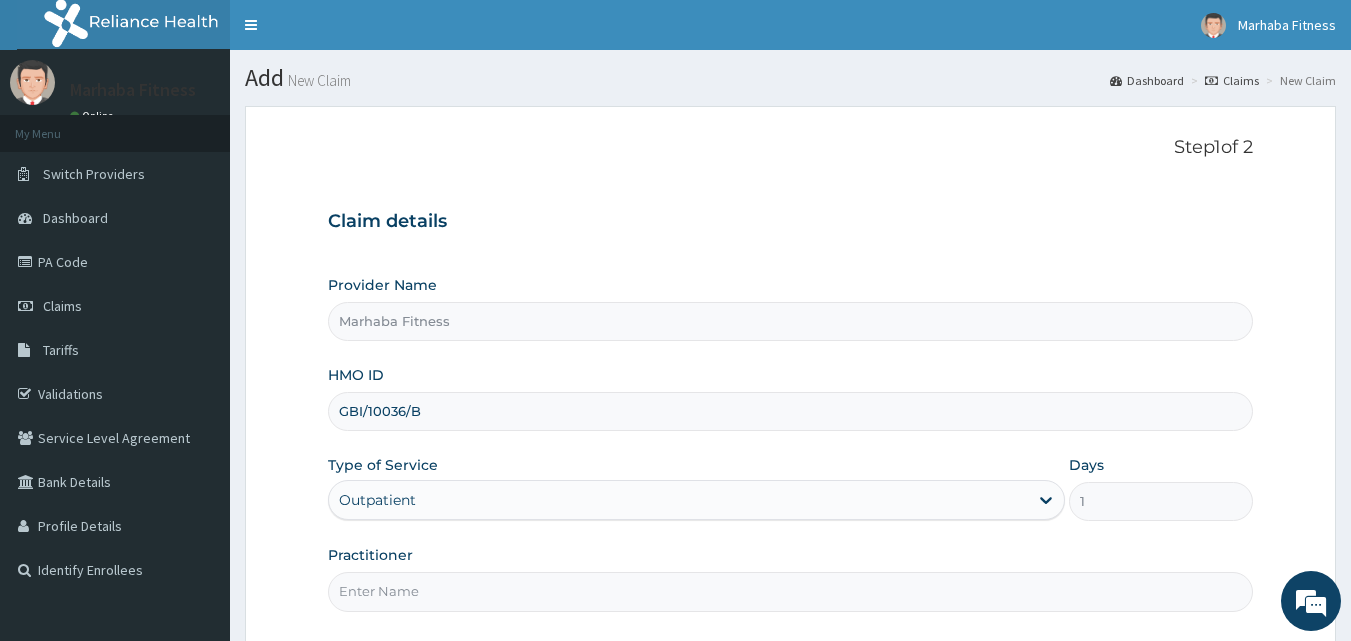 type on "MARHABA FITNESS" 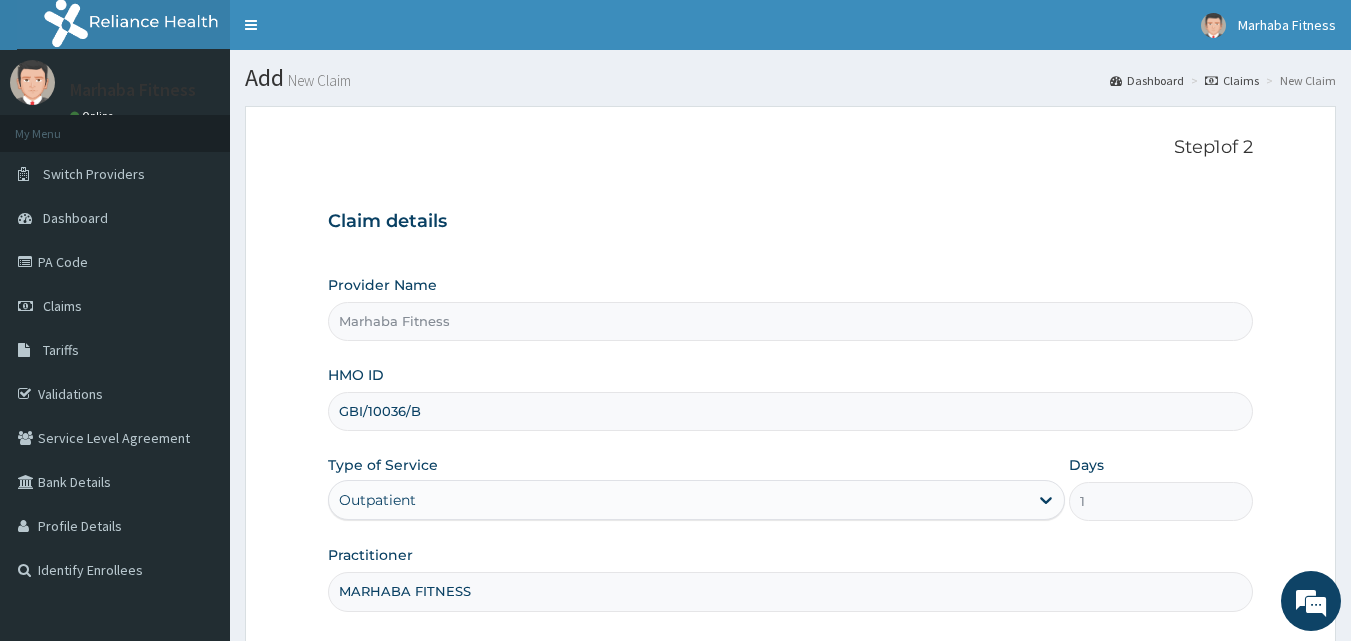 scroll, scrollTop: 76, scrollLeft: 0, axis: vertical 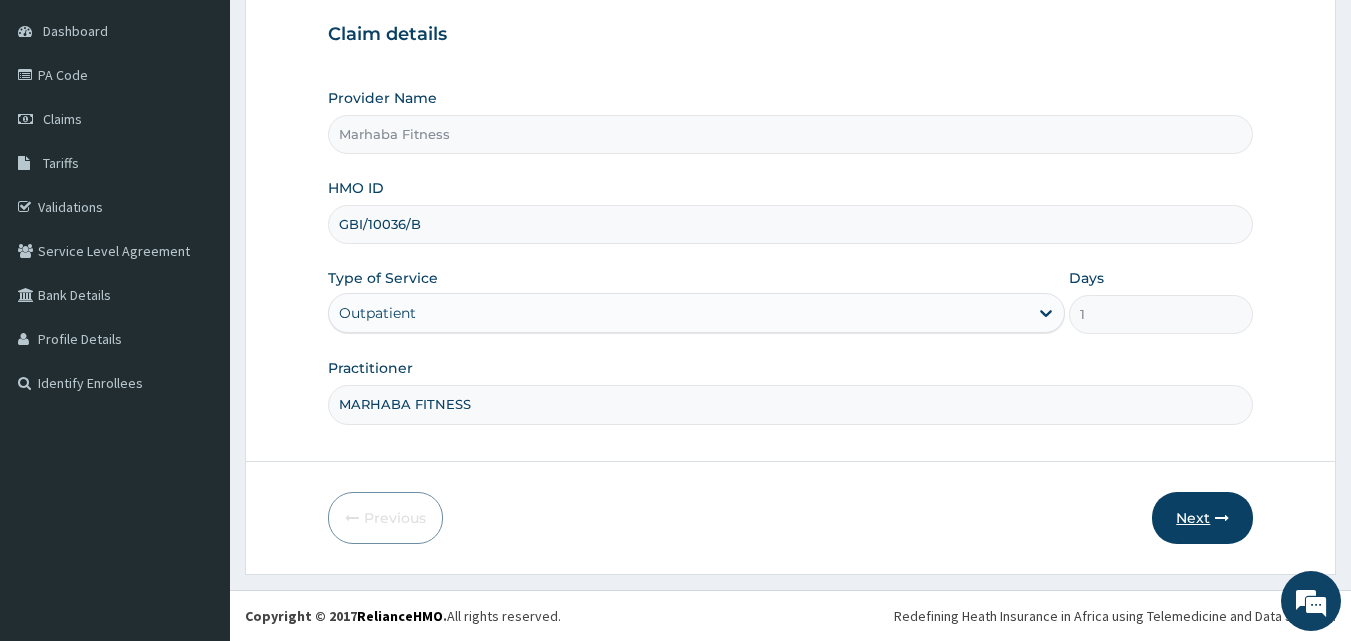 click on "Next" at bounding box center (1202, 518) 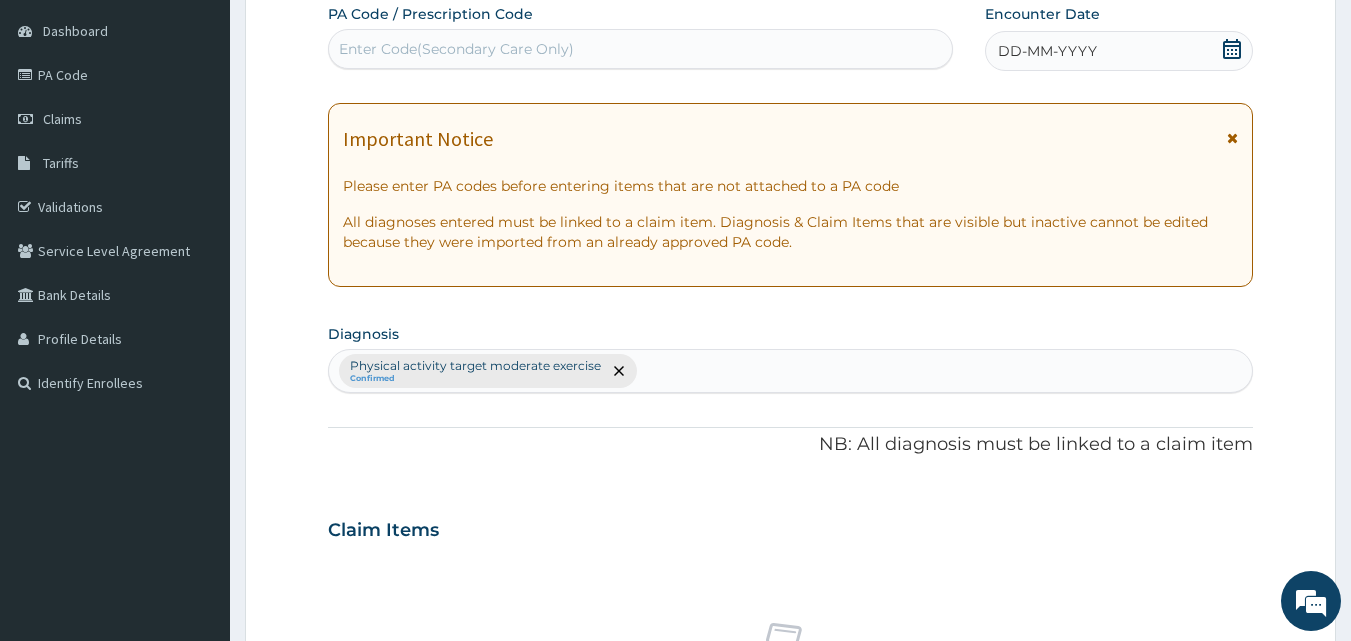 click on "Enter Code(Secondary Care Only)" at bounding box center (641, 49) 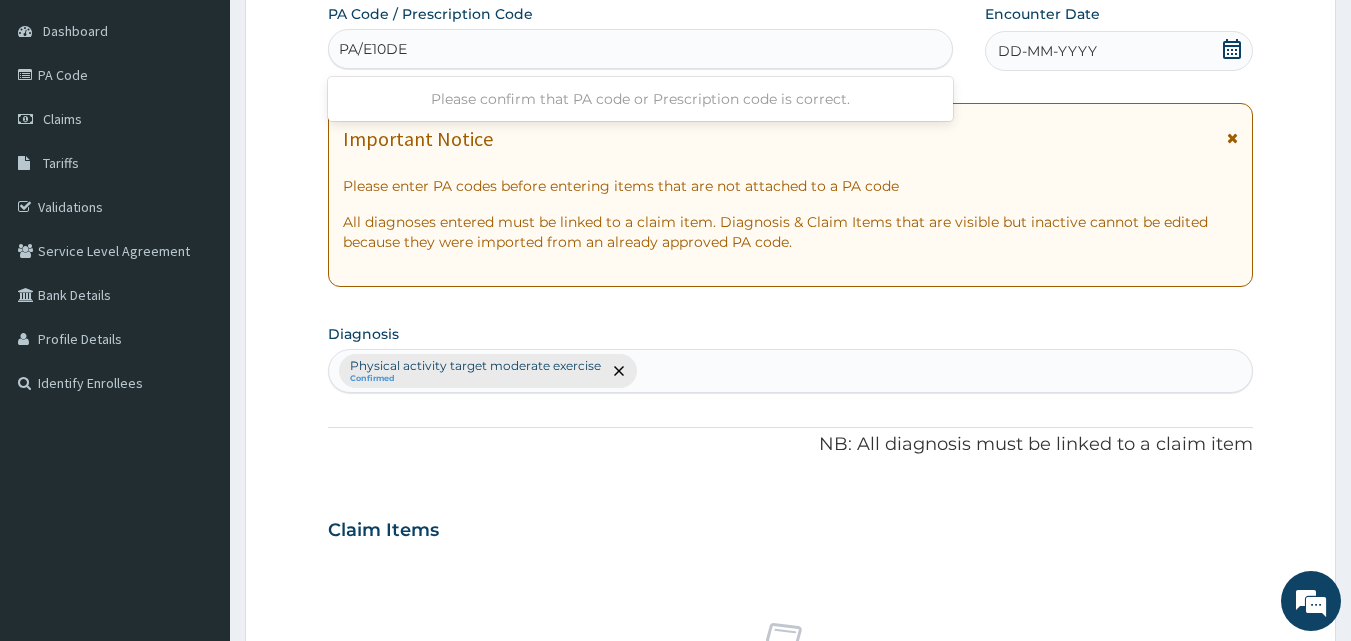 type on "PA/E10DEA" 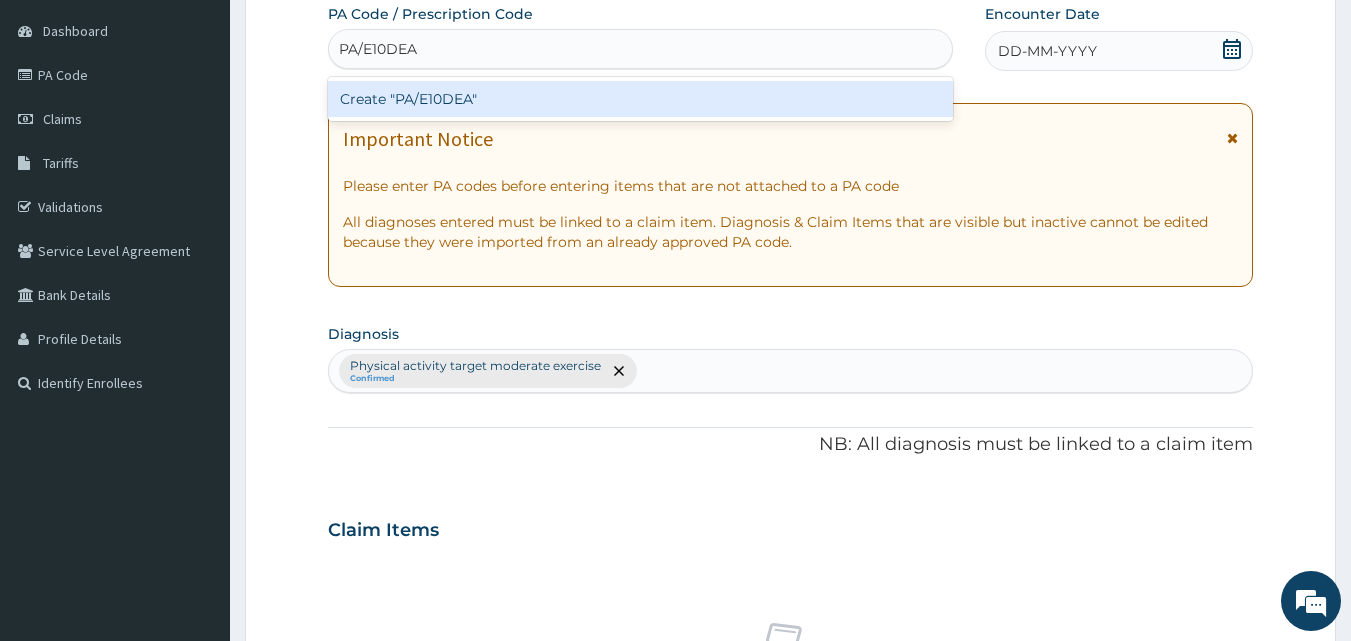 click on "Create "PA/E10DEA"" at bounding box center (641, 99) 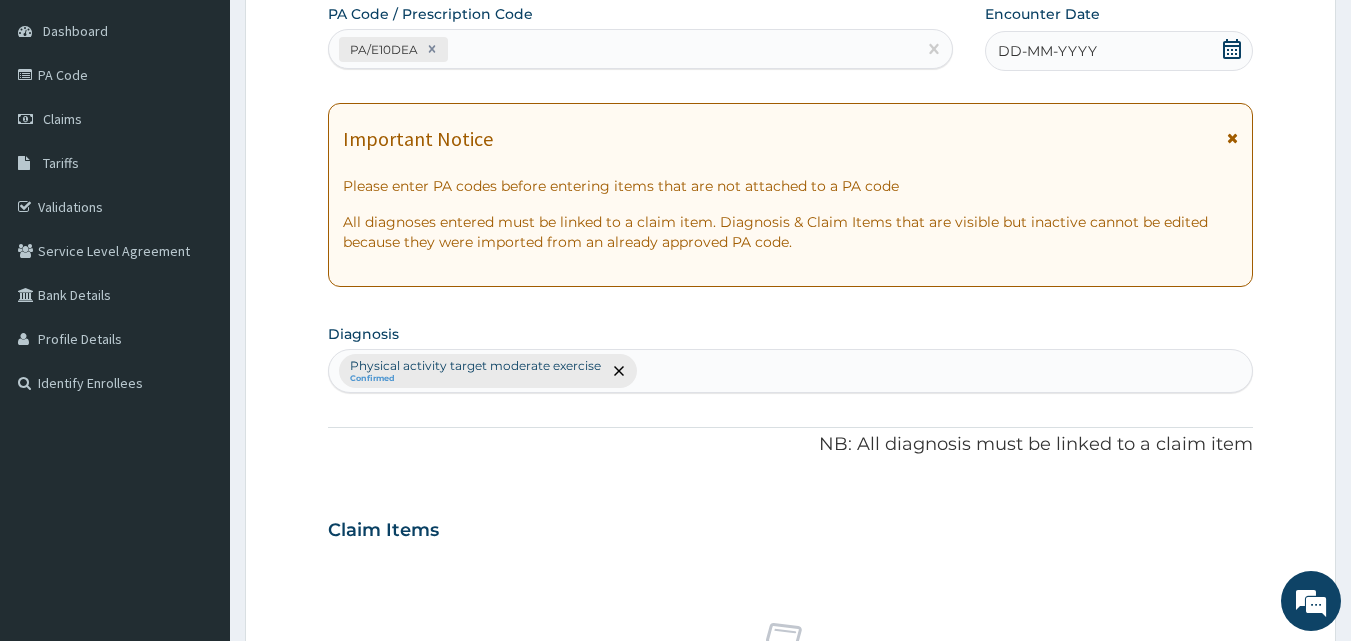 click on "DD-MM-YYYY" at bounding box center [1119, 51] 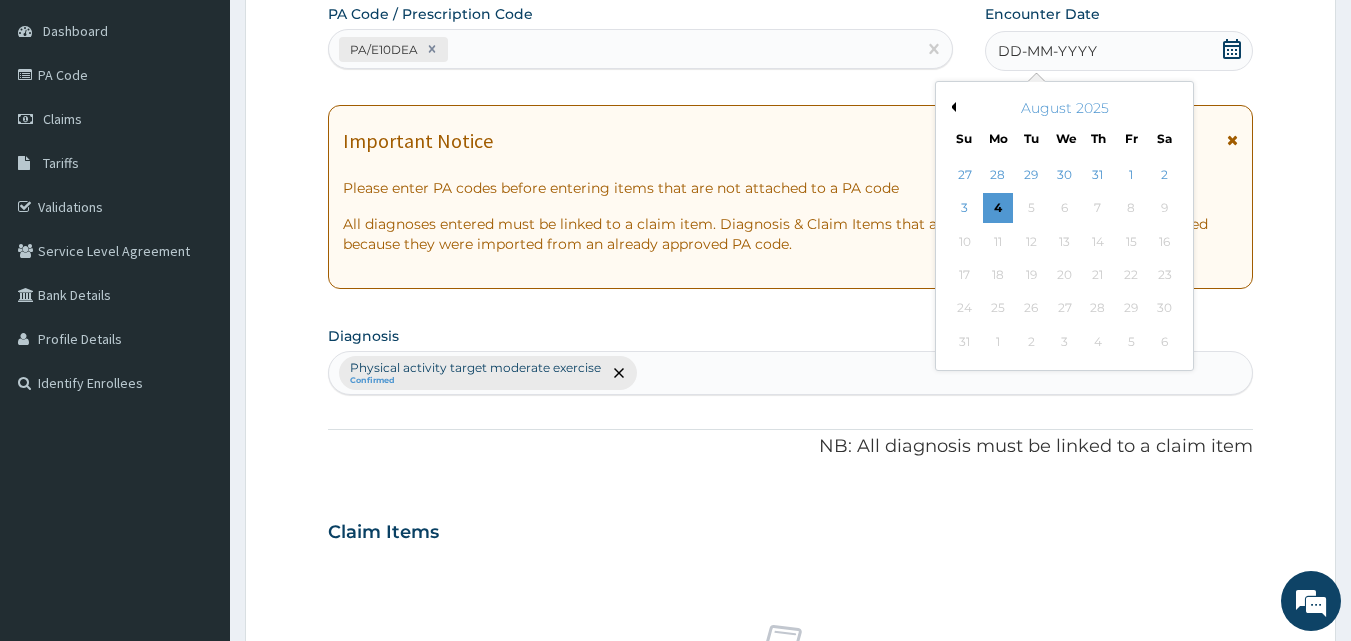 click on "Previous Month" at bounding box center (951, 107) 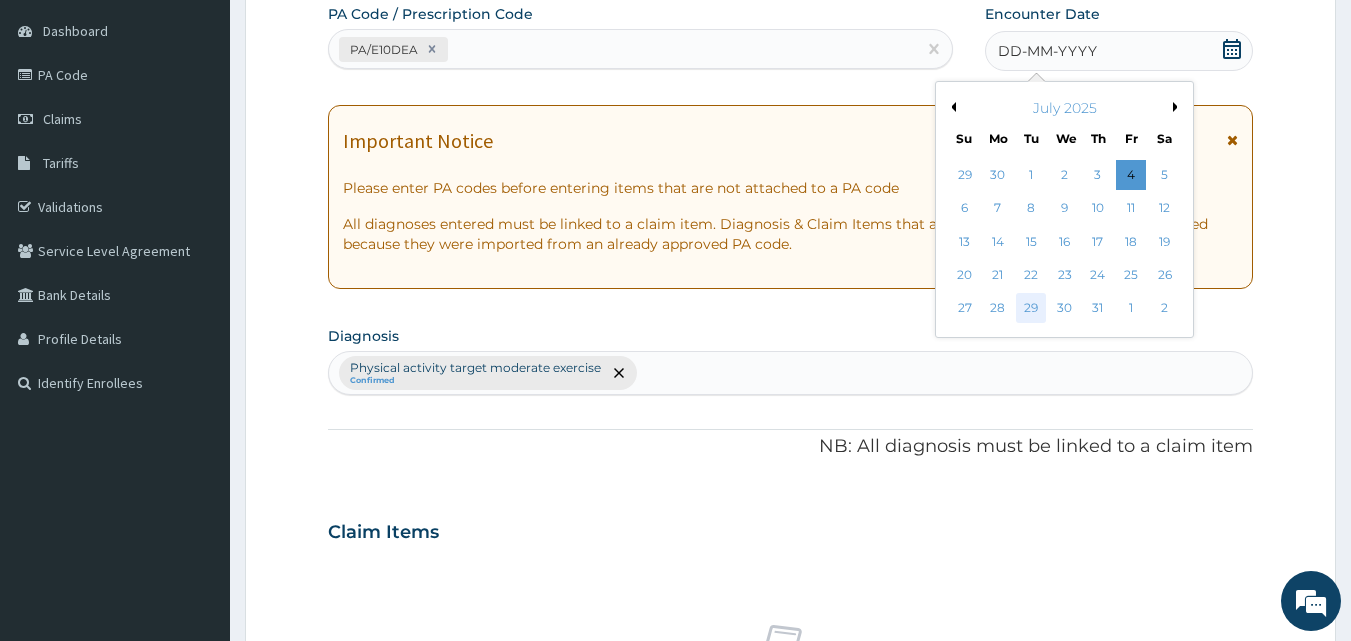 click on "29" at bounding box center [1032, 309] 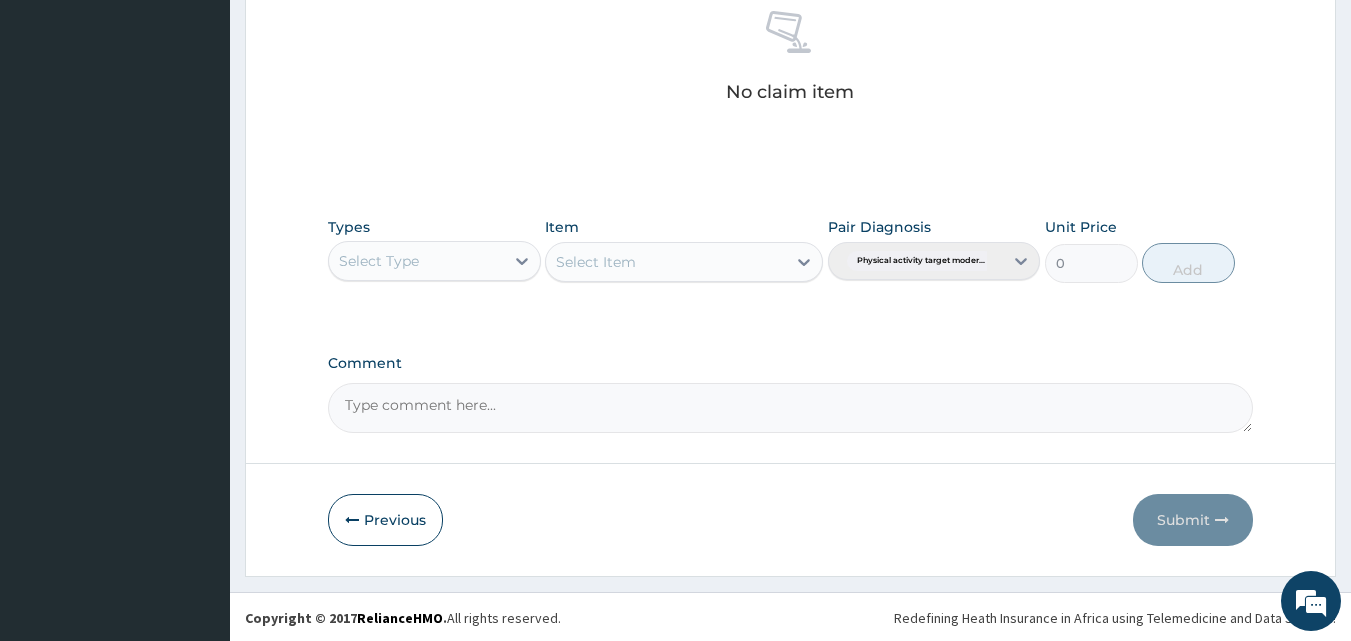 scroll, scrollTop: 801, scrollLeft: 0, axis: vertical 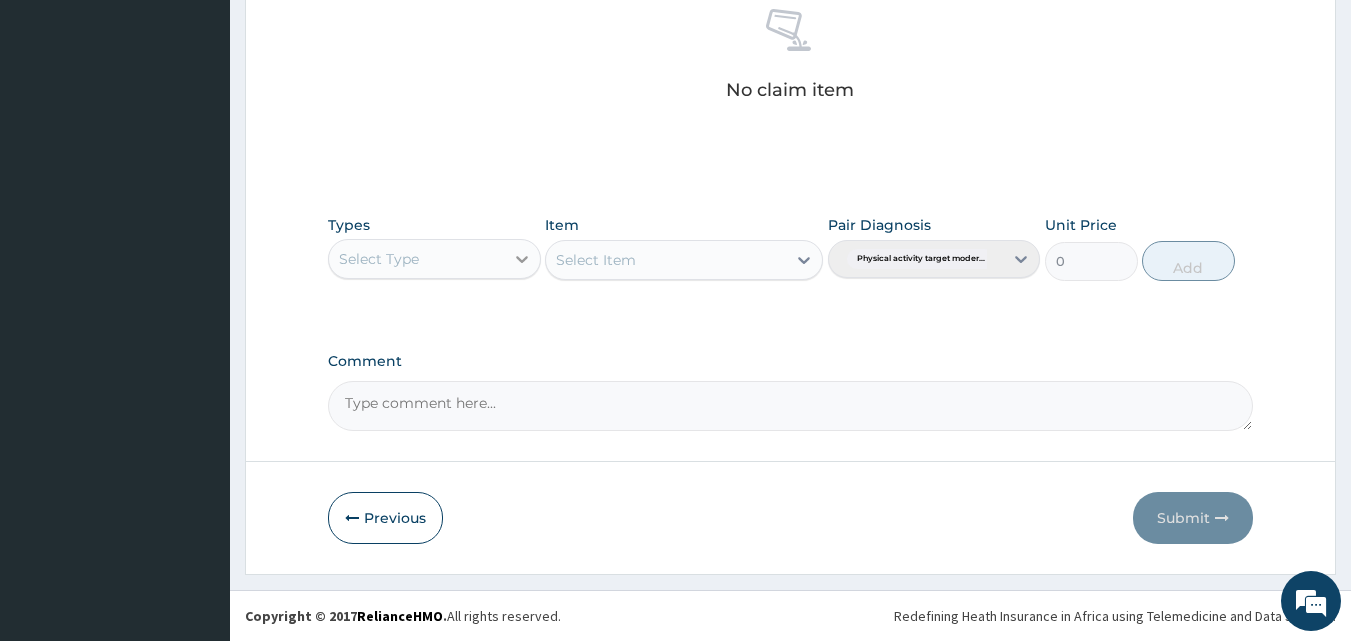 click 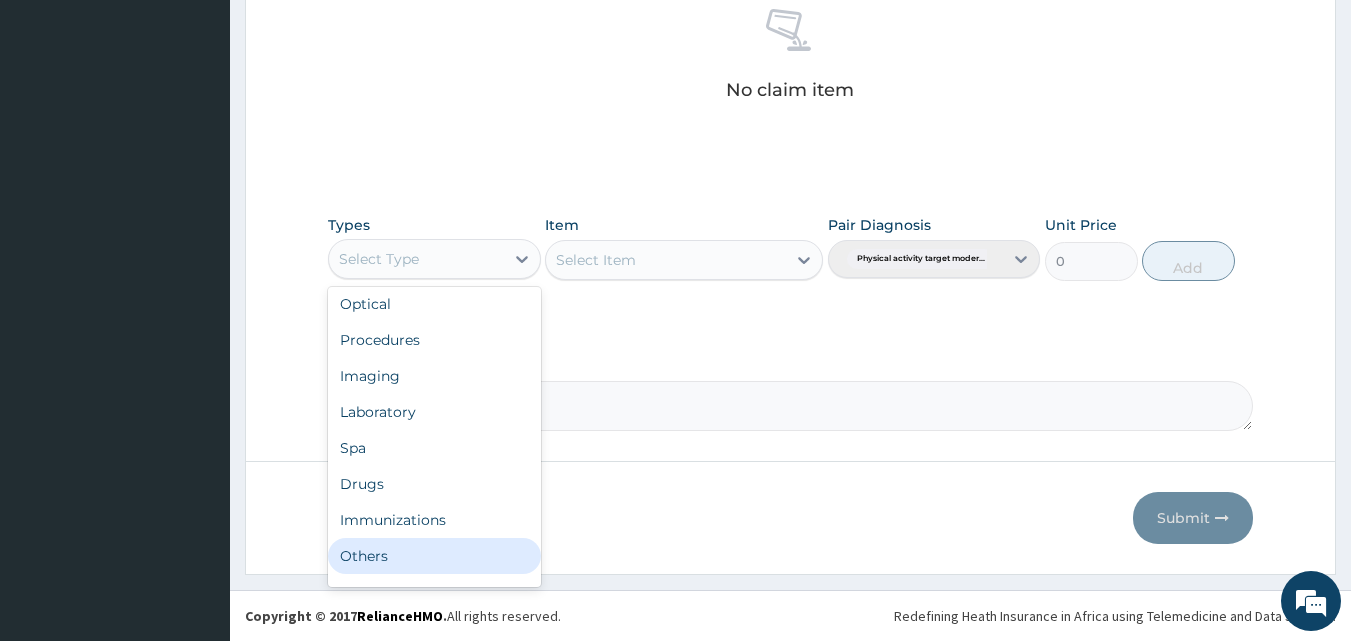 scroll, scrollTop: 68, scrollLeft: 0, axis: vertical 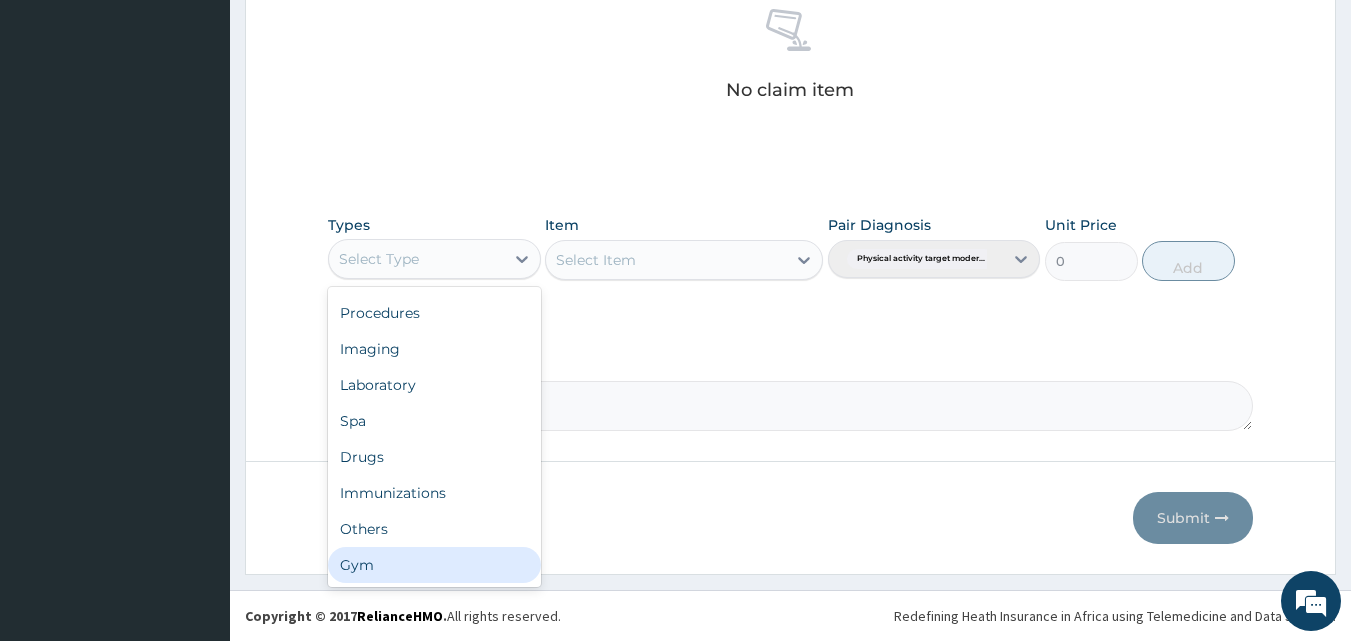 click on "Gym" at bounding box center (434, 565) 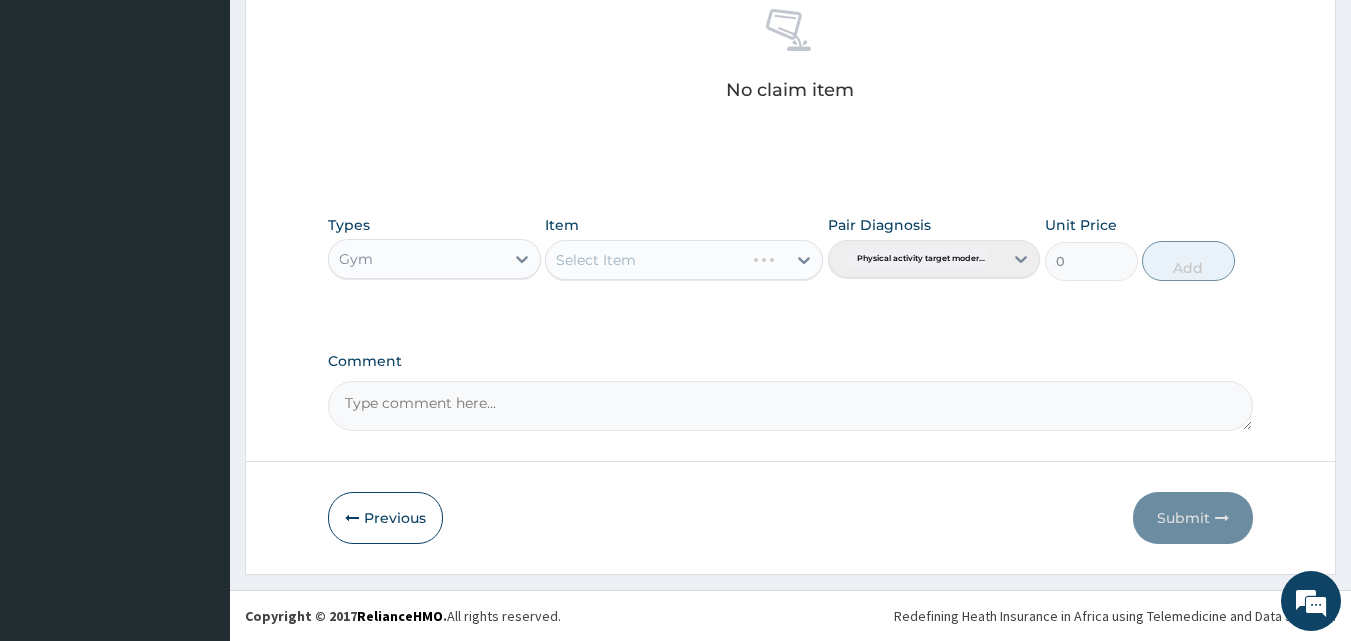 click on "Select Item" at bounding box center (684, 260) 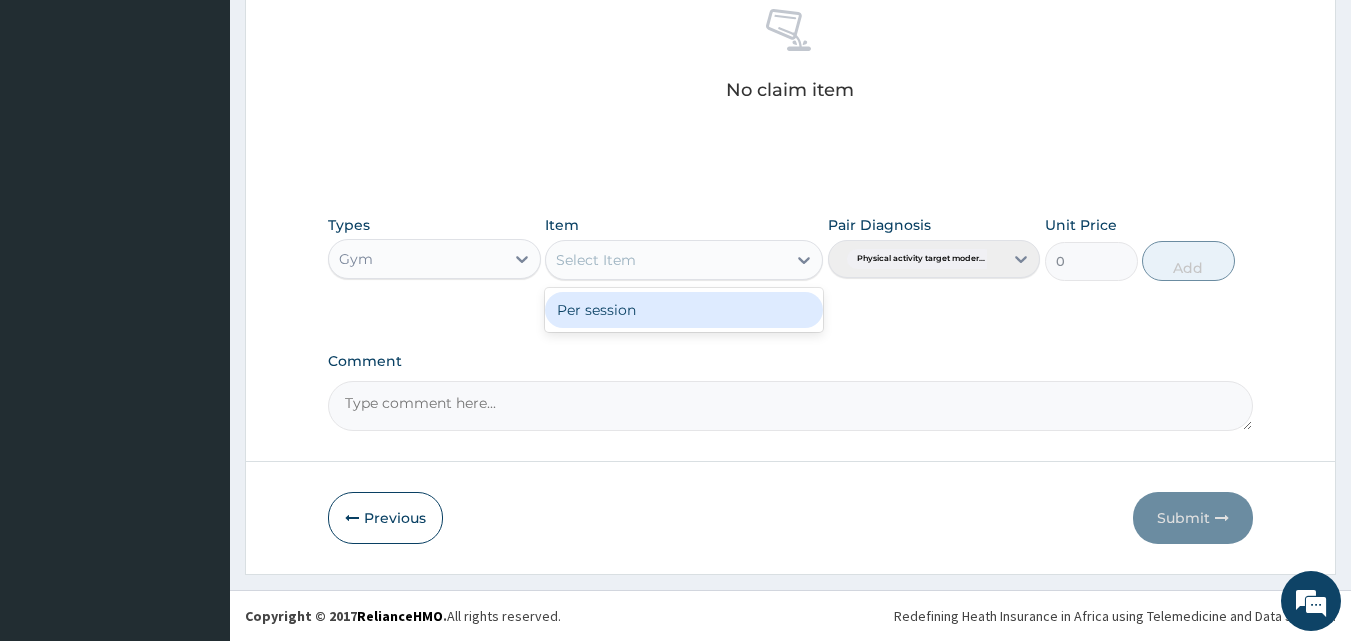 click on "Select Item" at bounding box center (666, 260) 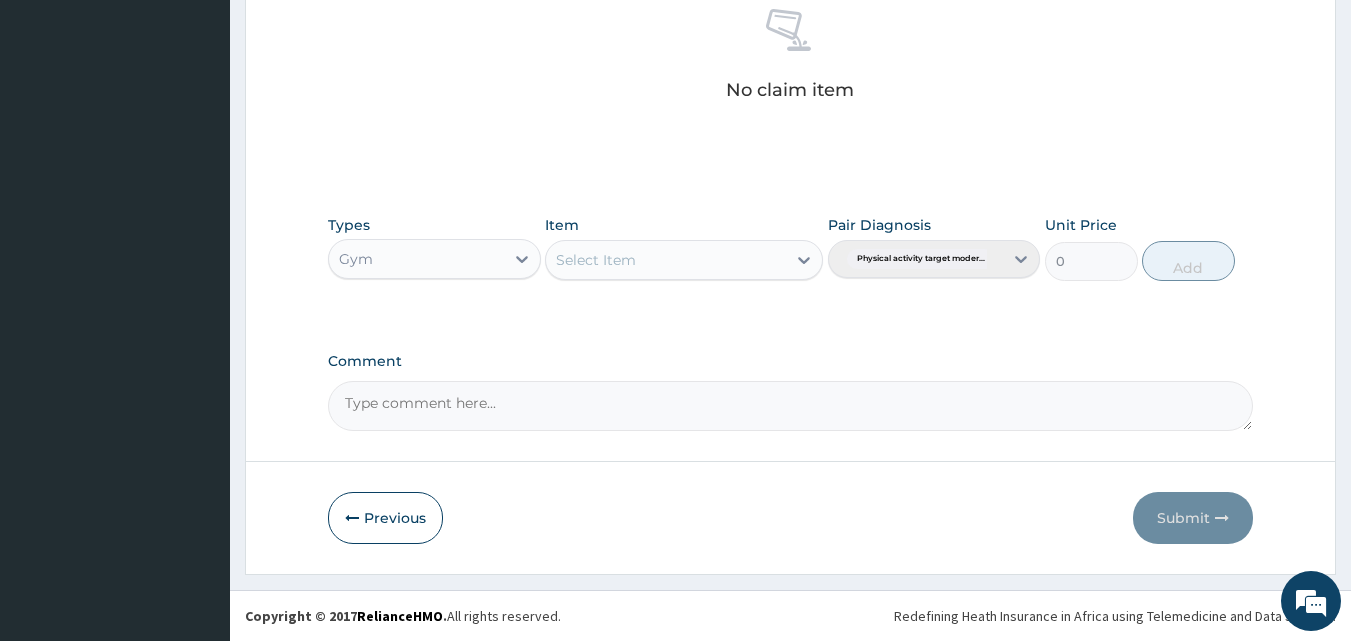 click on "Select Item" at bounding box center (666, 260) 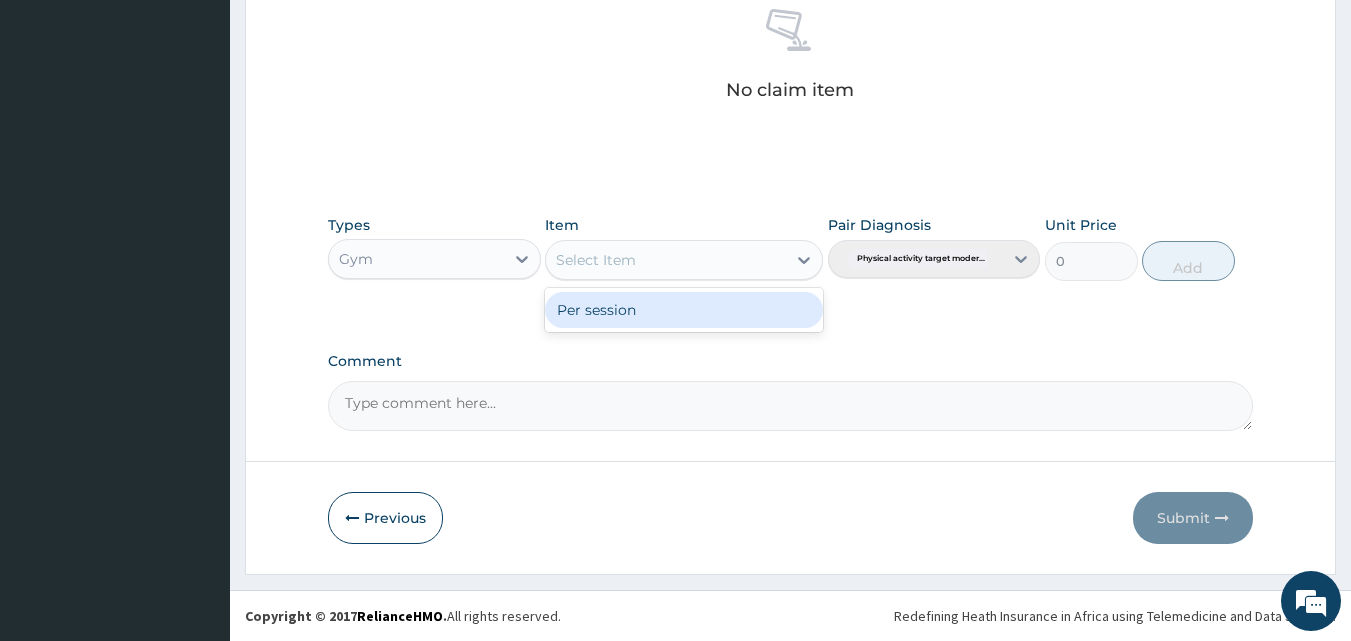 click on "Select Item" at bounding box center (666, 260) 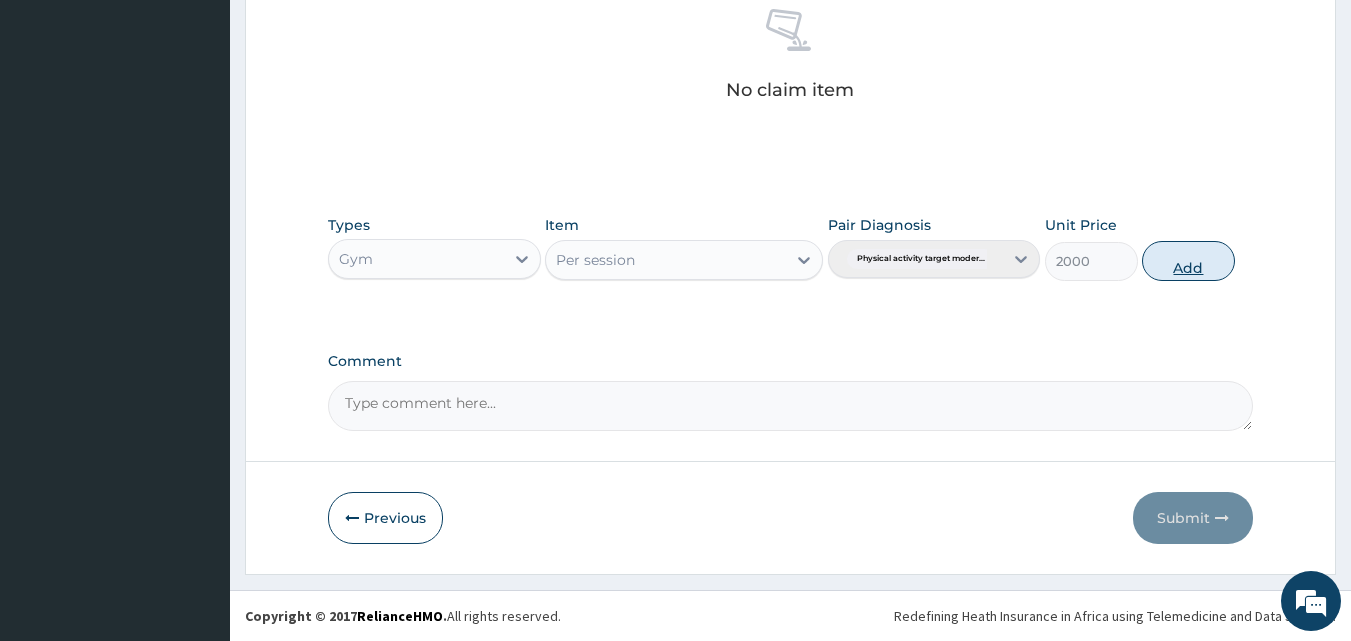 click on "Add" at bounding box center (1188, 261) 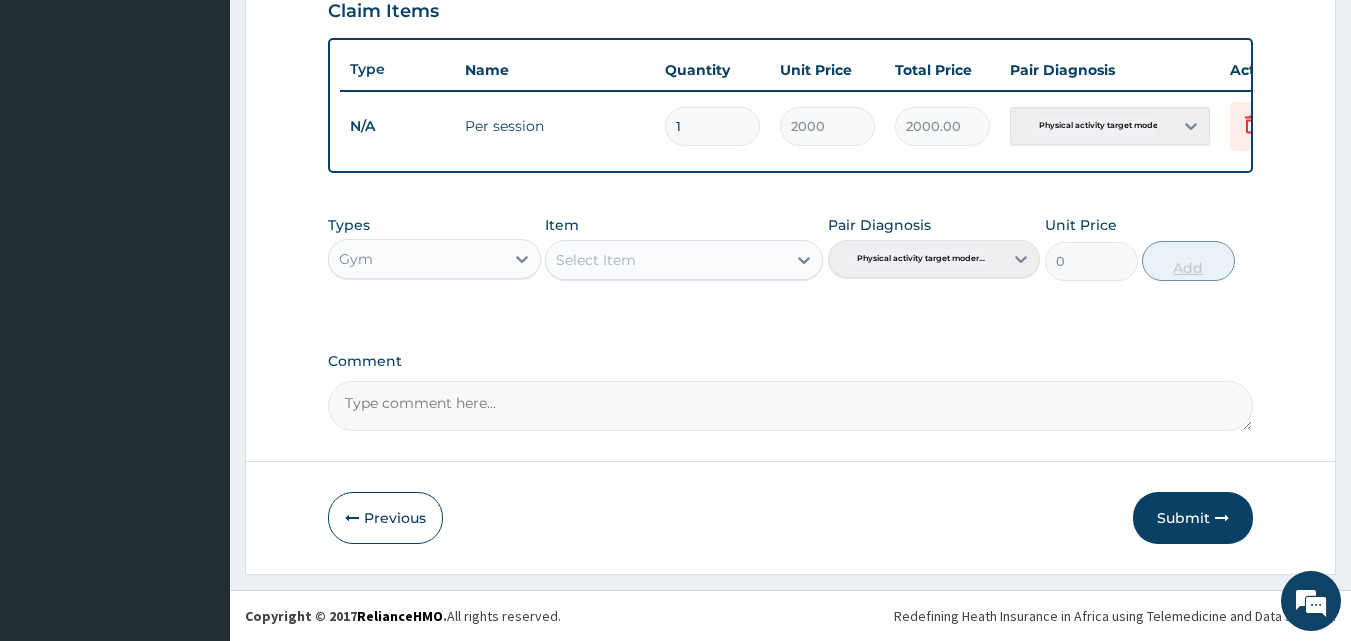 scroll, scrollTop: 721, scrollLeft: 0, axis: vertical 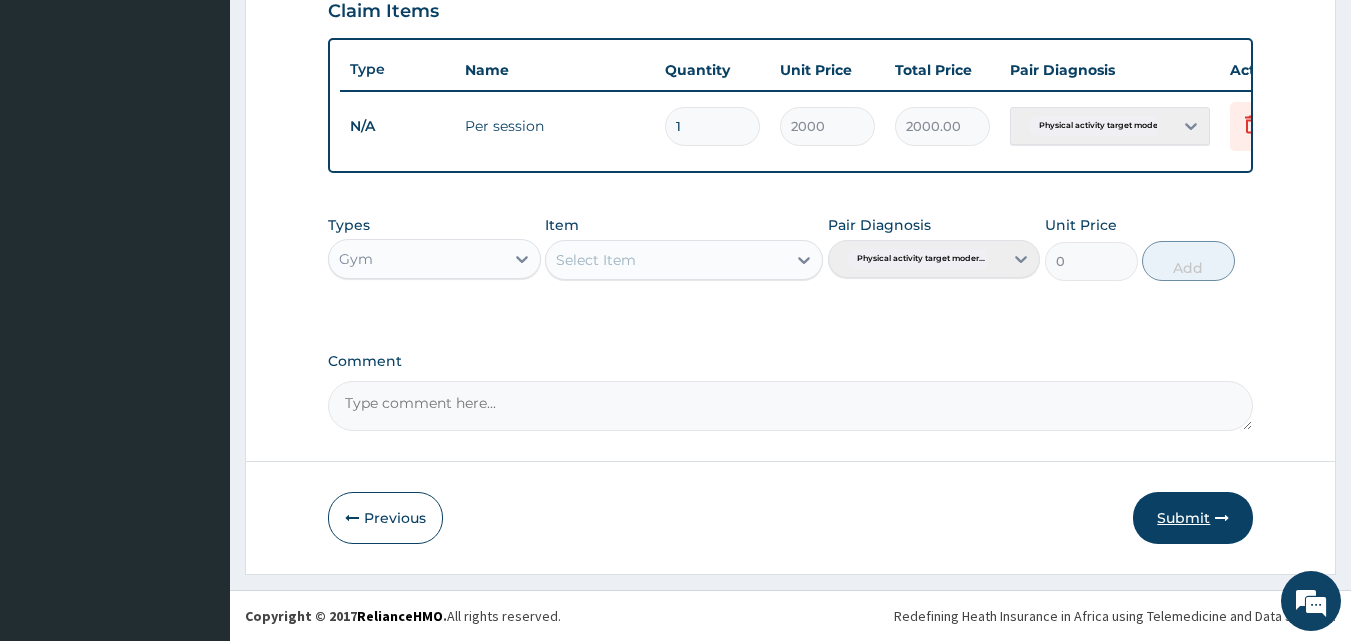 click on "Submit" at bounding box center (1193, 518) 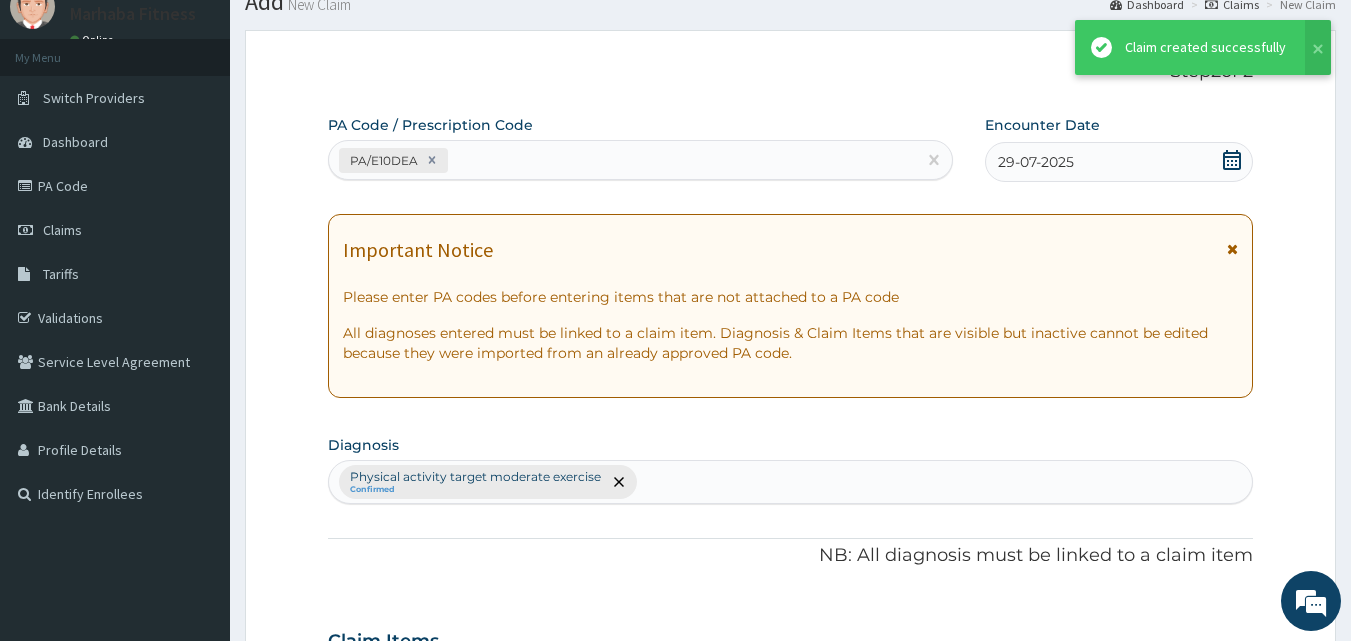 scroll, scrollTop: 721, scrollLeft: 0, axis: vertical 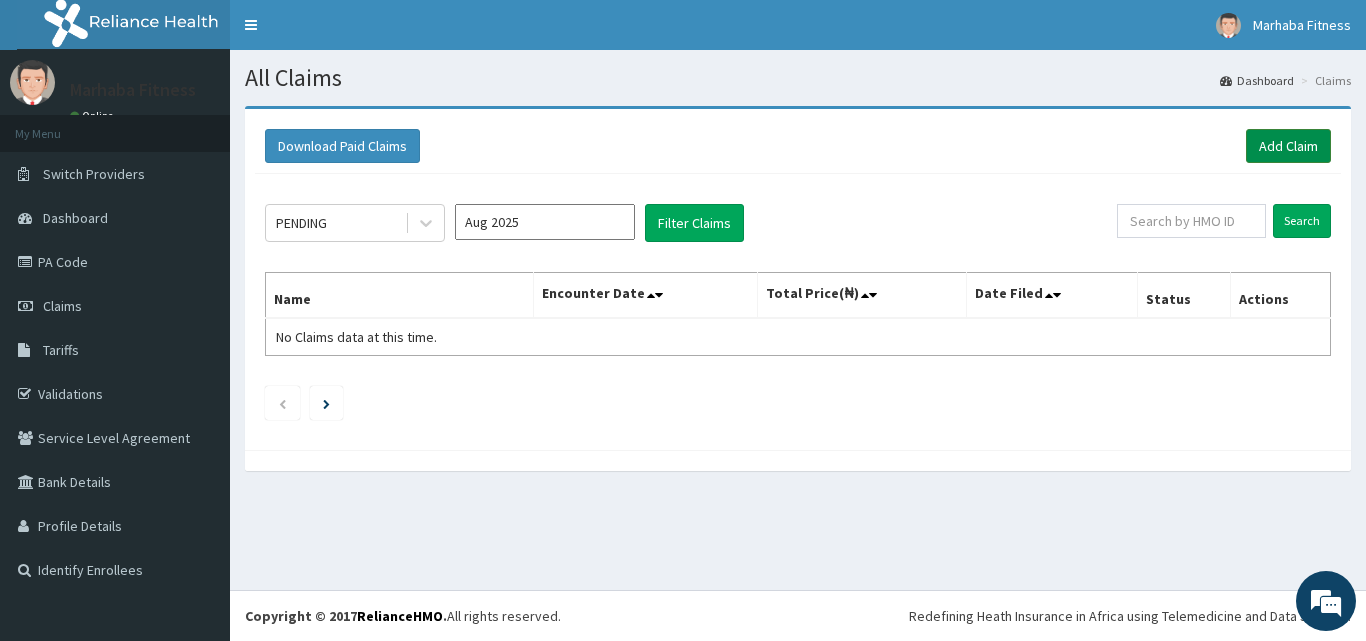 click on "Add Claim" at bounding box center [1288, 146] 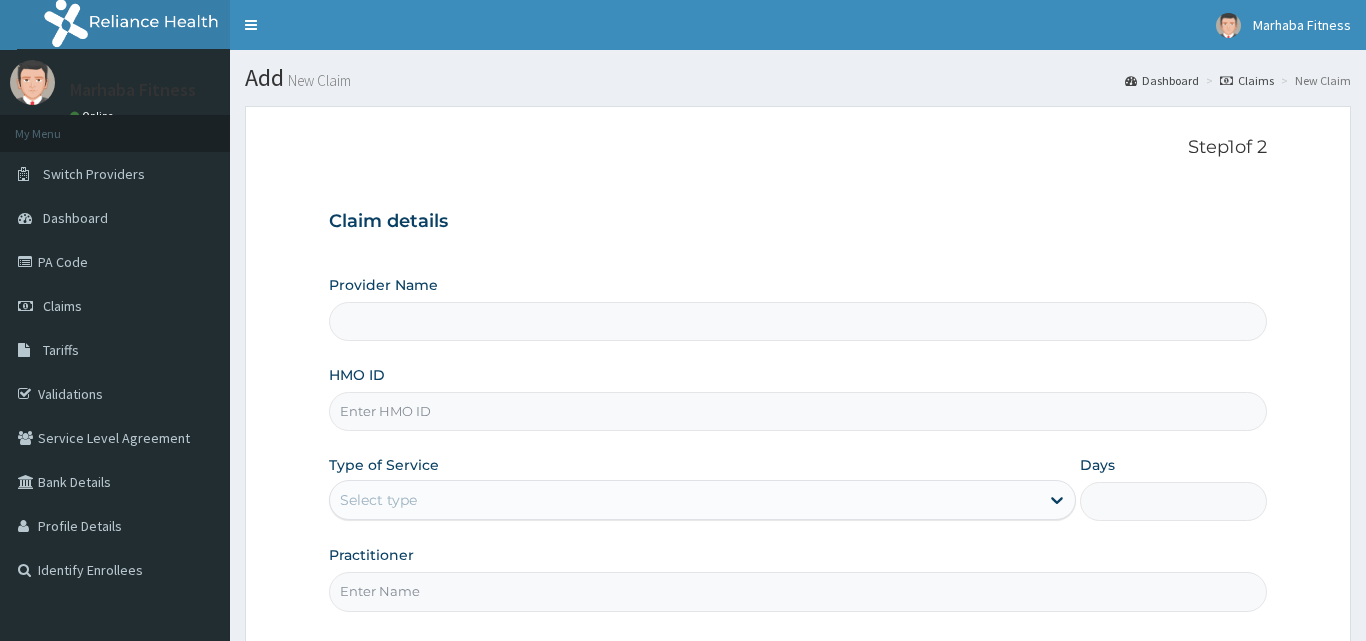 click on "HMO ID" at bounding box center (798, 411) 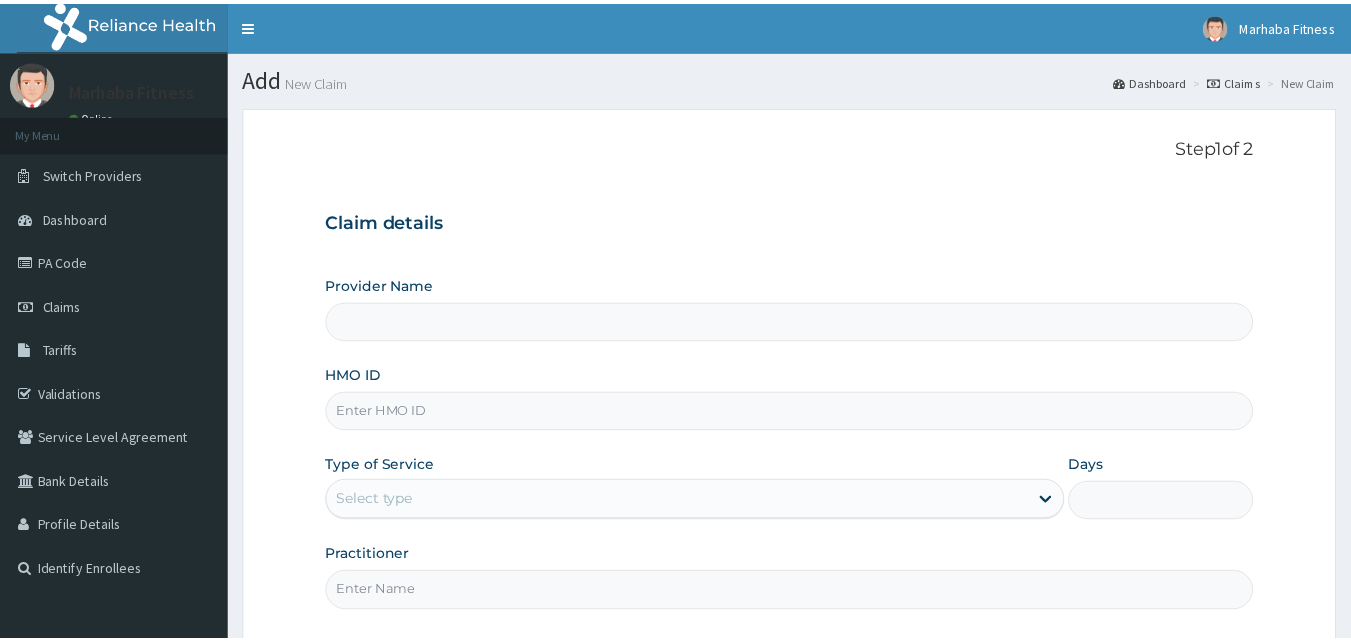 scroll, scrollTop: 0, scrollLeft: 0, axis: both 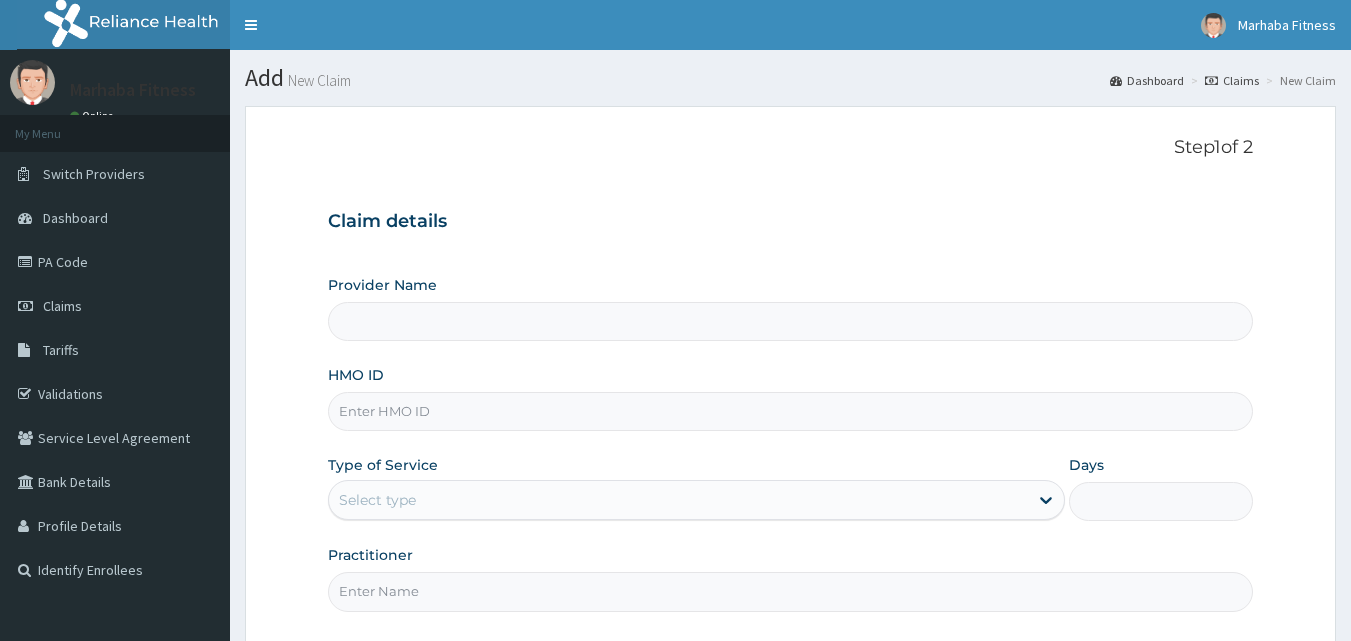 type on "Marhaba Fitness" 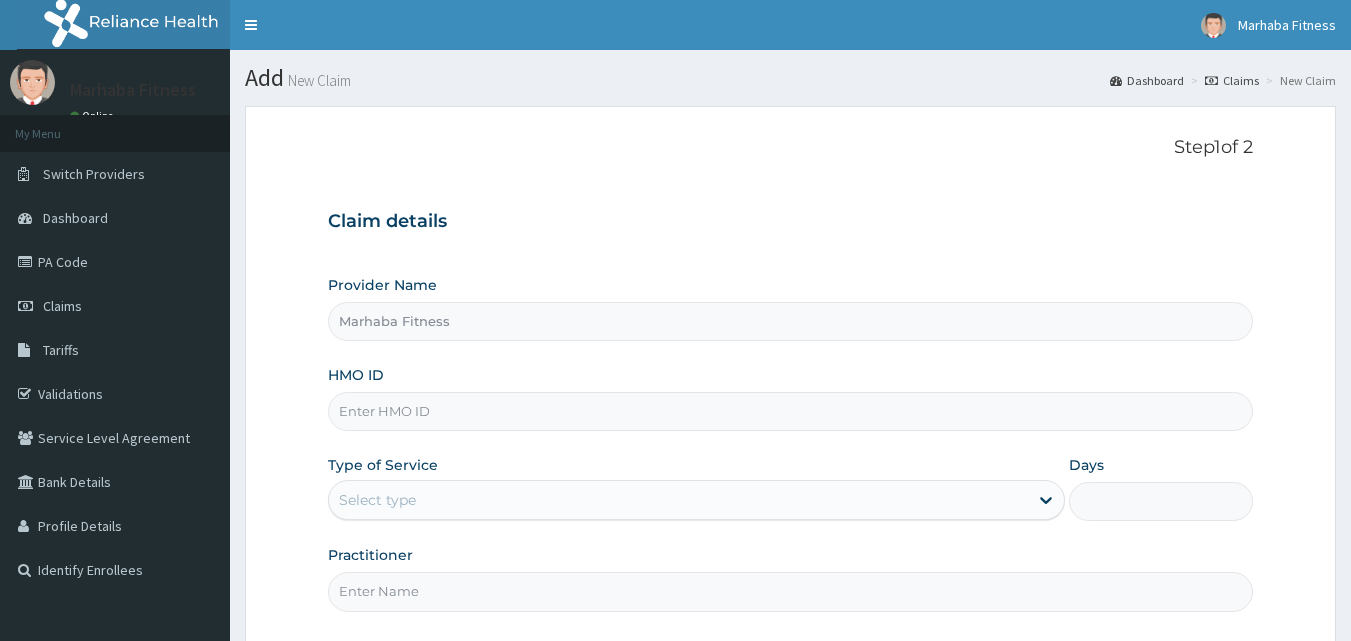 type on "1" 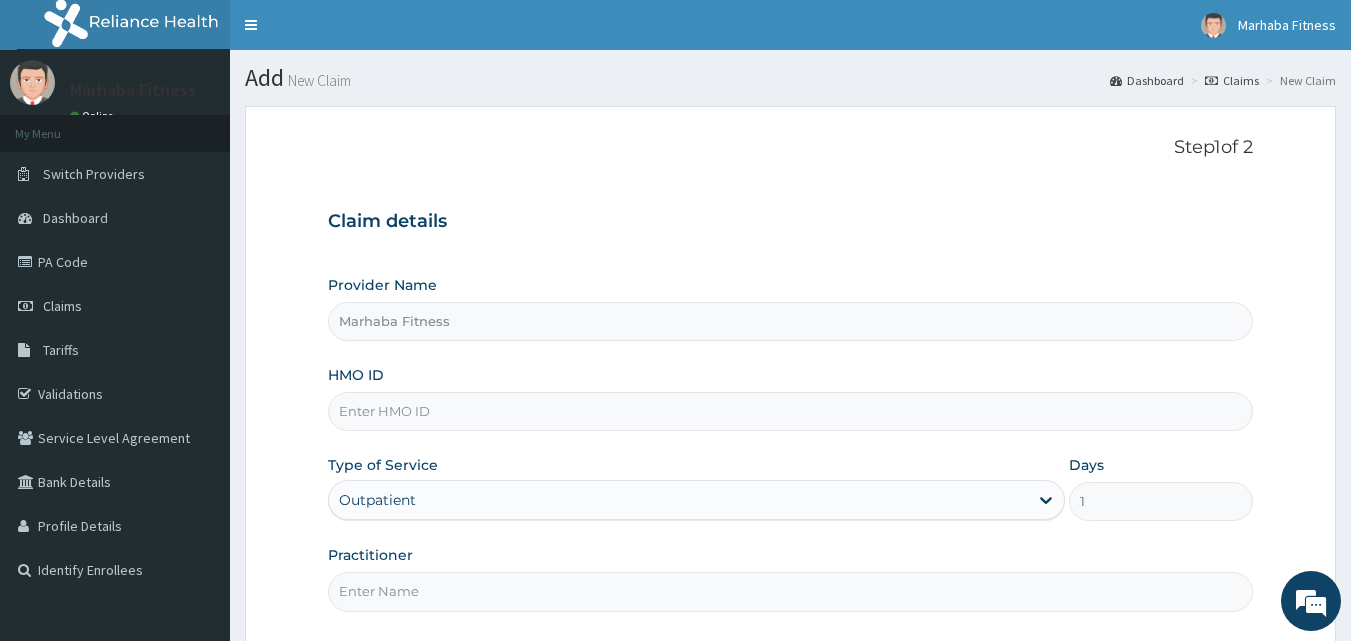 scroll, scrollTop: 0, scrollLeft: 0, axis: both 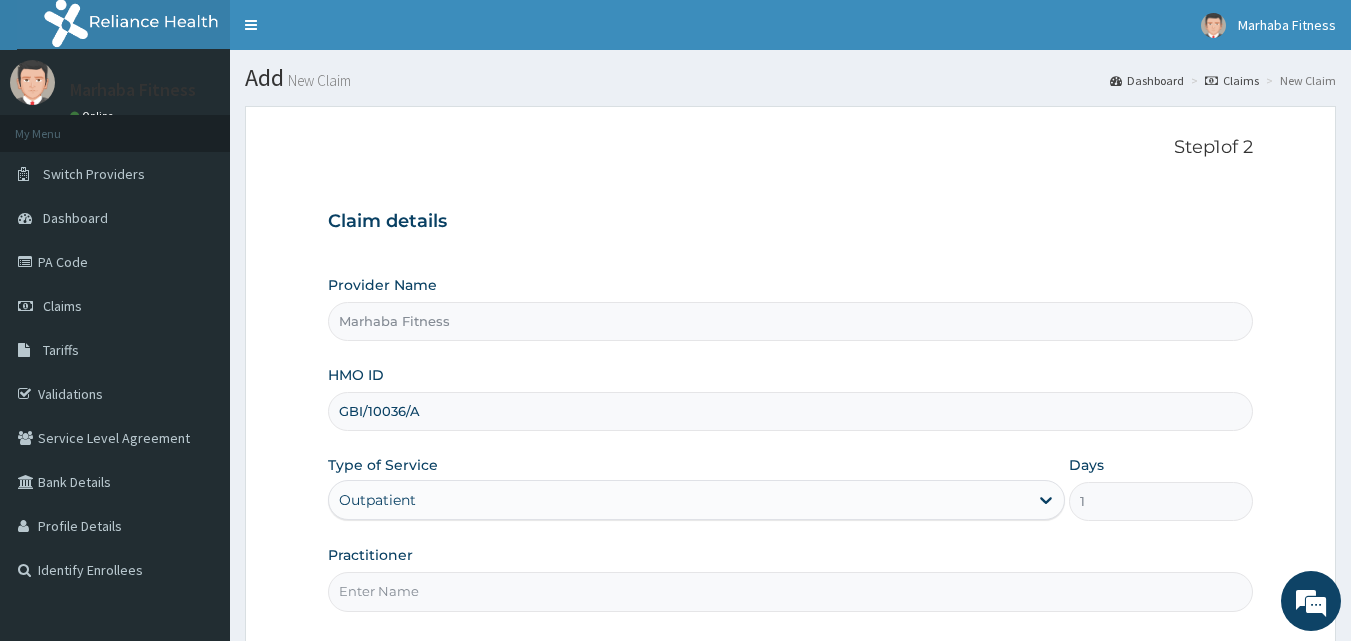 type on "GBI/10036/A" 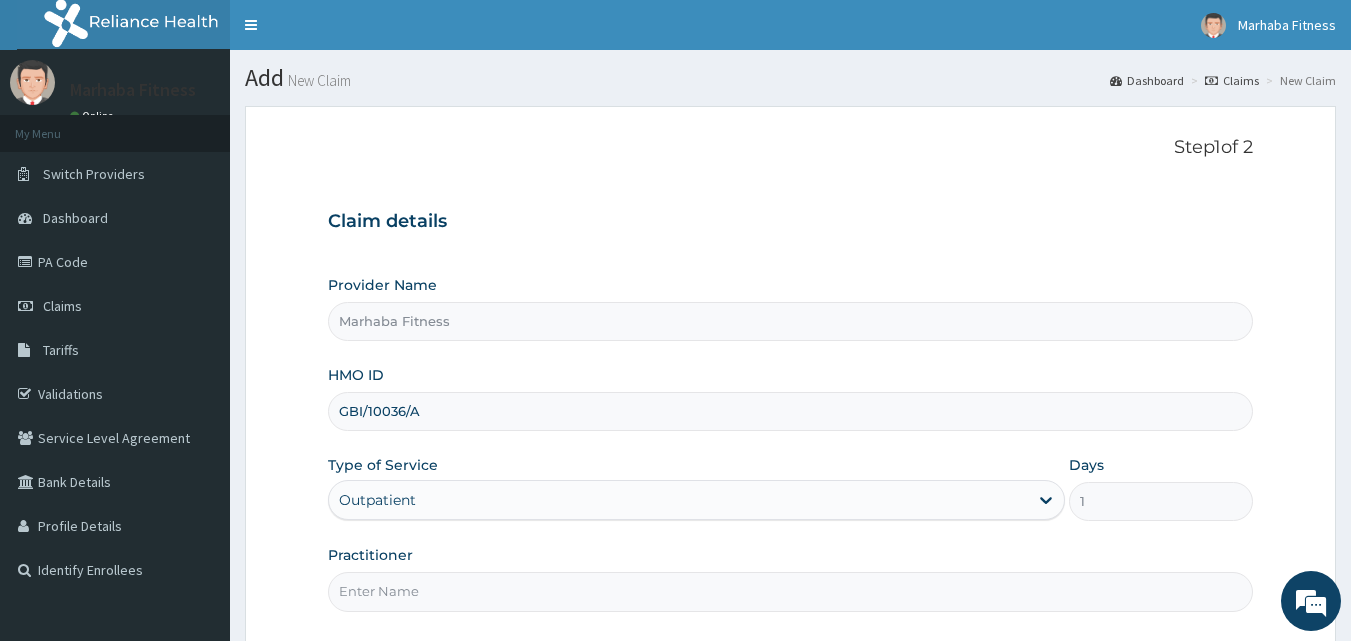 type on "MARHABA FITNESS" 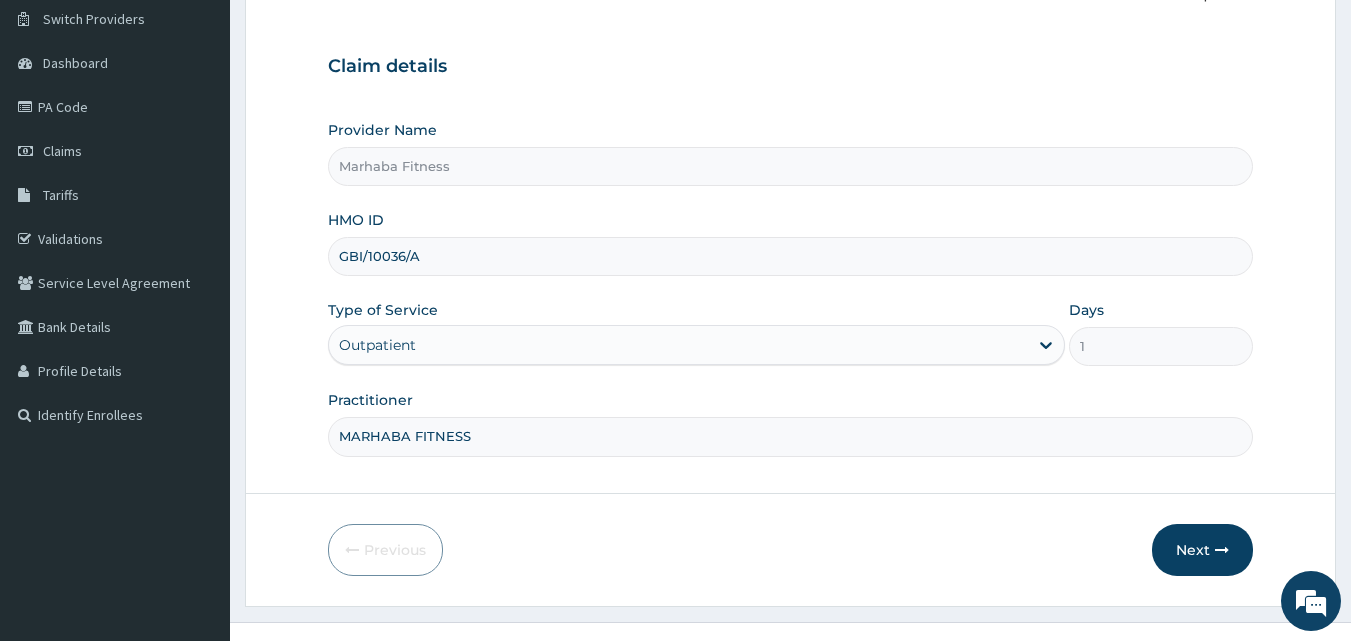 scroll, scrollTop: 187, scrollLeft: 0, axis: vertical 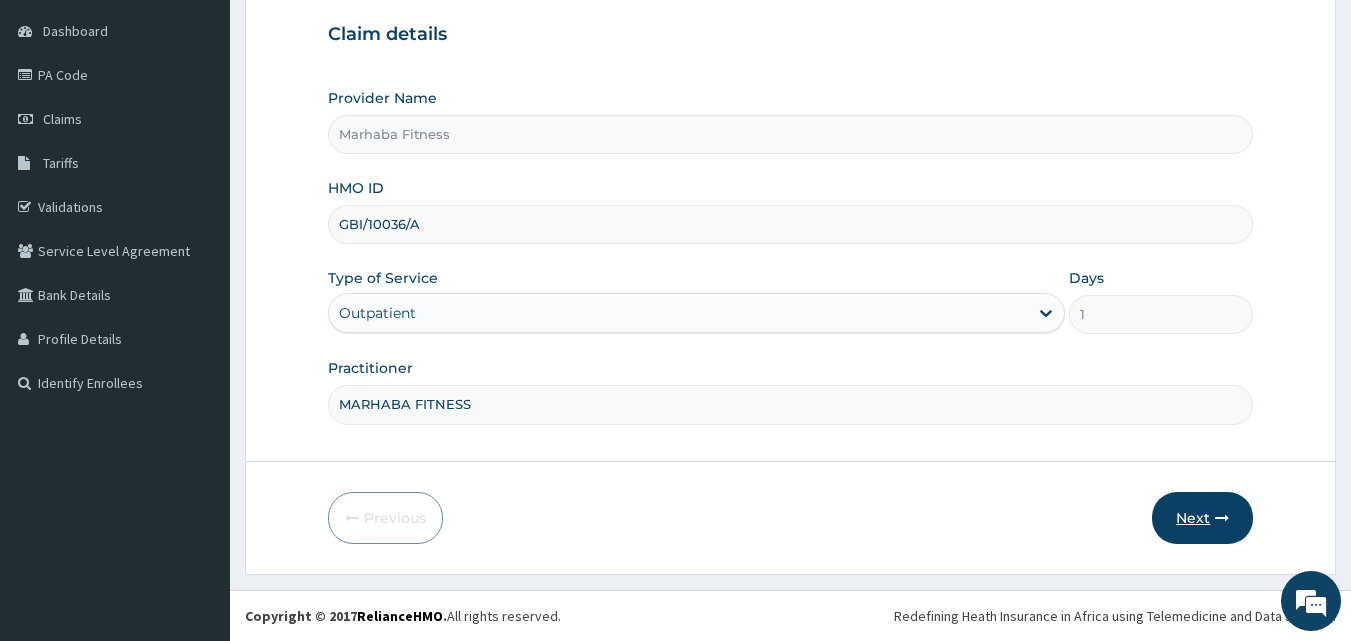 click on "Next" at bounding box center [1202, 518] 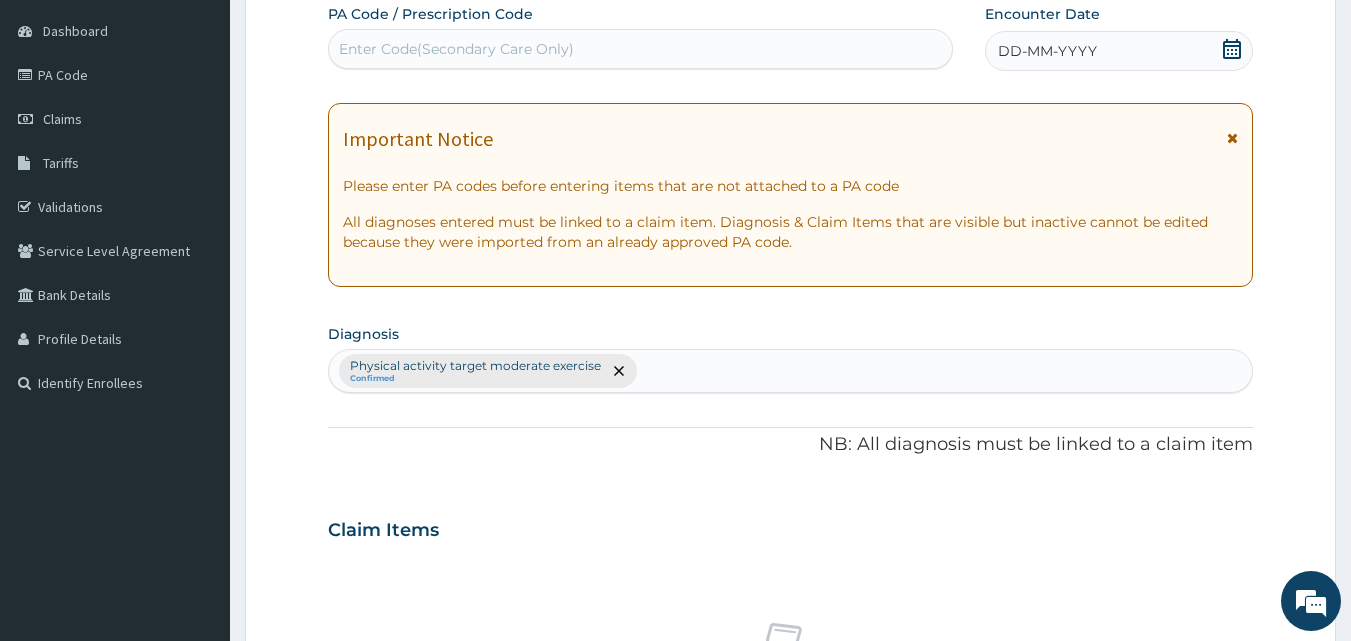 click on "Enter Code(Secondary Care Only)" at bounding box center (456, 49) 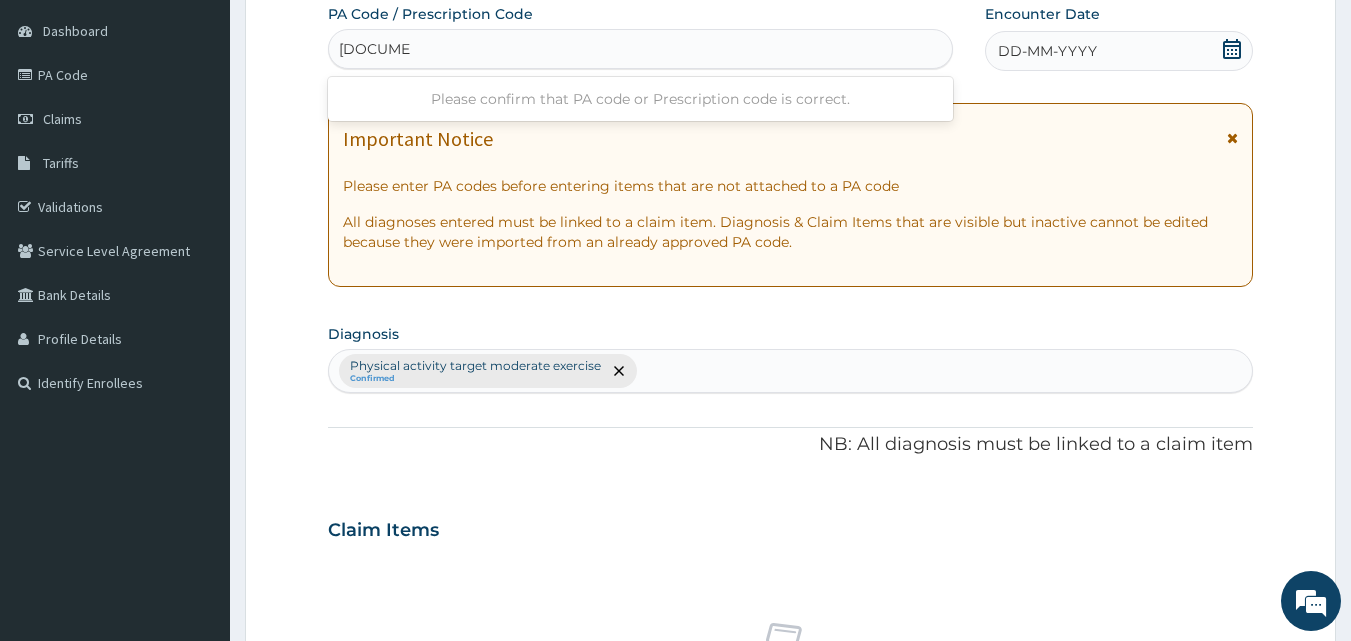 type on "PA/5868BA" 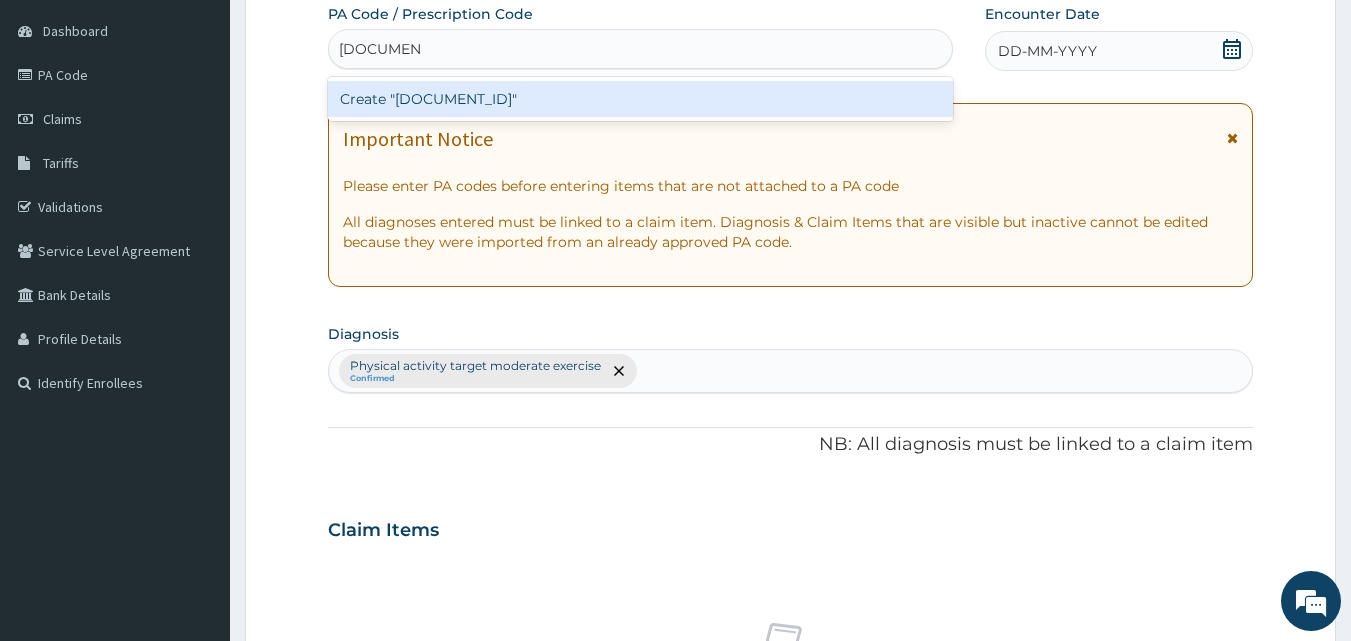 click on "Create "PA/5868BA"" at bounding box center [641, 99] 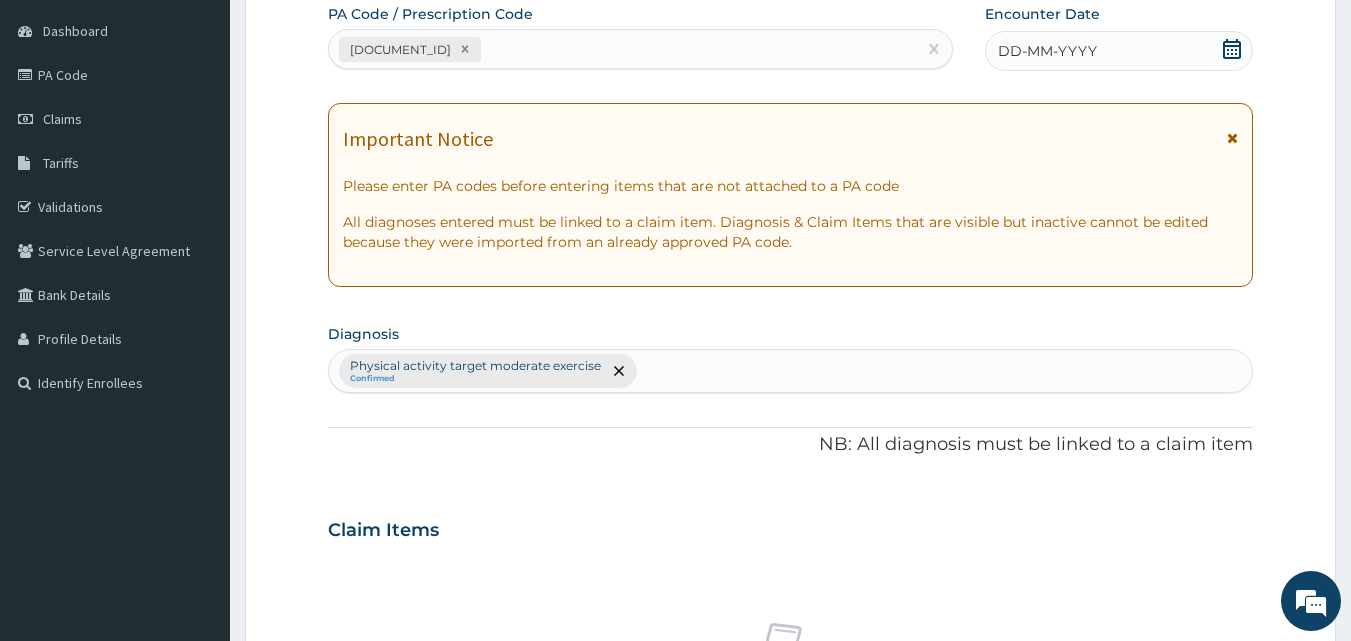 click on "DD-MM-YYYY" at bounding box center [1047, 51] 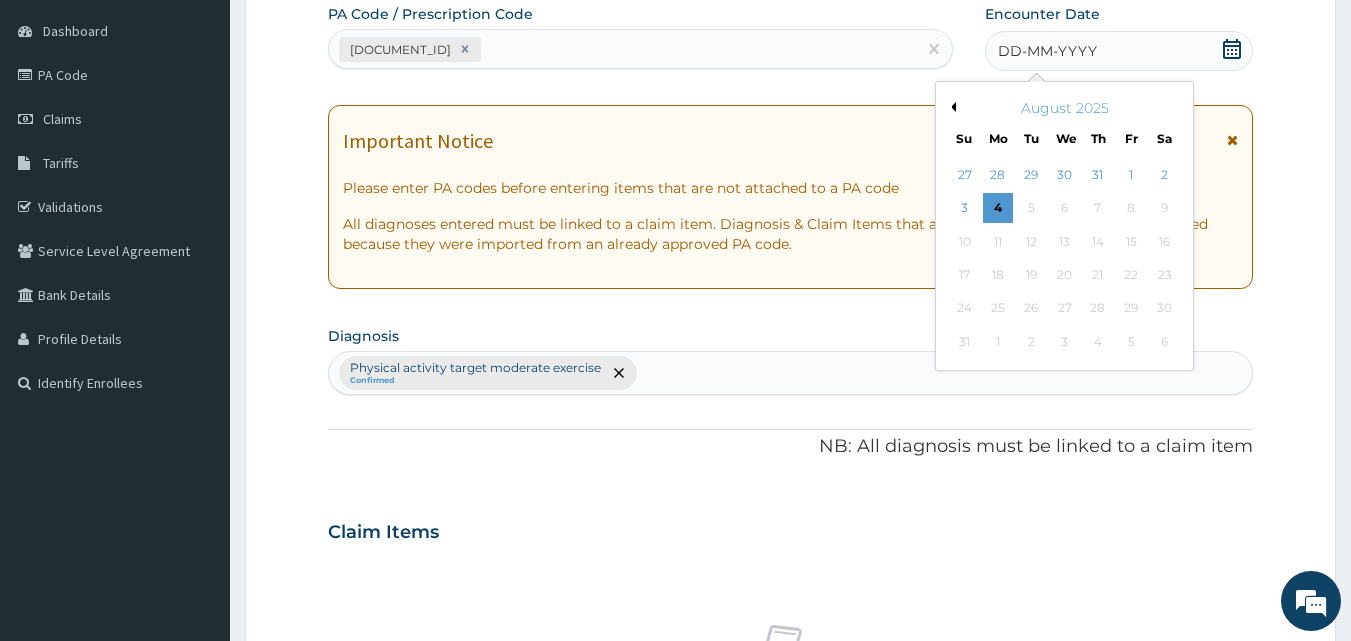 click on "Previous Month" at bounding box center (951, 107) 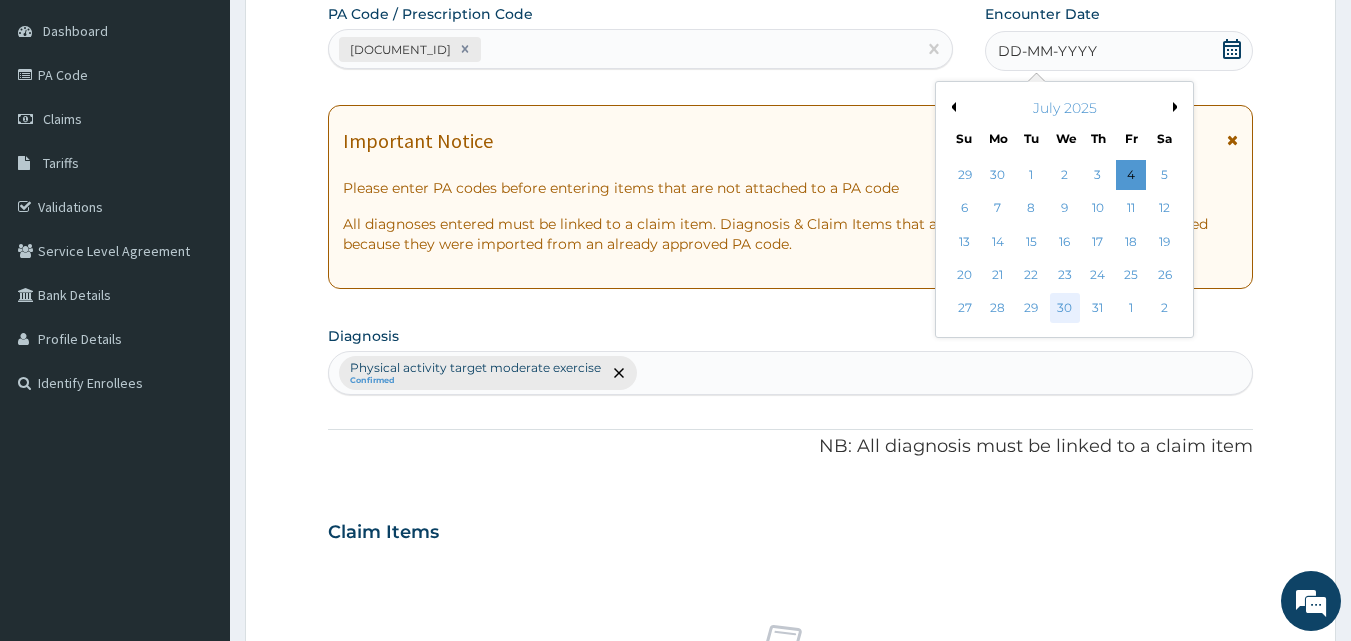 click on "30" at bounding box center (1065, 309) 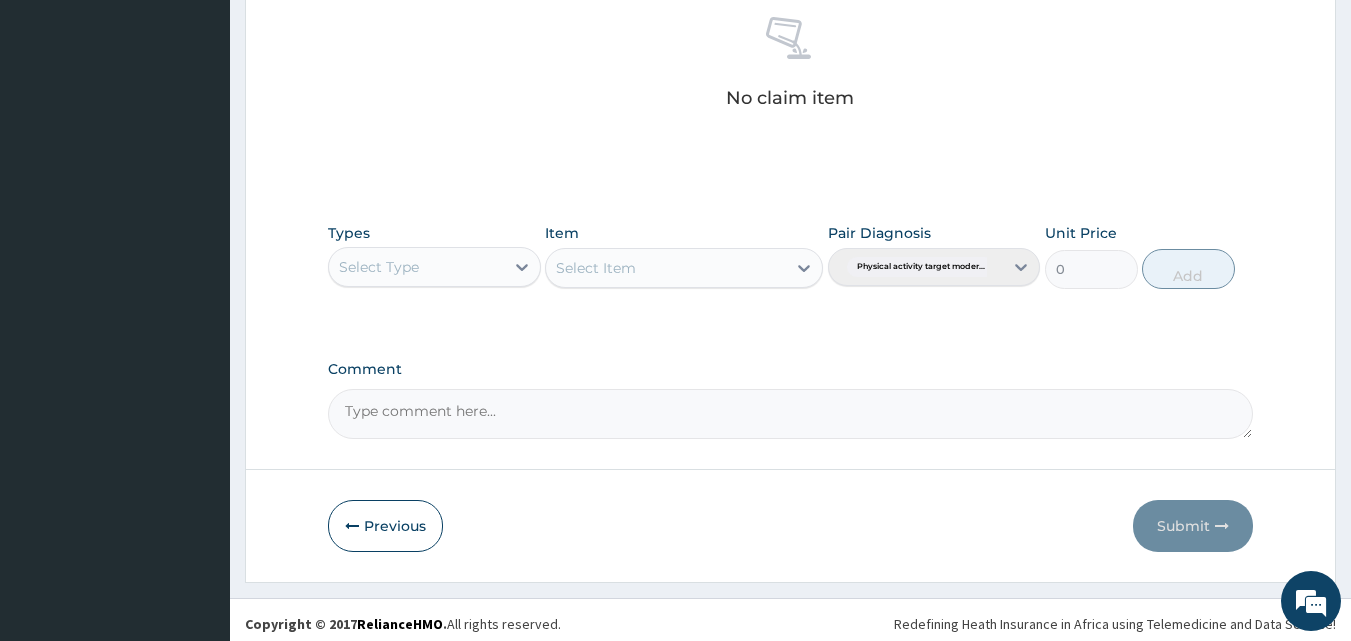 scroll, scrollTop: 801, scrollLeft: 0, axis: vertical 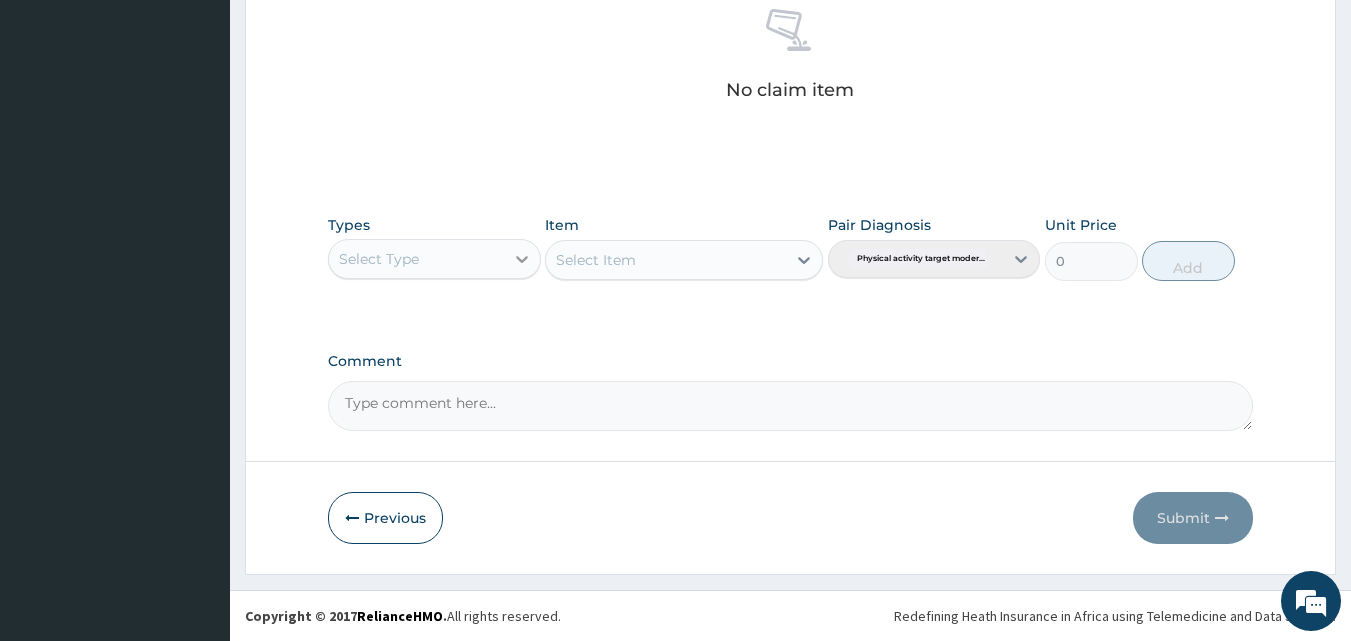 click 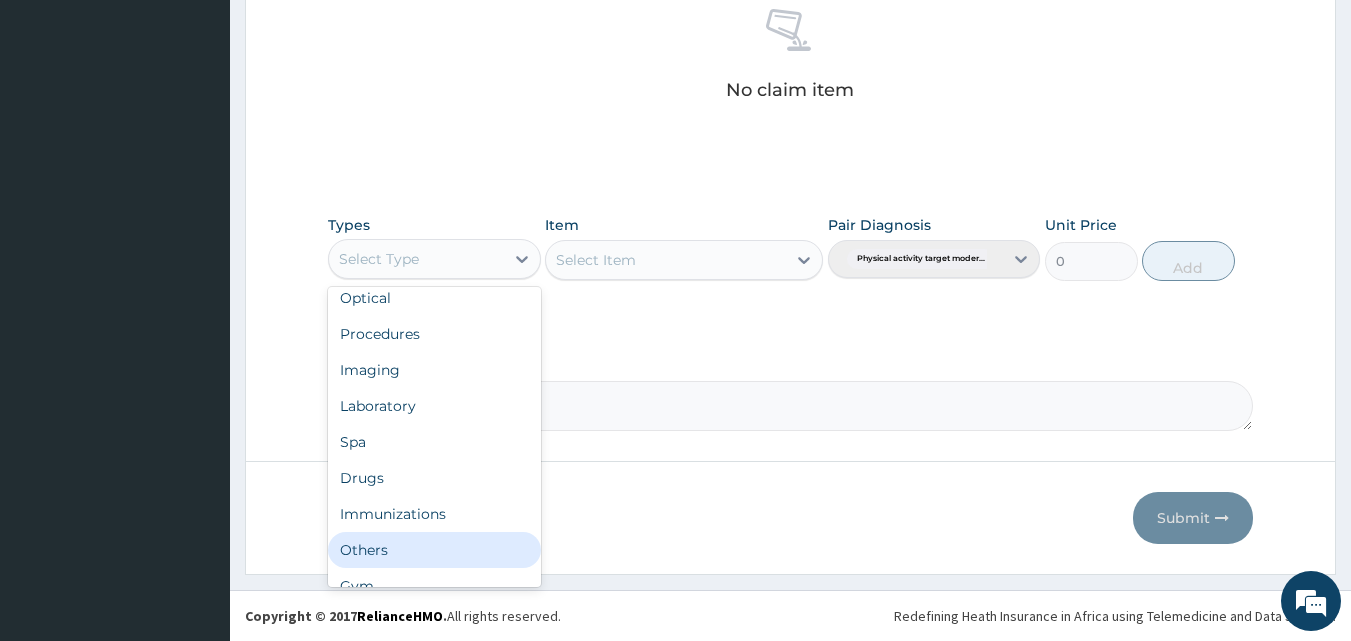 scroll, scrollTop: 68, scrollLeft: 0, axis: vertical 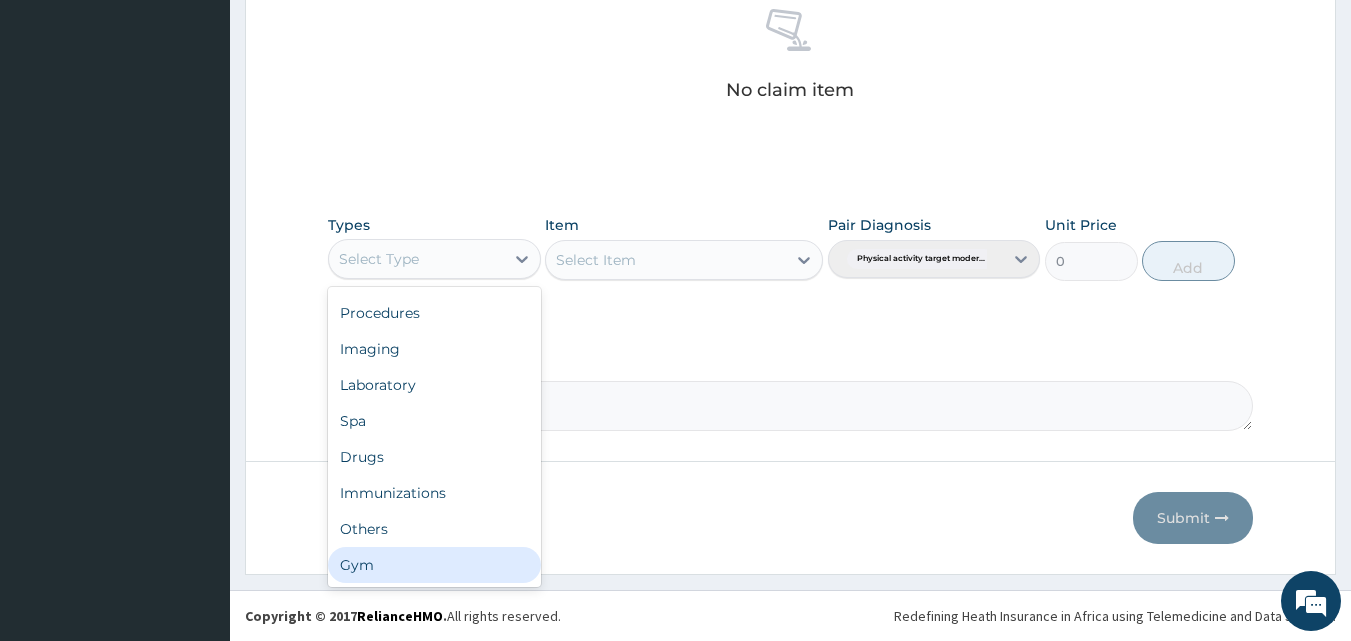 click on "Gym" at bounding box center (434, 565) 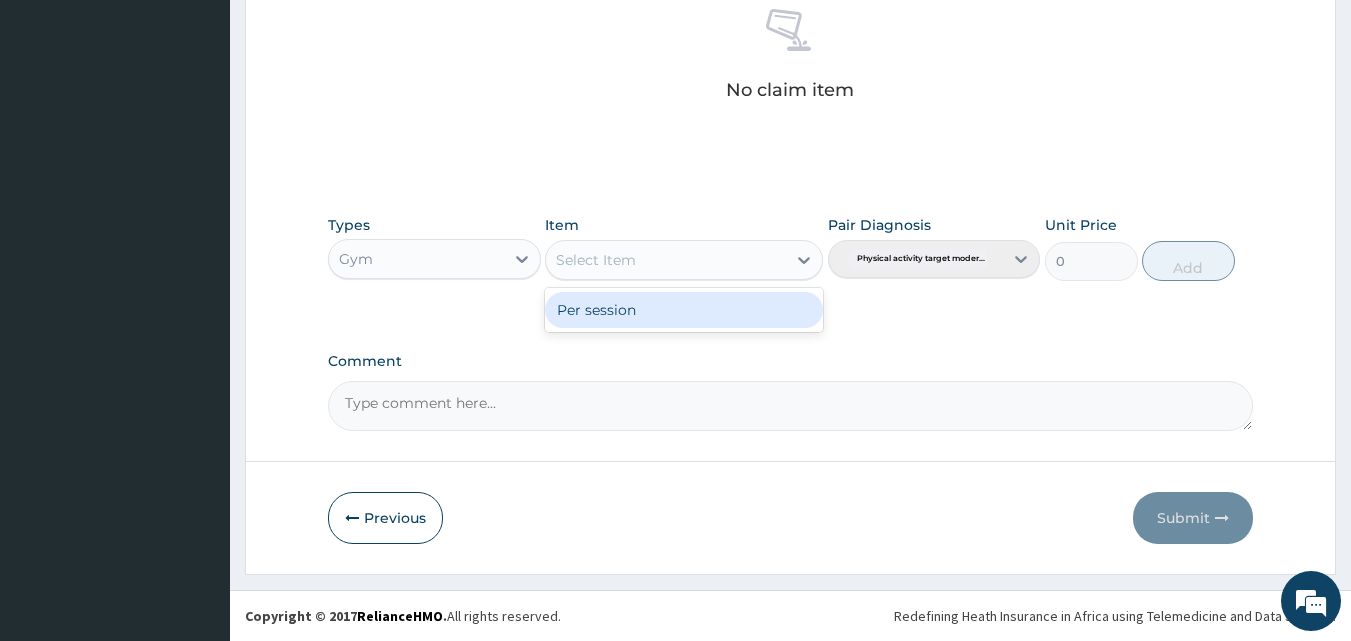 click on "Select Item" at bounding box center [666, 260] 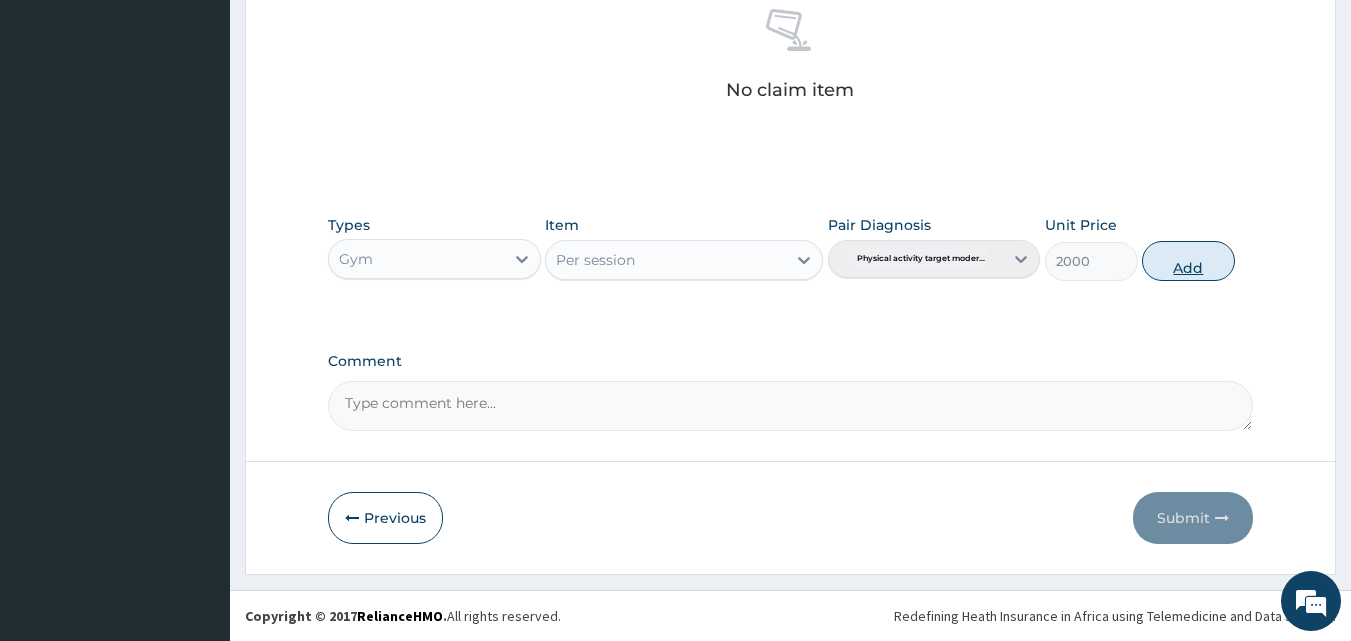 click on "Add" at bounding box center [1188, 261] 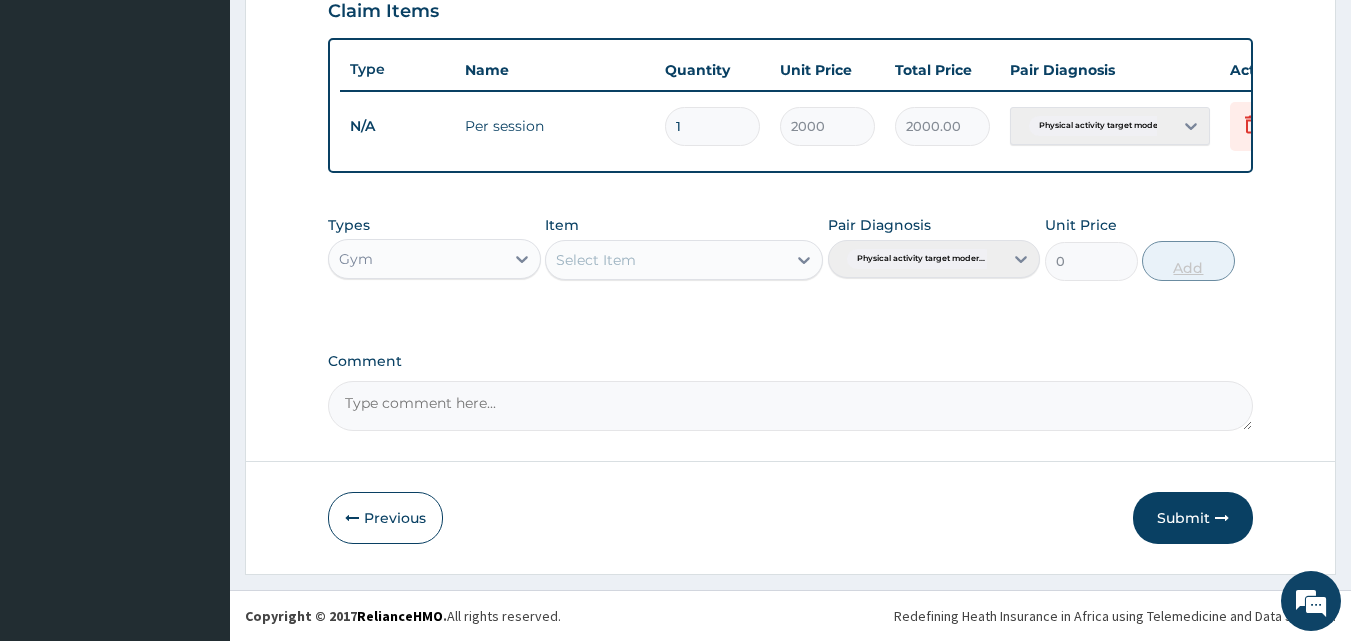 scroll, scrollTop: 721, scrollLeft: 0, axis: vertical 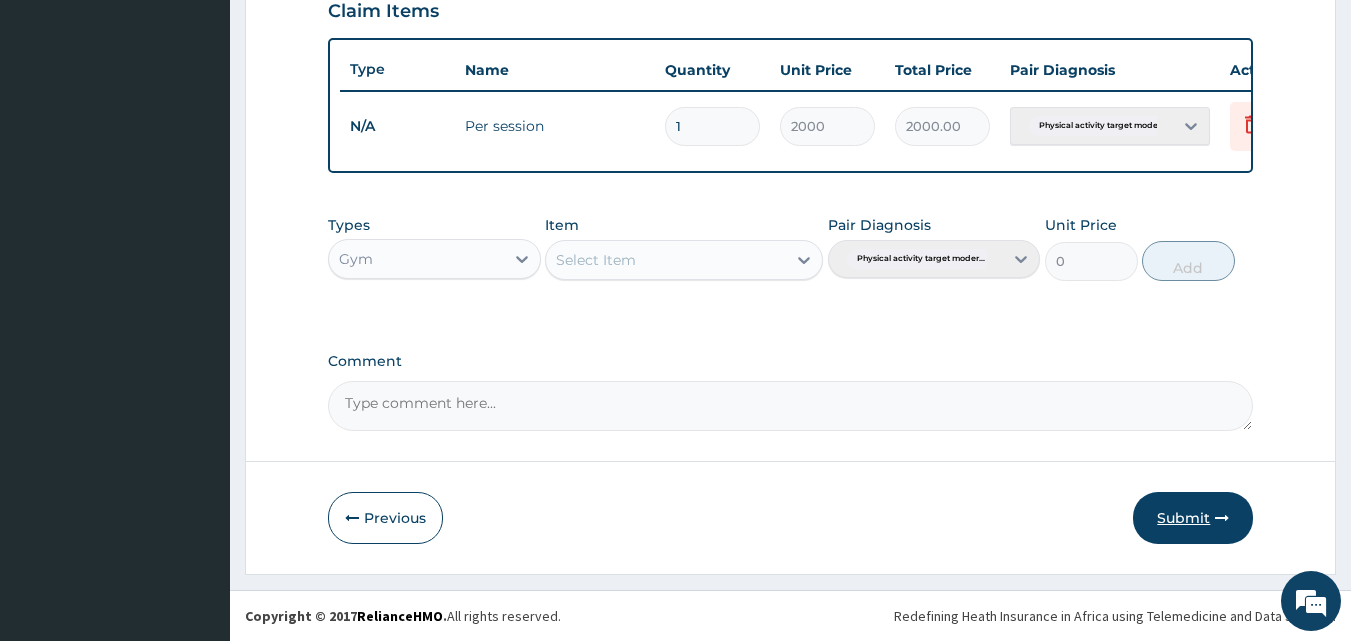 click on "Submit" at bounding box center (1193, 518) 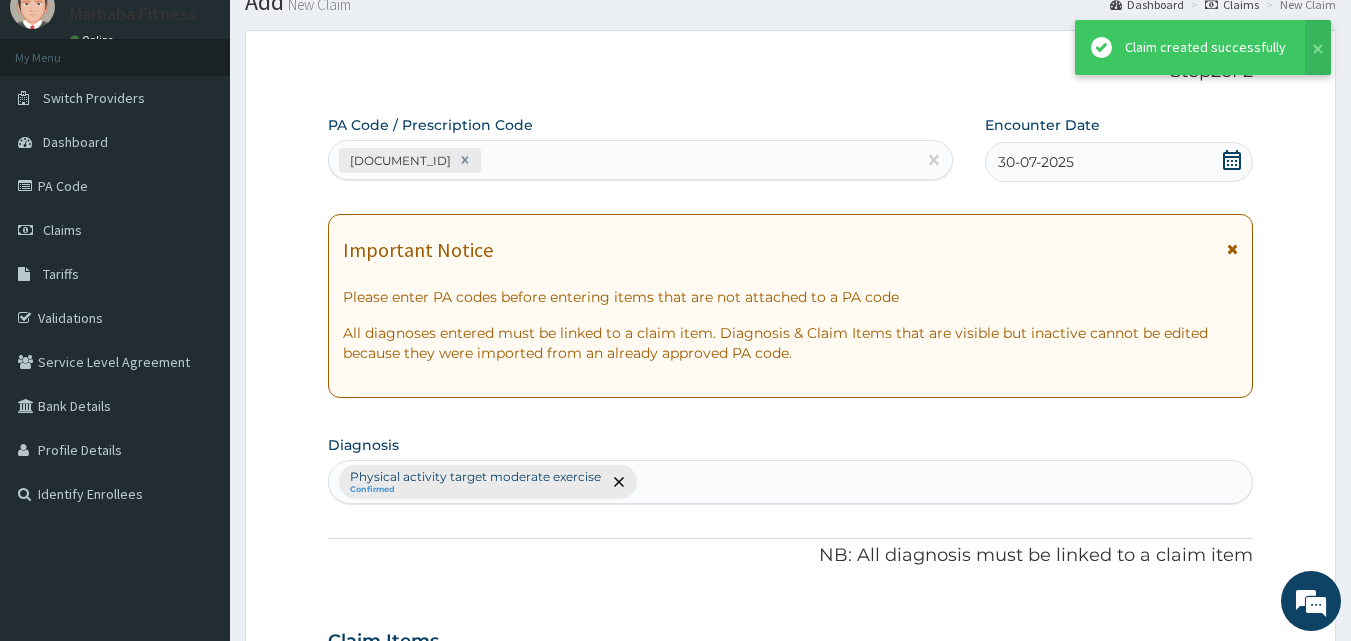 scroll, scrollTop: 721, scrollLeft: 0, axis: vertical 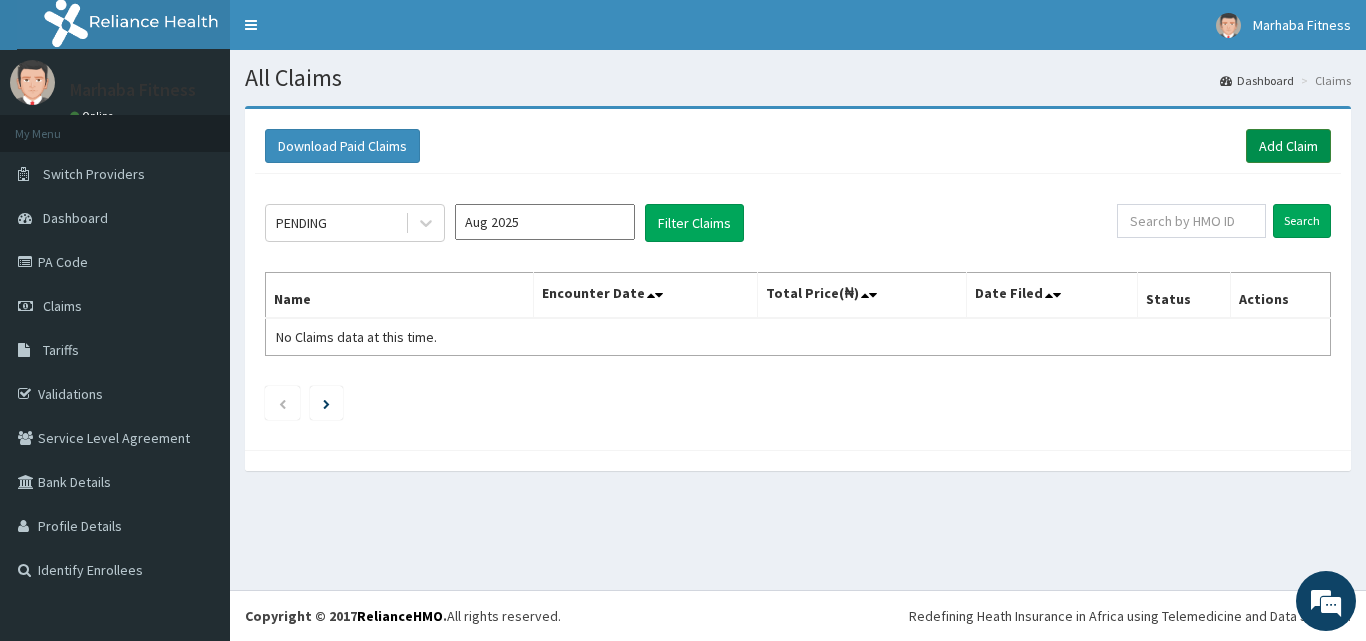 click on "Add Claim" at bounding box center [1288, 146] 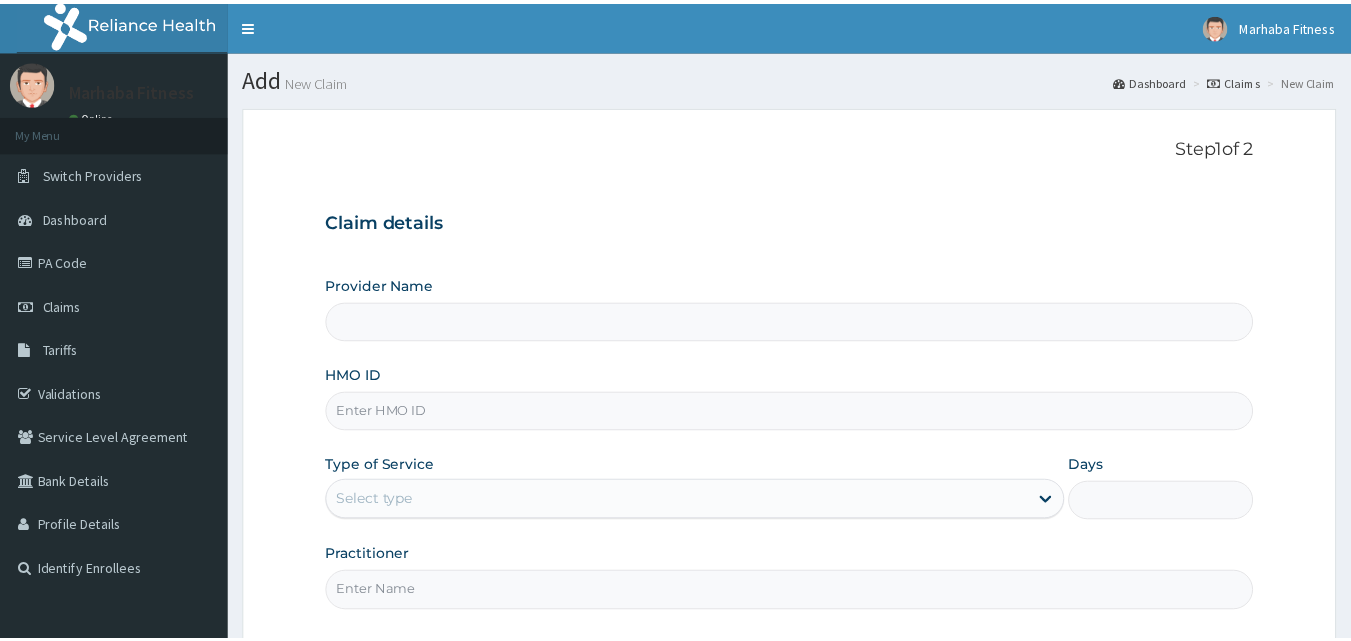 scroll, scrollTop: 0, scrollLeft: 0, axis: both 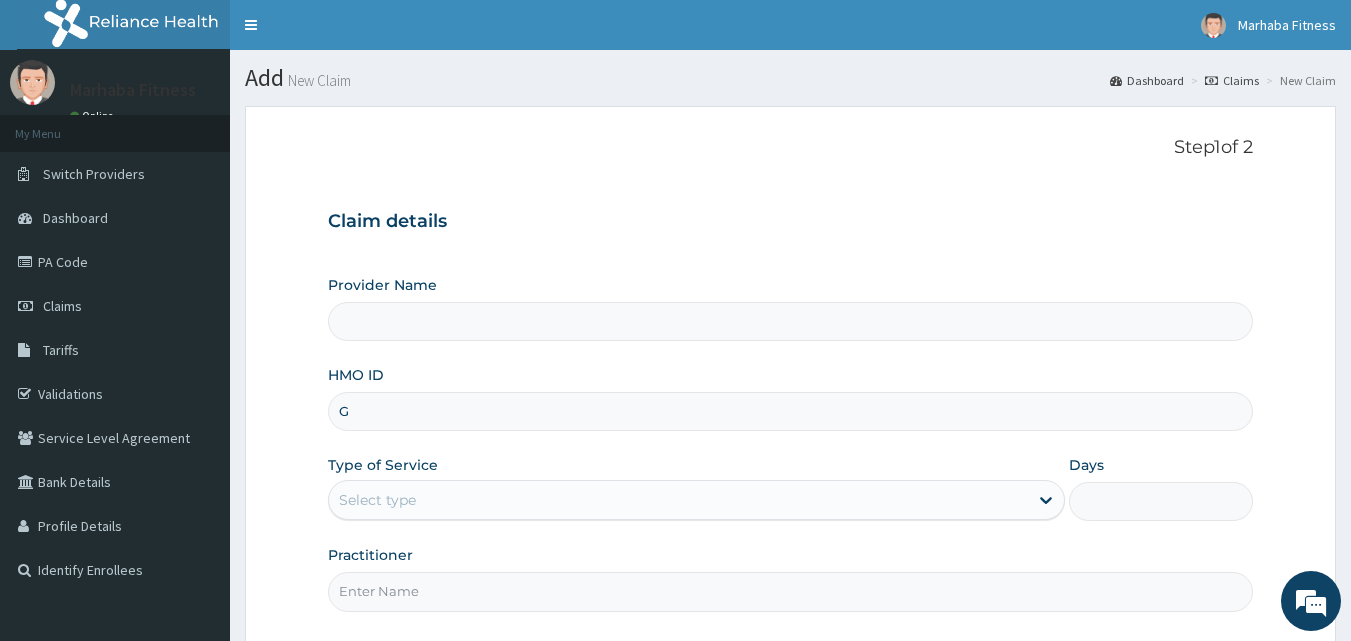 type on "GB" 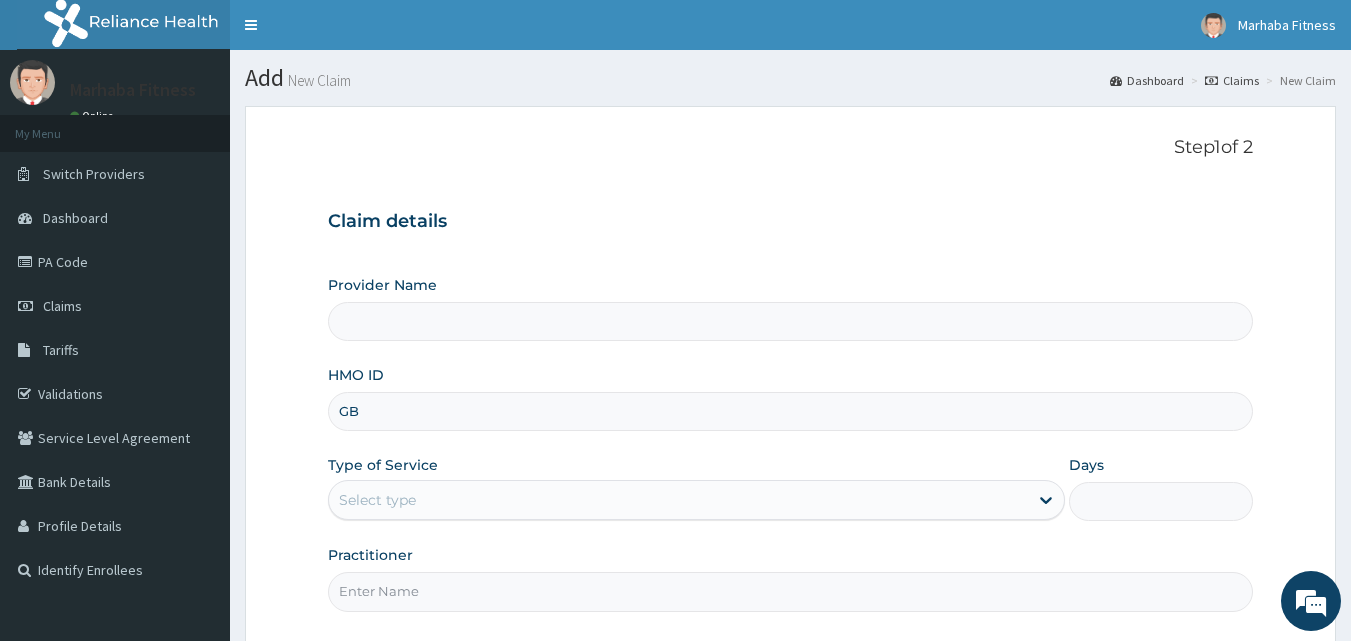 type on "Marhaba Fitness" 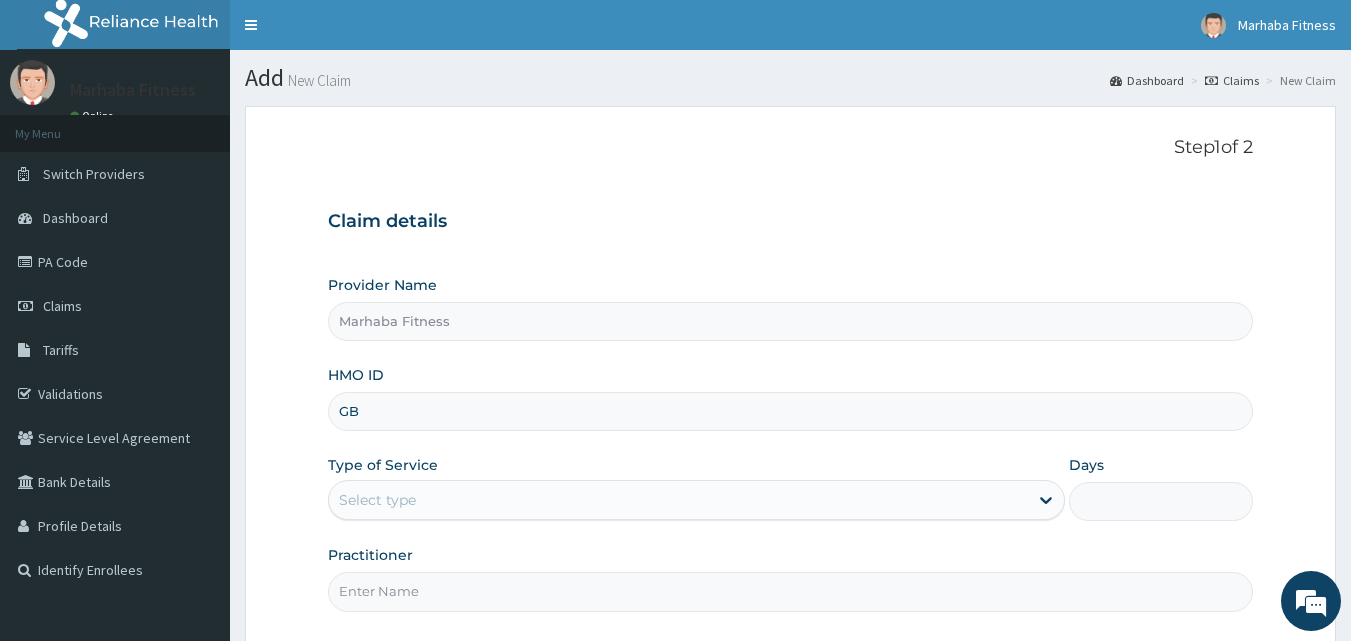 type on "1" 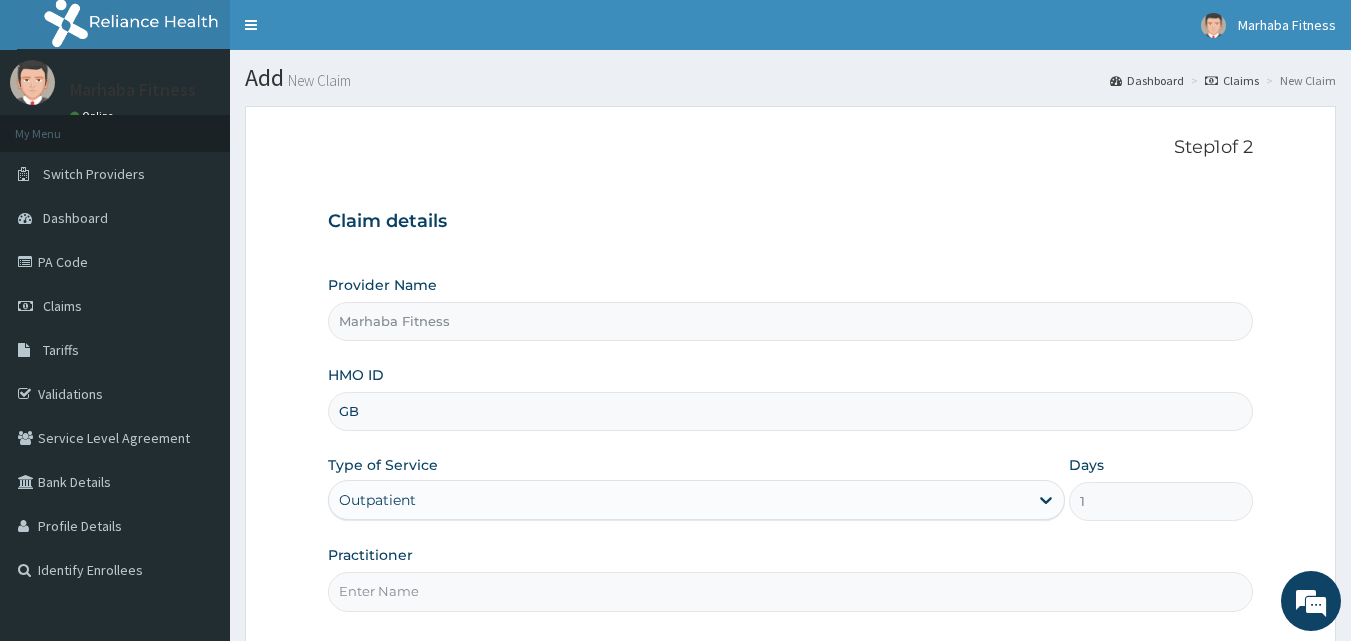 type on "GBI/10036/B" 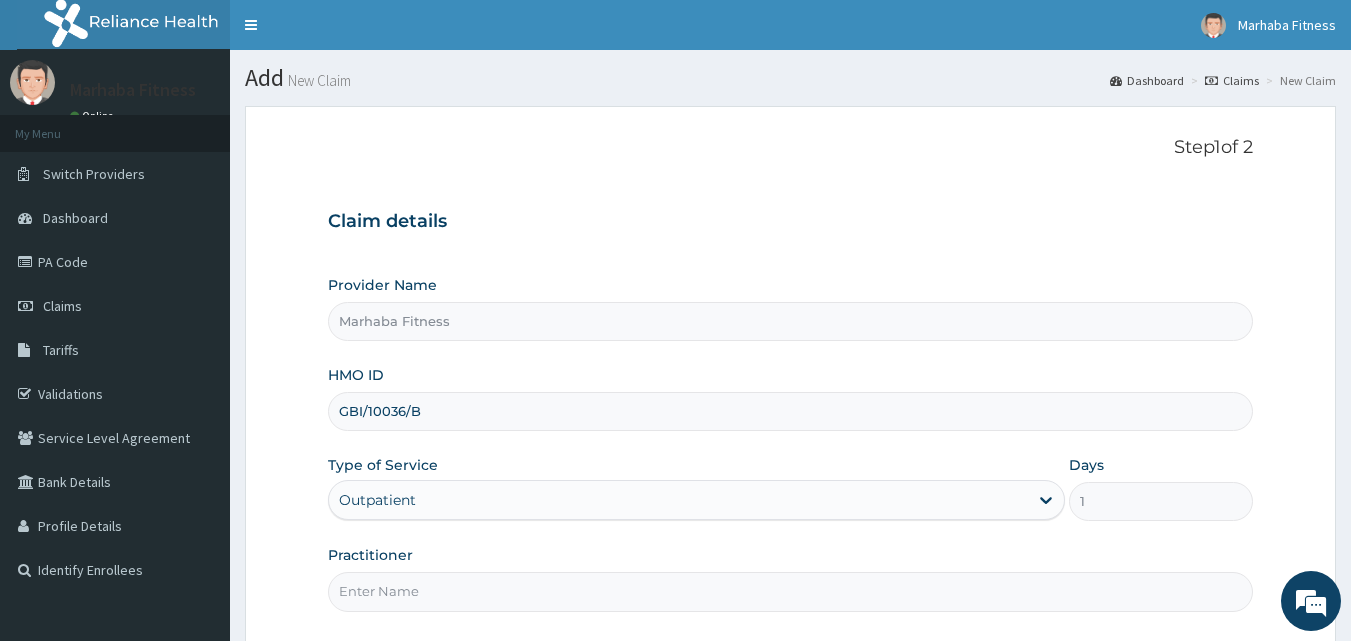 click on "Practitioner" at bounding box center [791, 591] 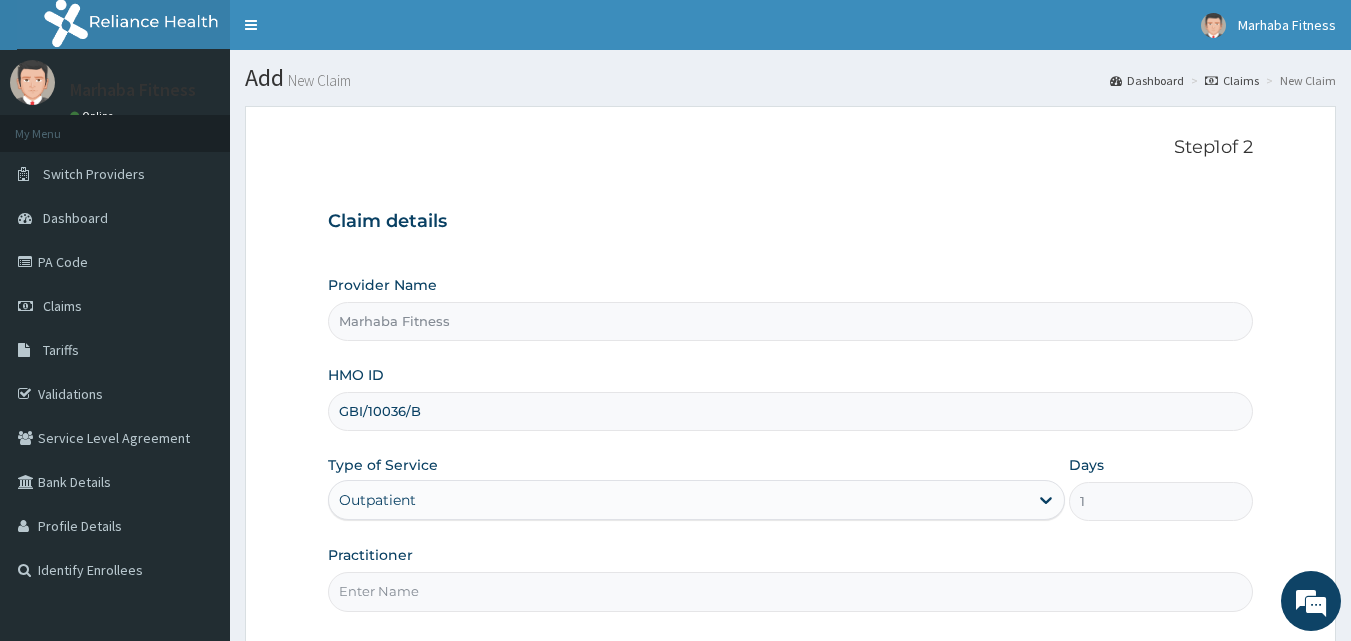 type on "MARHABA FITNESS" 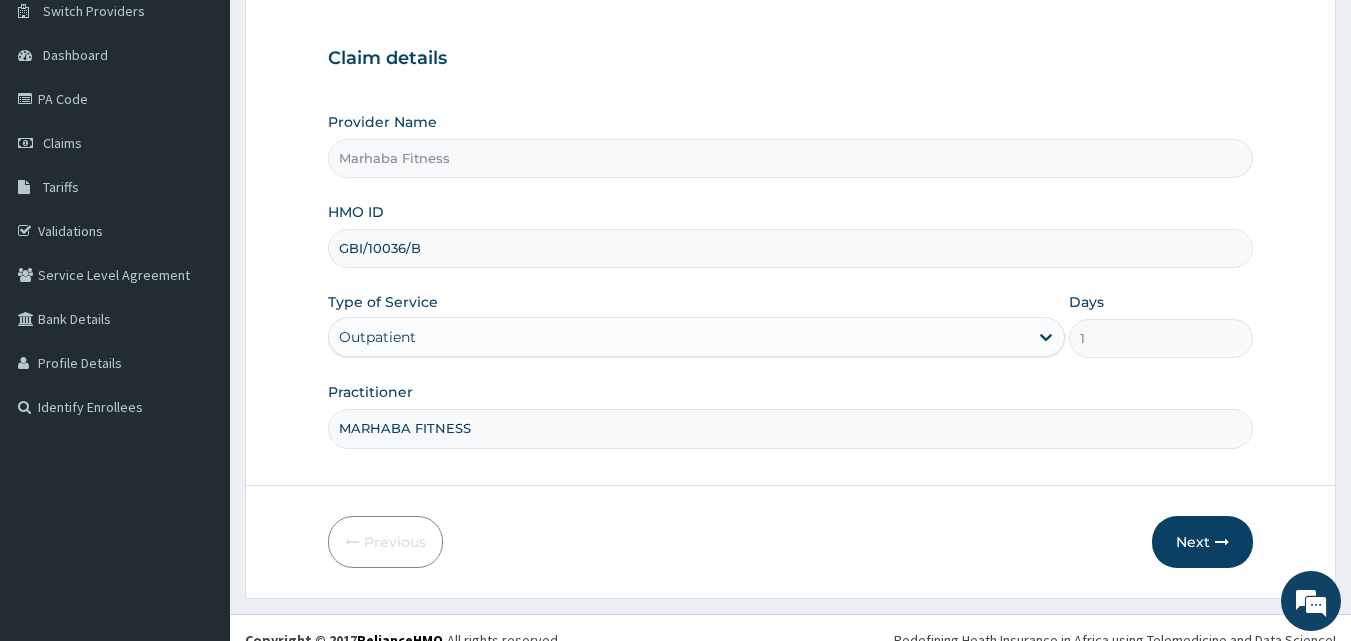 scroll, scrollTop: 187, scrollLeft: 0, axis: vertical 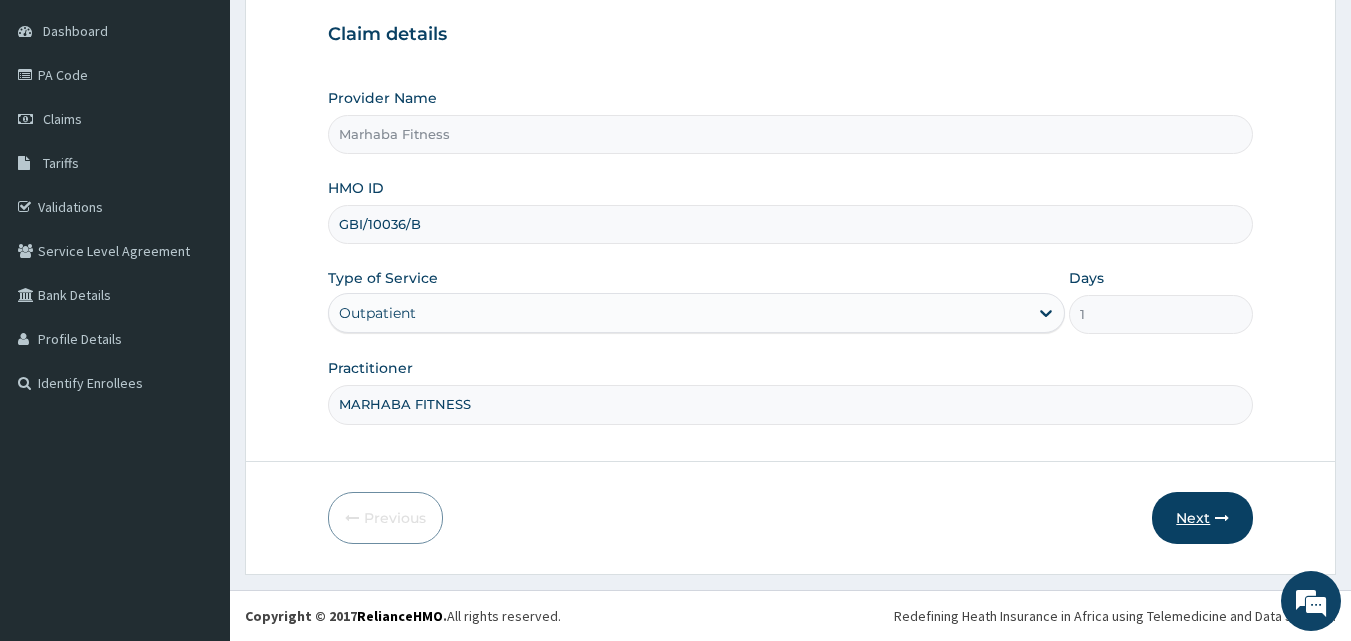 click on "Next" at bounding box center (1202, 518) 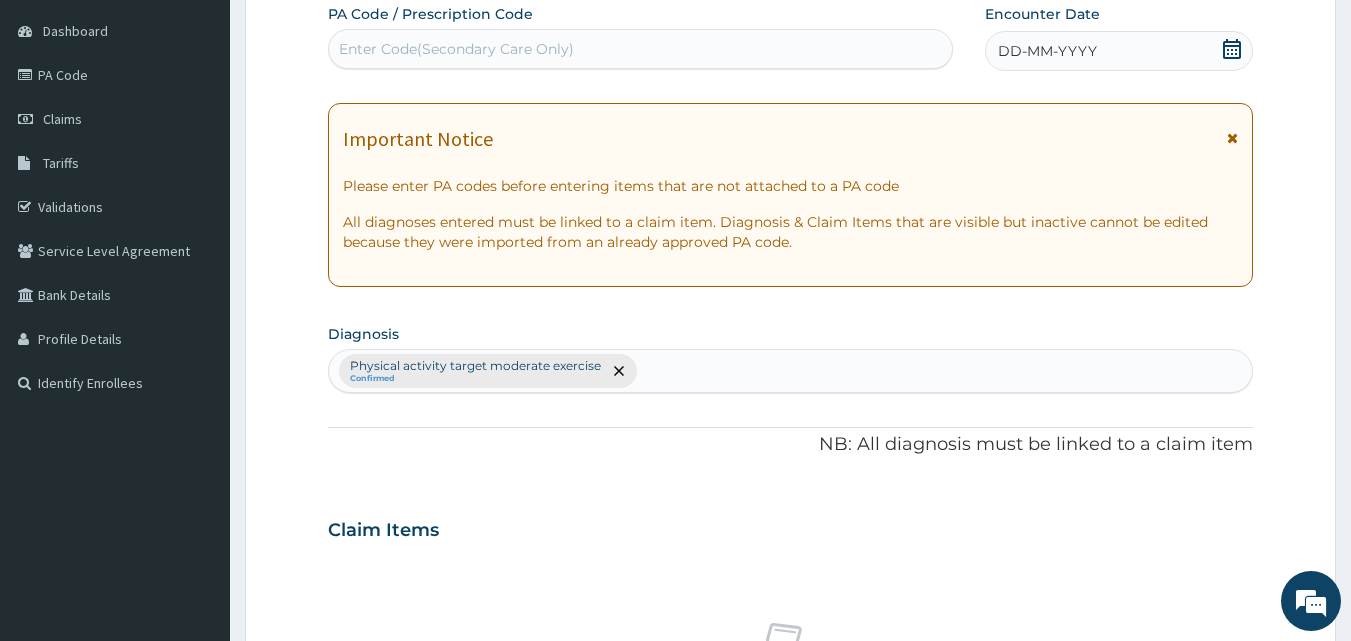 click on "Enter Code(Secondary Care Only)" at bounding box center [641, 49] 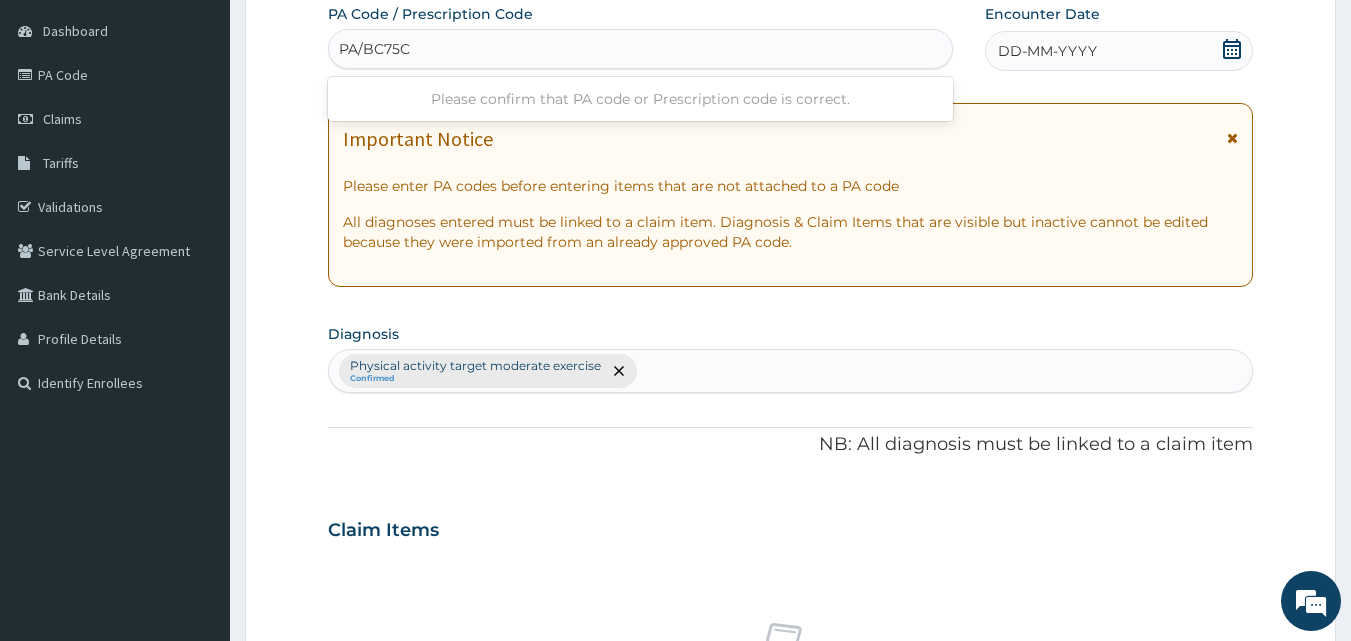 type on "PA/BC75CB" 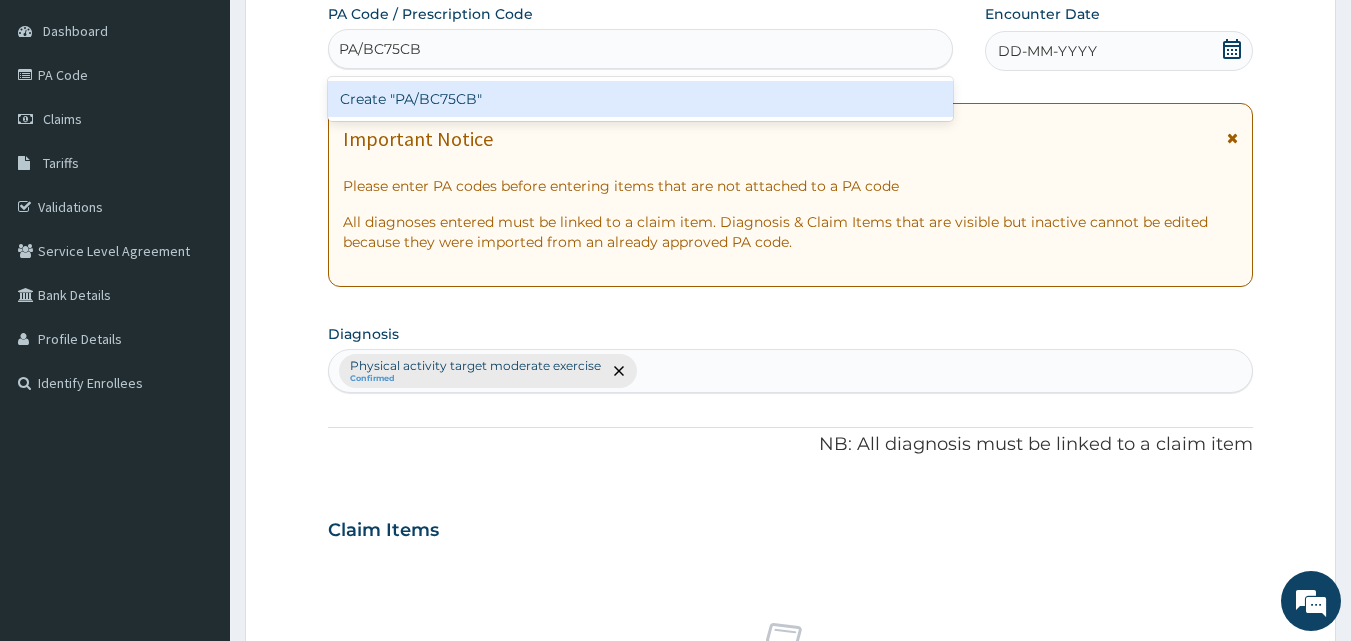 click on "Create "PA/BC75CB"" at bounding box center (641, 99) 